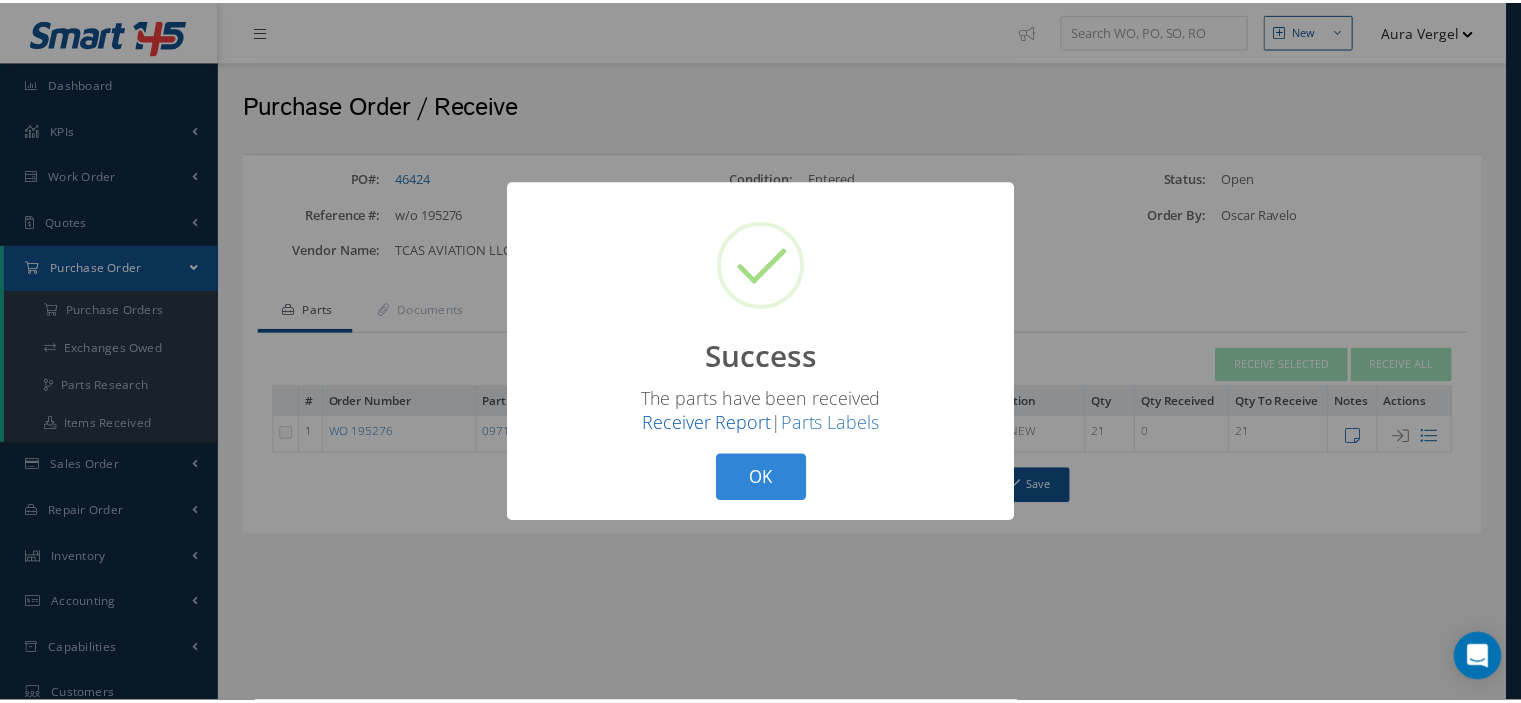 scroll, scrollTop: 0, scrollLeft: 0, axis: both 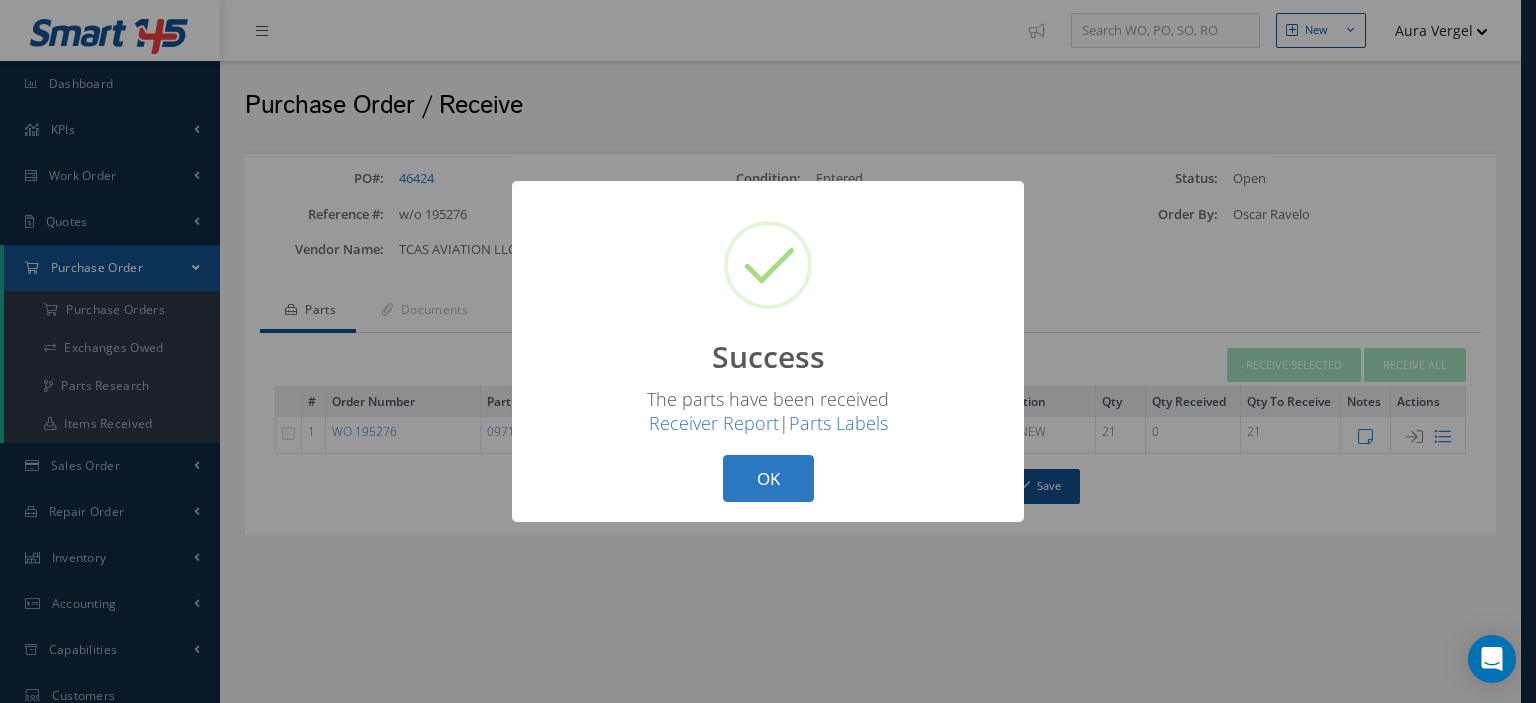 click on "OK" at bounding box center (768, 478) 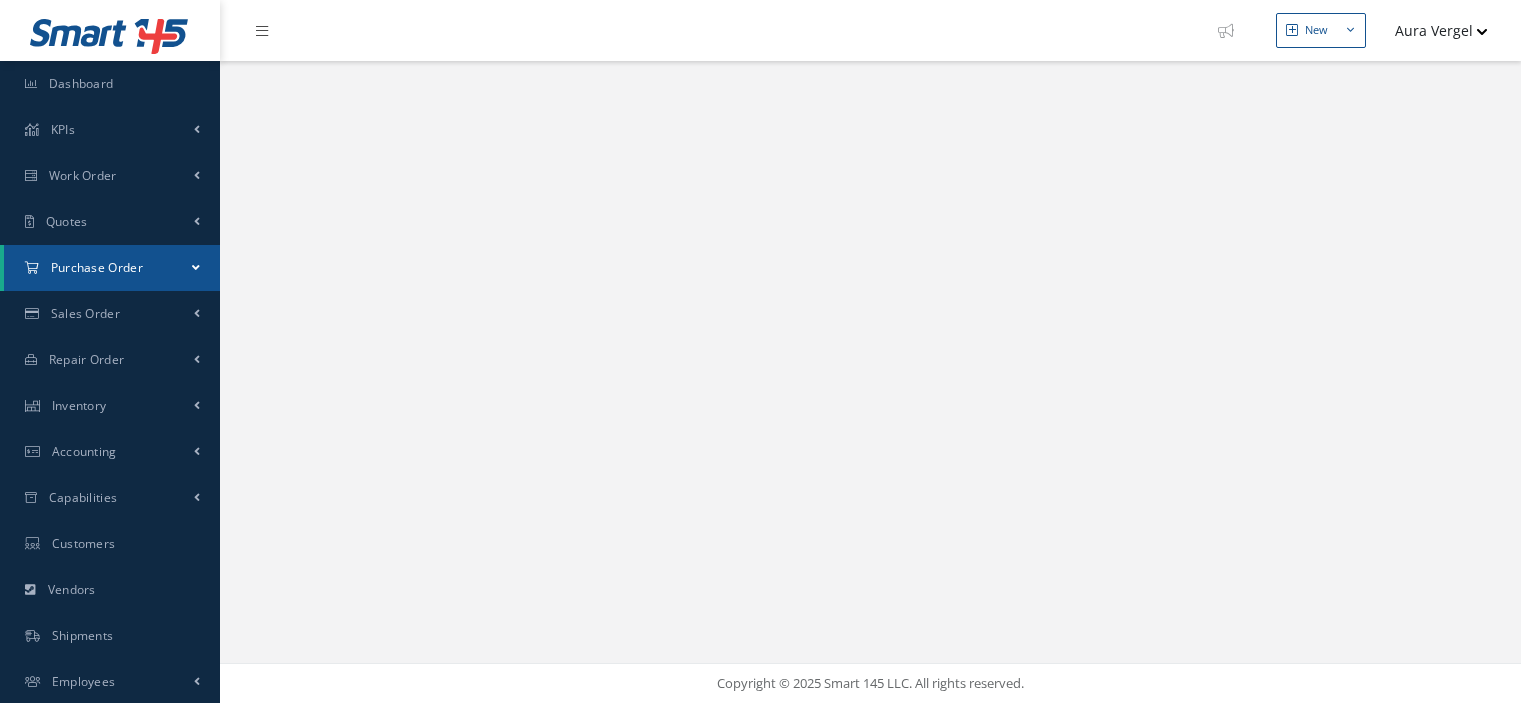 select on "25" 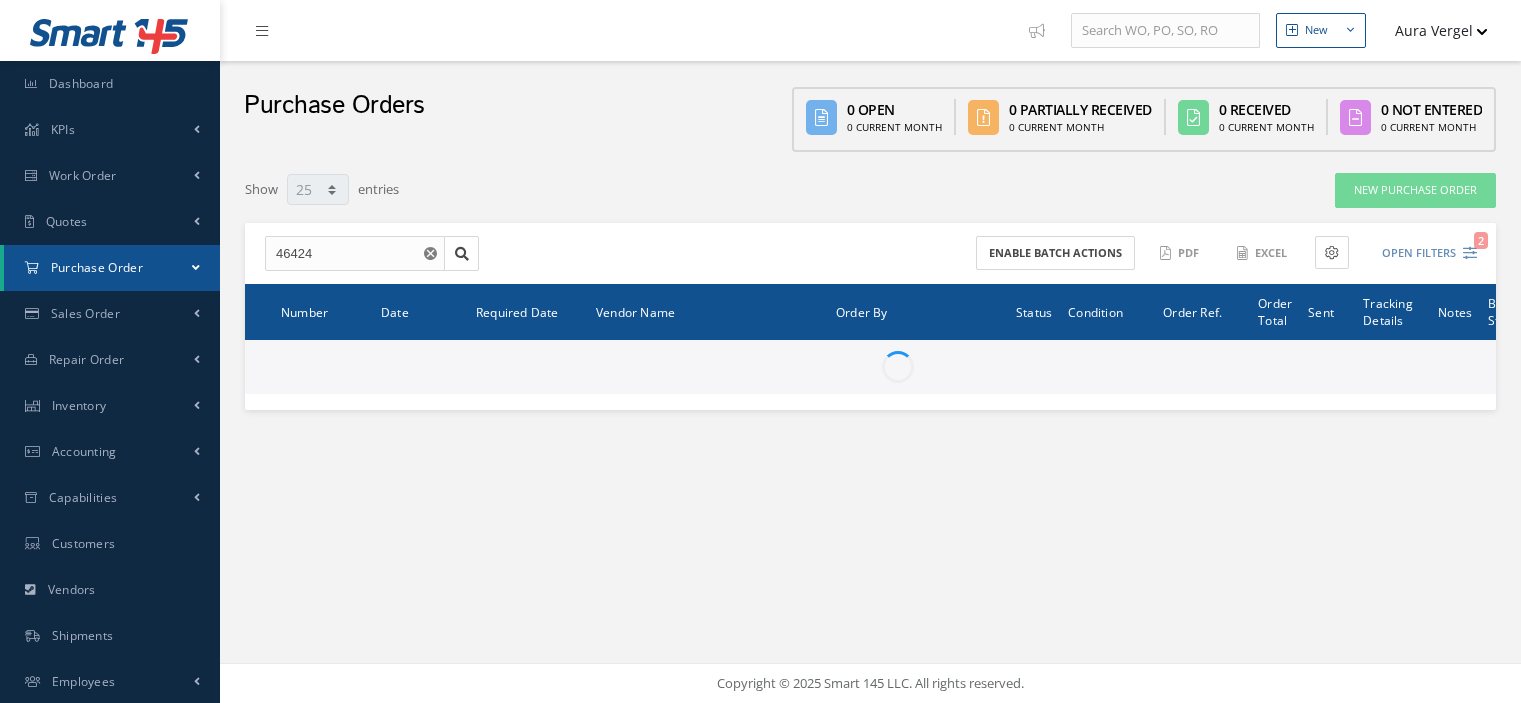 scroll, scrollTop: 0, scrollLeft: 0, axis: both 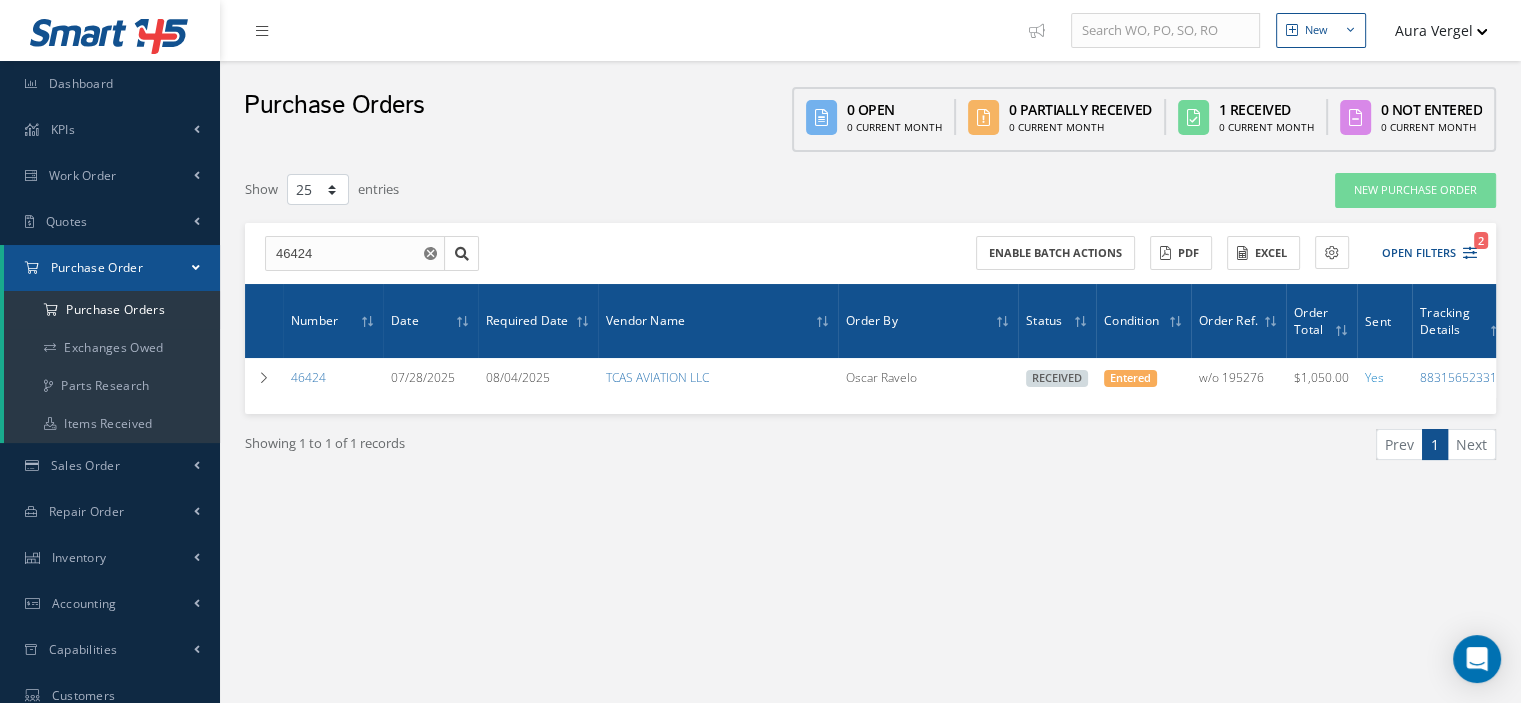 click at bounding box center (196, 267) 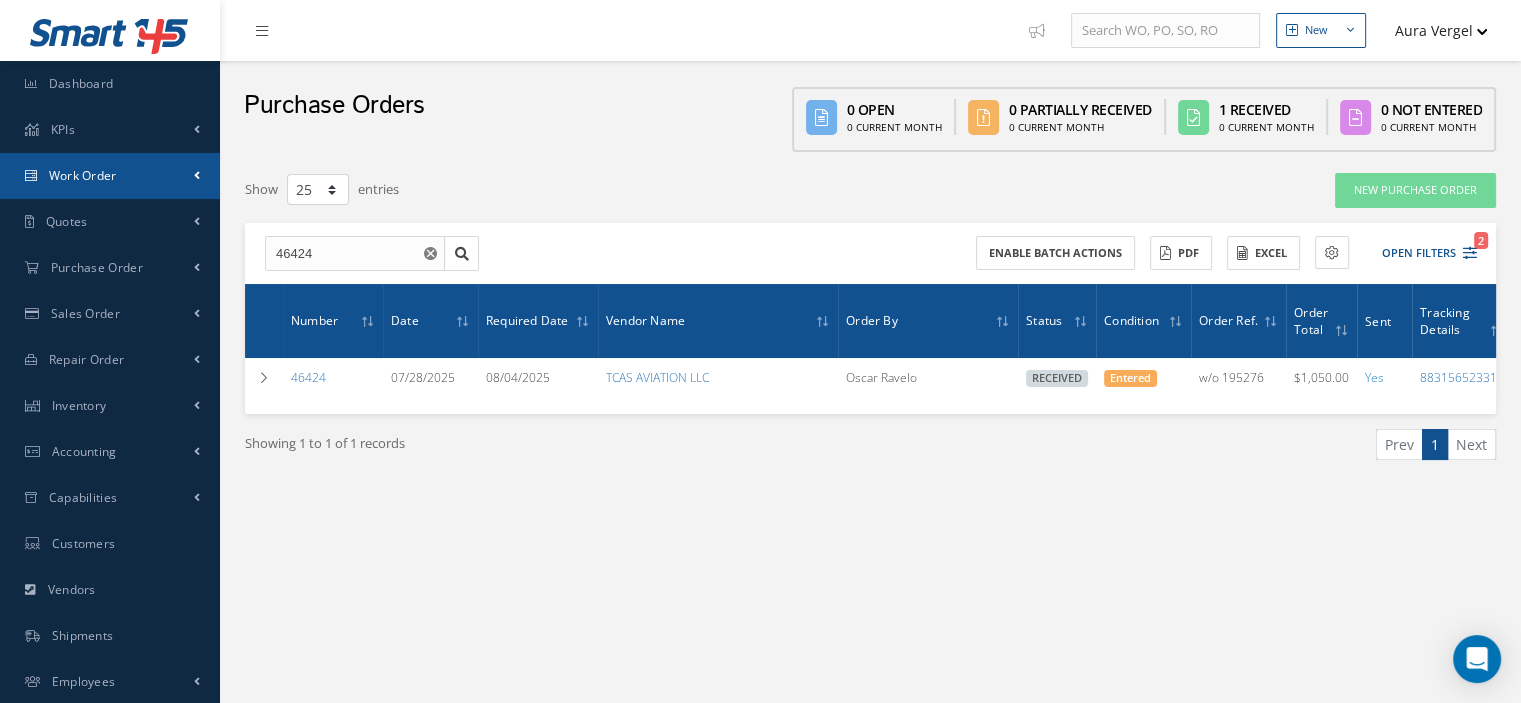 click on "Work Order" at bounding box center (110, 176) 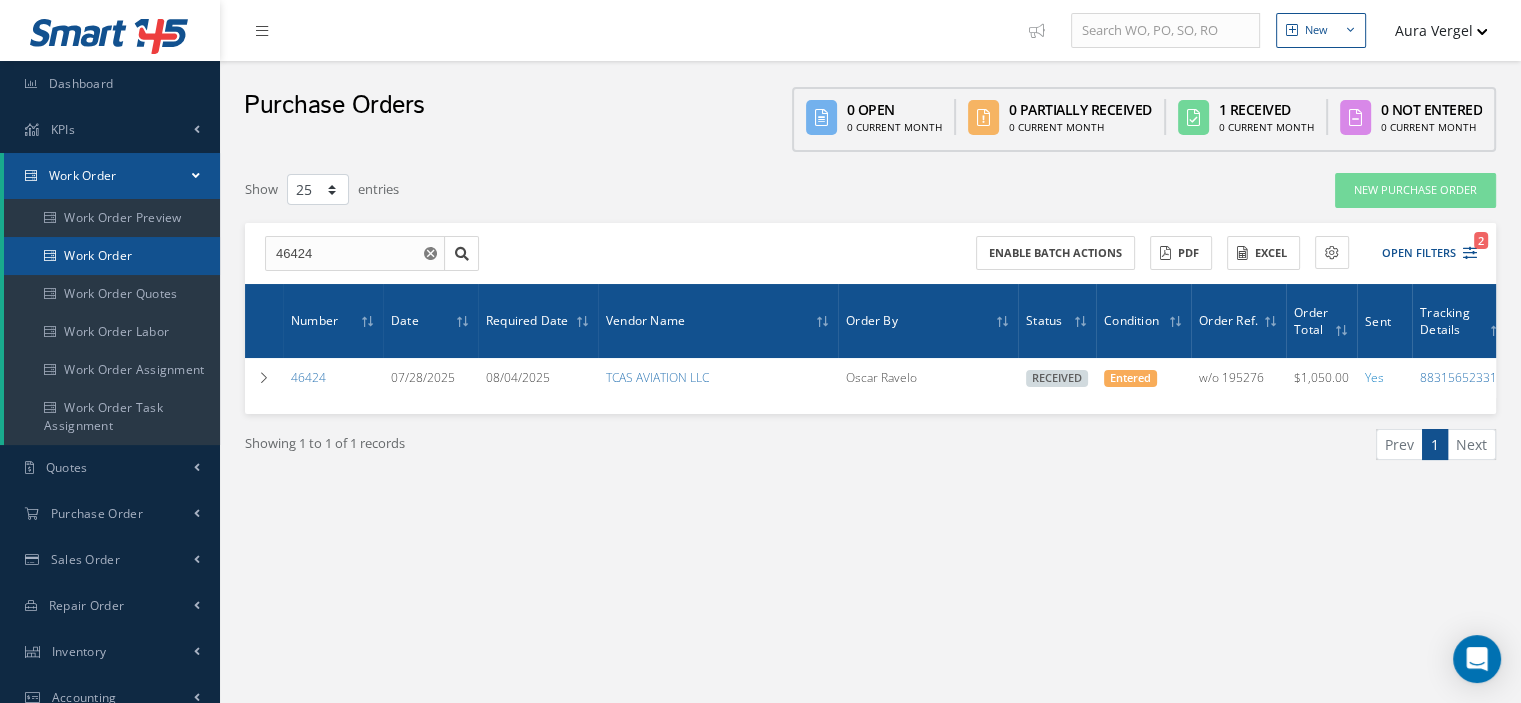 click on "Work Order" at bounding box center (112, 256) 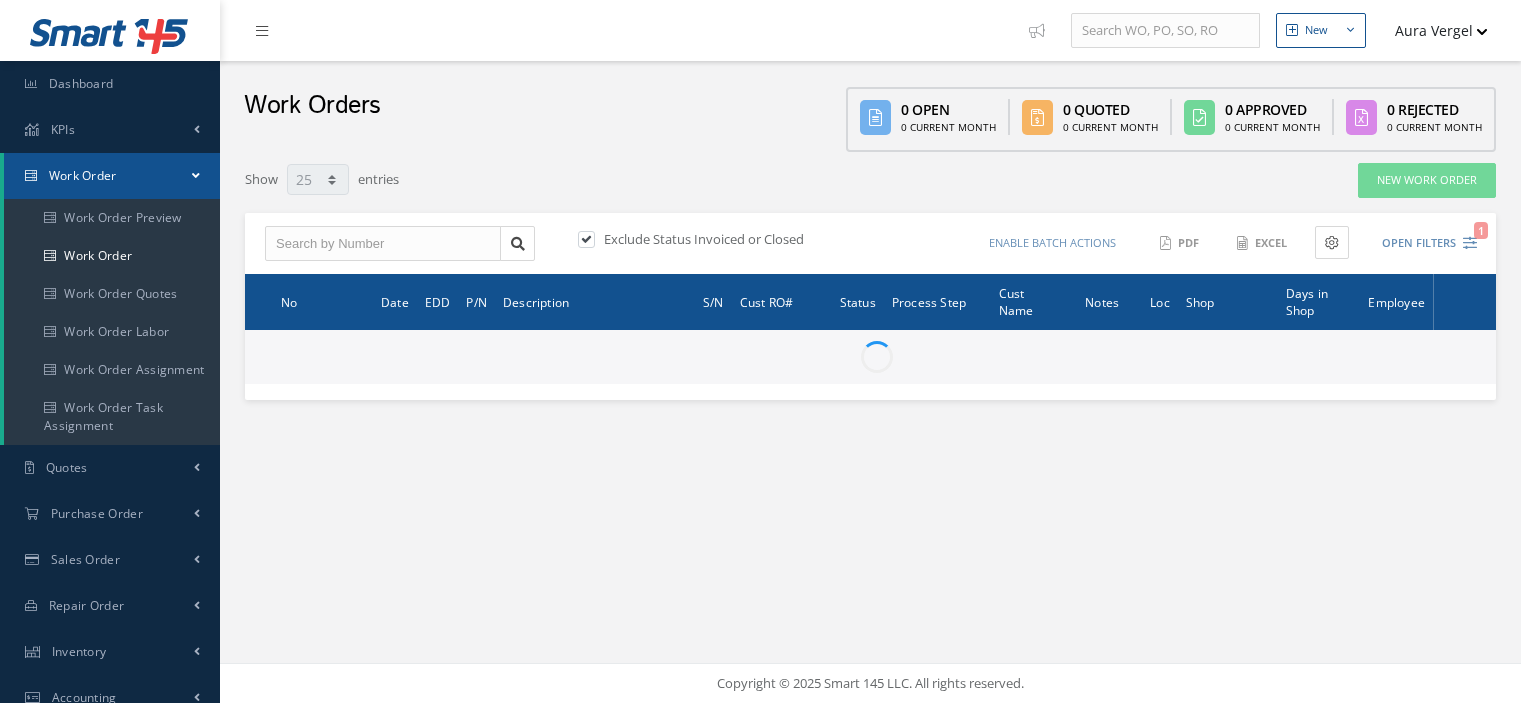select on "25" 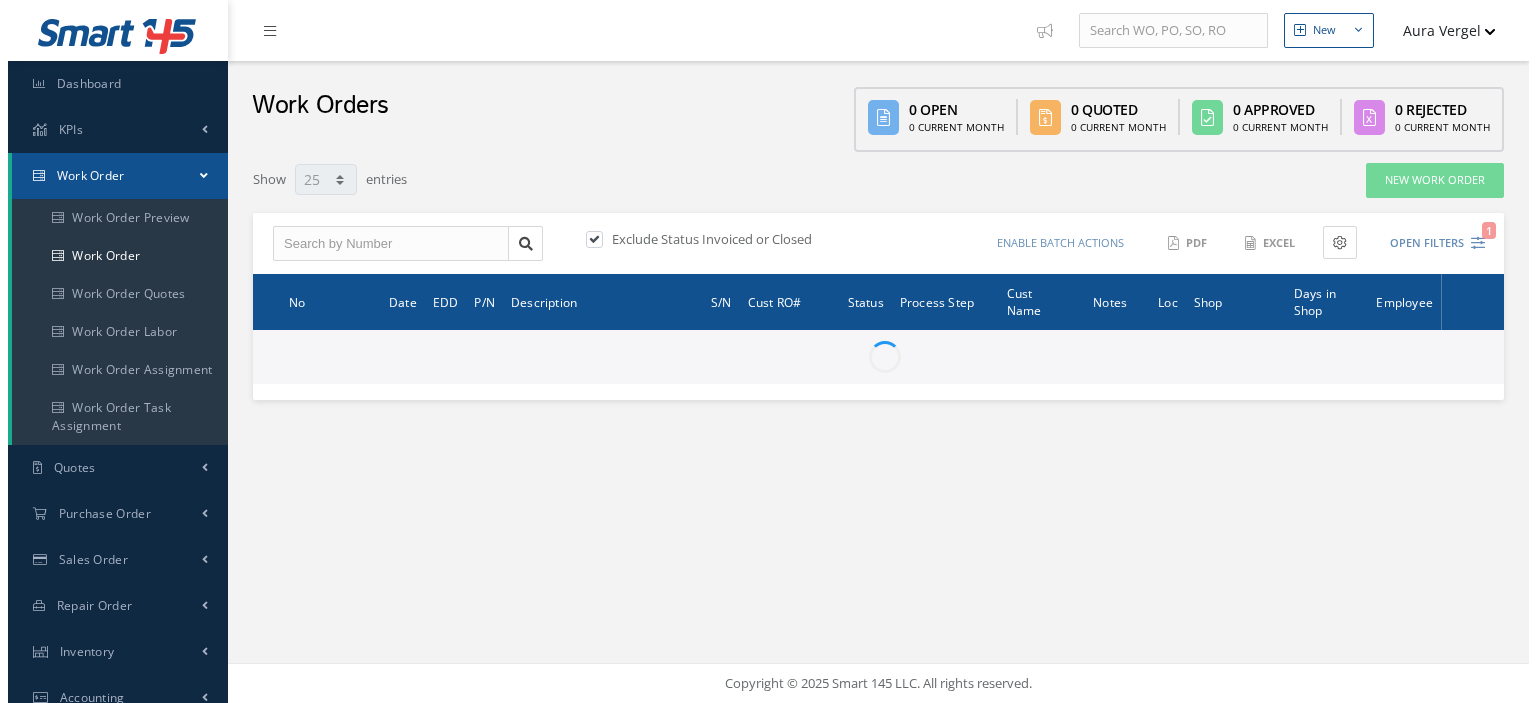 scroll, scrollTop: 0, scrollLeft: 0, axis: both 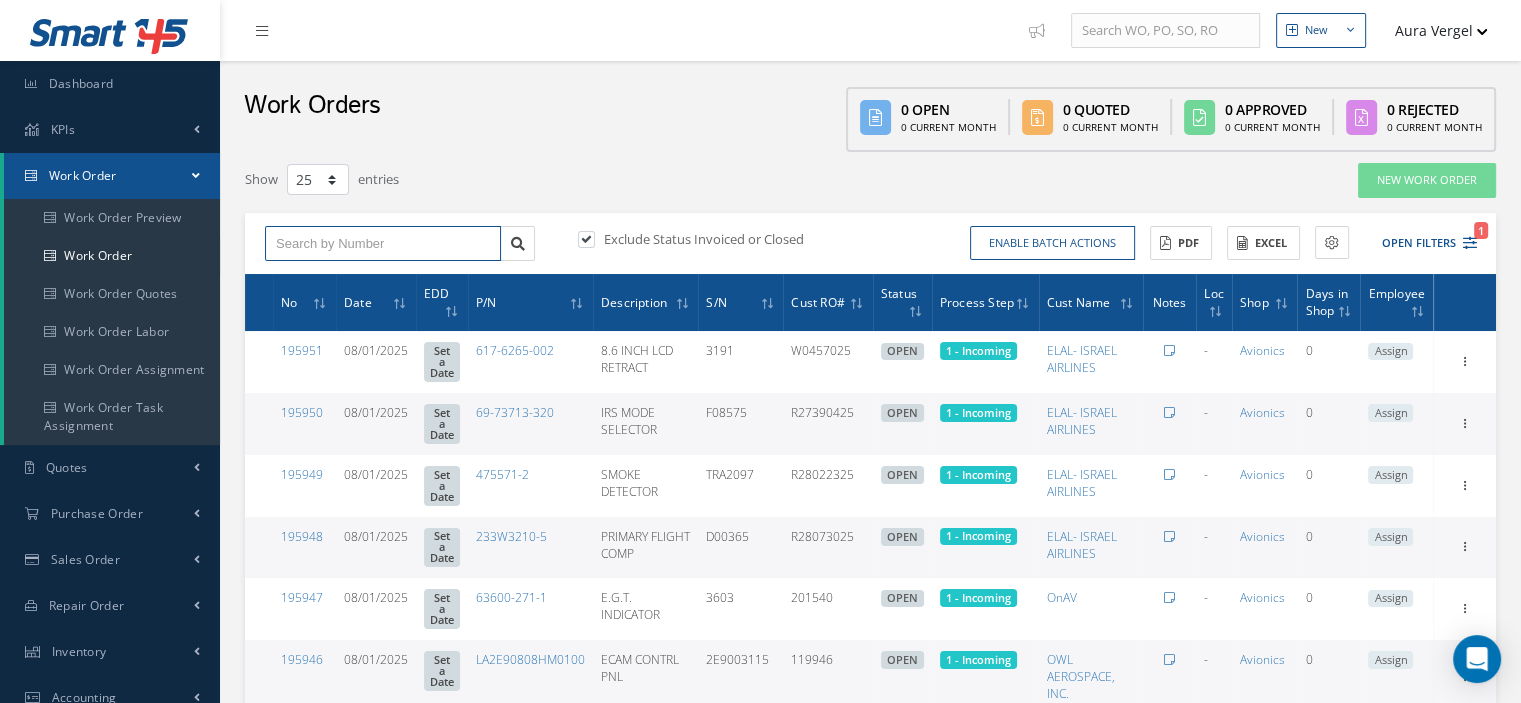 click at bounding box center (383, 244) 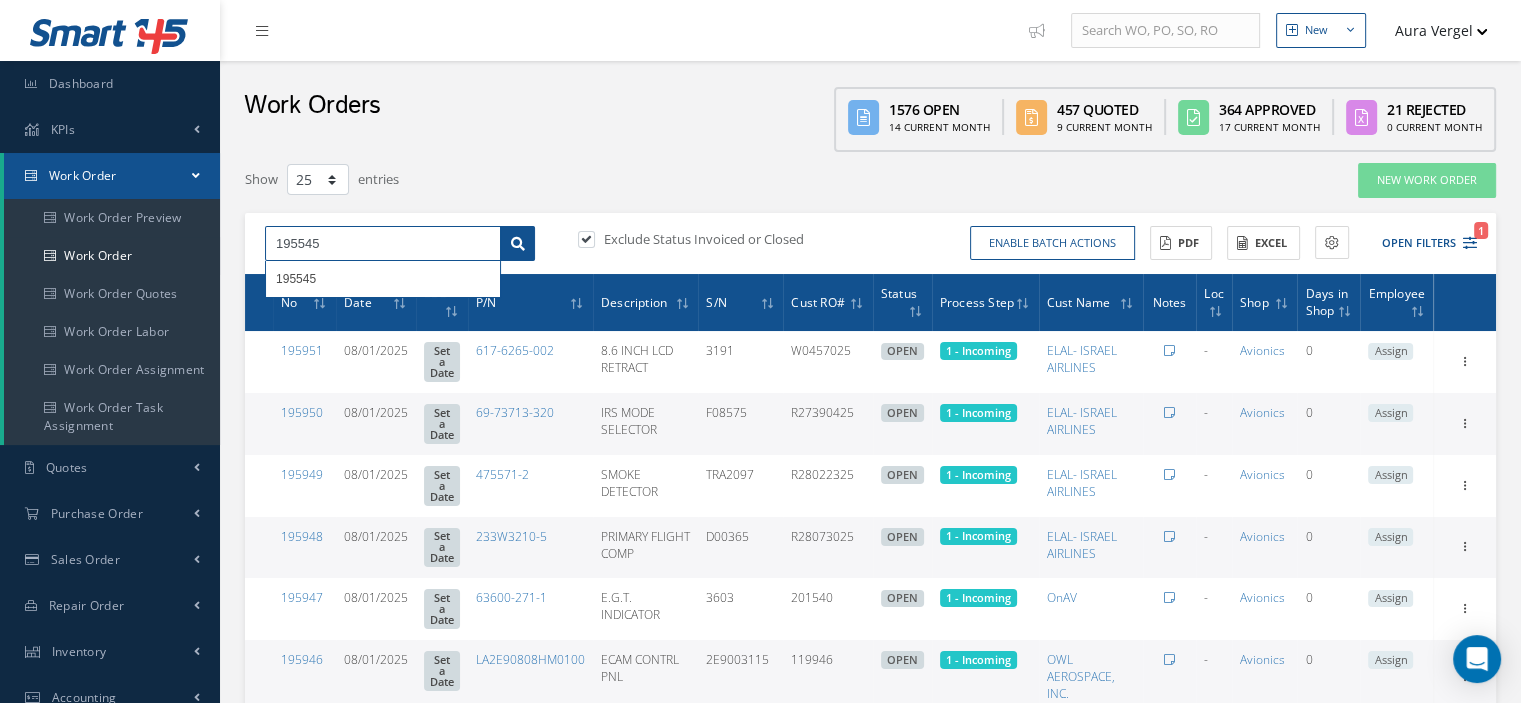 type on "195545" 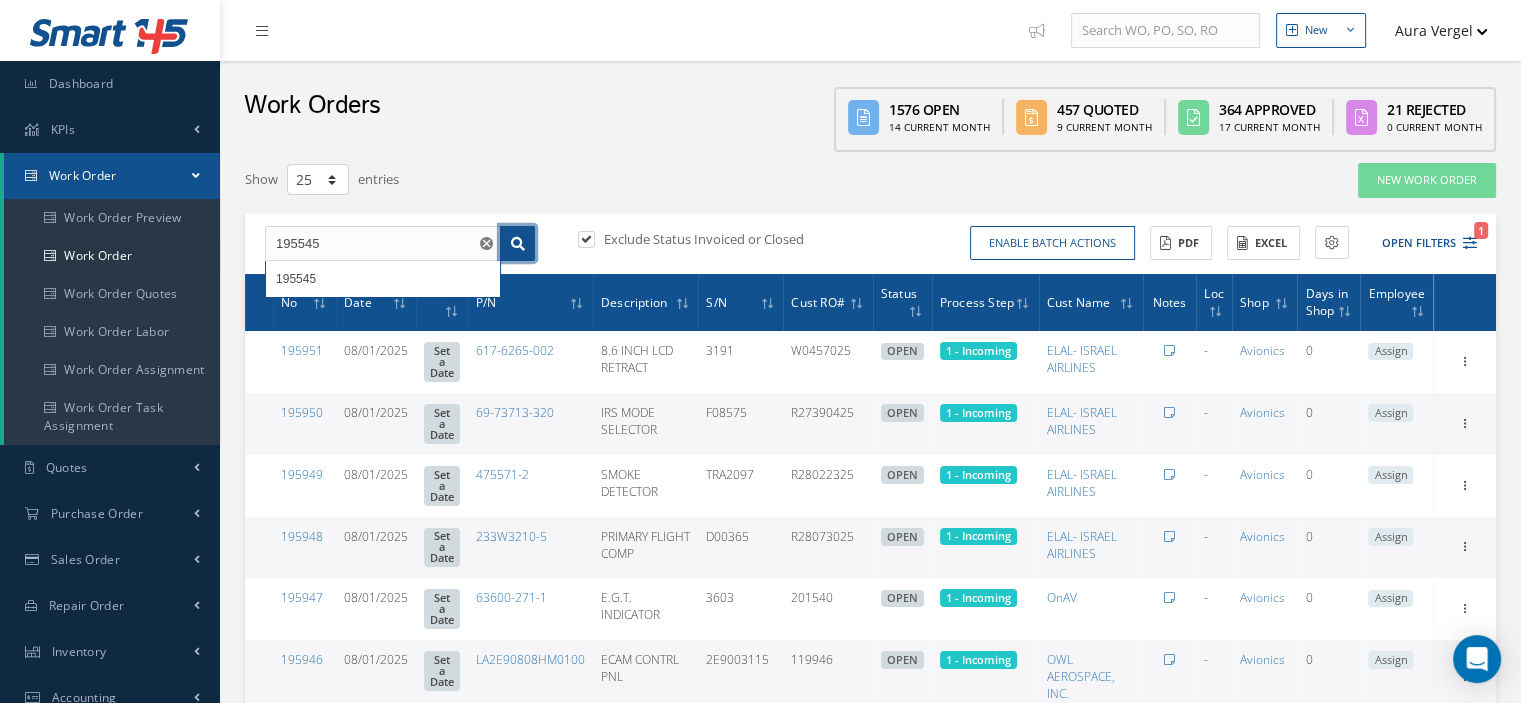 click at bounding box center (518, 244) 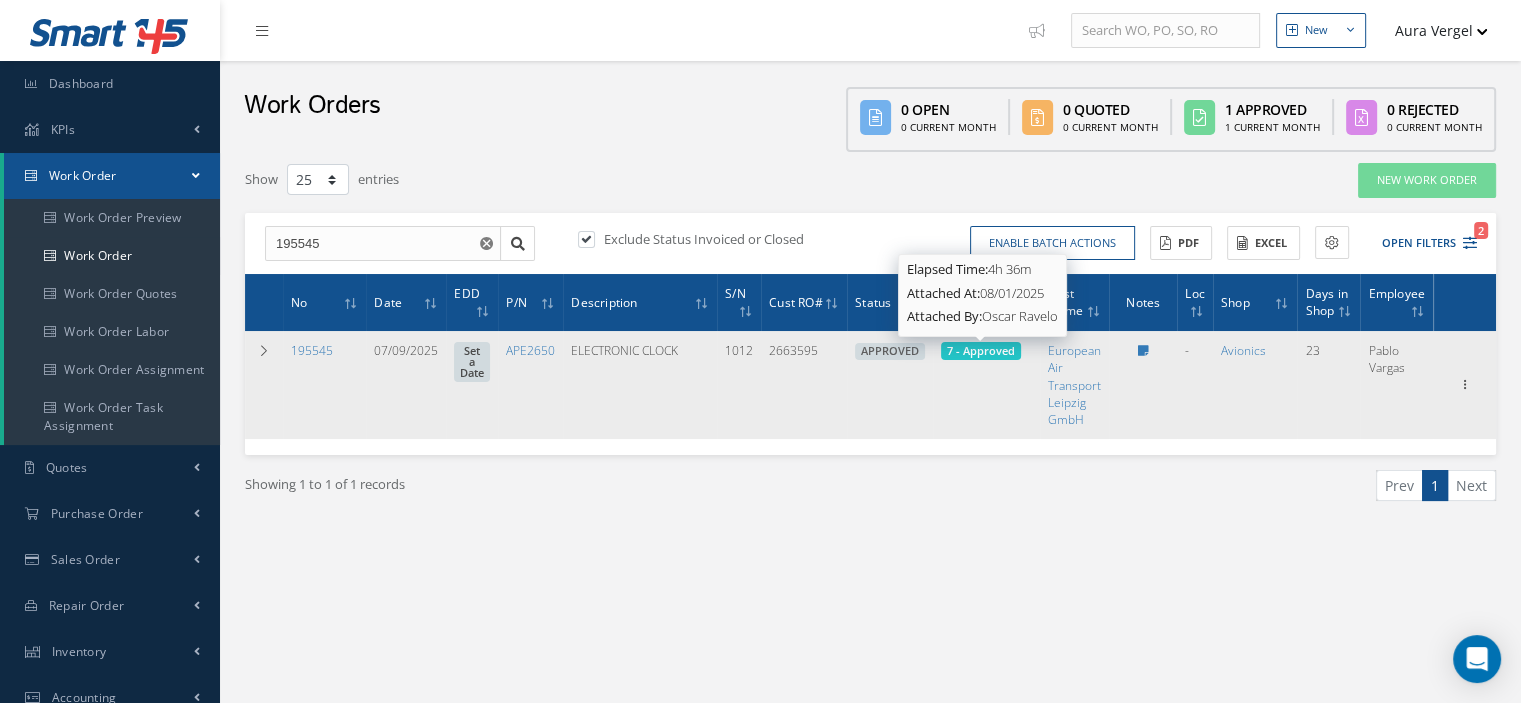 click on "7 - Approved" at bounding box center [981, 350] 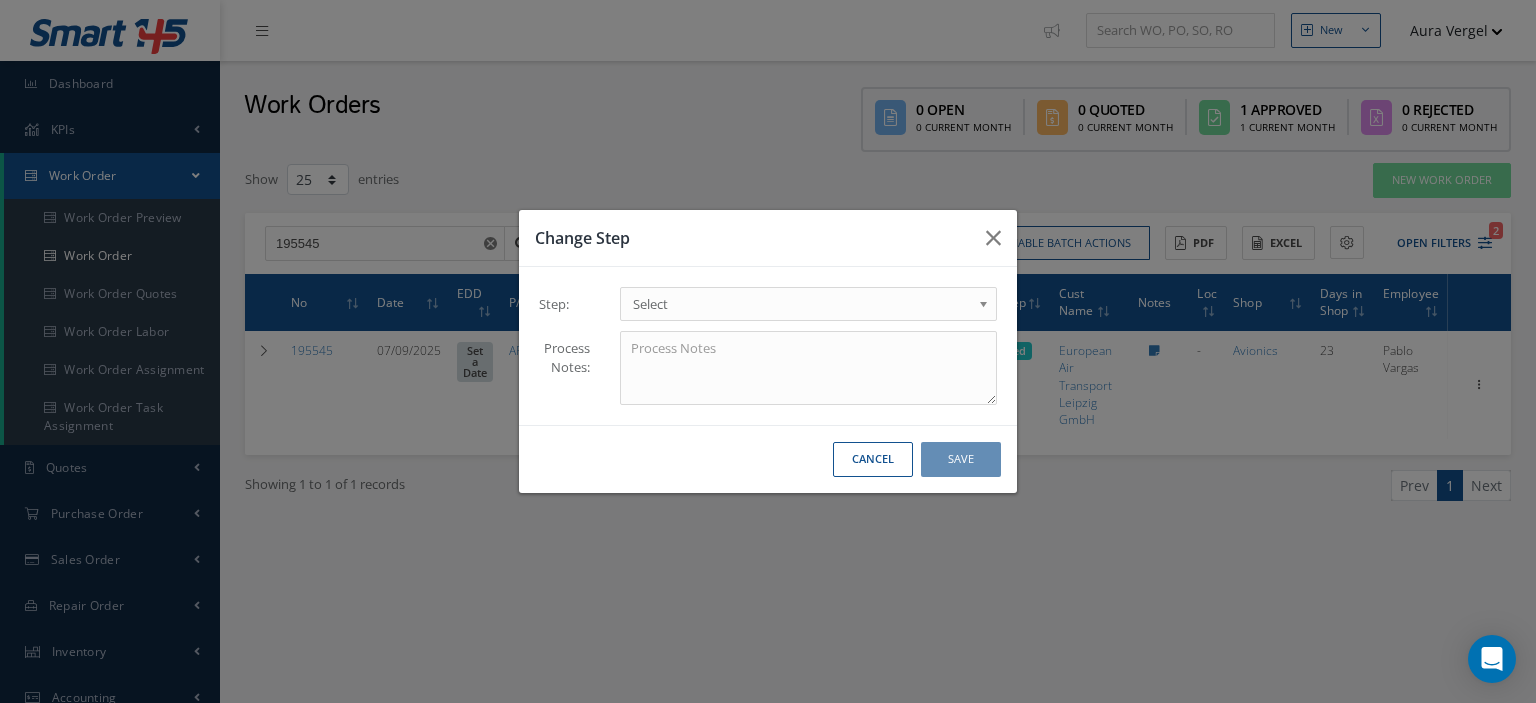 click on "Select" at bounding box center (802, 304) 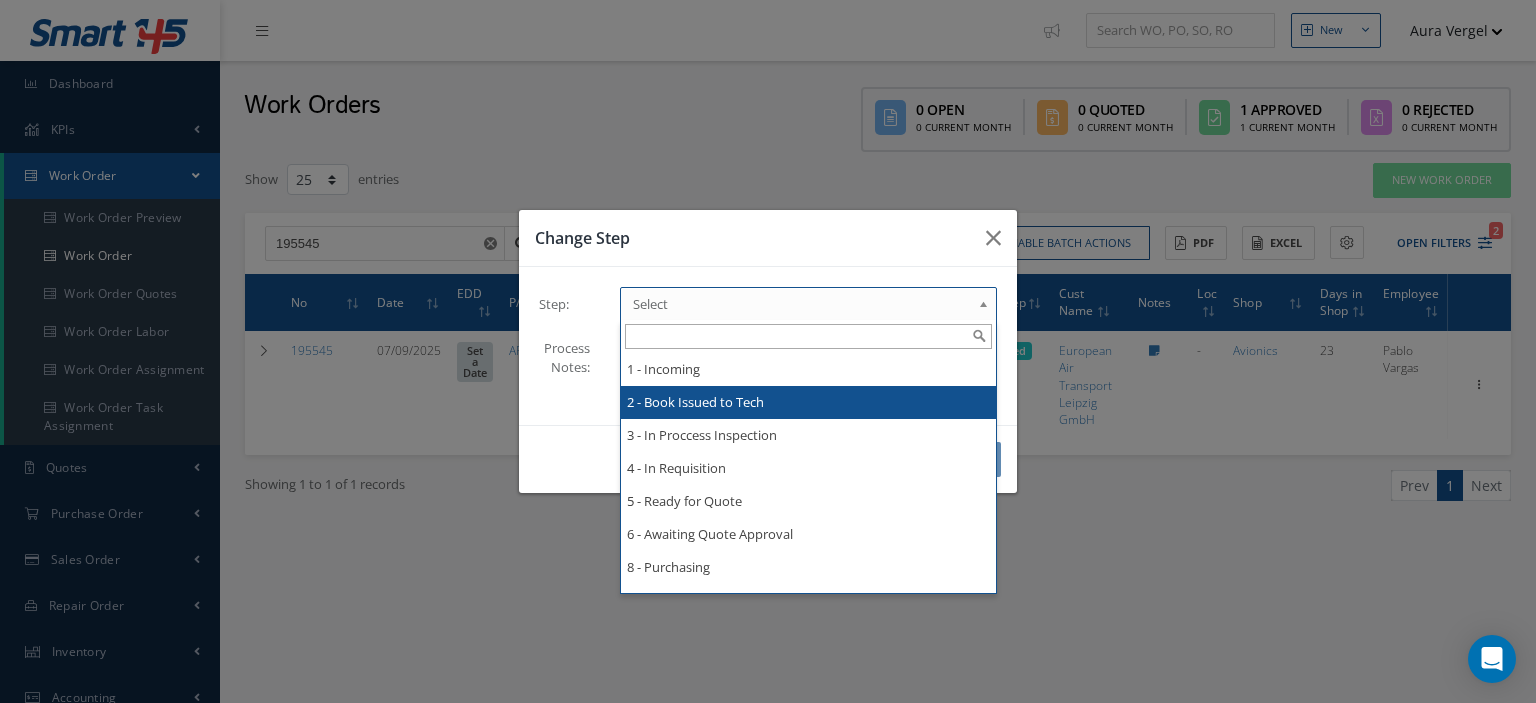 scroll, scrollTop: 100, scrollLeft: 0, axis: vertical 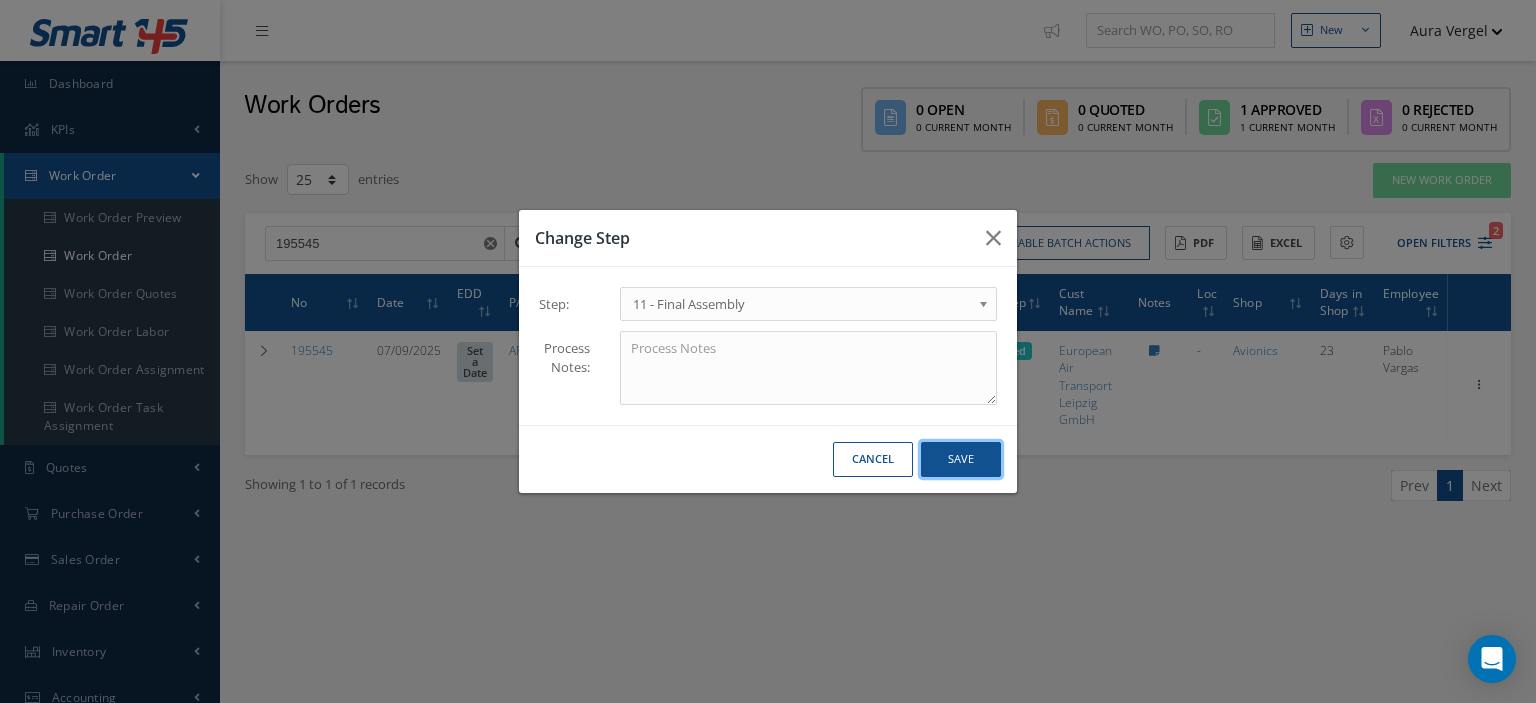 click on "Save" at bounding box center (961, 459) 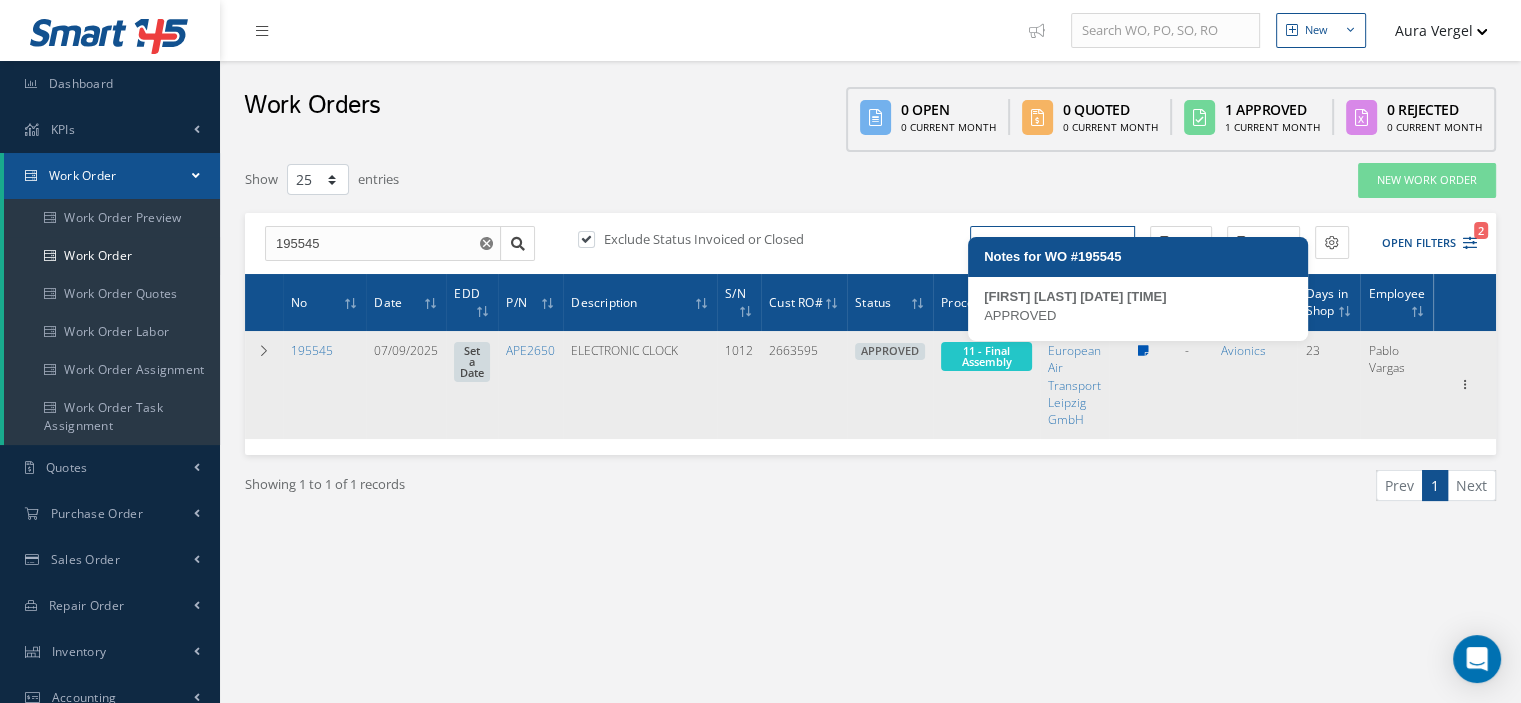 click at bounding box center [1143, 351] 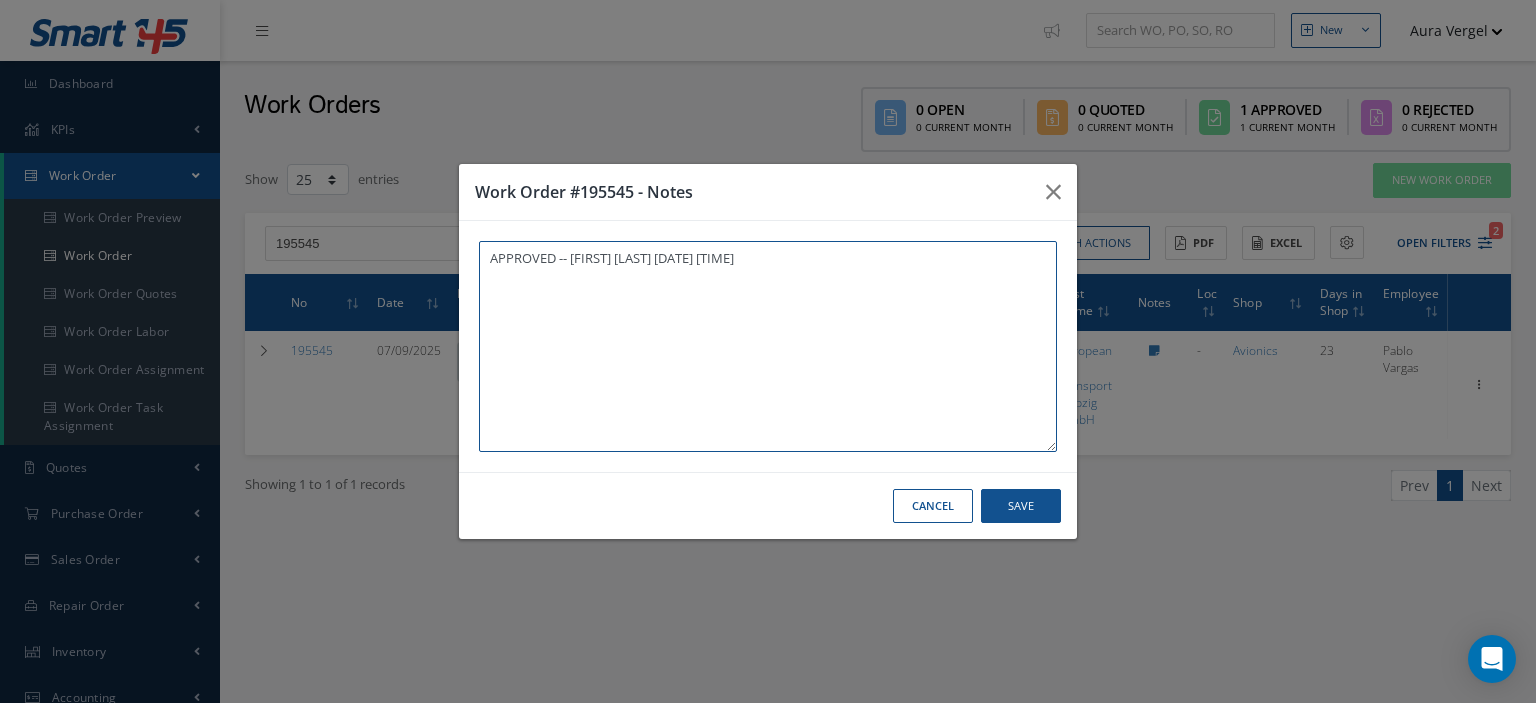 paste on "I already  gave them   to the technician" 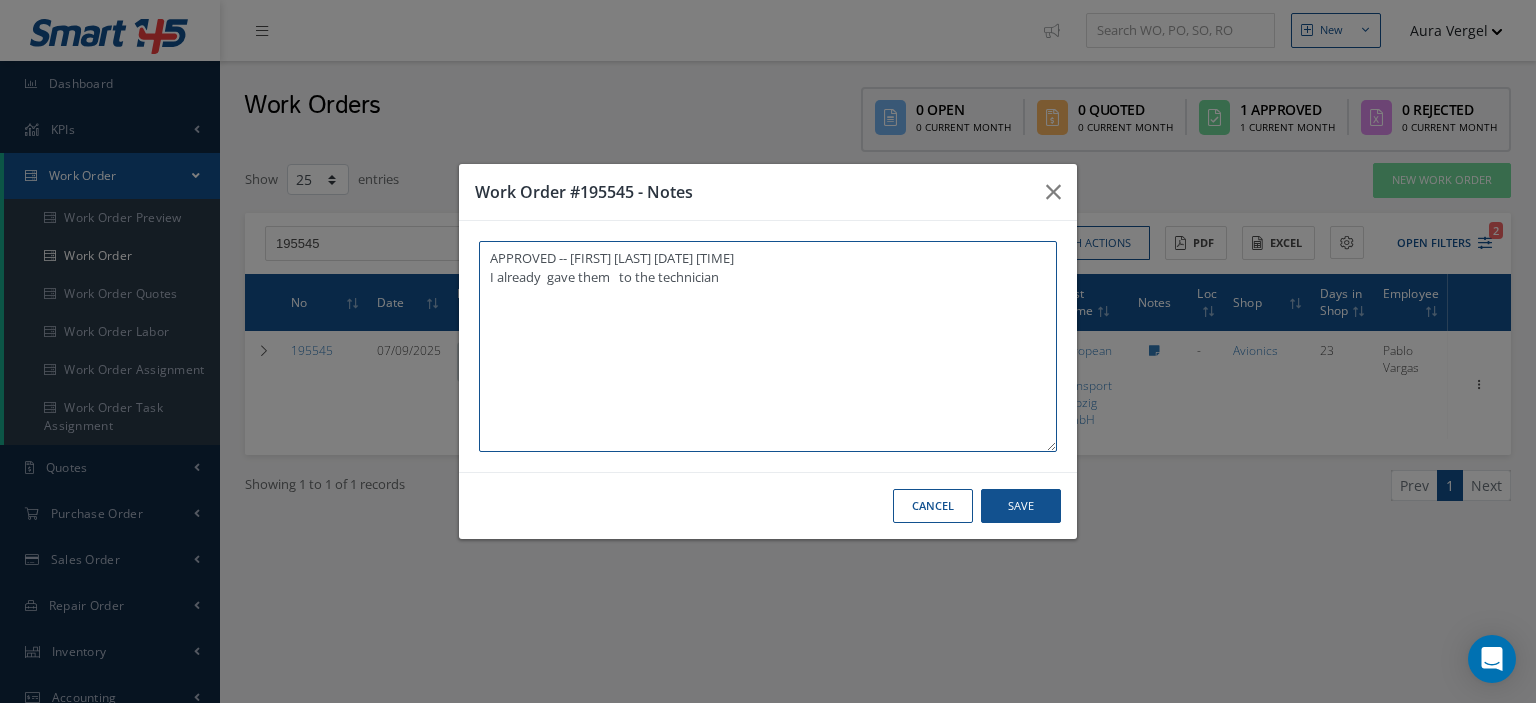 type on "APPROVED -- Oscar Ravelo 08/01/2025 07:37AM
I already  gave them   to the technician" 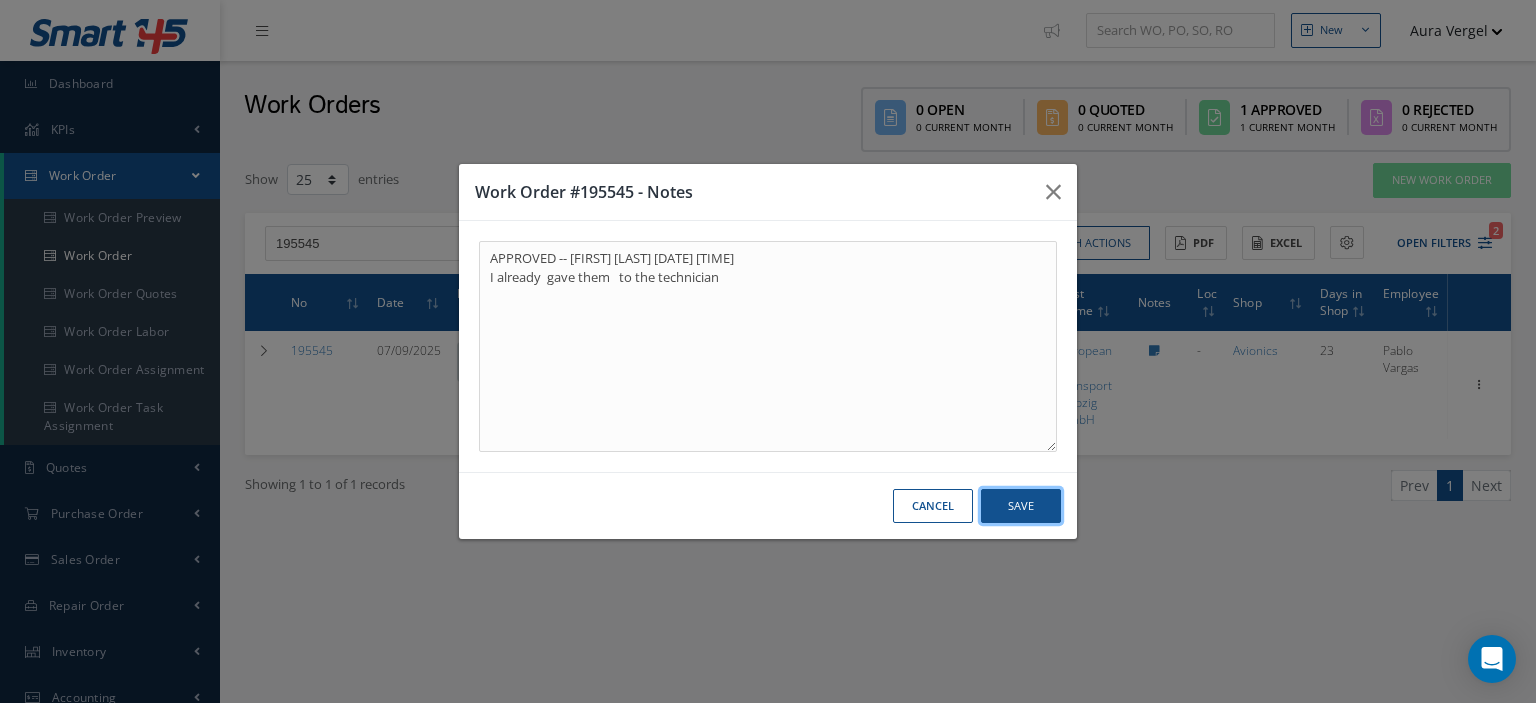click on "Save" at bounding box center [1021, 506] 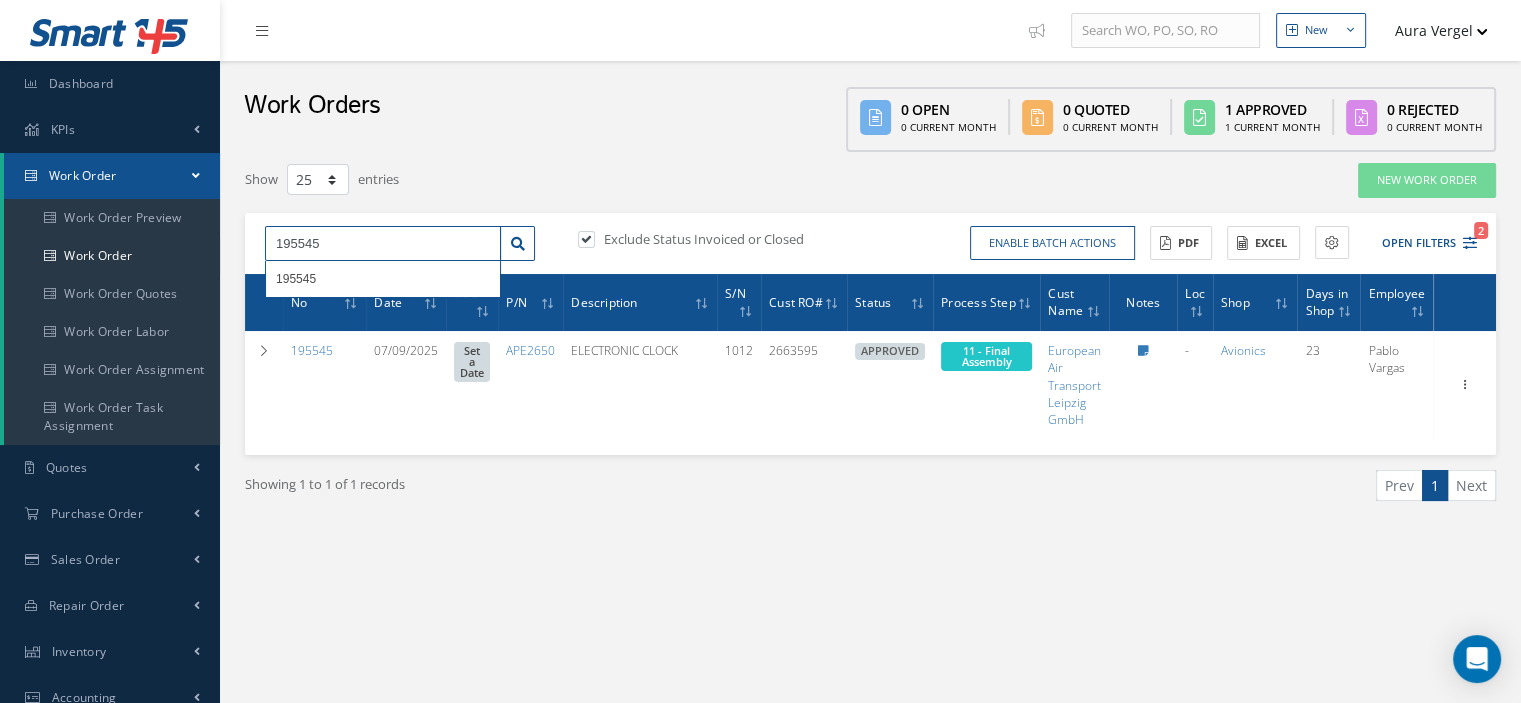 drag, startPoint x: 377, startPoint y: 244, endPoint x: 276, endPoint y: 235, distance: 101.4002 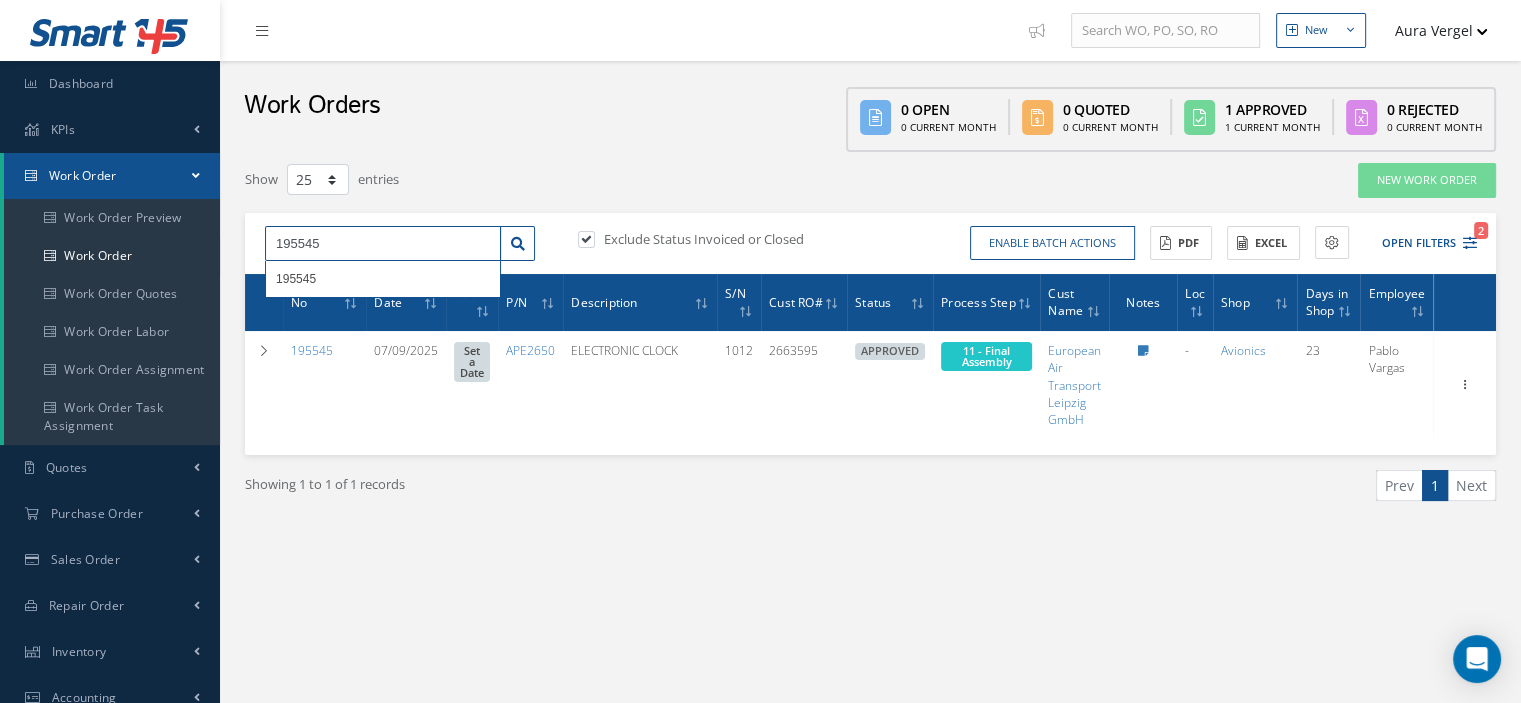 click on "195545" at bounding box center [383, 244] 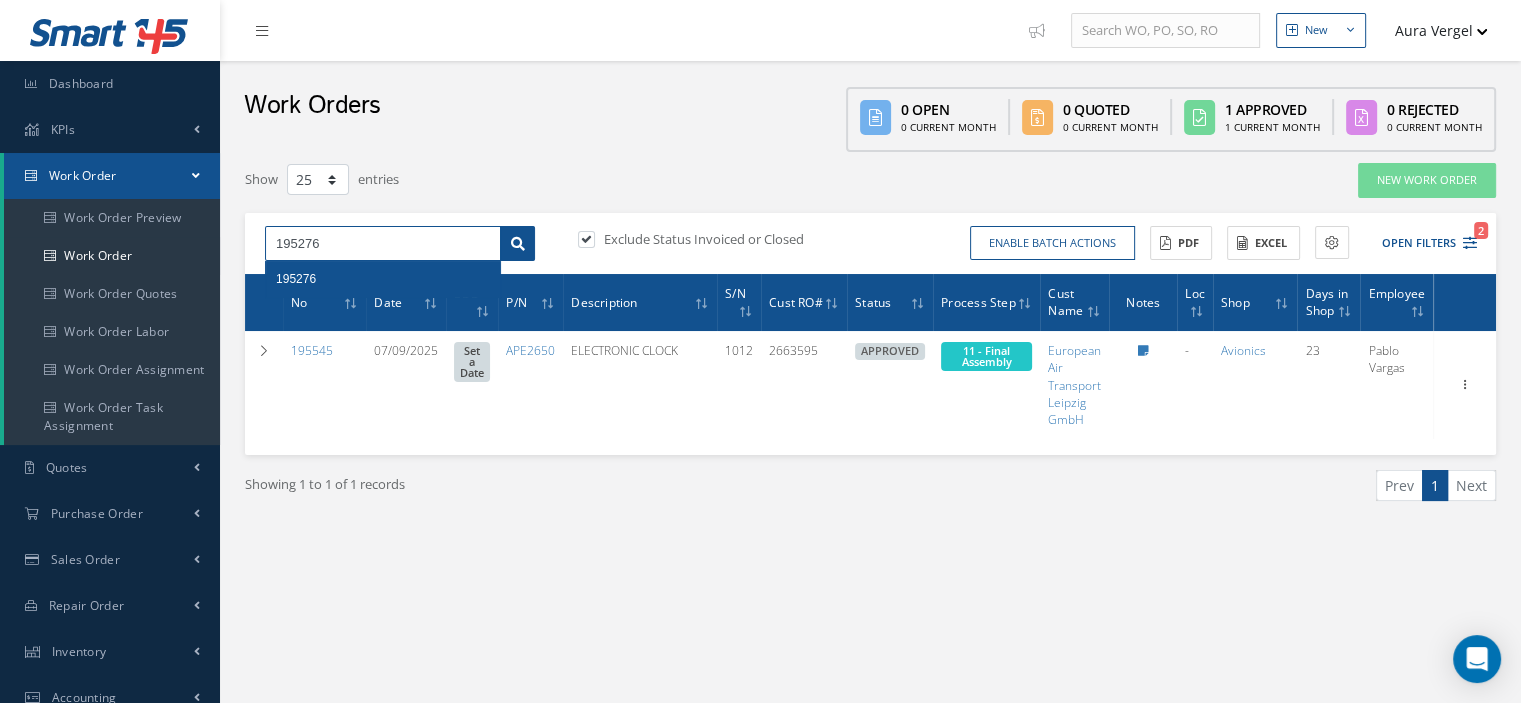 type on "195276" 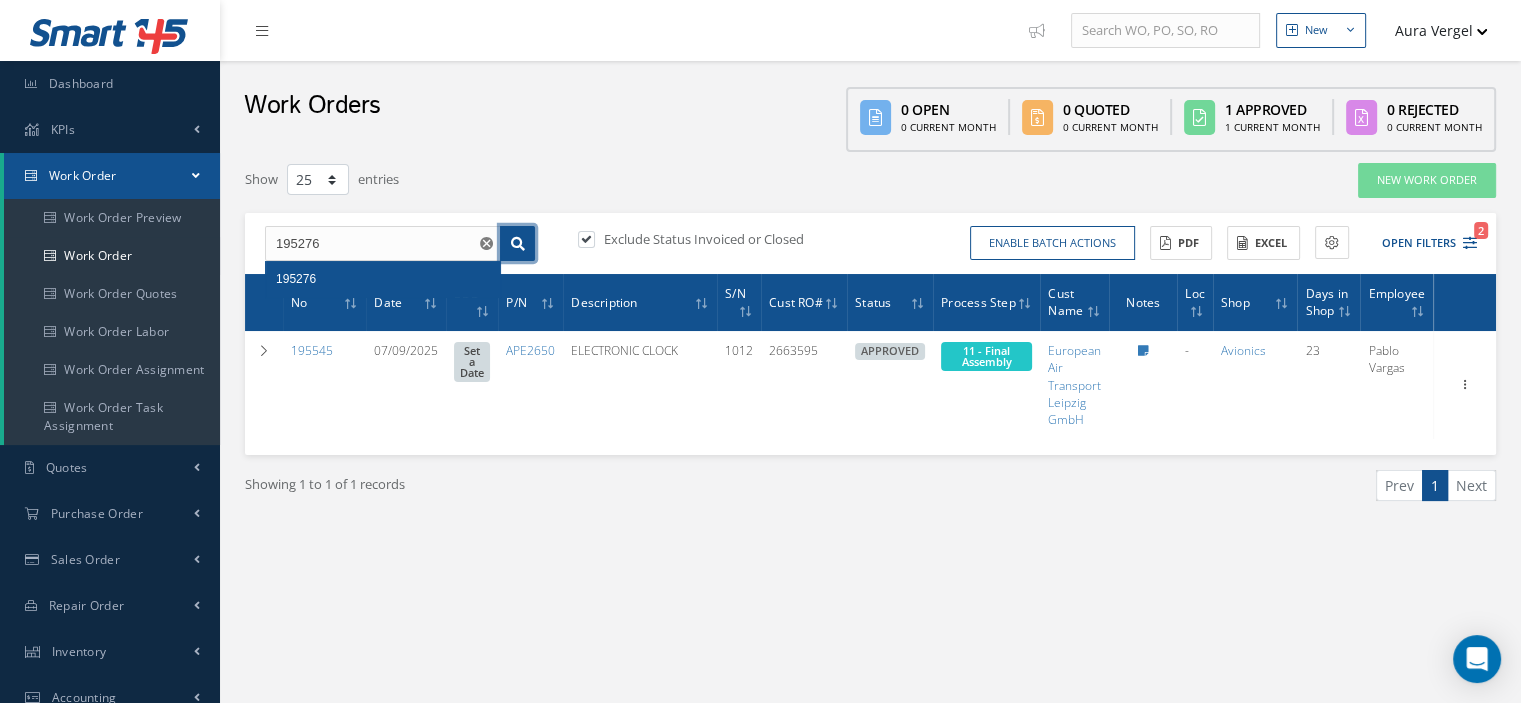 click at bounding box center (518, 244) 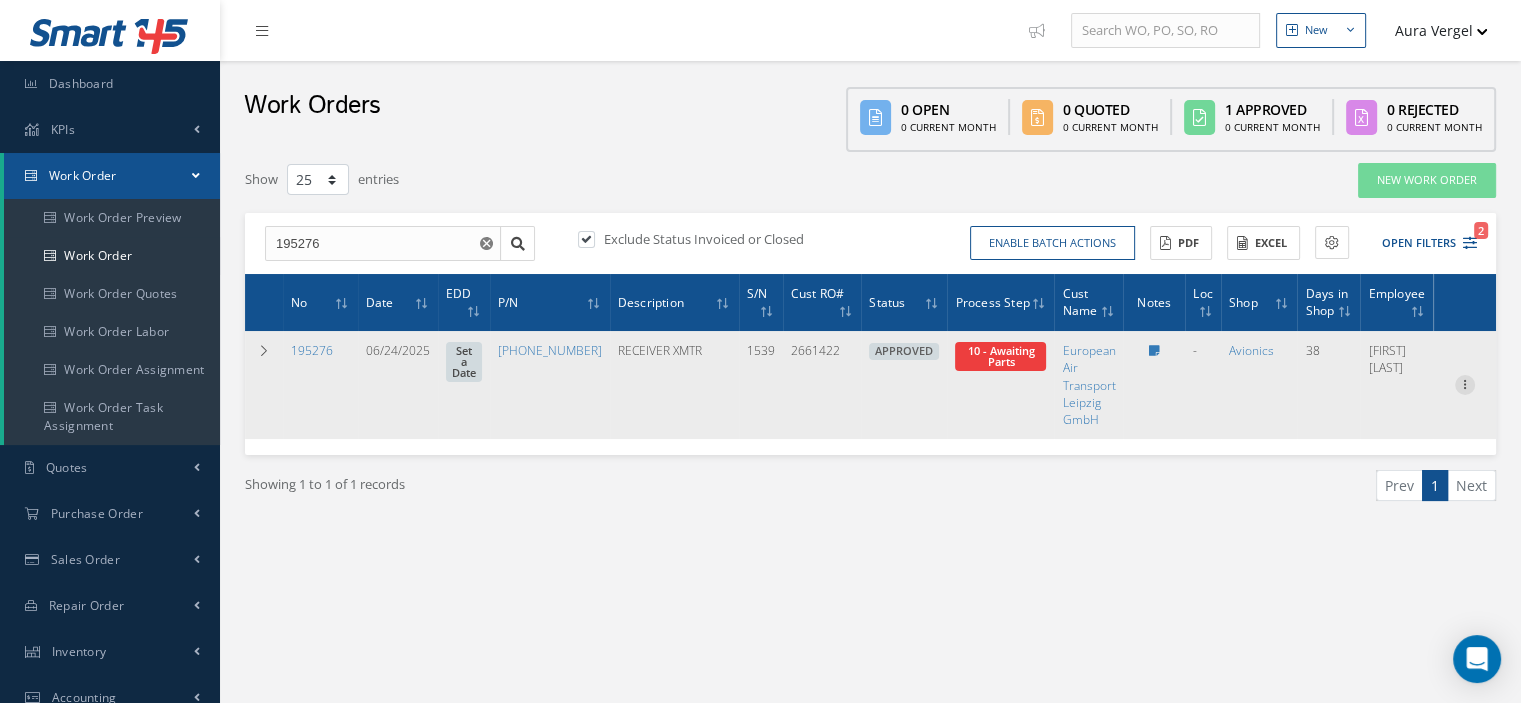 click at bounding box center (1465, 383) 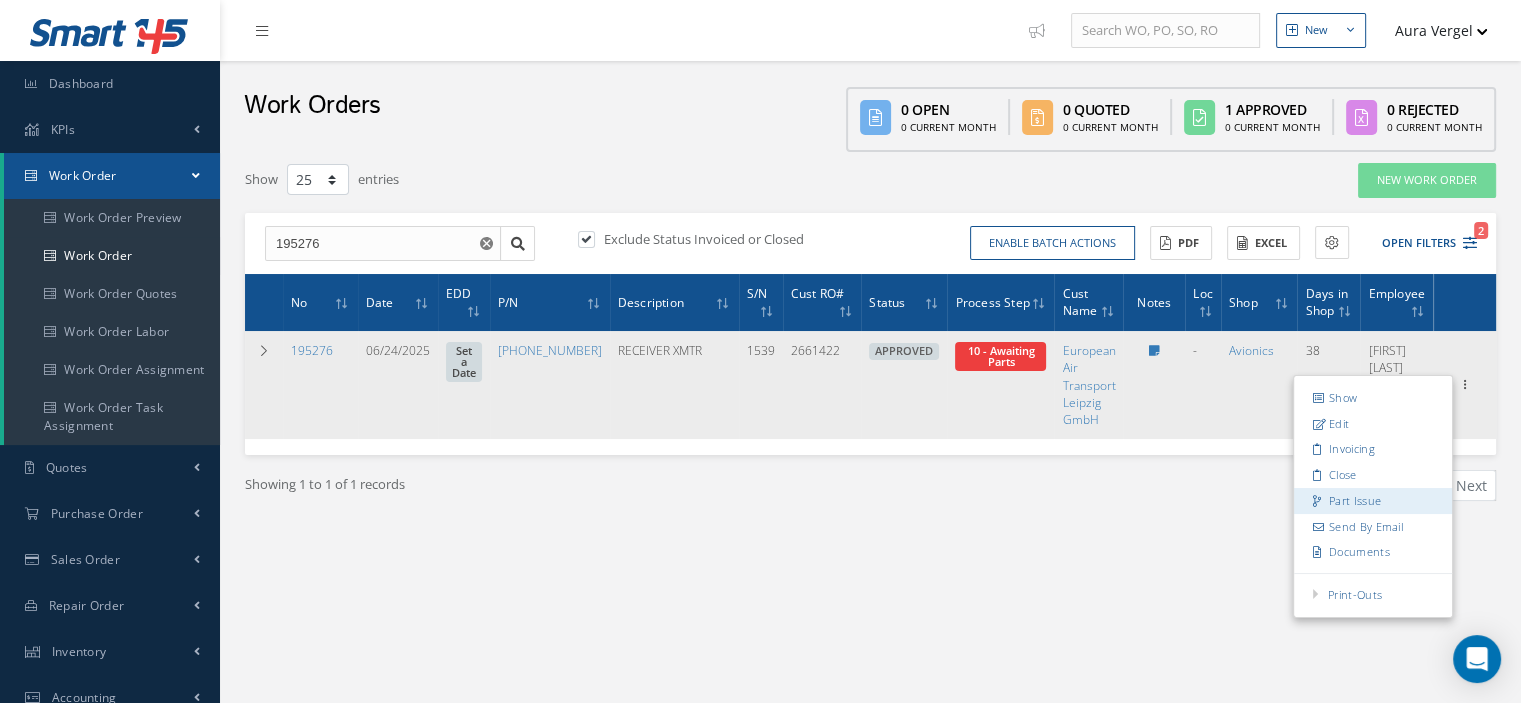 click on "Part Issue" at bounding box center [1373, 501] 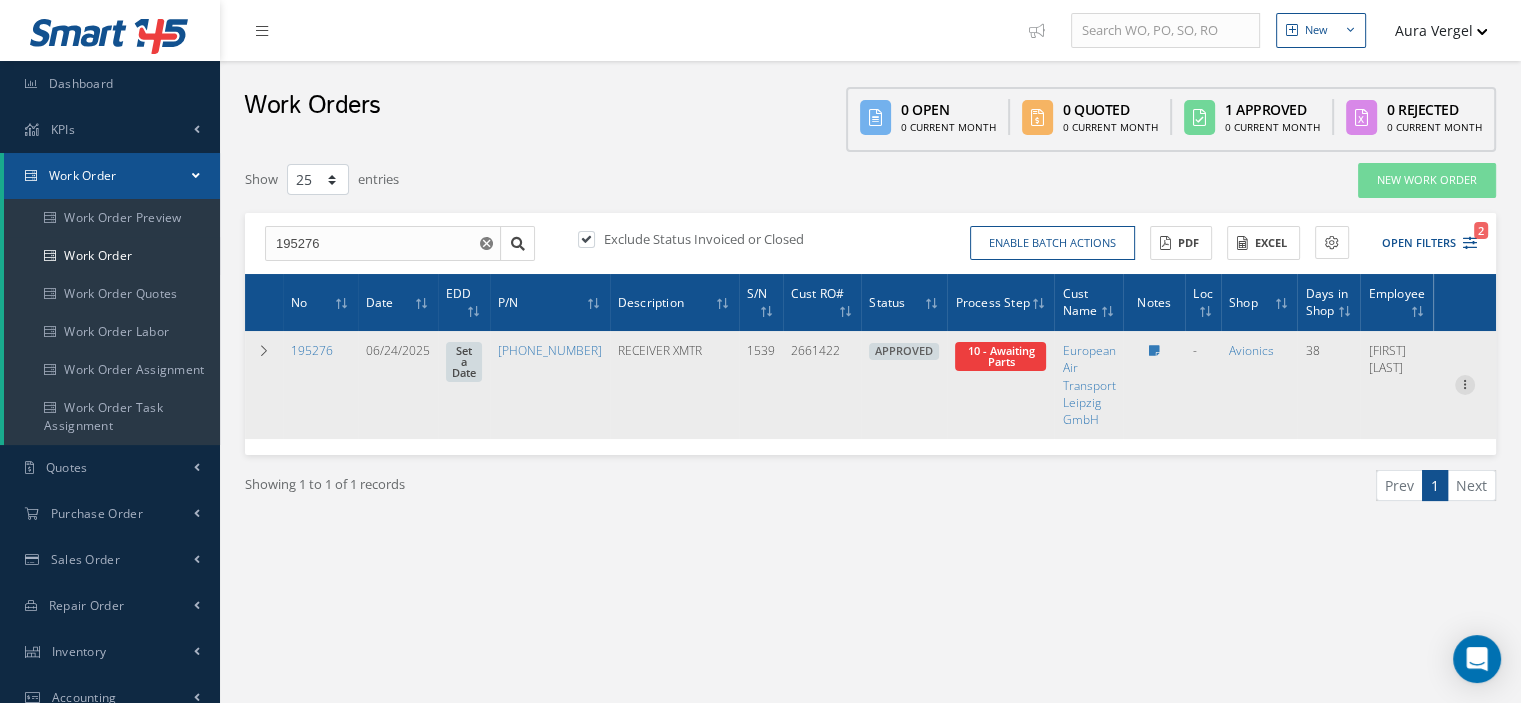 click at bounding box center [1465, 383] 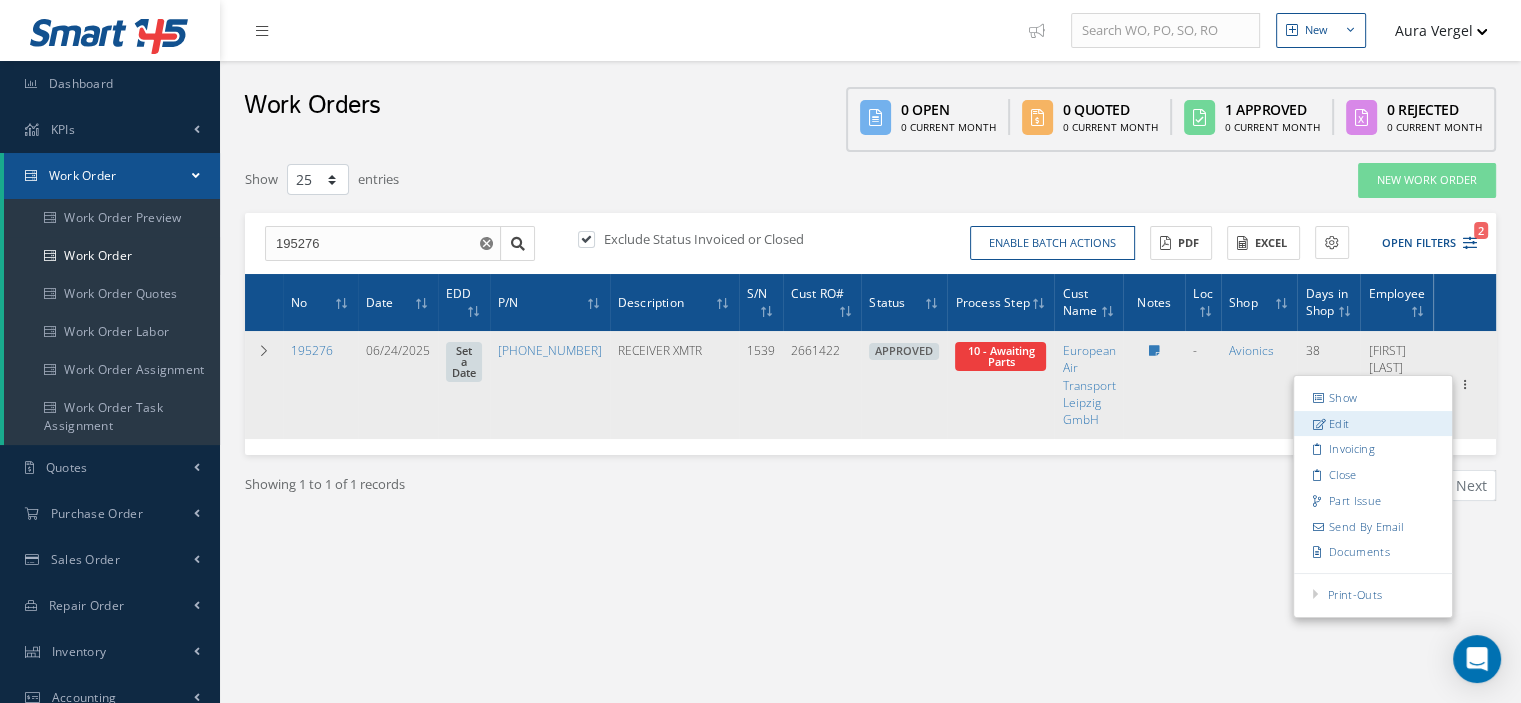 click on "Edit" at bounding box center (1373, 424) 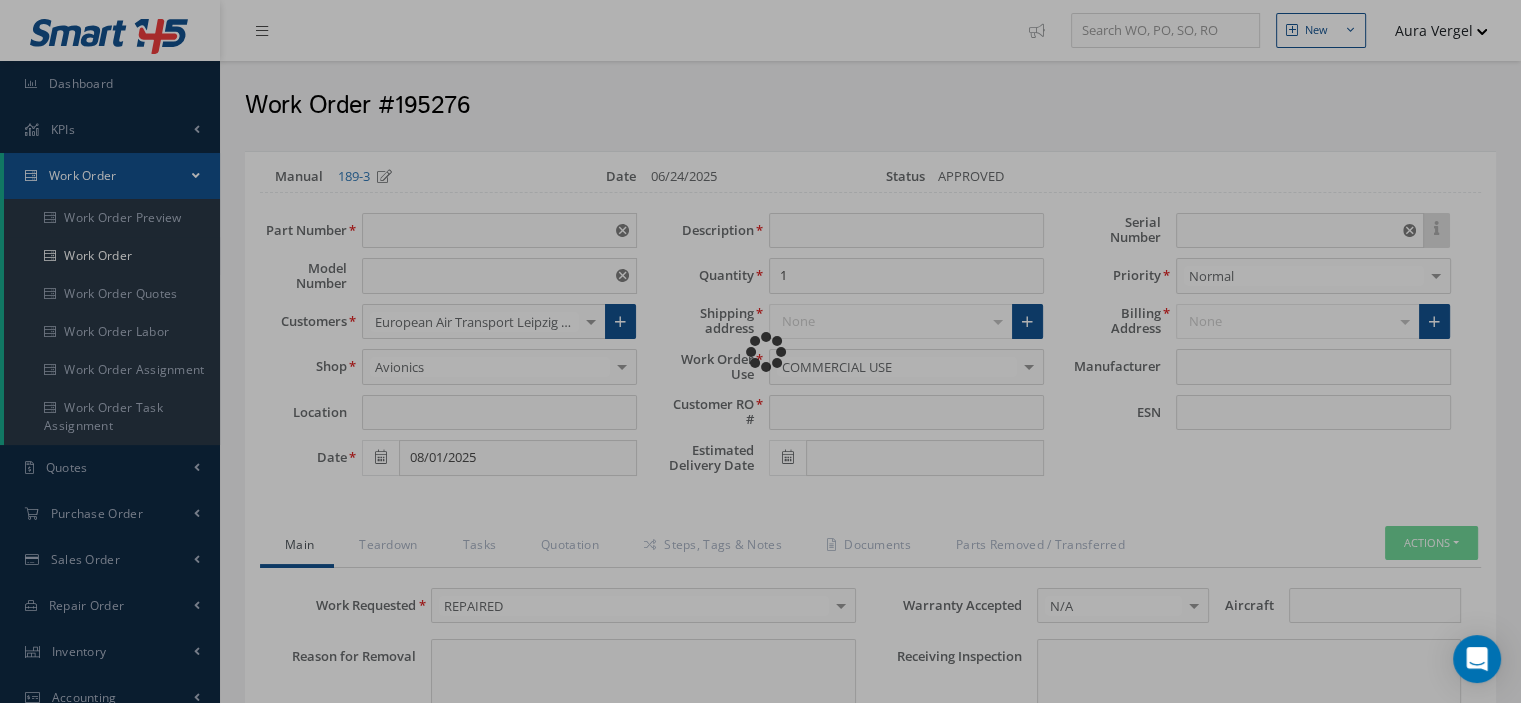 type on "2041217-0414" 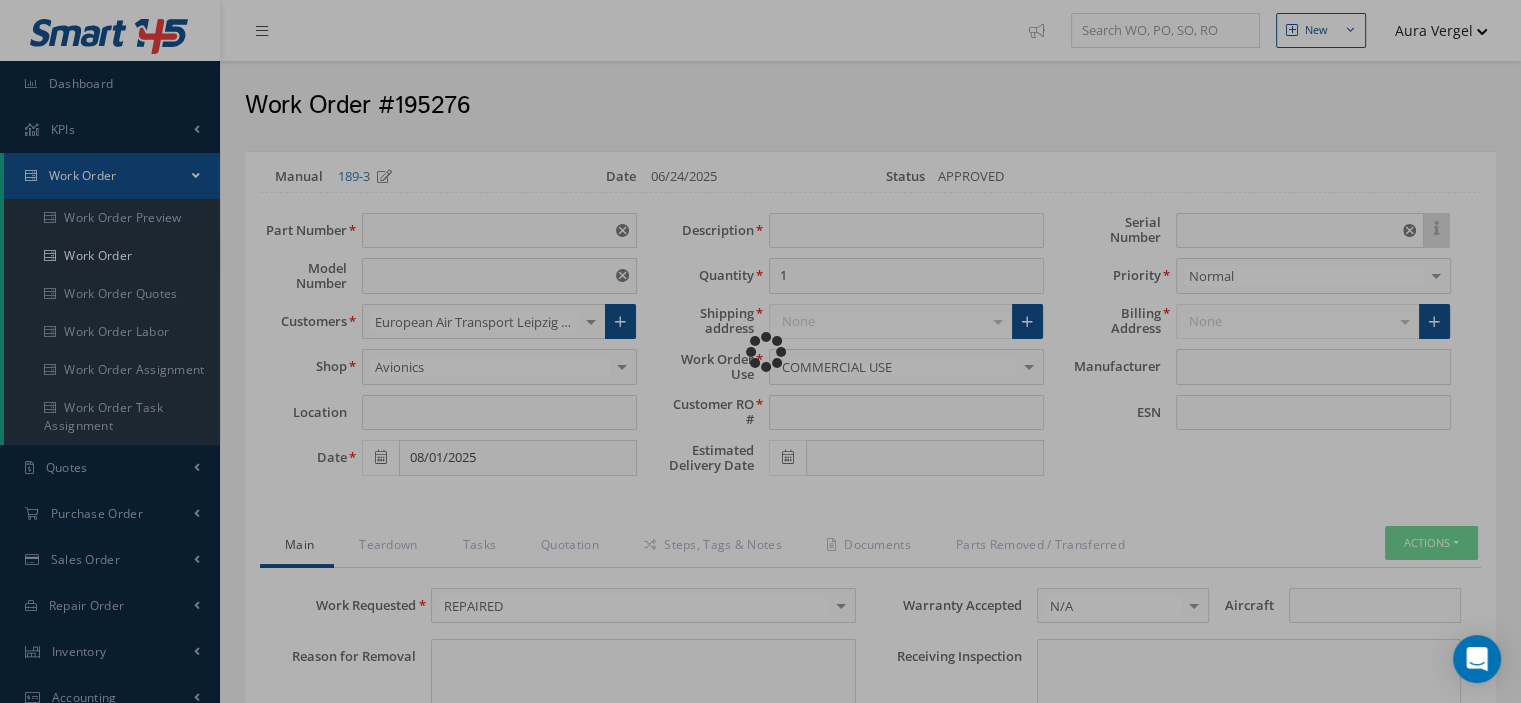 type on "06/24/2025" 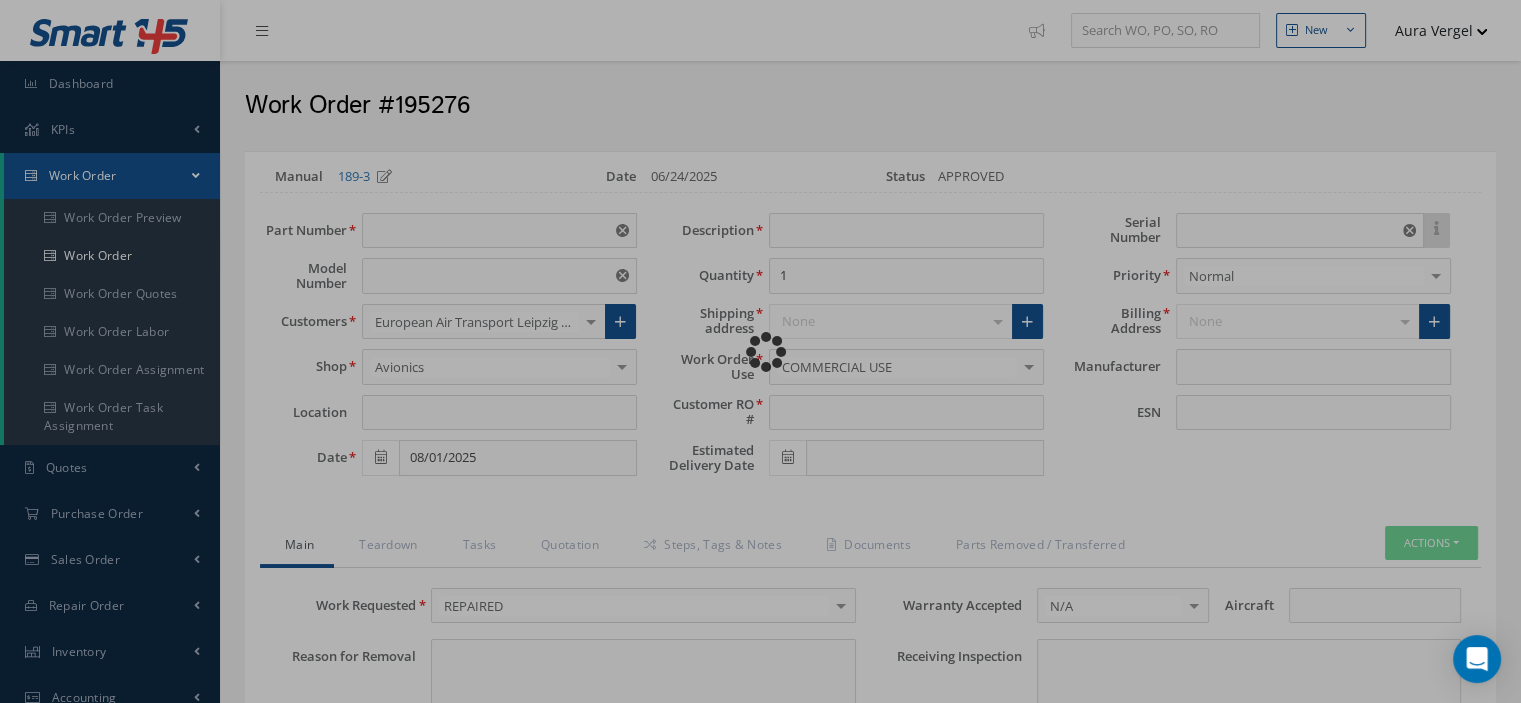 type on "RECEIVER XMTR" 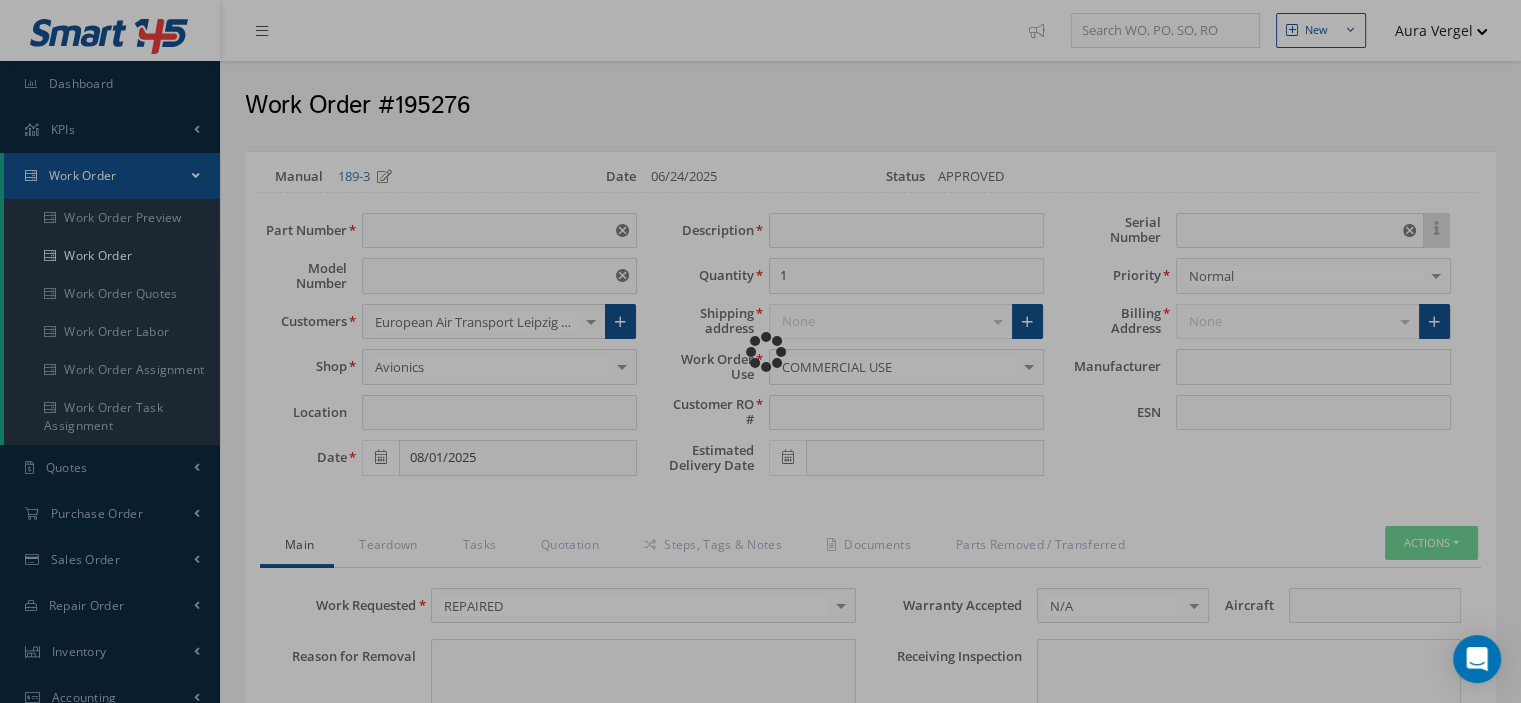 type on "1539" 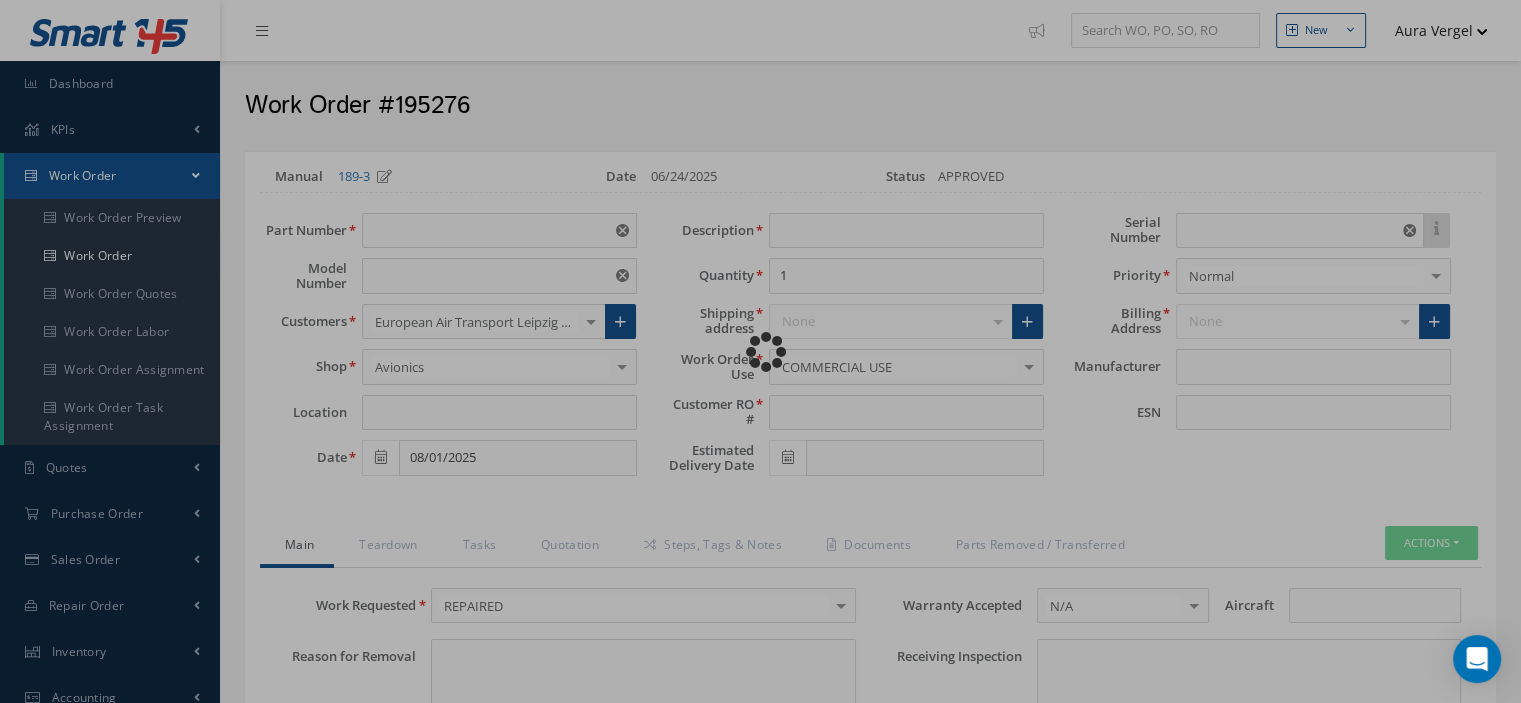 type on "NONE" 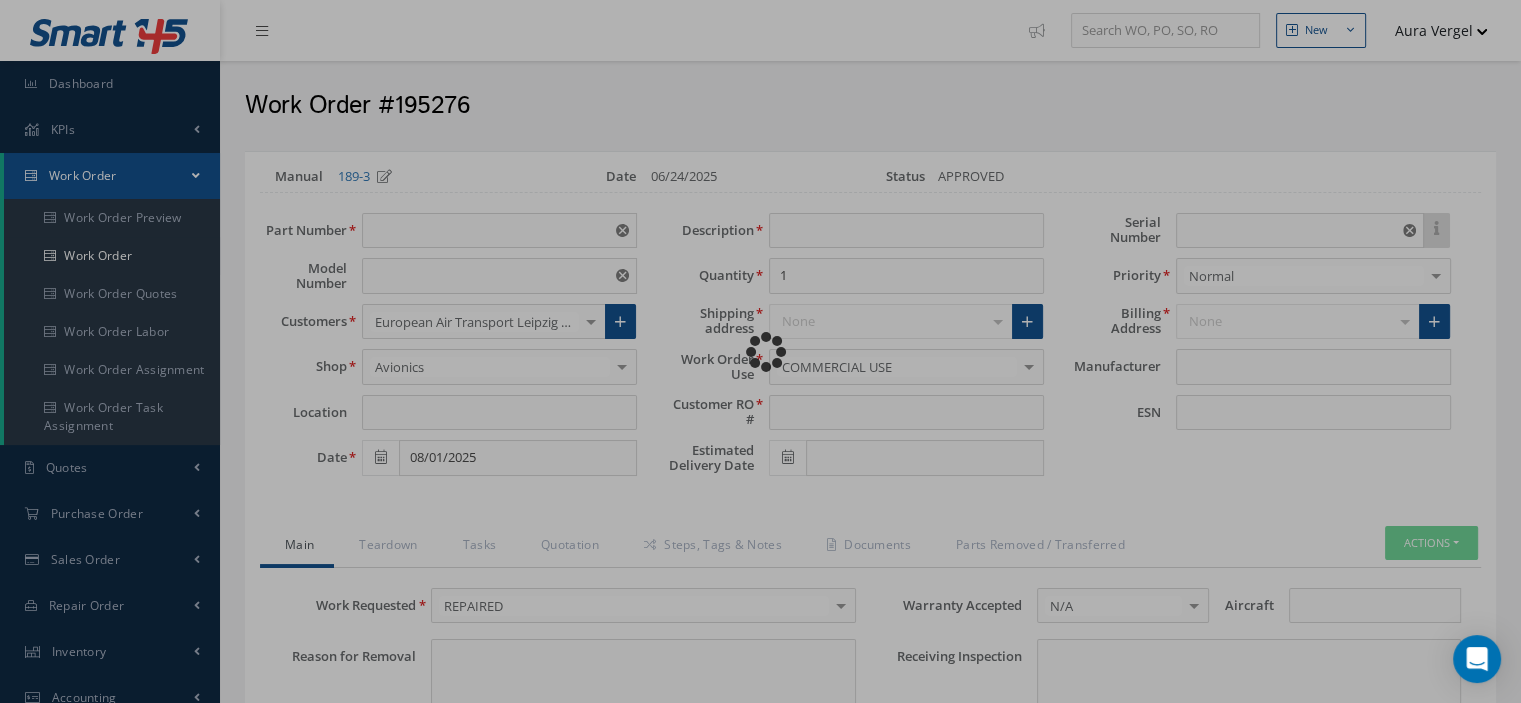 type on "NONE" 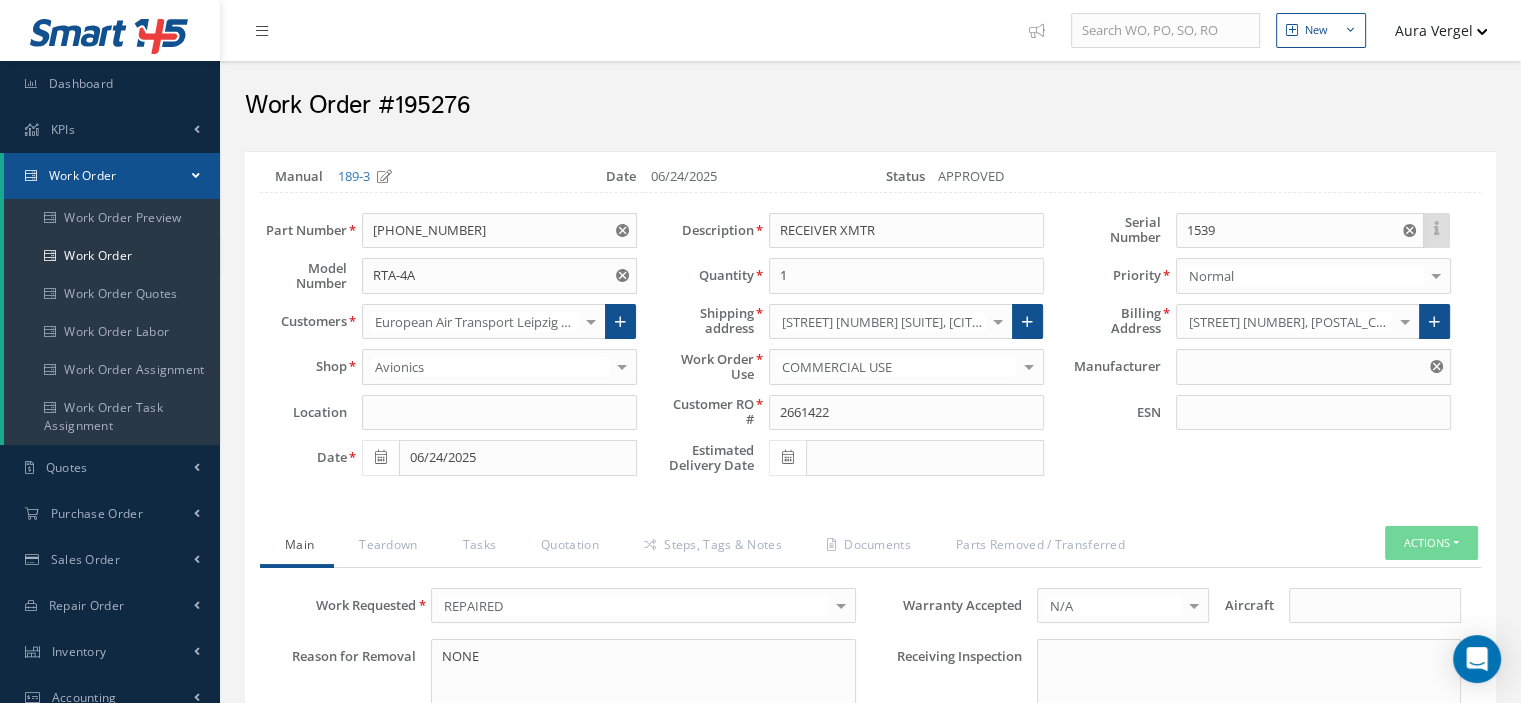 type on "HONEYWELL" 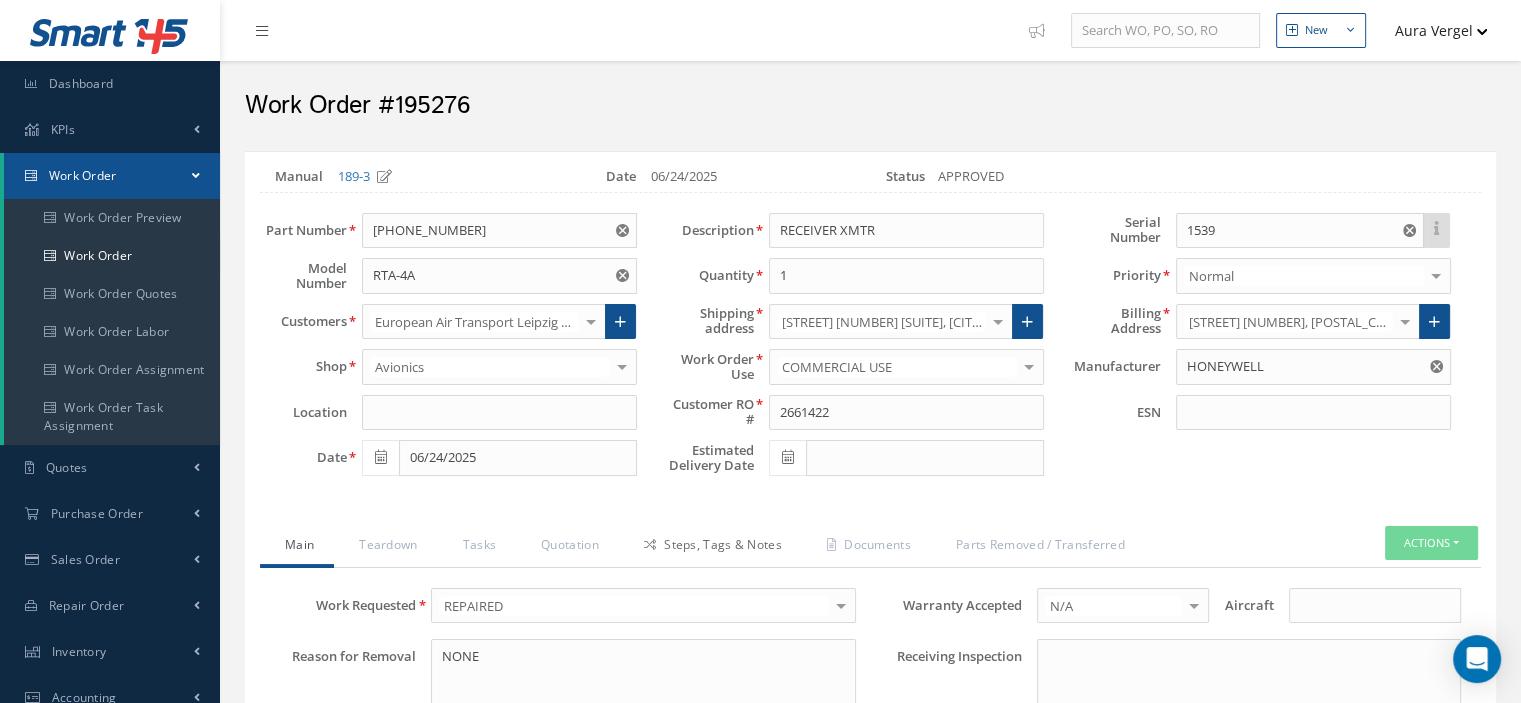 click on "Steps, Tags & Notes" at bounding box center (710, 547) 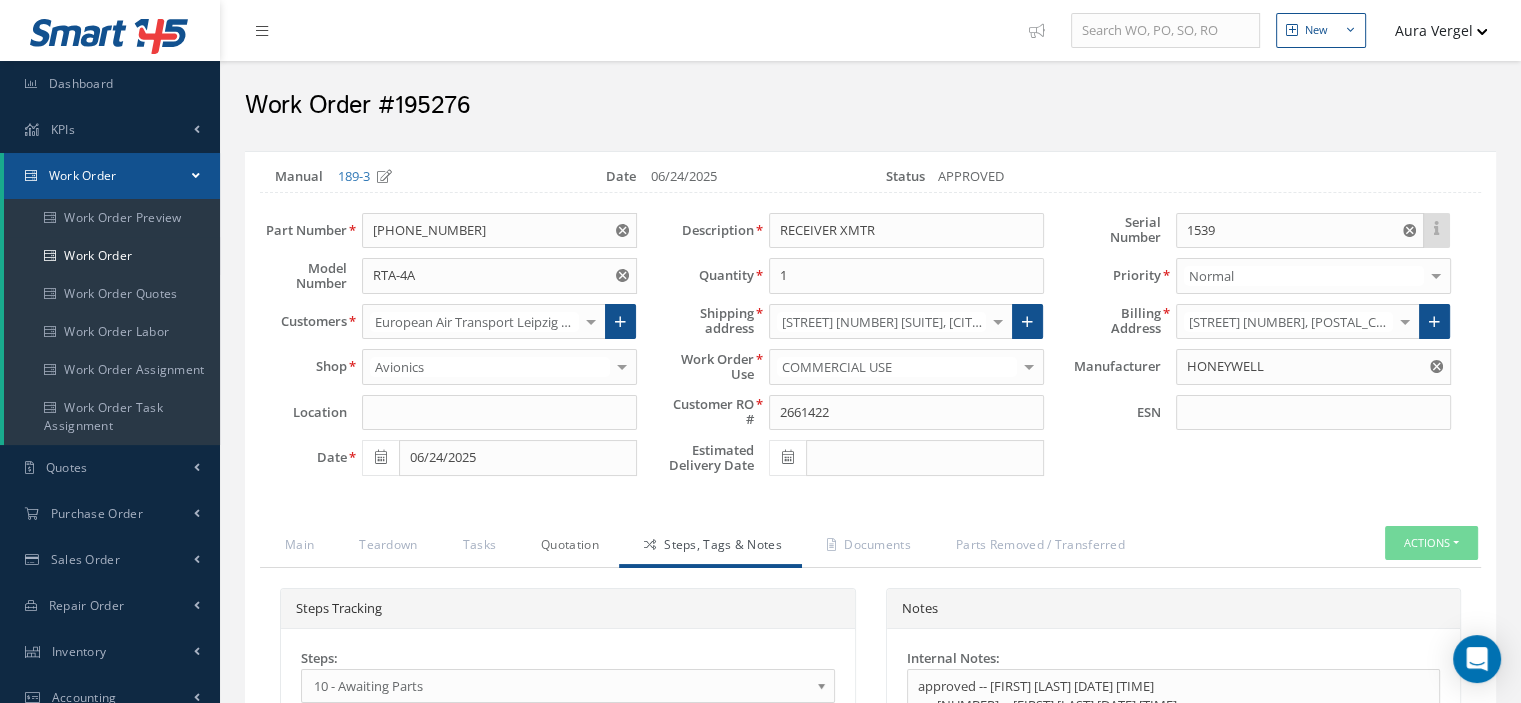click on "Quotation" at bounding box center [567, 547] 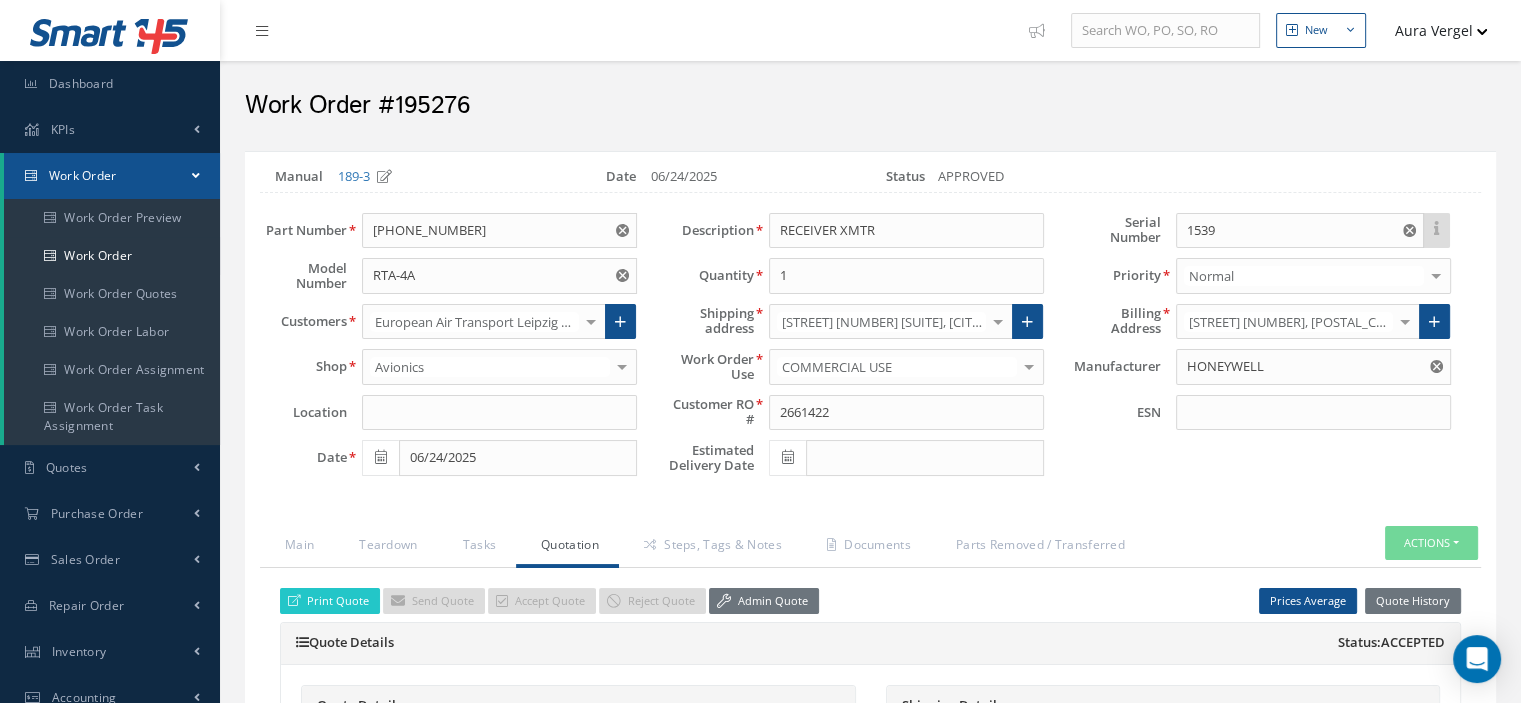 scroll, scrollTop: 500, scrollLeft: 0, axis: vertical 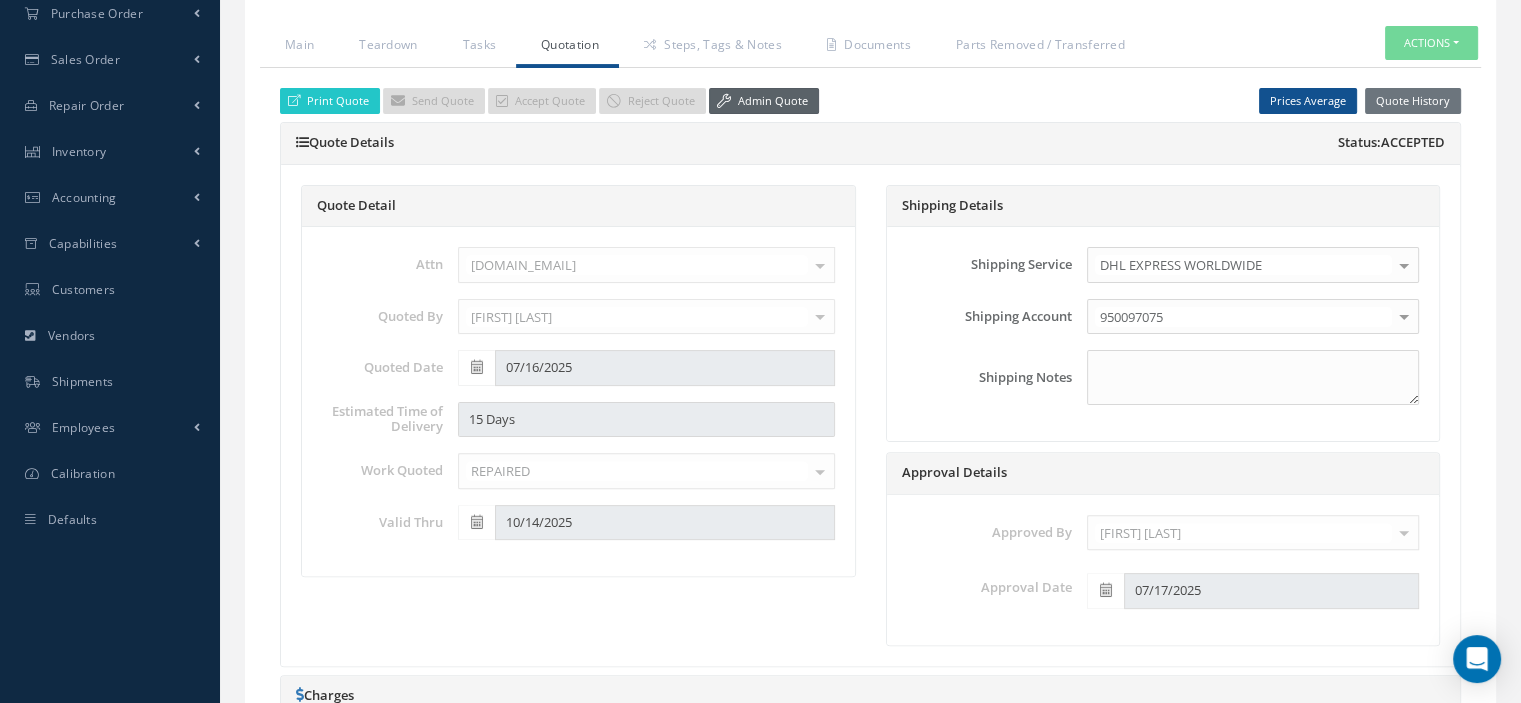click on "Admin Quote" at bounding box center [764, 101] 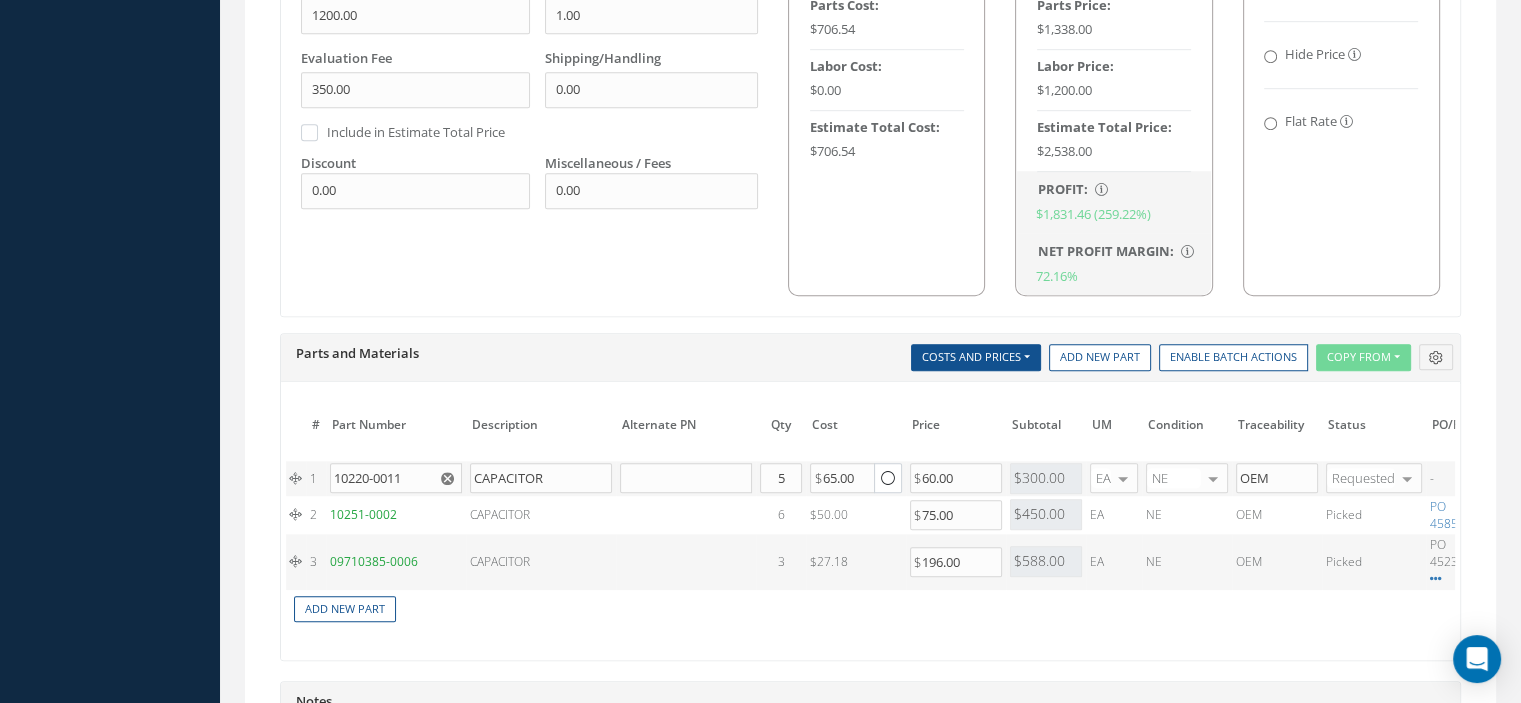 scroll, scrollTop: 1400, scrollLeft: 0, axis: vertical 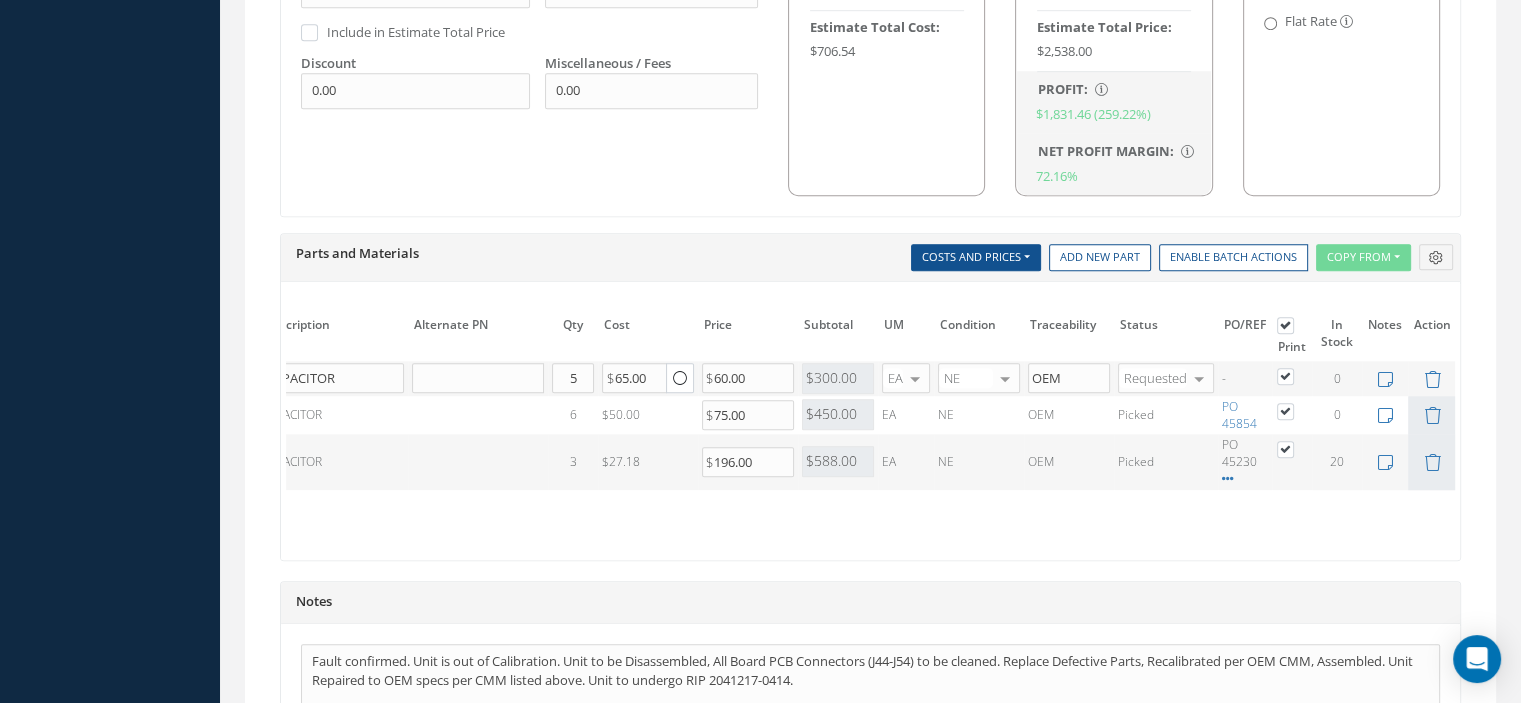 click at bounding box center (1295, 375) 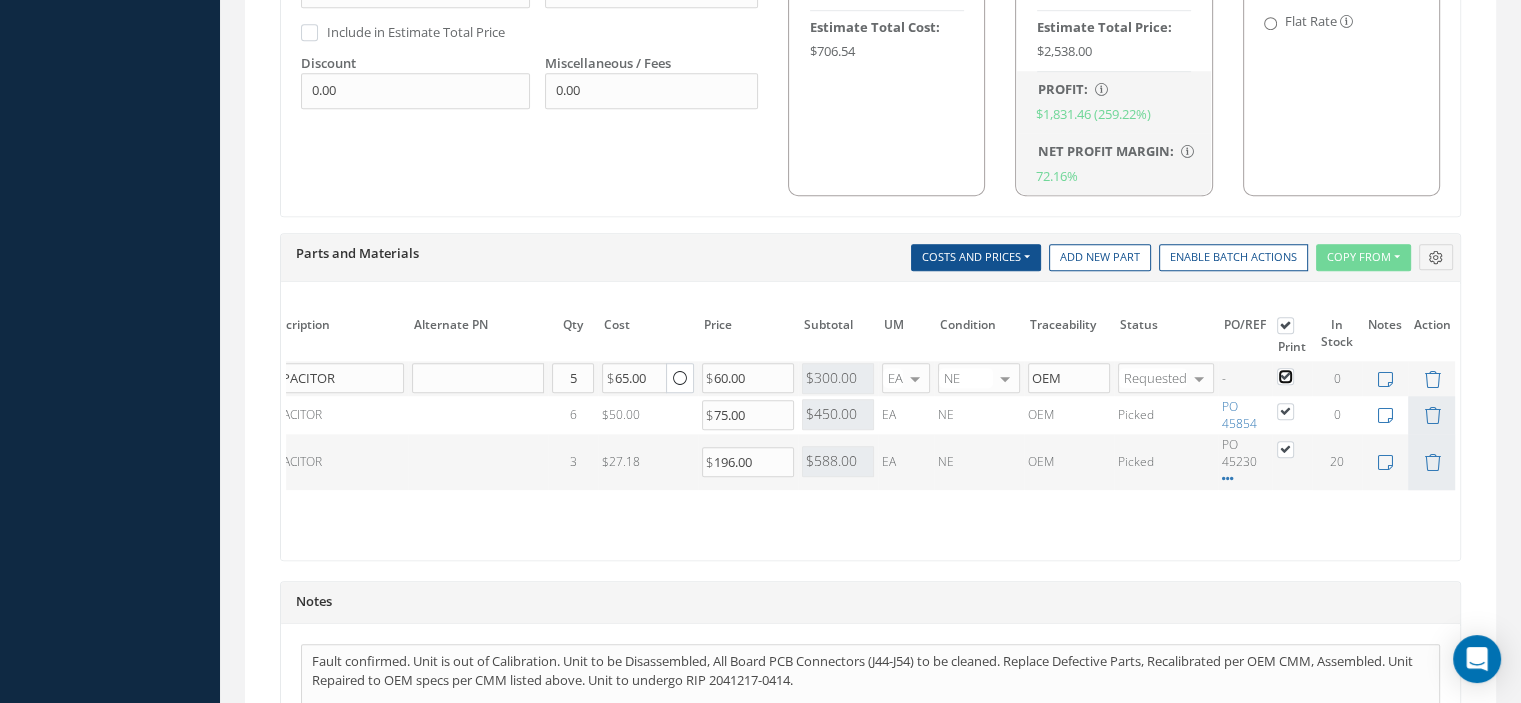 click at bounding box center (1286, 378) 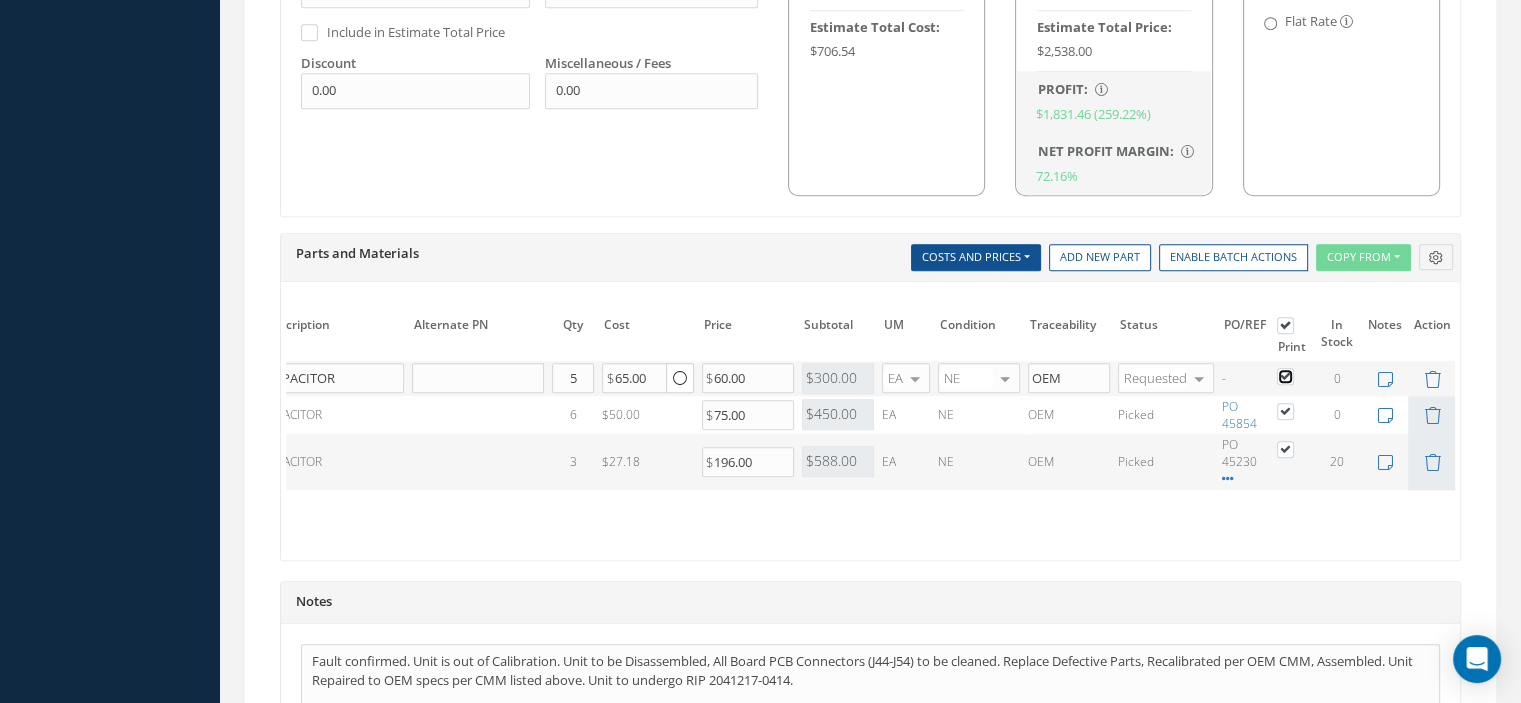 checkbox on "false" 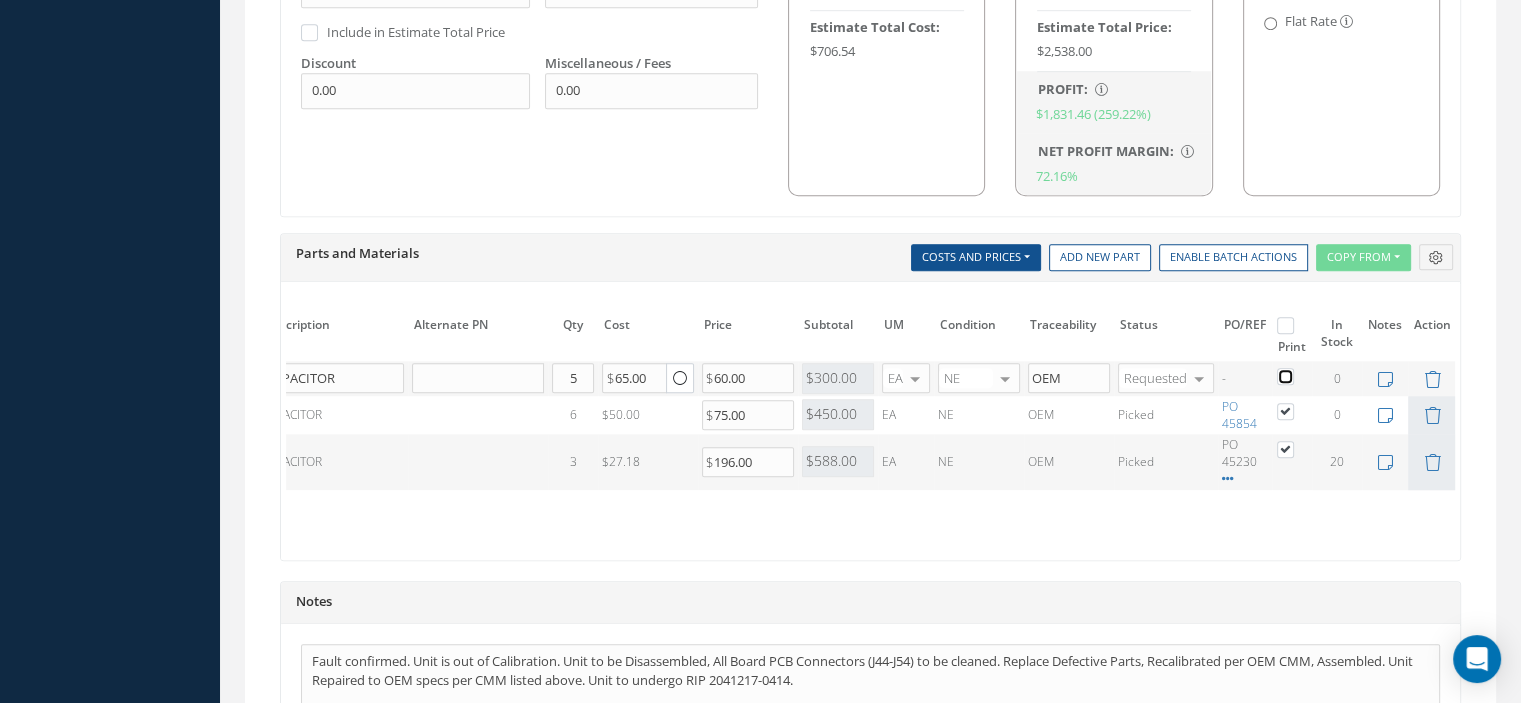 checkbox on "false" 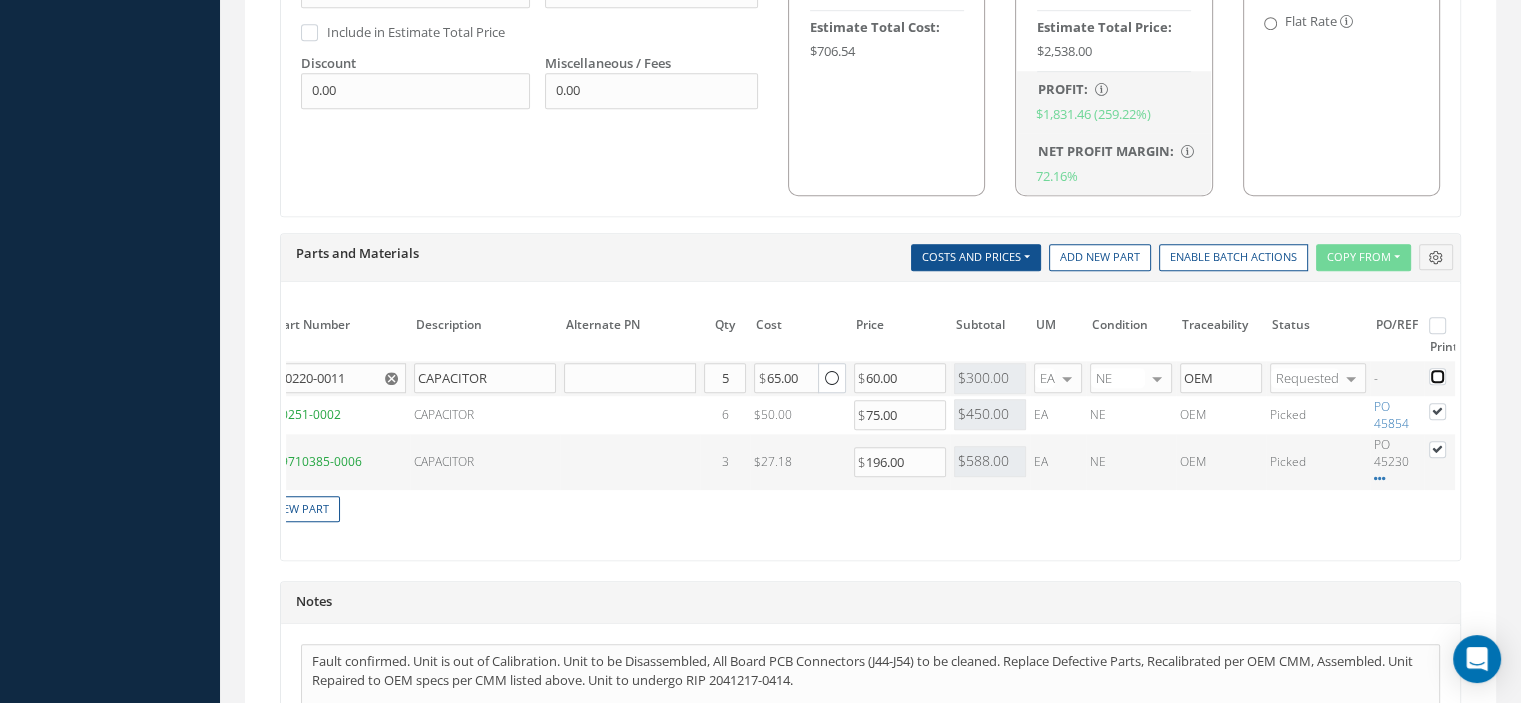 scroll, scrollTop: 0, scrollLeft: 0, axis: both 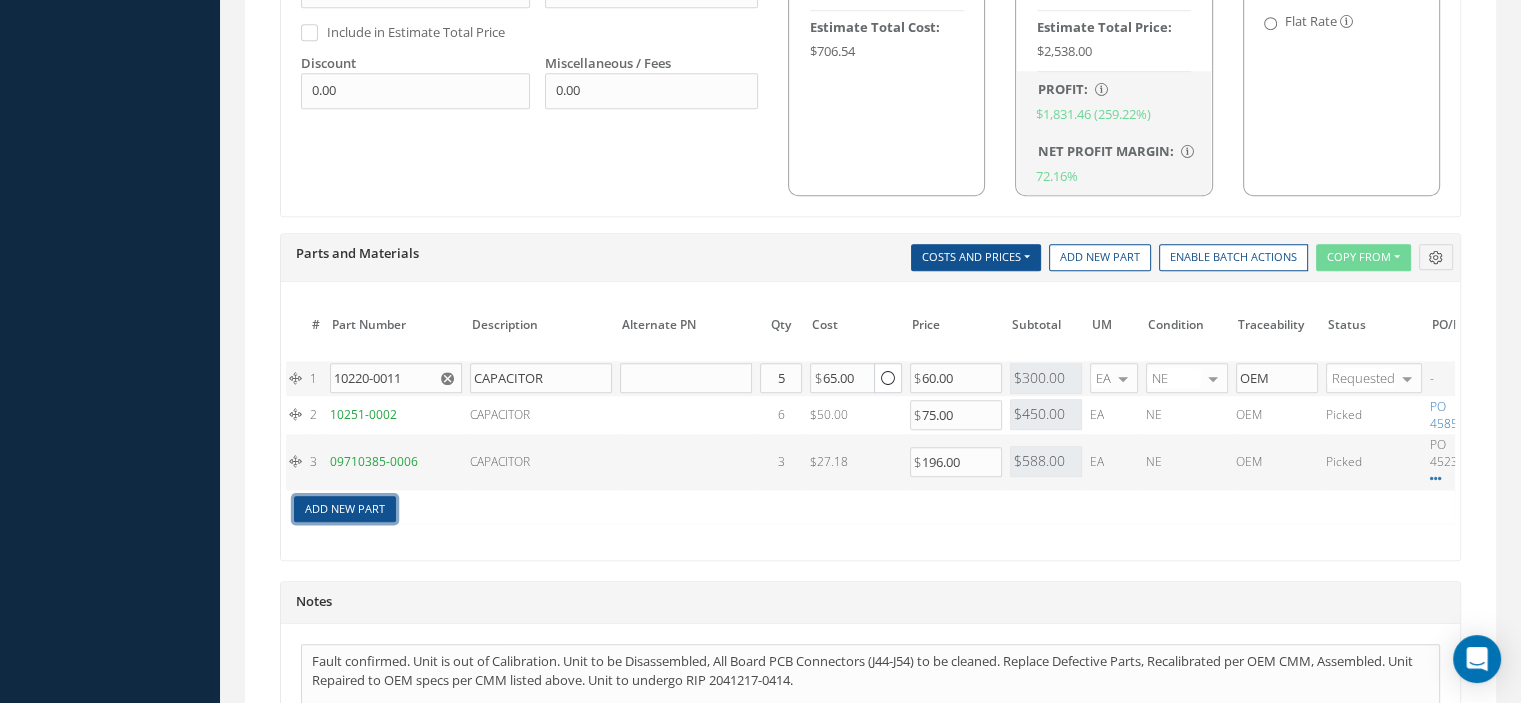 click on "Add New Part" at bounding box center [345, 509] 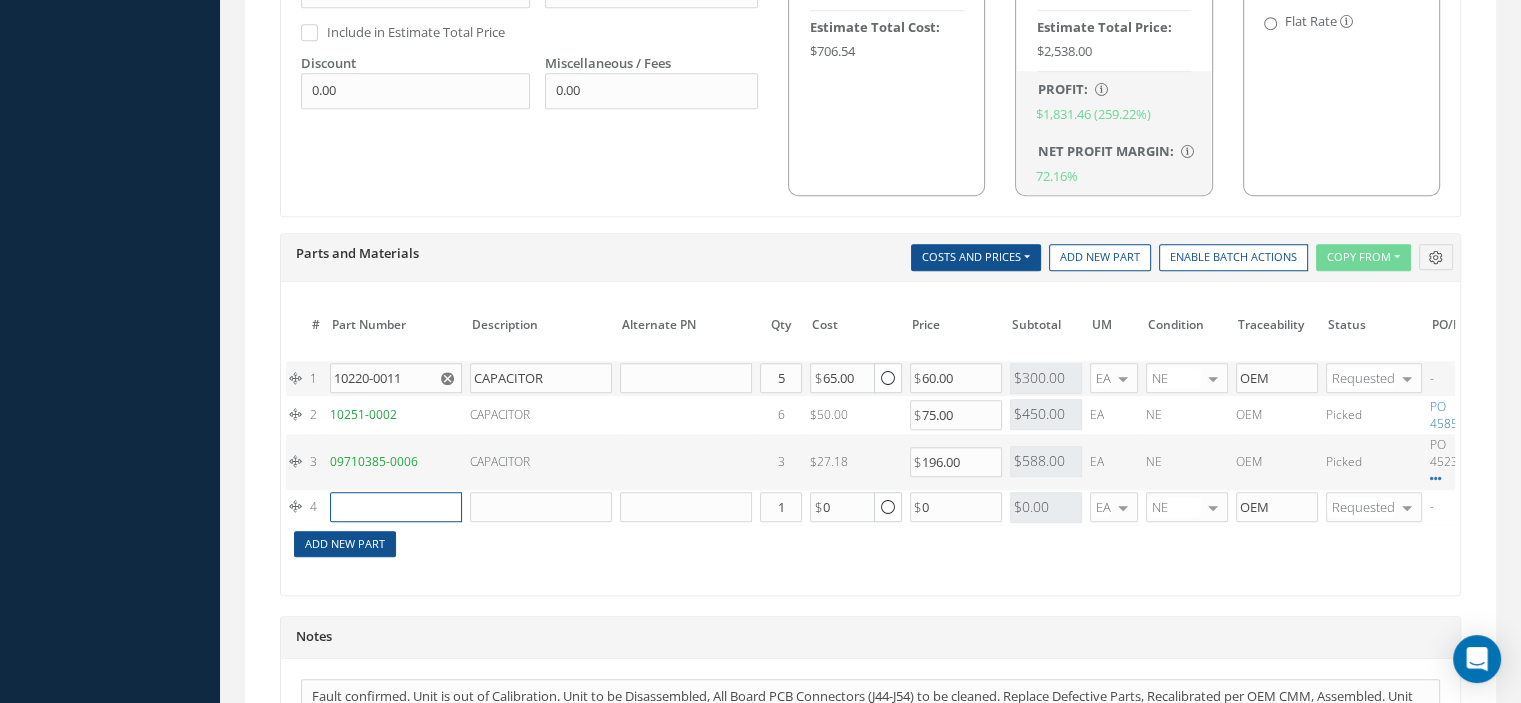 click at bounding box center (396, 507) 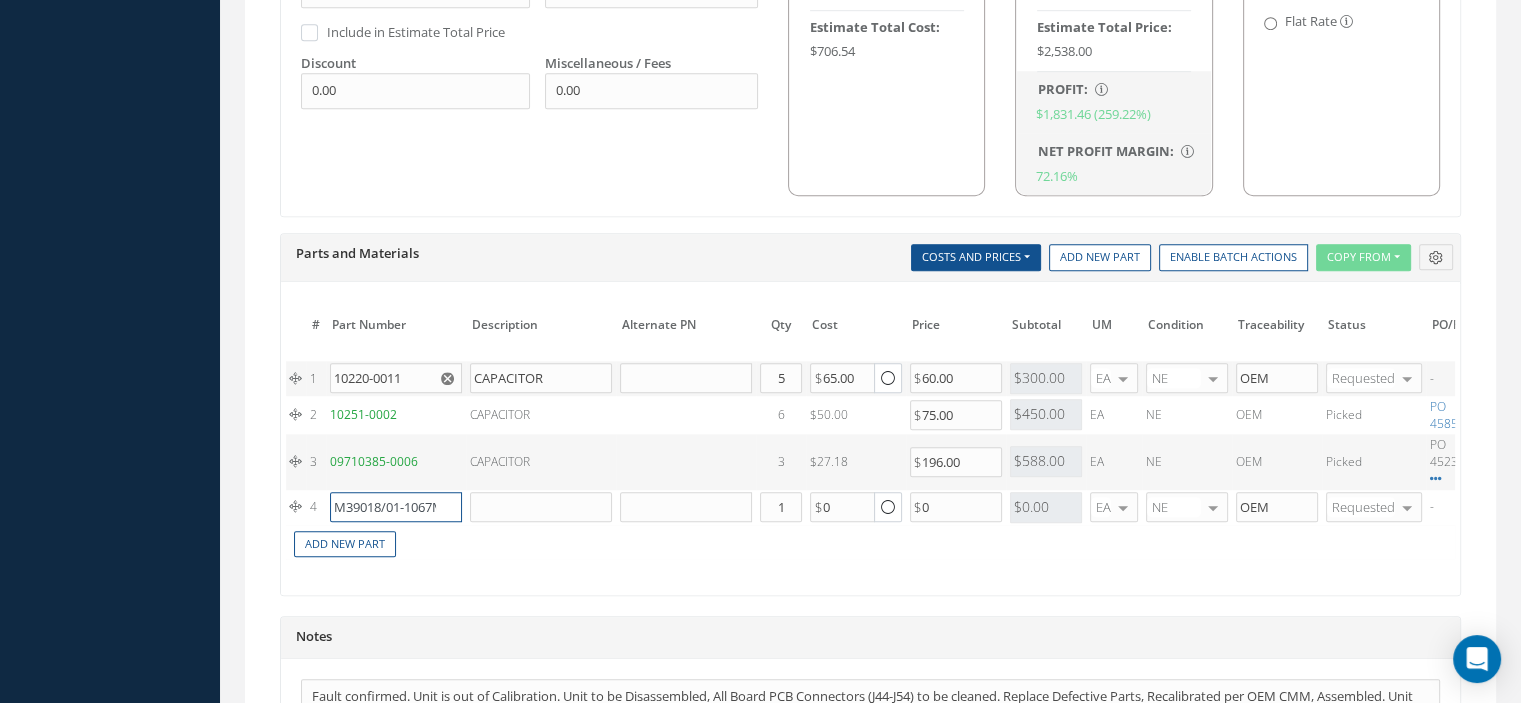 scroll, scrollTop: 0, scrollLeft: 11, axis: horizontal 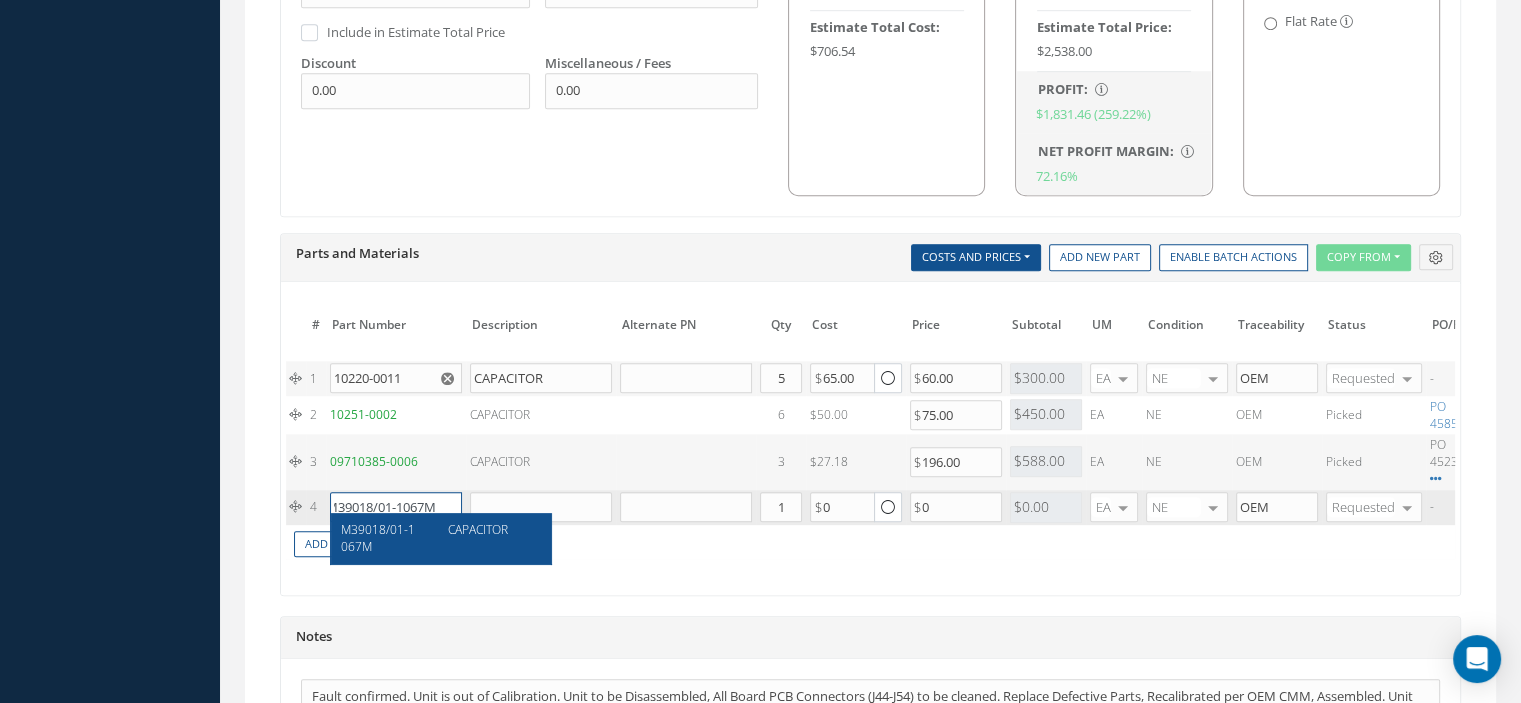 type on "M39018/01-1067M" 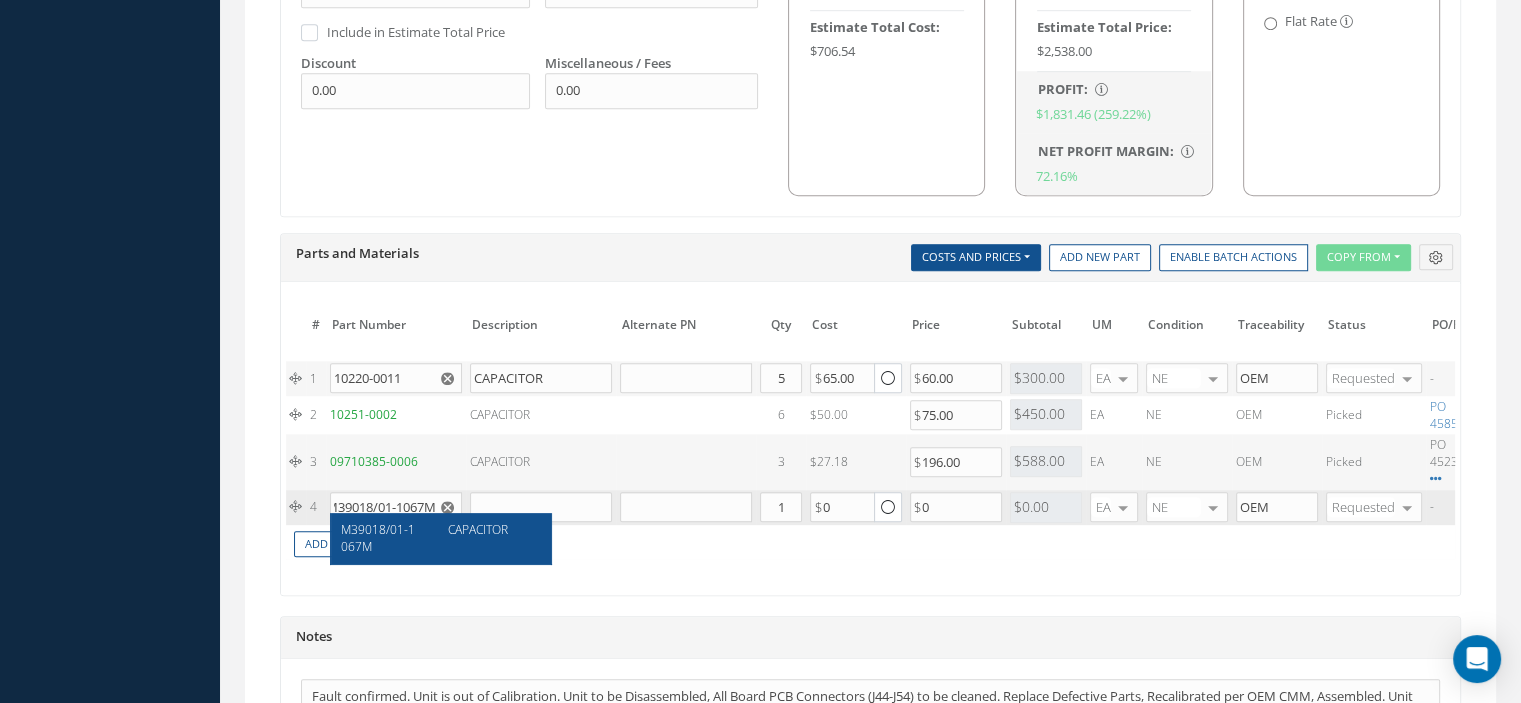 click on "M39018/01-1067M" at bounding box center [387, 538] 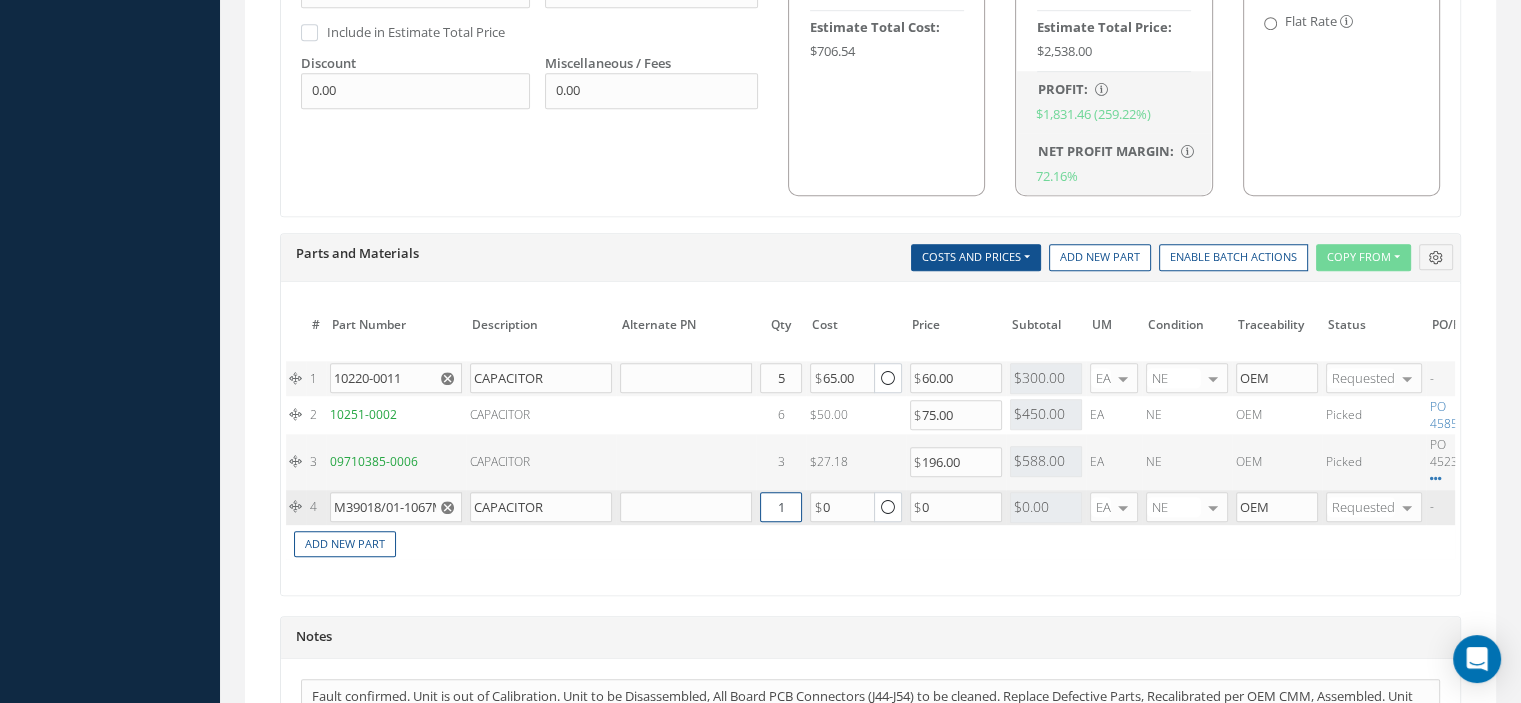click on "1" at bounding box center [781, 507] 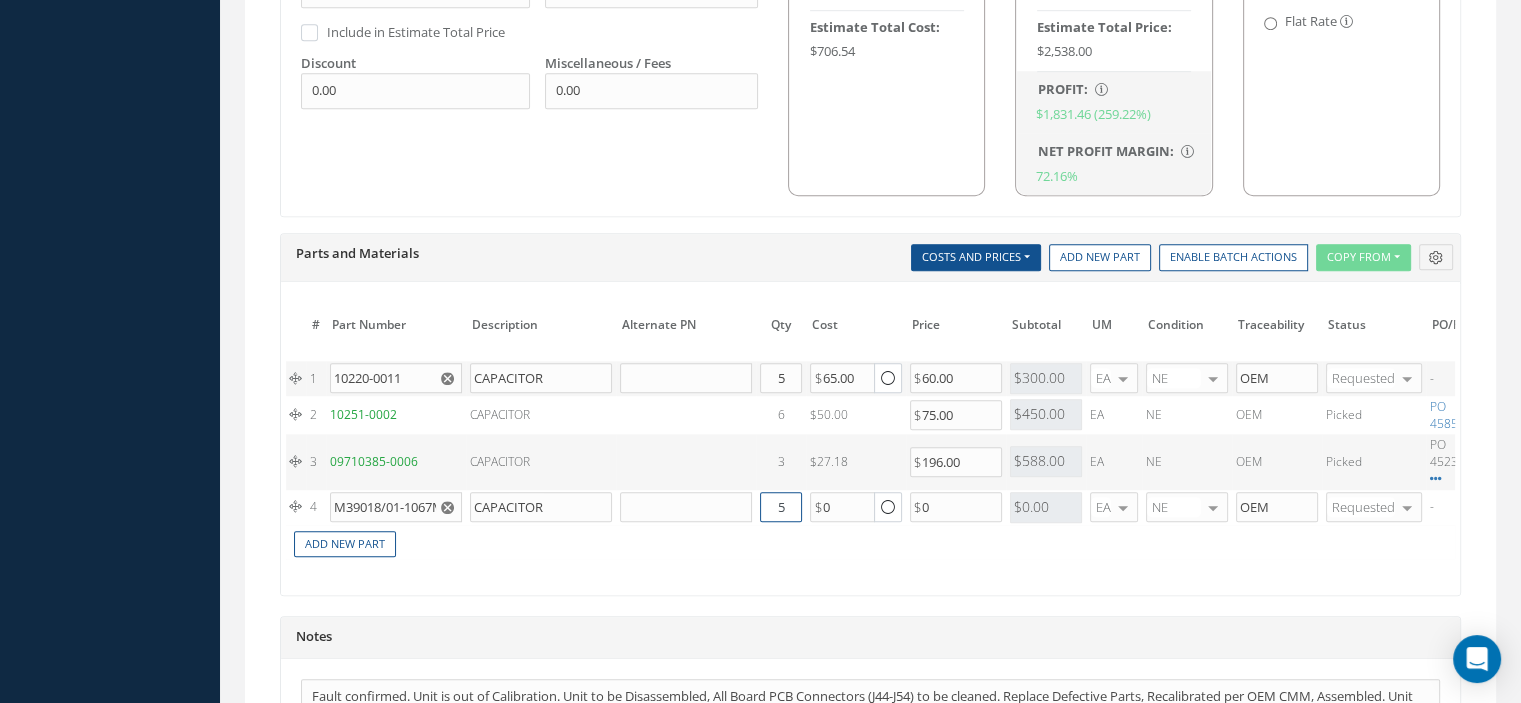 scroll, scrollTop: 0, scrollLeft: 0, axis: both 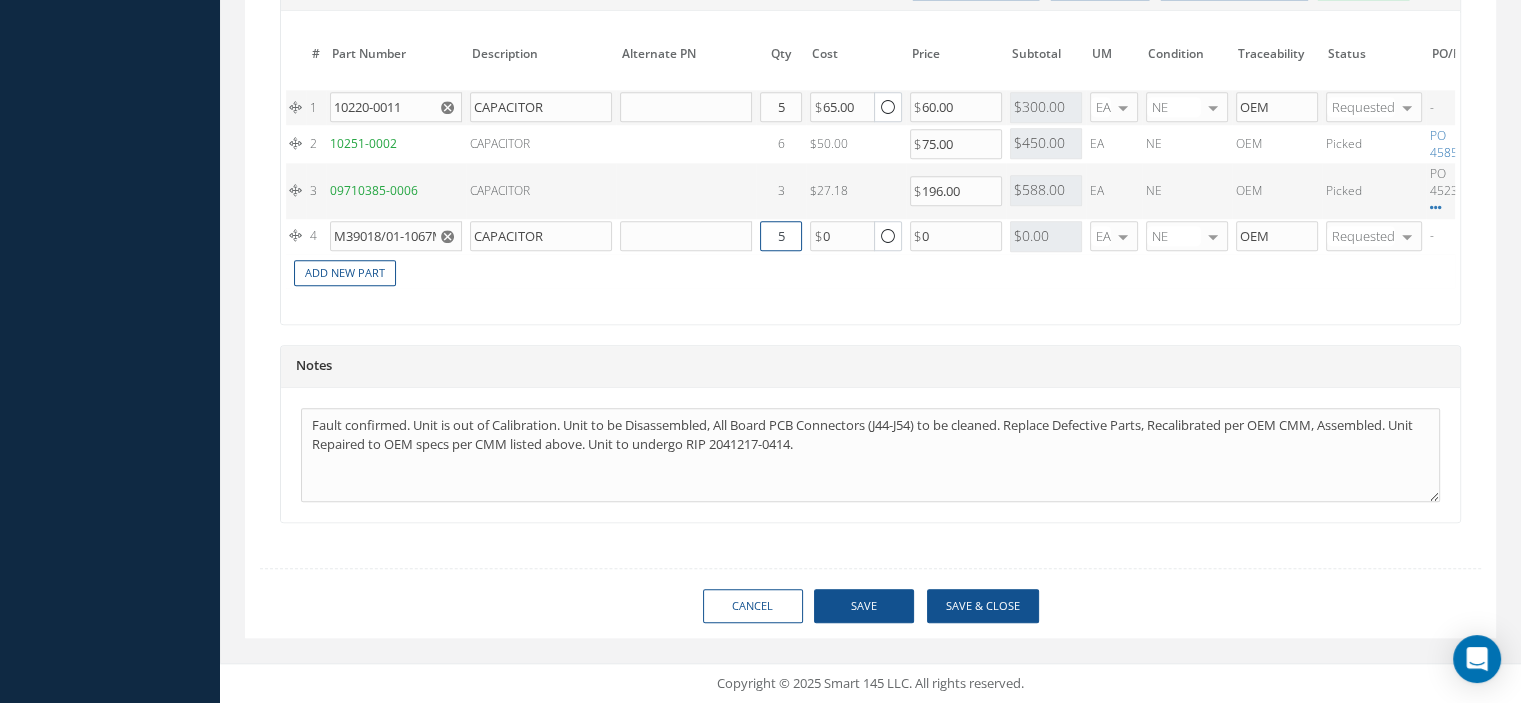 type on "5" 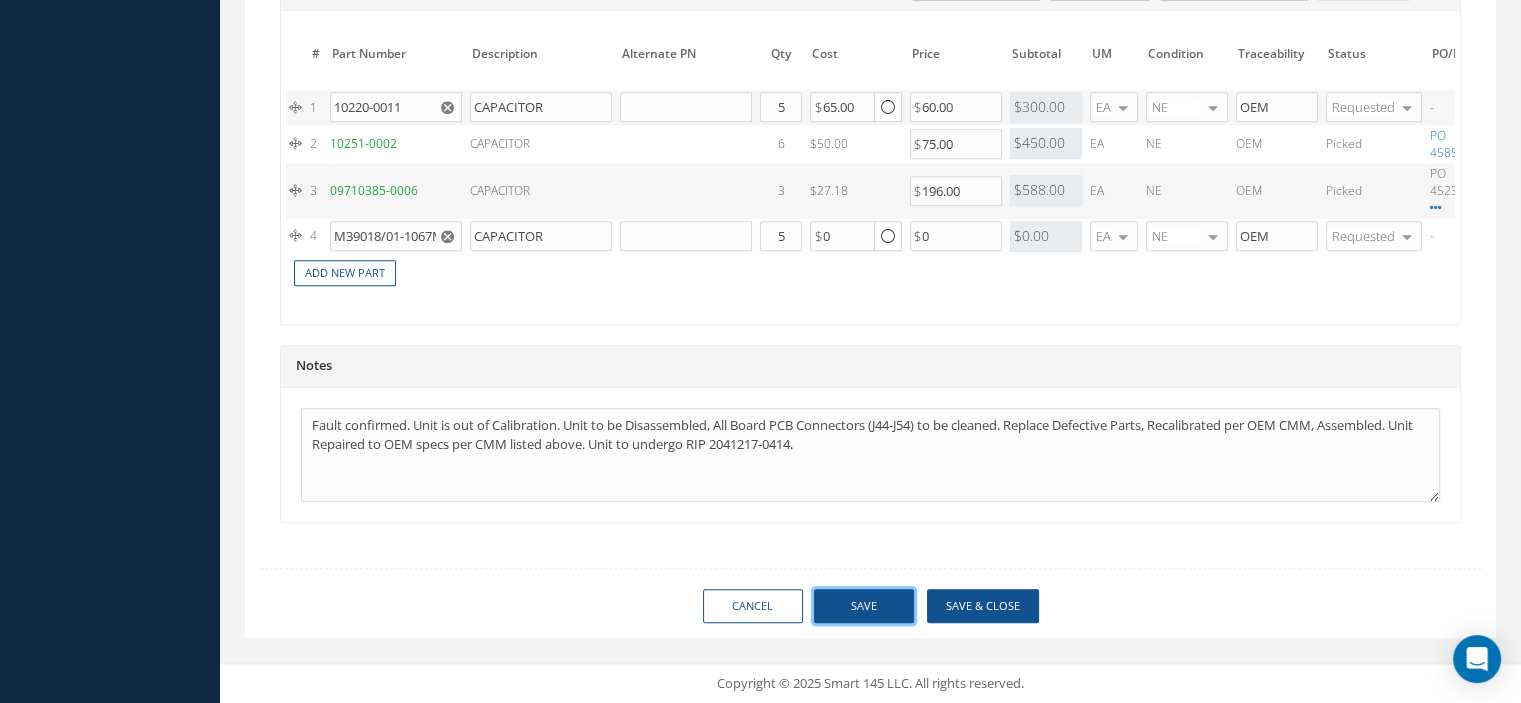 click on "Save" at bounding box center [864, 606] 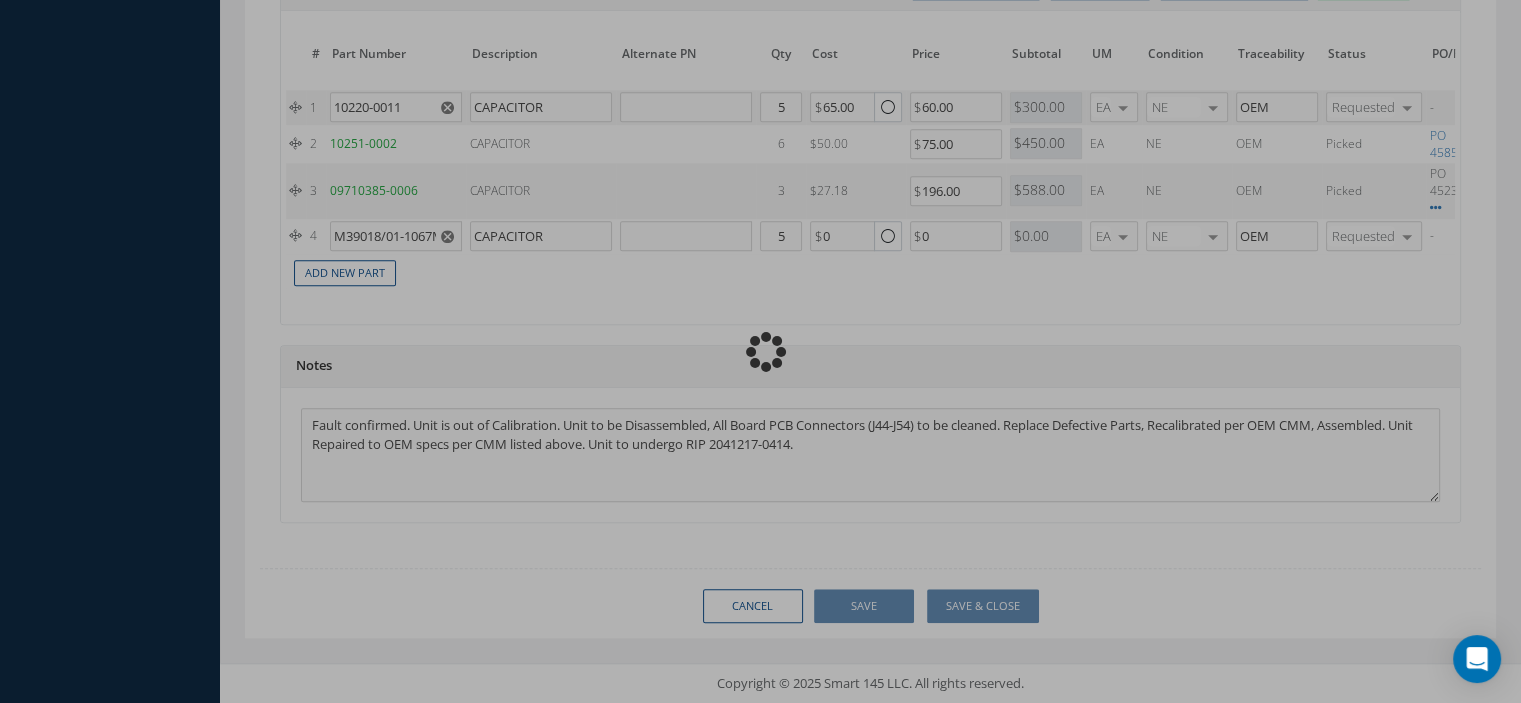 type 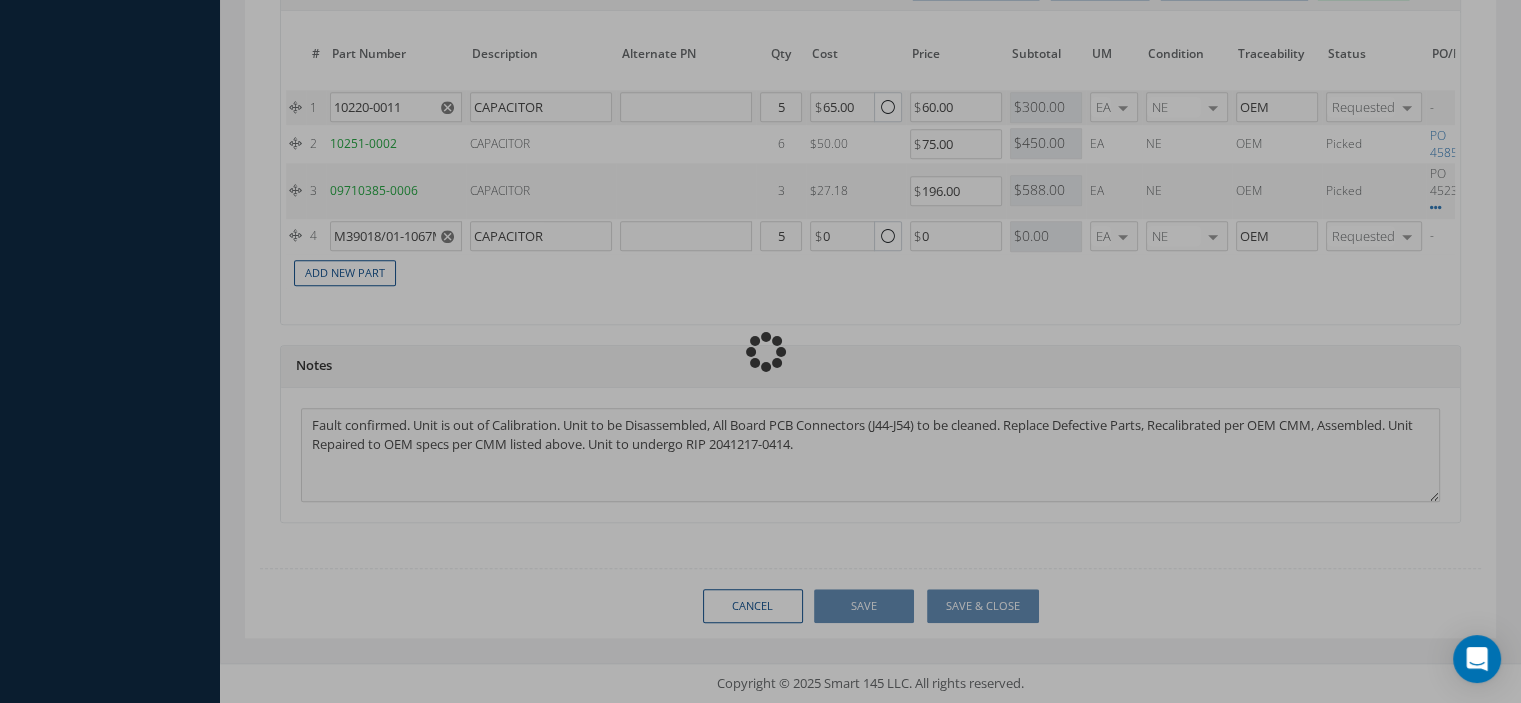 checkbox on "false" 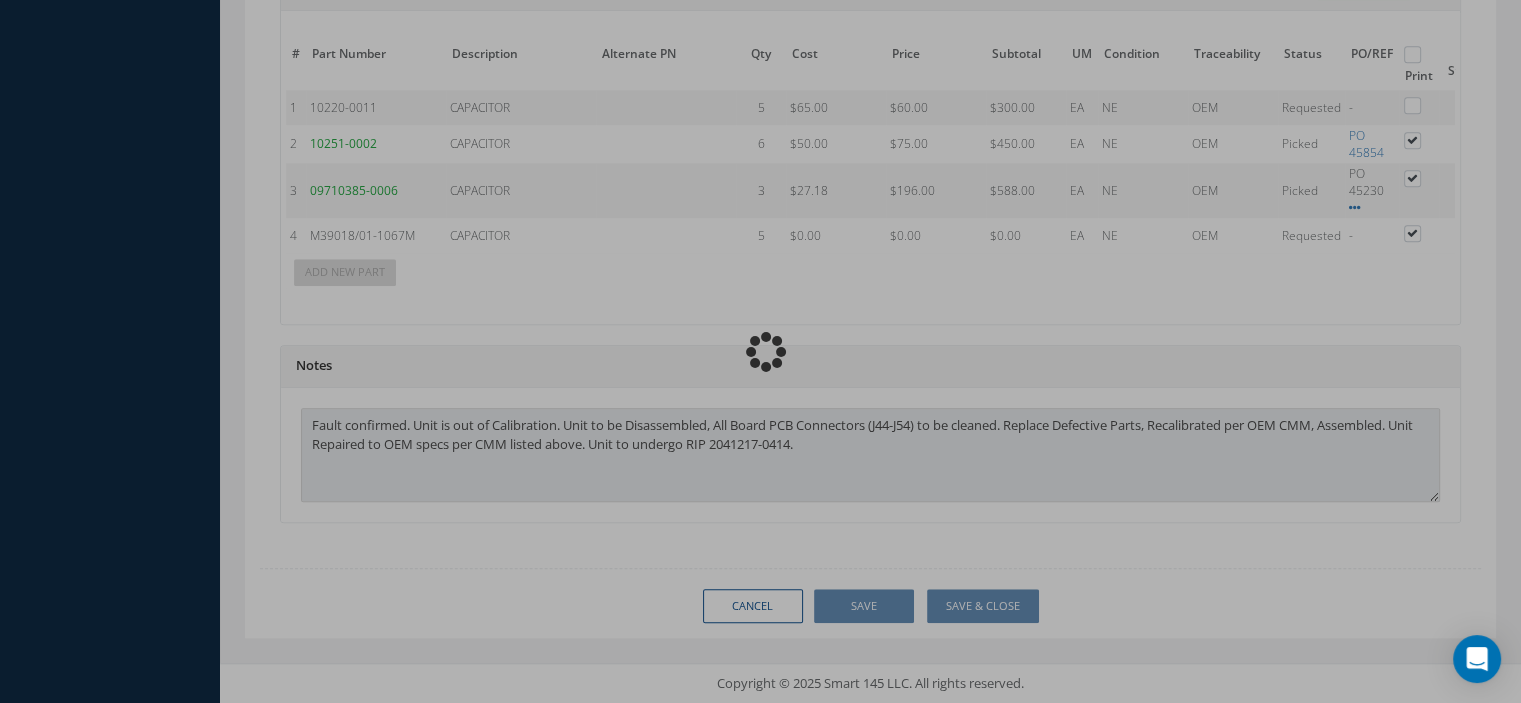 type on "HONEYWELL" 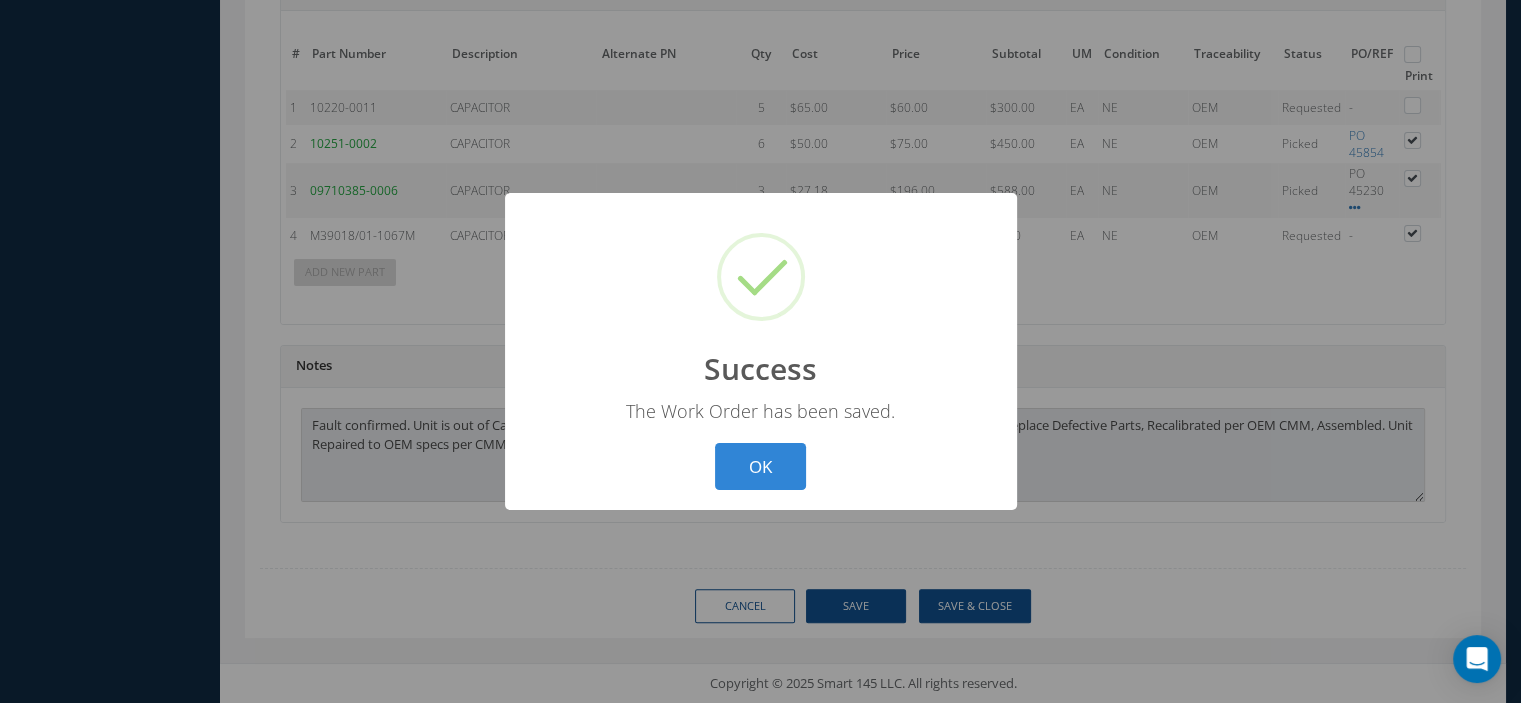 scroll, scrollTop: 1653, scrollLeft: 0, axis: vertical 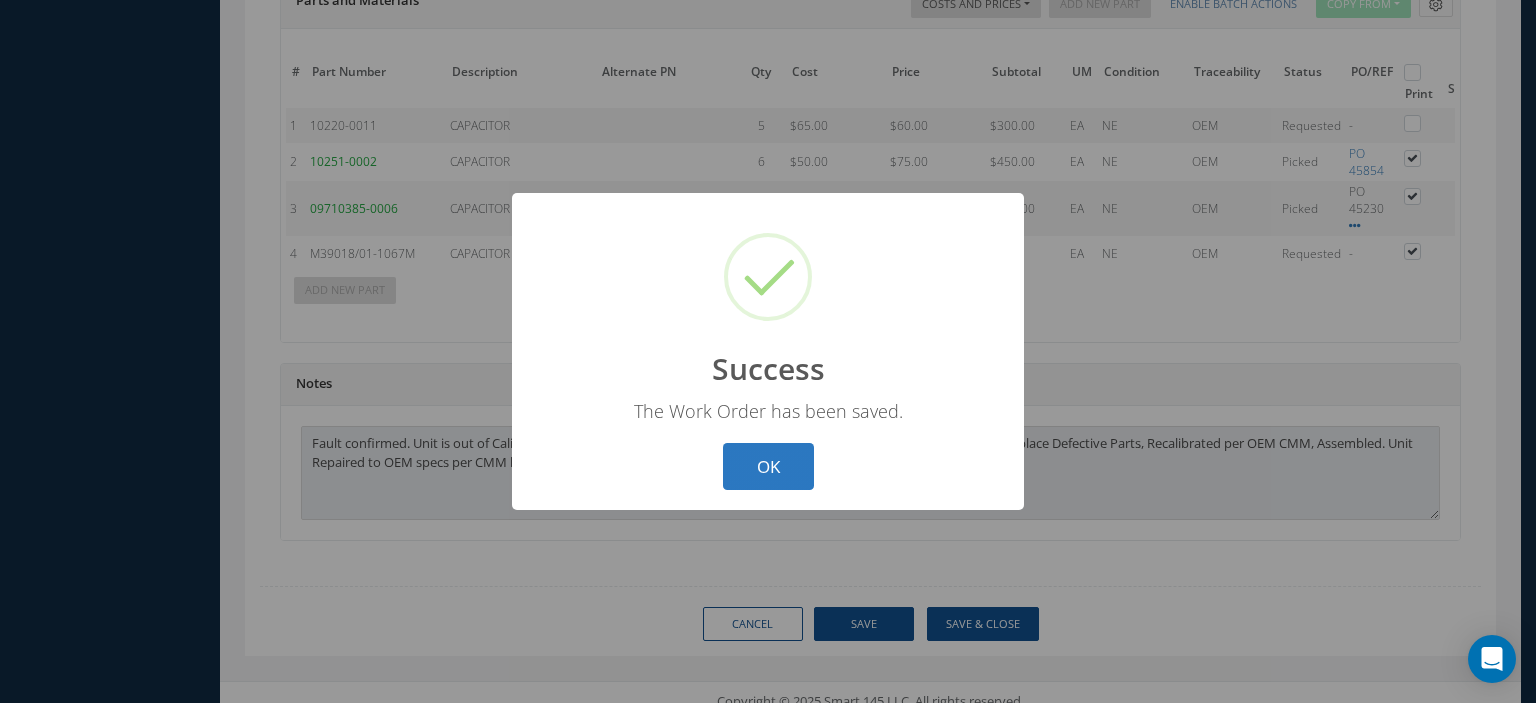 click on "OK" at bounding box center (768, 466) 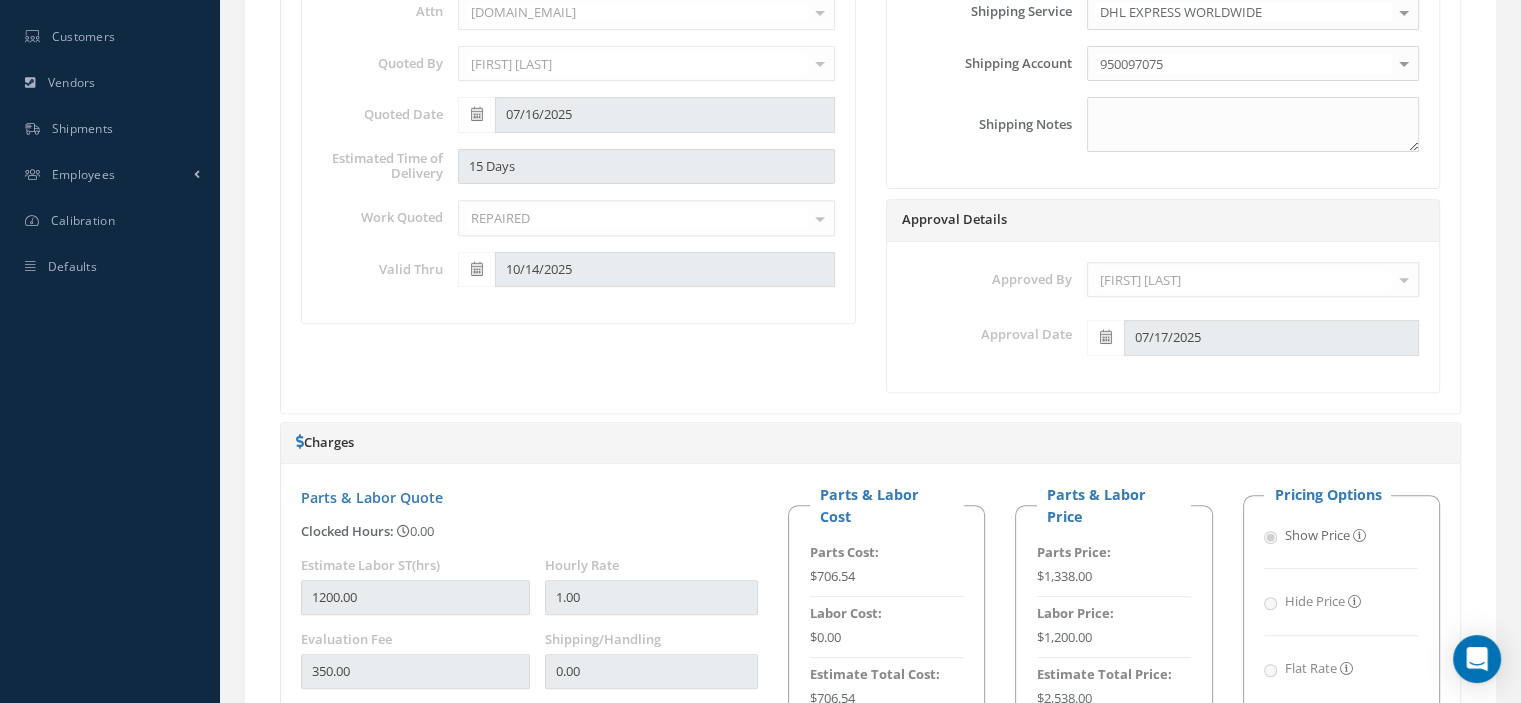 scroll, scrollTop: 153, scrollLeft: 0, axis: vertical 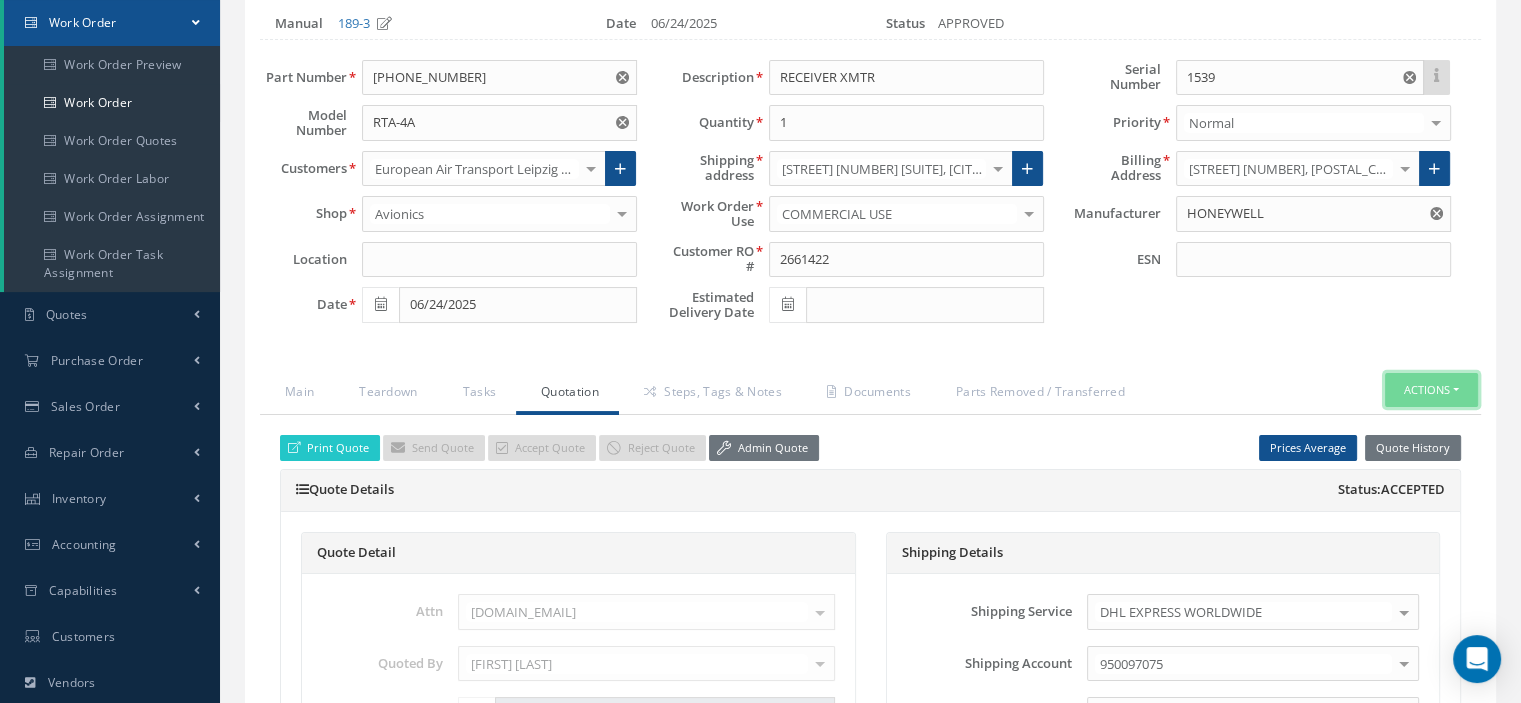 click on "Actions" at bounding box center (1431, 390) 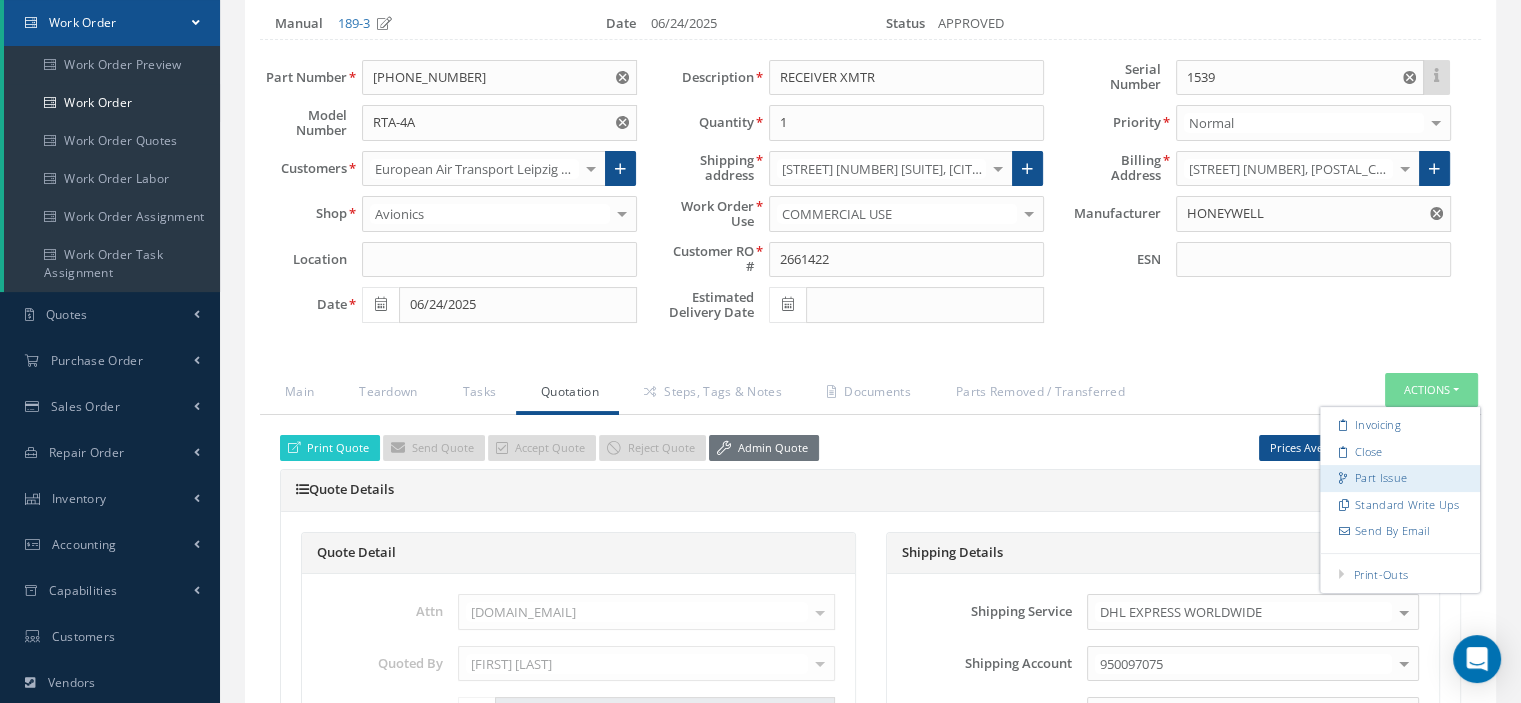 click on "Part Issue" at bounding box center (1400, 478) 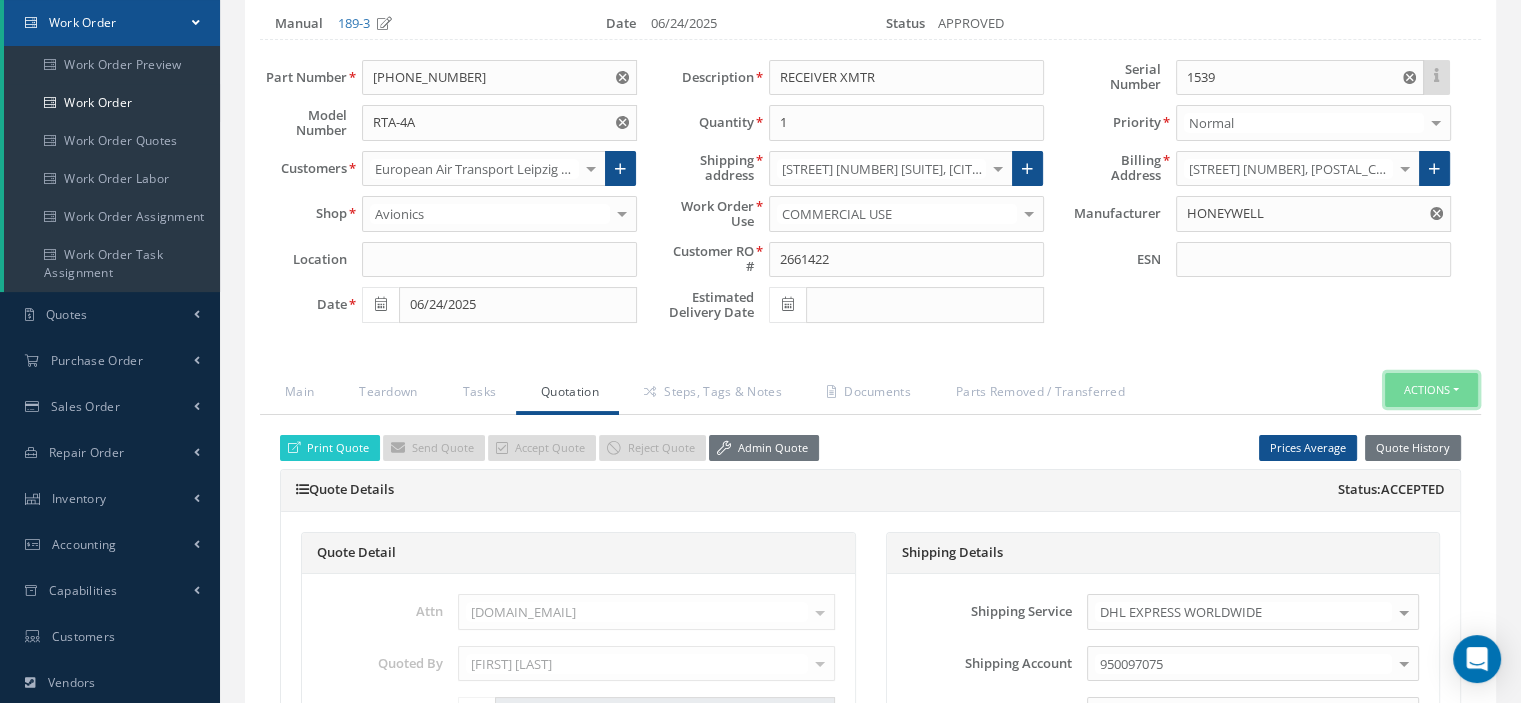 click on "Actions" at bounding box center [1431, 390] 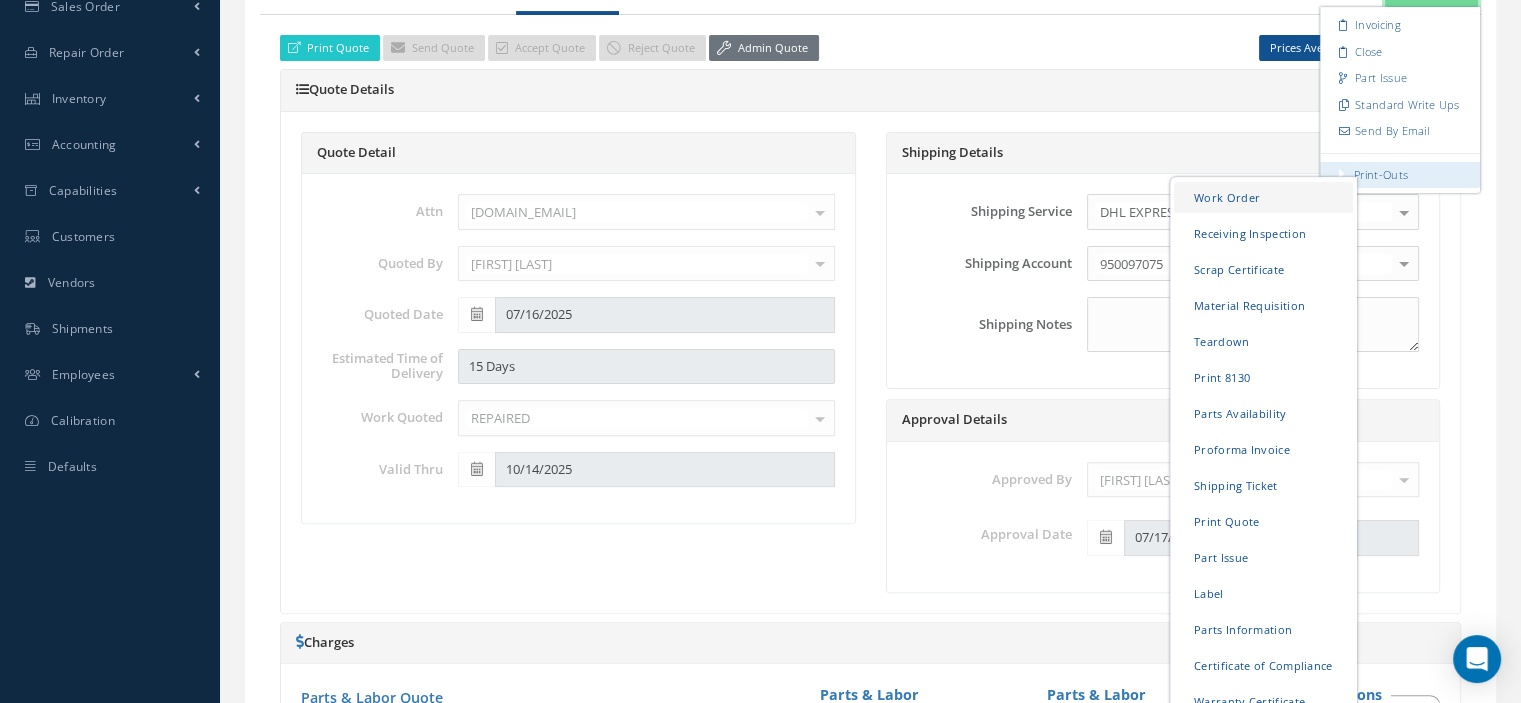 scroll, scrollTop: 653, scrollLeft: 0, axis: vertical 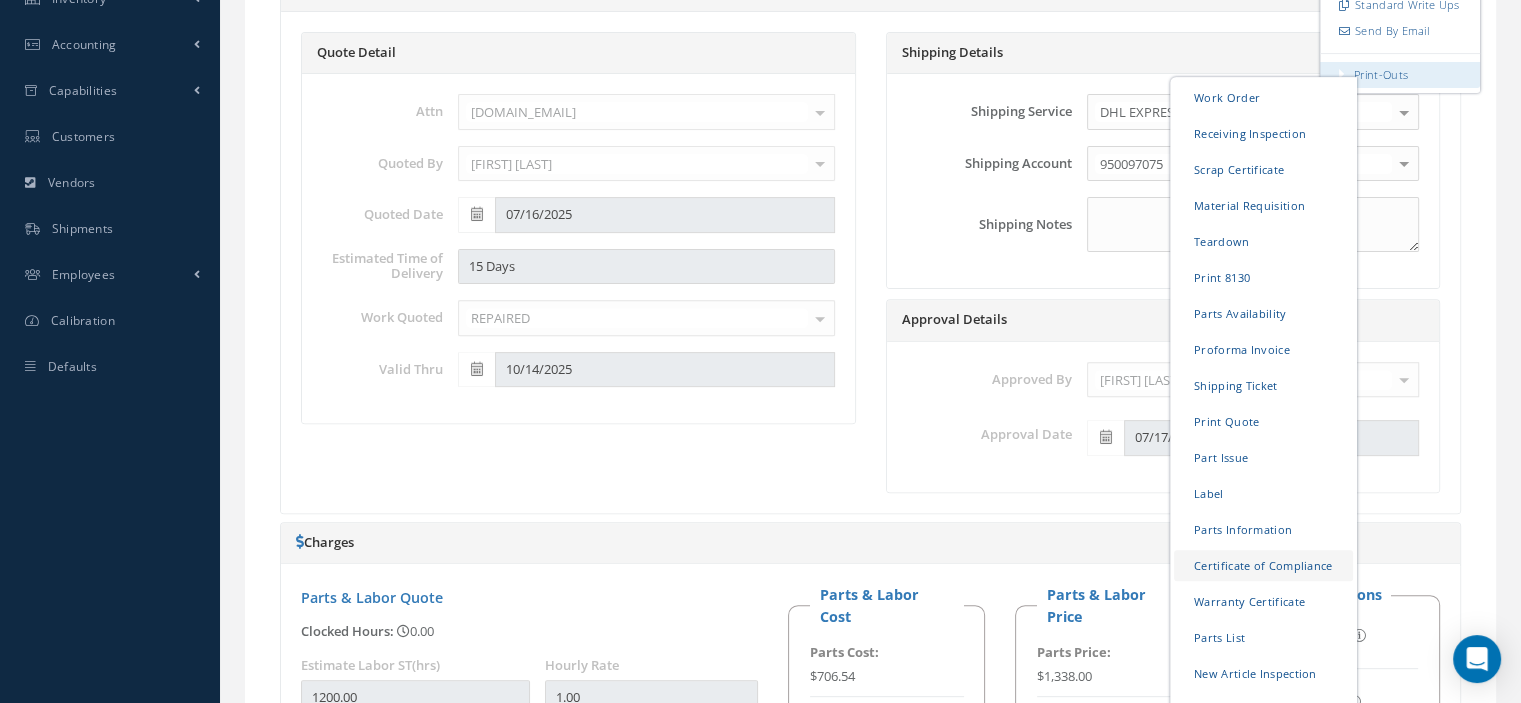 click on "Certificate of Compliance" at bounding box center [1263, 564] 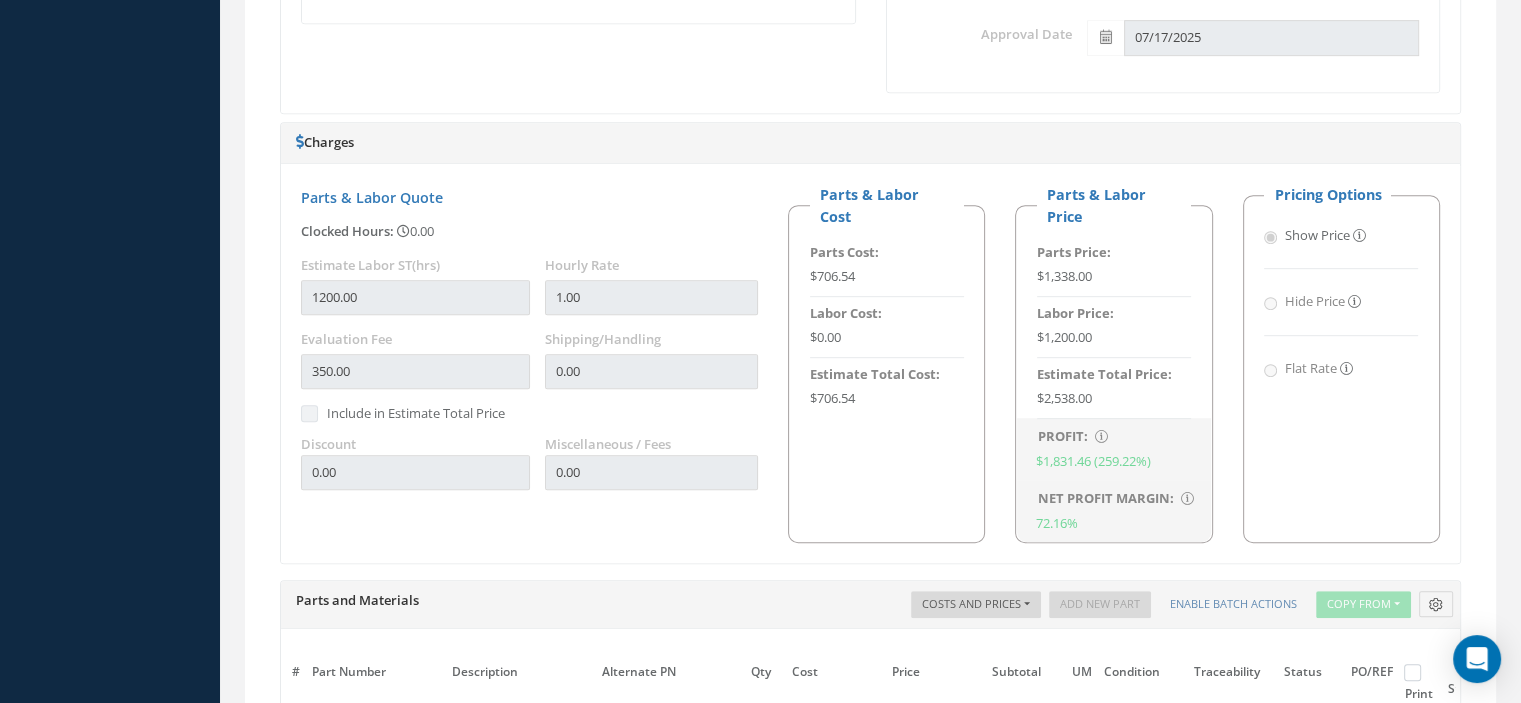 scroll, scrollTop: 1453, scrollLeft: 0, axis: vertical 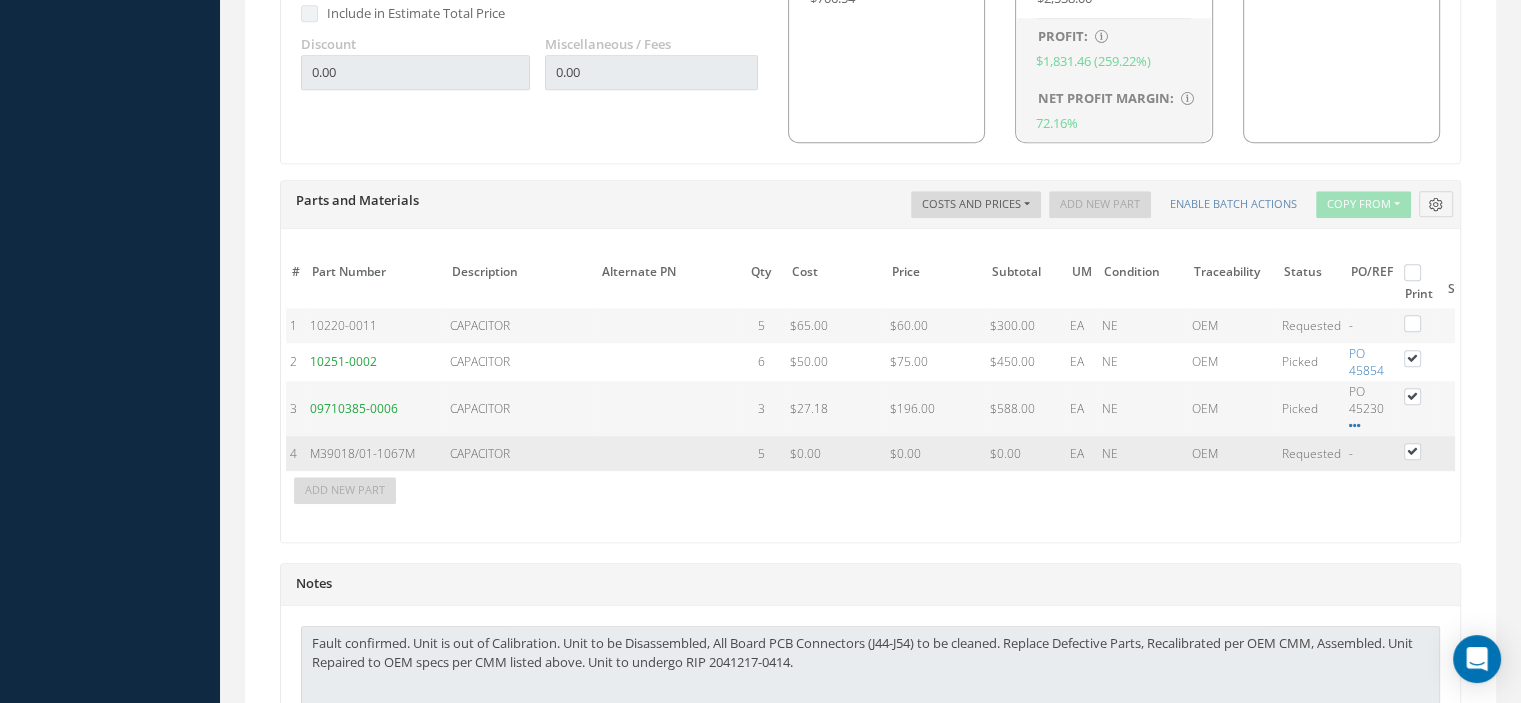 click at bounding box center (1422, 450) 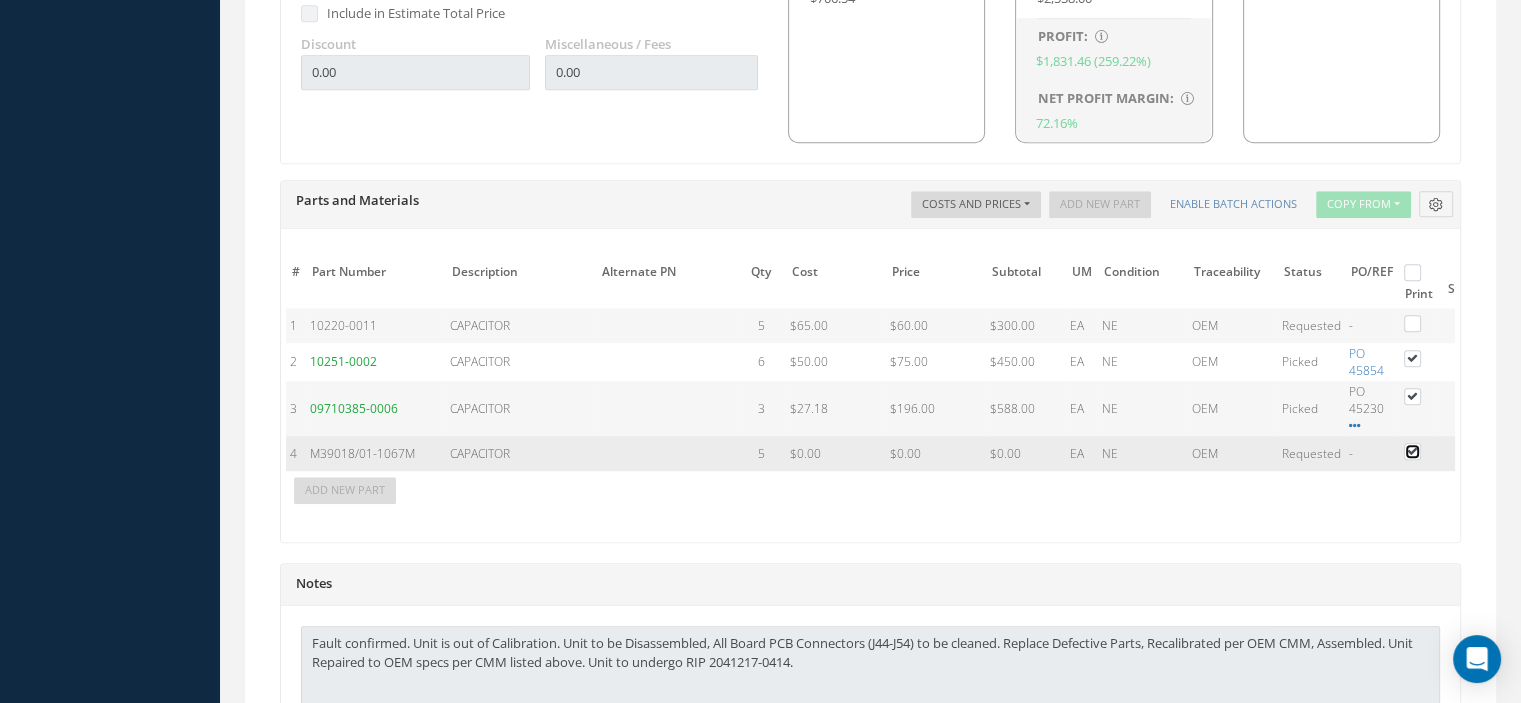 click at bounding box center [1413, 453] 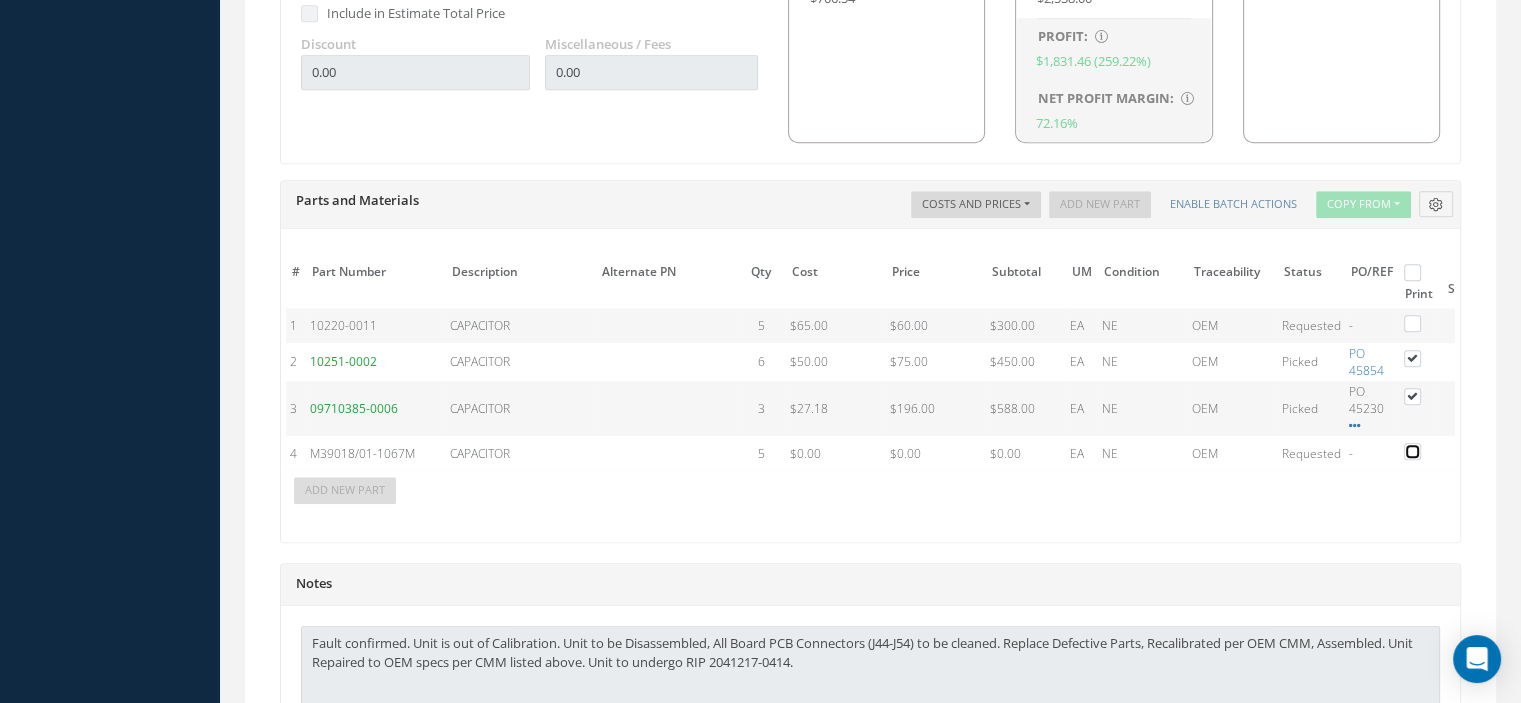 scroll, scrollTop: 1675, scrollLeft: 0, axis: vertical 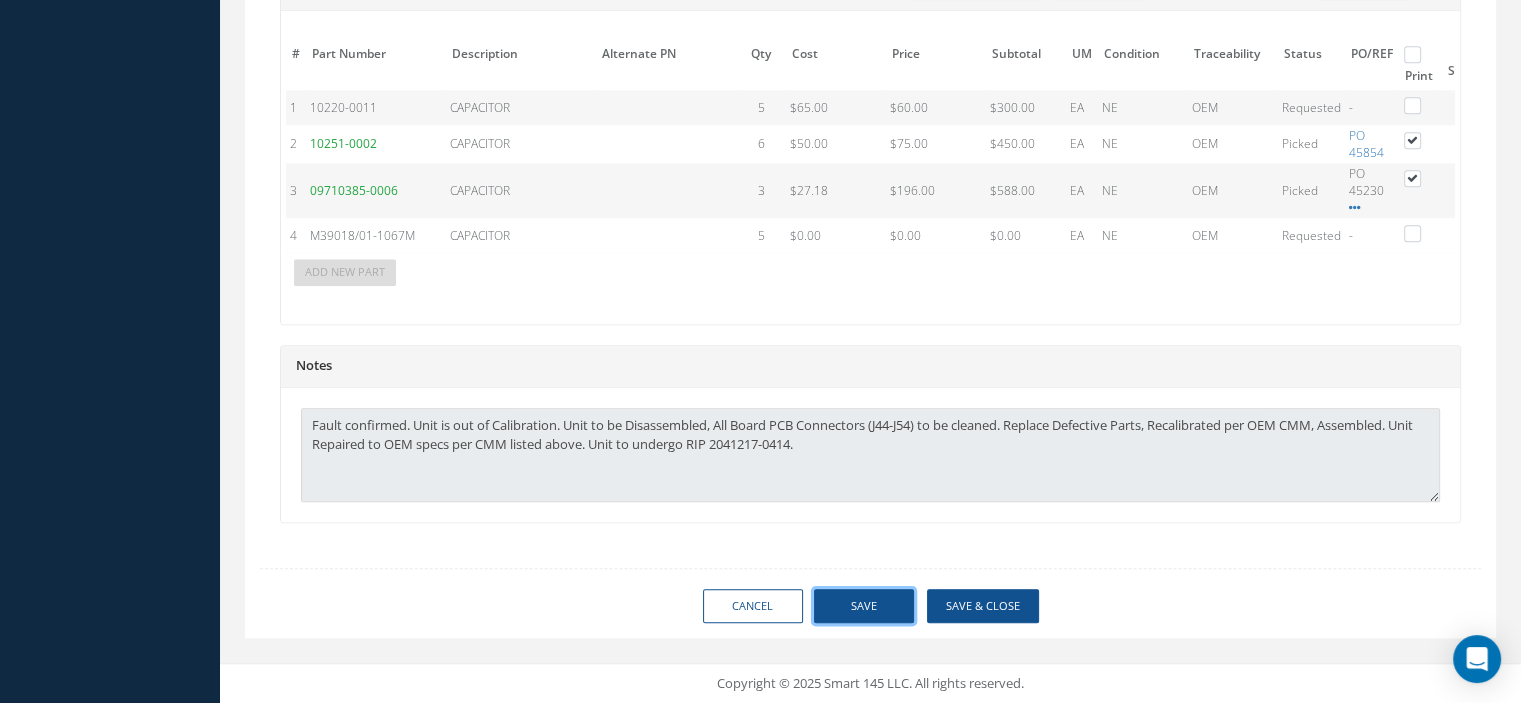 click on "Save" at bounding box center (864, 606) 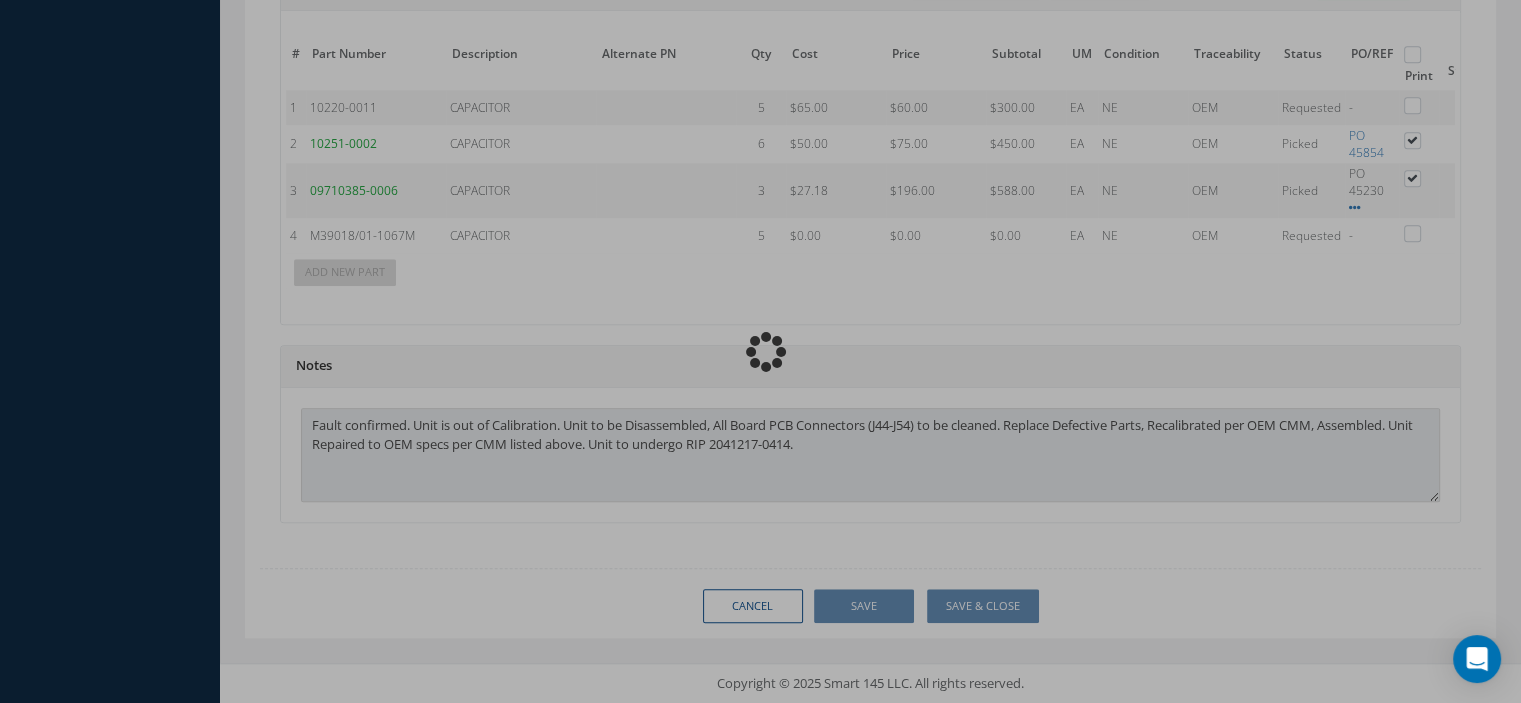 type 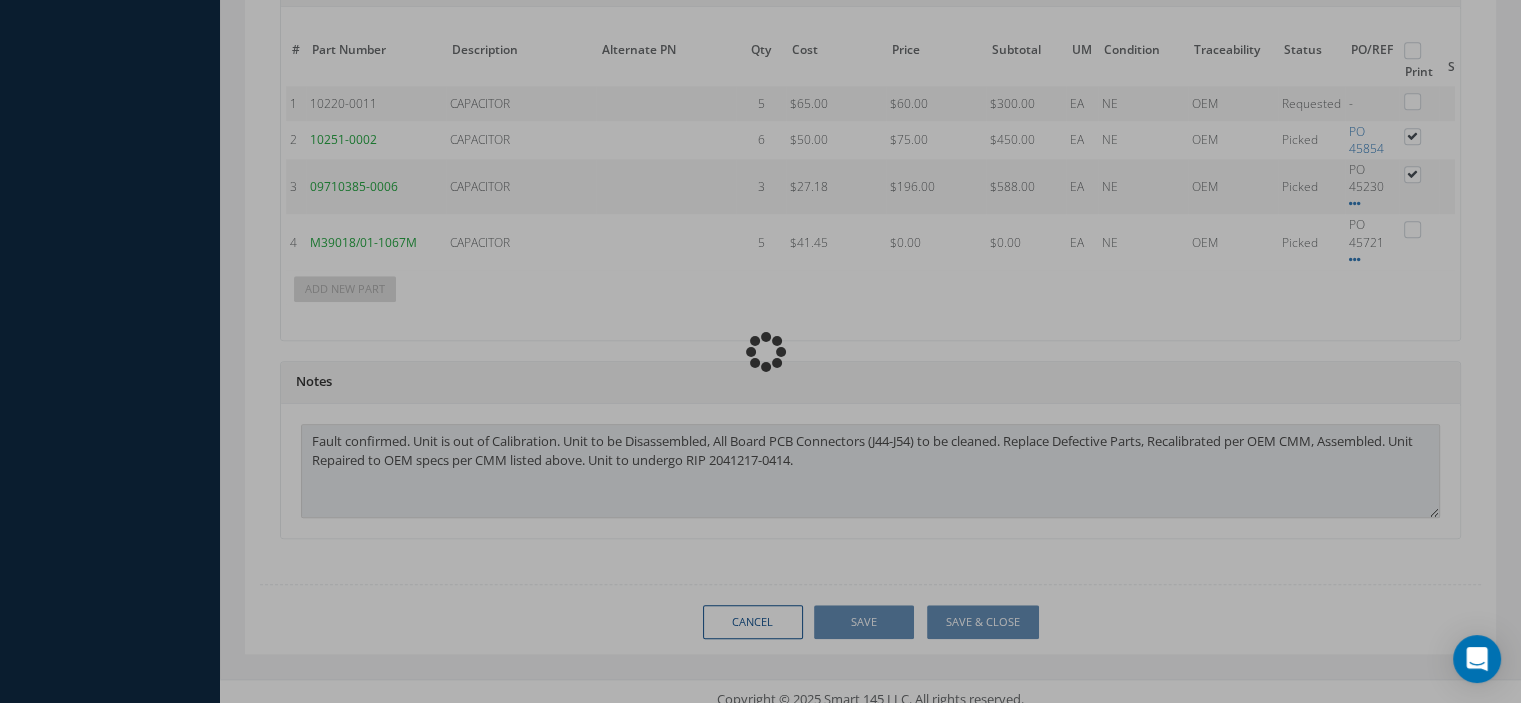 type on "HONEYWELL" 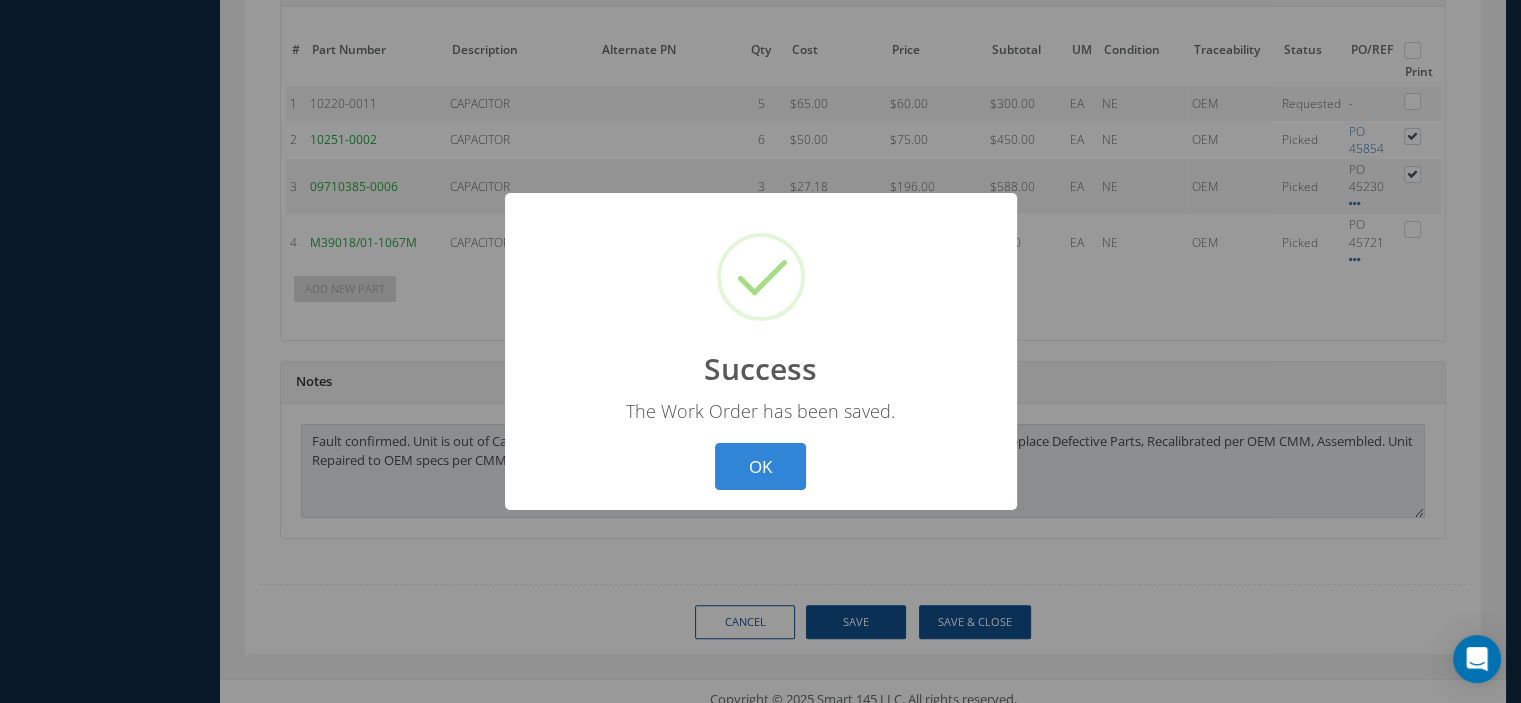 scroll, scrollTop: 1674, scrollLeft: 0, axis: vertical 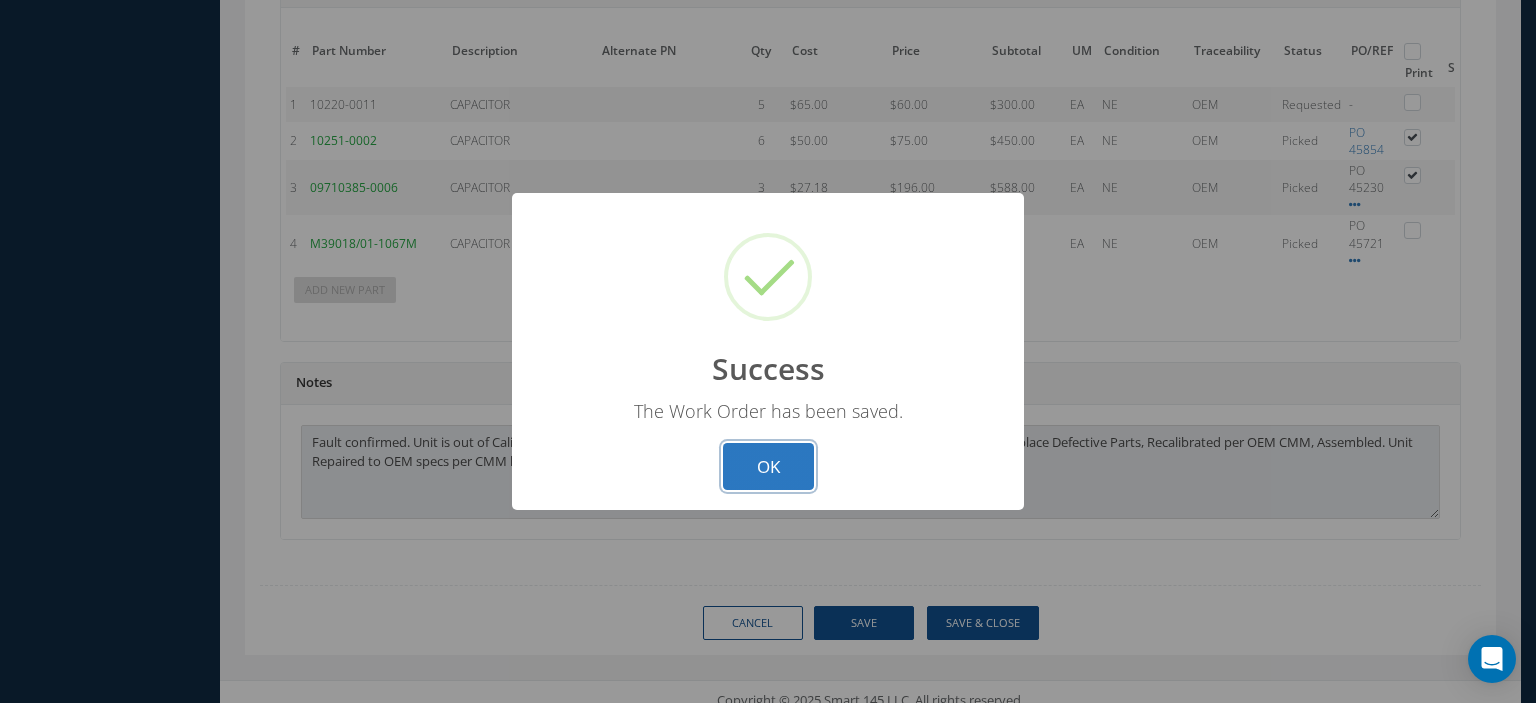click on "OK" at bounding box center [768, 466] 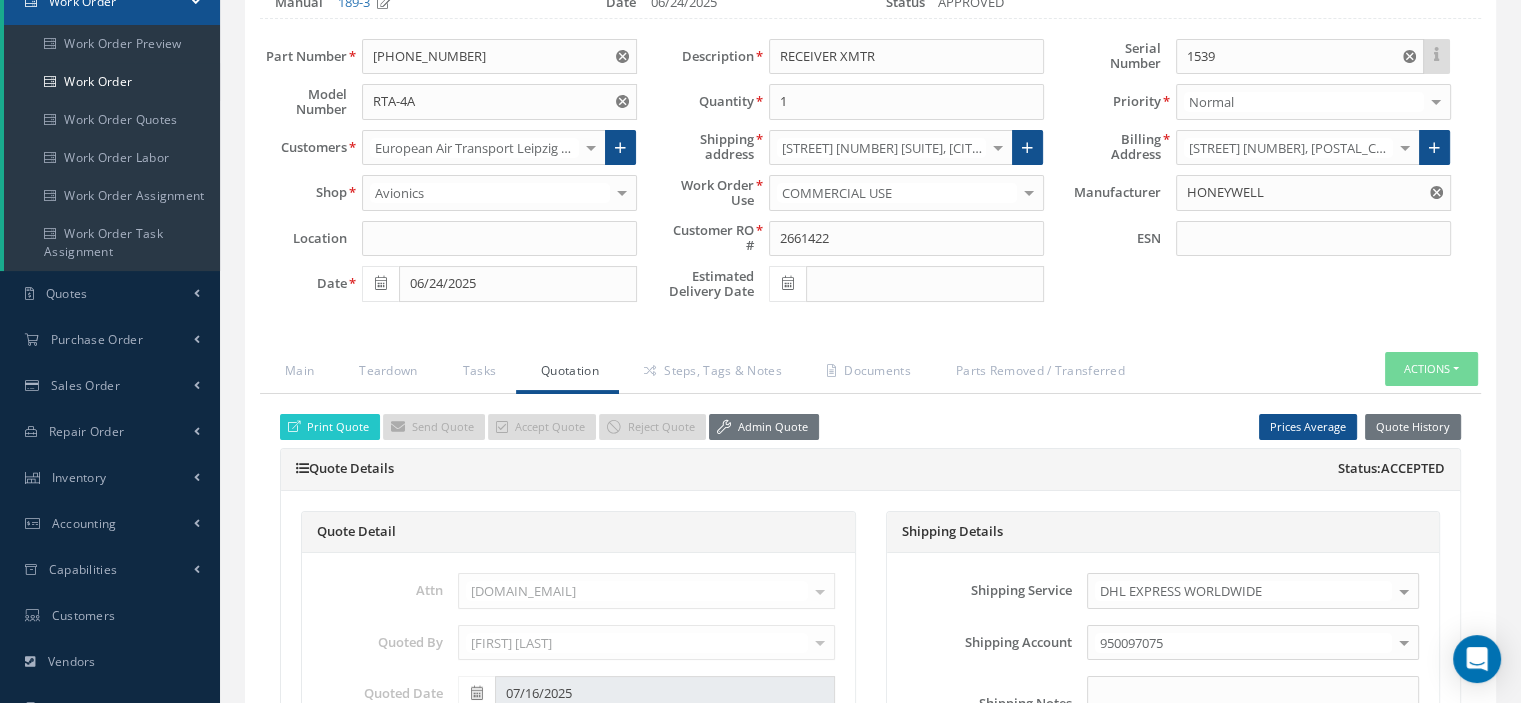 scroll, scrollTop: 0, scrollLeft: 0, axis: both 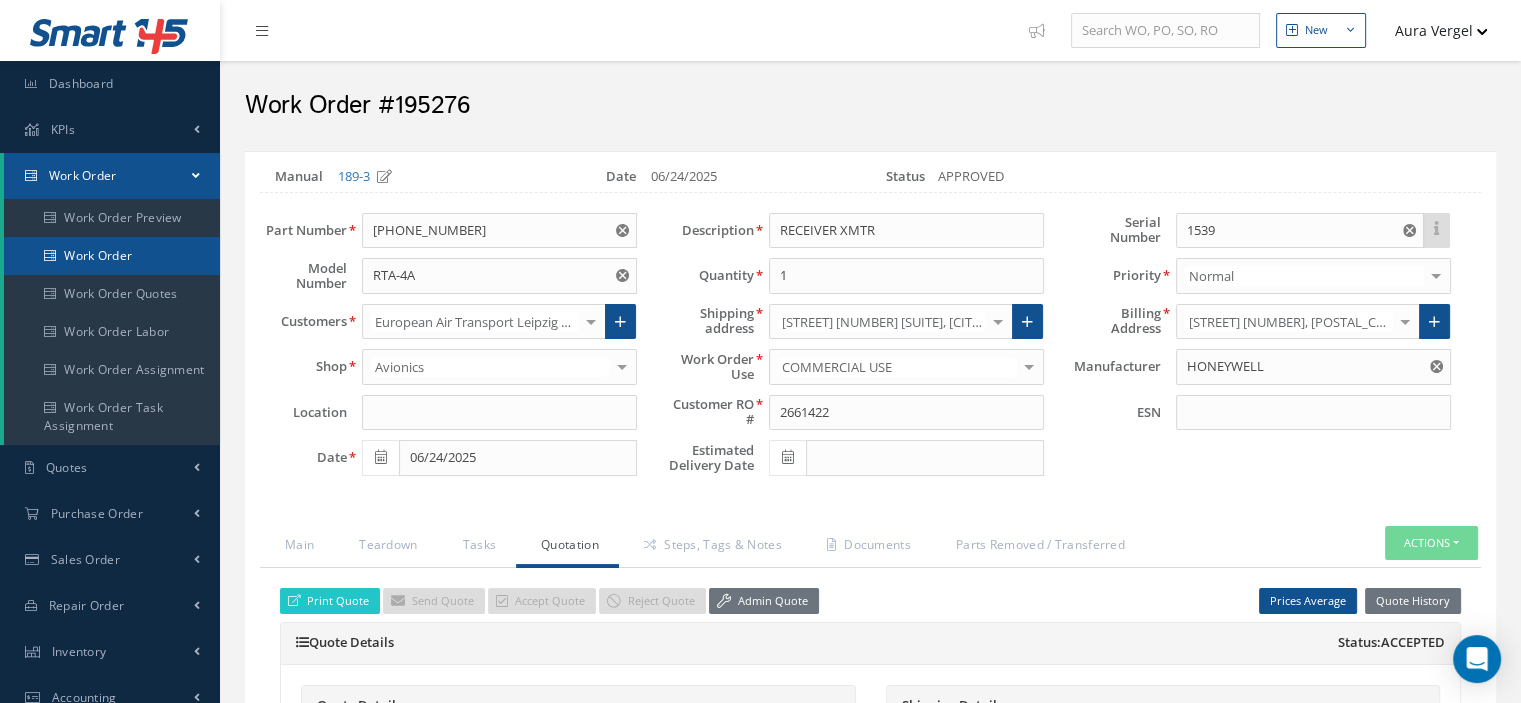 click on "Work Order" at bounding box center [112, 256] 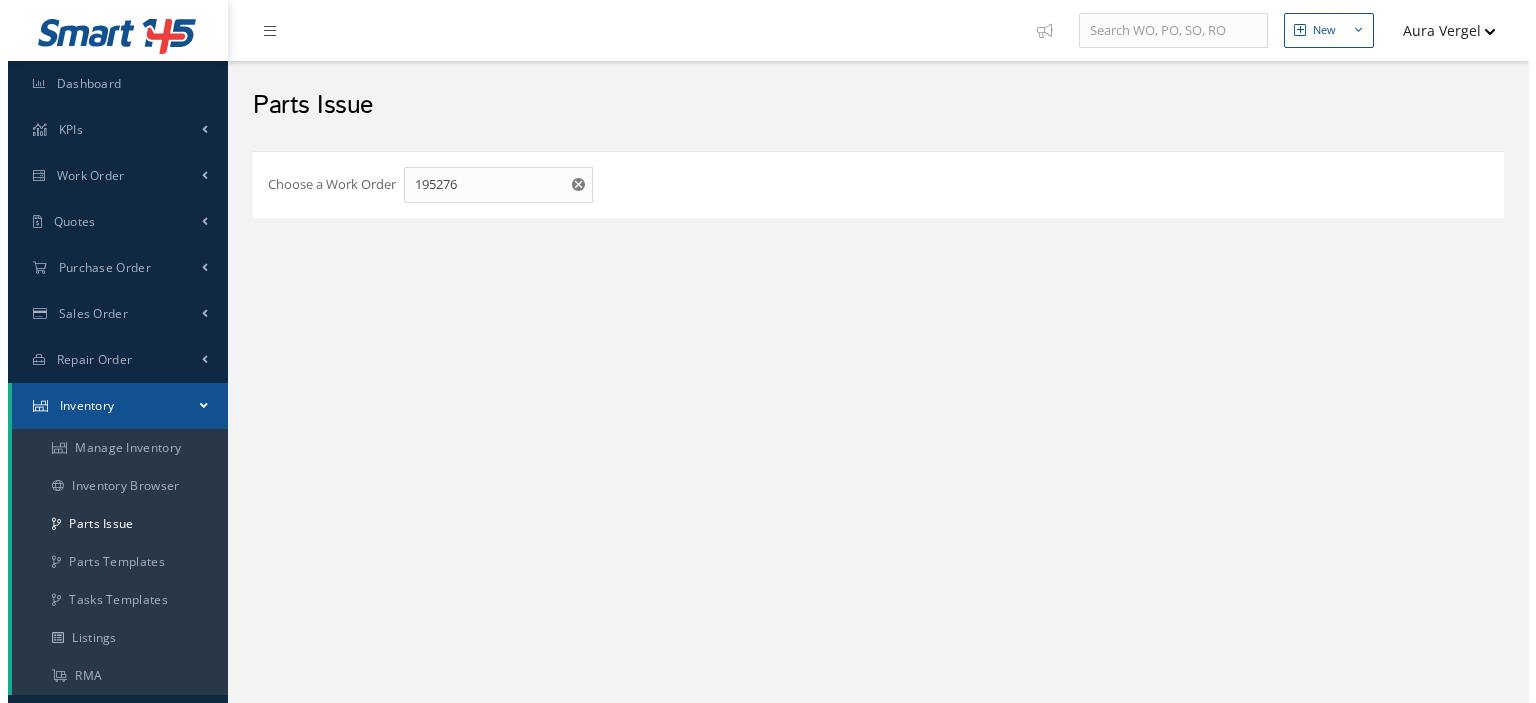 scroll, scrollTop: 0, scrollLeft: 0, axis: both 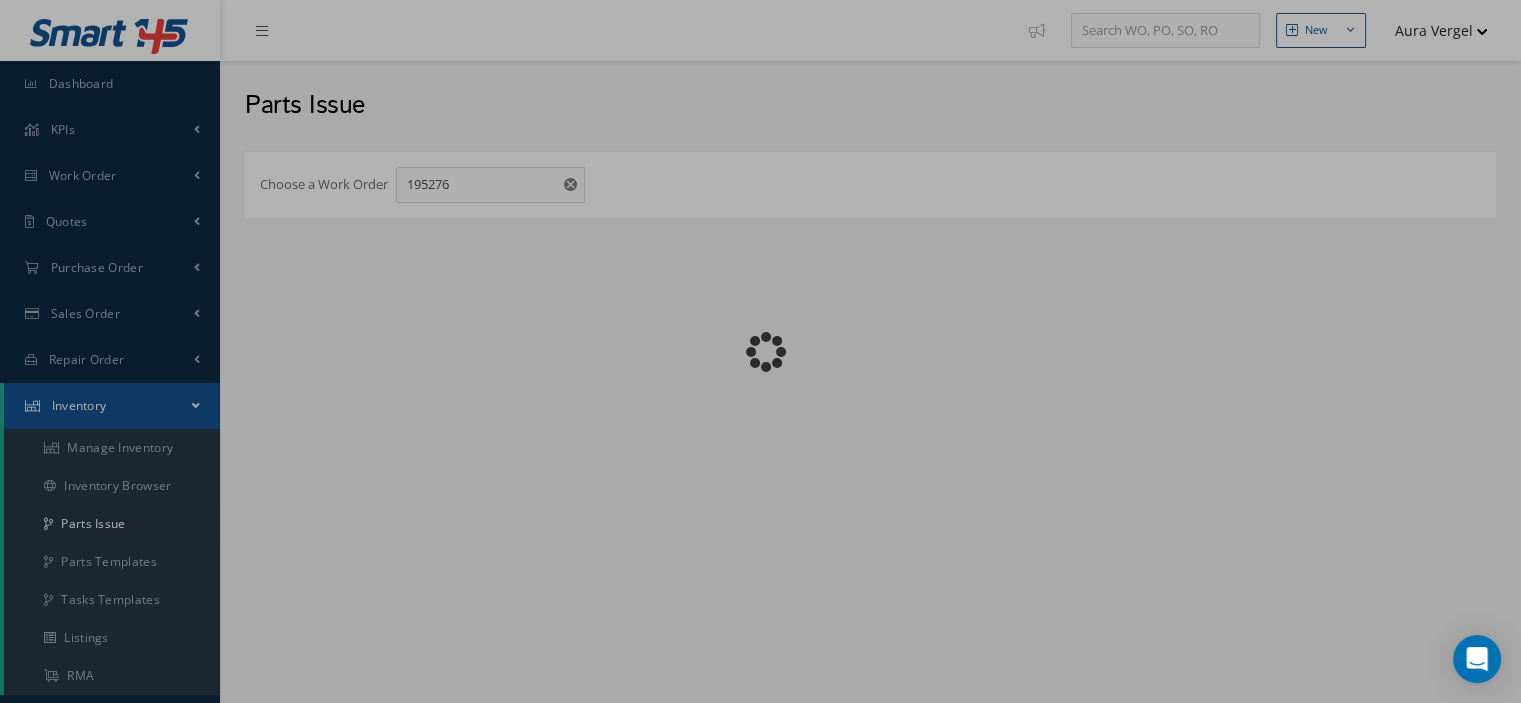 checkbox on "false" 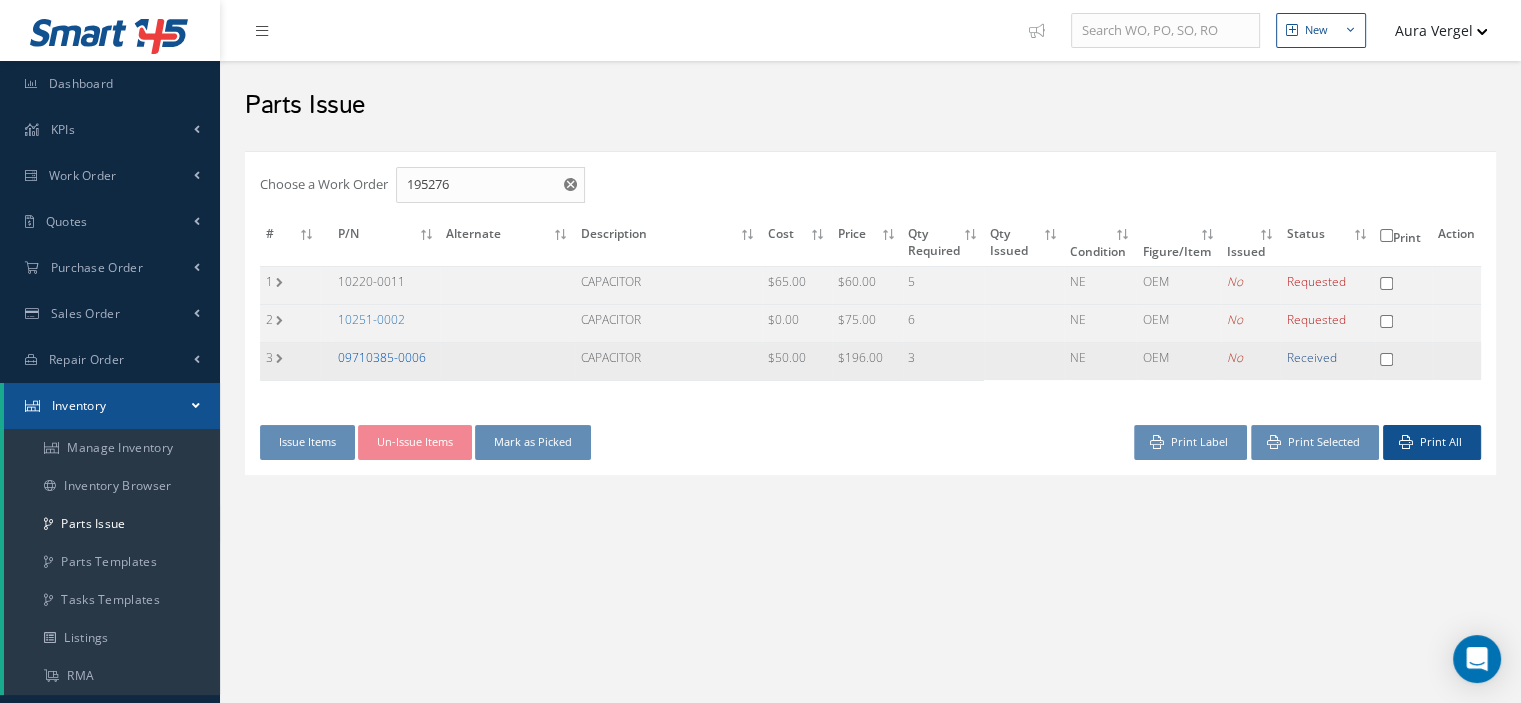 click on "09710385-0006" at bounding box center (382, 357) 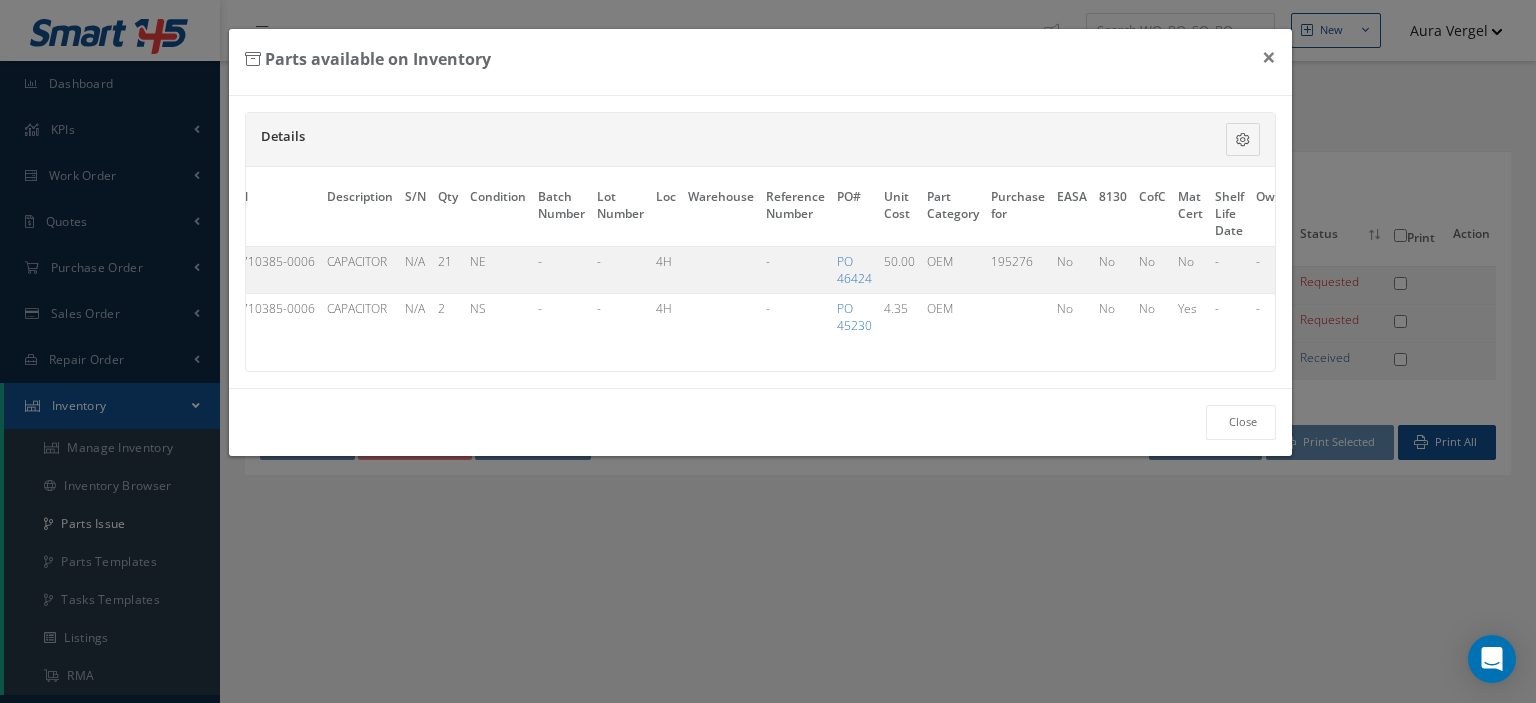 scroll, scrollTop: 0, scrollLeft: 122, axis: horizontal 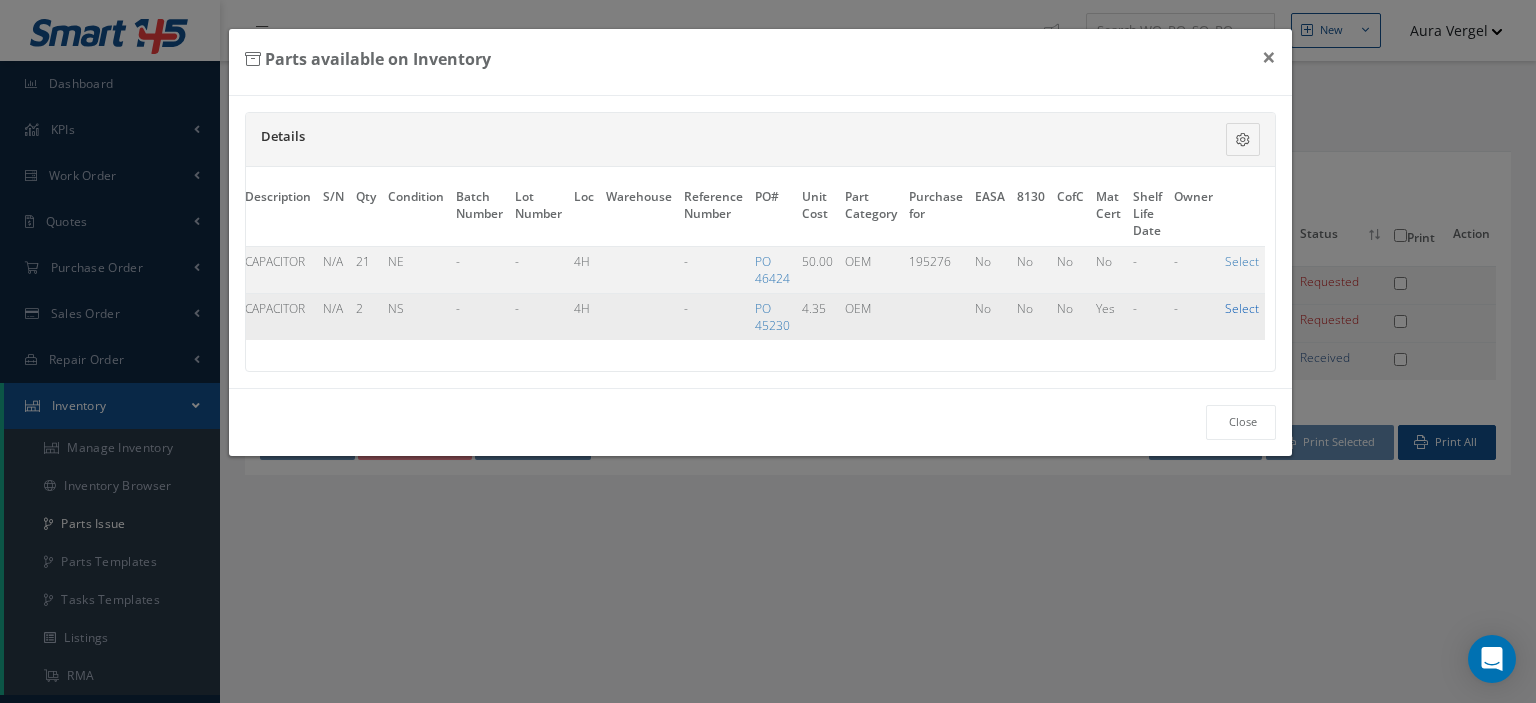 click on "Select" at bounding box center [1242, 308] 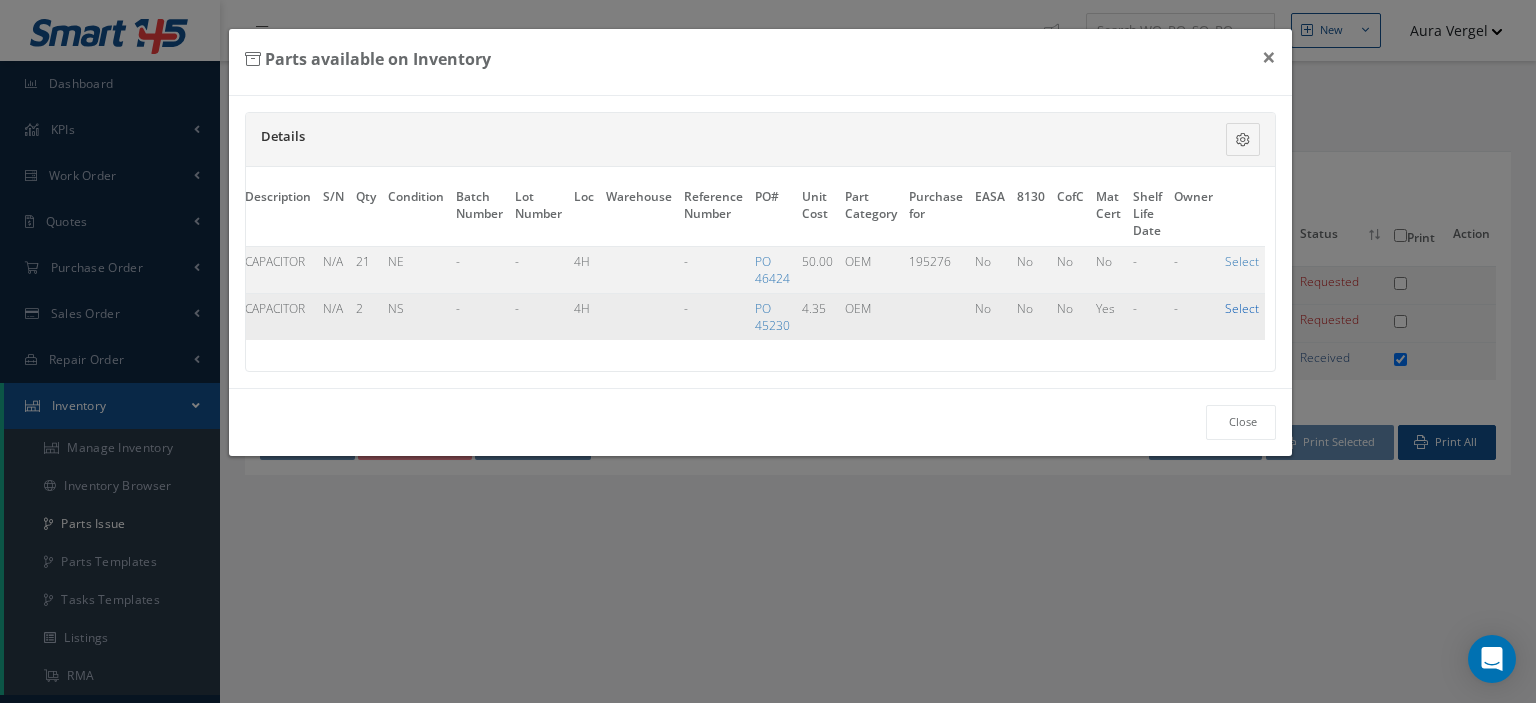 checkbox on "true" 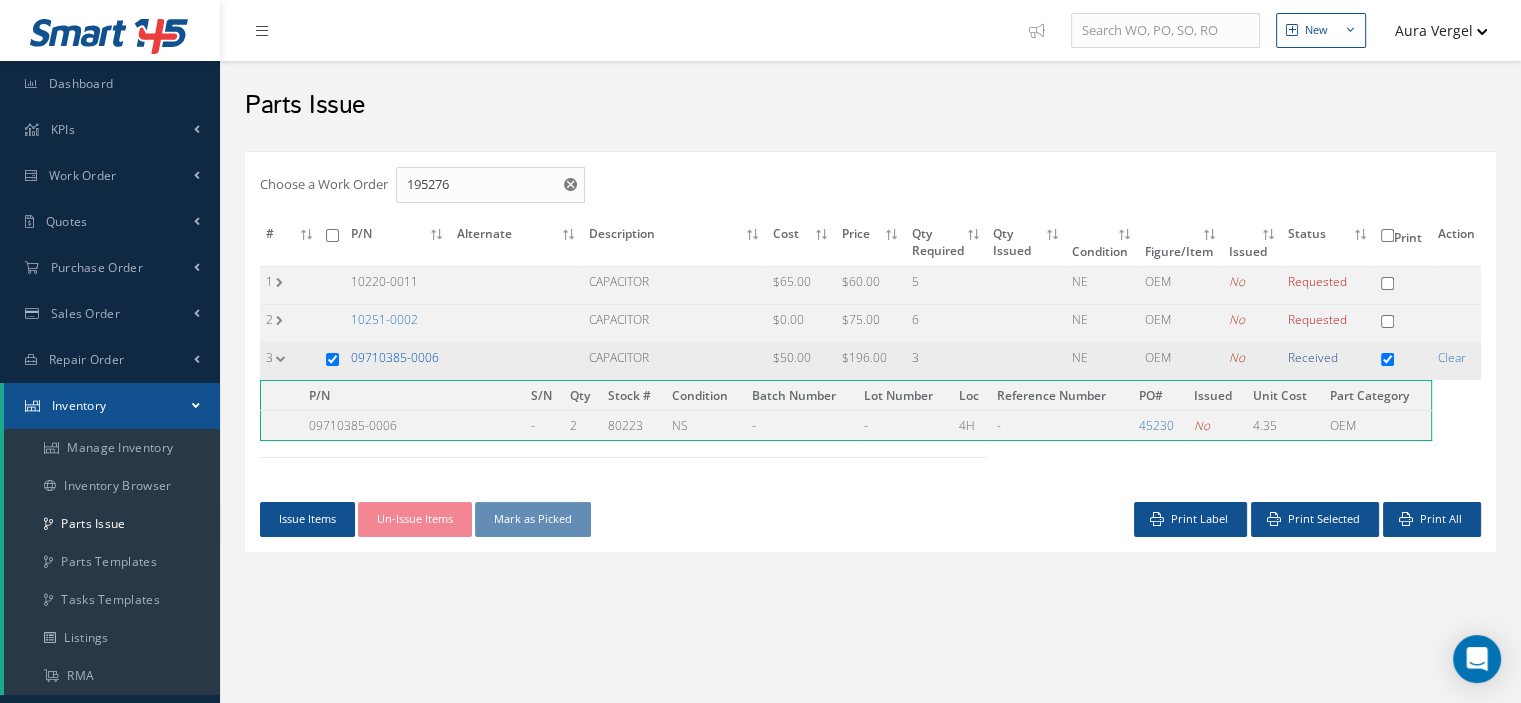 click on "09710385-0006" at bounding box center [395, 357] 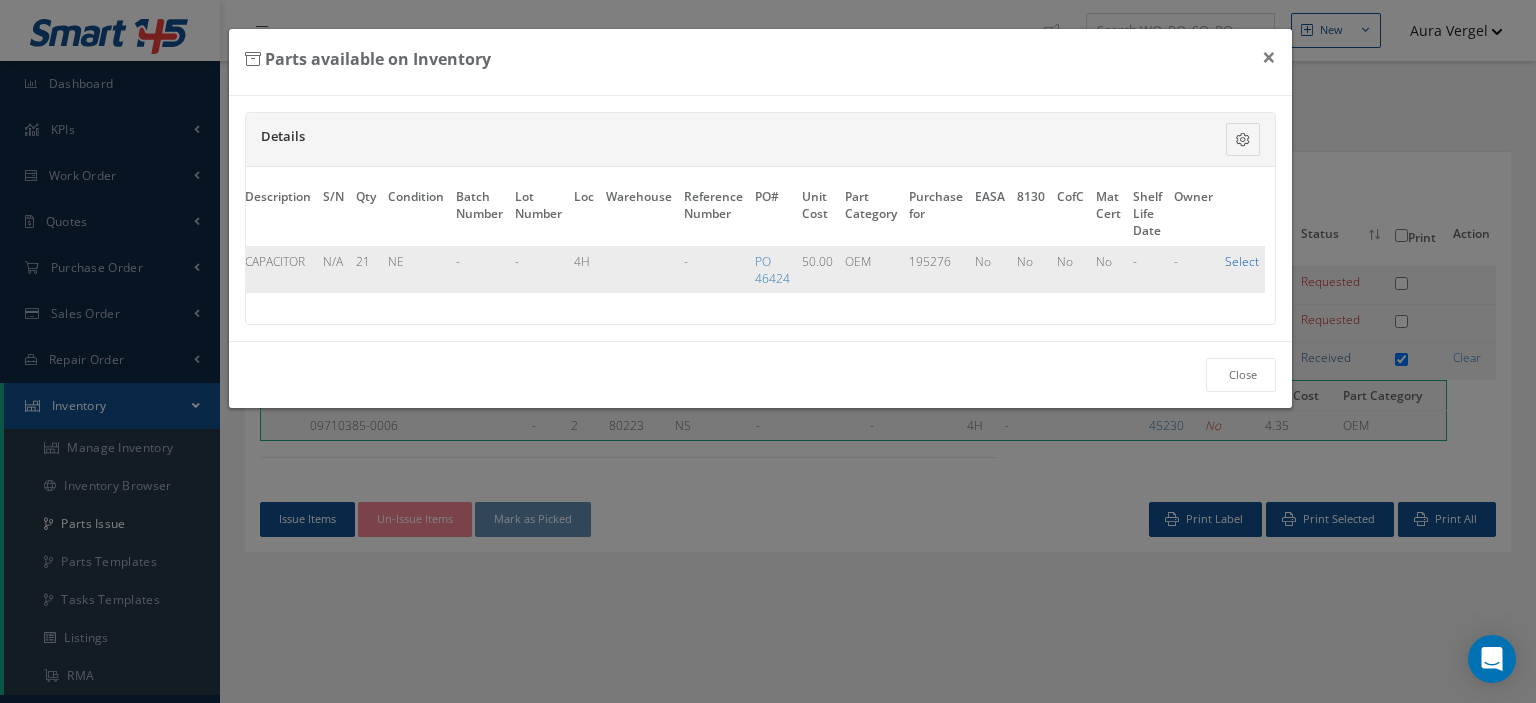 click on "Select" at bounding box center (1242, 261) 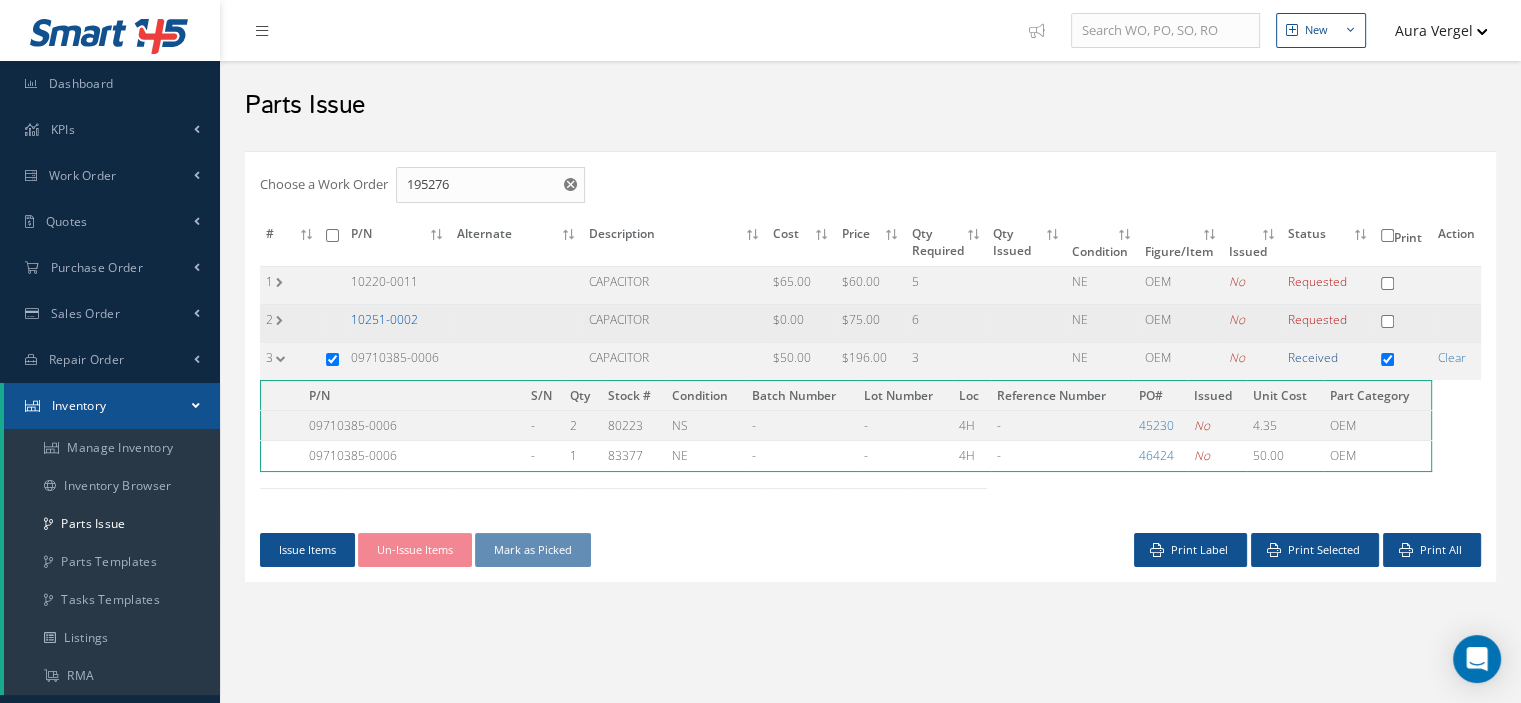 click on "10251-0002" at bounding box center [384, 319] 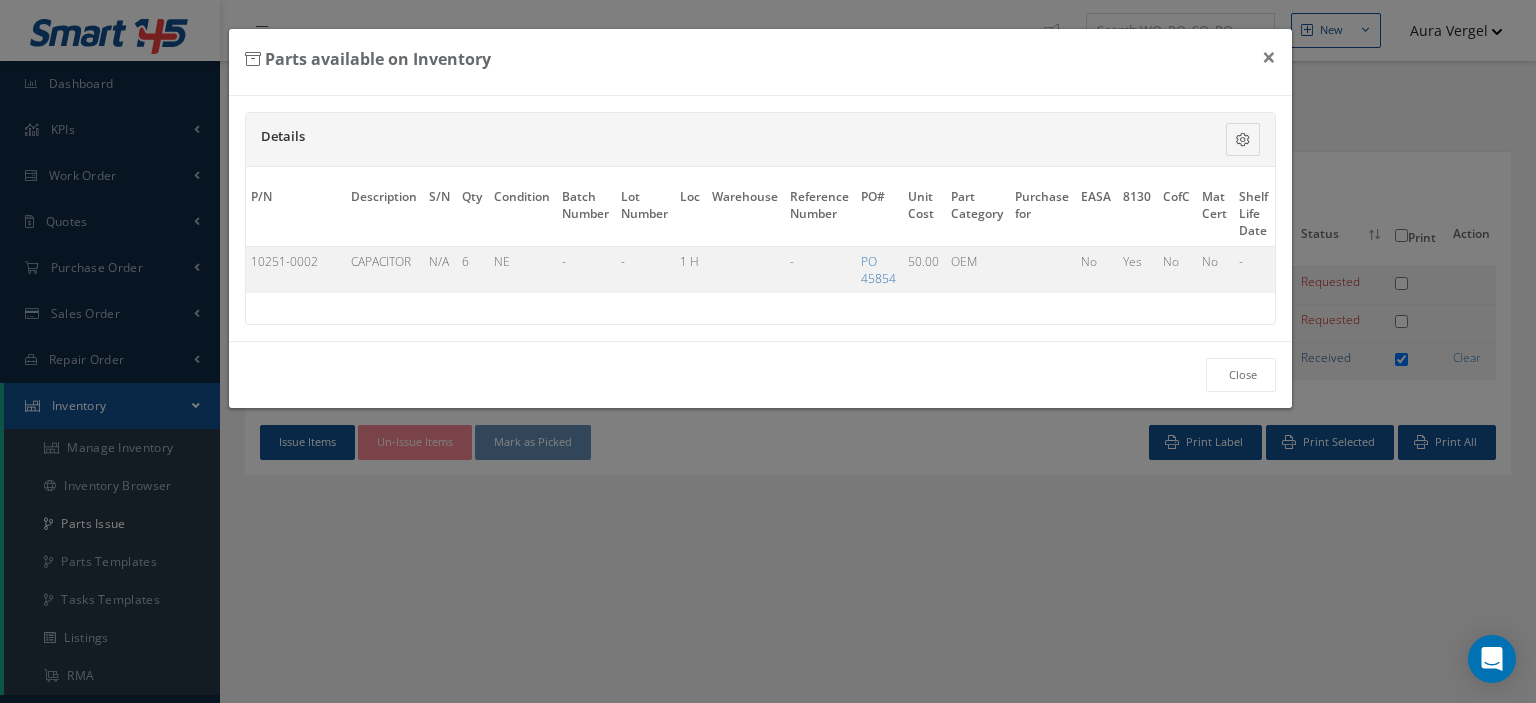 scroll, scrollTop: 0, scrollLeft: 0, axis: both 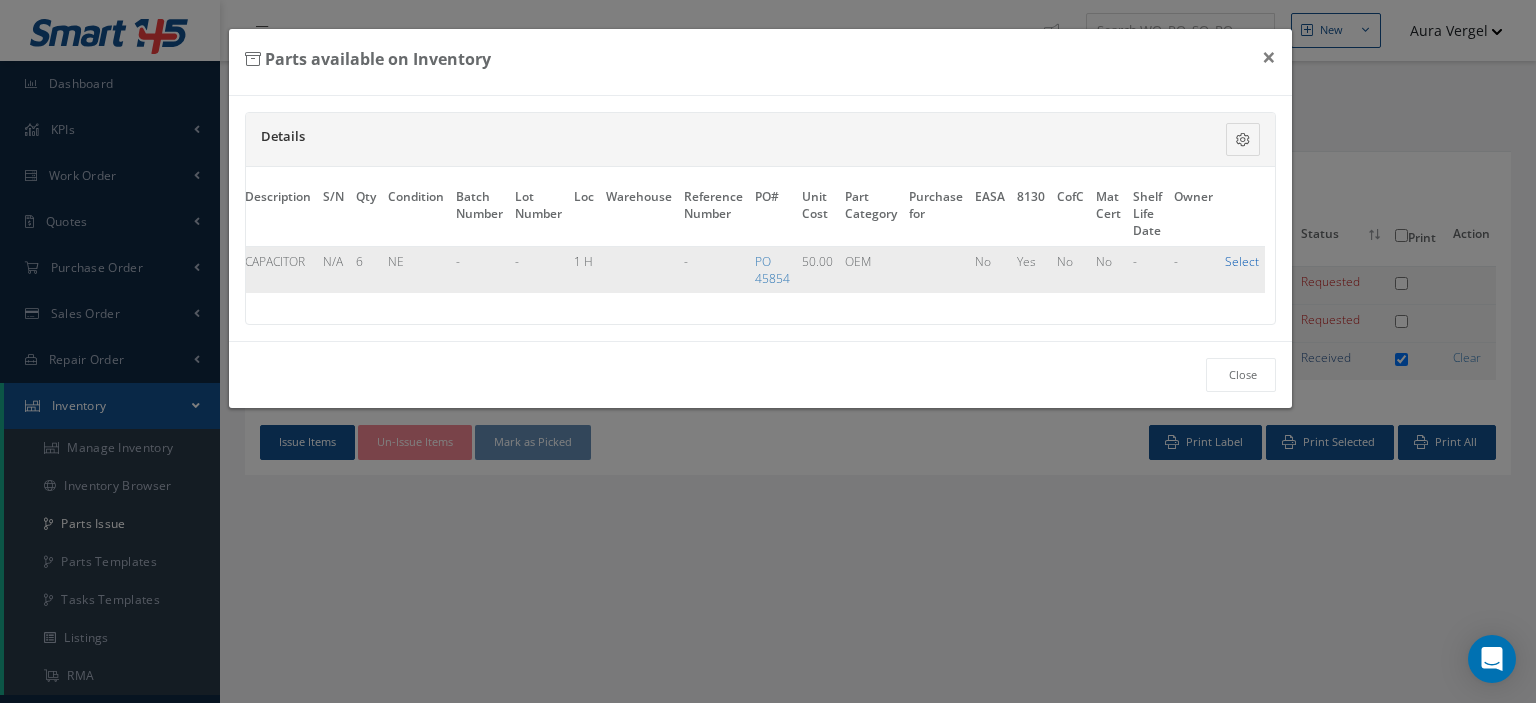 click on "Select" at bounding box center (1242, 261) 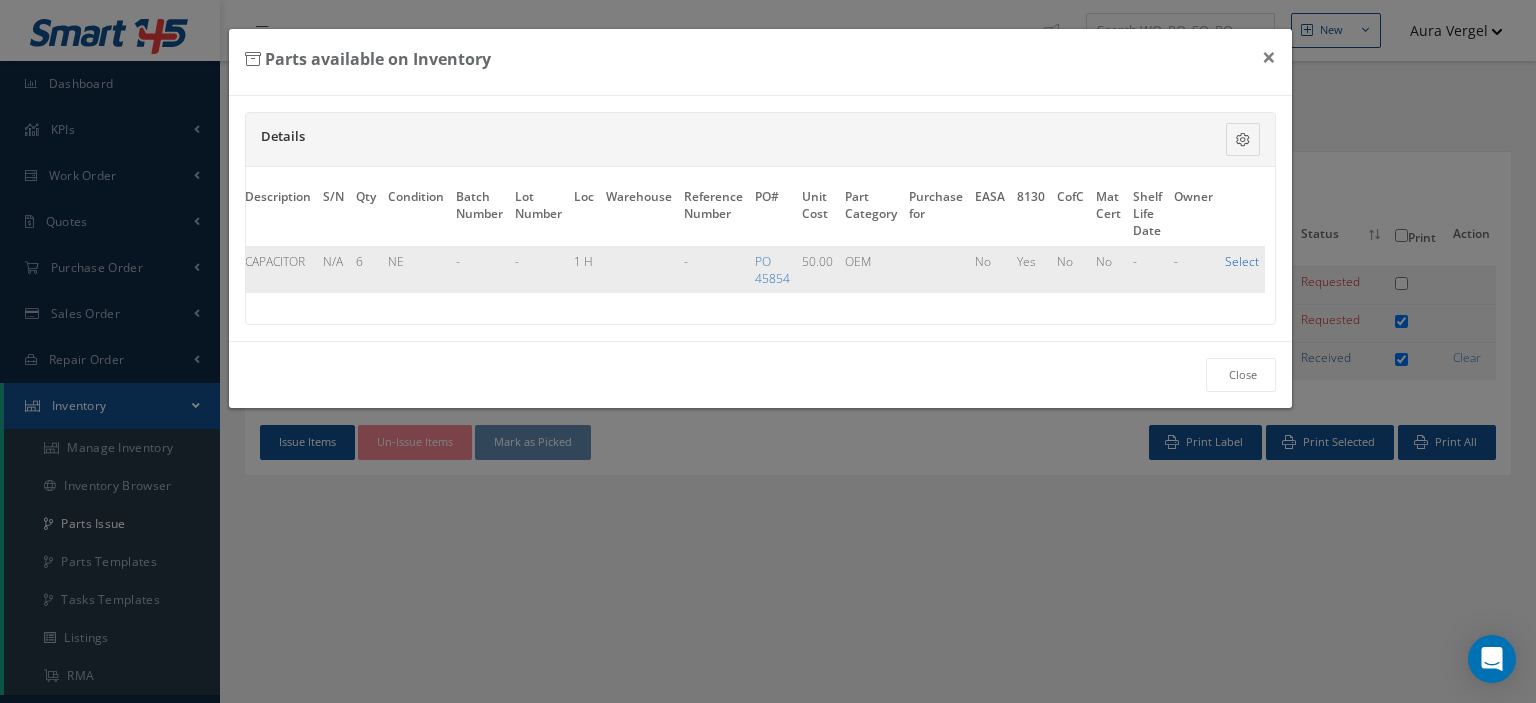 checkbox on "true" 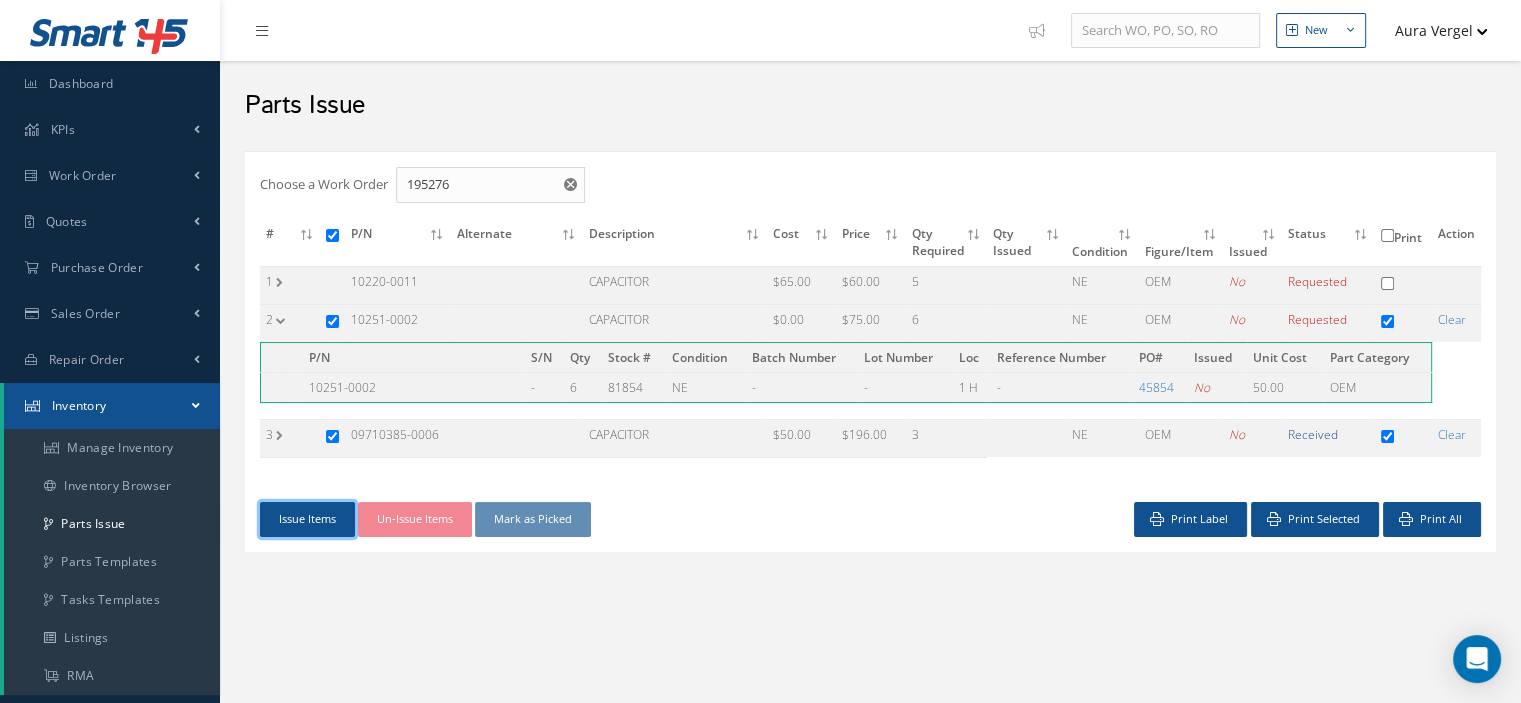 click on "Issue Items" at bounding box center [307, 519] 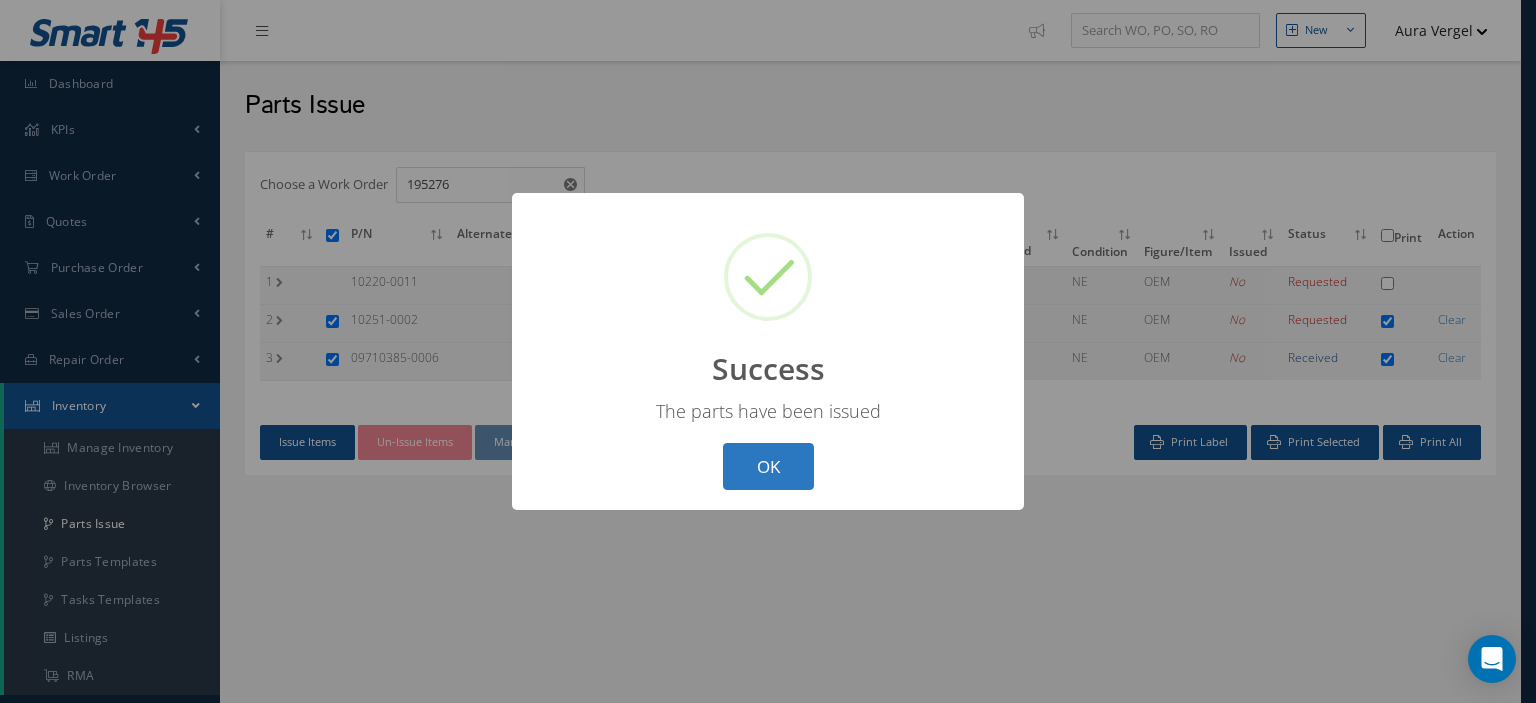 click on "OK" at bounding box center (768, 466) 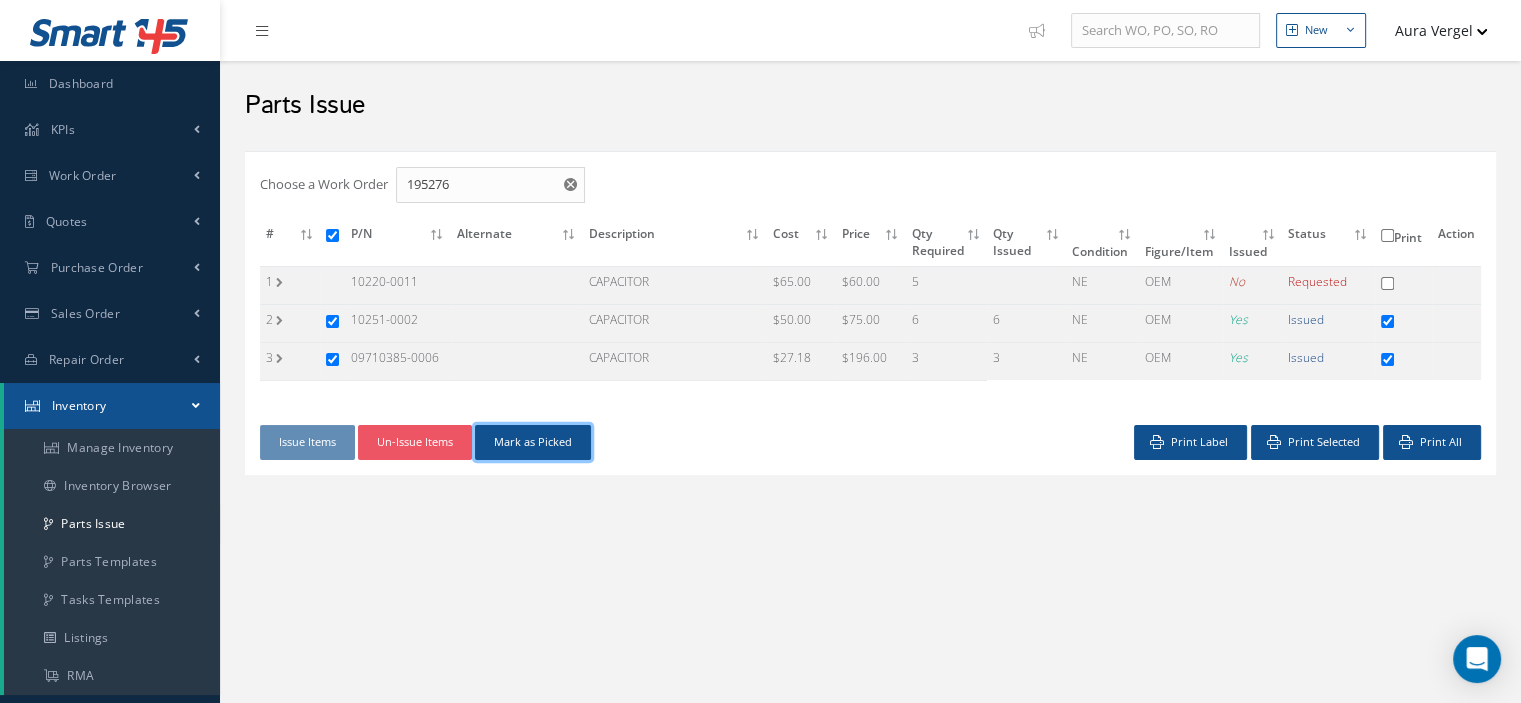 click on "Mark as Picked" at bounding box center (533, 442) 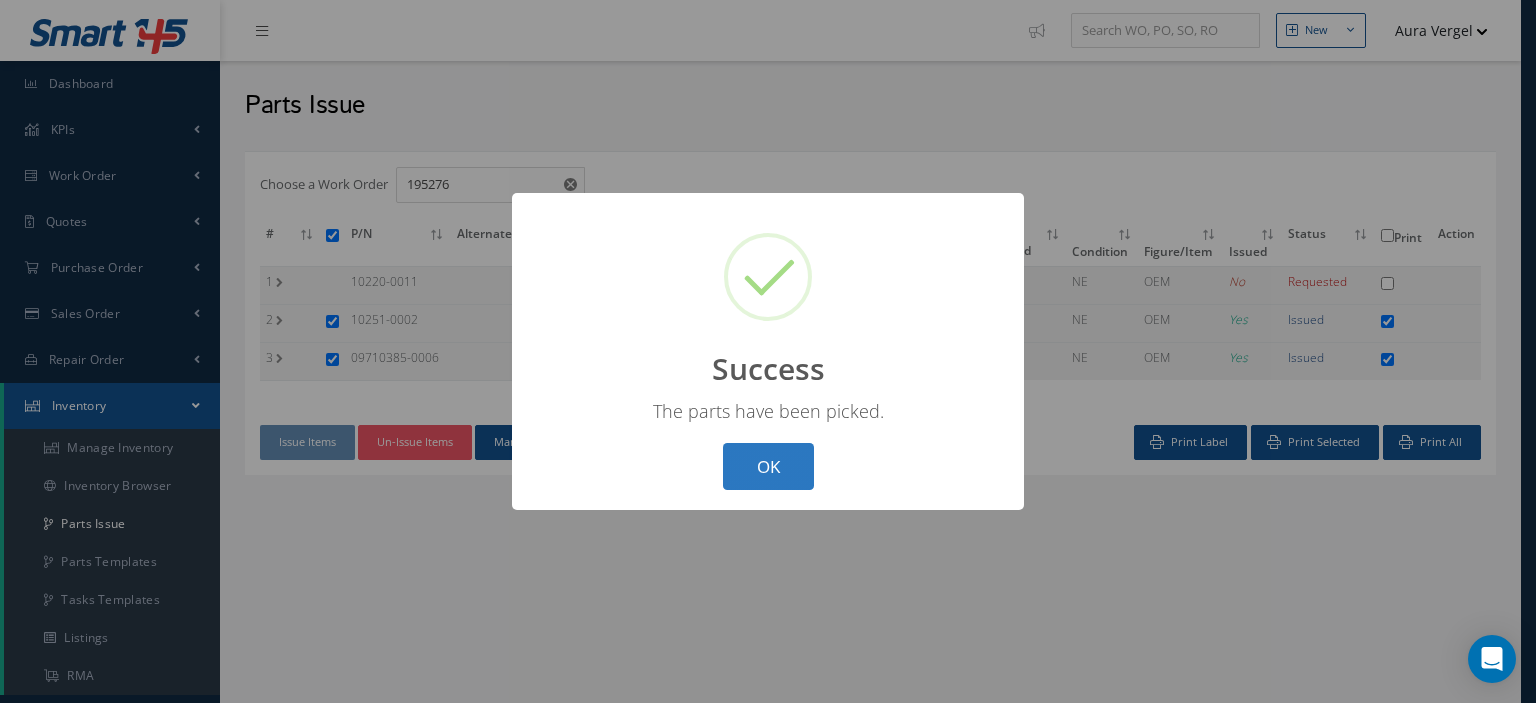 click on "OK" at bounding box center (768, 466) 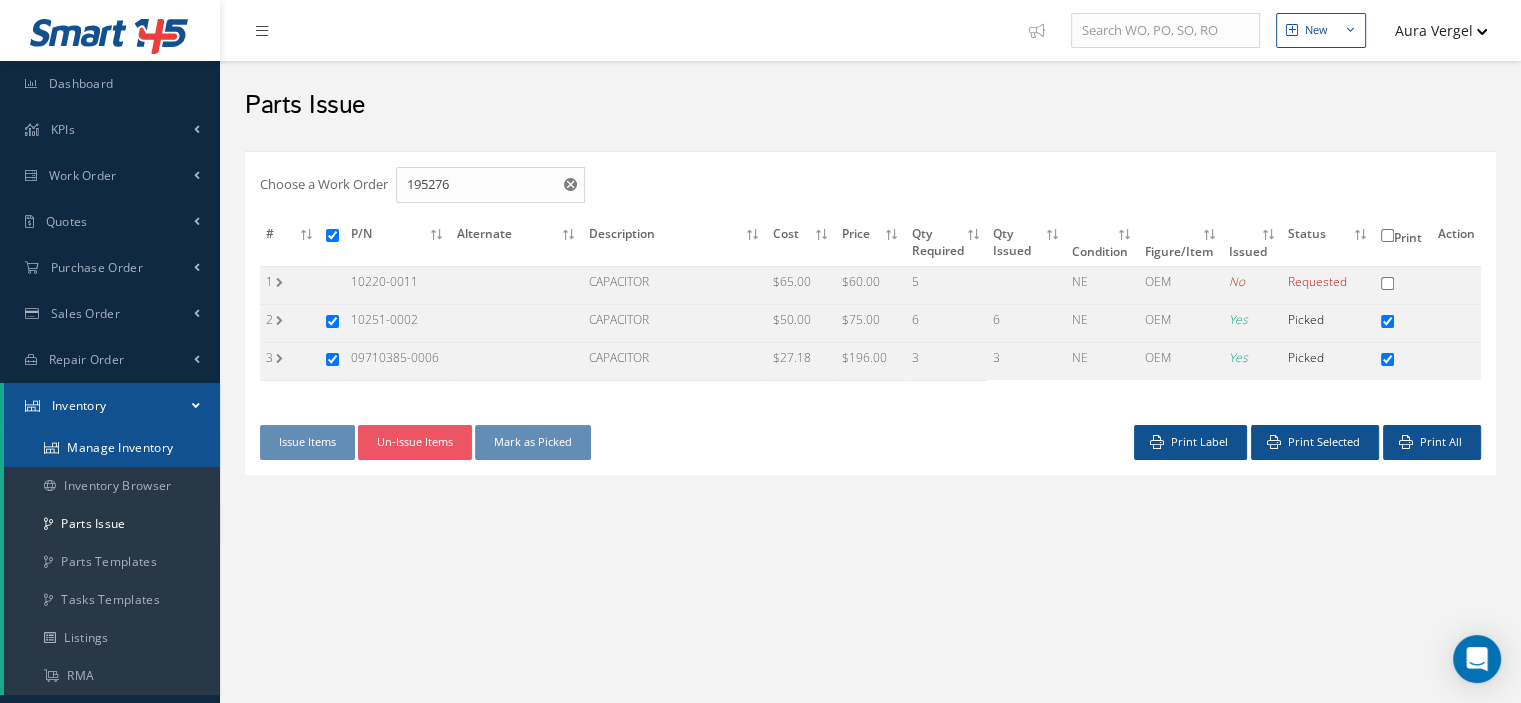 click on "Manage Inventory" at bounding box center [112, 448] 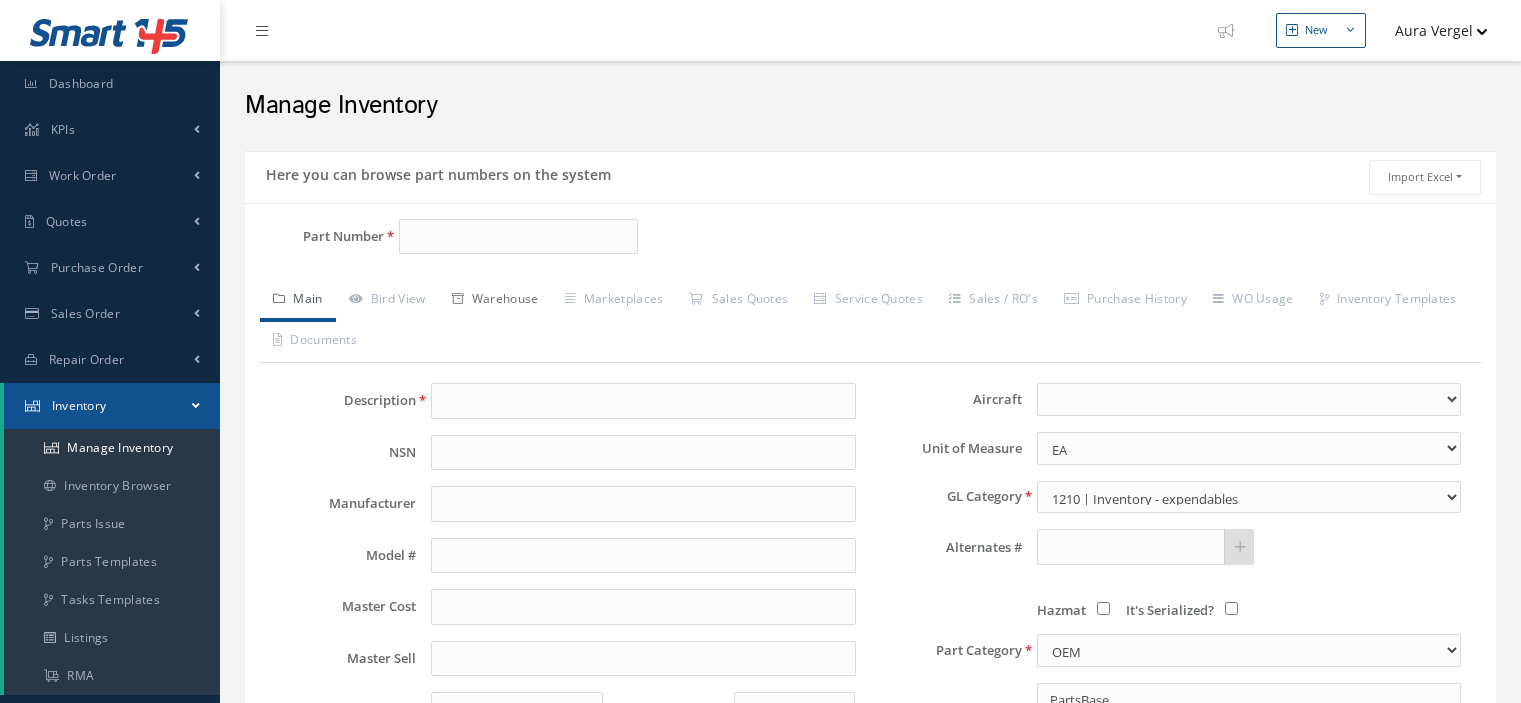 scroll, scrollTop: 0, scrollLeft: 0, axis: both 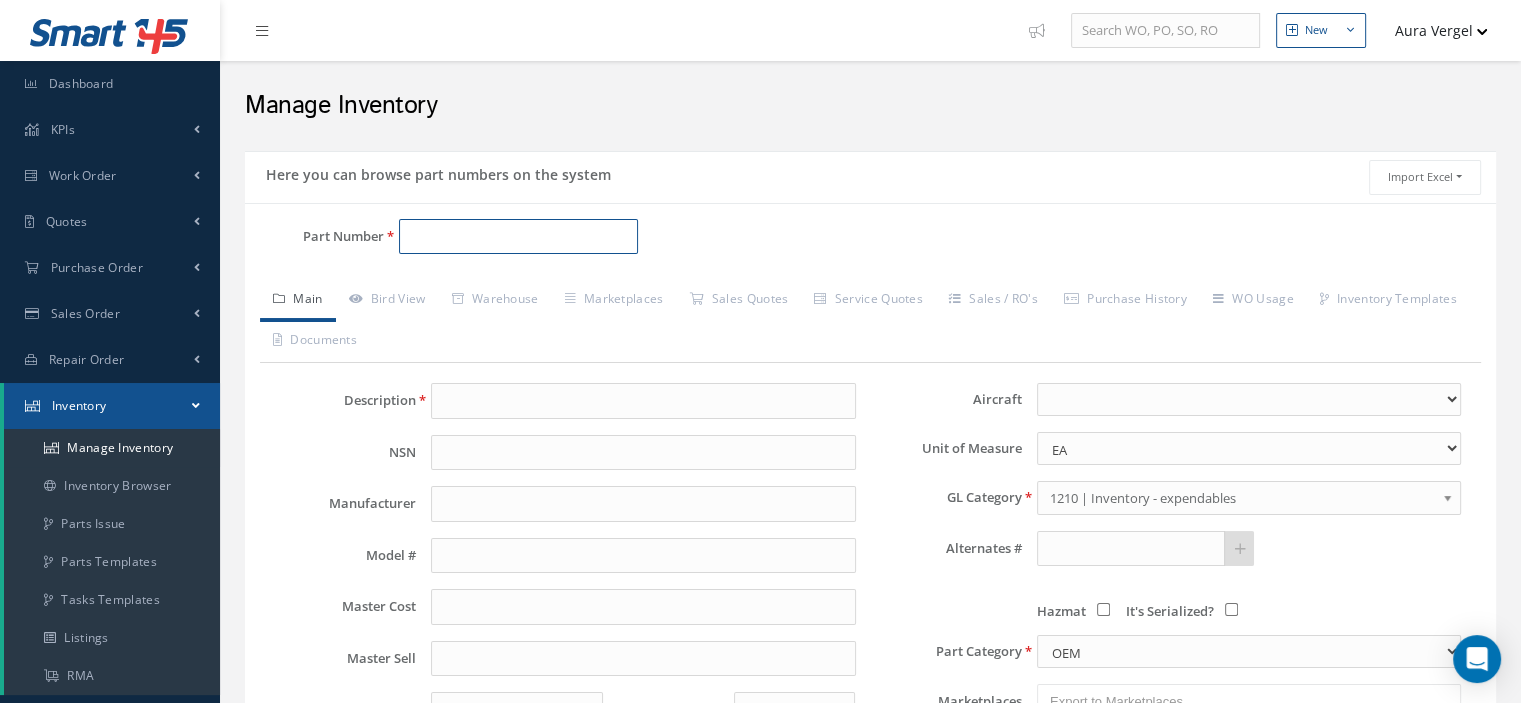 click on "Part Number" at bounding box center (518, 237) 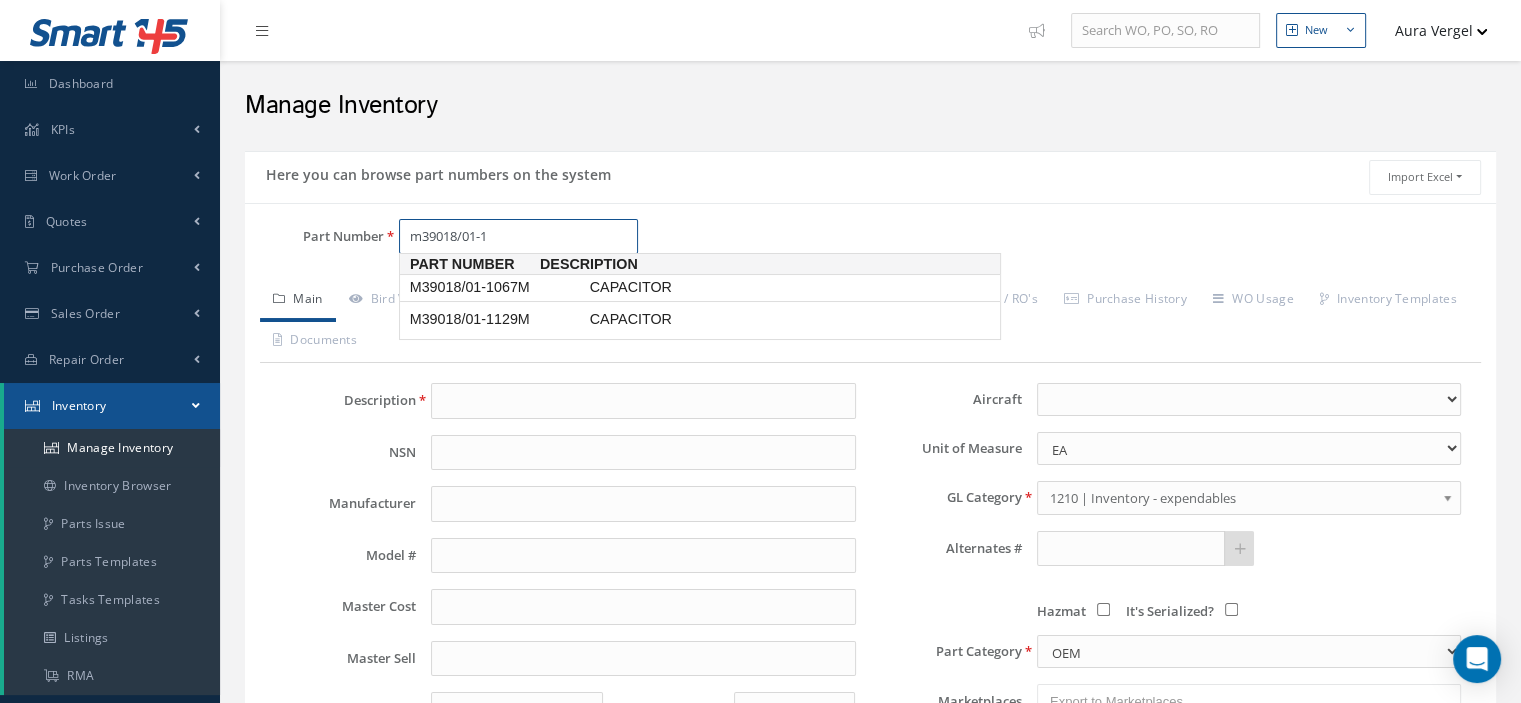 click on "M39018/01-1067M" at bounding box center (496, 287) 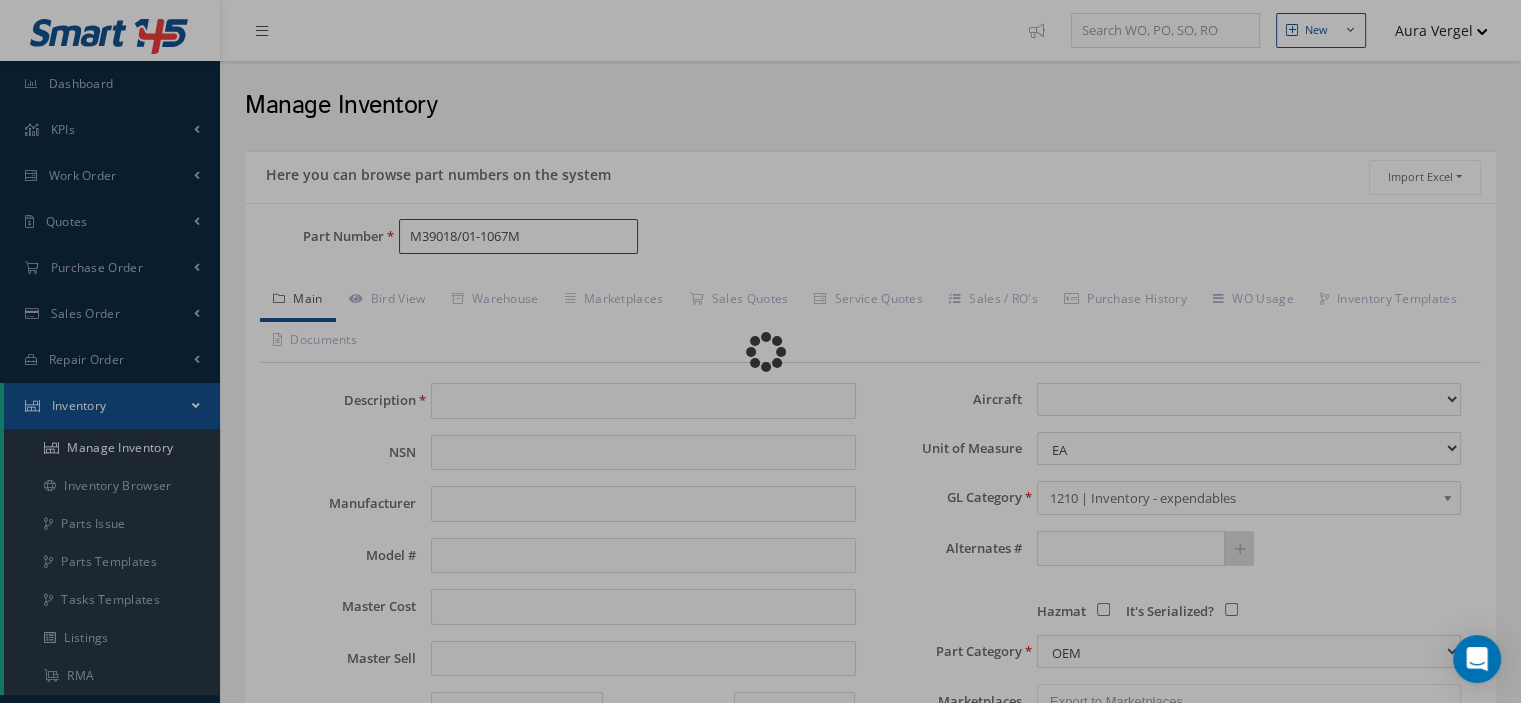 type on "CAPACITOR" 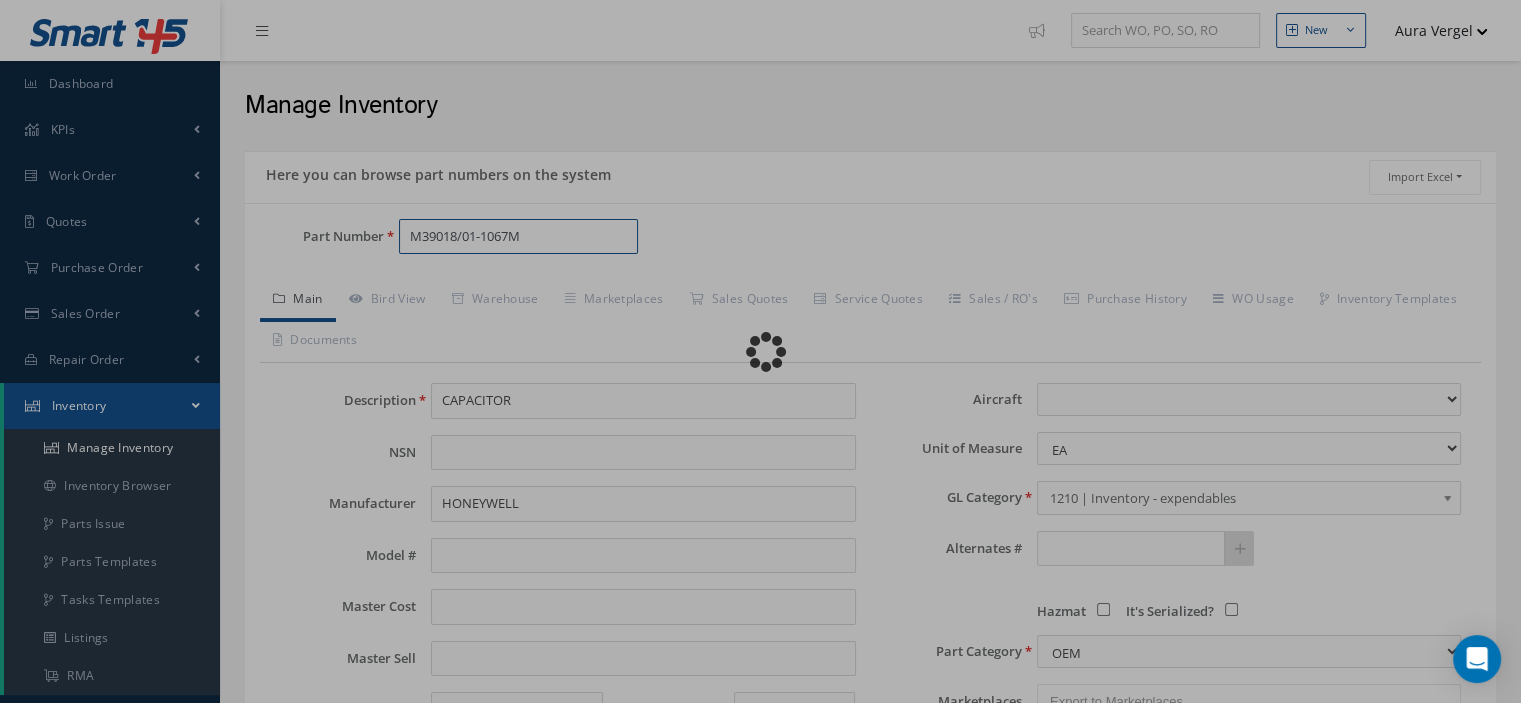 select 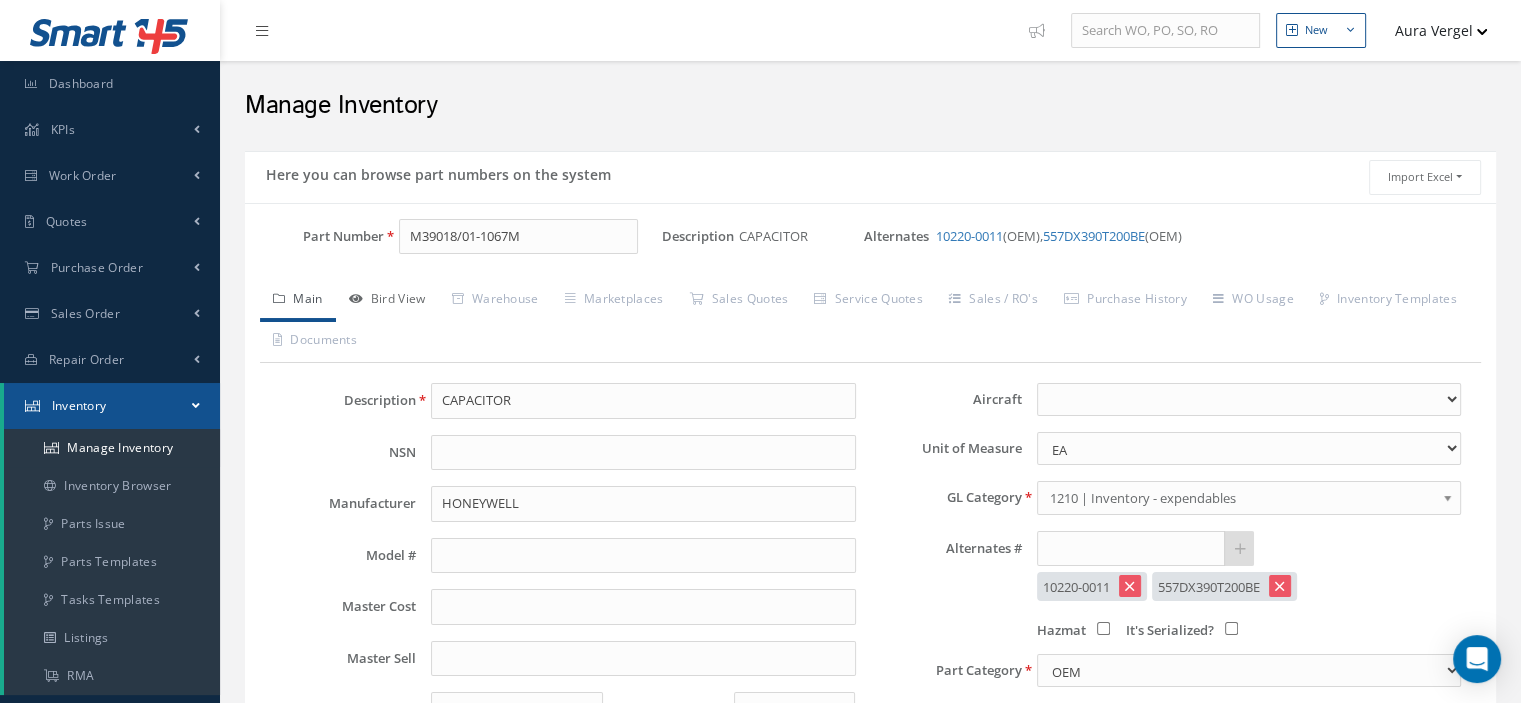 click on "Bird View" at bounding box center [387, 301] 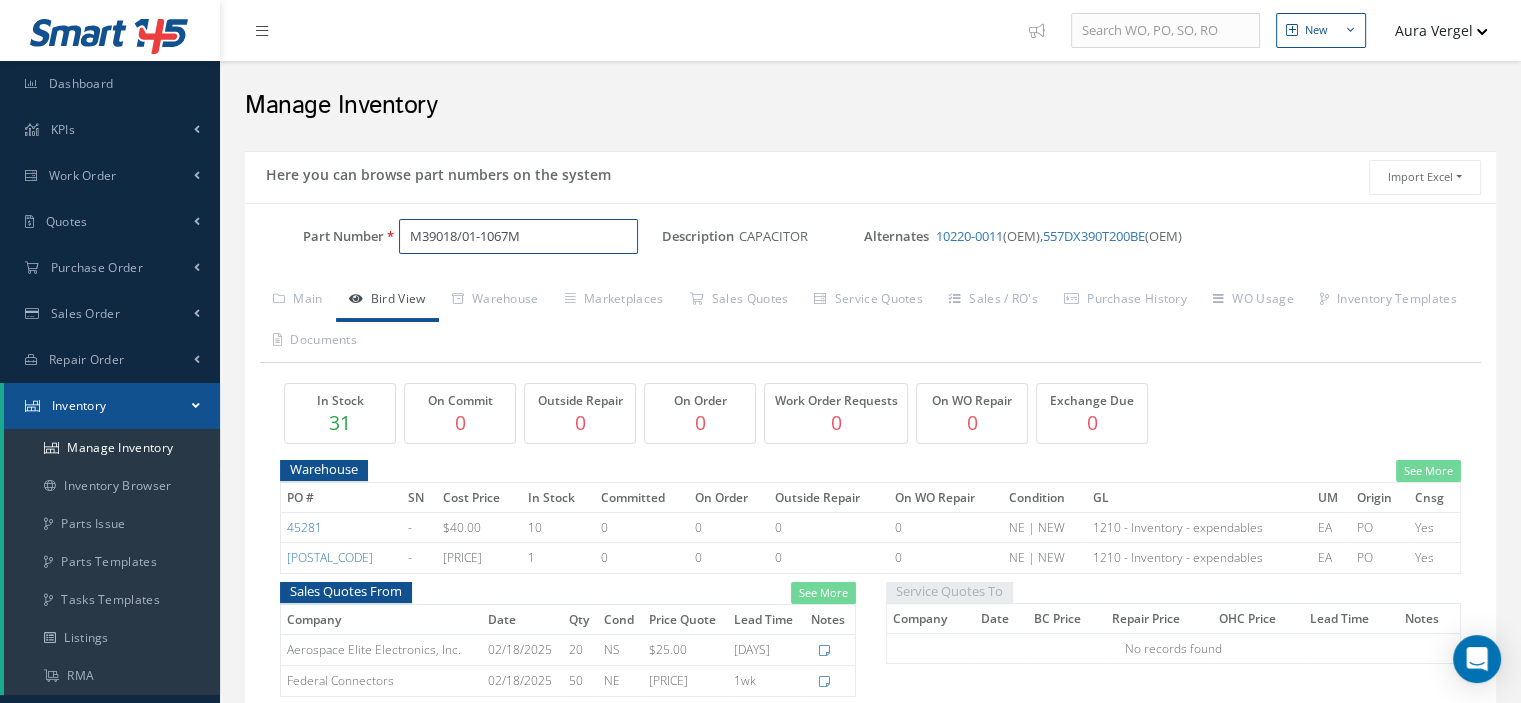 drag, startPoint x: 531, startPoint y: 241, endPoint x: 401, endPoint y: 231, distance: 130.38405 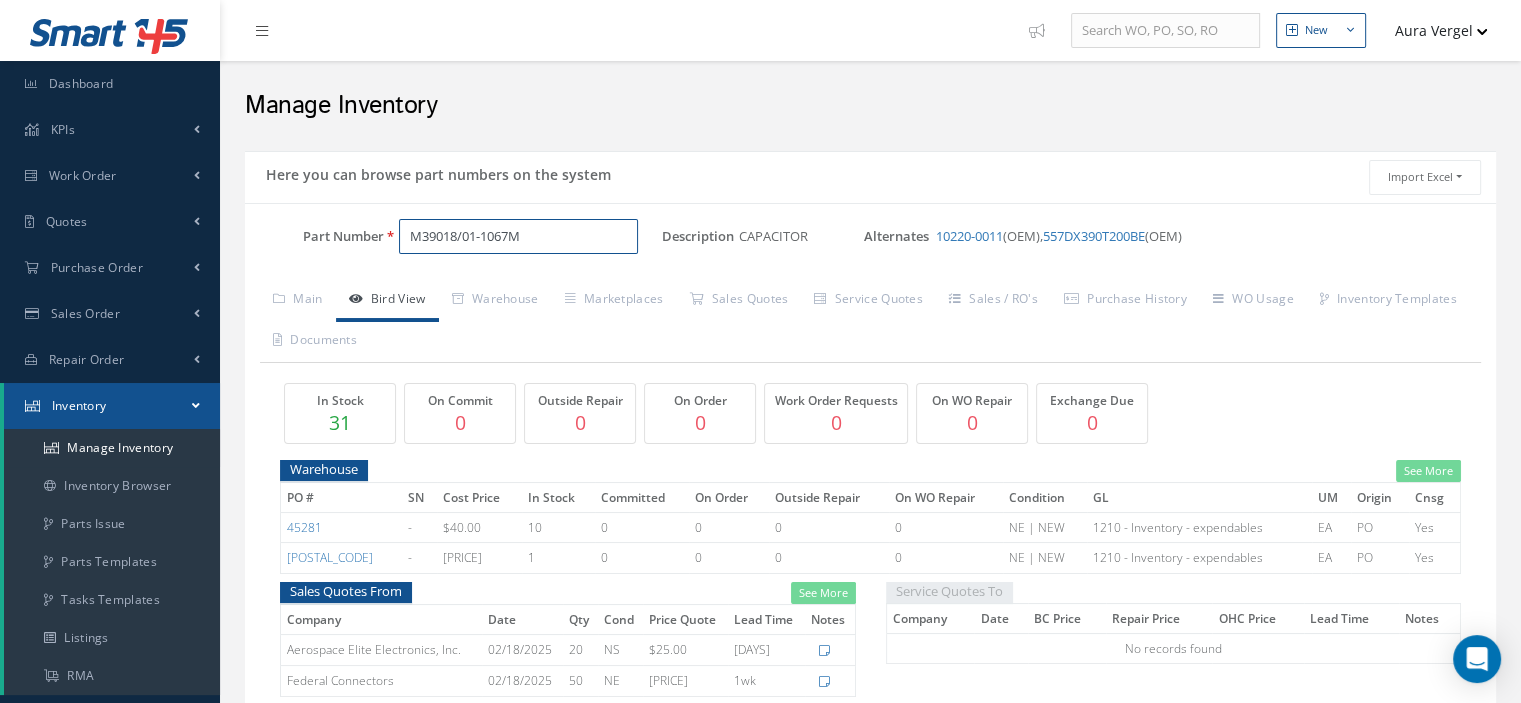 click on "M39018/01-1067M" at bounding box center [518, 237] 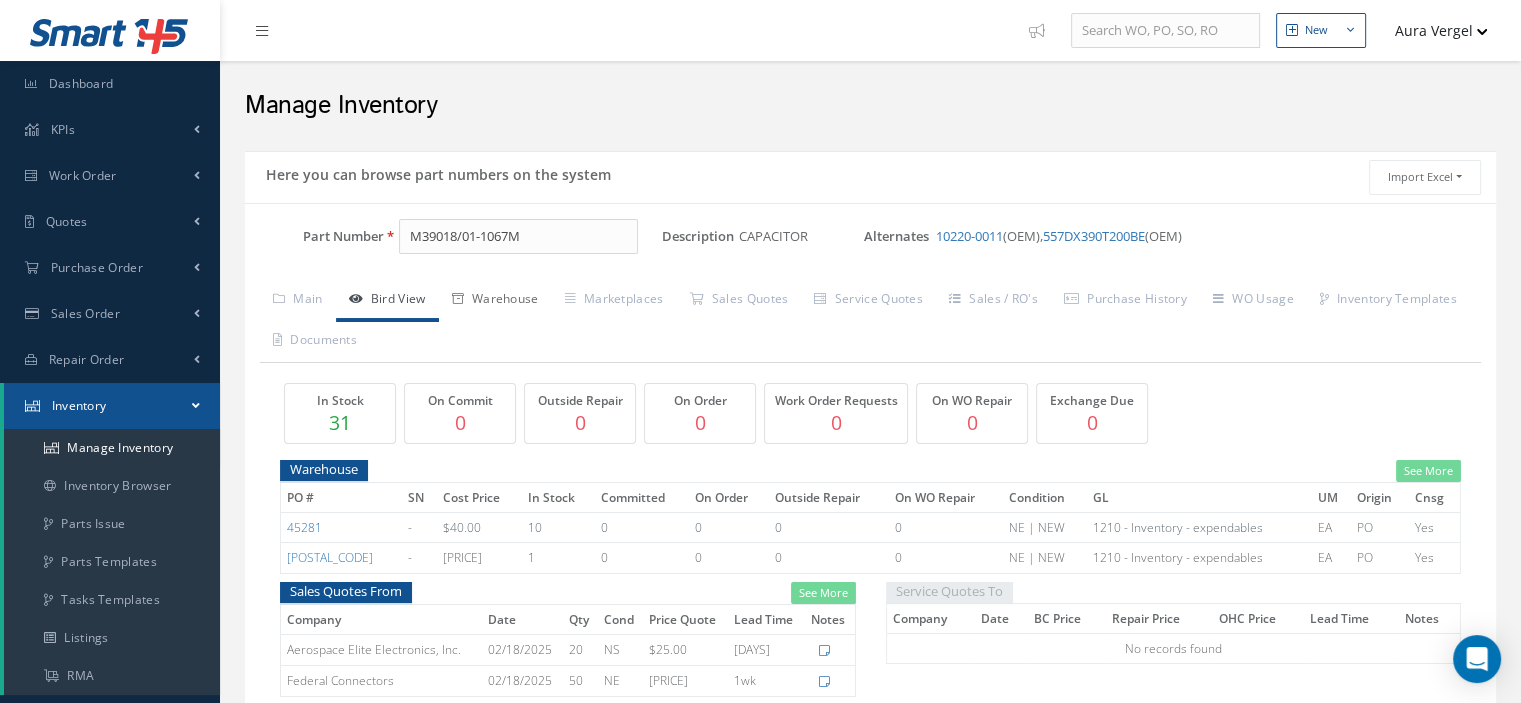 click on "Warehouse" at bounding box center (495, 301) 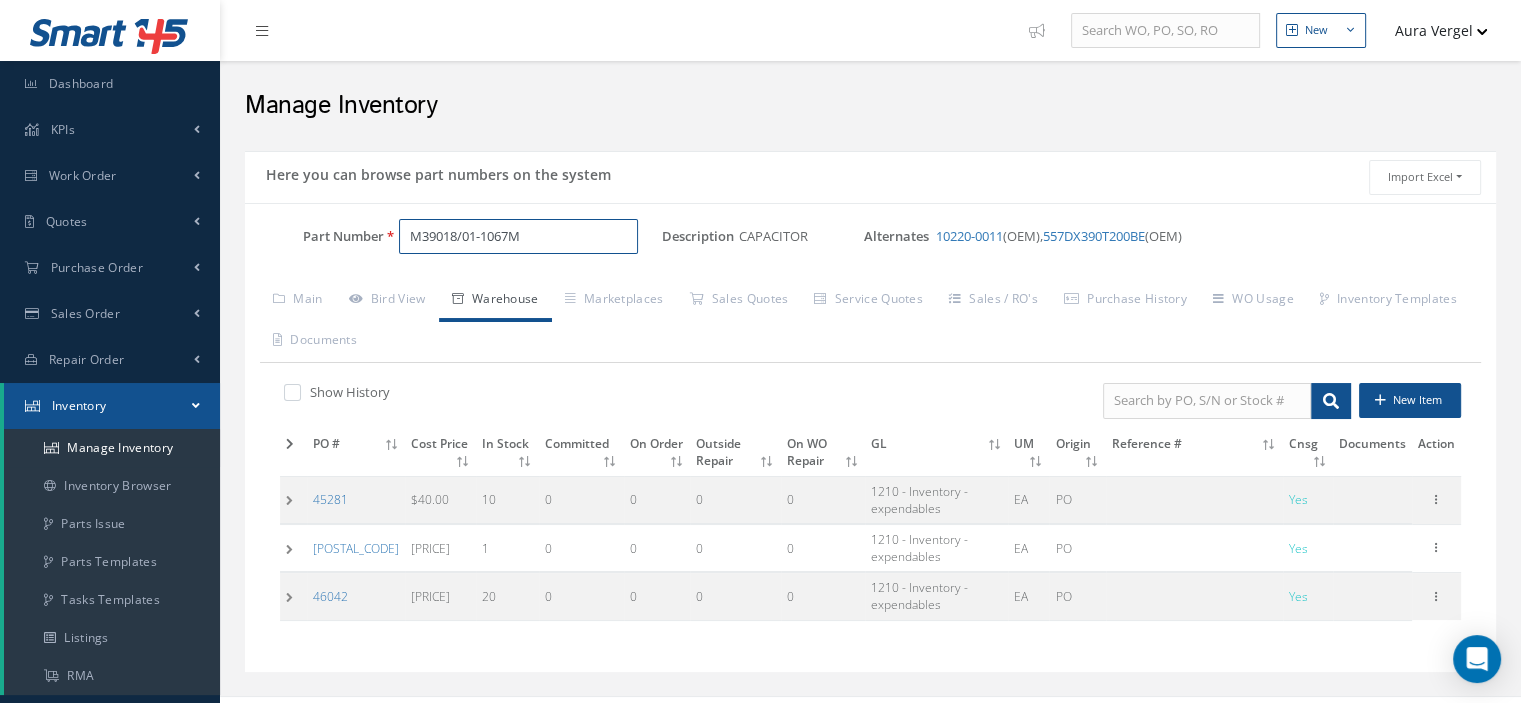 drag, startPoint x: 558, startPoint y: 236, endPoint x: 362, endPoint y: 227, distance: 196.20653 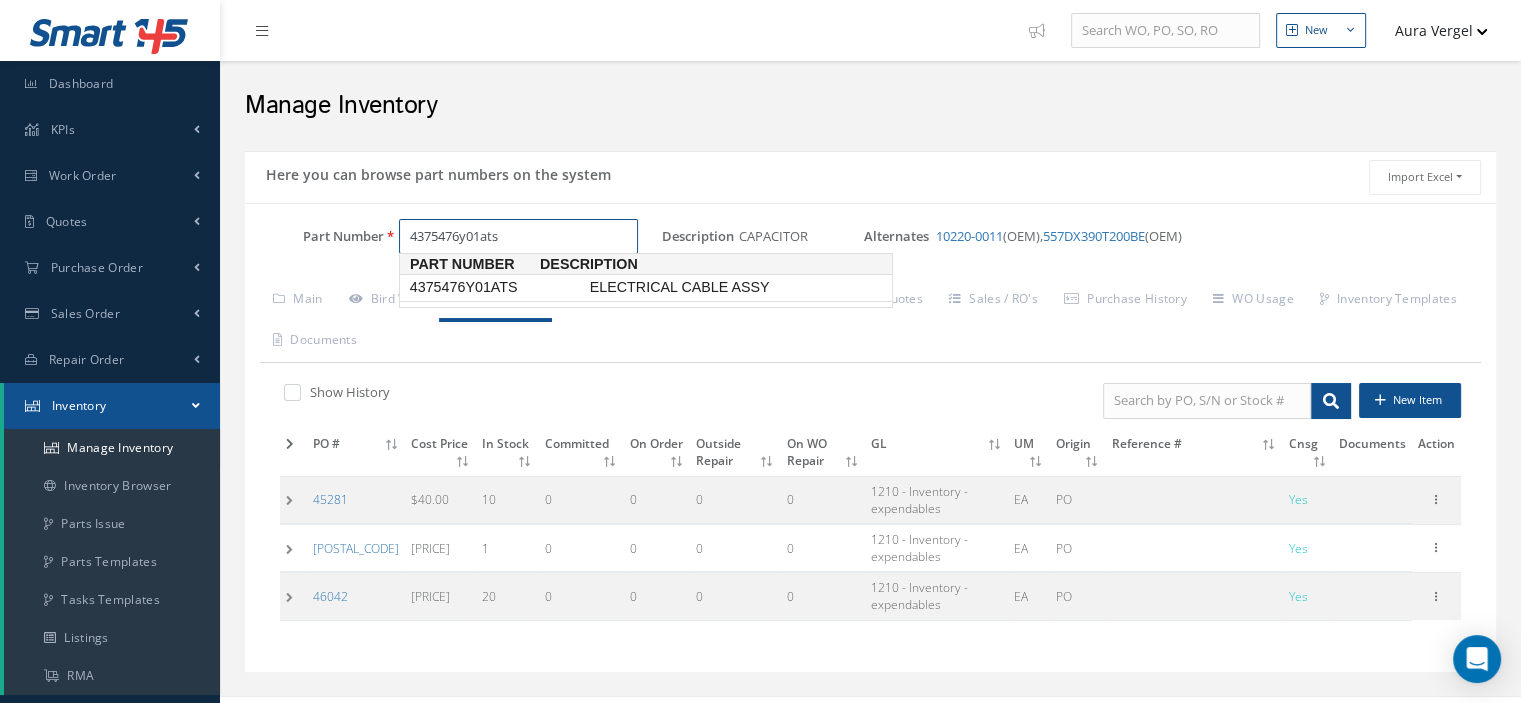 click on "4375476Y01ATS" at bounding box center [496, 287] 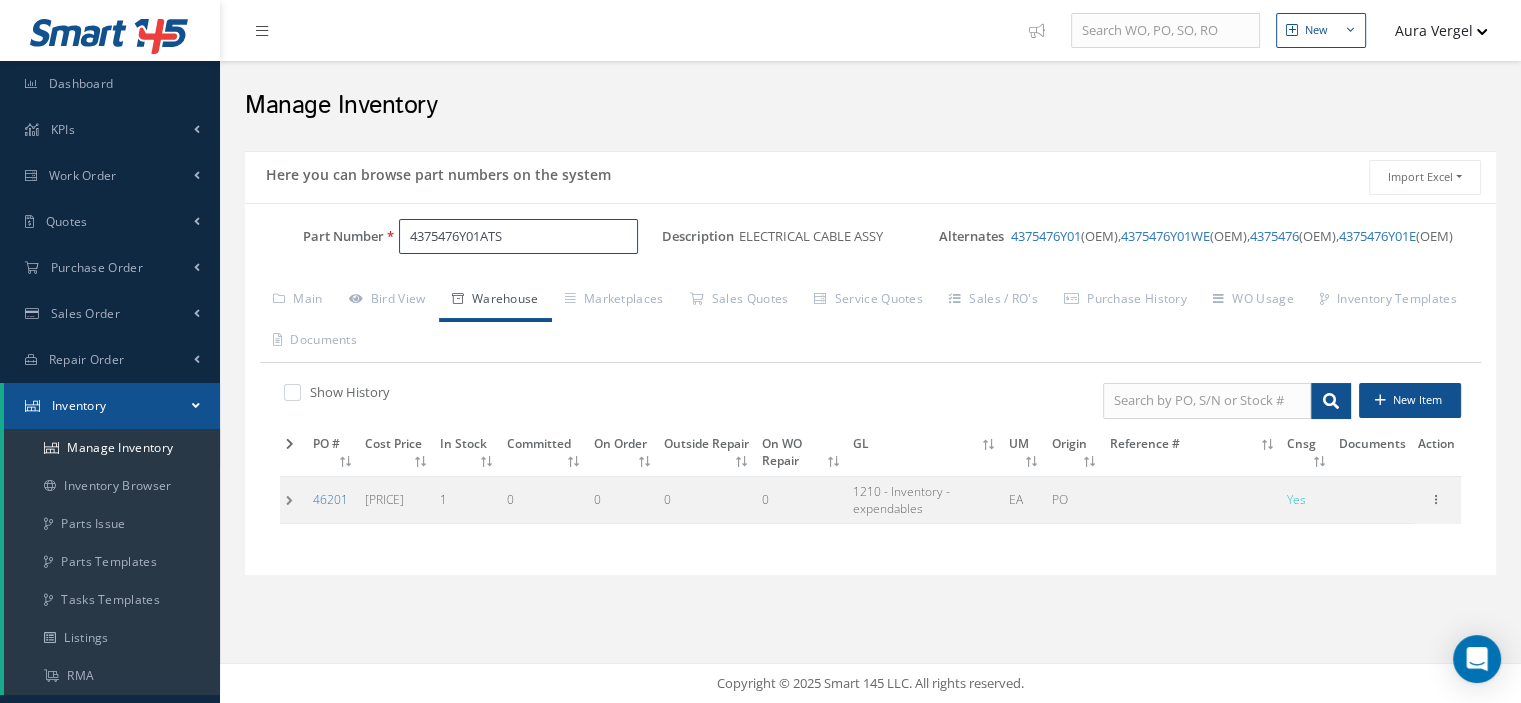 type on "4375476Y01ATS" 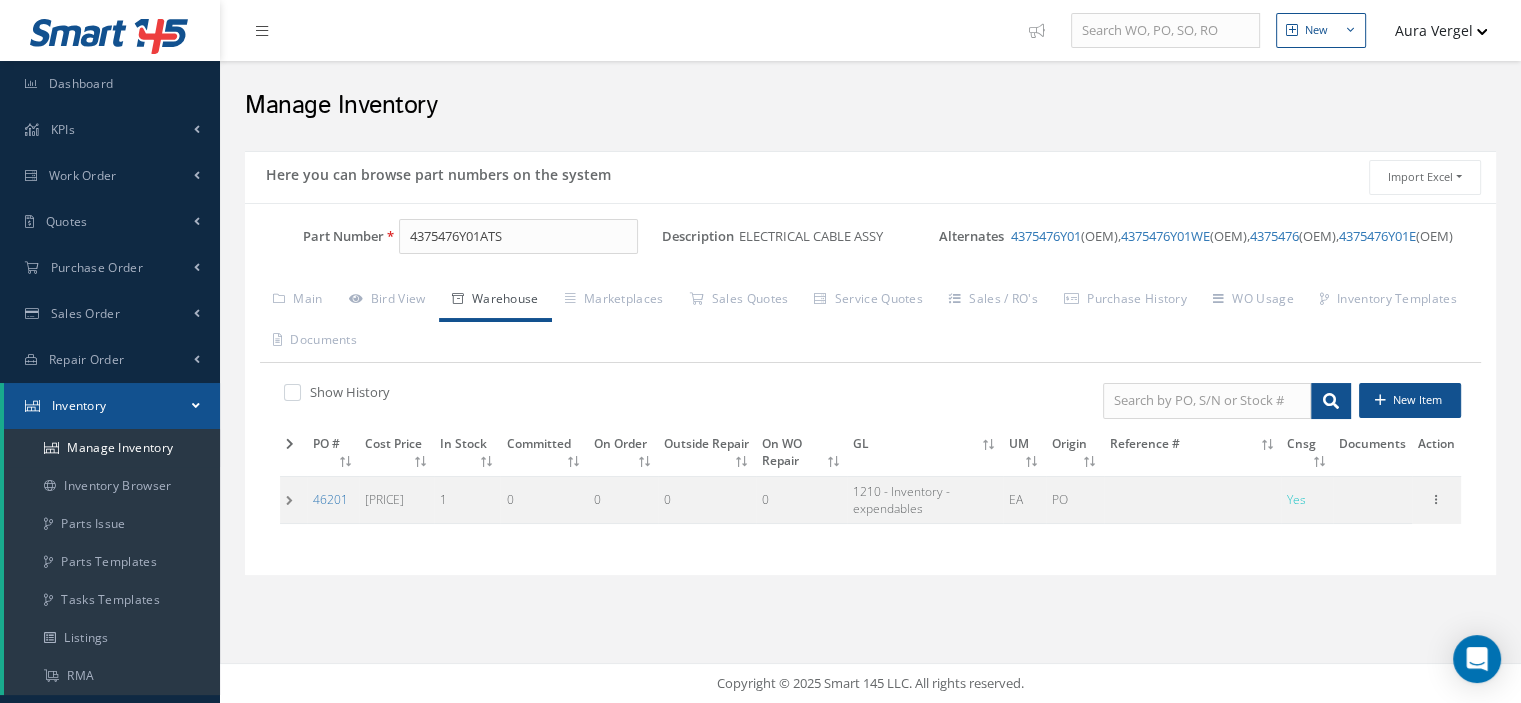 click at bounding box center [293, 499] 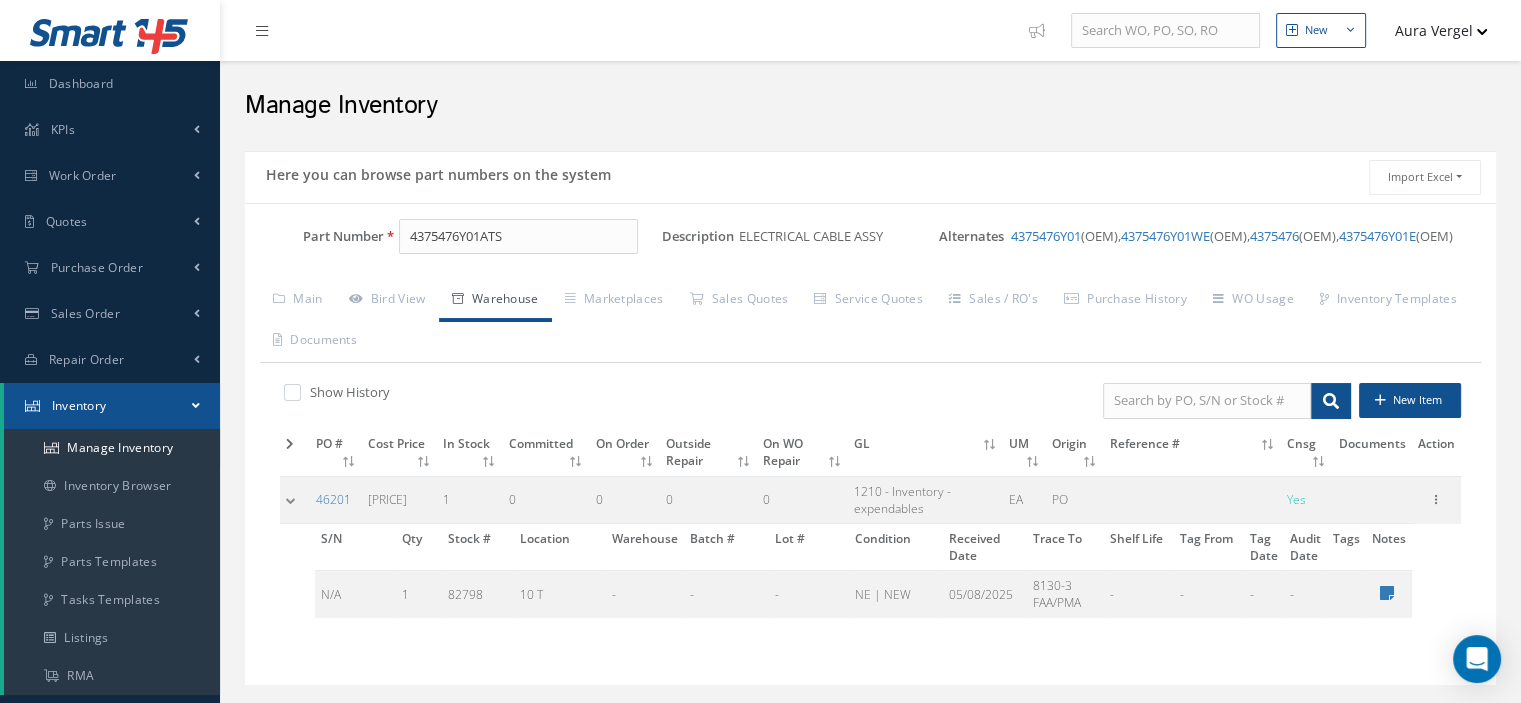 click at bounding box center [295, 499] 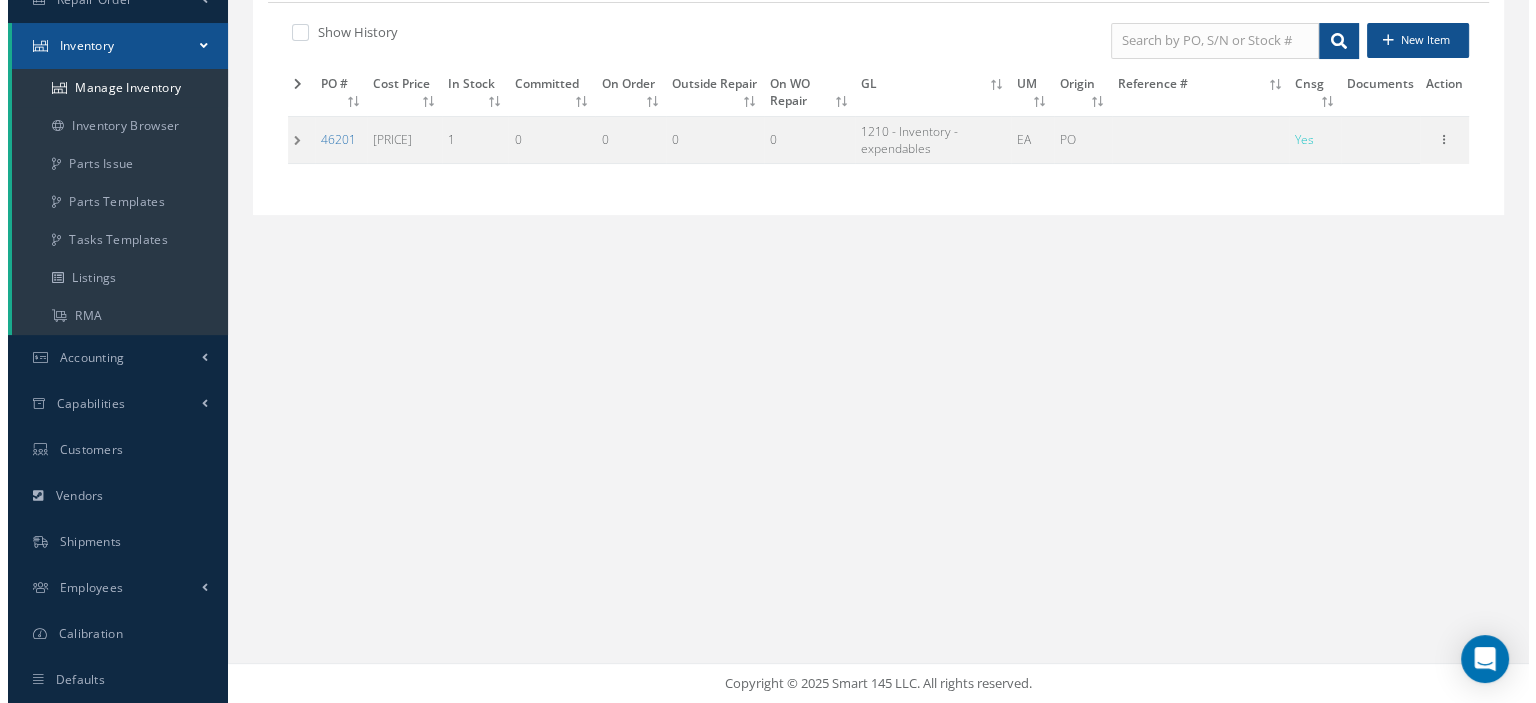 scroll, scrollTop: 60, scrollLeft: 0, axis: vertical 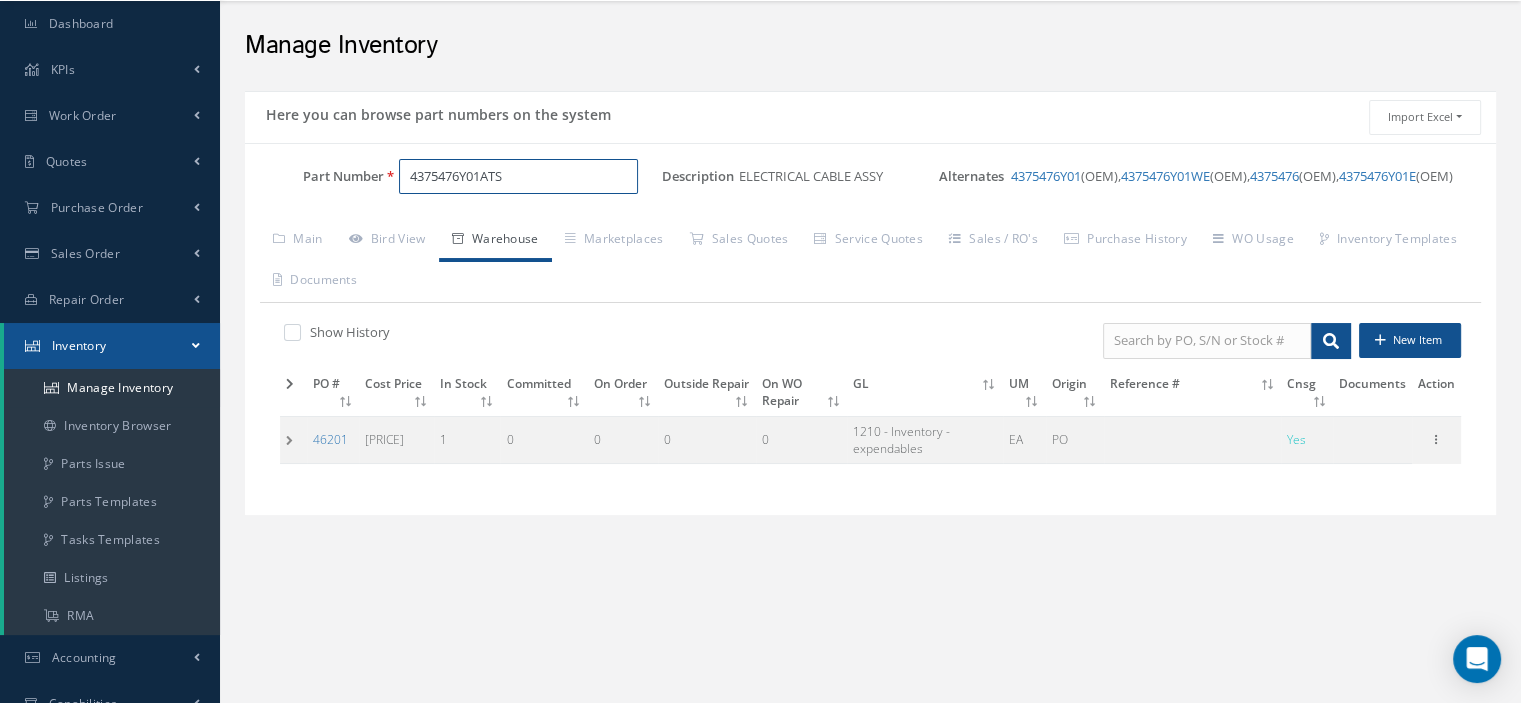 drag, startPoint x: 536, startPoint y: 181, endPoint x: 379, endPoint y: 180, distance: 157.00319 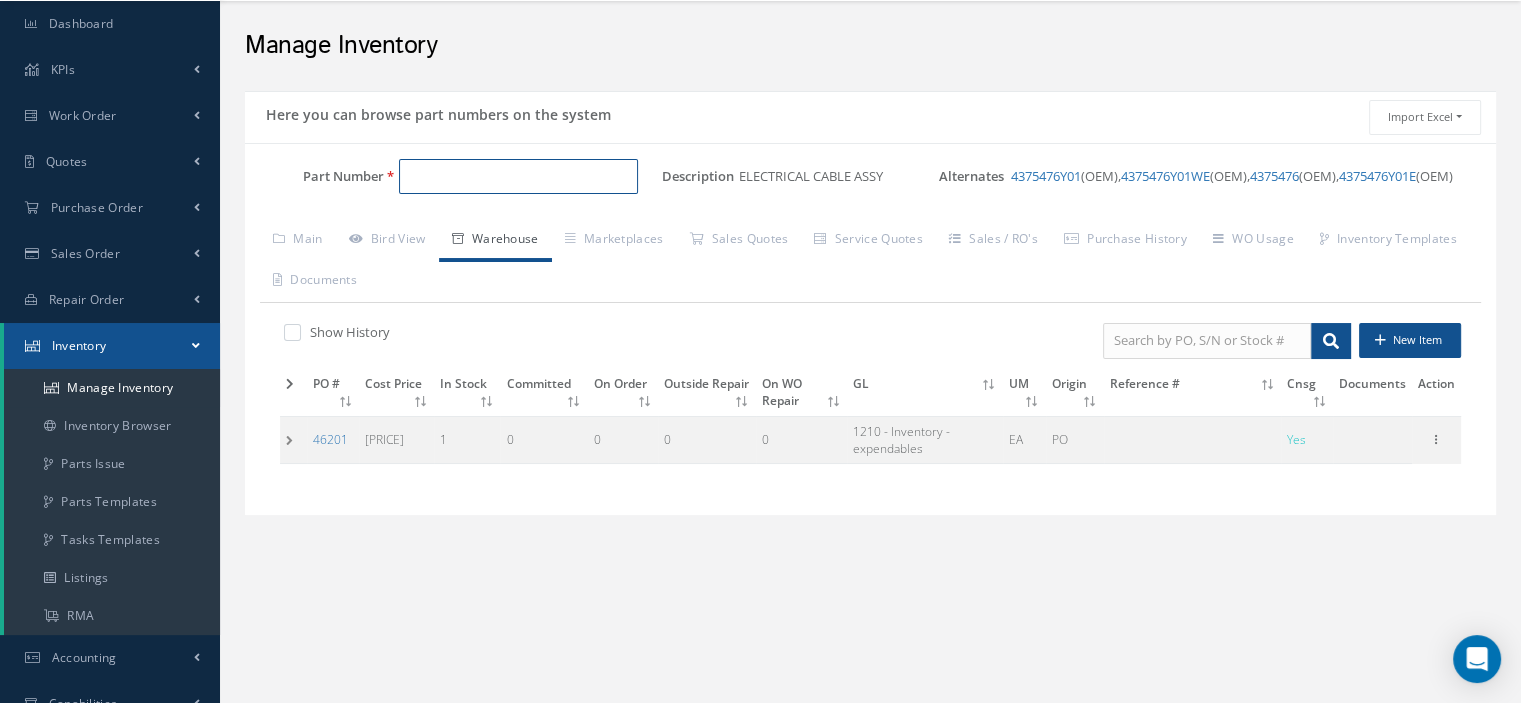 click on "Part Number" at bounding box center (518, 177) 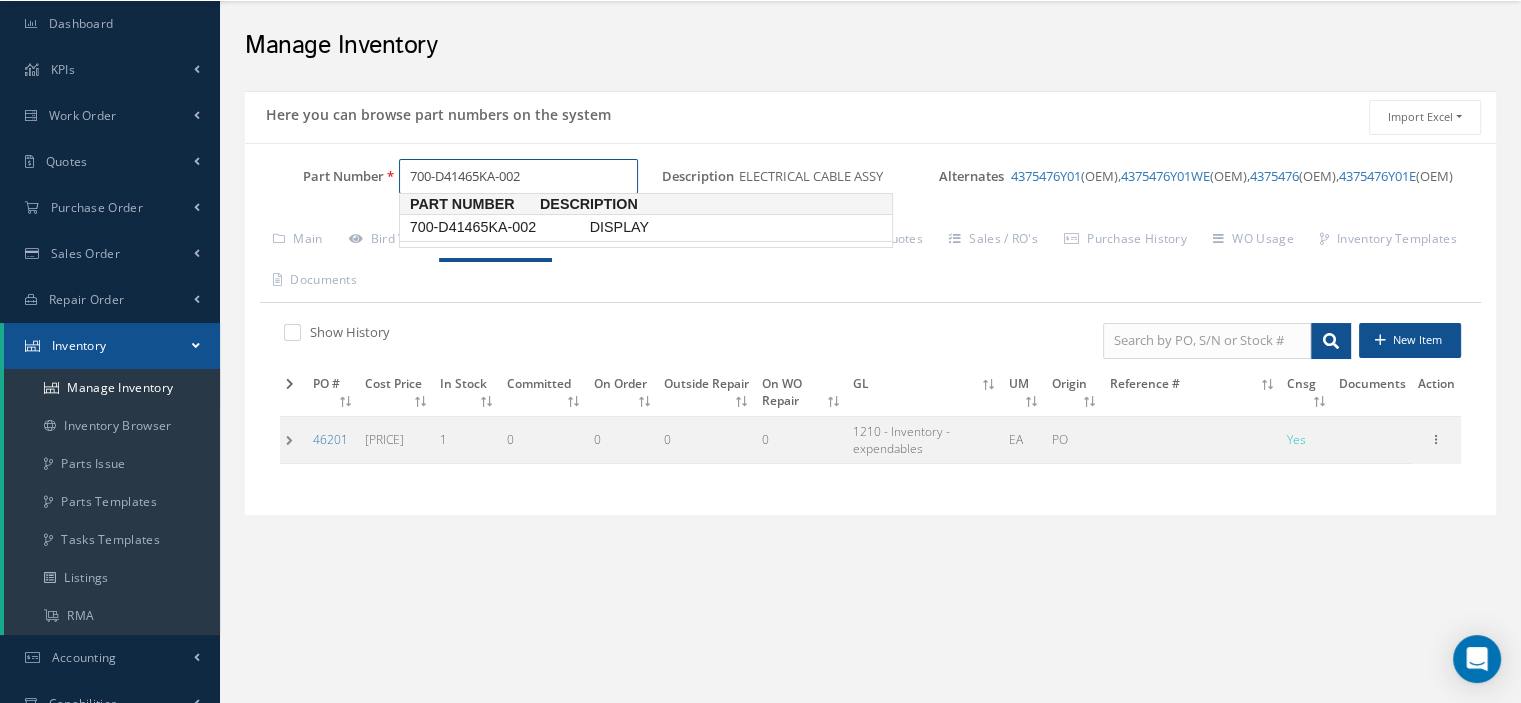 click on "700-D41465KA-002" at bounding box center (496, 227) 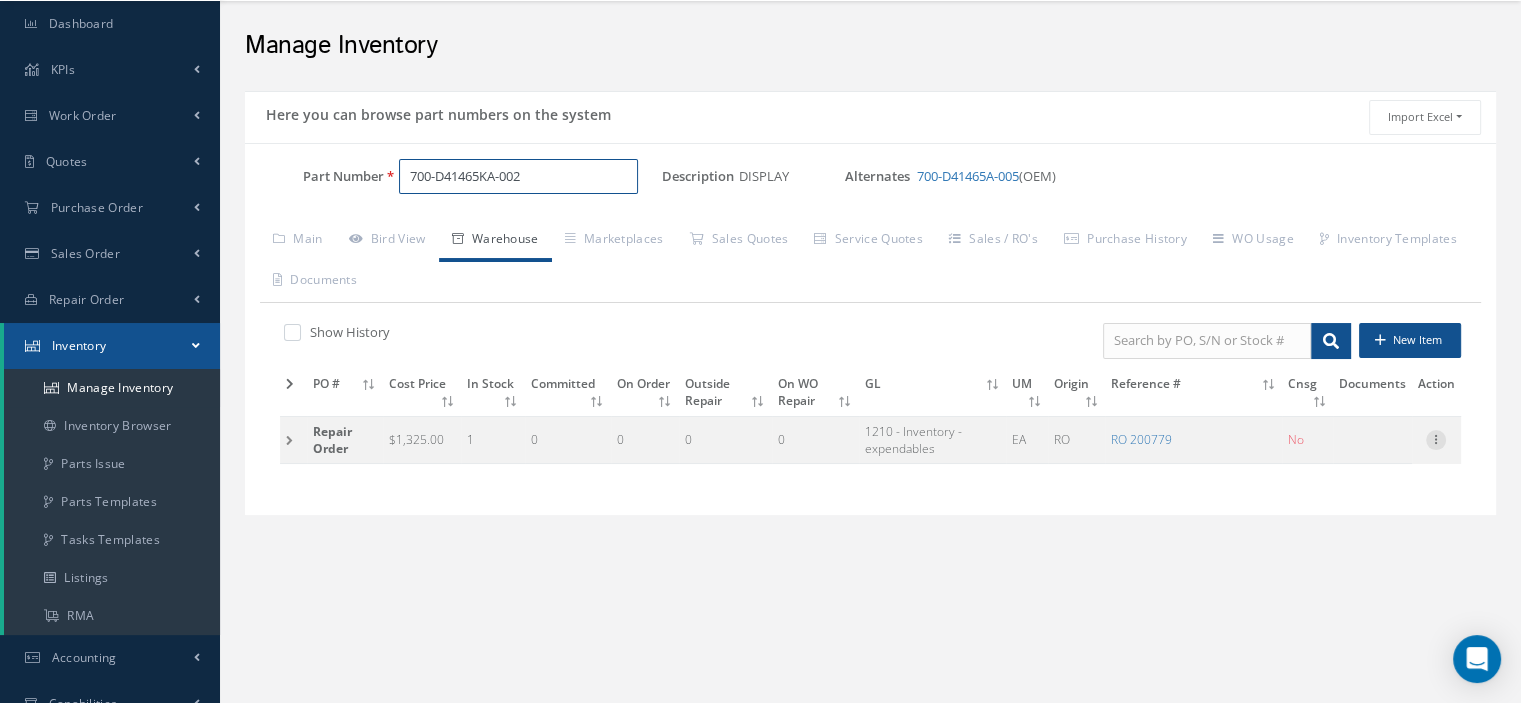 type on "700-D41465KA-002" 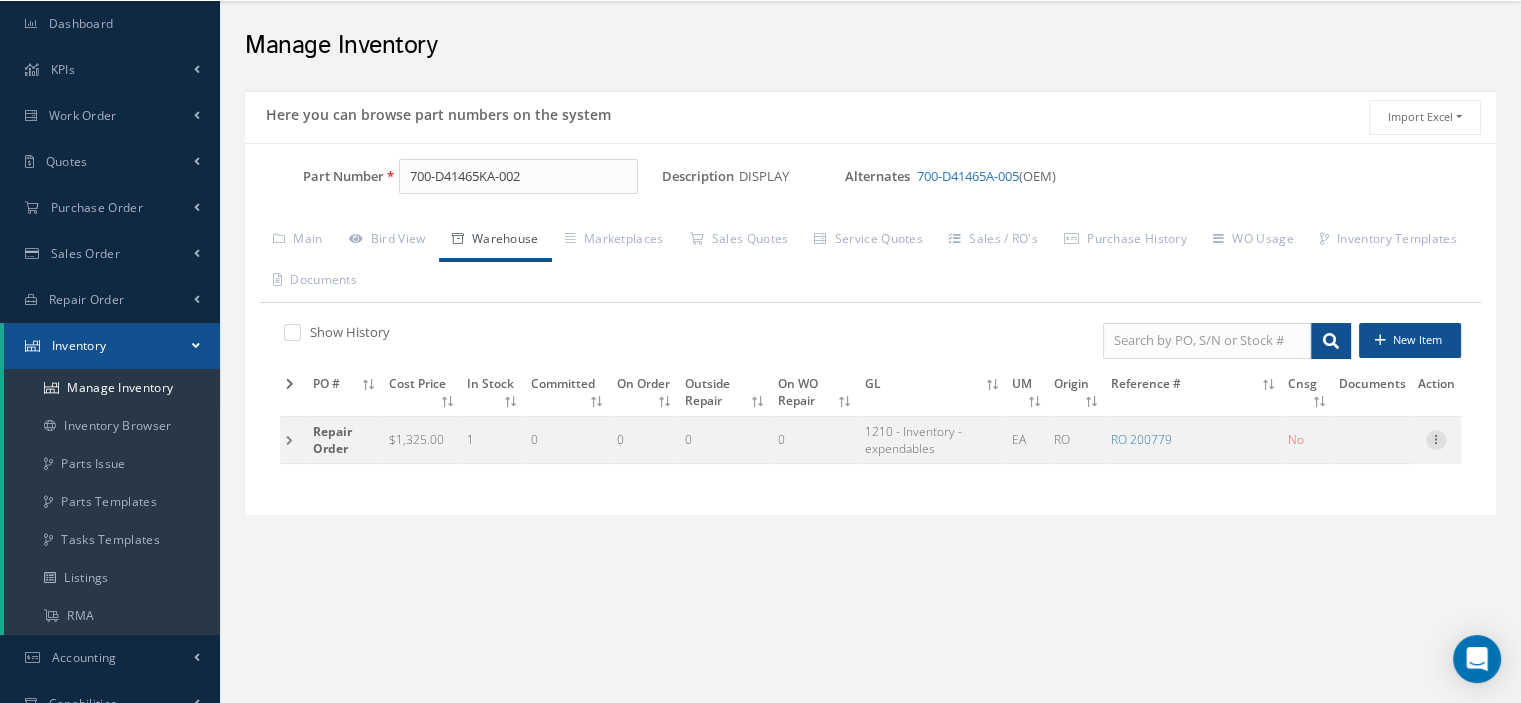 click at bounding box center [1436, 438] 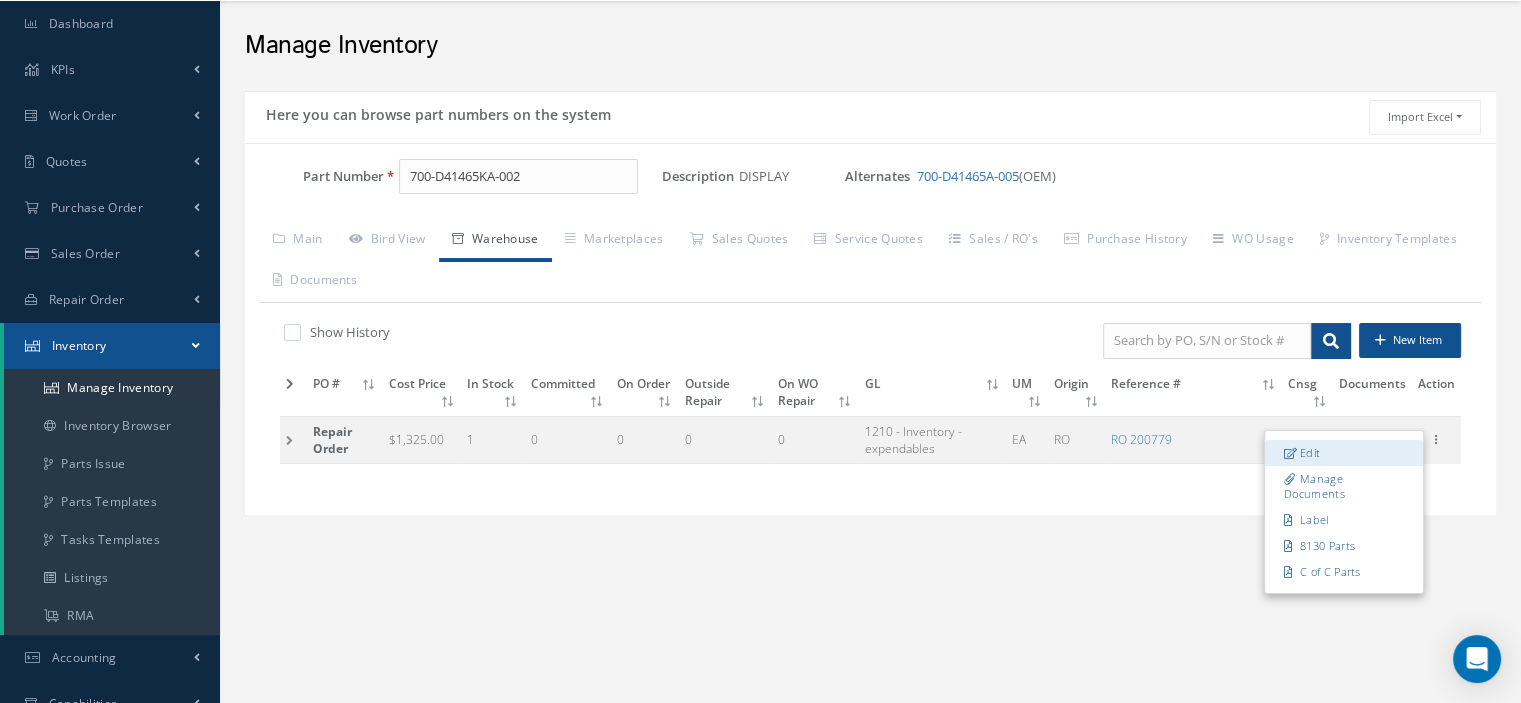 click on "Edit" at bounding box center [1344, 453] 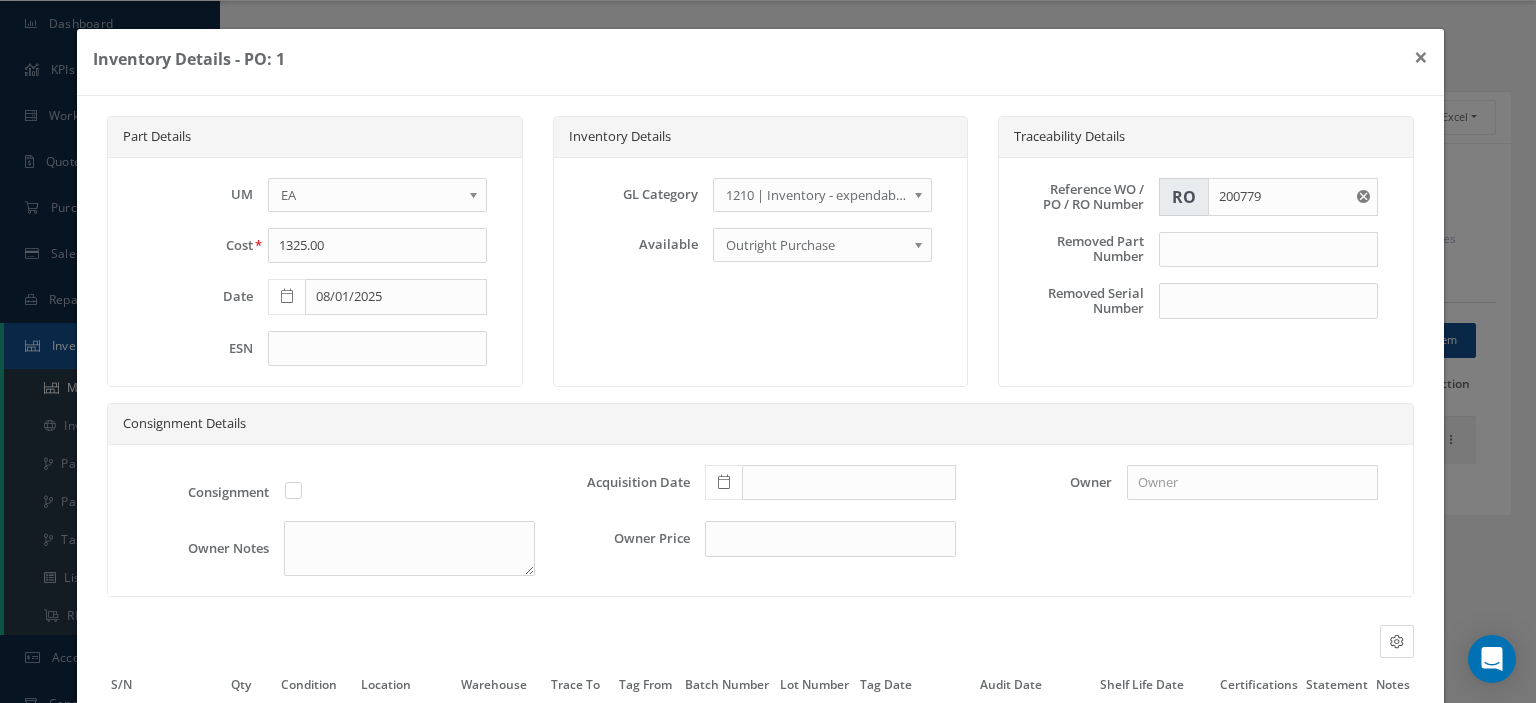 scroll, scrollTop: 188, scrollLeft: 0, axis: vertical 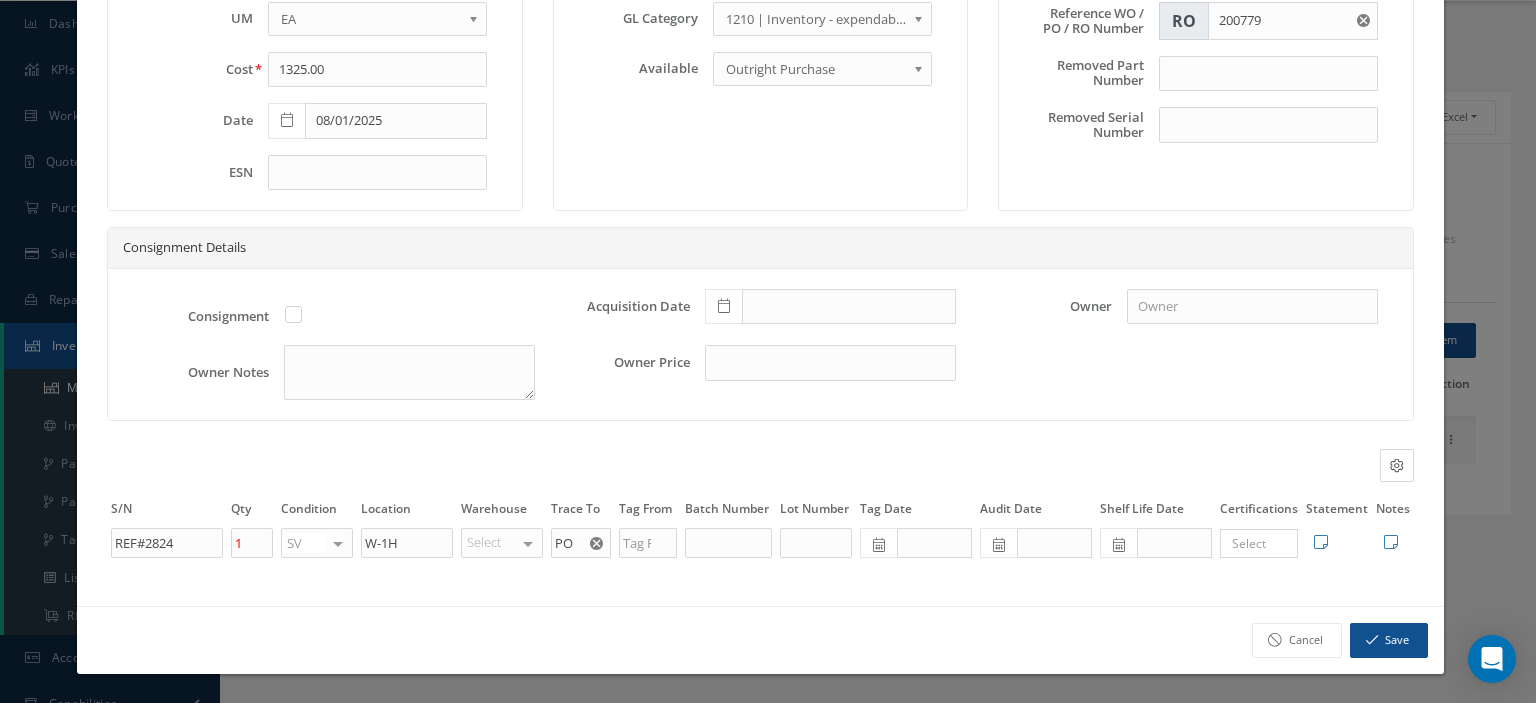 click 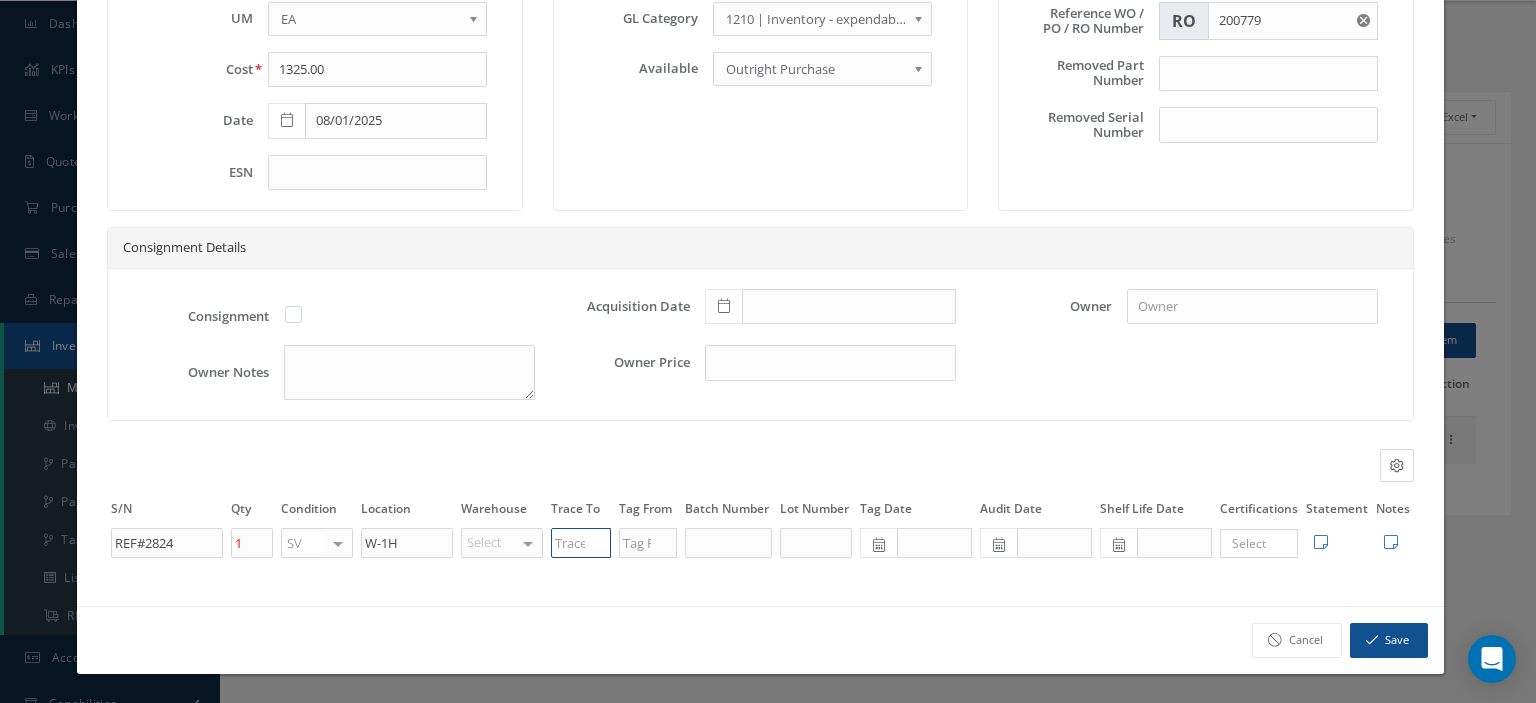 click at bounding box center (581, 543) 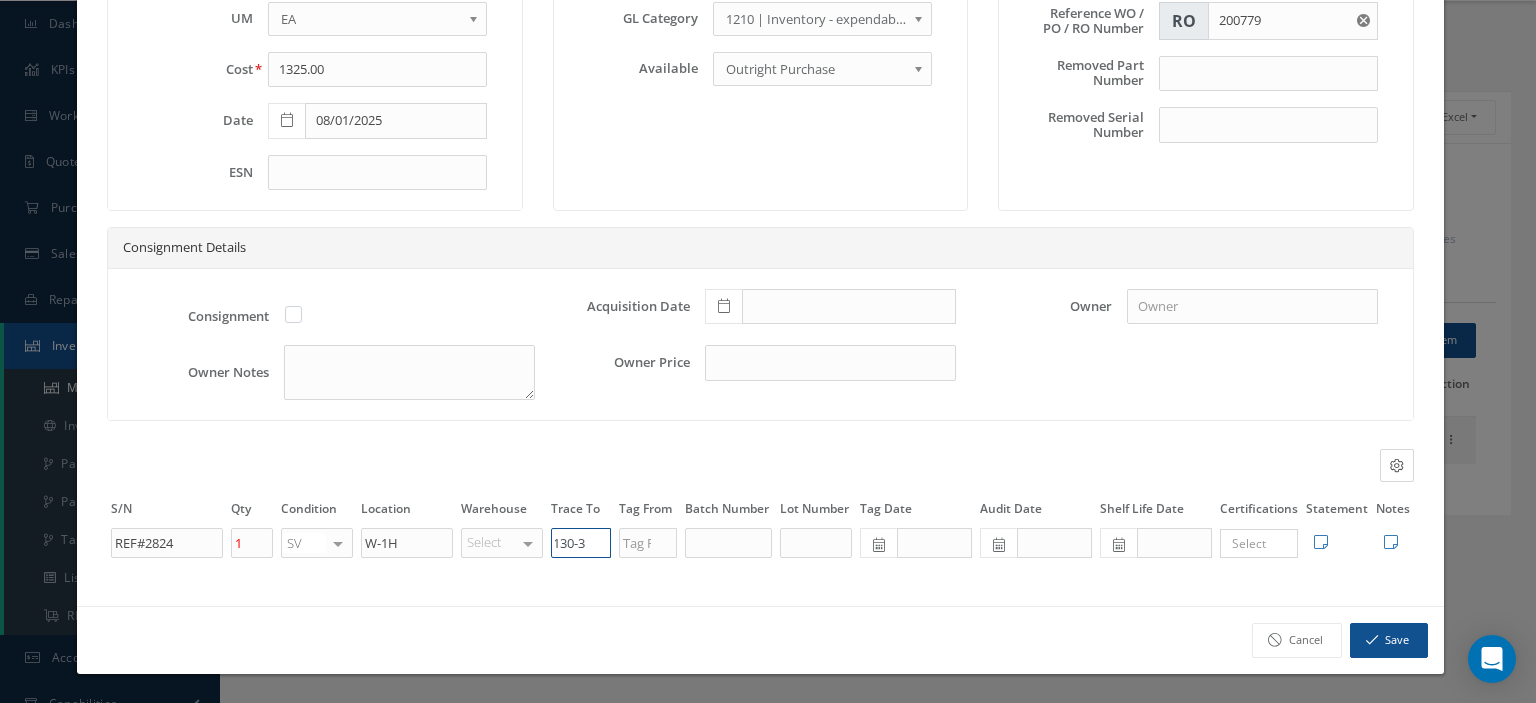 scroll, scrollTop: 0, scrollLeft: 16, axis: horizontal 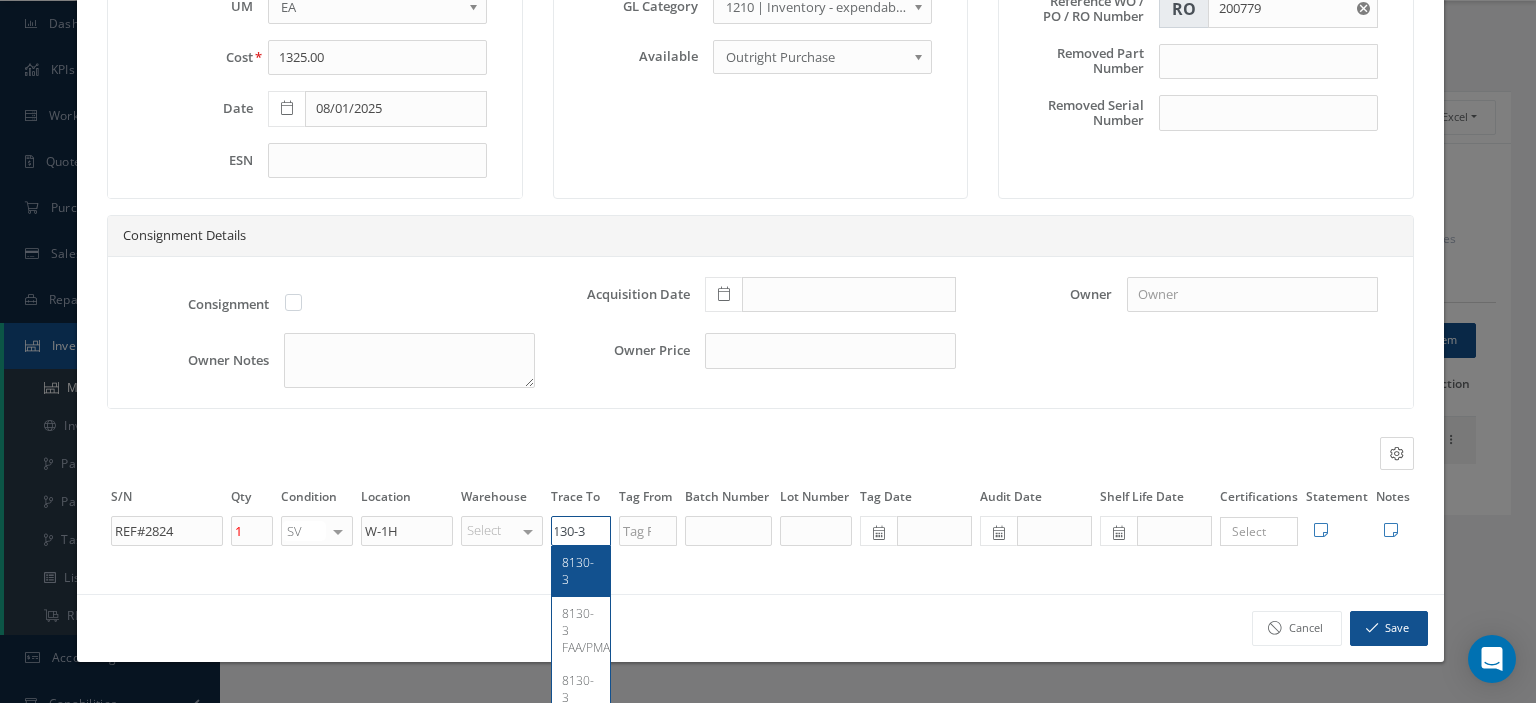 type on "8130-3" 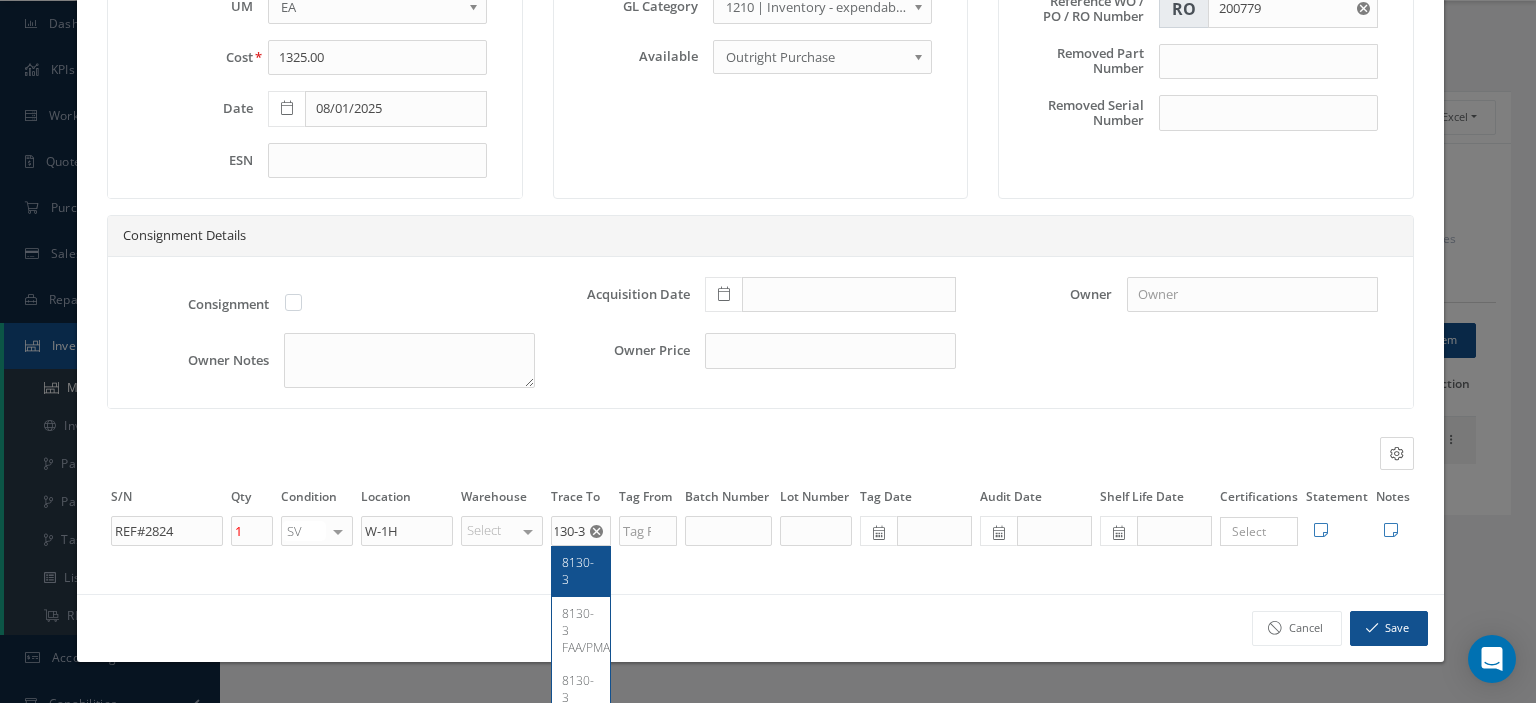 click on "8130-3" at bounding box center (581, 571) 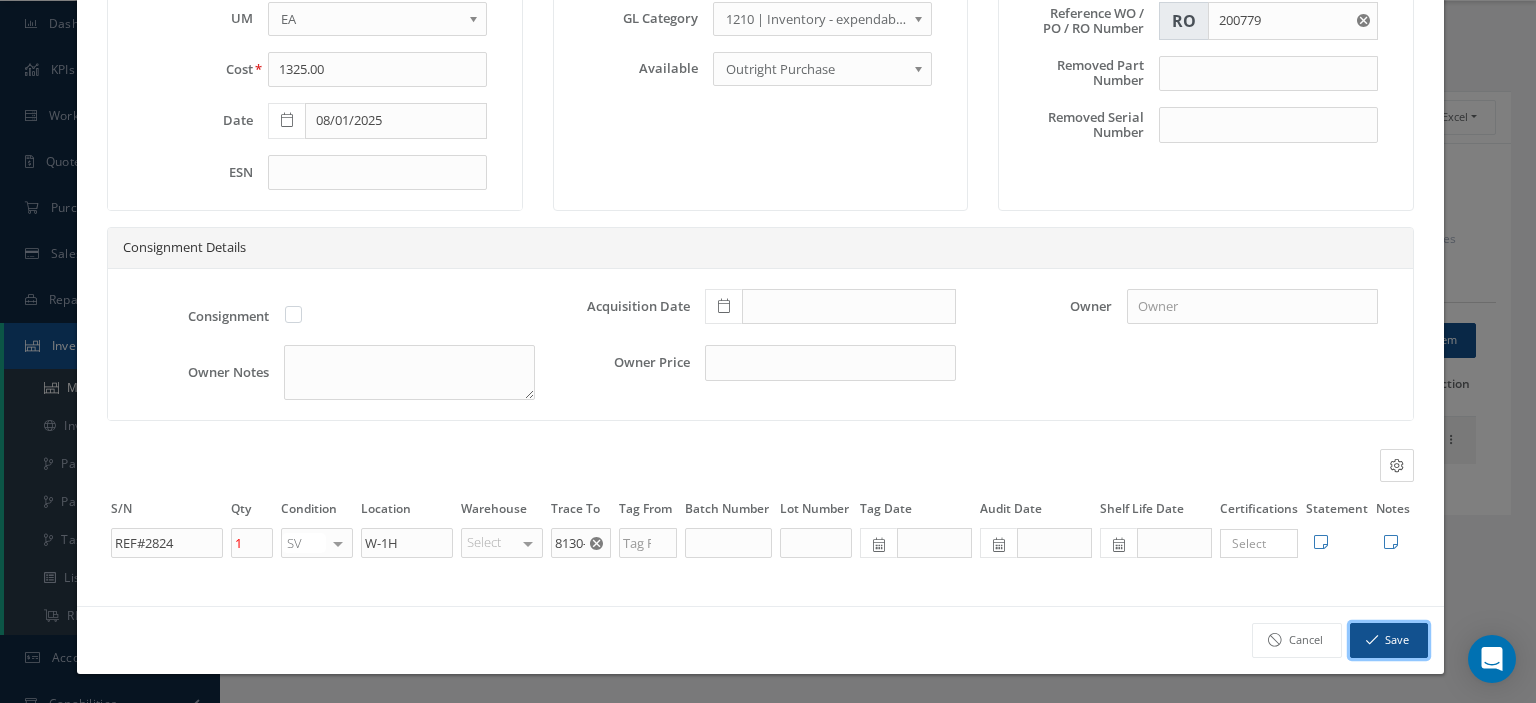 click on "Save" at bounding box center (1389, 640) 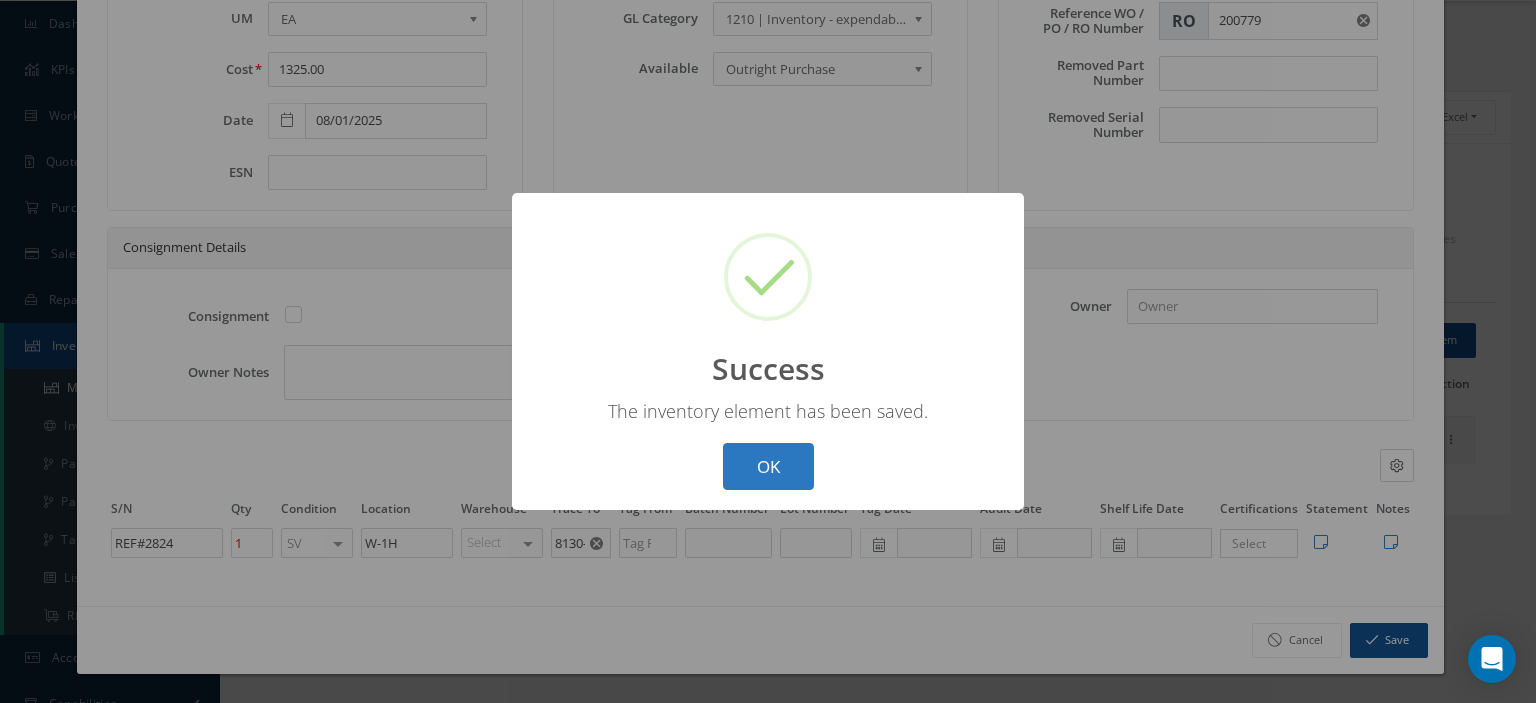 click on "OK" at bounding box center [768, 466] 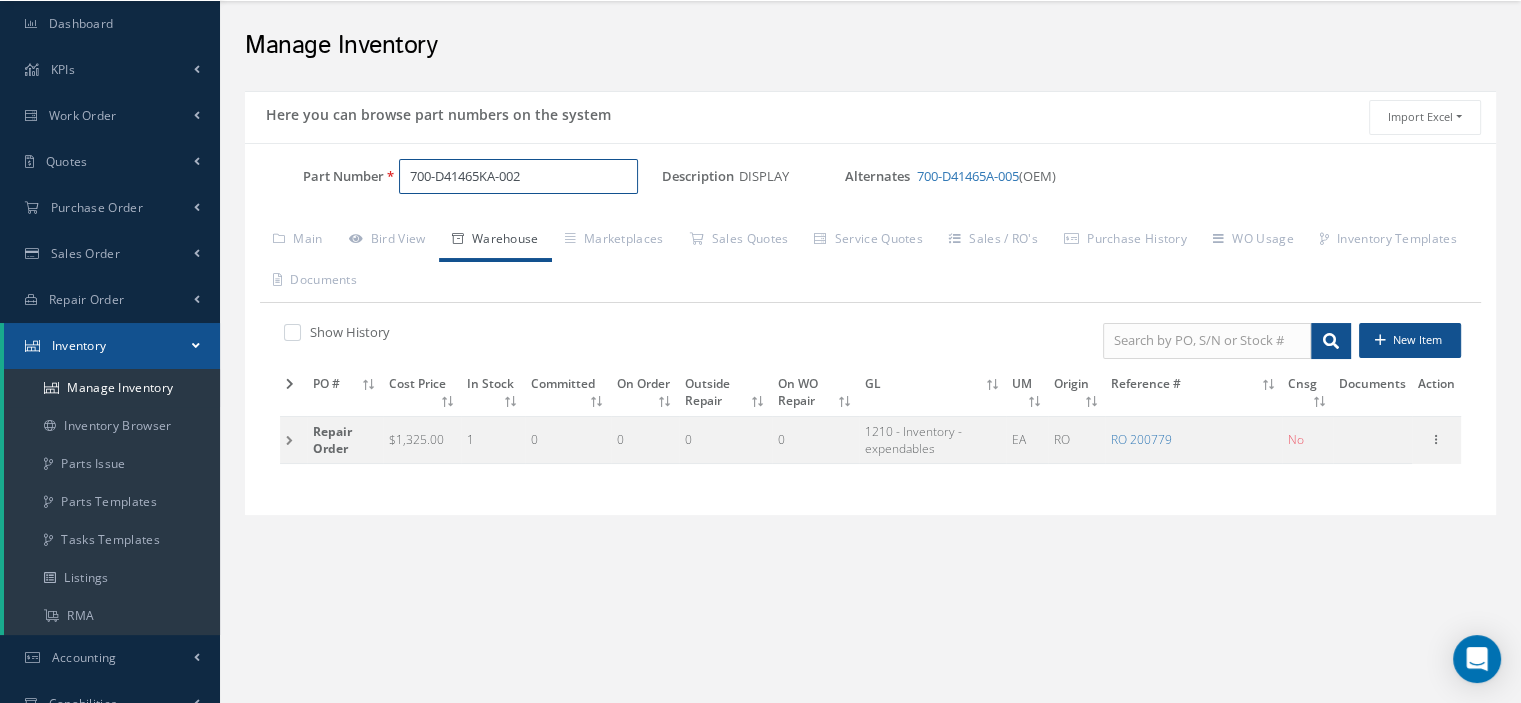 drag, startPoint x: 536, startPoint y: 167, endPoint x: 402, endPoint y: 187, distance: 135.48431 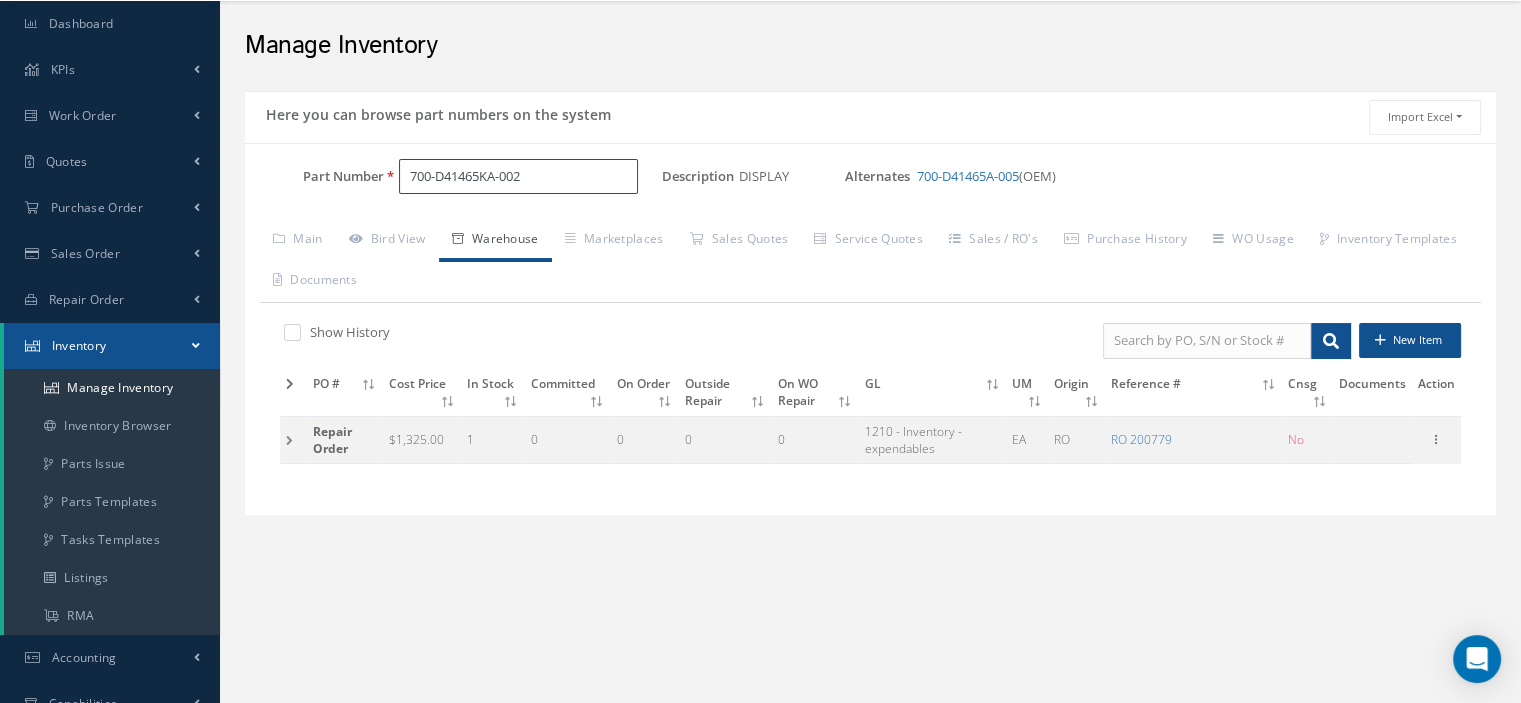 click on "700-D41465KA-002" at bounding box center [518, 177] 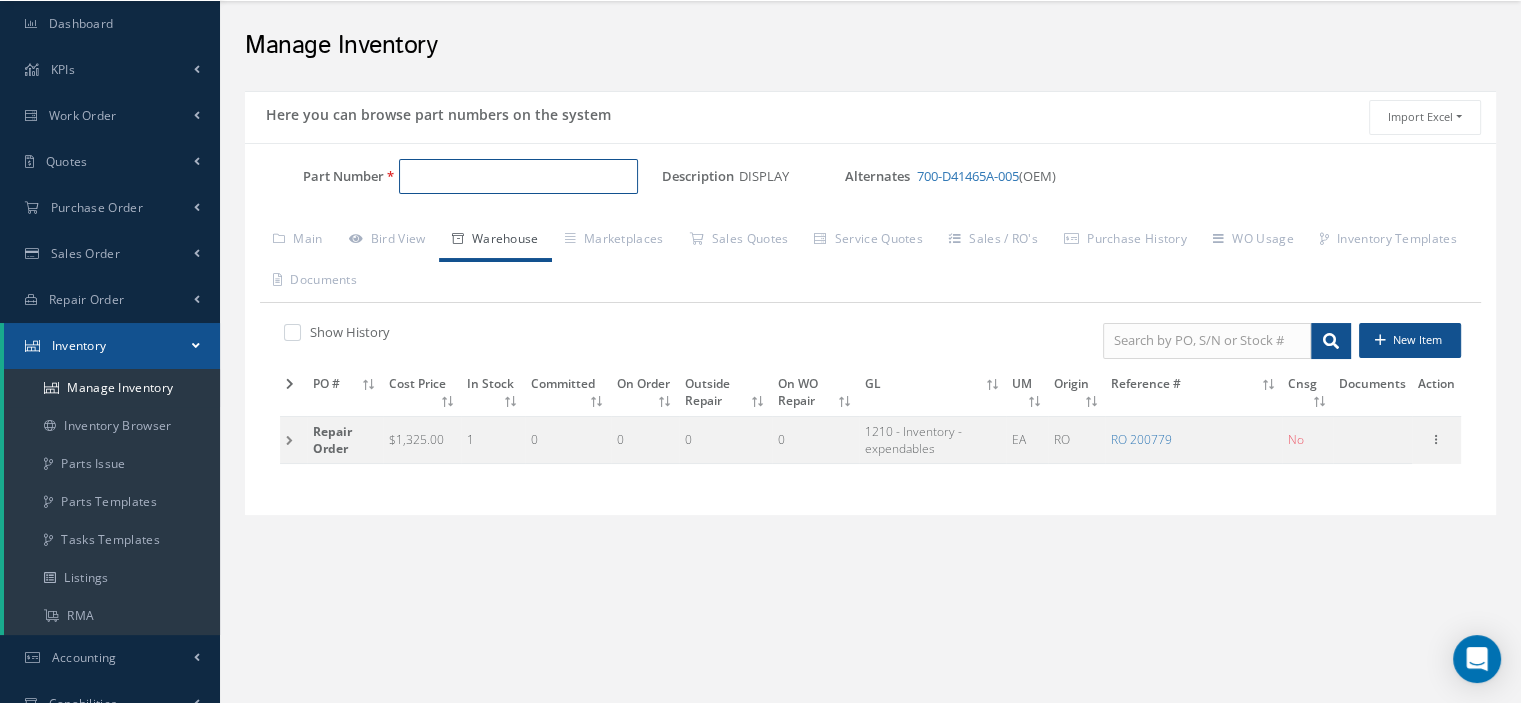 click on "Part Number" at bounding box center [518, 177] 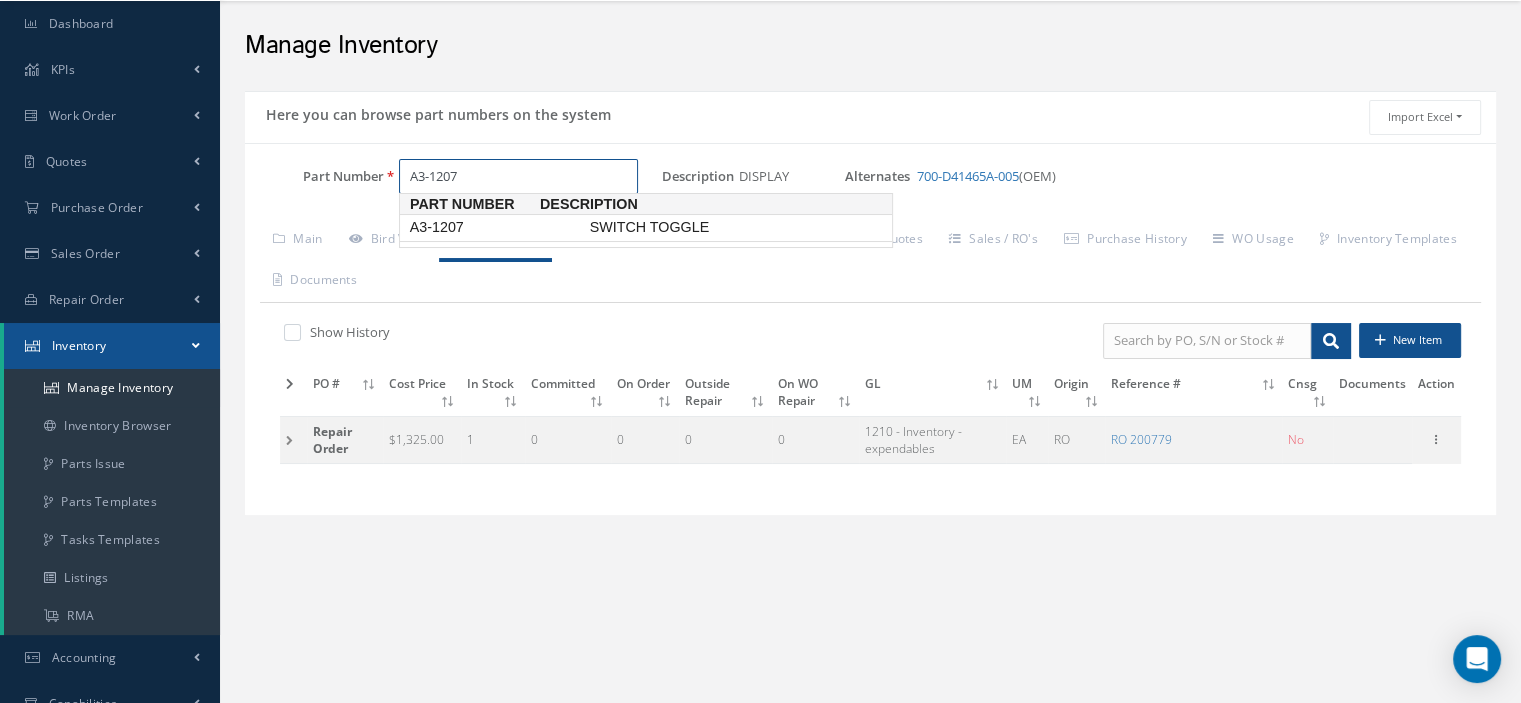 click on "A3-1207" at bounding box center [496, 227] 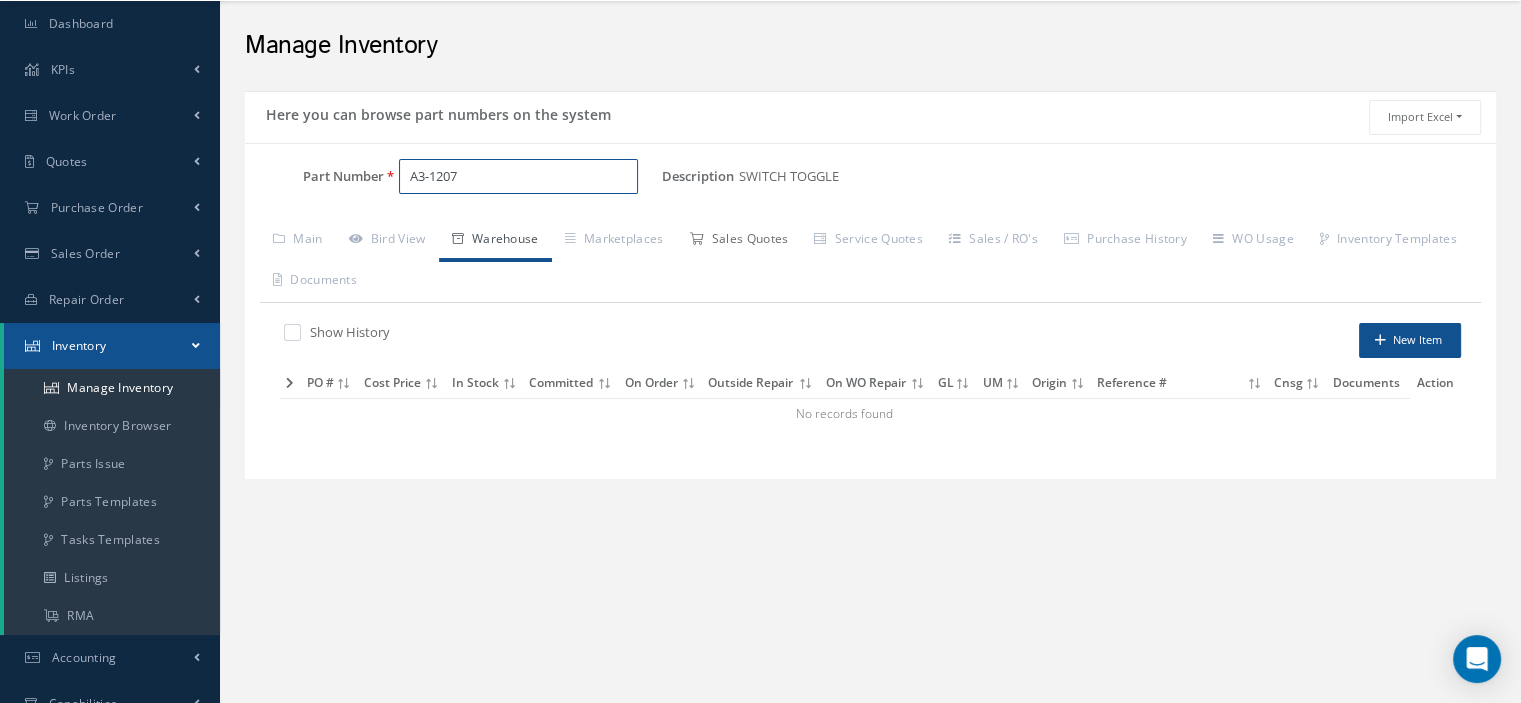 type on "A3-1207" 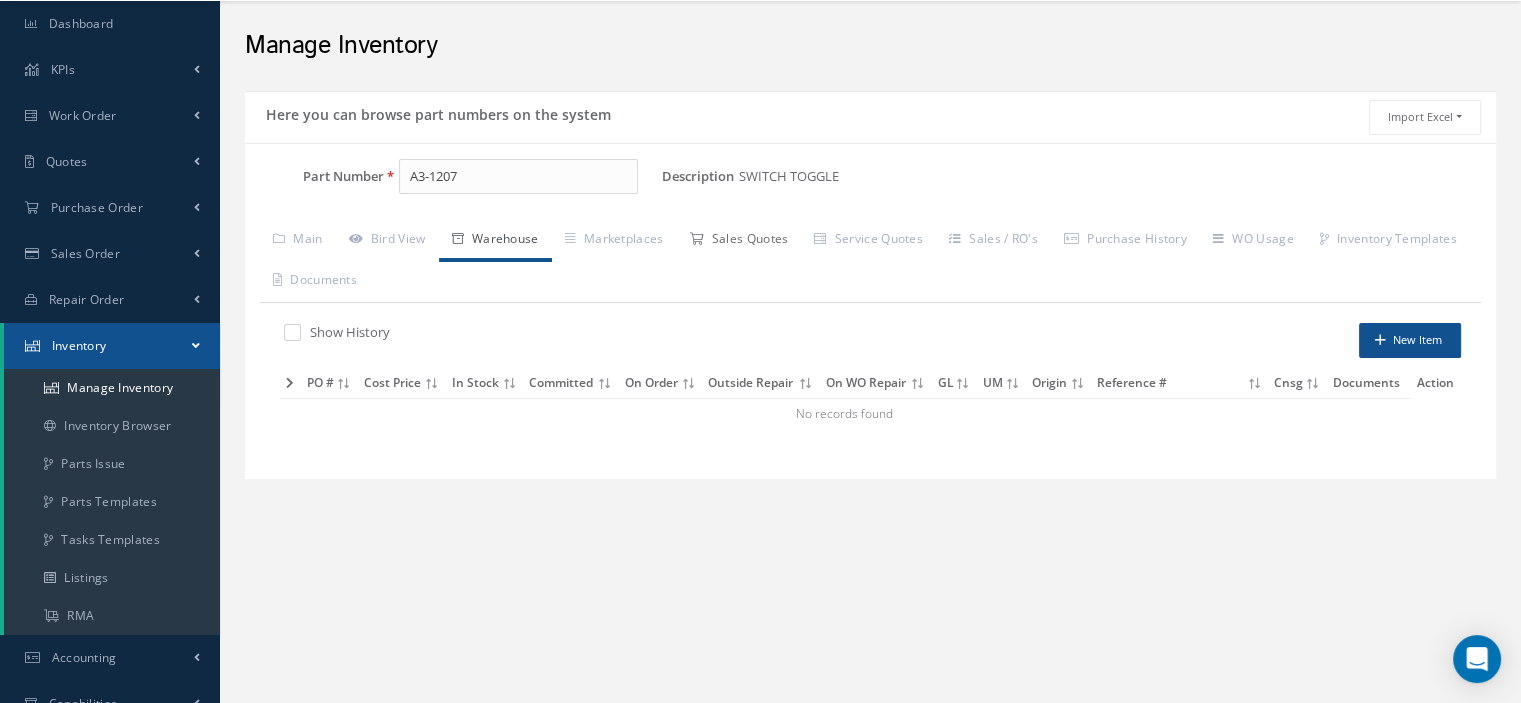 click on "Sales Quotes" at bounding box center (738, 241) 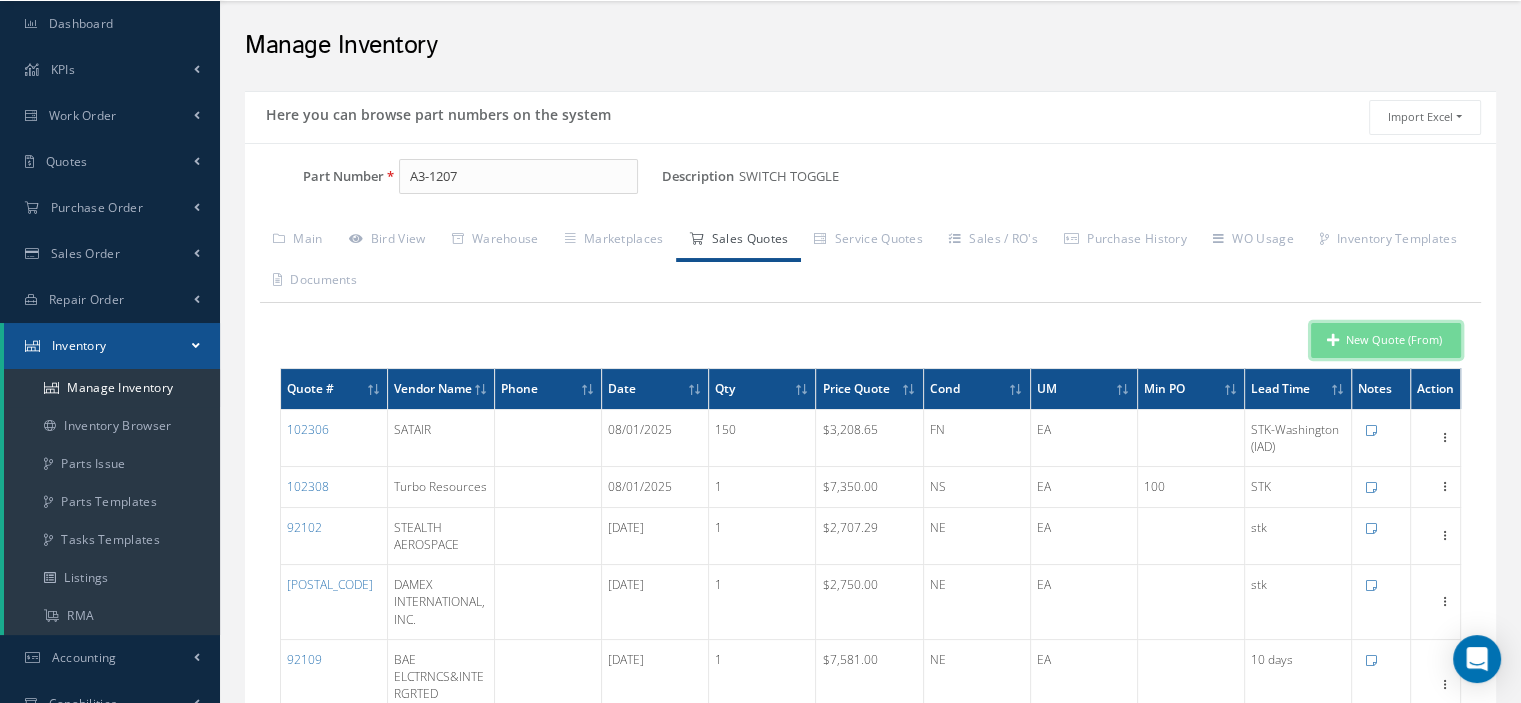 click on "New Quote (From)" at bounding box center (1386, 340) 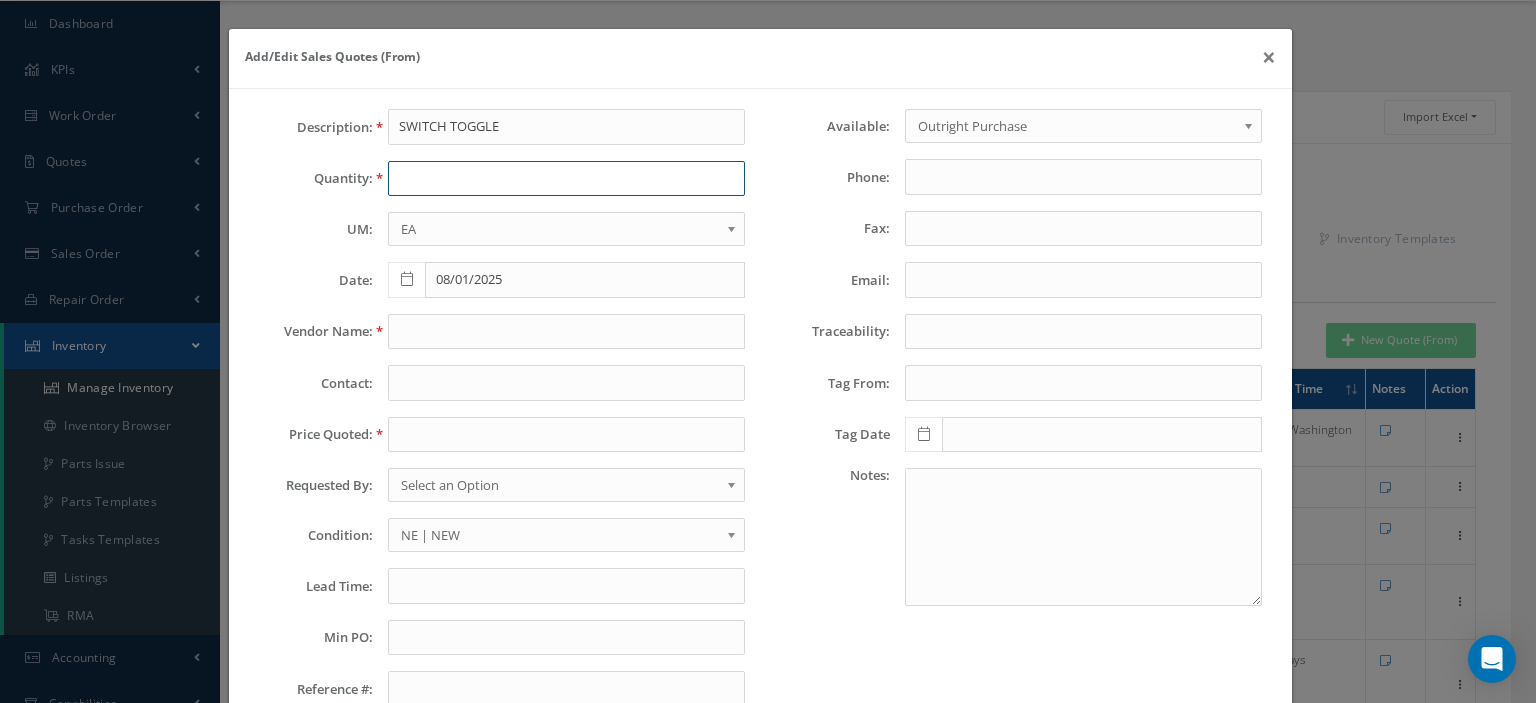 click at bounding box center (566, 179) 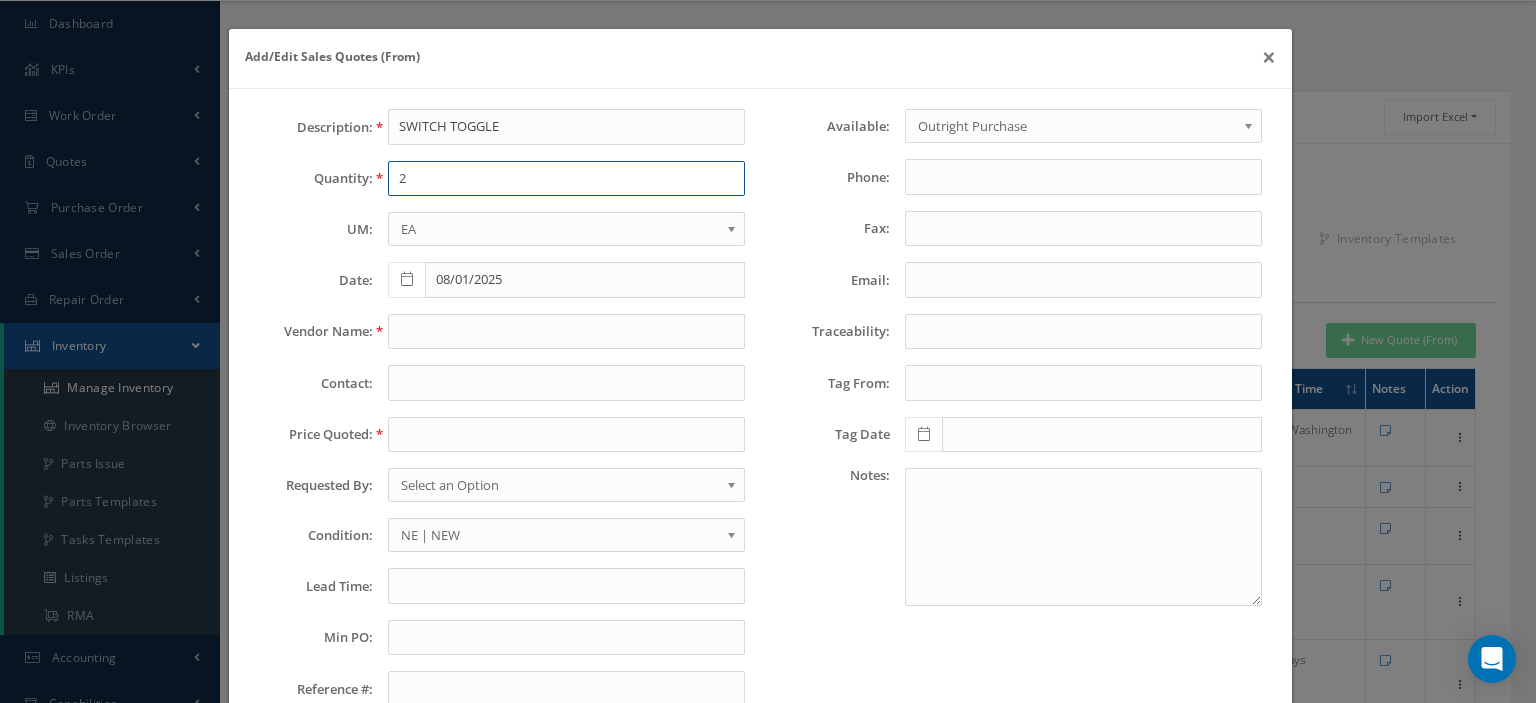 type on "2" 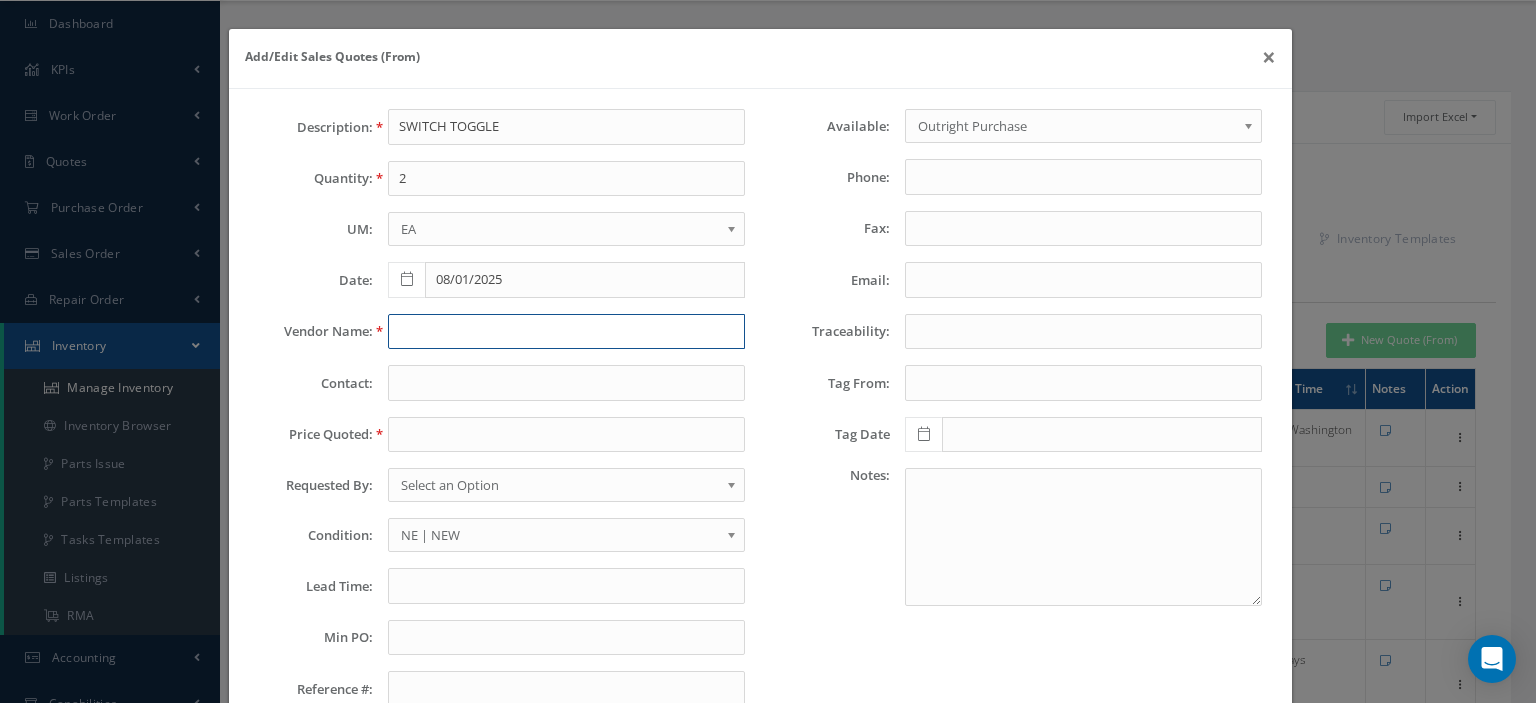 click at bounding box center [566, 332] 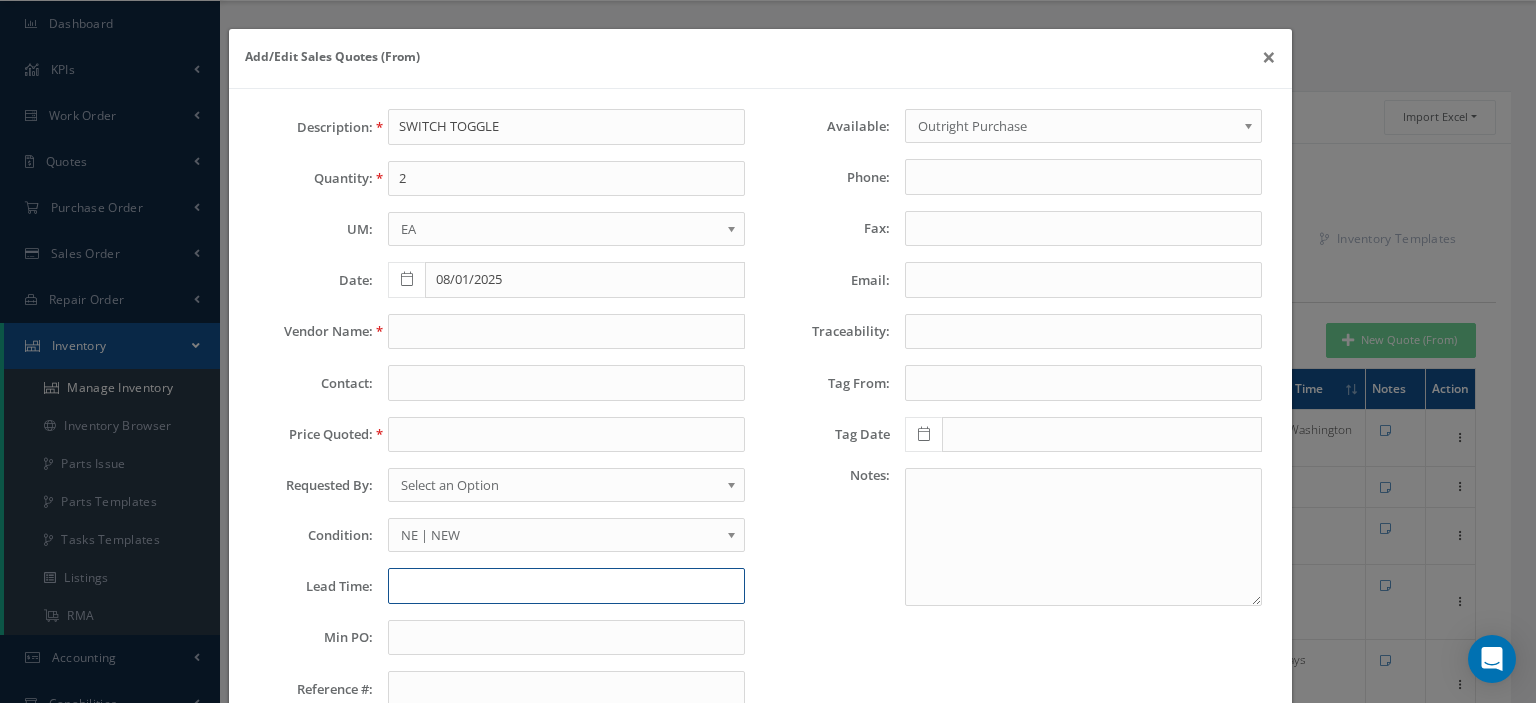 click at bounding box center (566, 586) 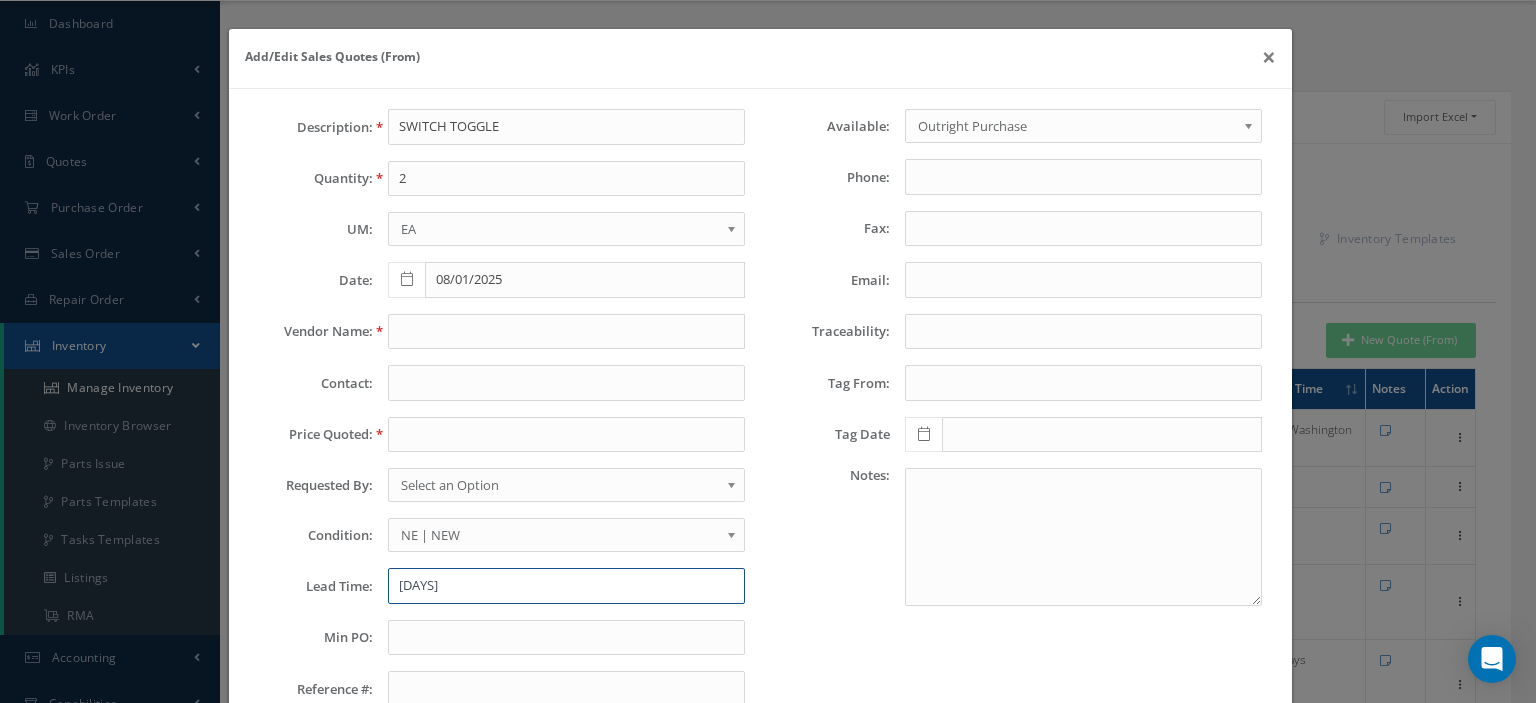 type on "5 Days" 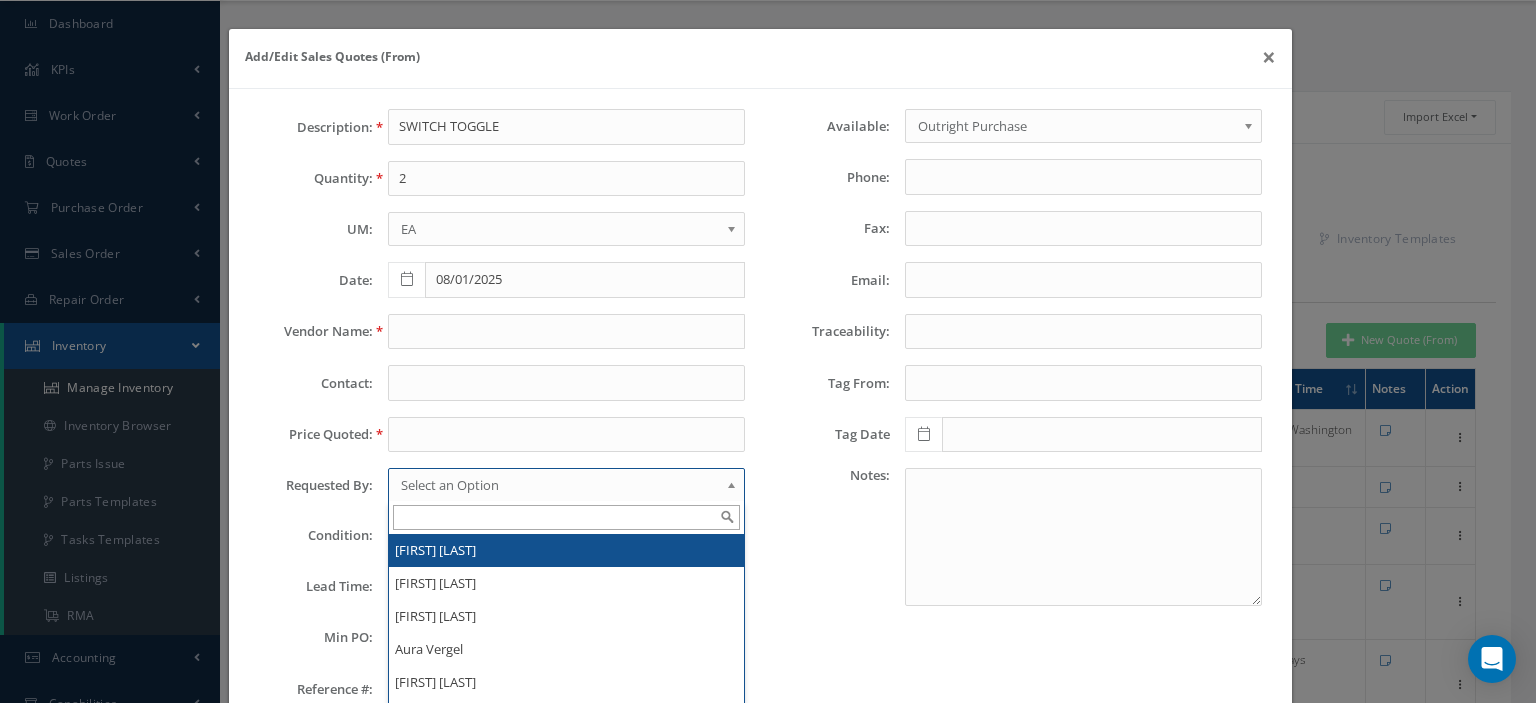 click on "Select an Option" at bounding box center [560, 485] 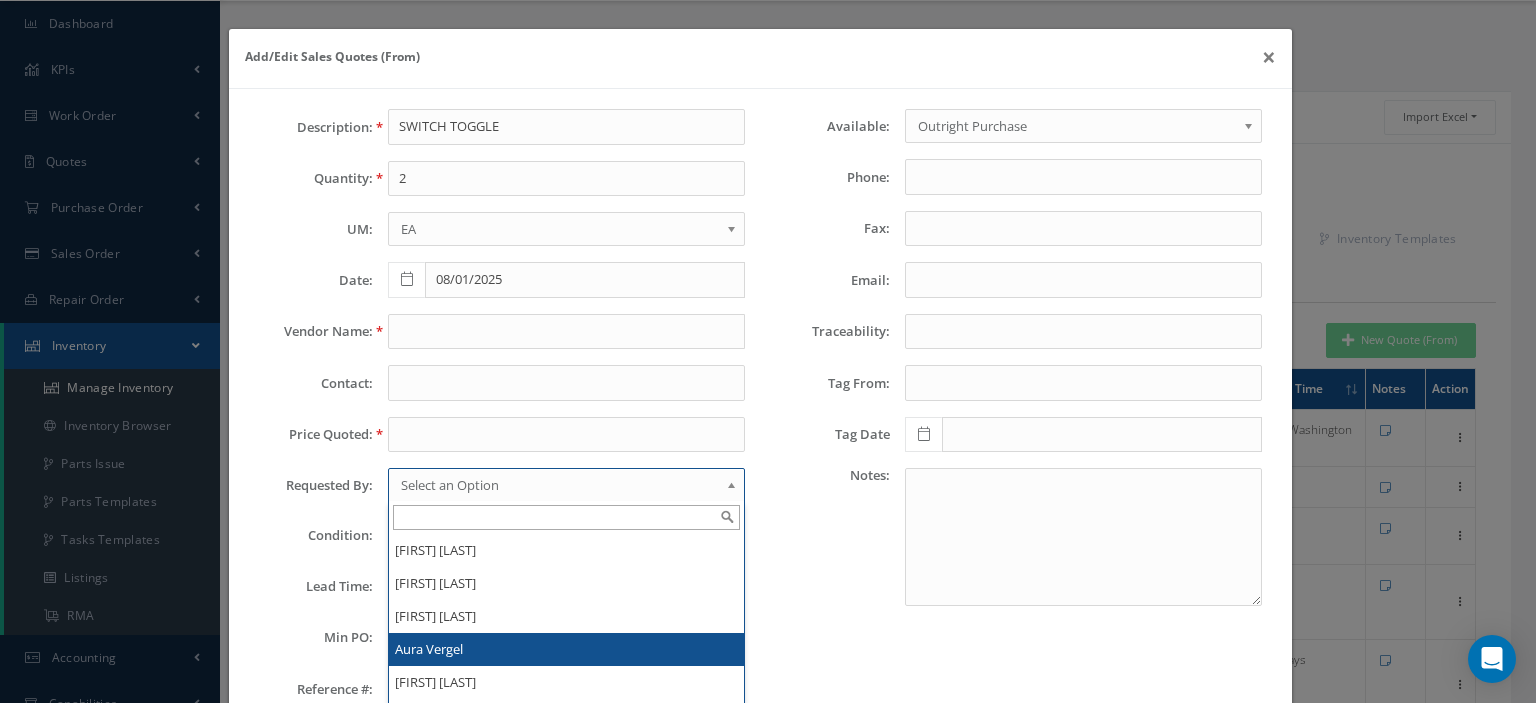 click on "Aura Vergel" at bounding box center (566, 649) 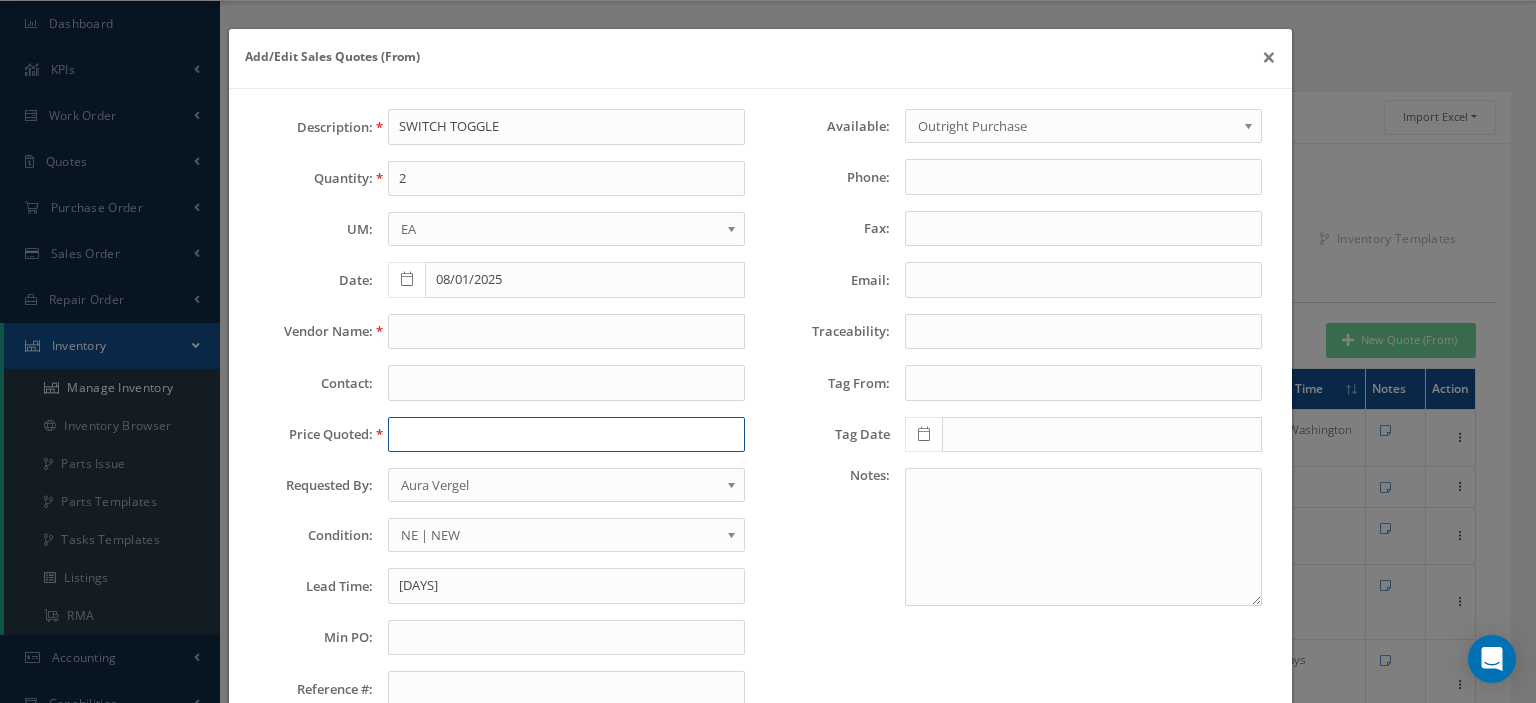 click at bounding box center [566, 435] 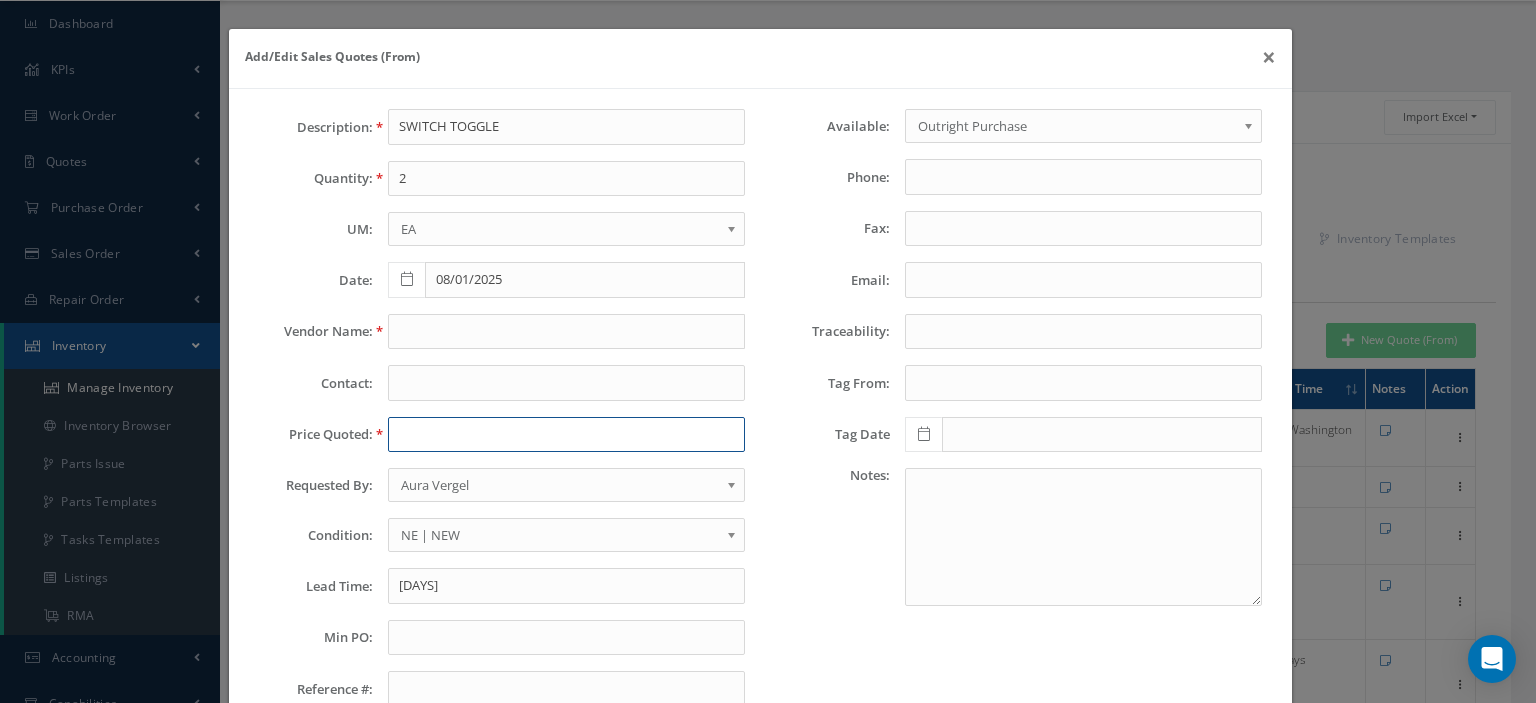paste on "11634.07" 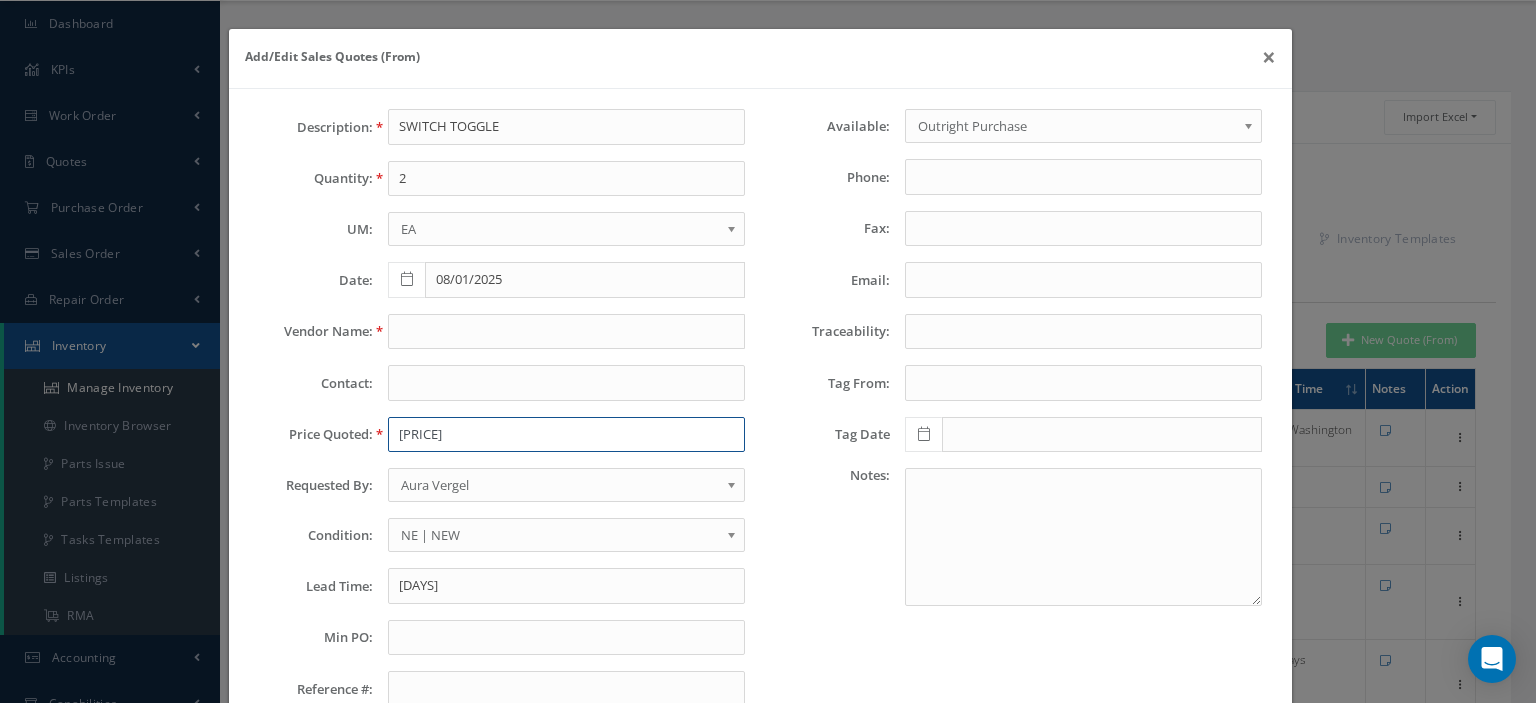 type on "11634.07" 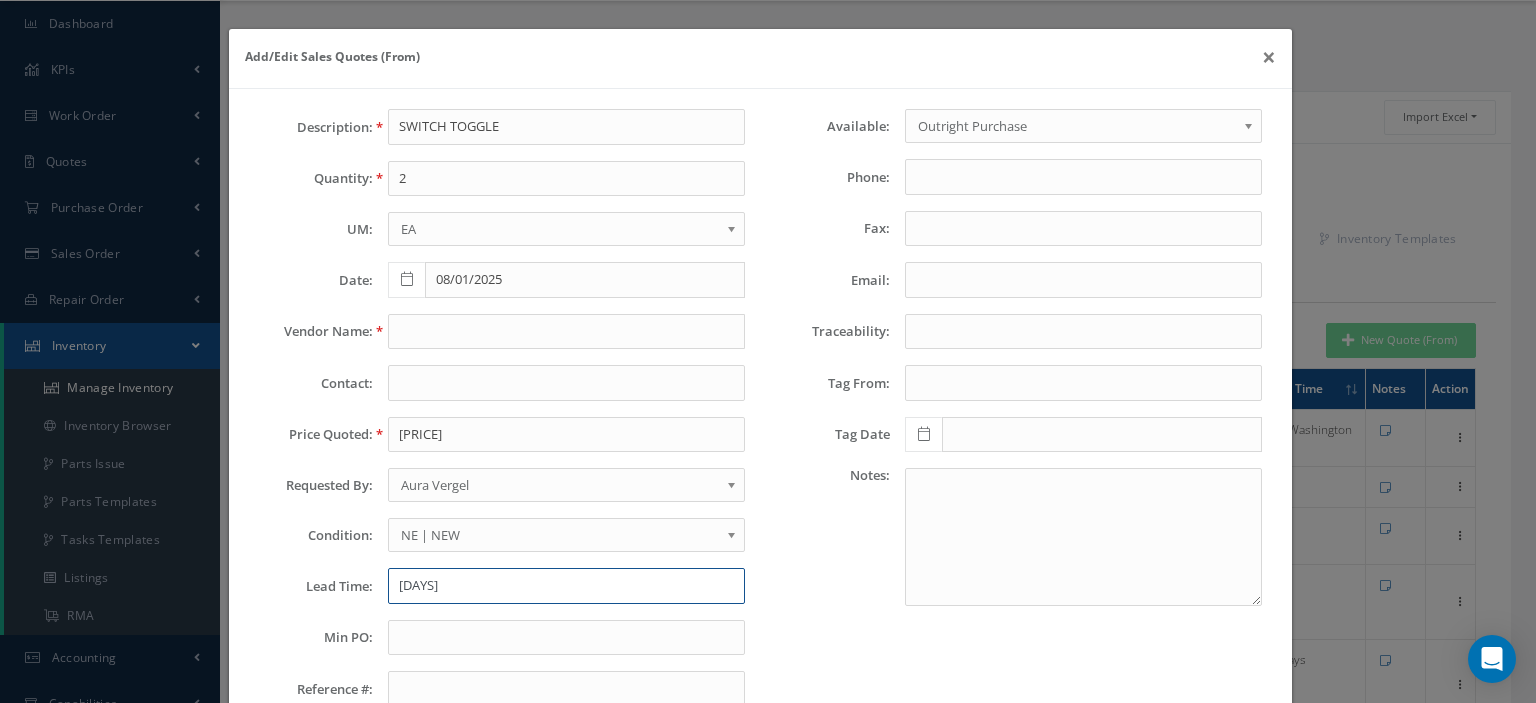click on "5 Days" at bounding box center [566, 586] 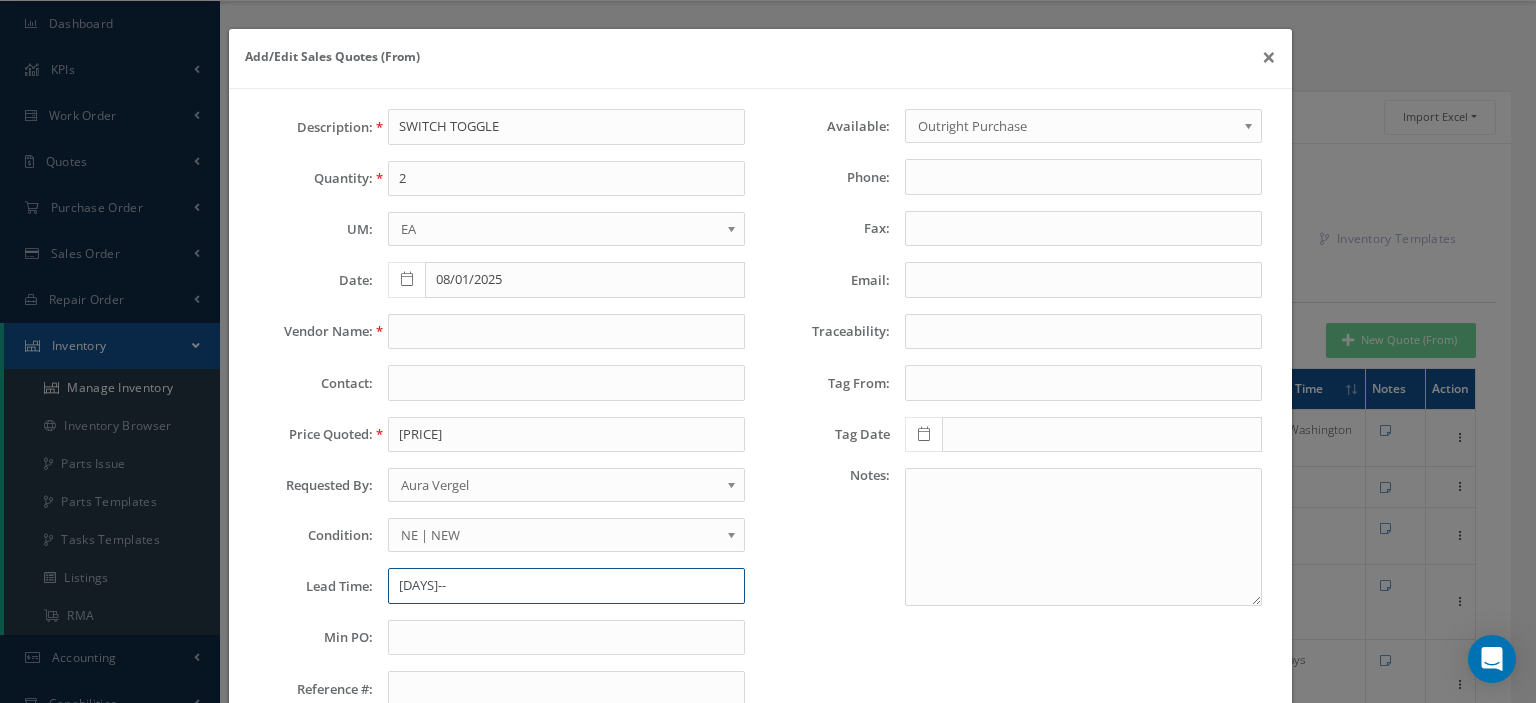 paste on "London, UK" 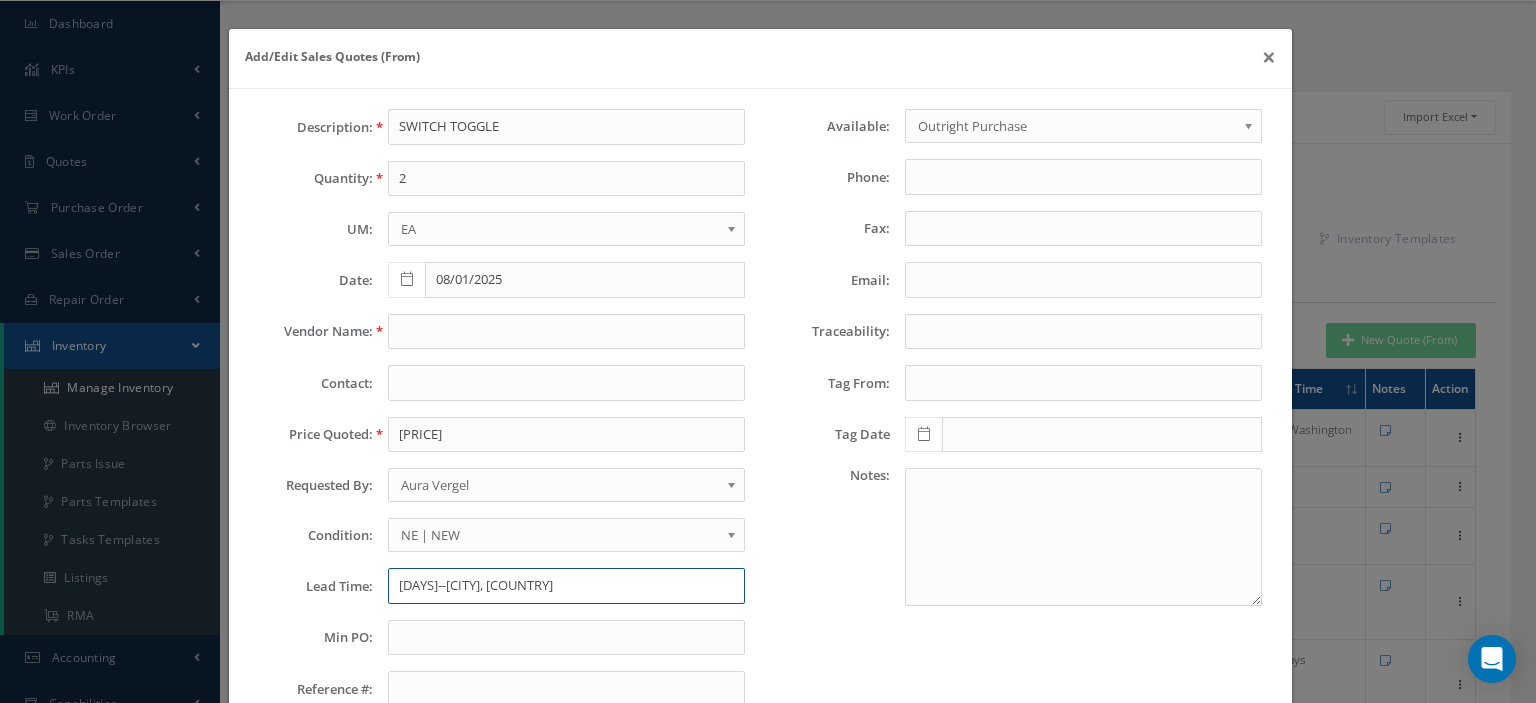 type on "5 Days--London, UK" 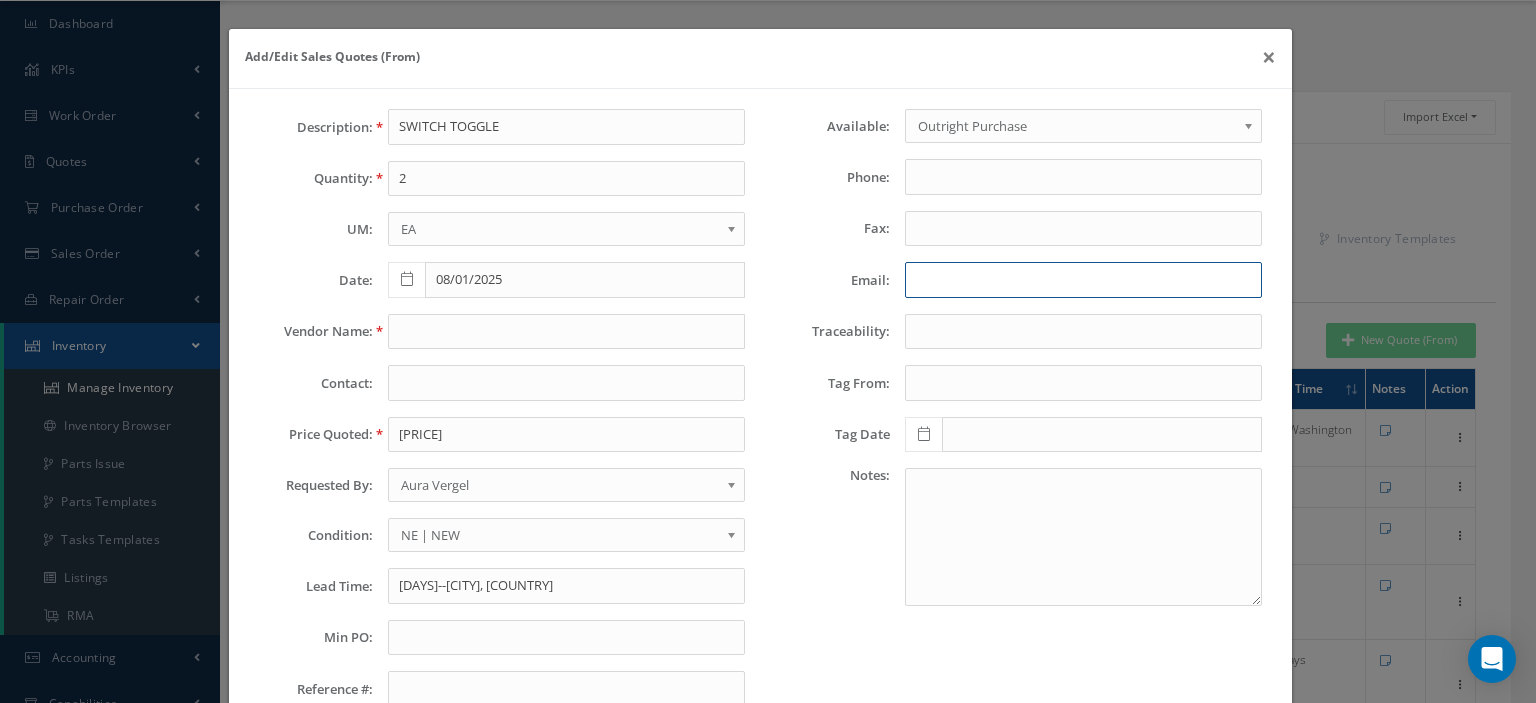 click on "Email:" at bounding box center [1083, 280] 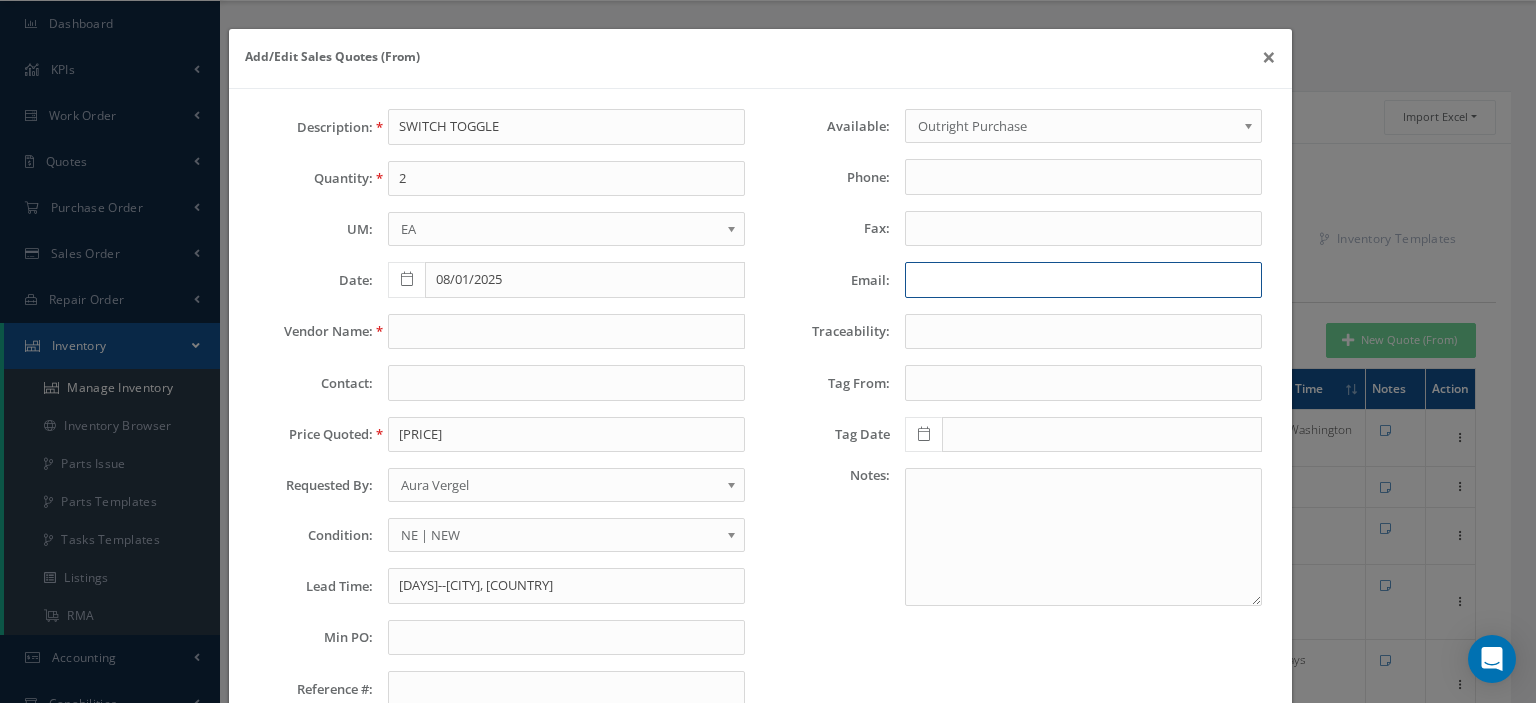 paste on "sales@dasi.com" 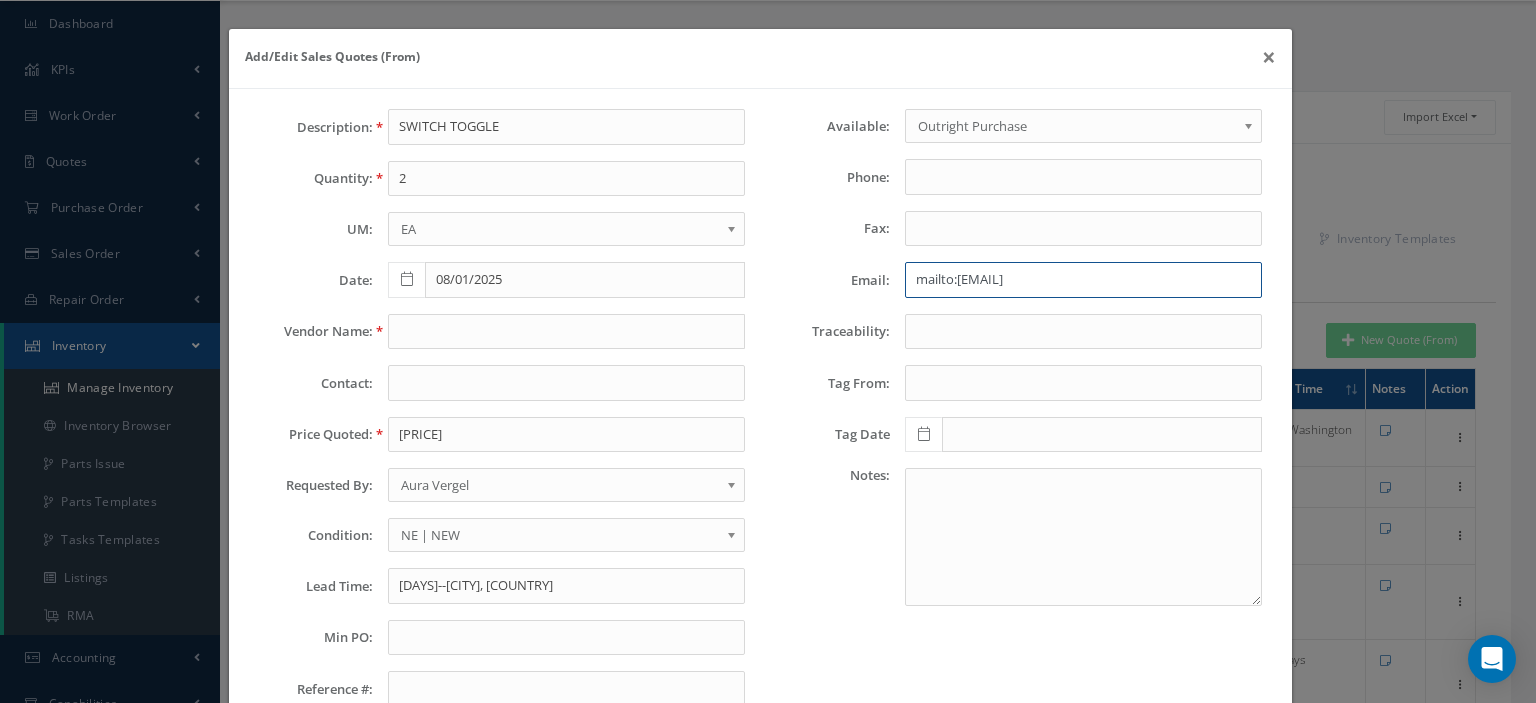 type on "sales@dasi.com" 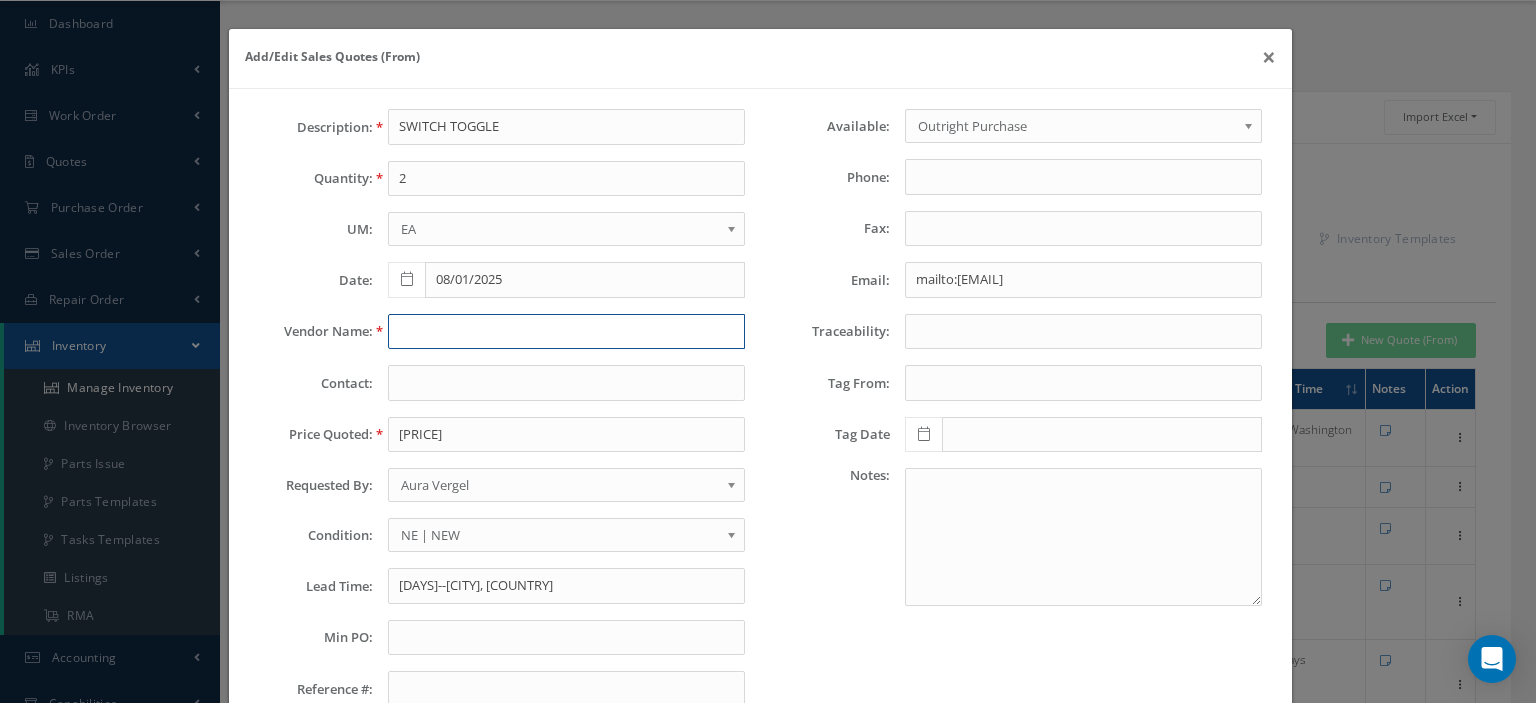 click at bounding box center [566, 332] 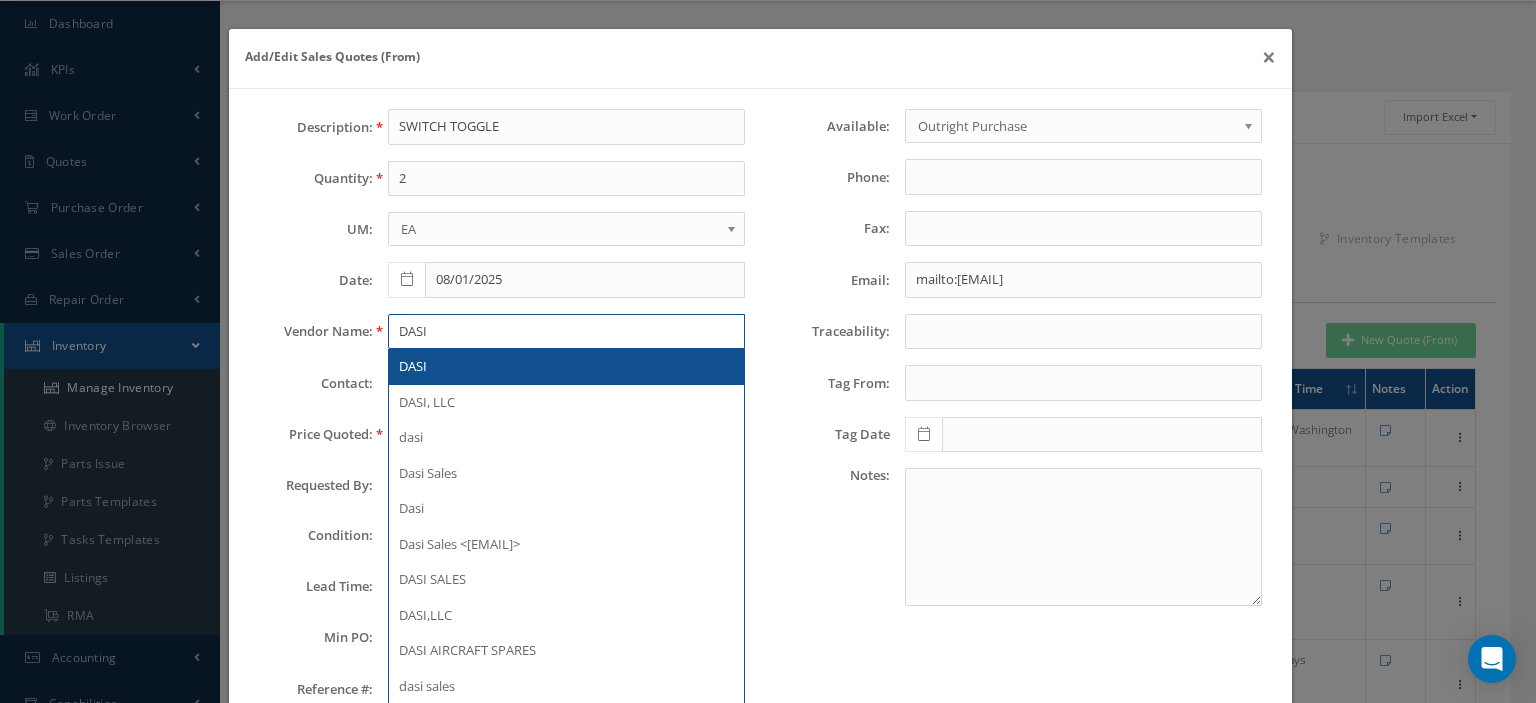 type on "DASI" 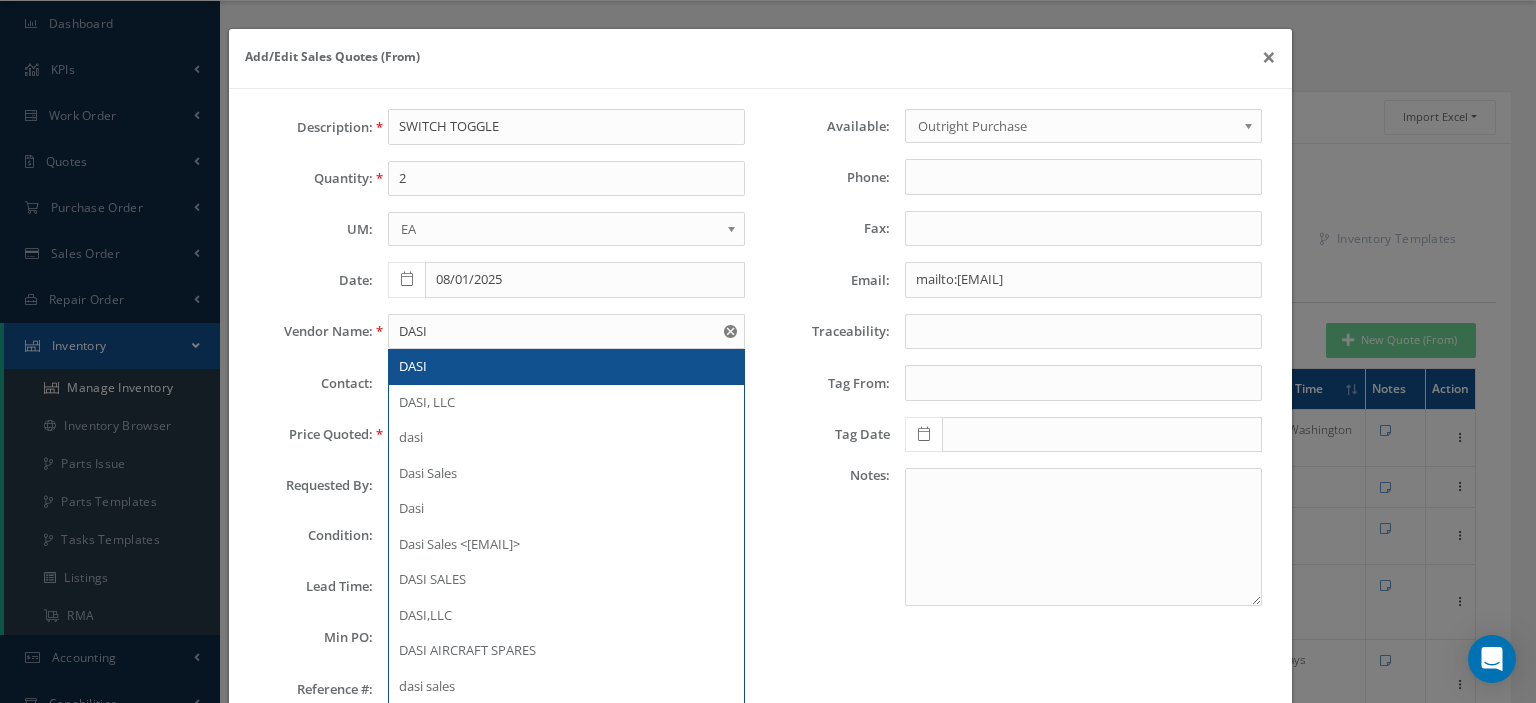 click on "DASI" at bounding box center (566, 367) 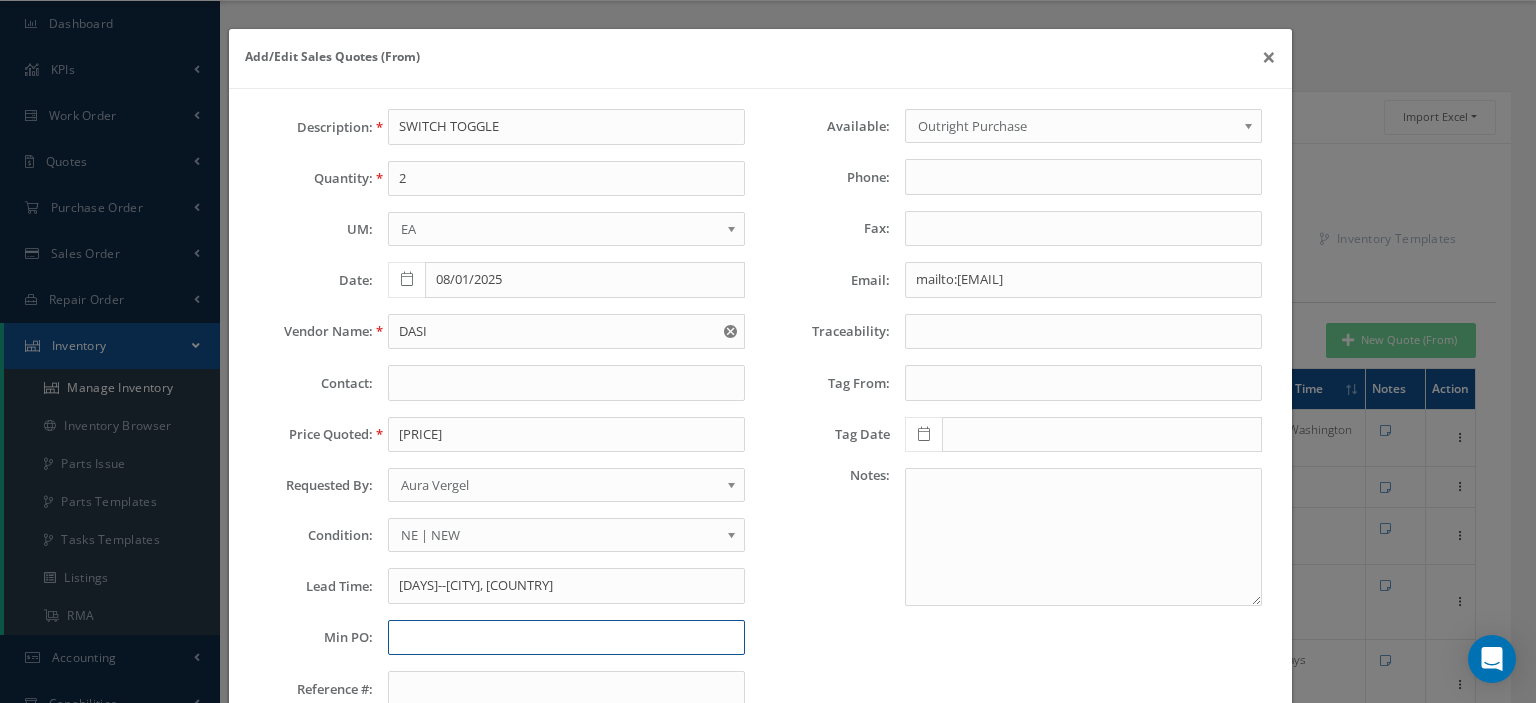 click at bounding box center (566, 638) 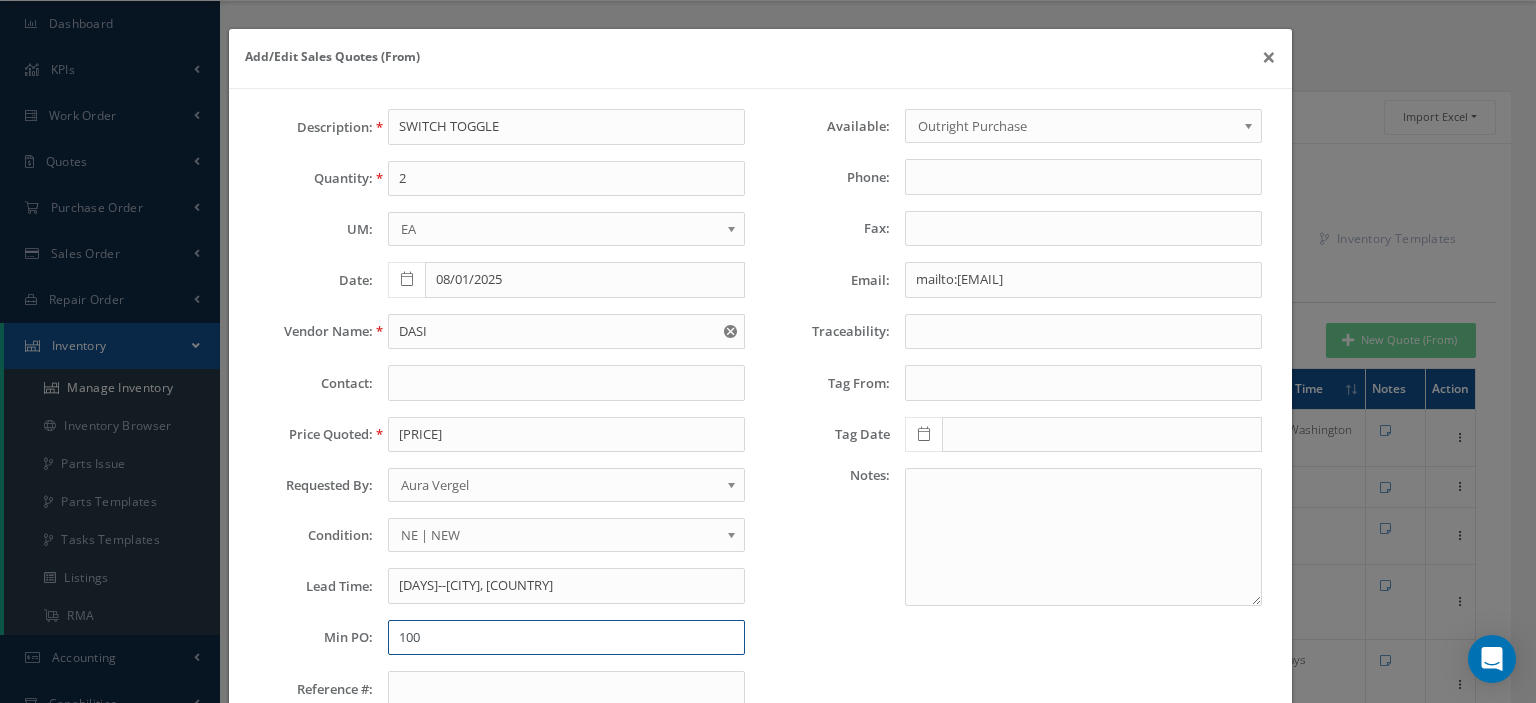 type on "100" 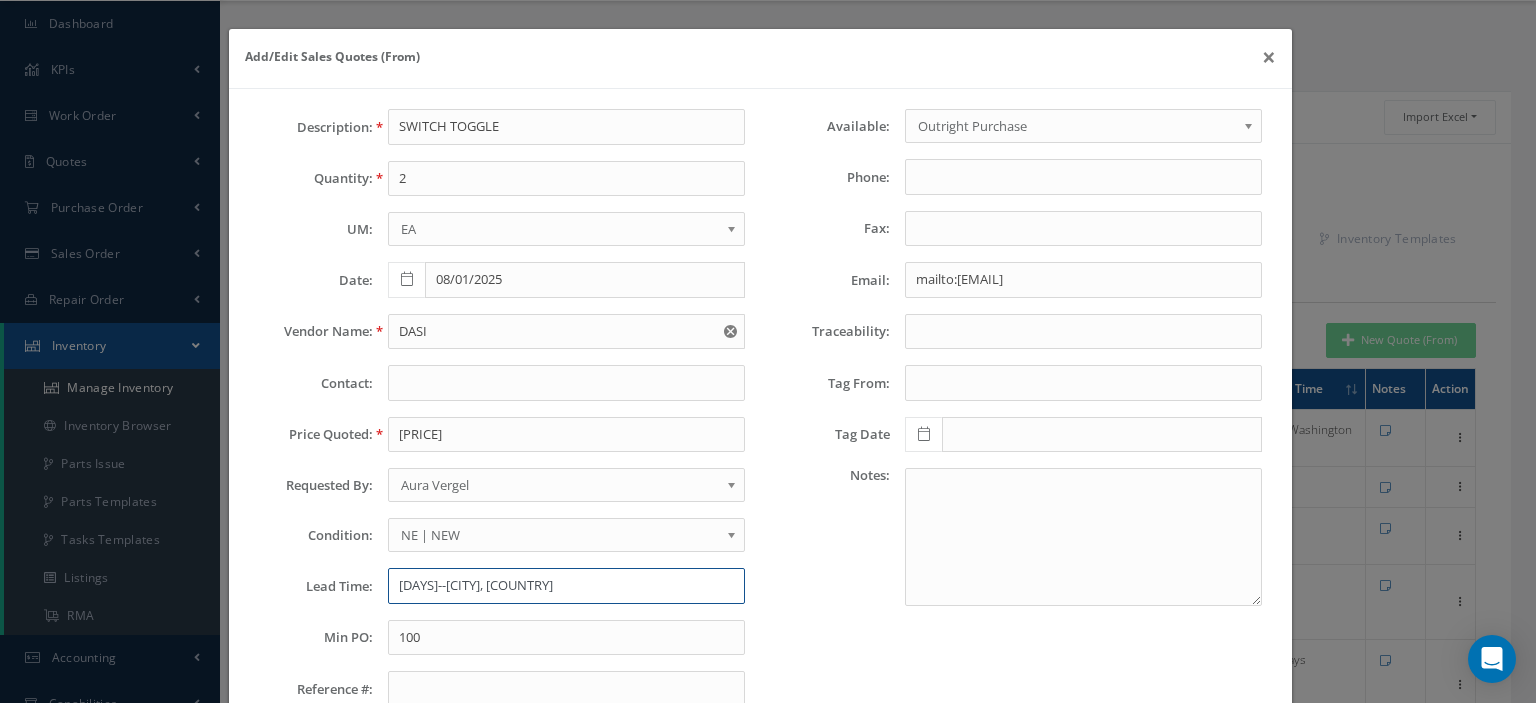 click on "5 Days--London, UK" at bounding box center (566, 586) 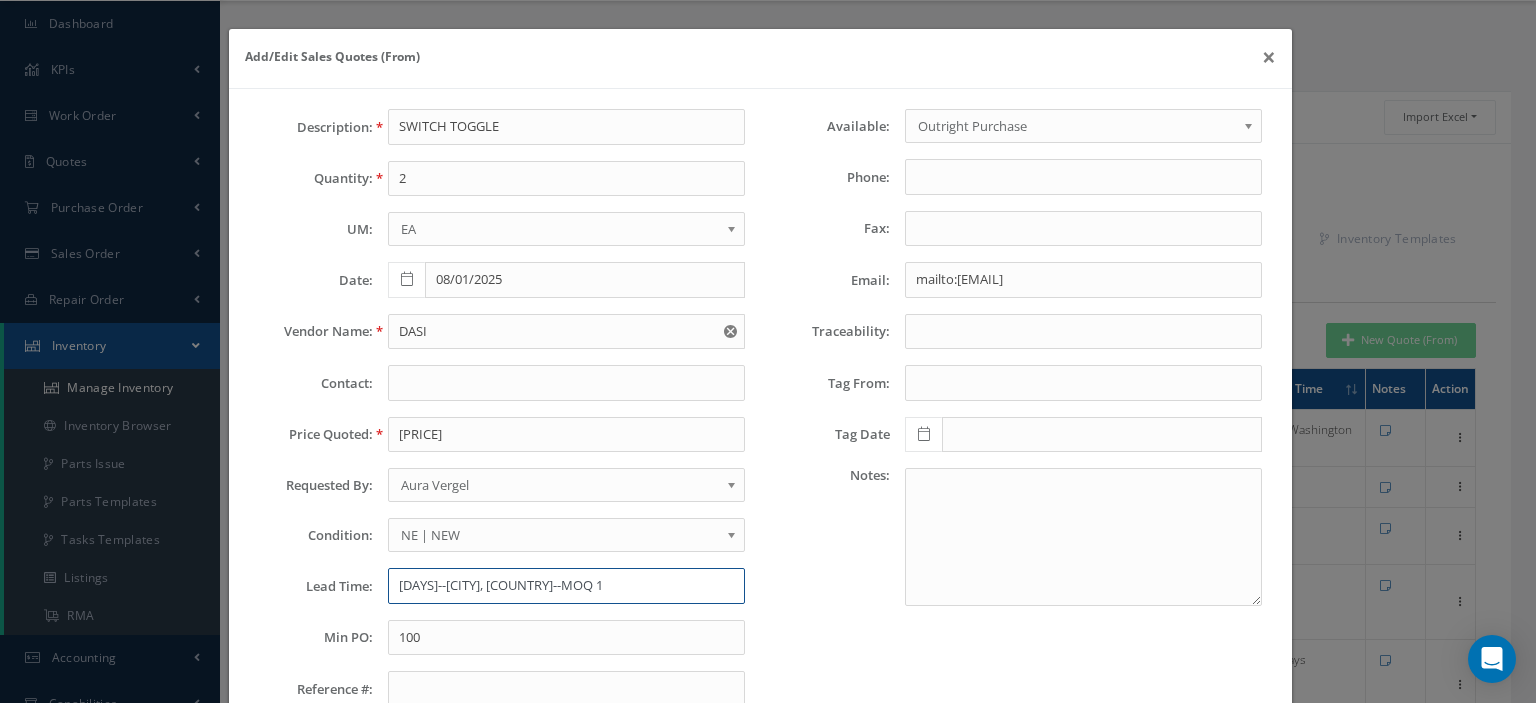 scroll, scrollTop: 140, scrollLeft: 0, axis: vertical 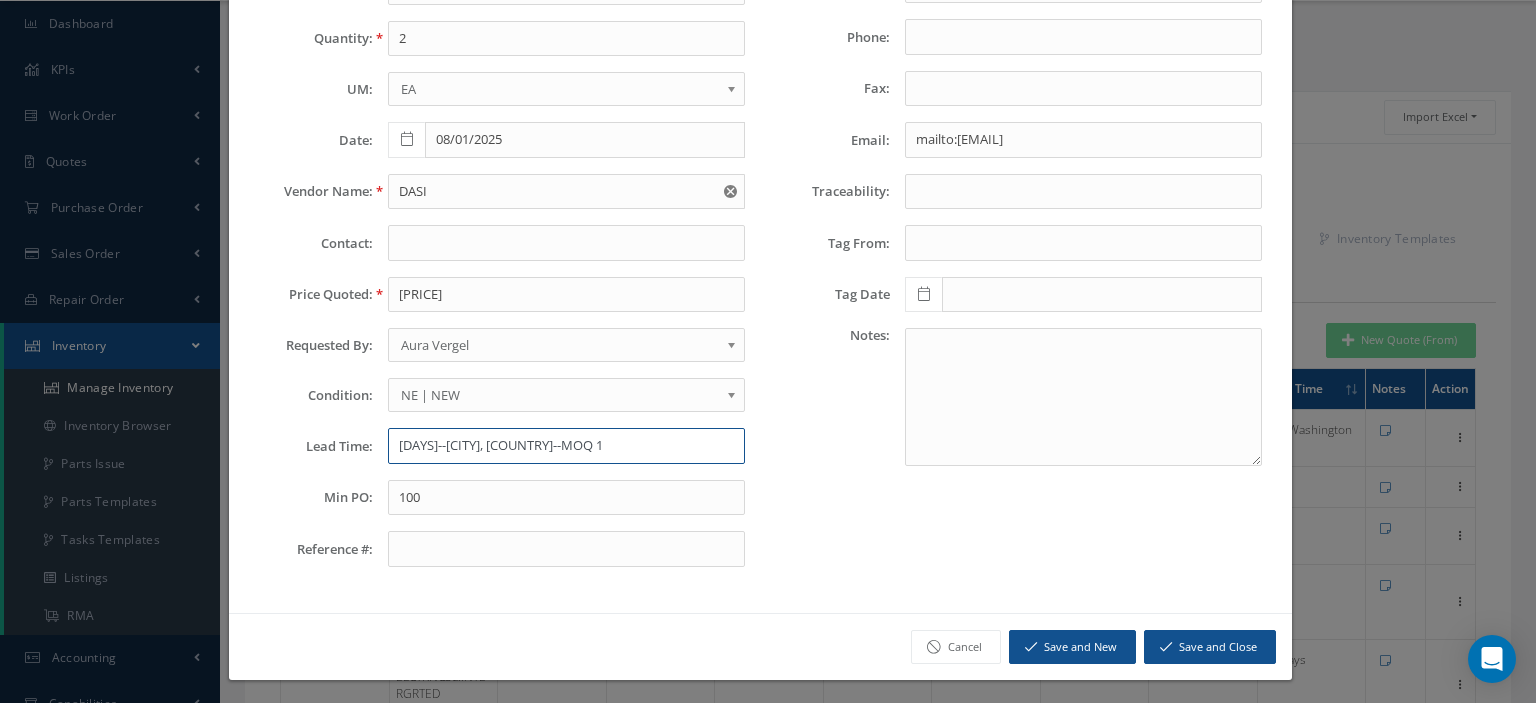 type on "5 Days--London, UK--MOQ 1" 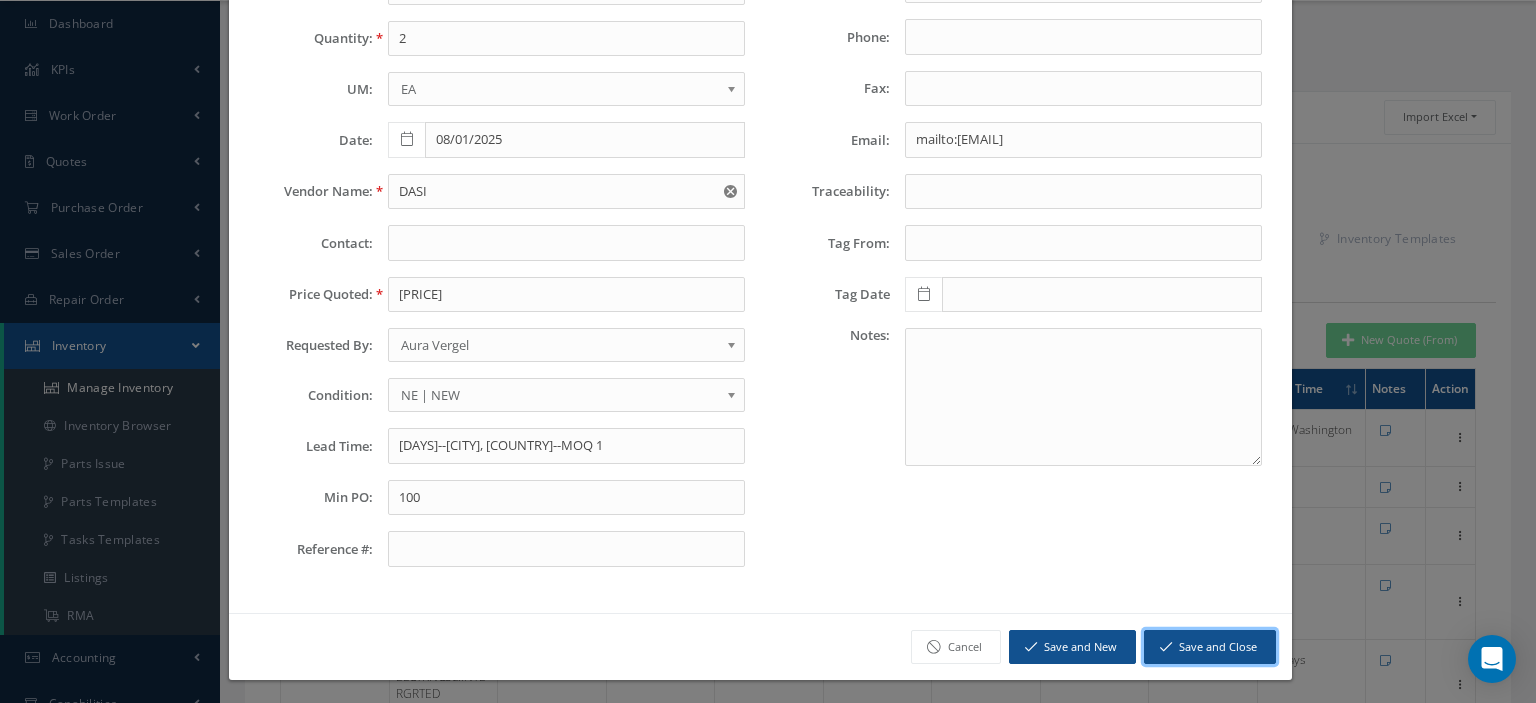 click on "Save and Close" at bounding box center (1210, 647) 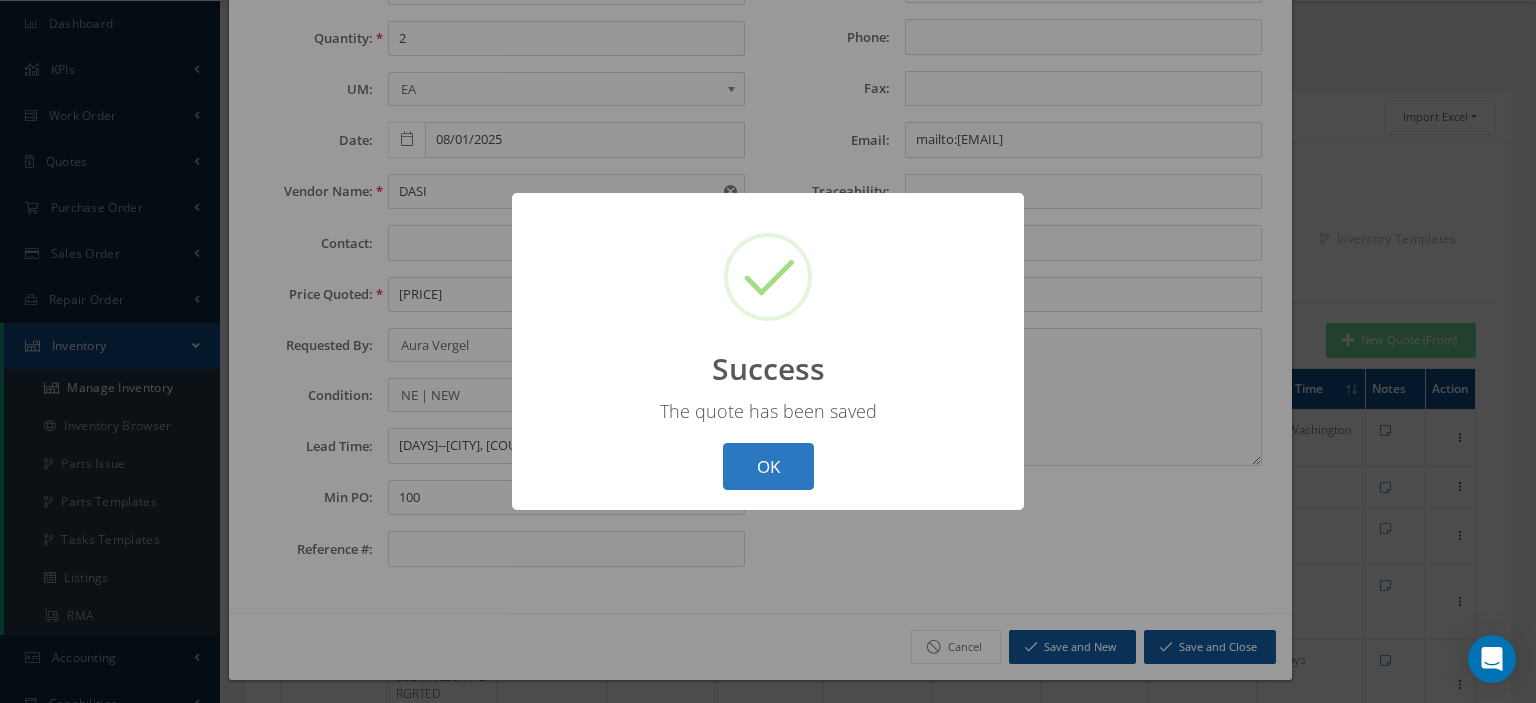 click on "OK" at bounding box center [768, 466] 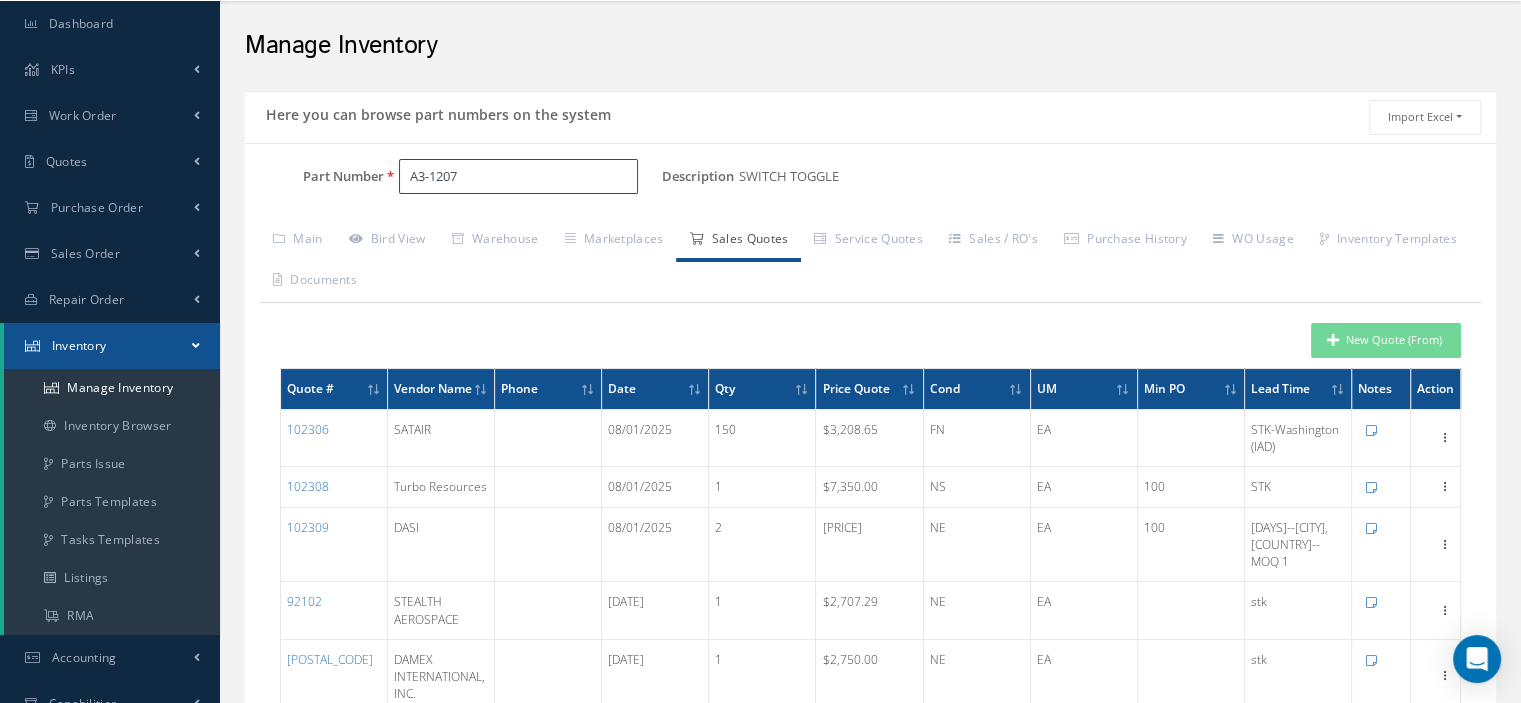drag, startPoint x: 492, startPoint y: 179, endPoint x: 361, endPoint y: 166, distance: 131.64346 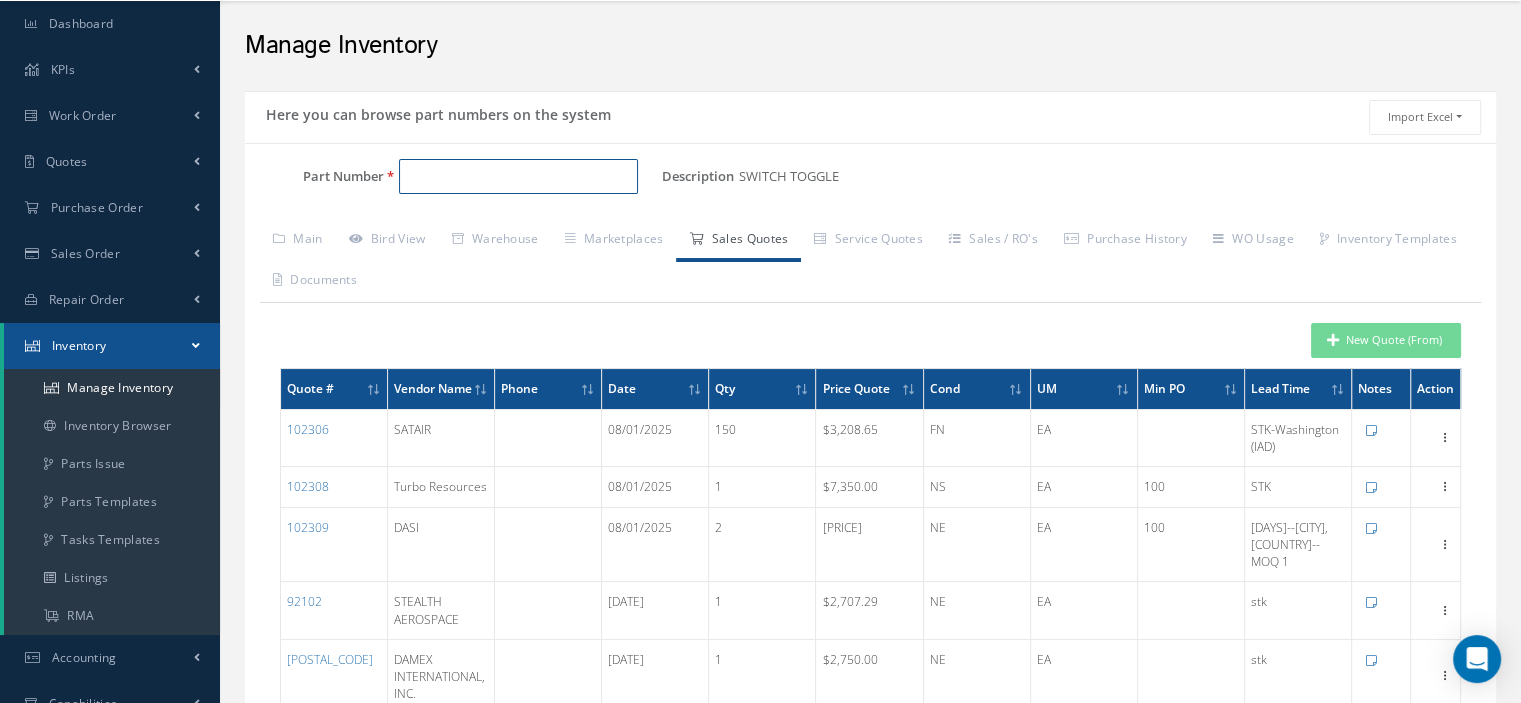 click on "Part Number" at bounding box center (518, 177) 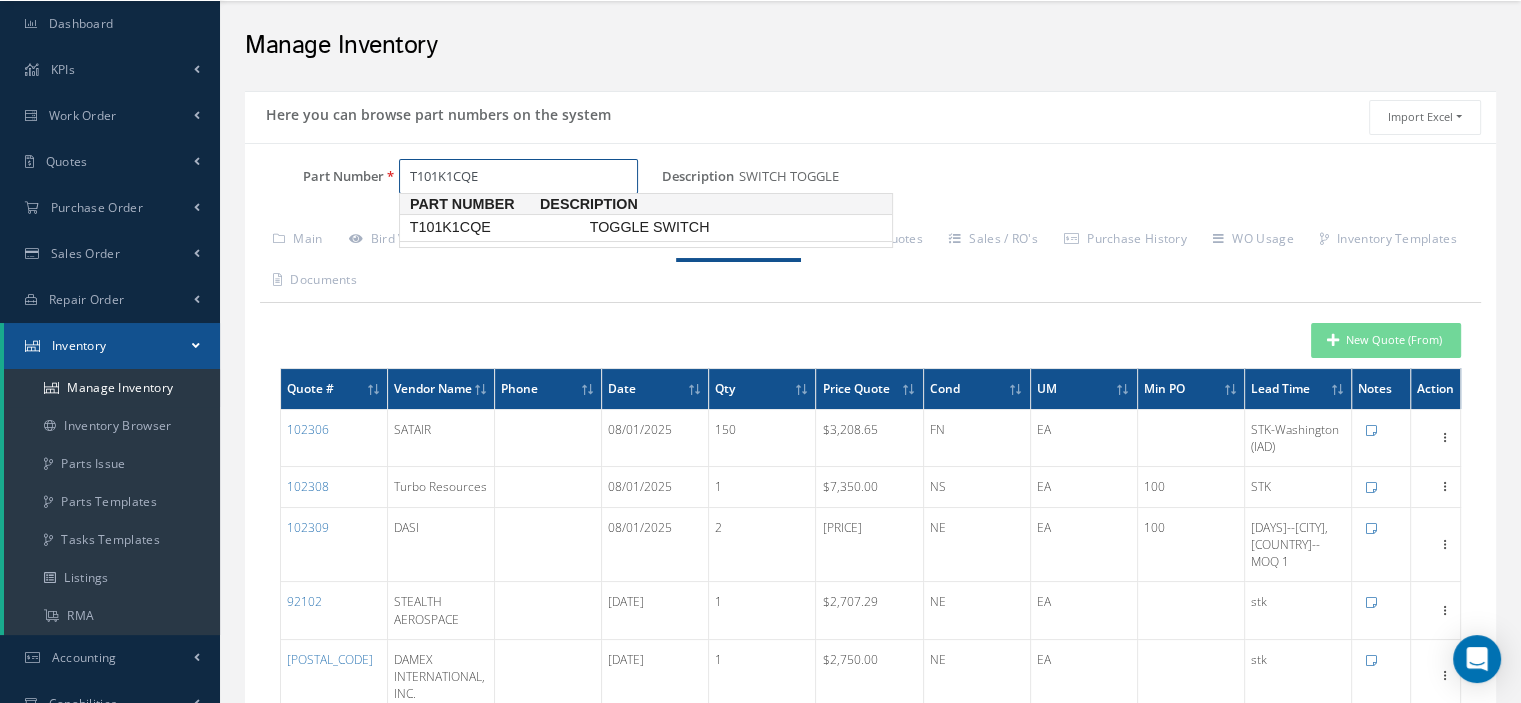 click on "T101K1CQE" at bounding box center [496, 227] 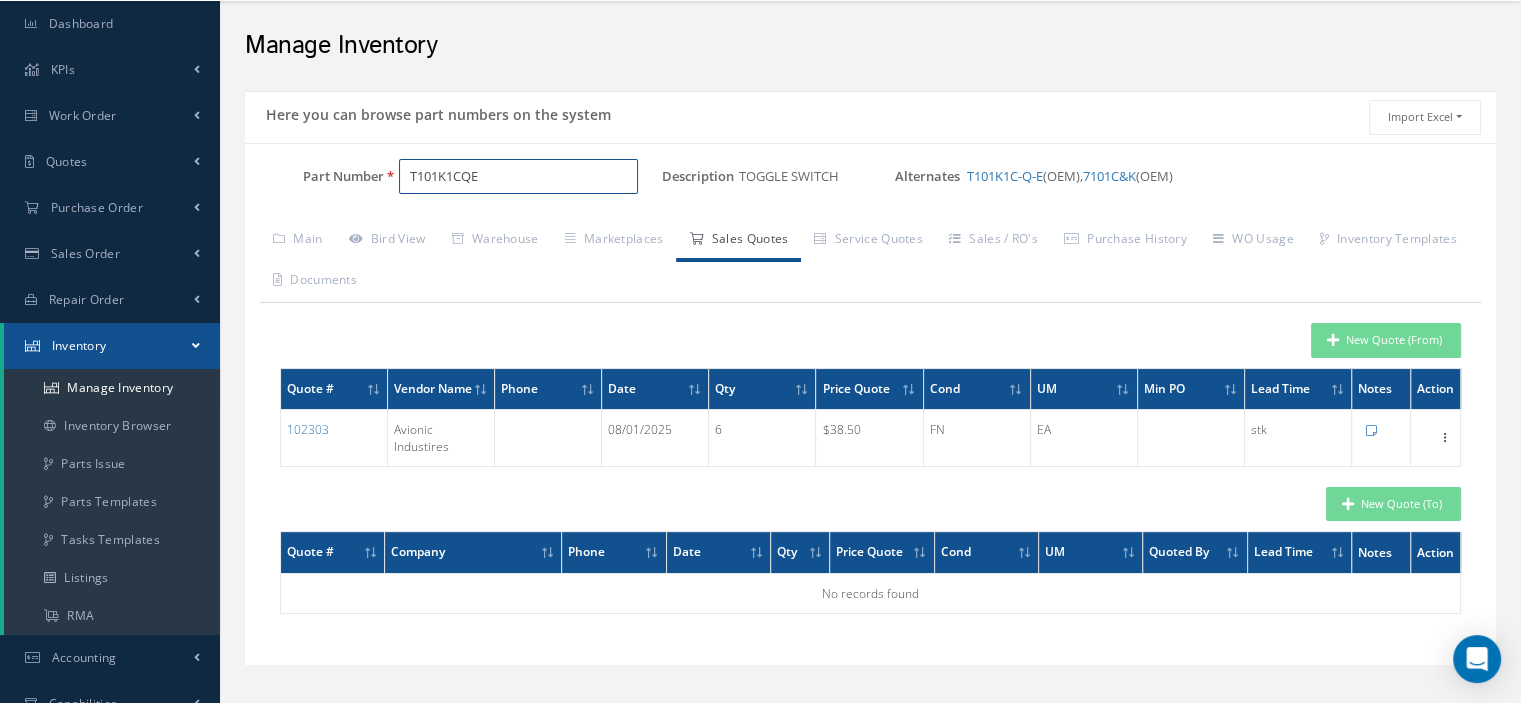 type on "T101K1CQE" 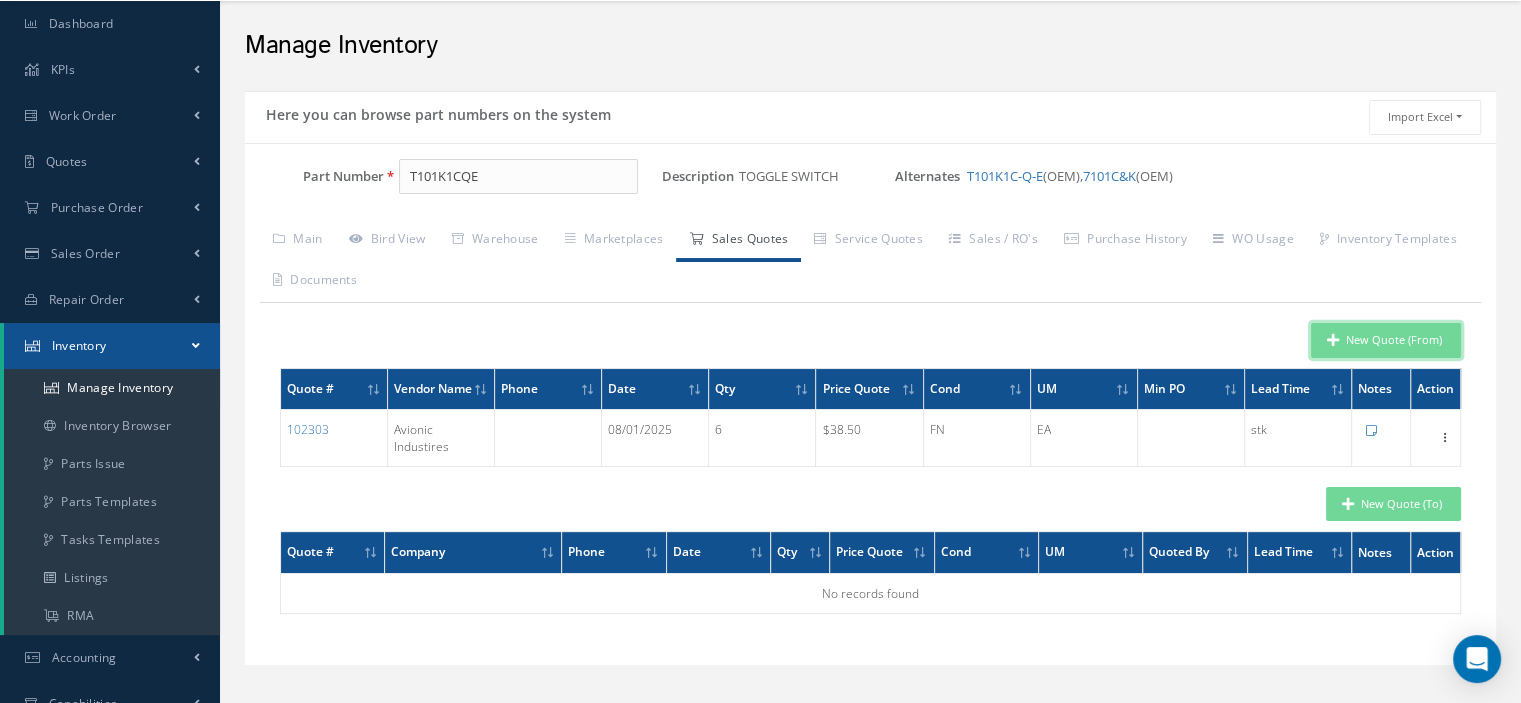 click on "New Quote (From)" at bounding box center (1386, 340) 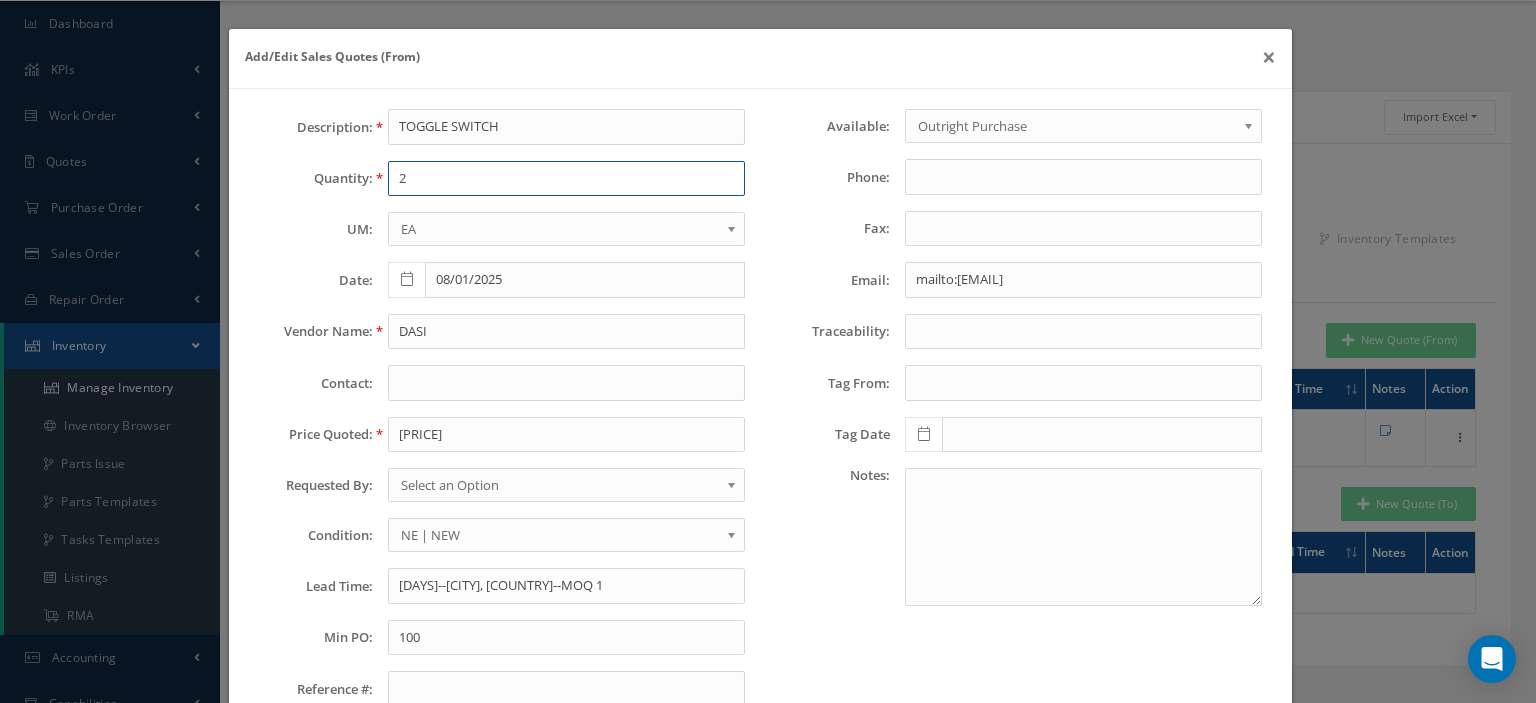 click on "2" at bounding box center (566, 179) 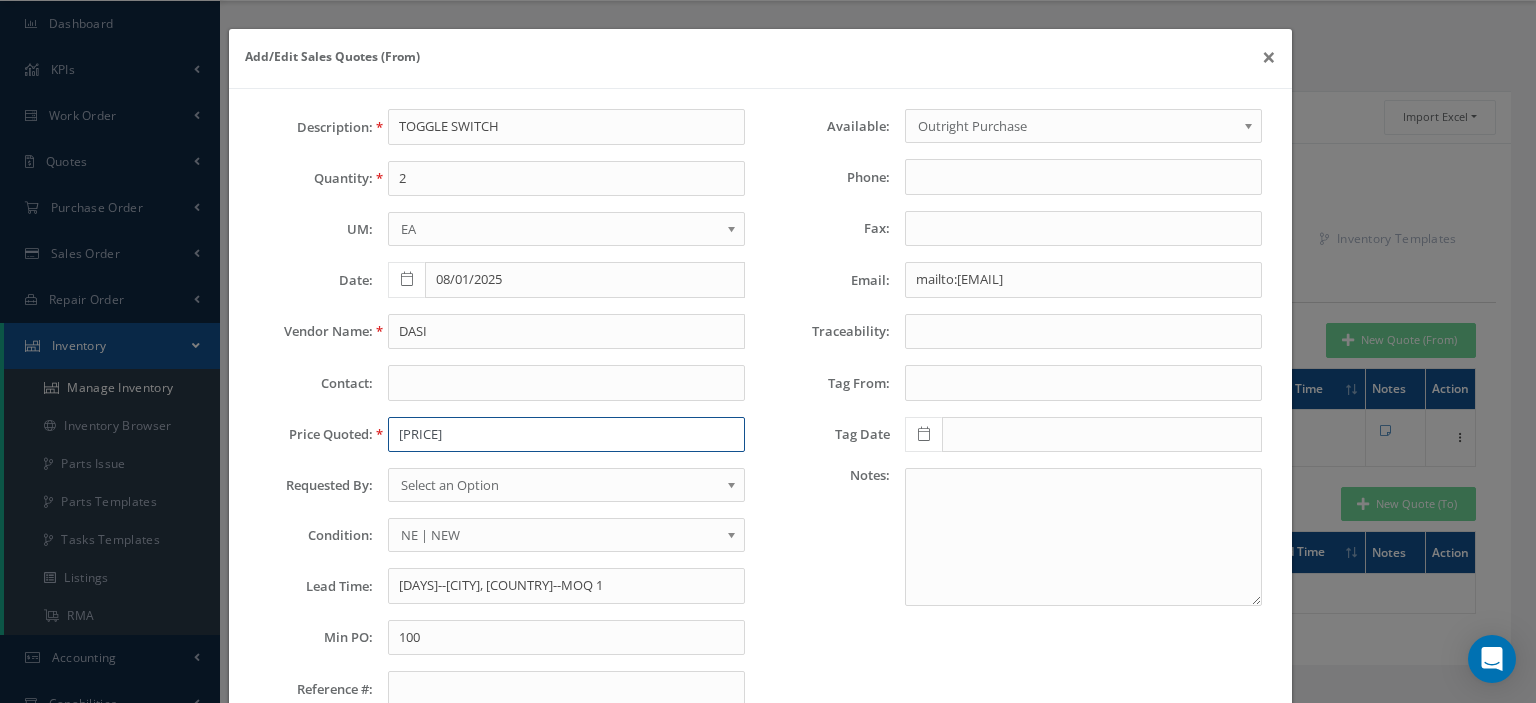 click on "11634.07" at bounding box center (566, 435) 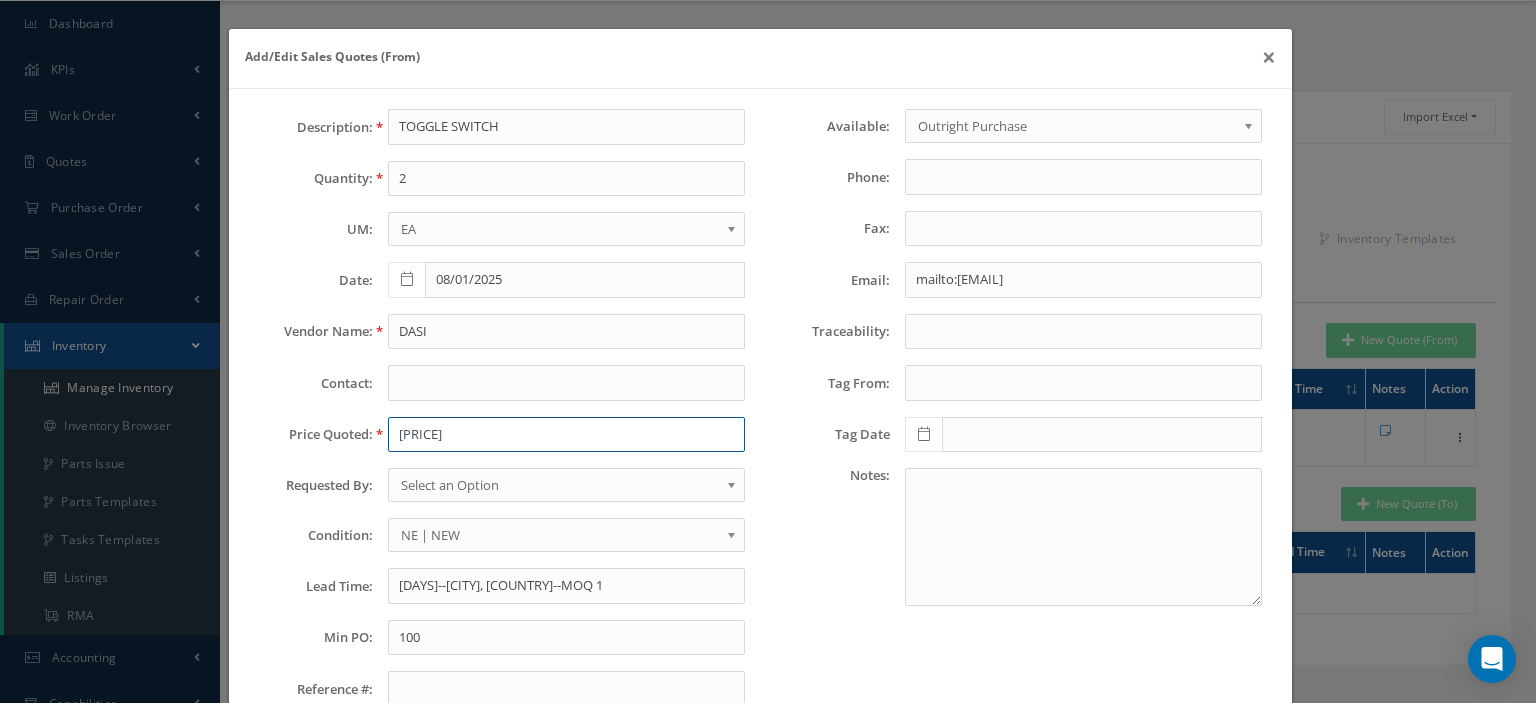 paste on "37.50" 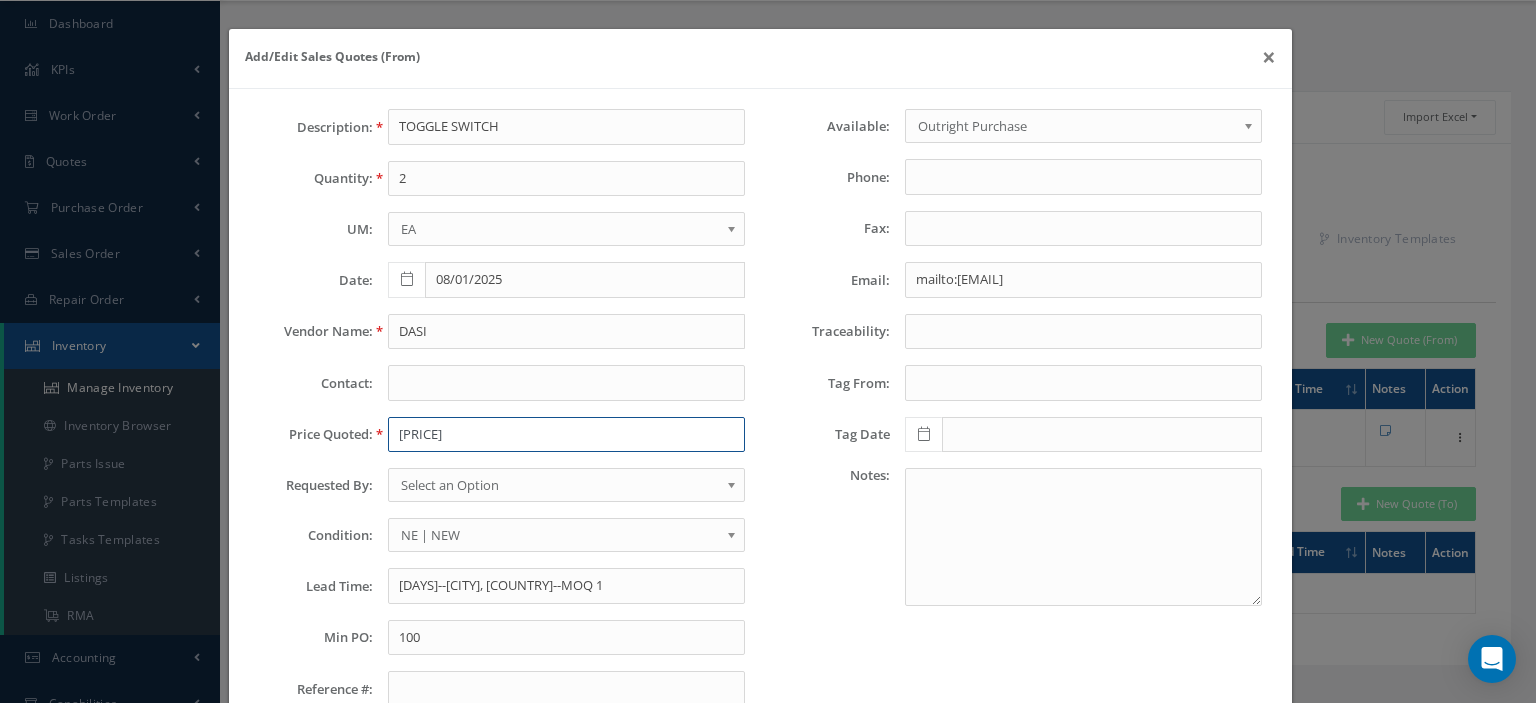 type on "37.50" 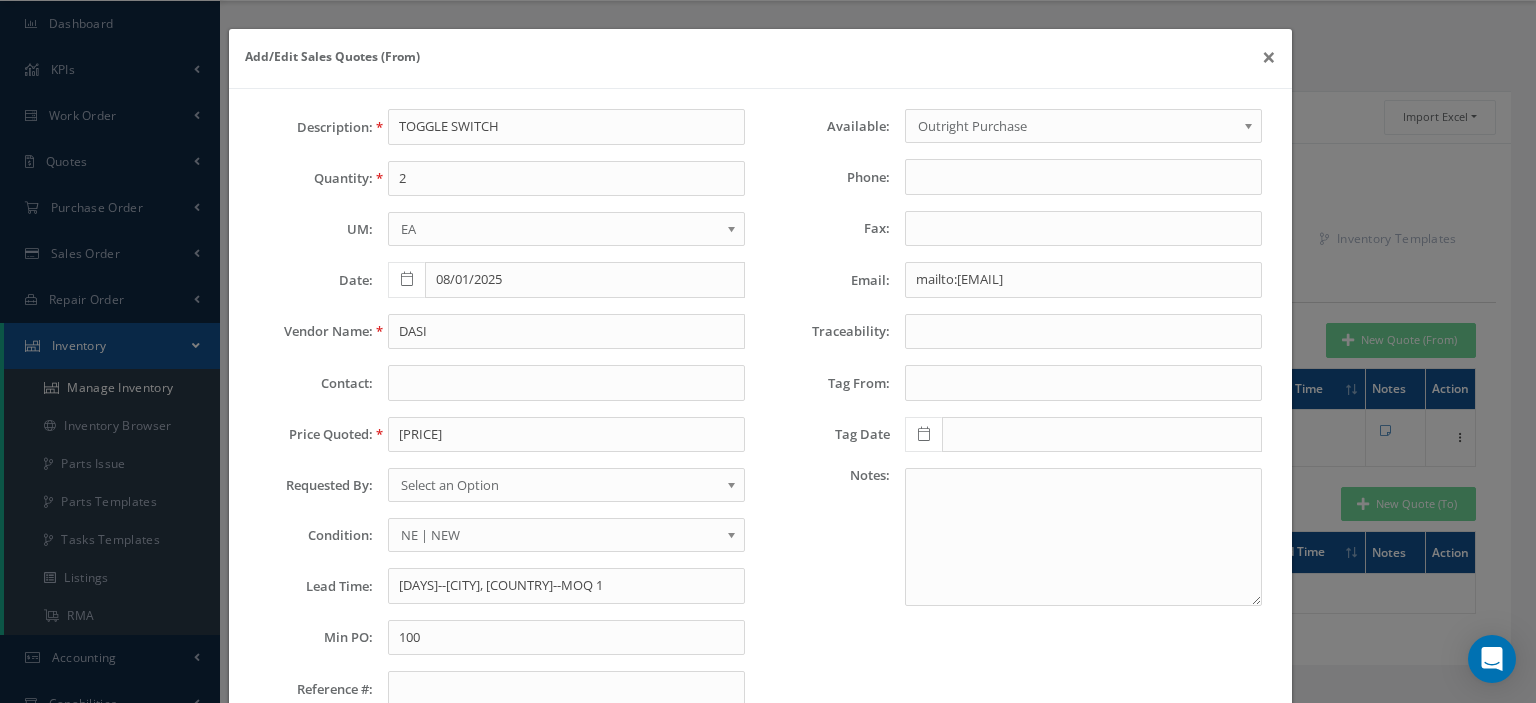 click on "Select an Option" at bounding box center [560, 485] 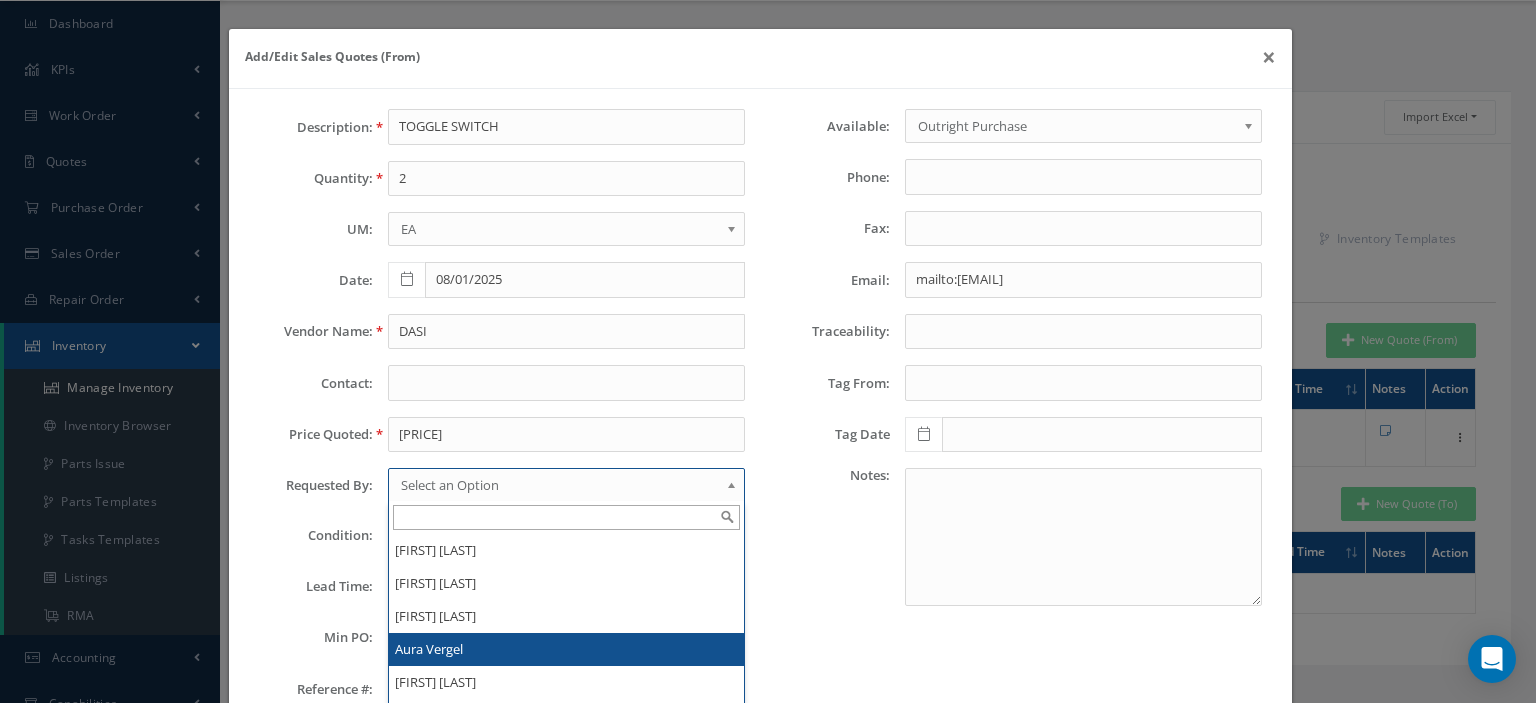 click on "Aura Vergel" at bounding box center (566, 649) 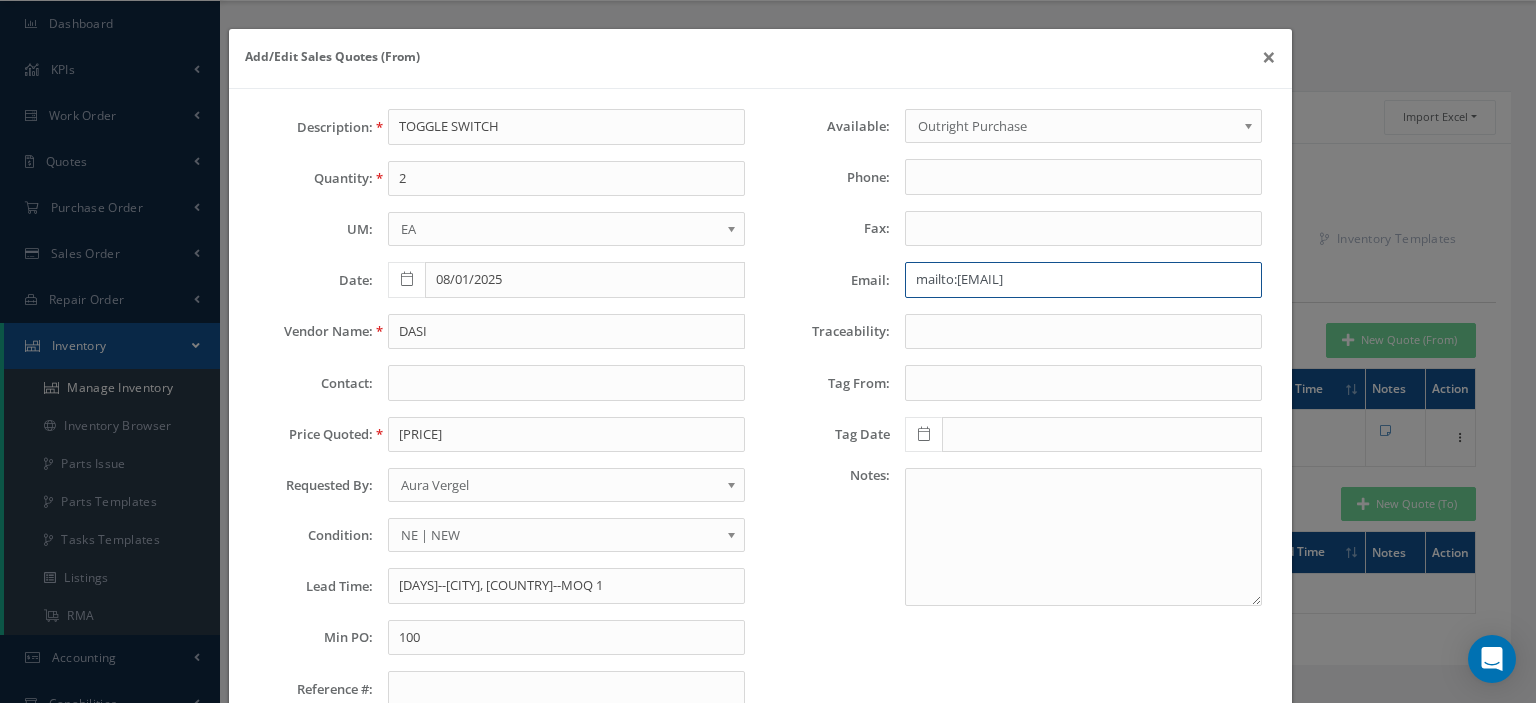click on "sales@dasi.com" at bounding box center (1083, 280) 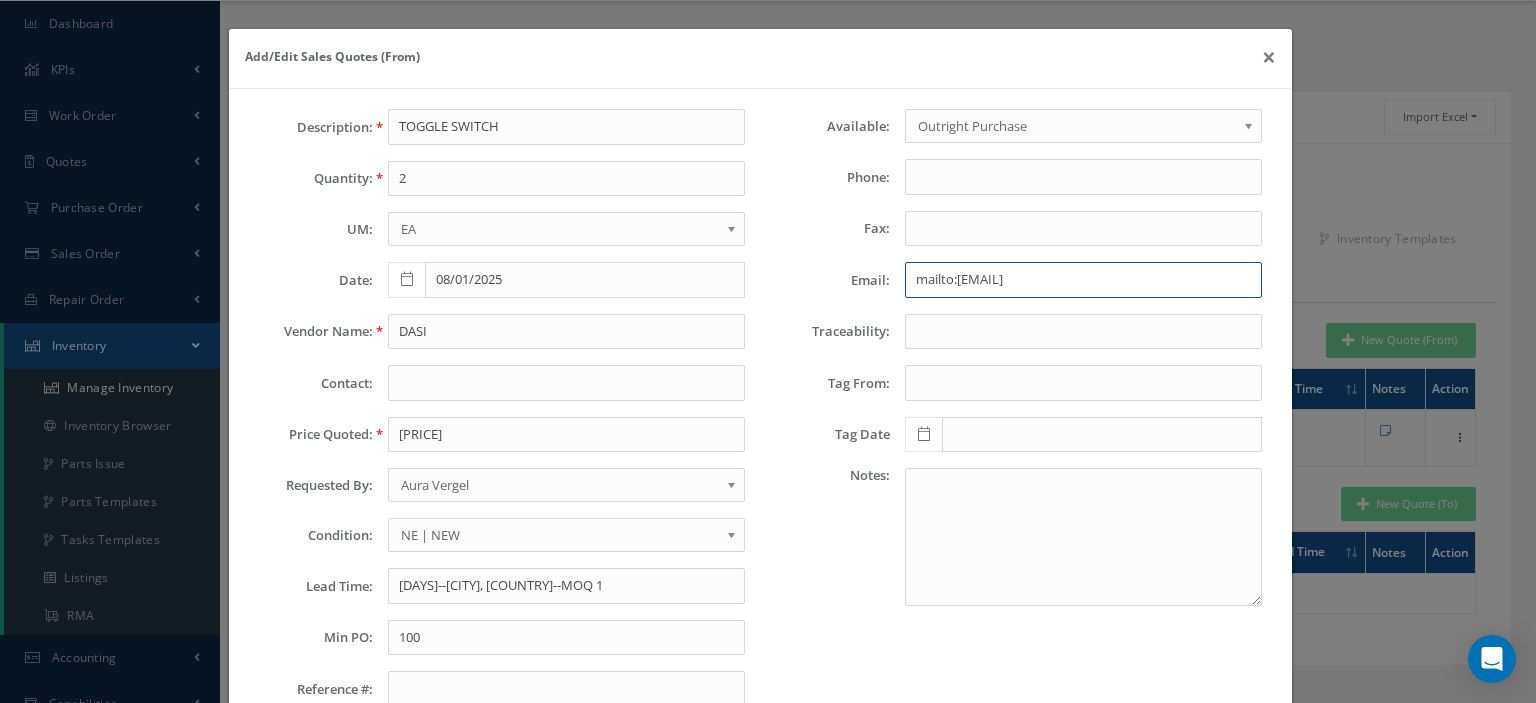 paste on "aislynn.kenney@absoluteaviation" 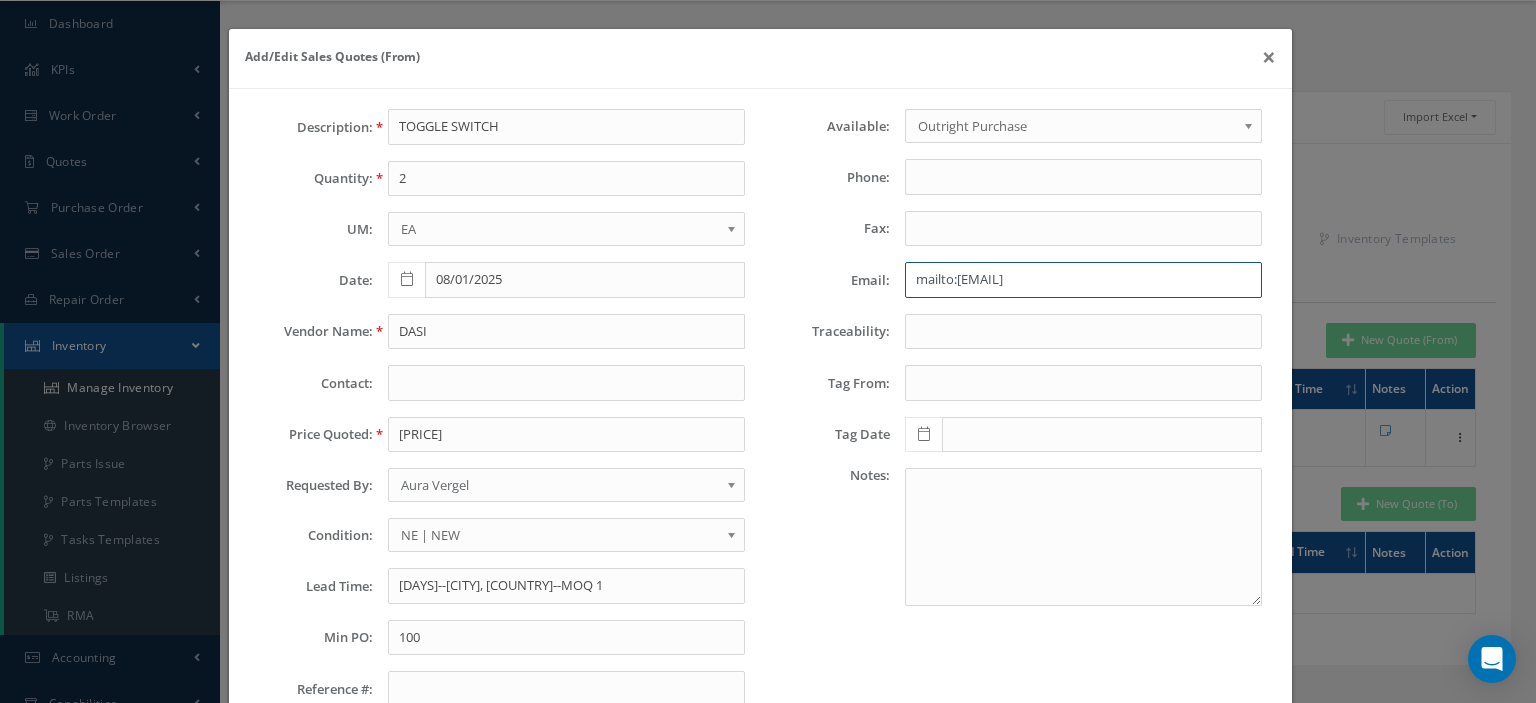 type on "aislynn.kenney@absoluteaviation.com" 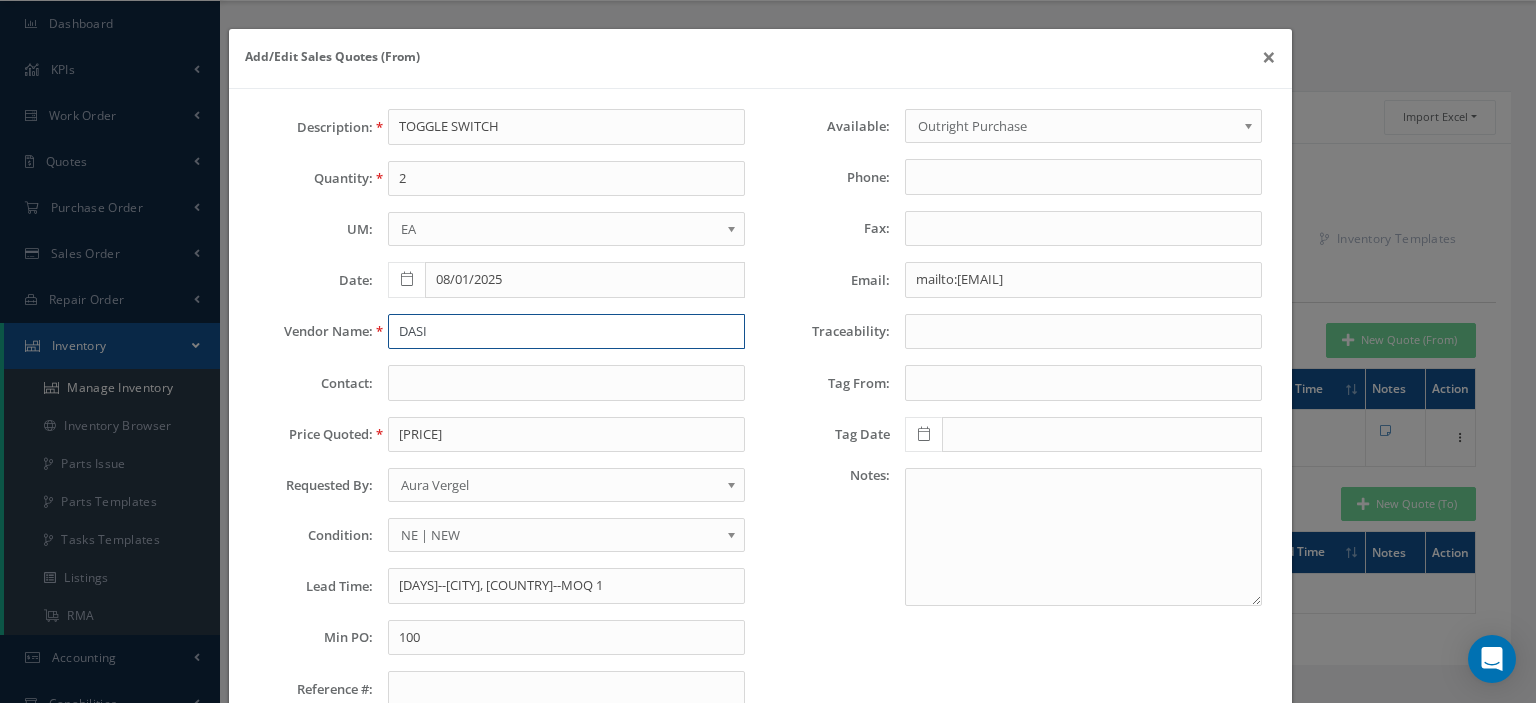 click on "DASI" at bounding box center [566, 332] 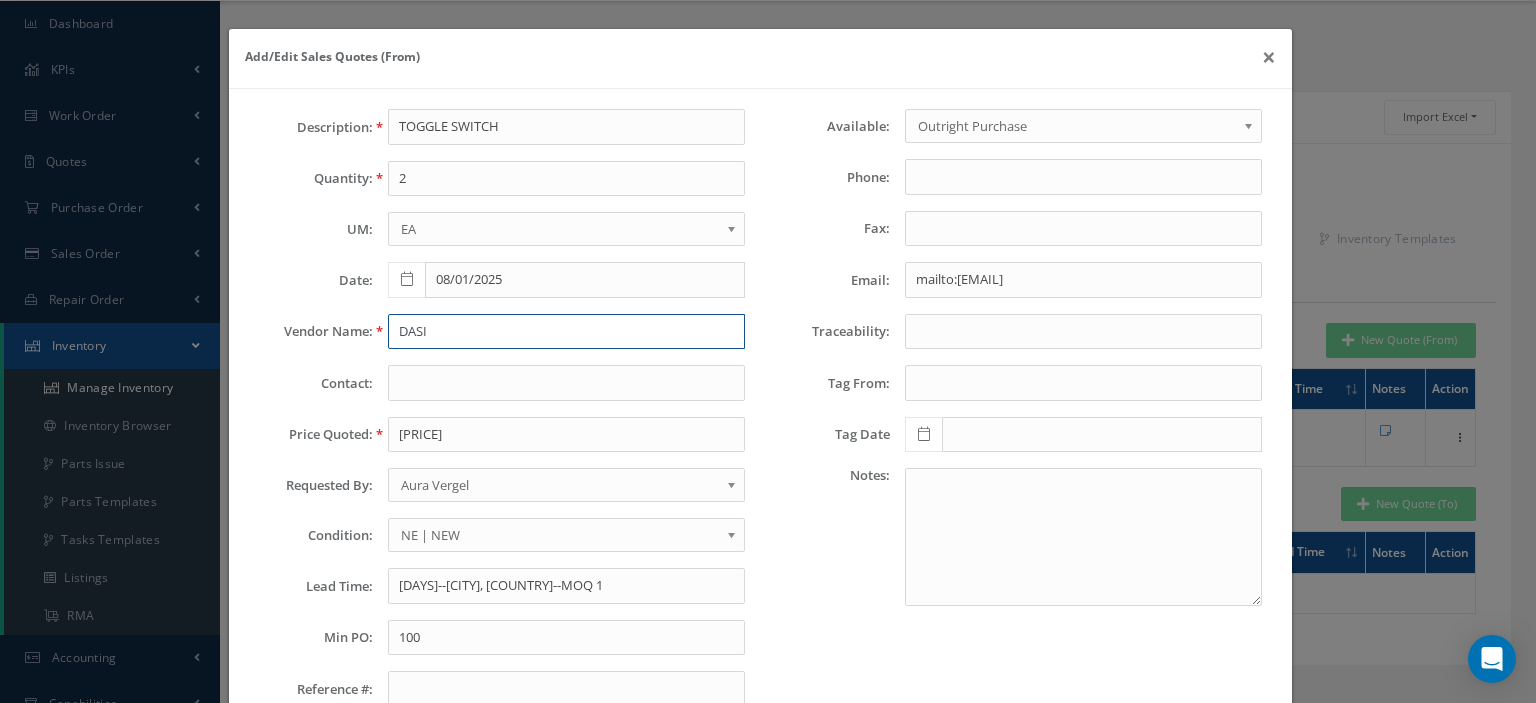 click on "DASI" at bounding box center [566, 332] 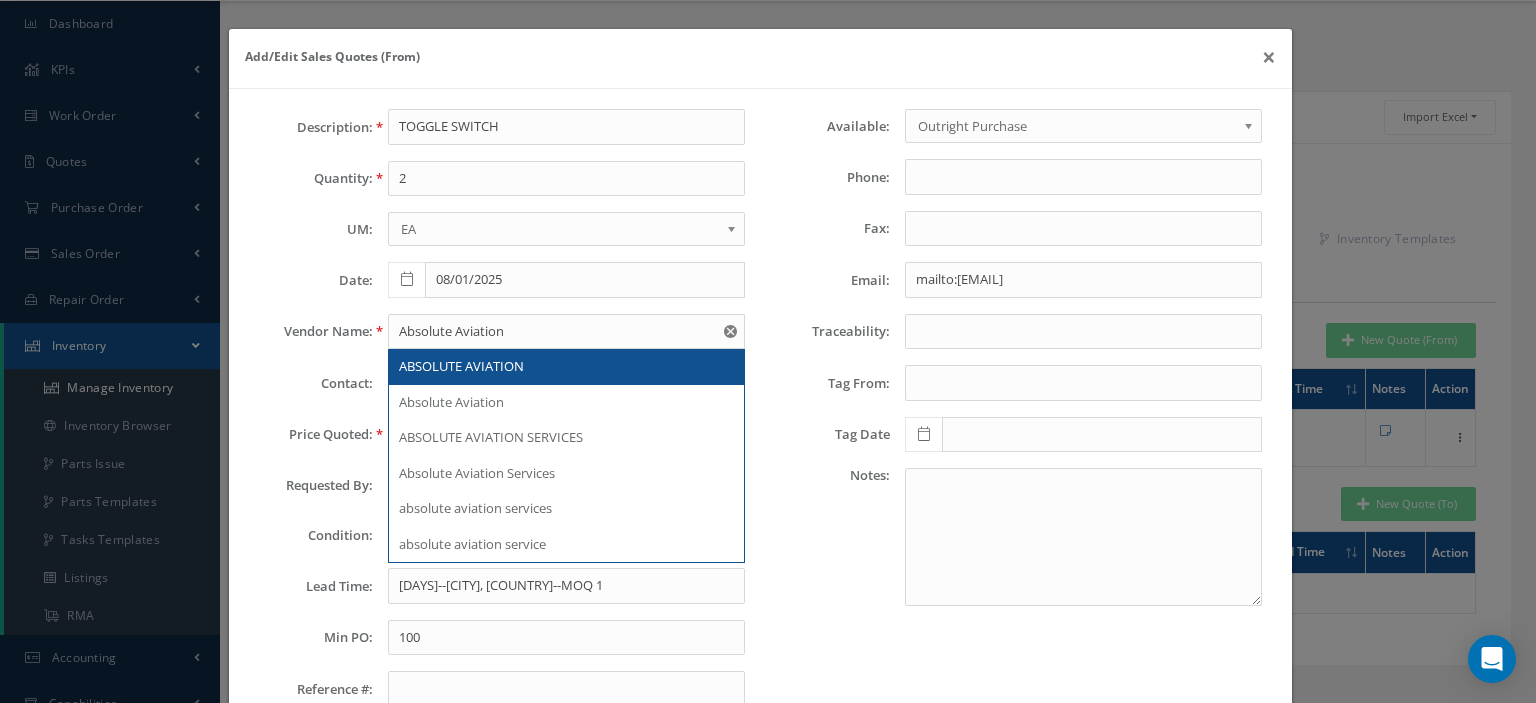 click on "ABSOLUTE AVIATION" at bounding box center [461, 366] 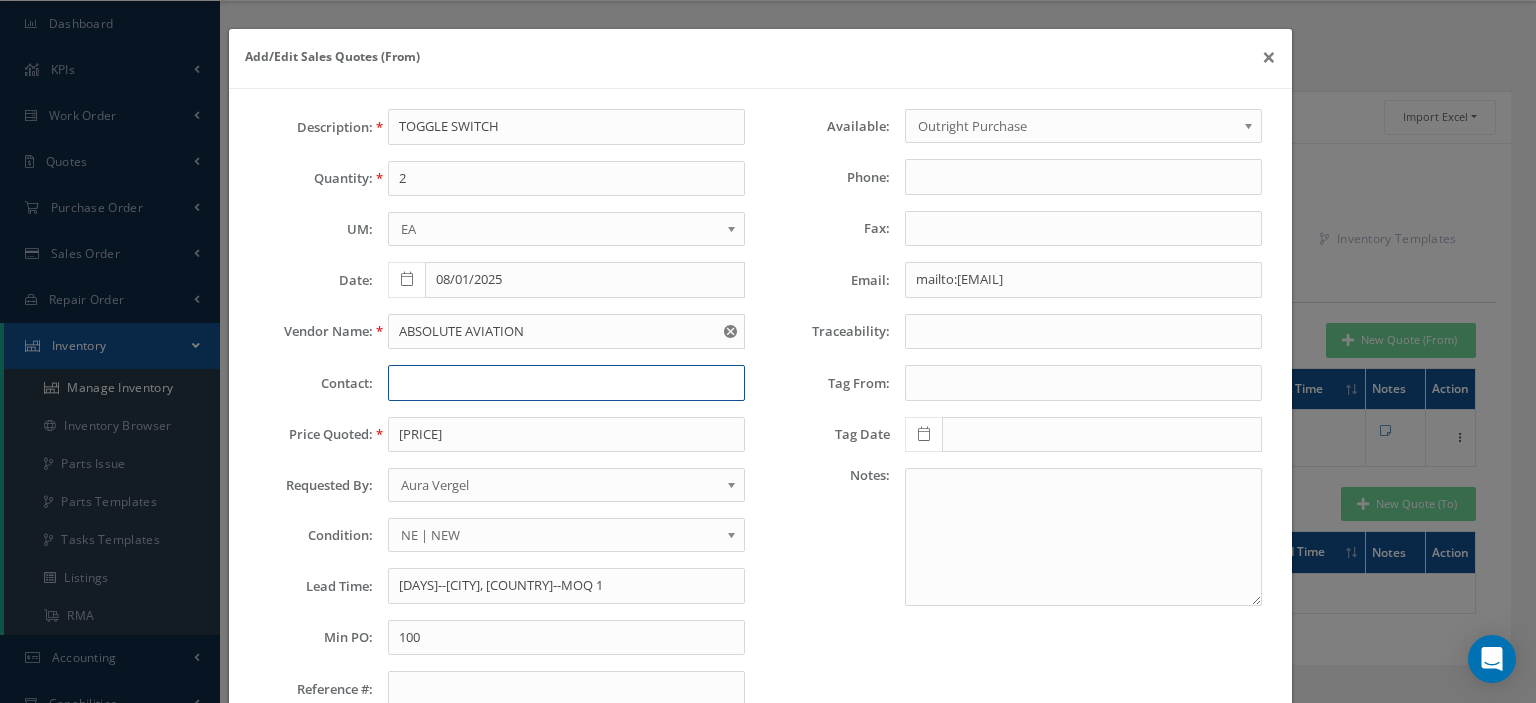 click at bounding box center (566, 383) 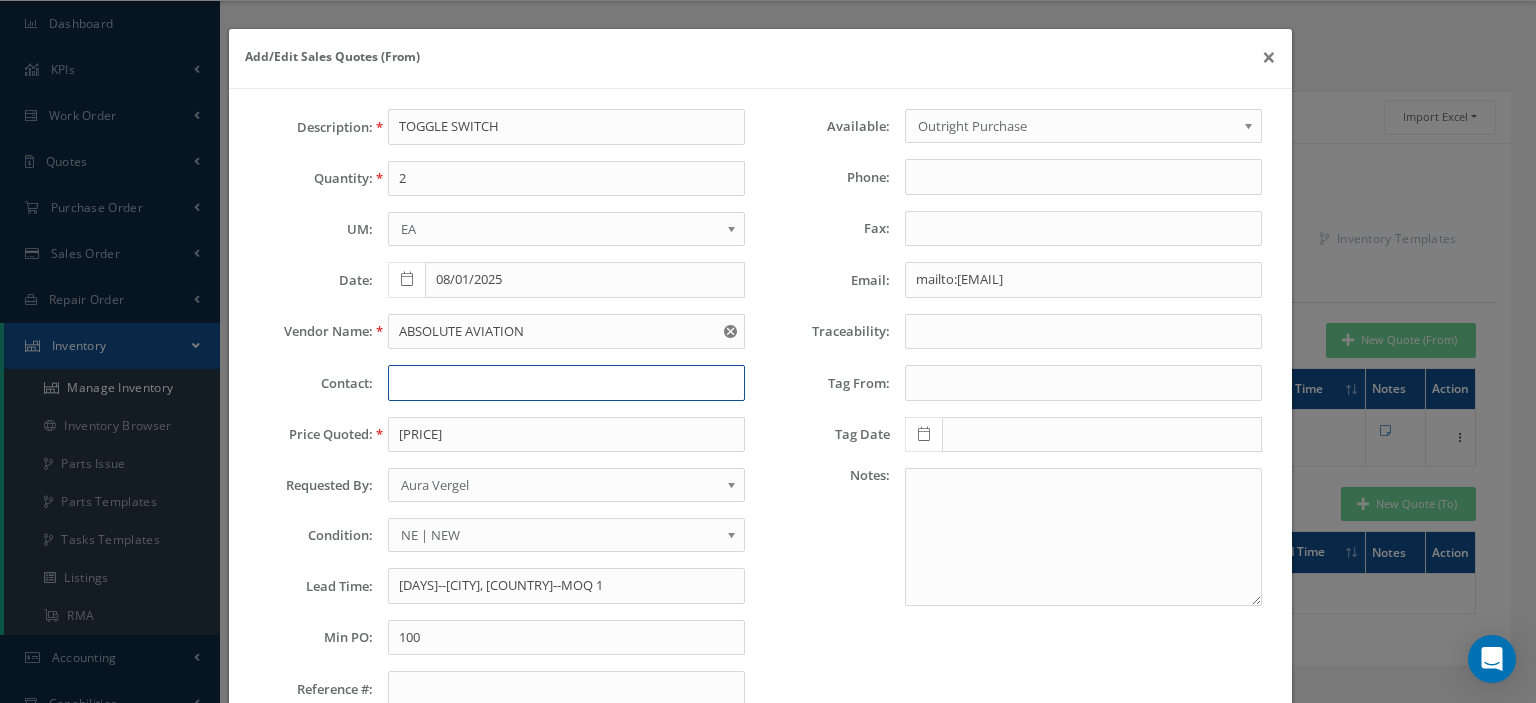 paste on "Aislynn Kenney" 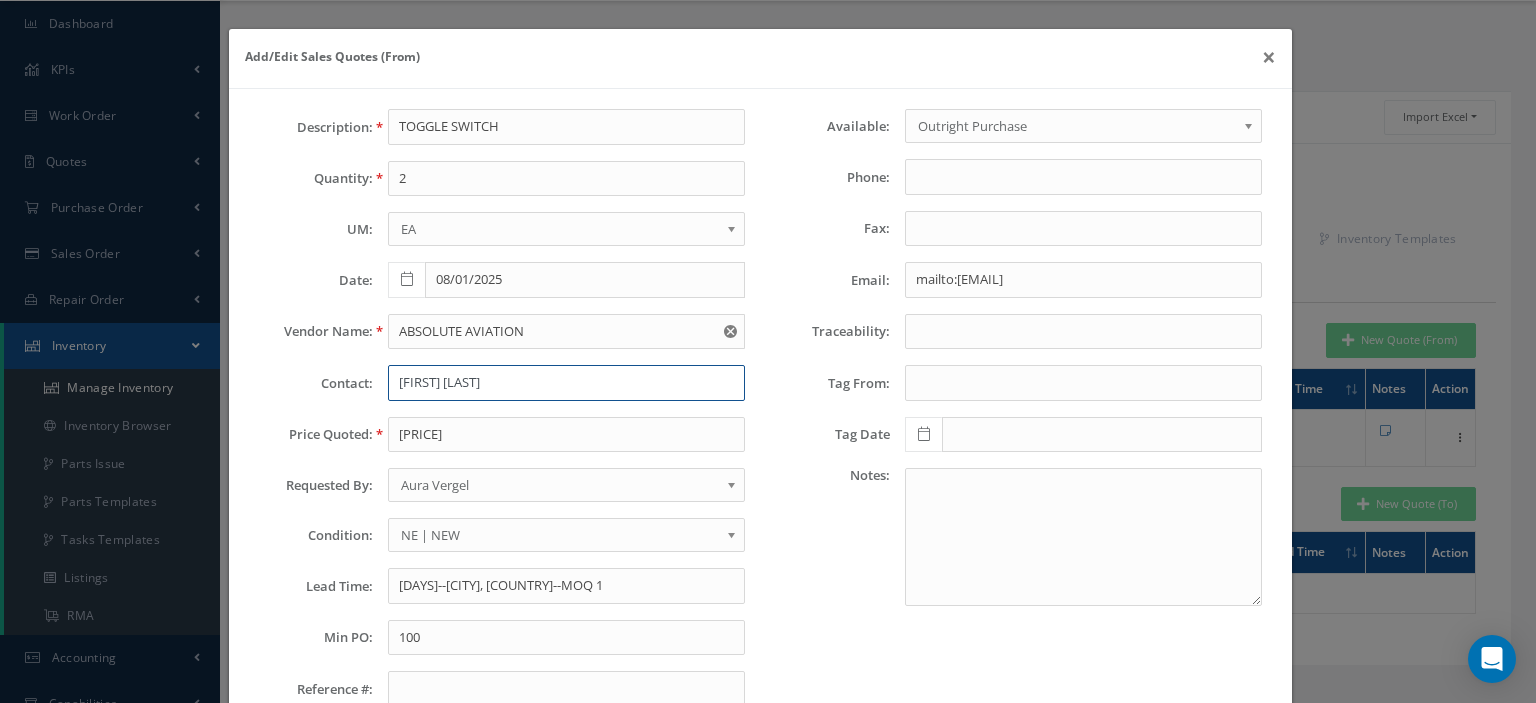 type on "Aislynn Kenney" 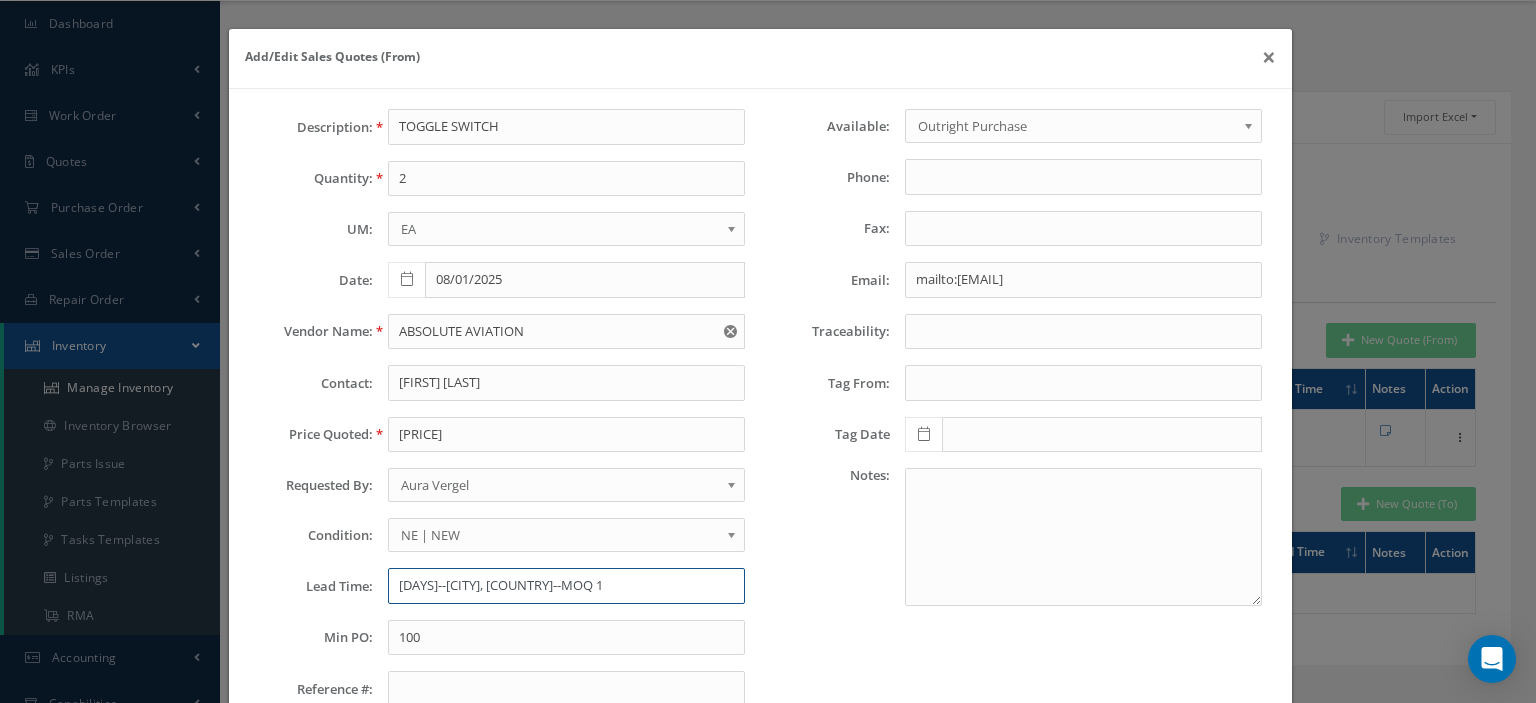 click on "5 Days--London, UK--MOQ 1" at bounding box center (566, 586) 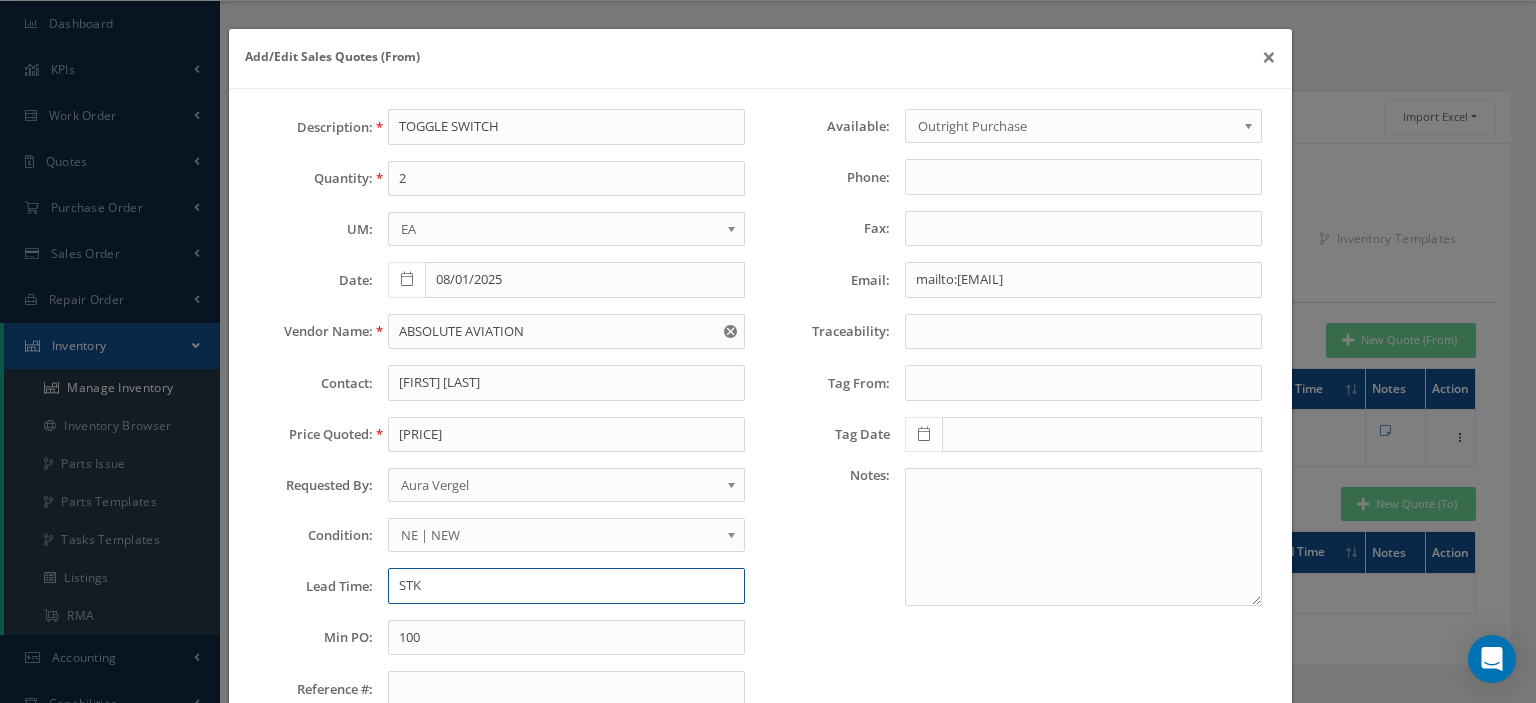 scroll, scrollTop: 140, scrollLeft: 0, axis: vertical 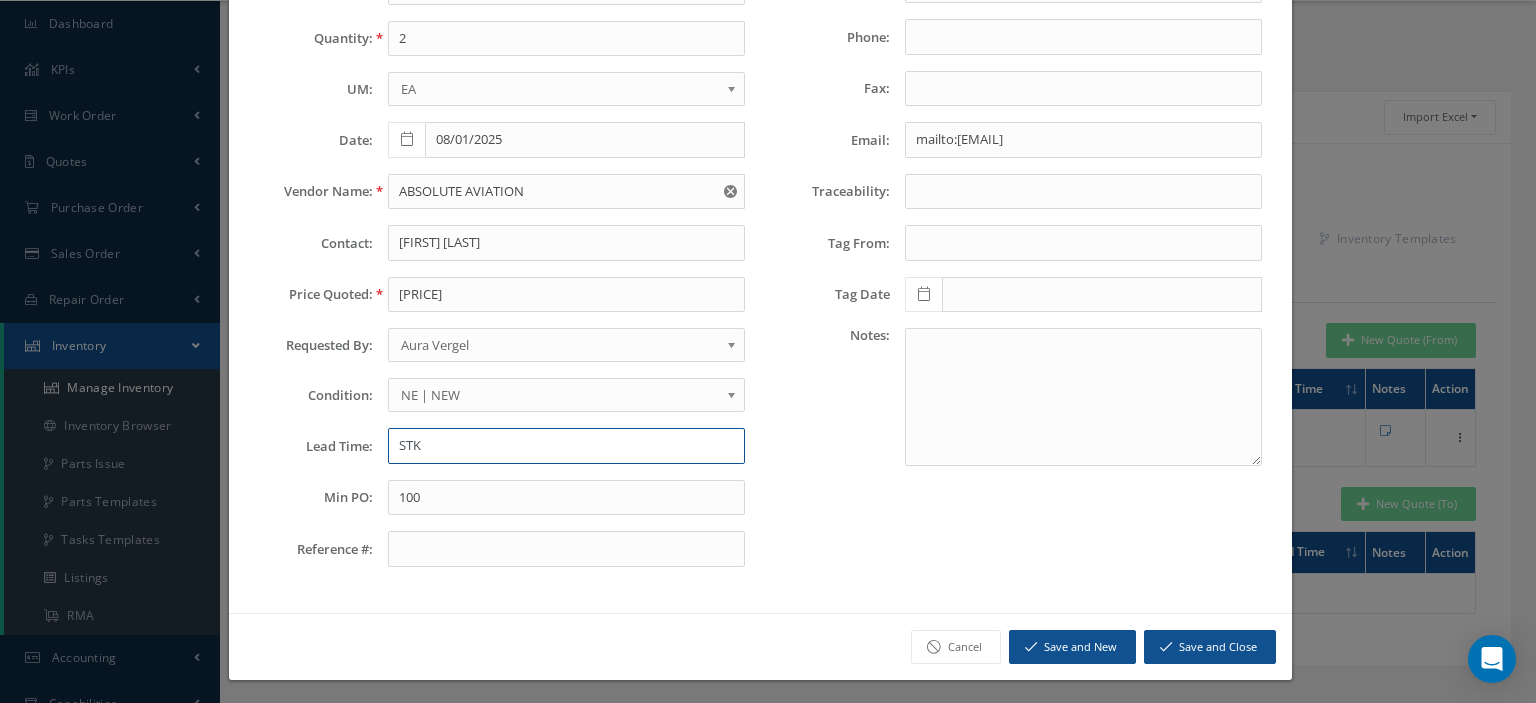 type on "STK" 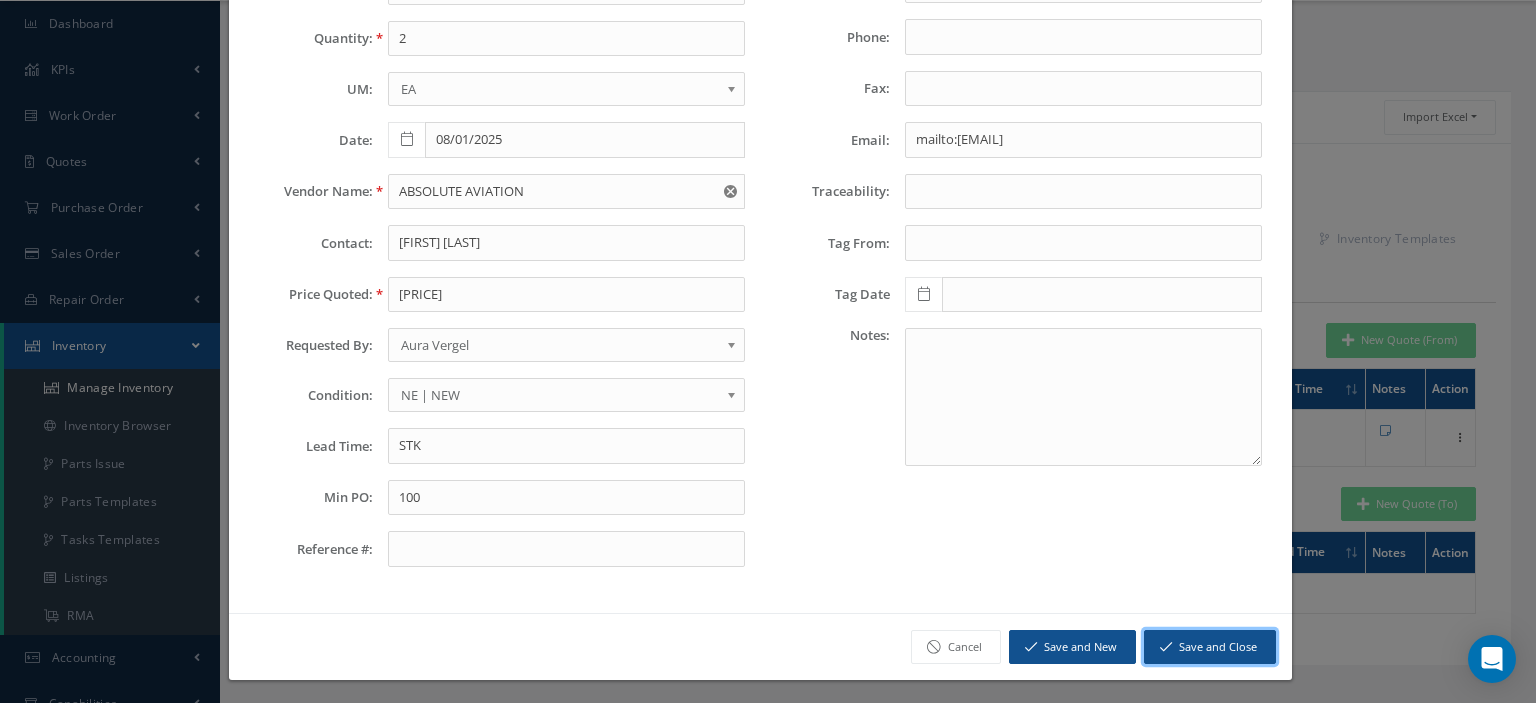 click on "Save and Close" at bounding box center (1210, 647) 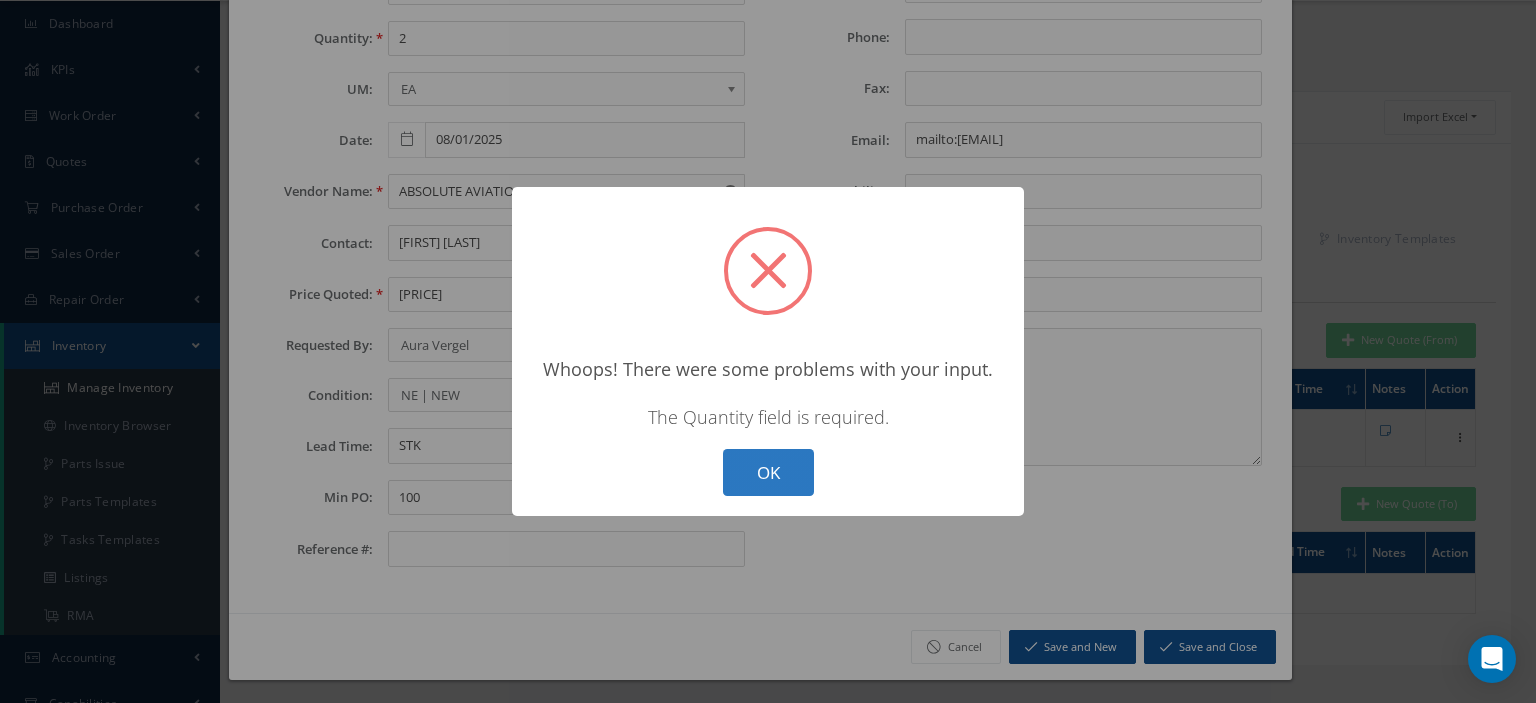 click on "OK" at bounding box center (768, 472) 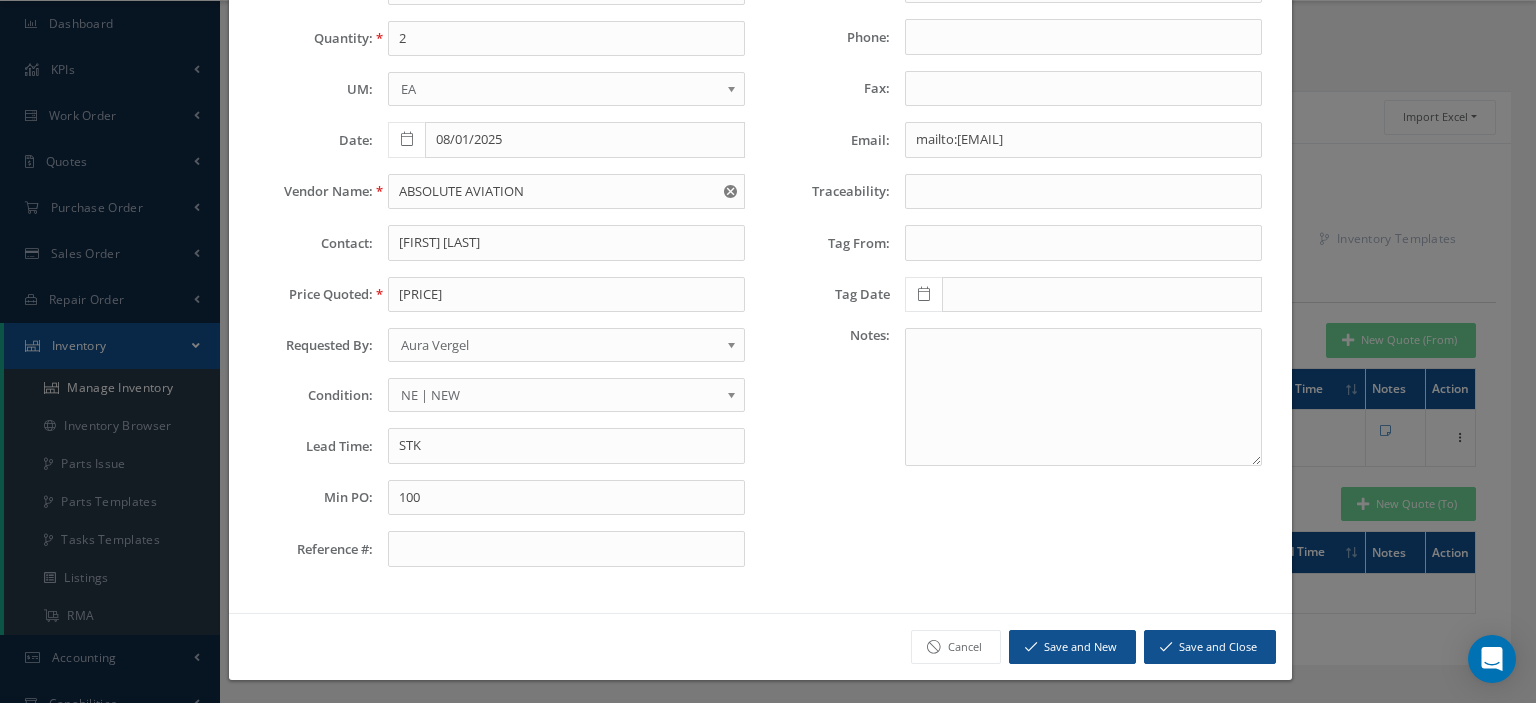scroll, scrollTop: 0, scrollLeft: 0, axis: both 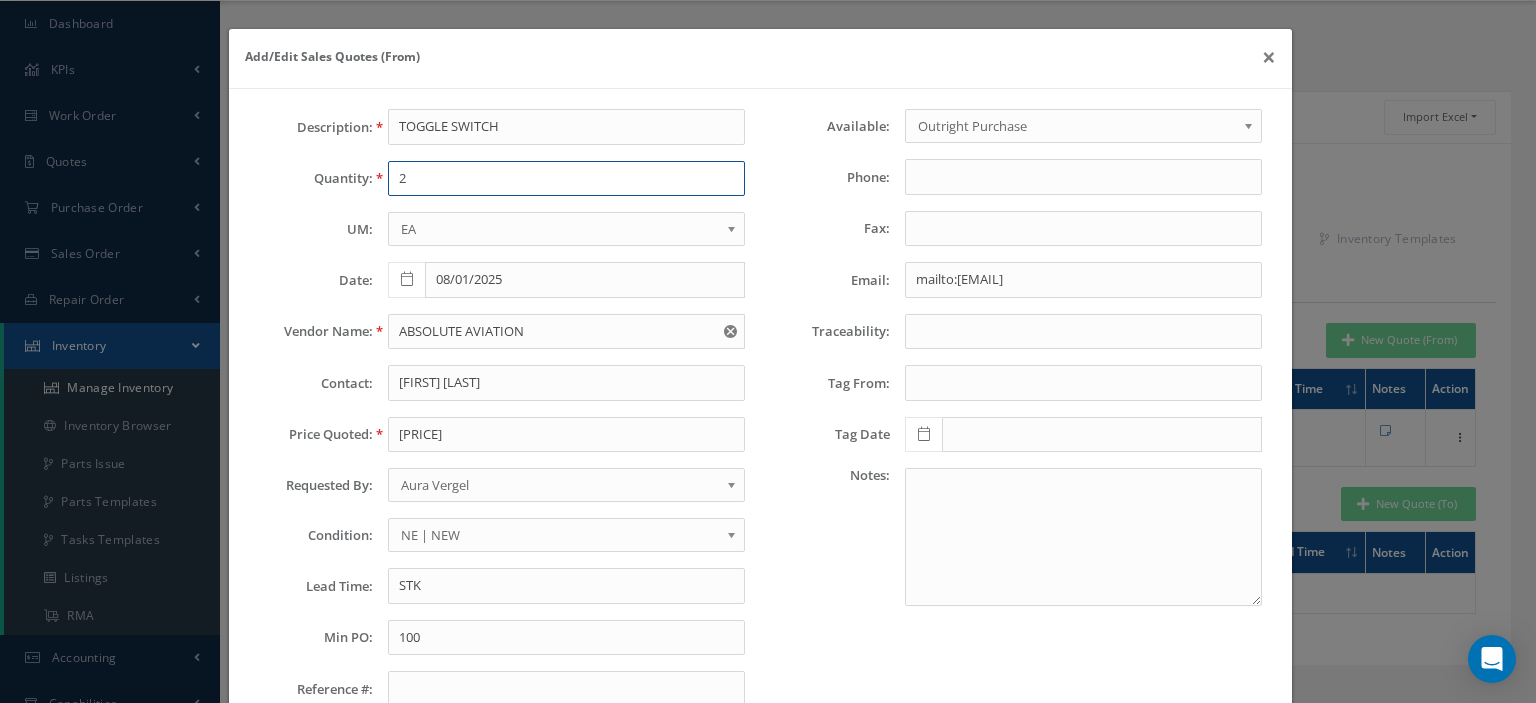 click on "2" at bounding box center (566, 179) 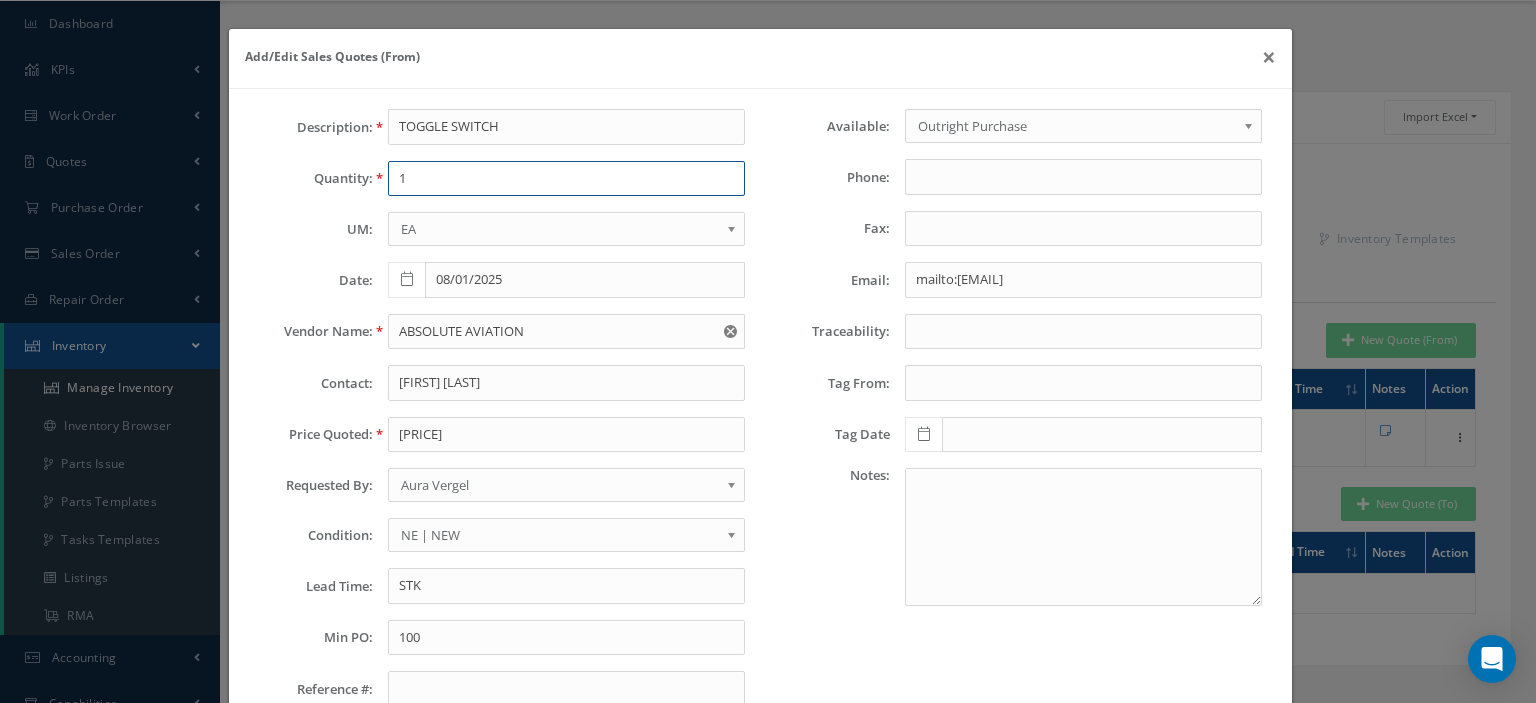 scroll, scrollTop: 140, scrollLeft: 0, axis: vertical 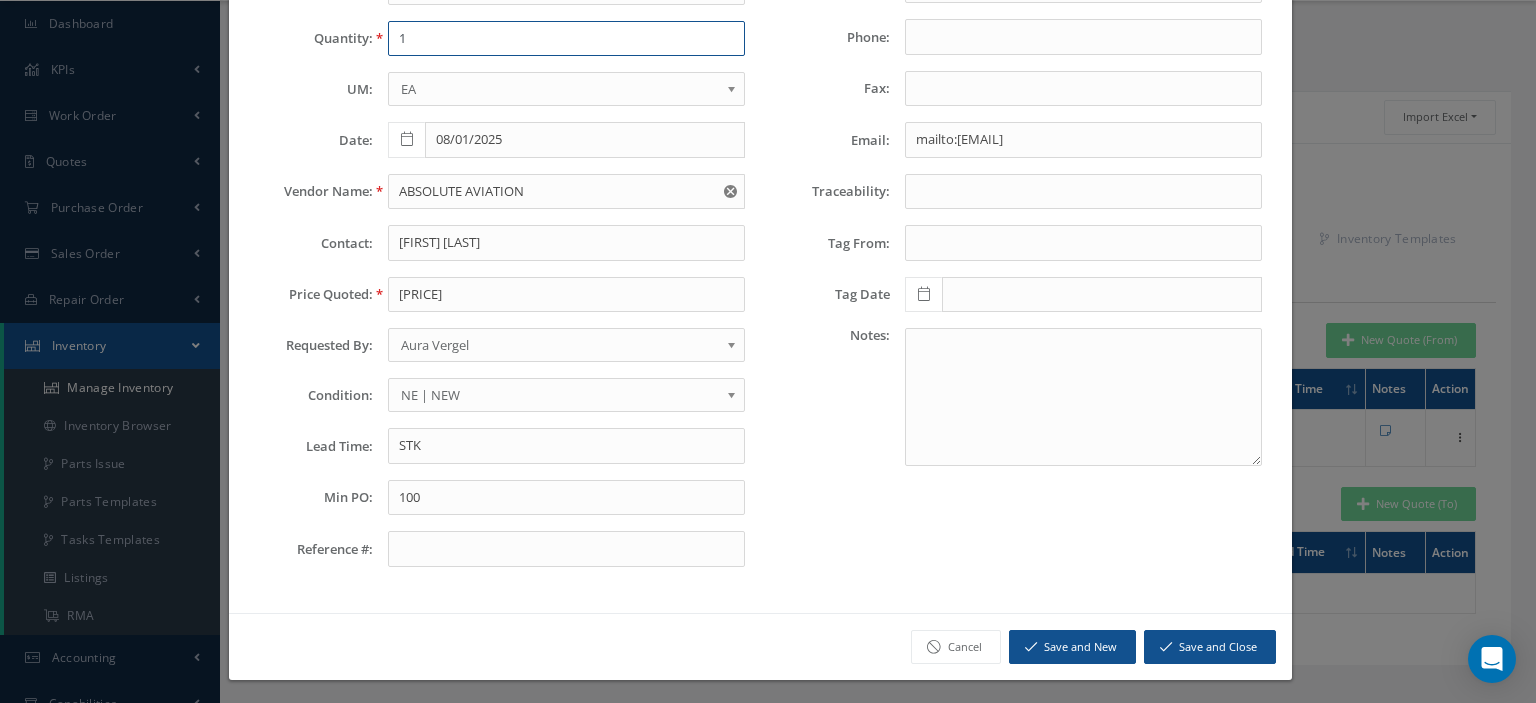 type on "1" 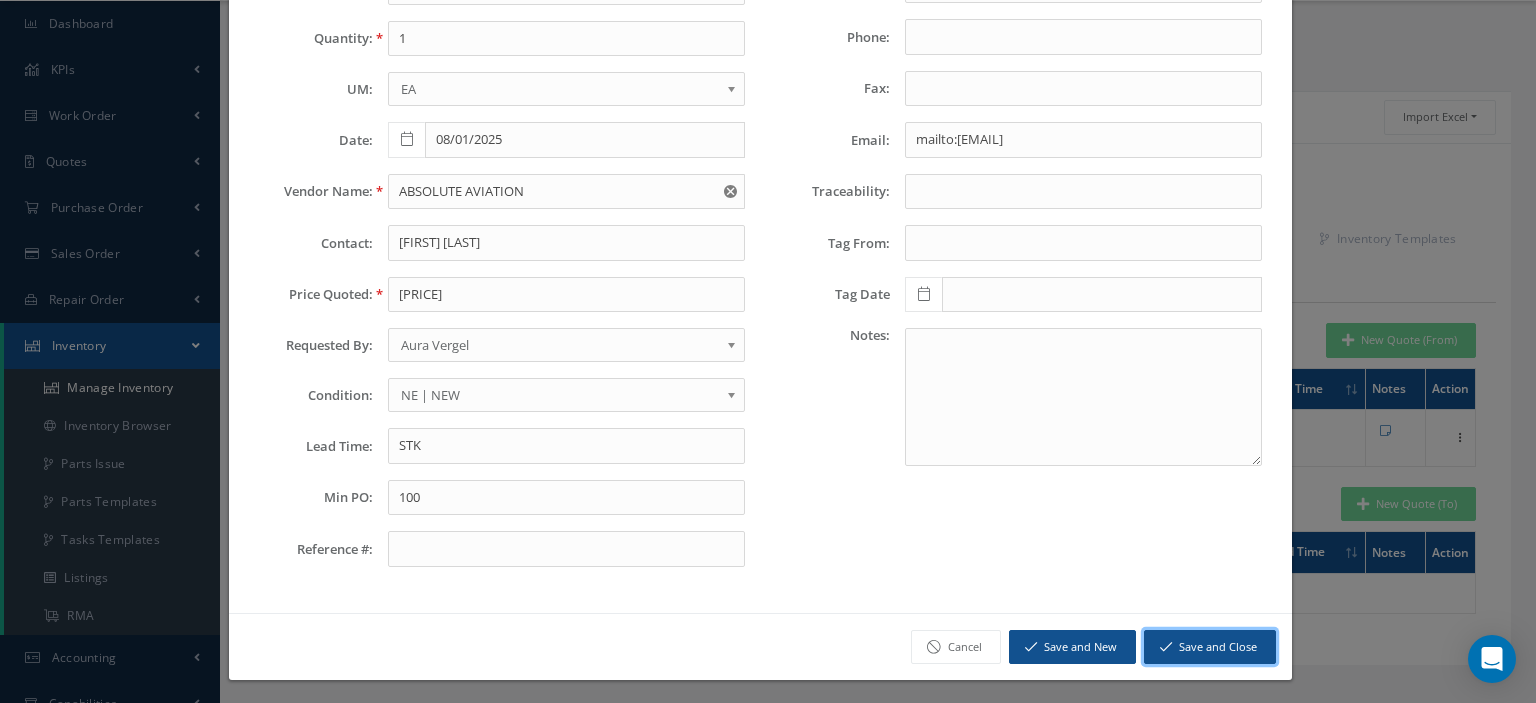 click on "Save and Close" at bounding box center [1210, 647] 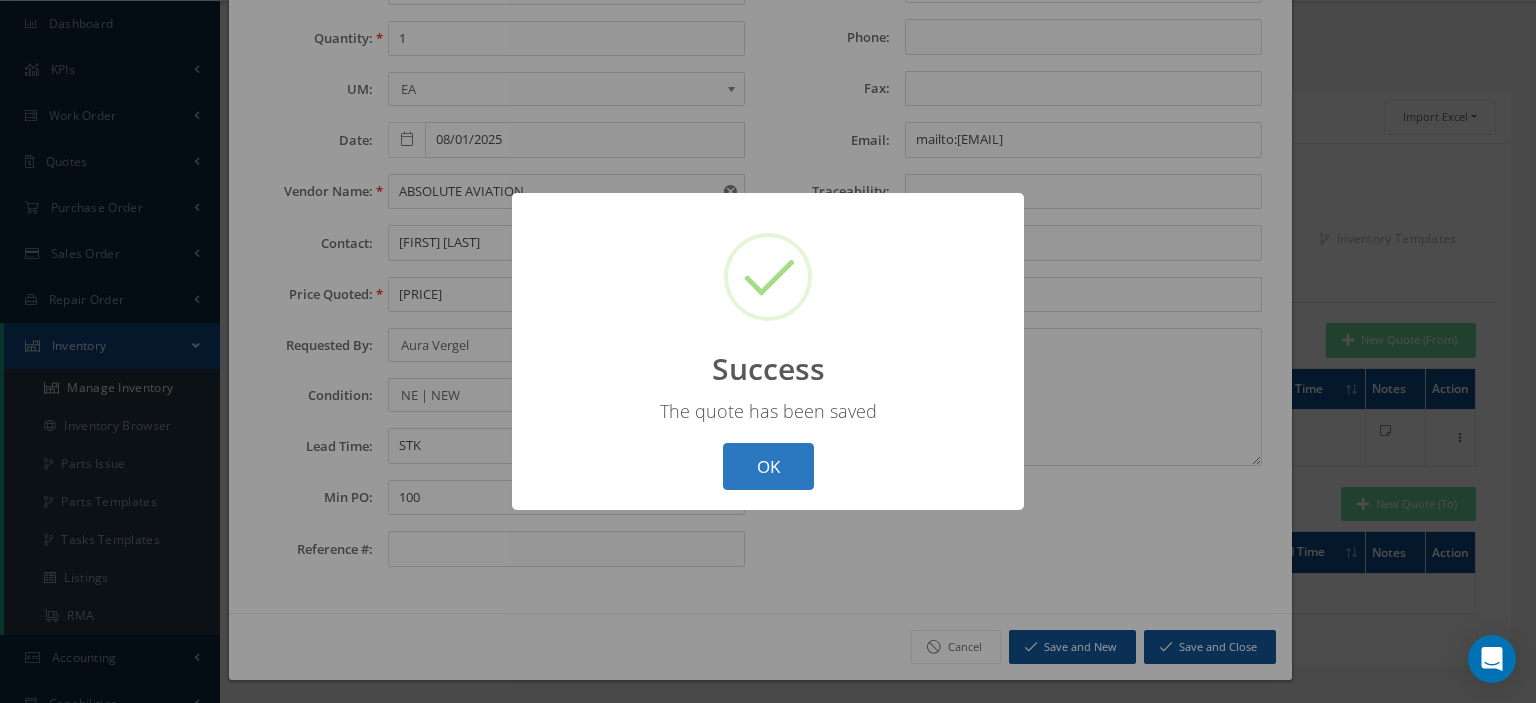 click on "OK" at bounding box center (768, 466) 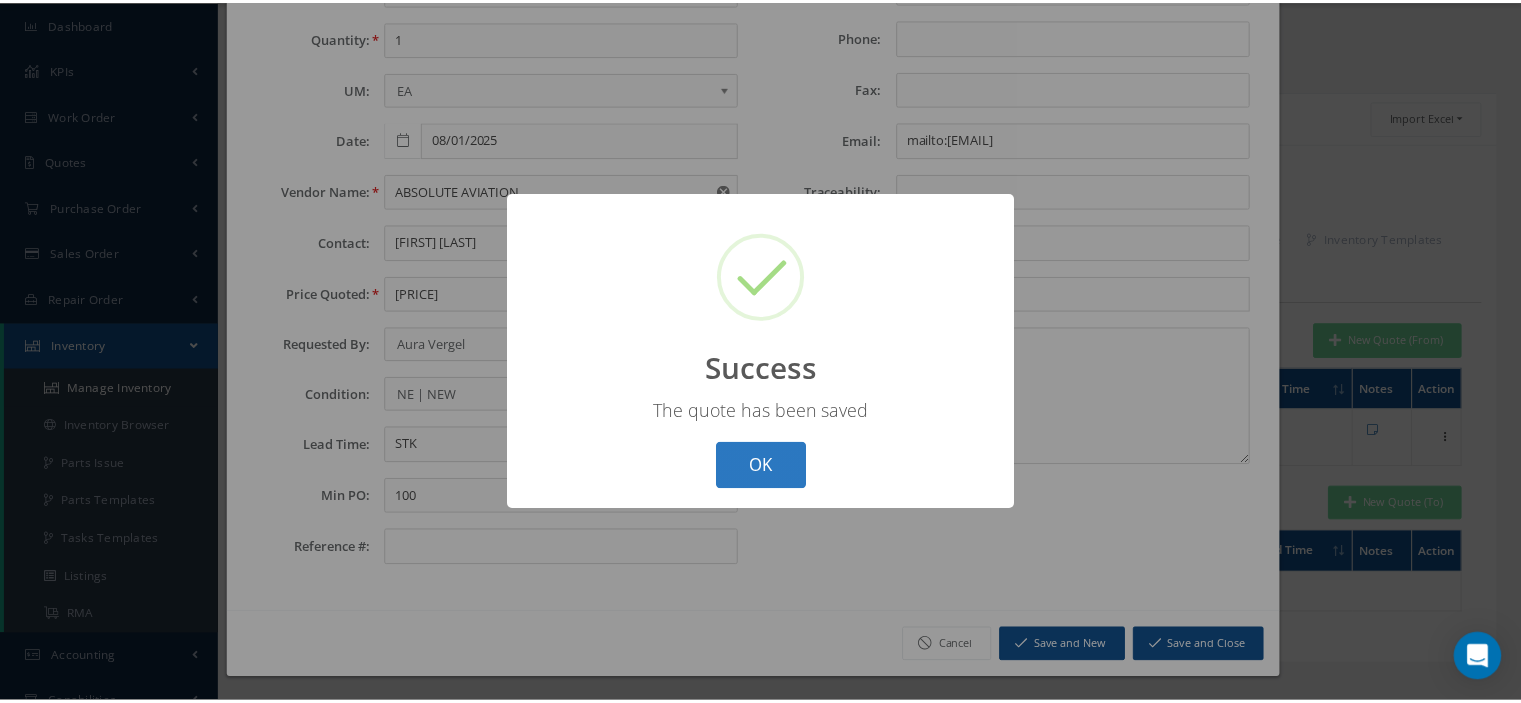 scroll, scrollTop: 0, scrollLeft: 0, axis: both 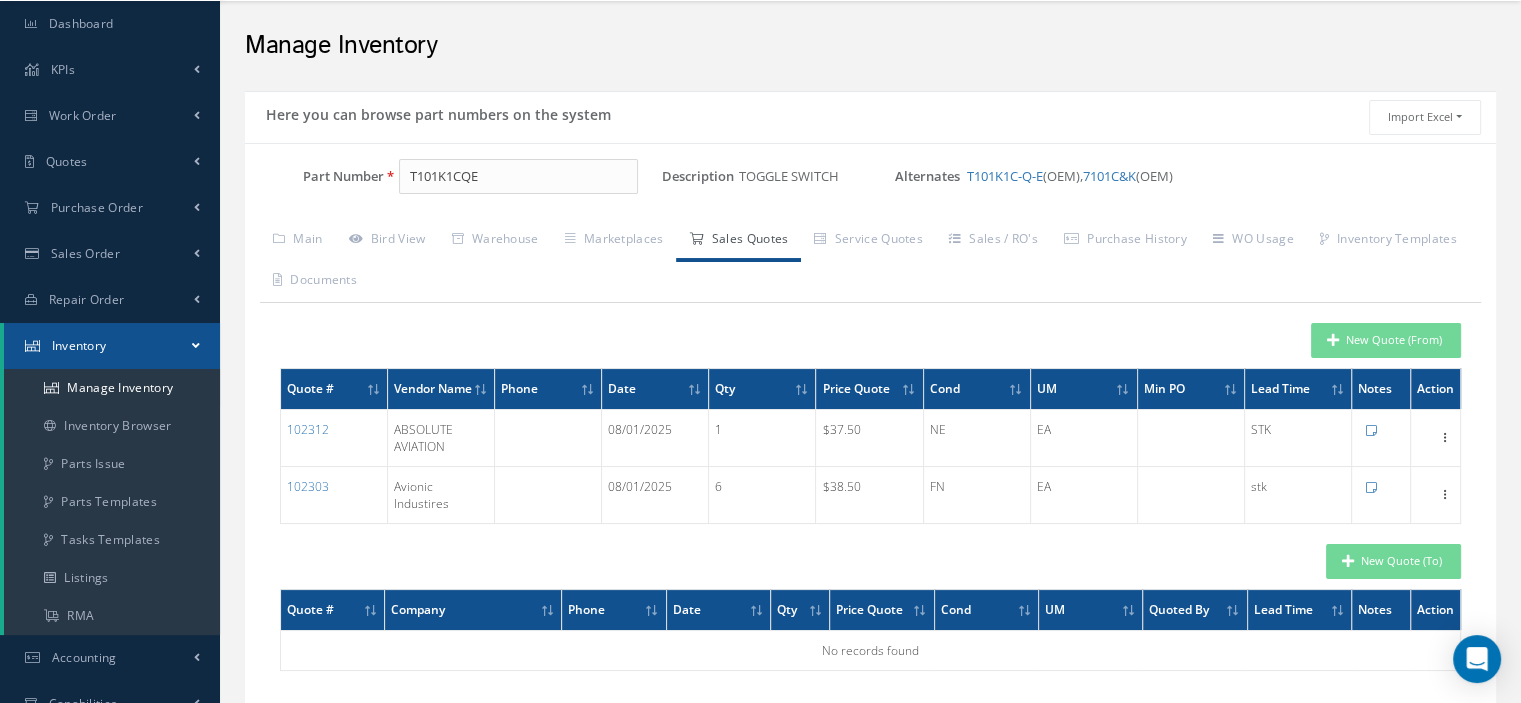 click on "Inventory" at bounding box center (112, 346) 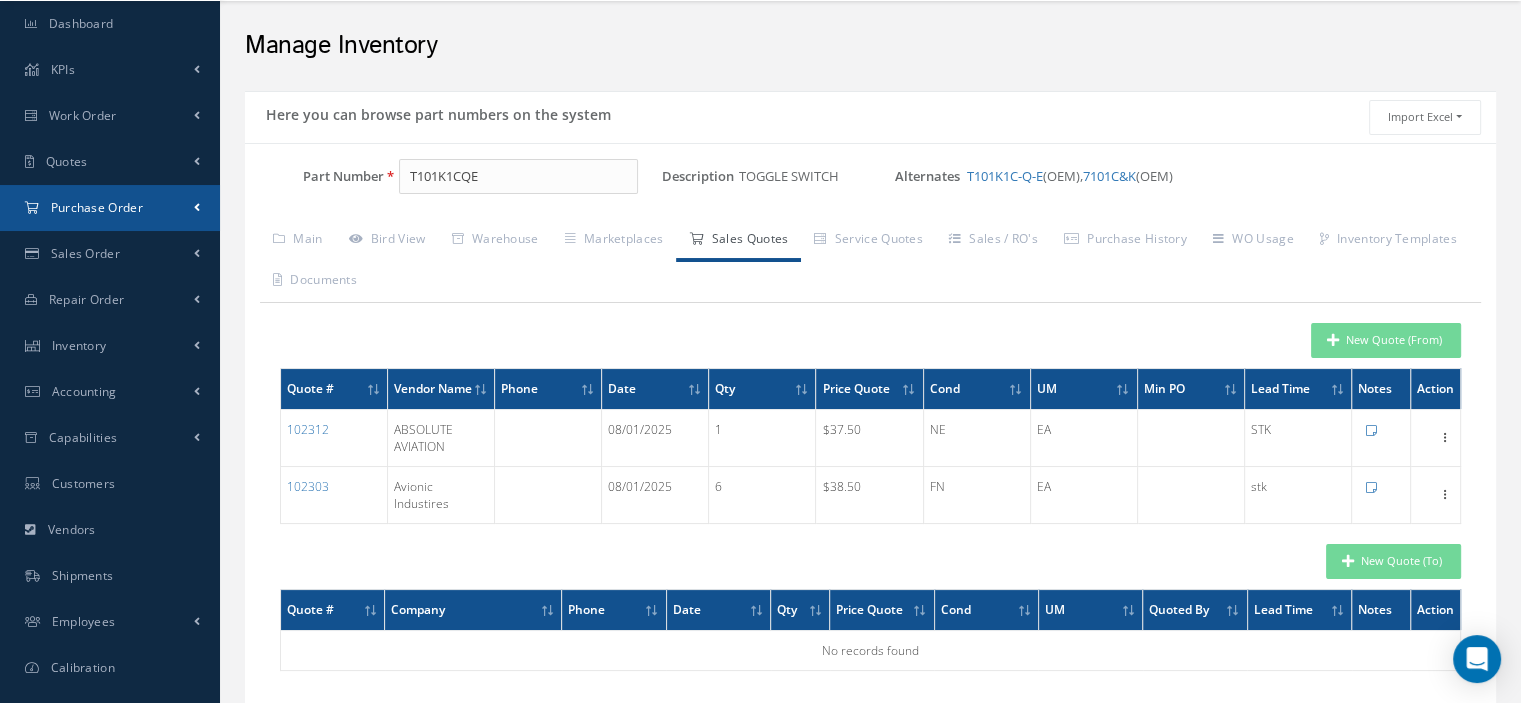click on "Purchase Order" at bounding box center [97, 207] 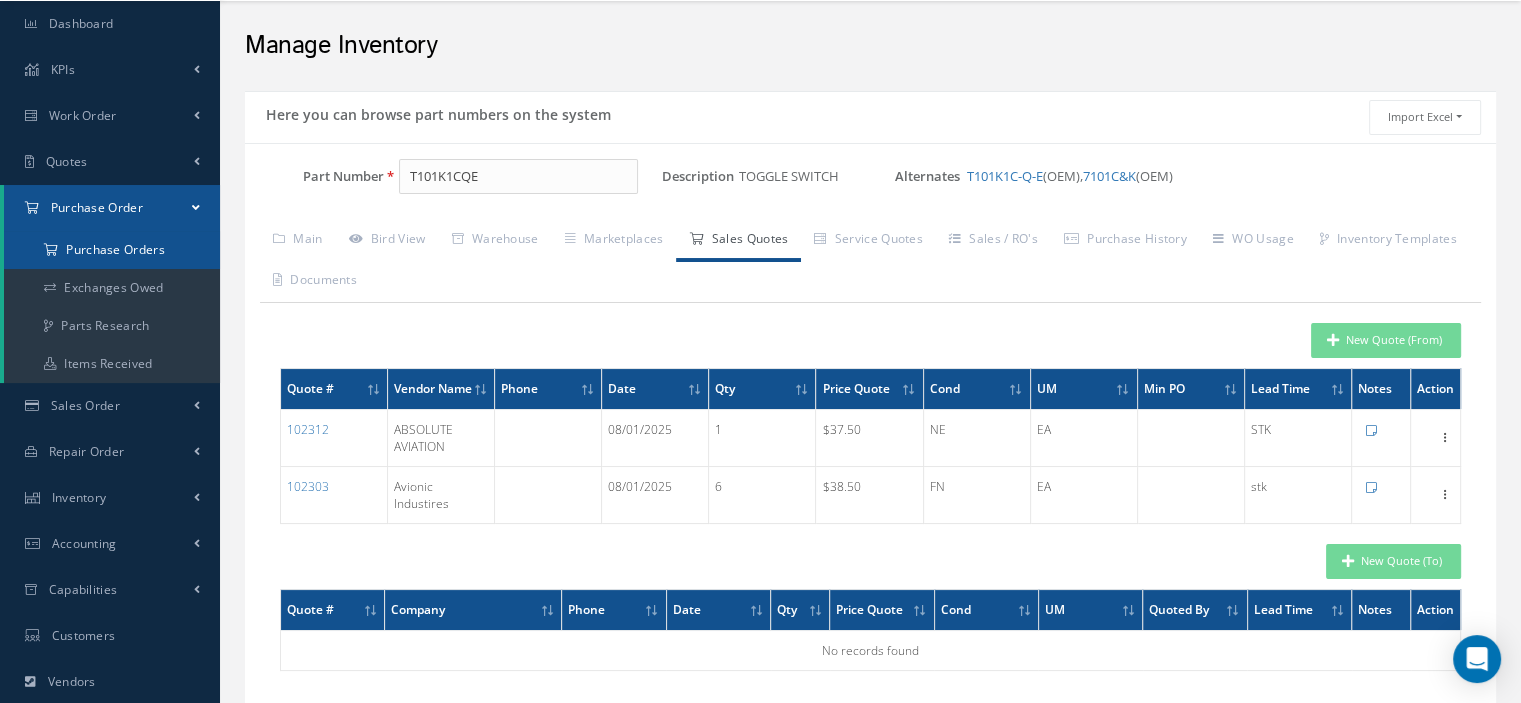 click on "Purchase Orders" at bounding box center (112, 250) 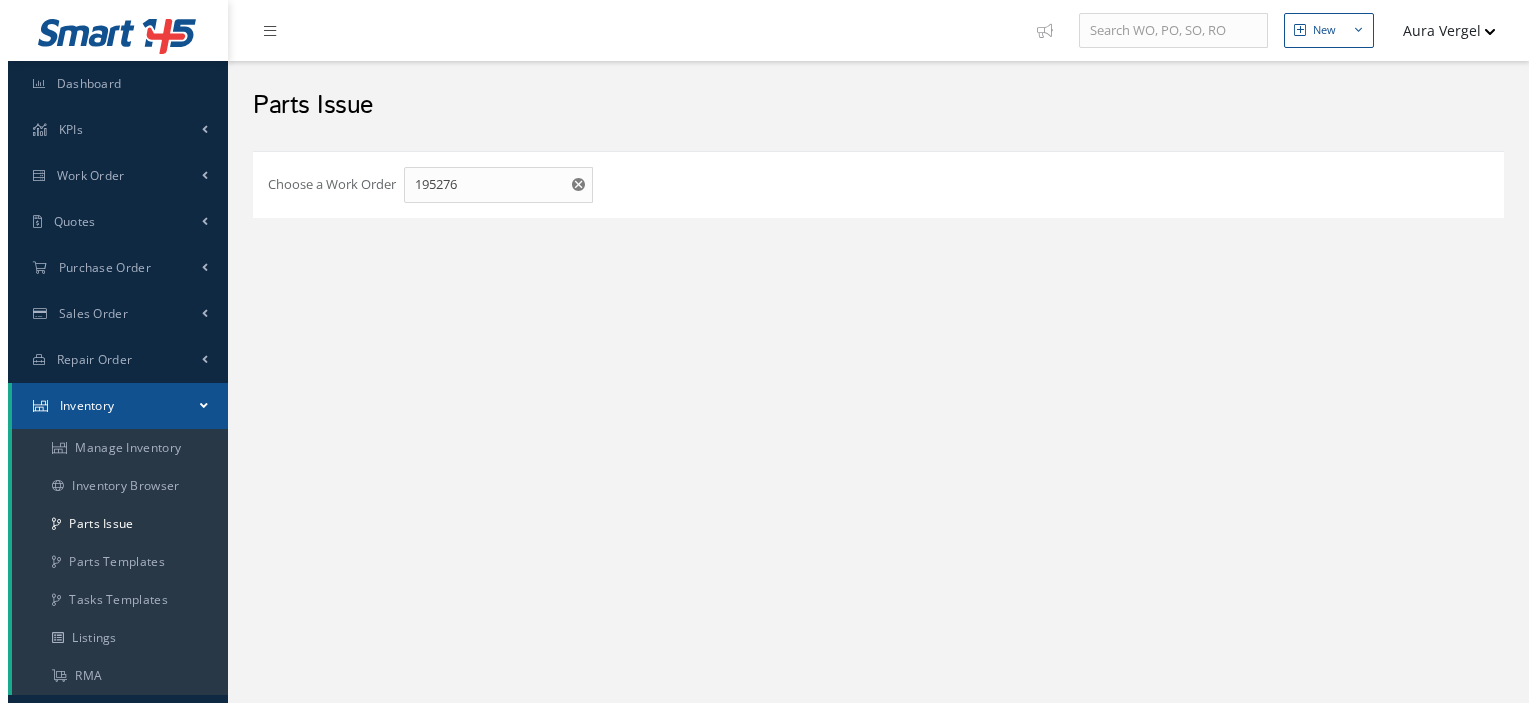 scroll, scrollTop: 0, scrollLeft: 0, axis: both 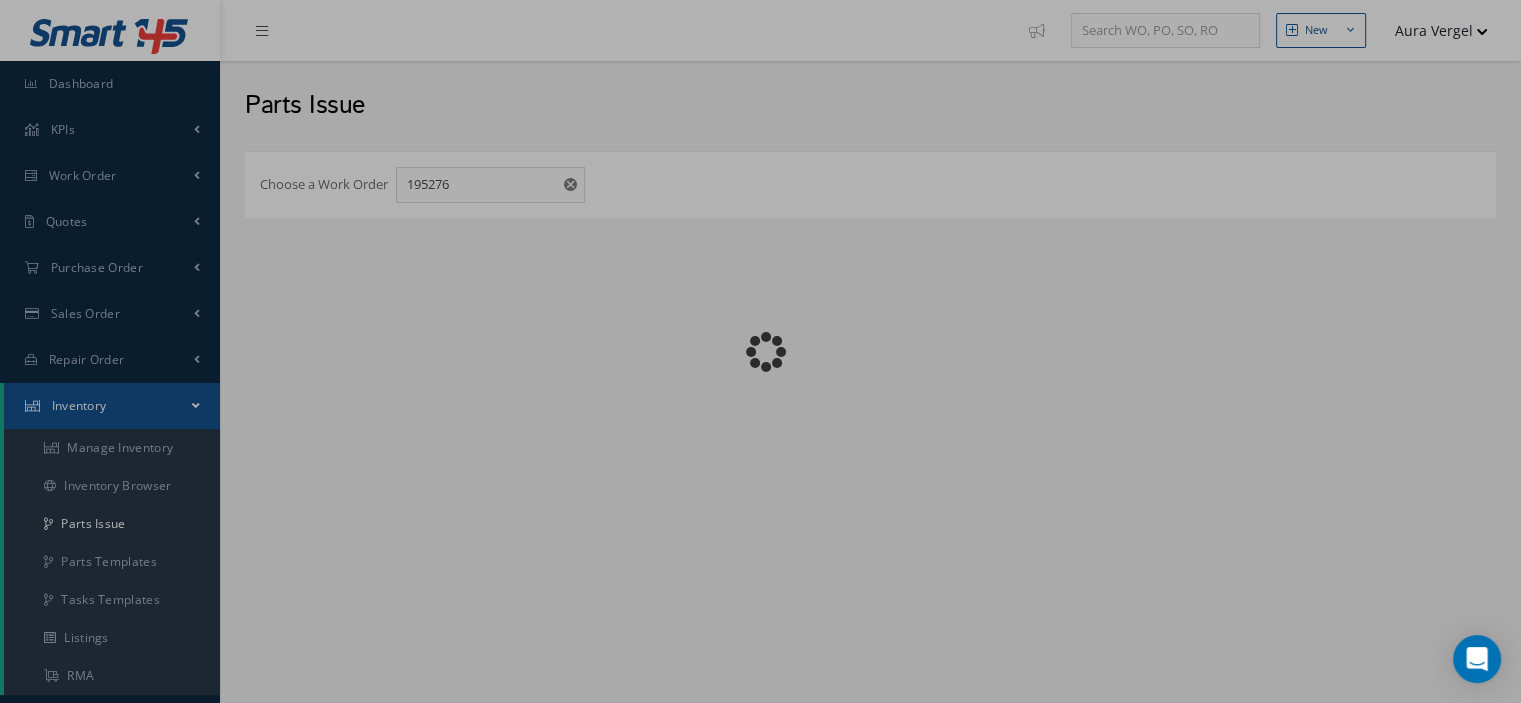 checkbox on "false" 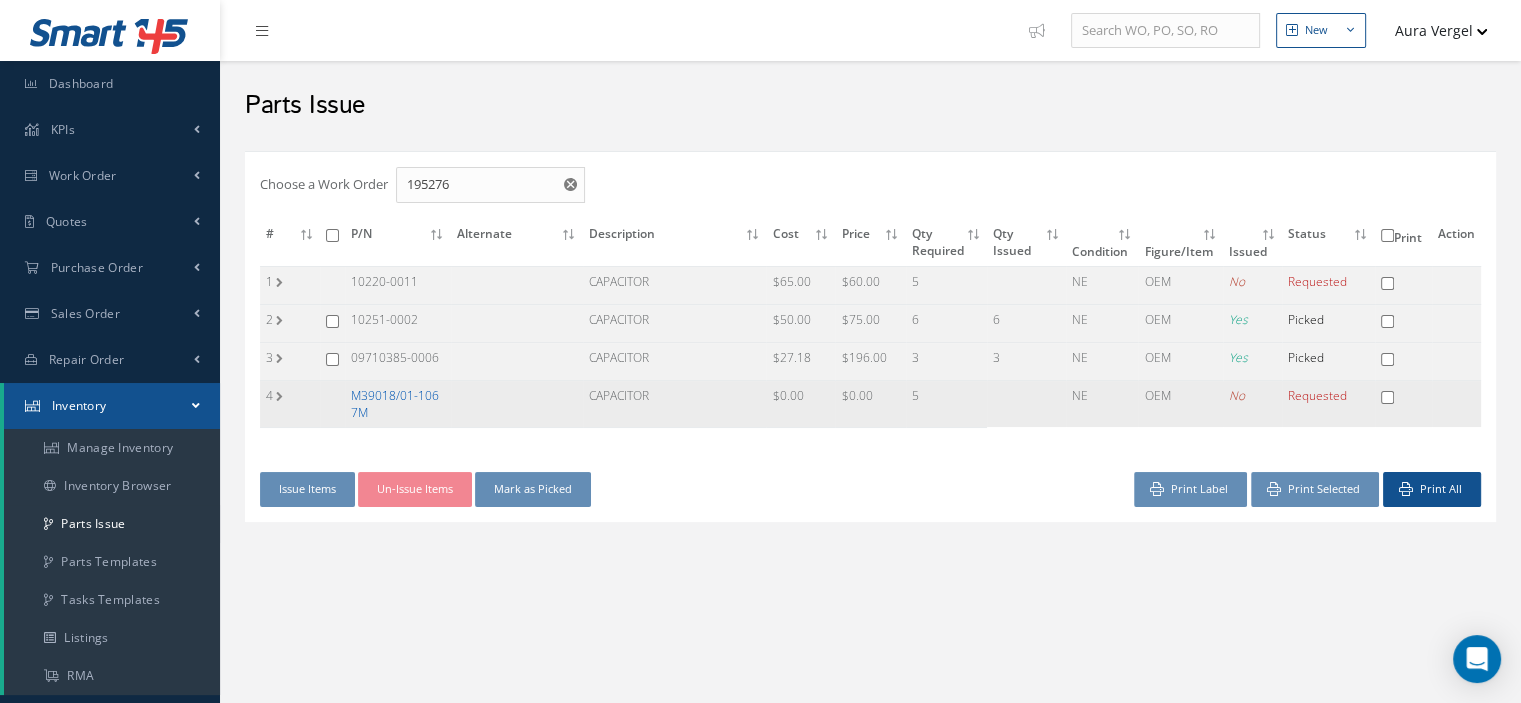 click on "M39018/01-1067M" at bounding box center (395, 404) 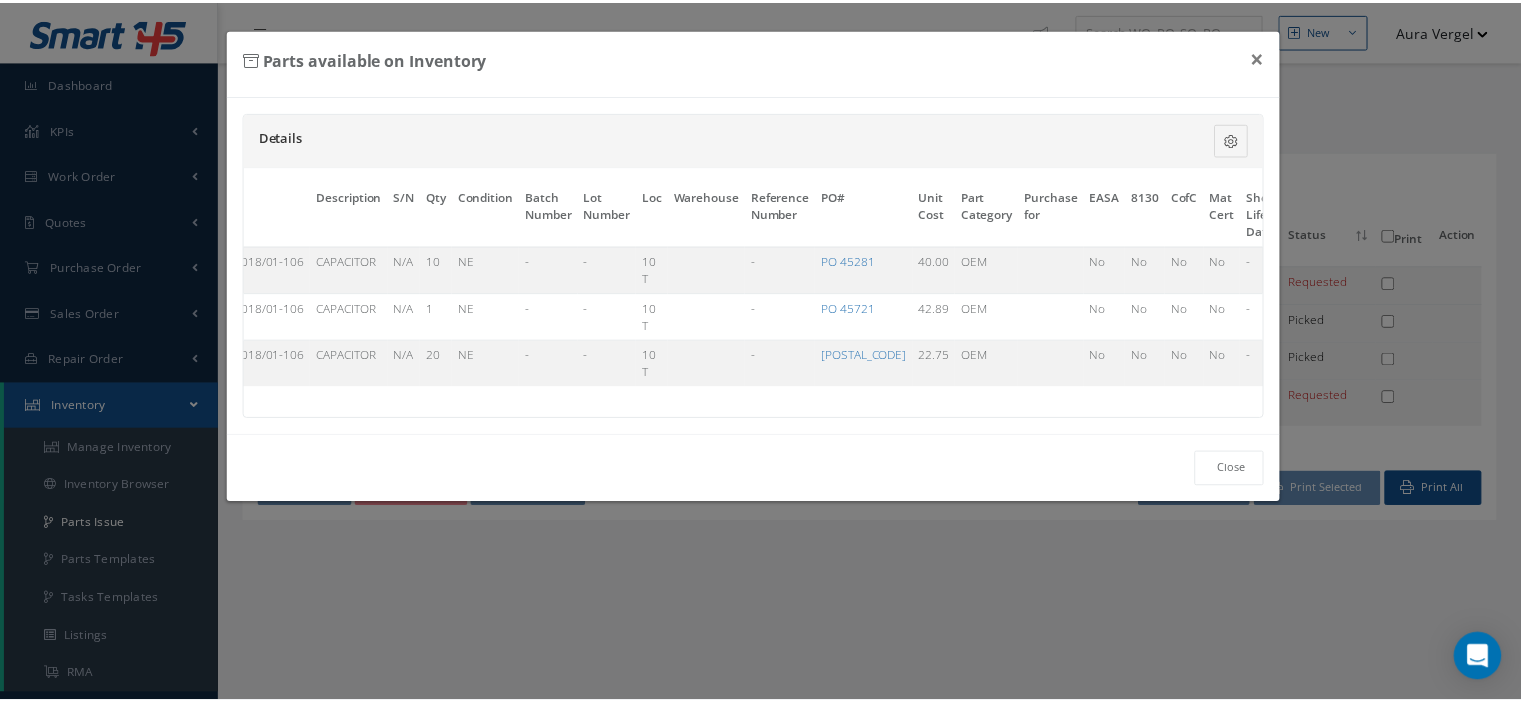 scroll, scrollTop: 0, scrollLeft: 122, axis: horizontal 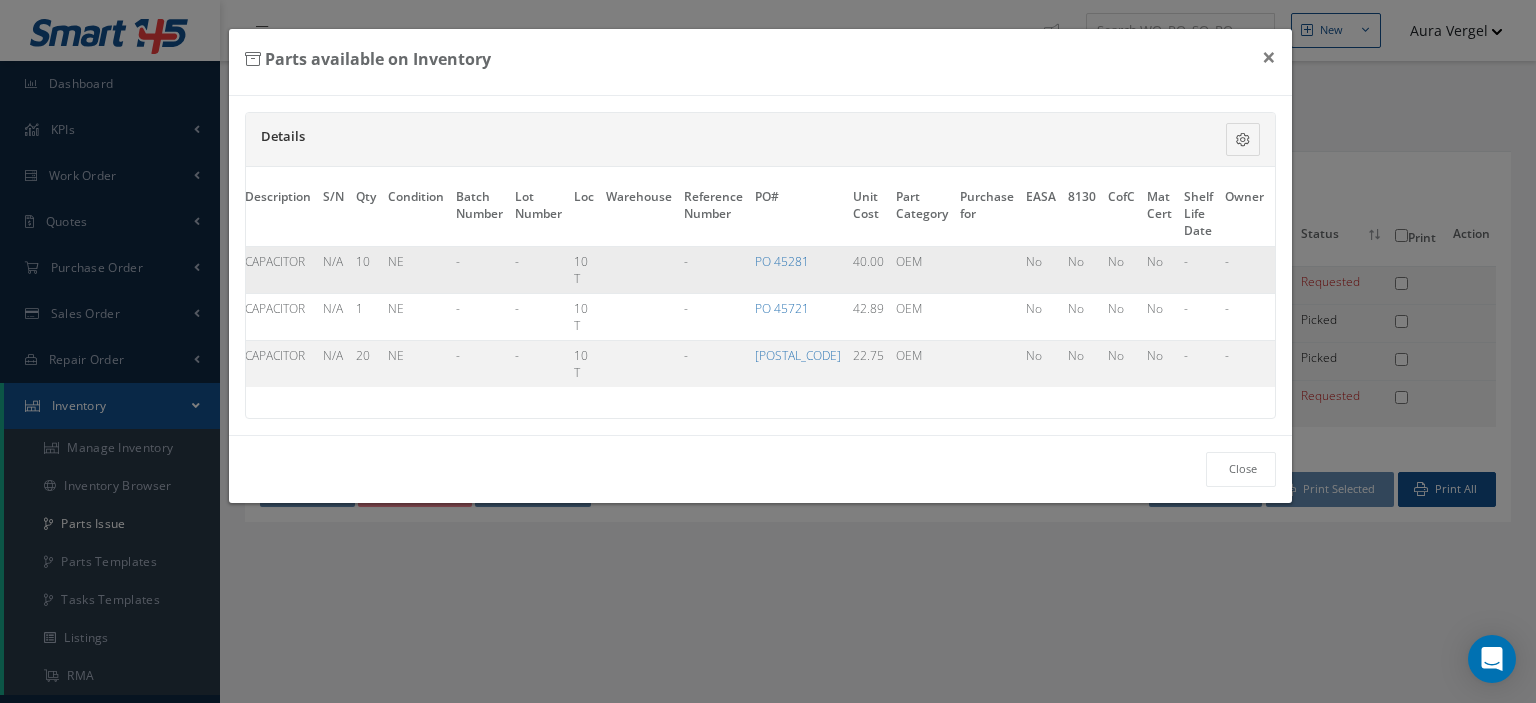click on "Select" at bounding box center [1293, 261] 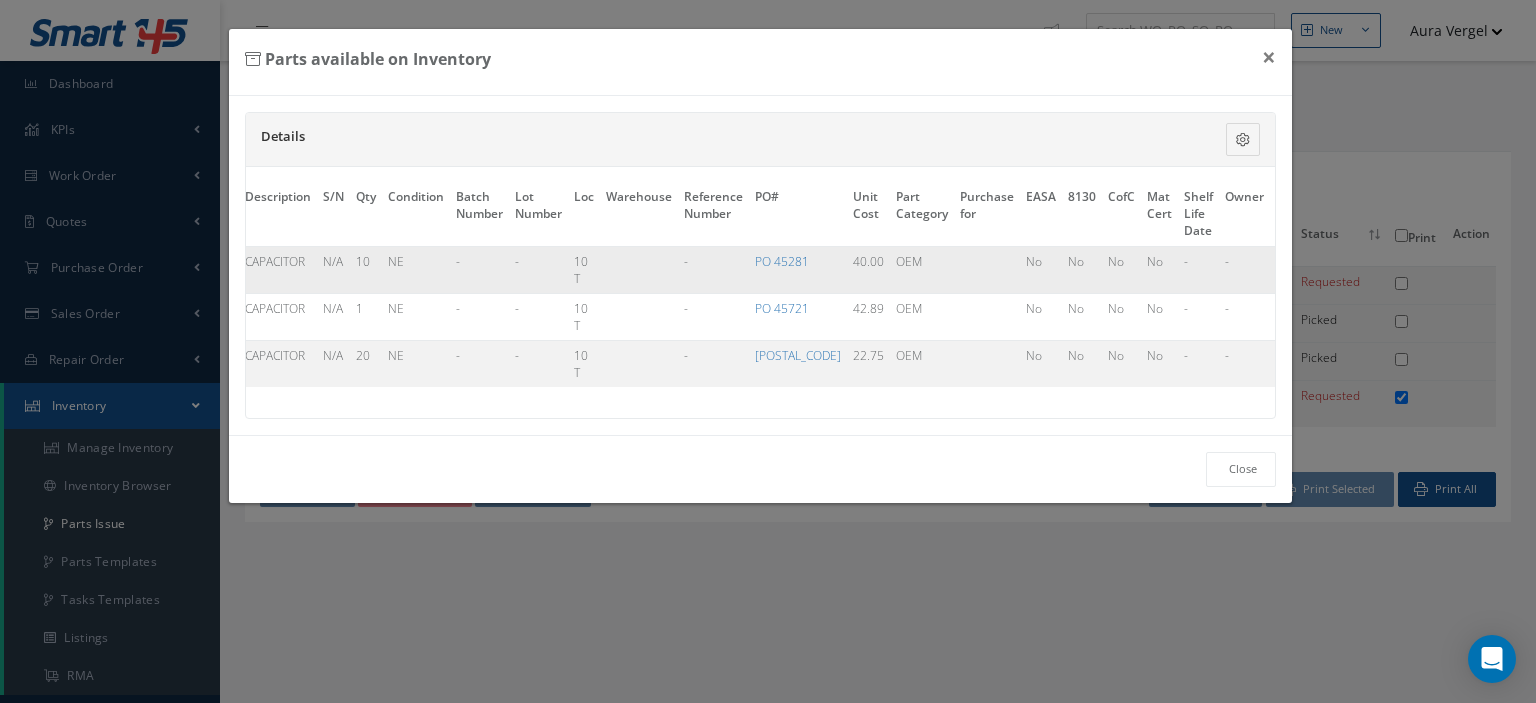 checkbox on "true" 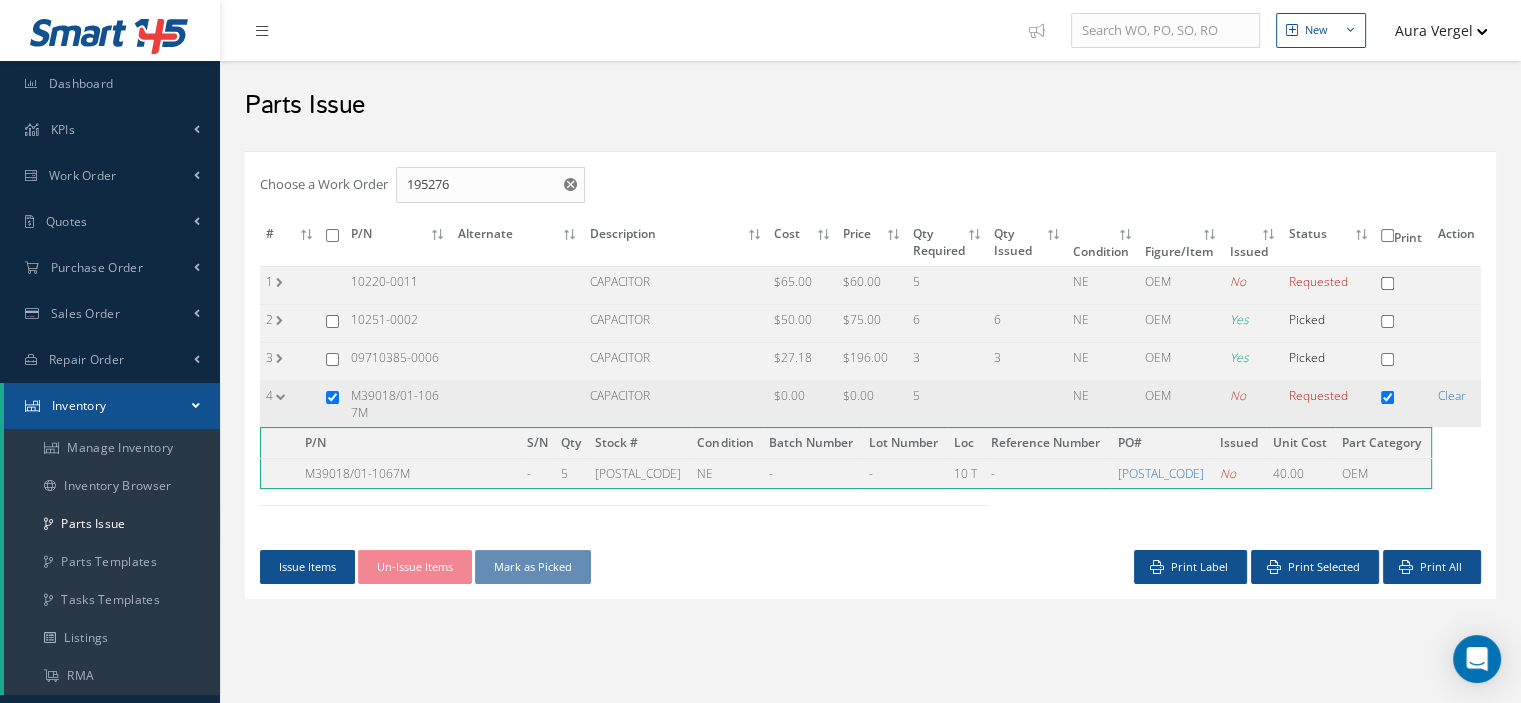 click at bounding box center [332, 397] 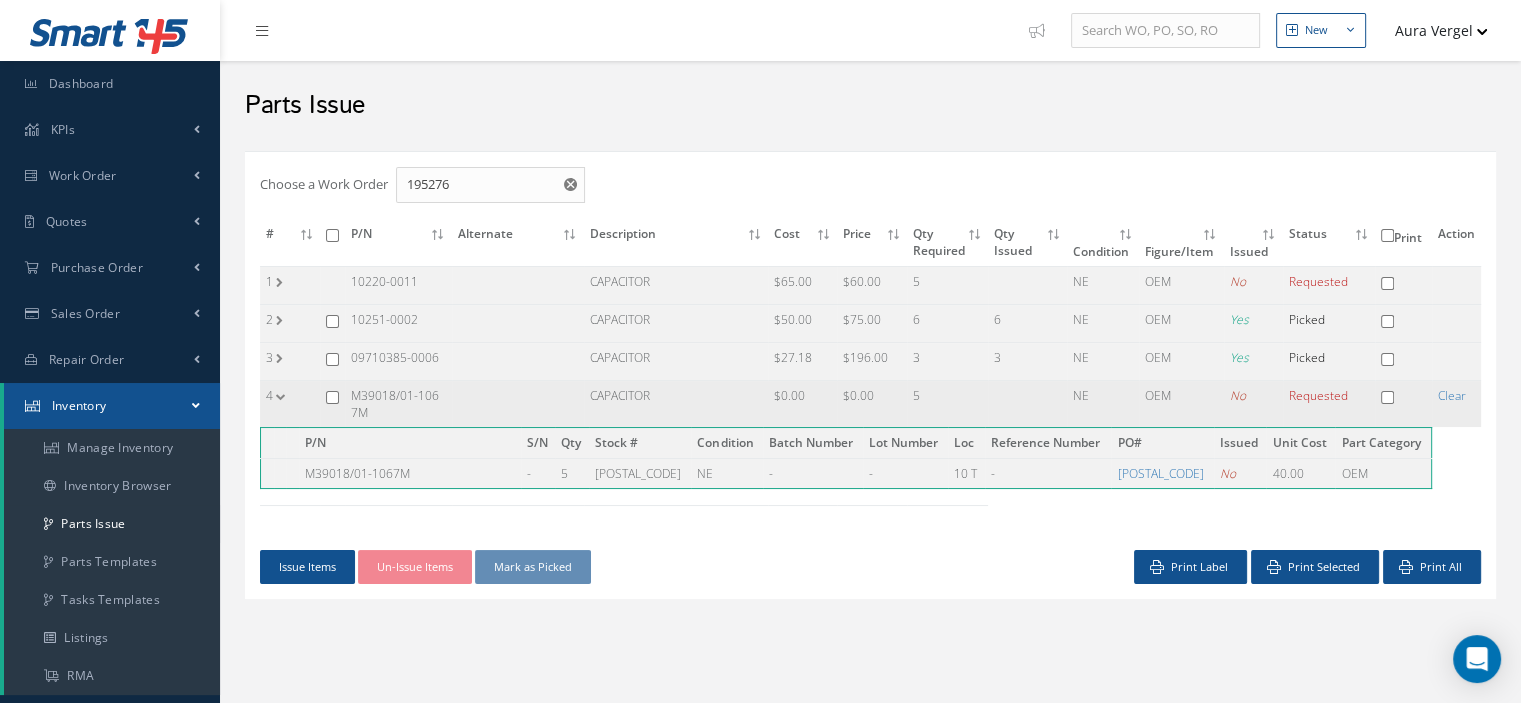 checkbox on "false" 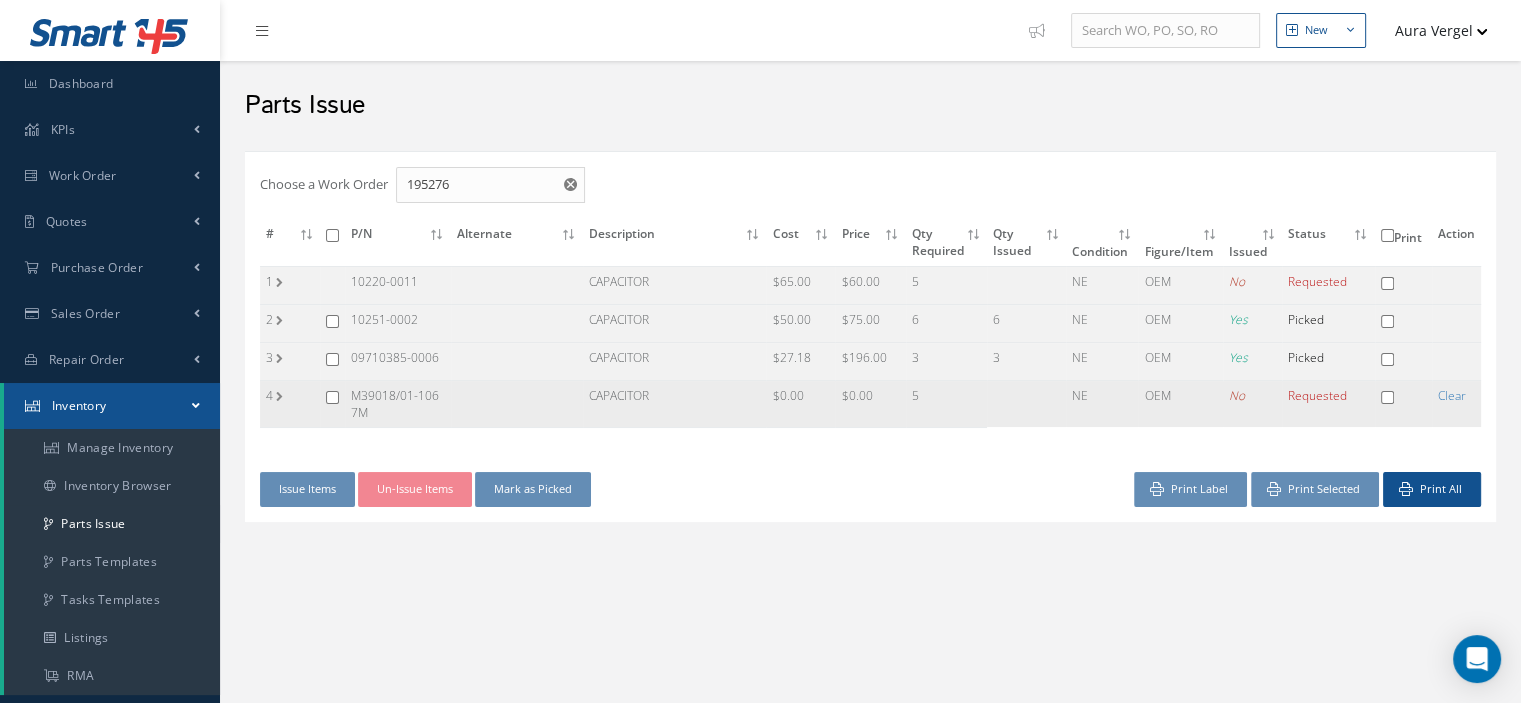 click at bounding box center [332, 397] 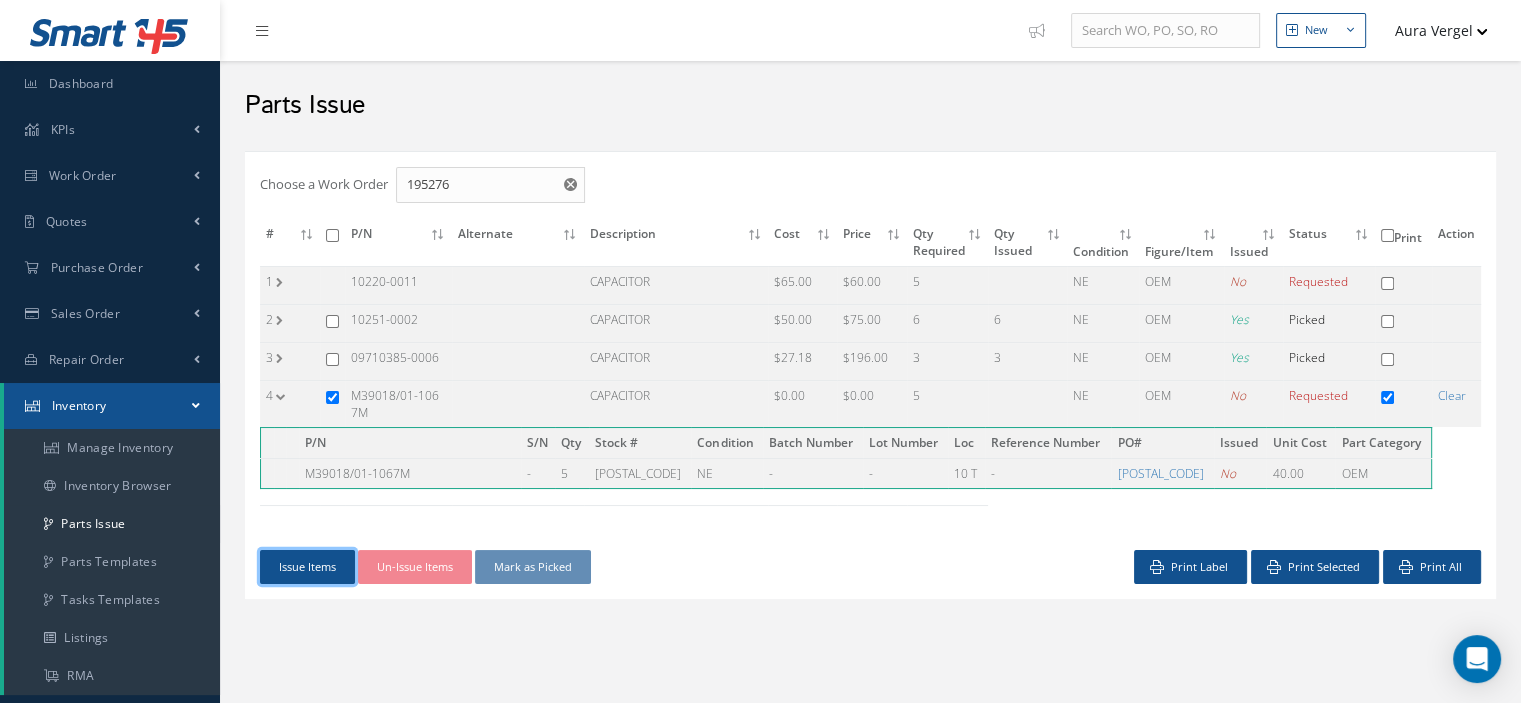 click on "Issue Items" at bounding box center (307, 567) 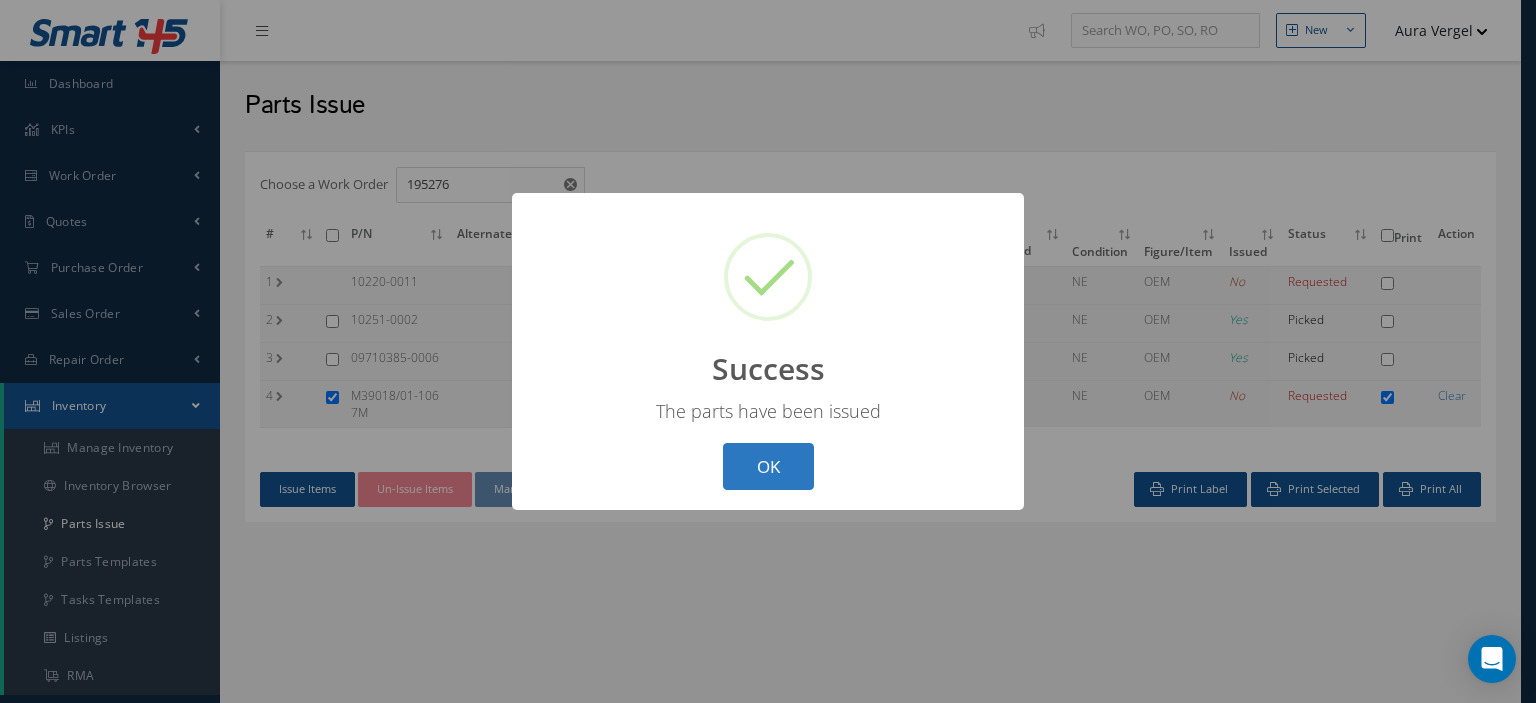 click on "OK" at bounding box center [768, 466] 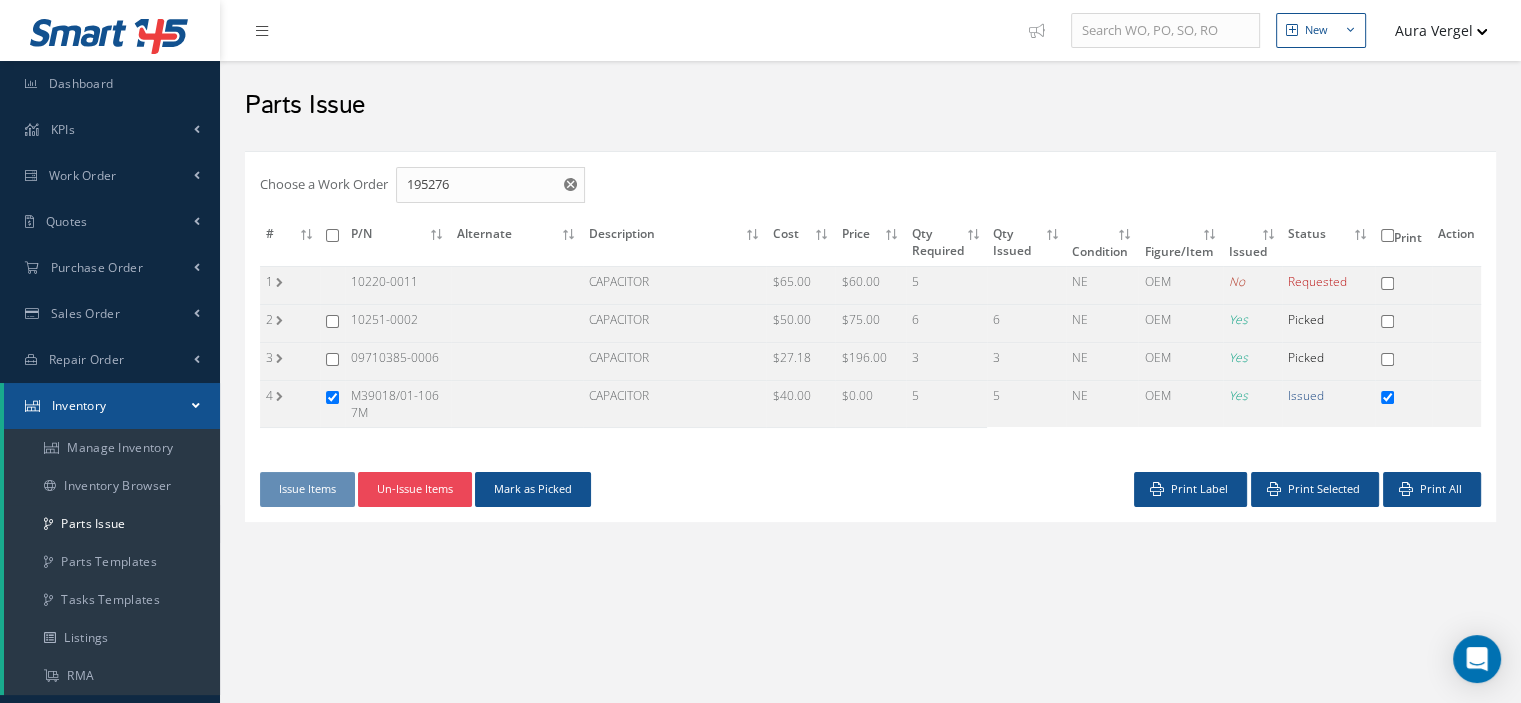 click on "Un-Issue Items" at bounding box center (415, 489) 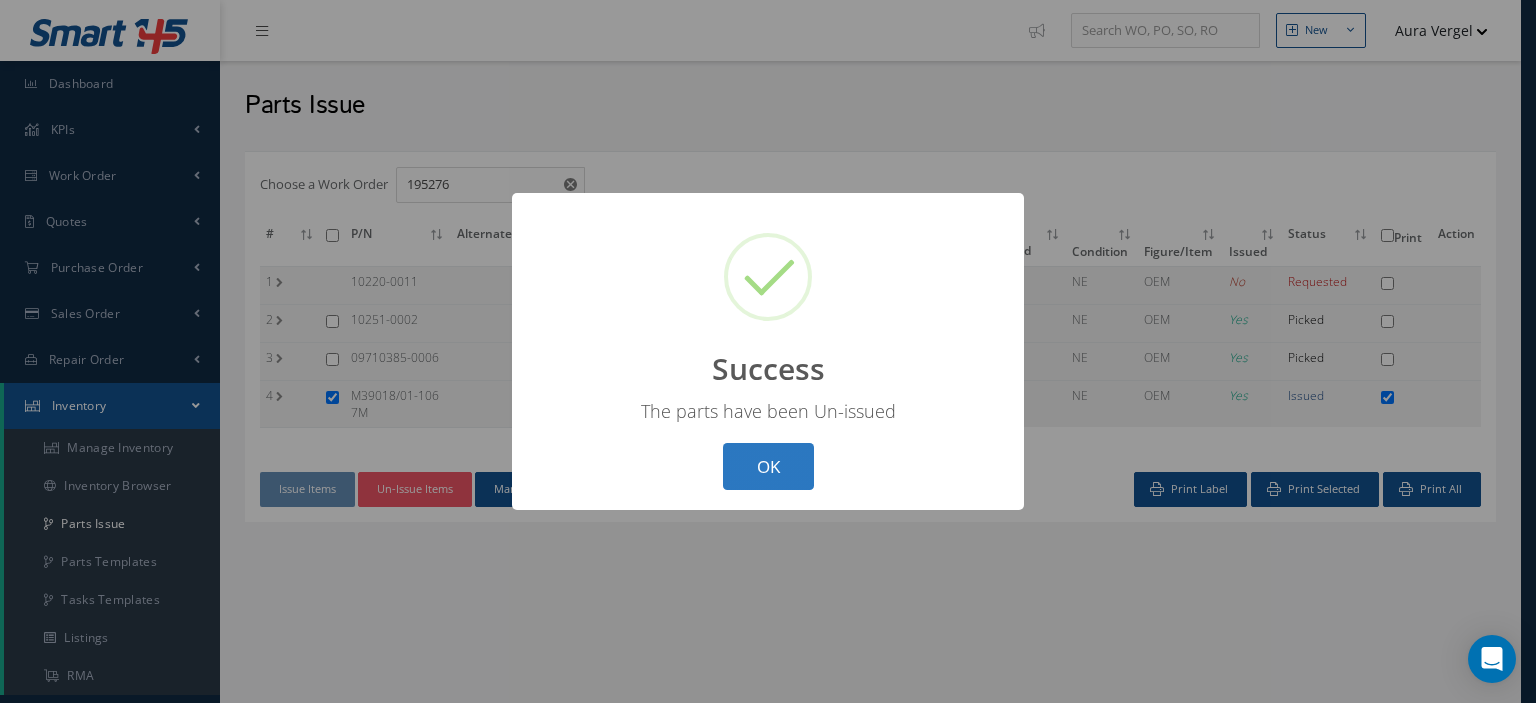 click on "OK" at bounding box center (768, 466) 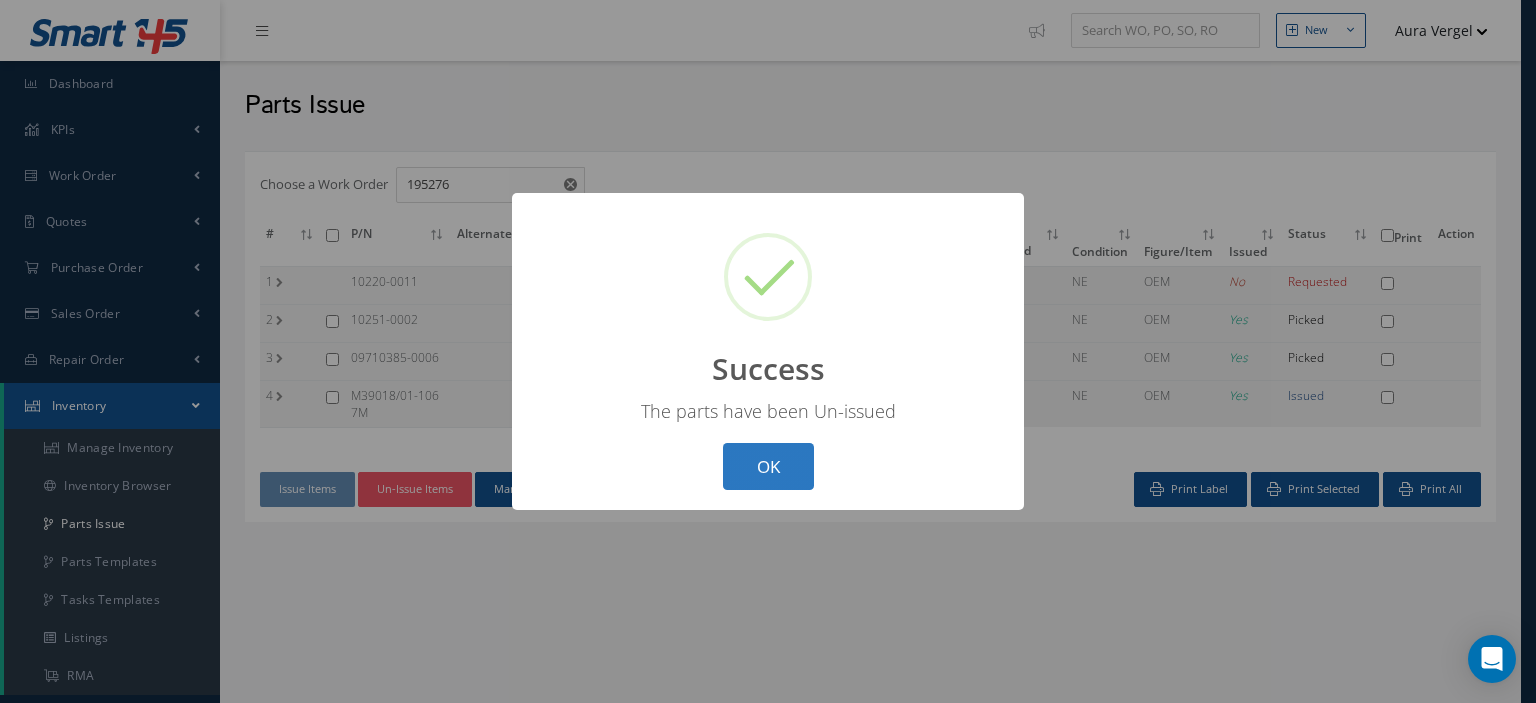 checkbox on "false" 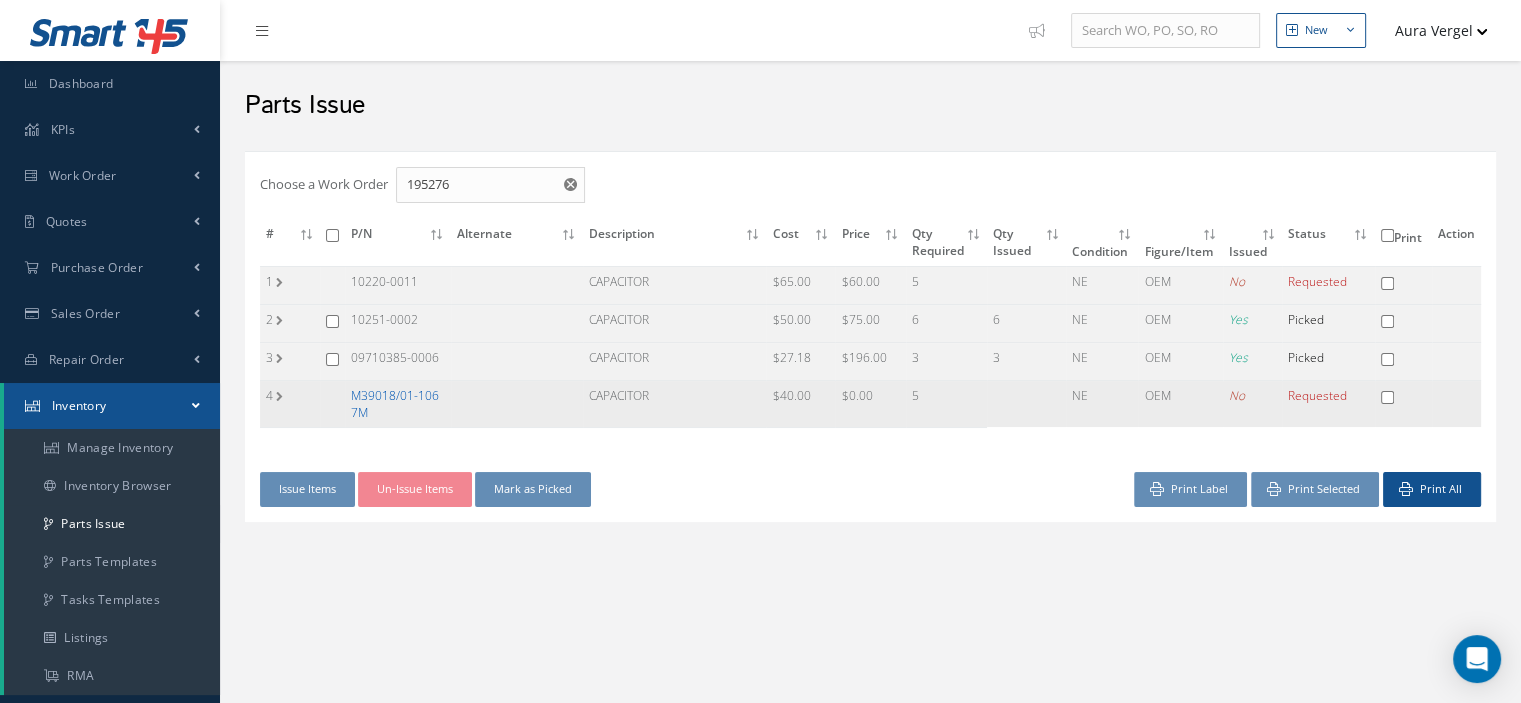 click on "M39018/01-1067M" at bounding box center [395, 404] 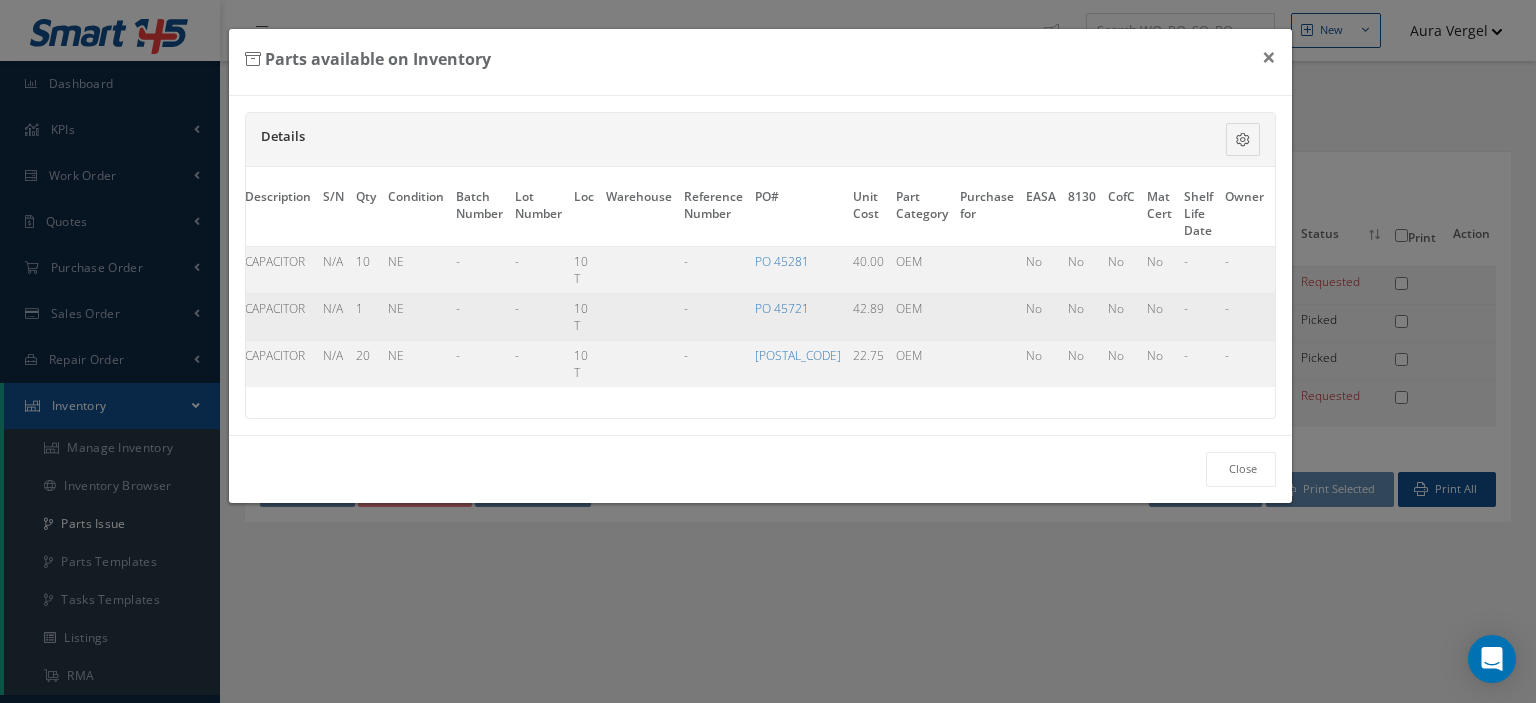 click on "Select" at bounding box center [1293, 308] 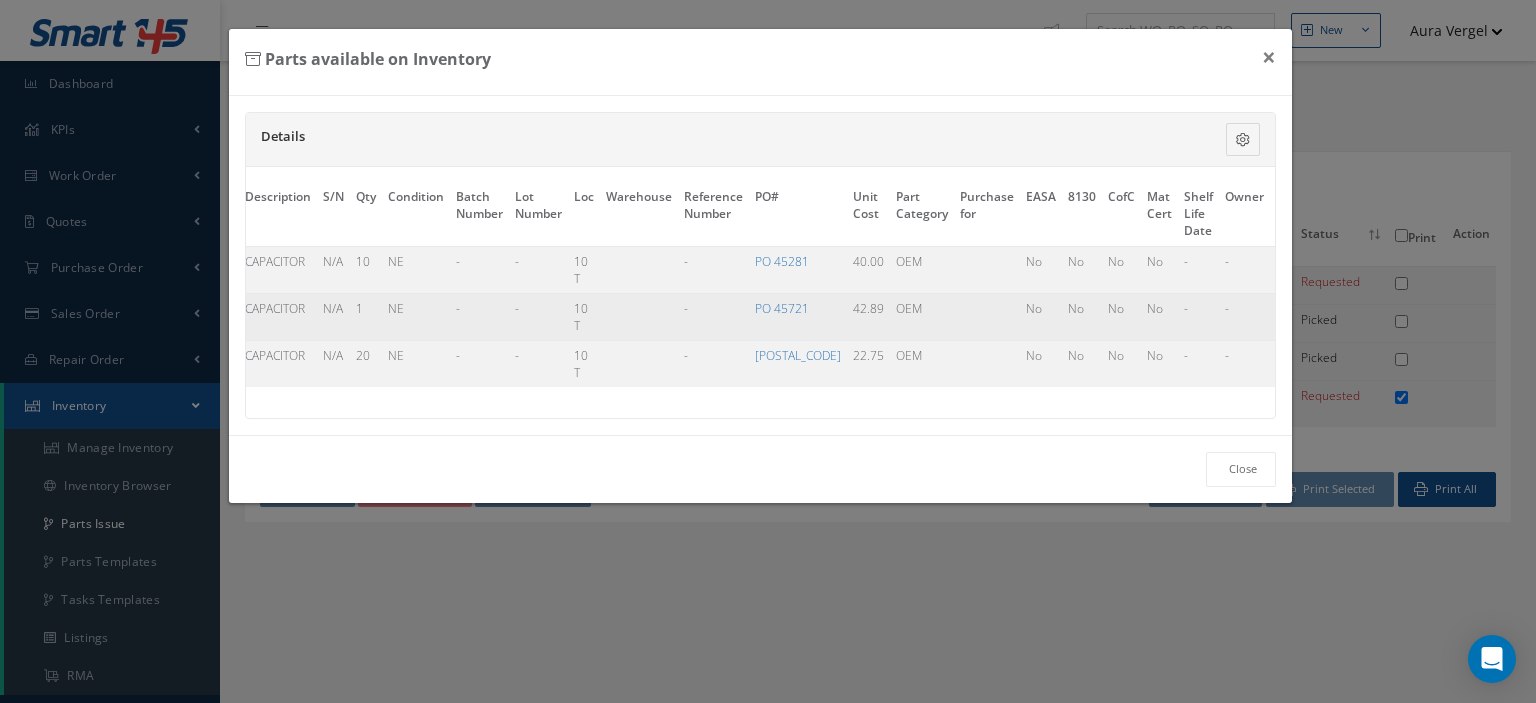 checkbox on "true" 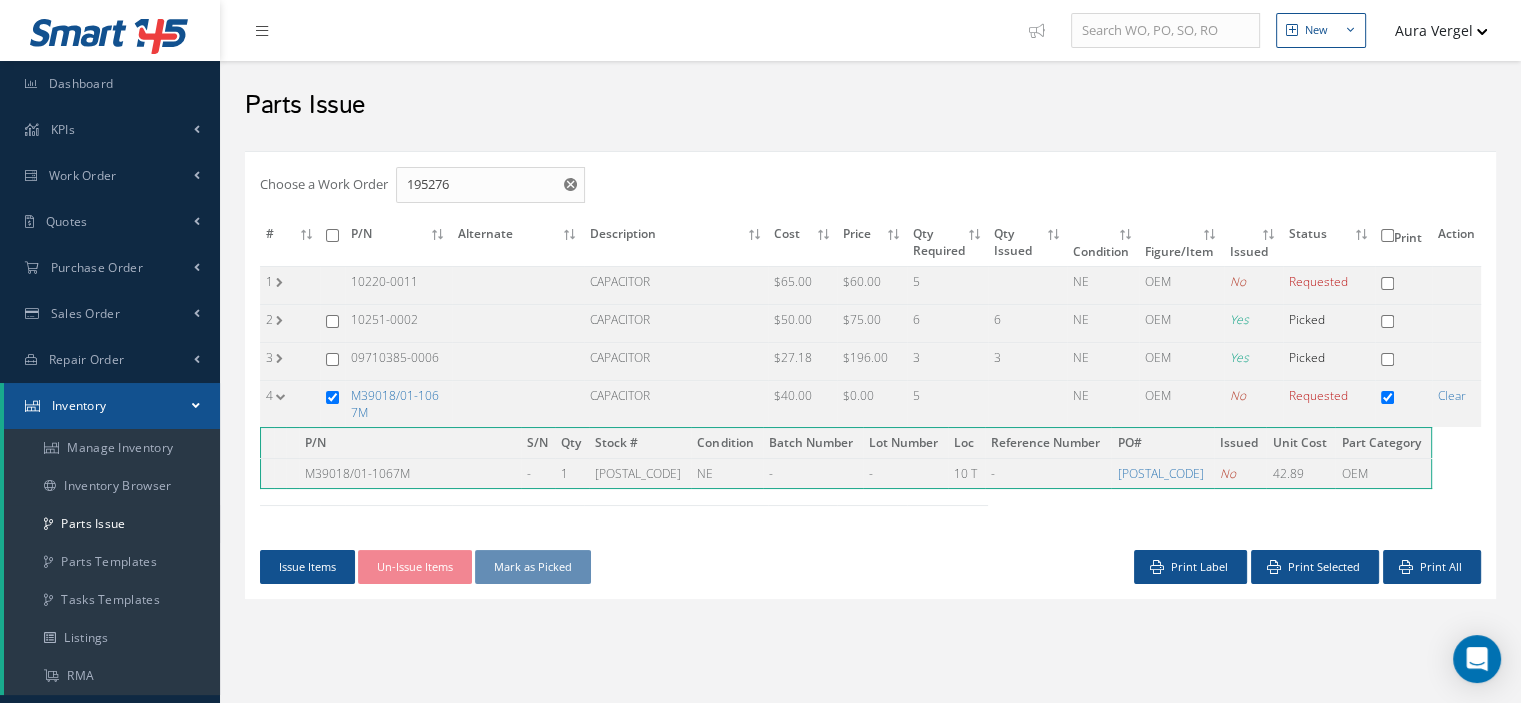 click on "M39018/01-1067M" at bounding box center [395, 404] 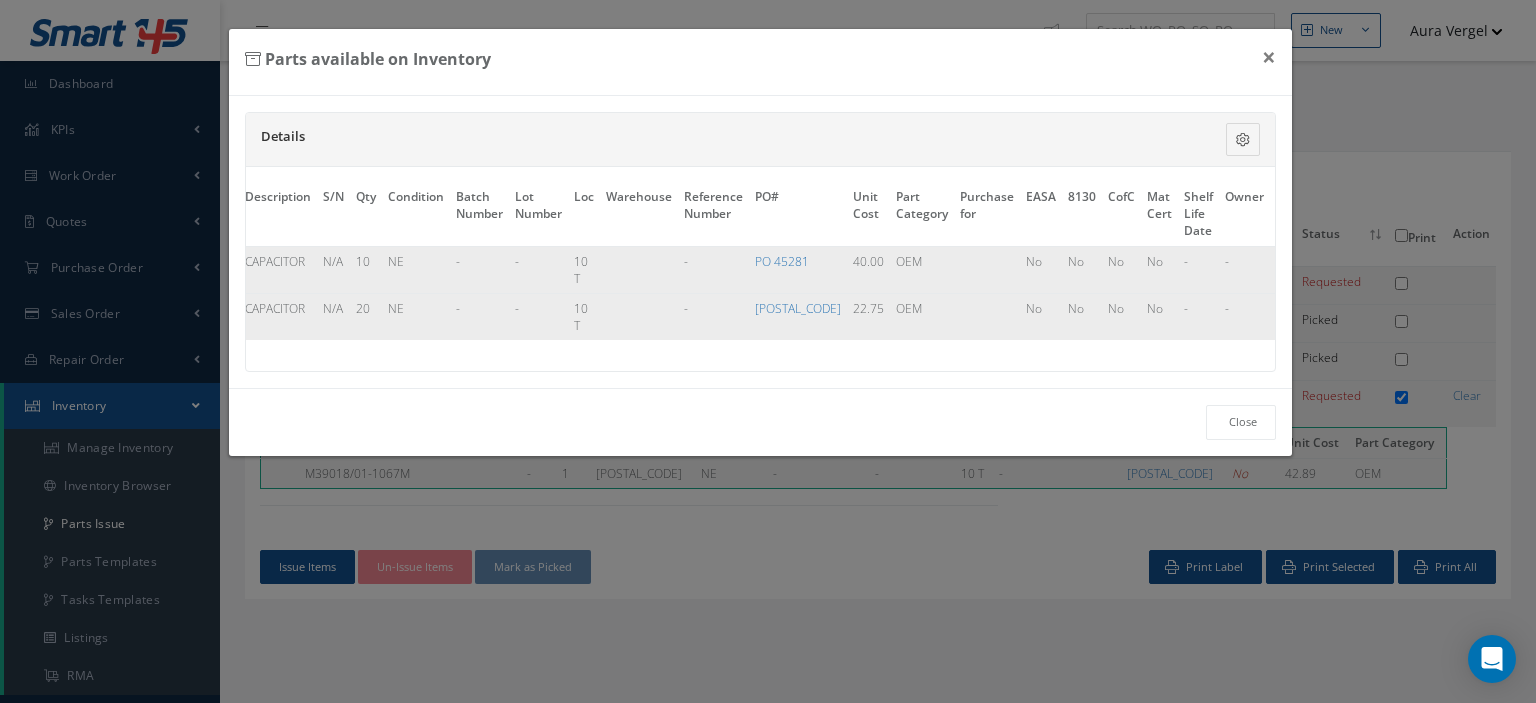 click on "Select" at bounding box center [1293, 261] 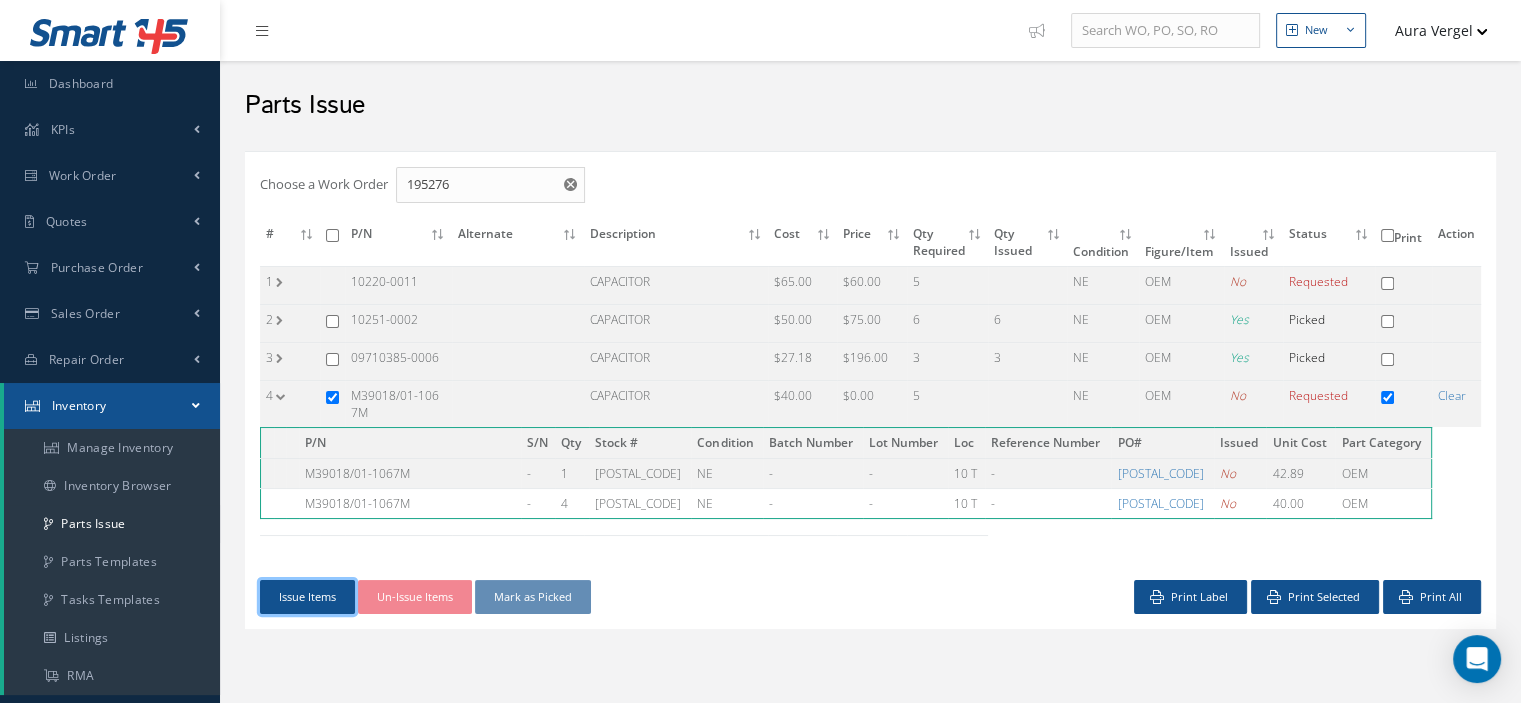 click on "Issue Items" at bounding box center (307, 597) 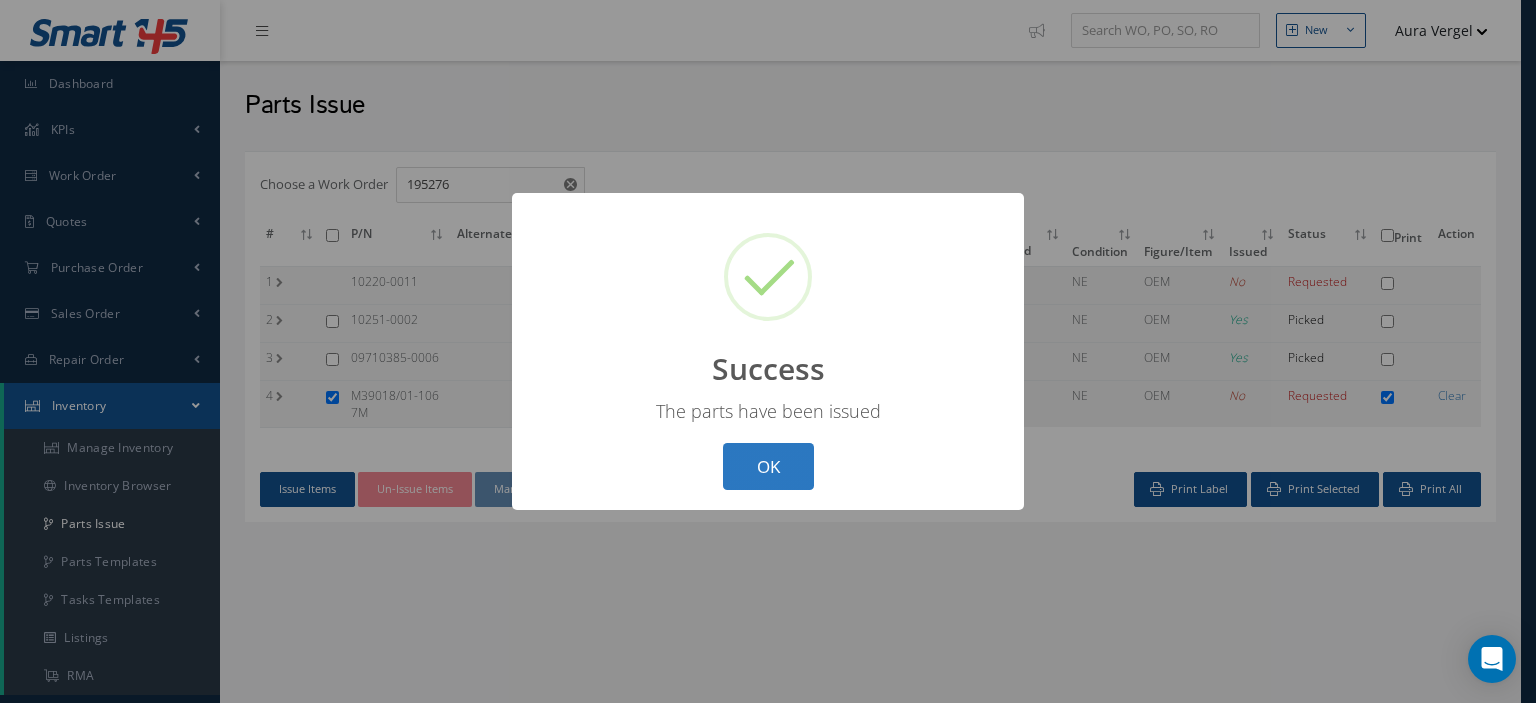 click on "OK" at bounding box center [768, 466] 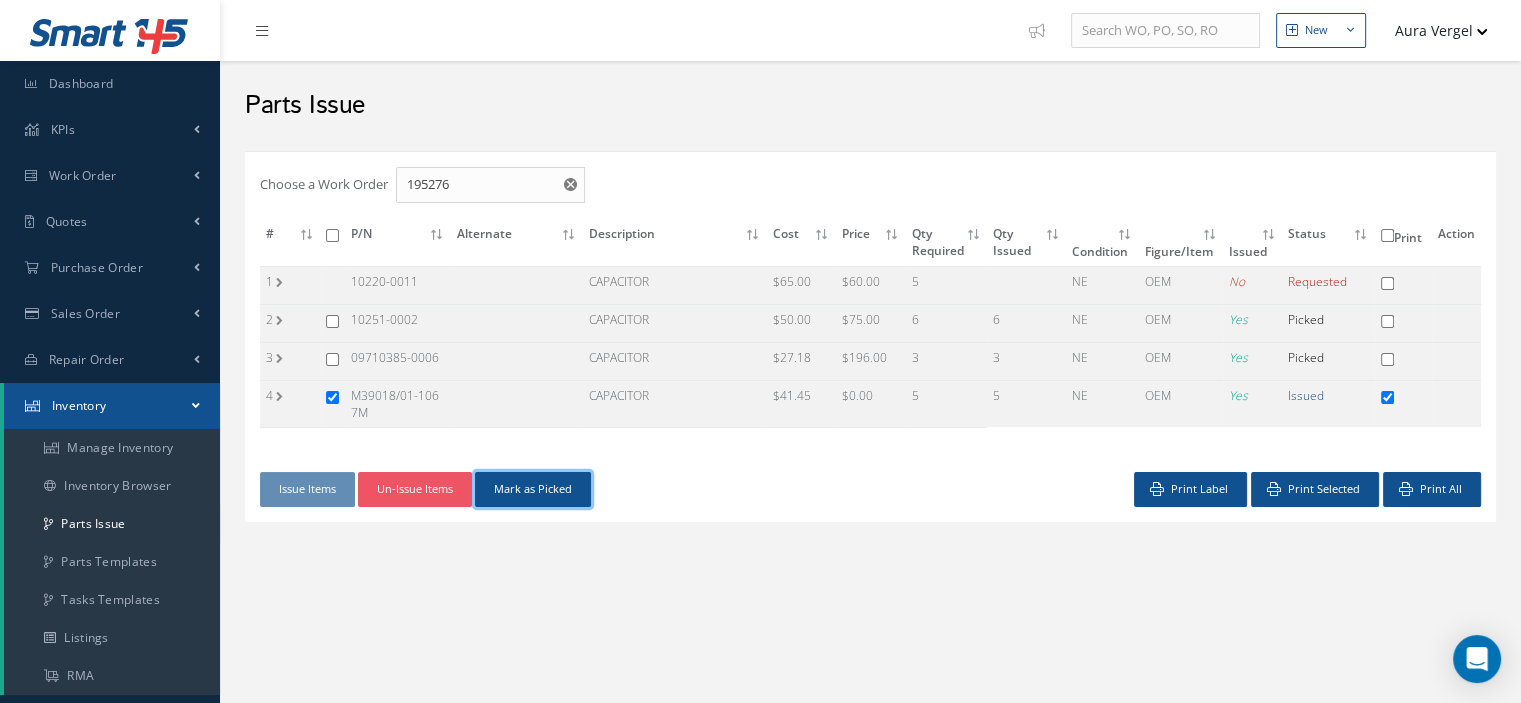 click on "Mark as Picked" at bounding box center [533, 489] 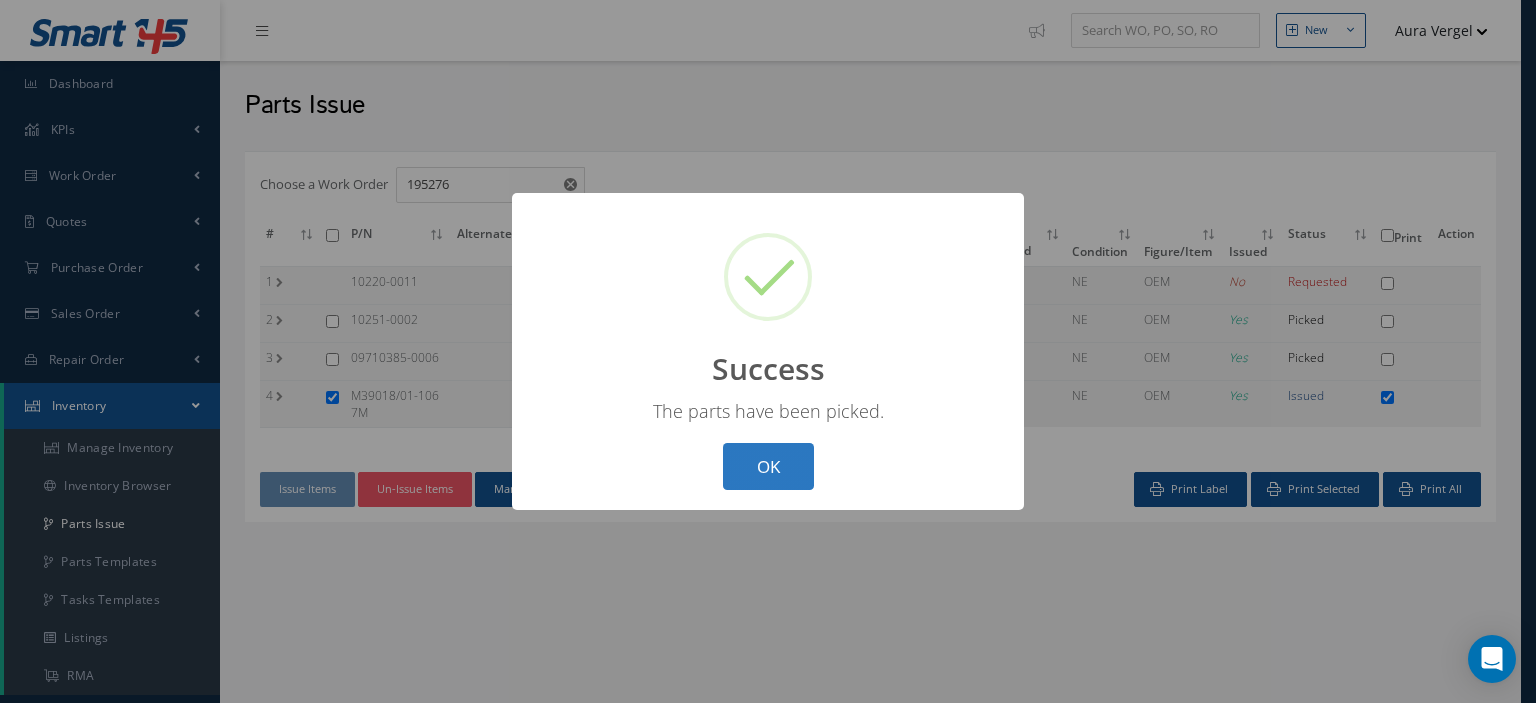 click on "OK" at bounding box center [768, 466] 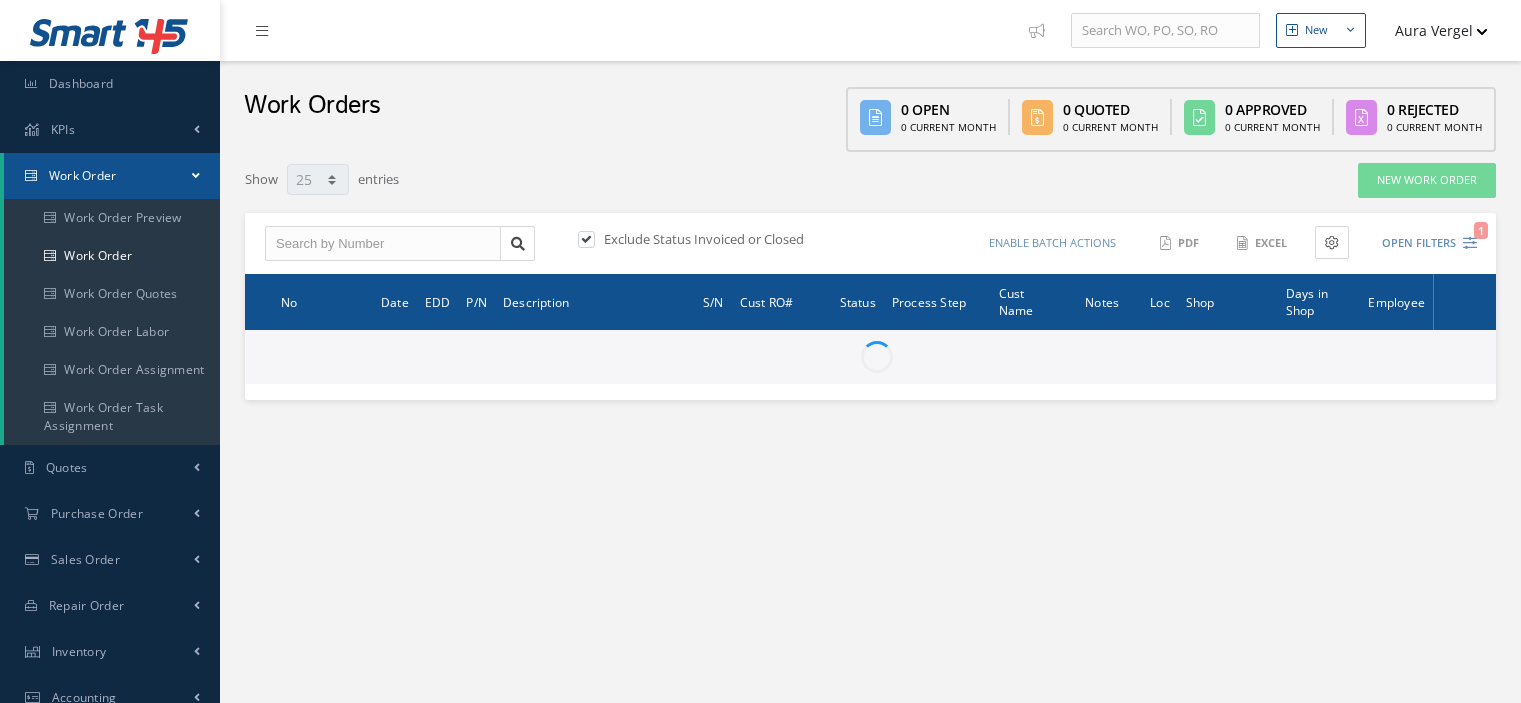 select on "25" 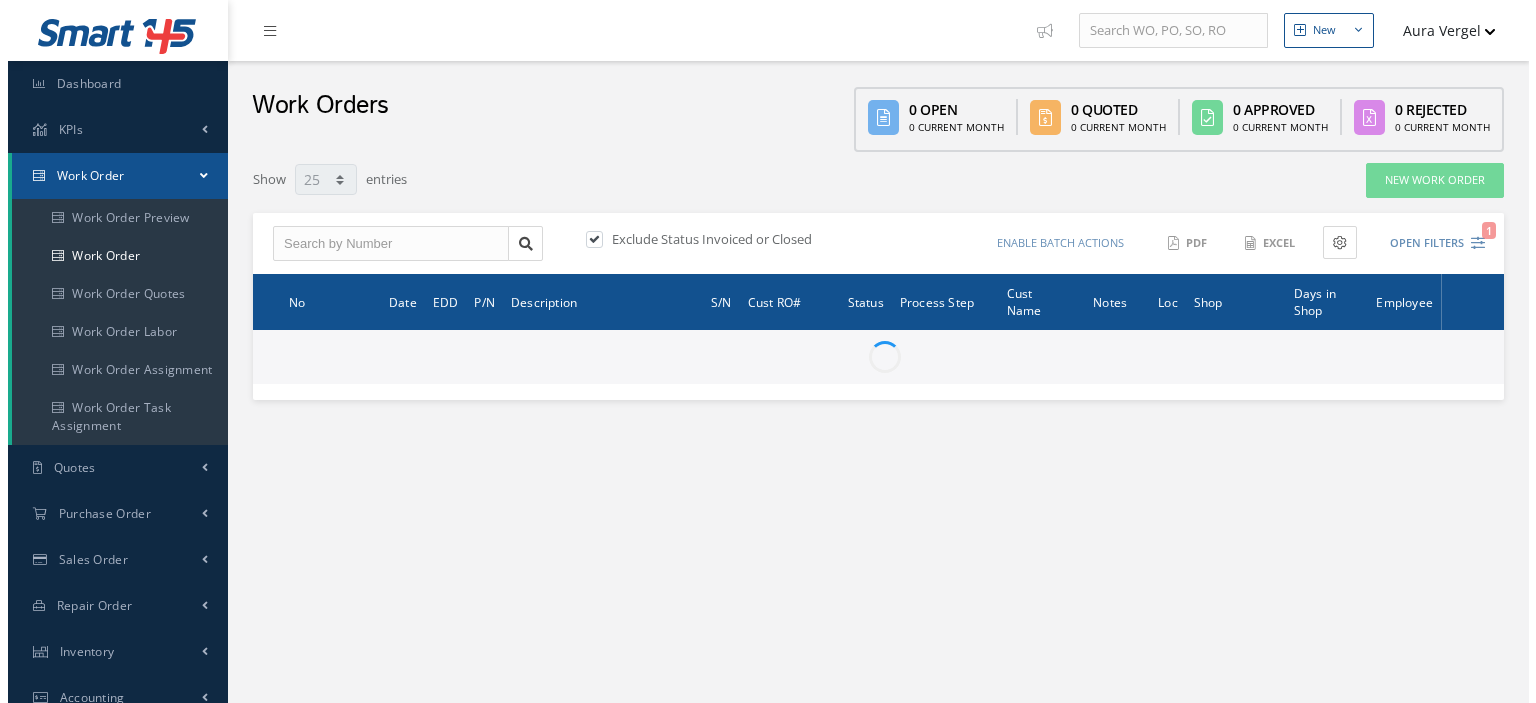 scroll, scrollTop: 0, scrollLeft: 0, axis: both 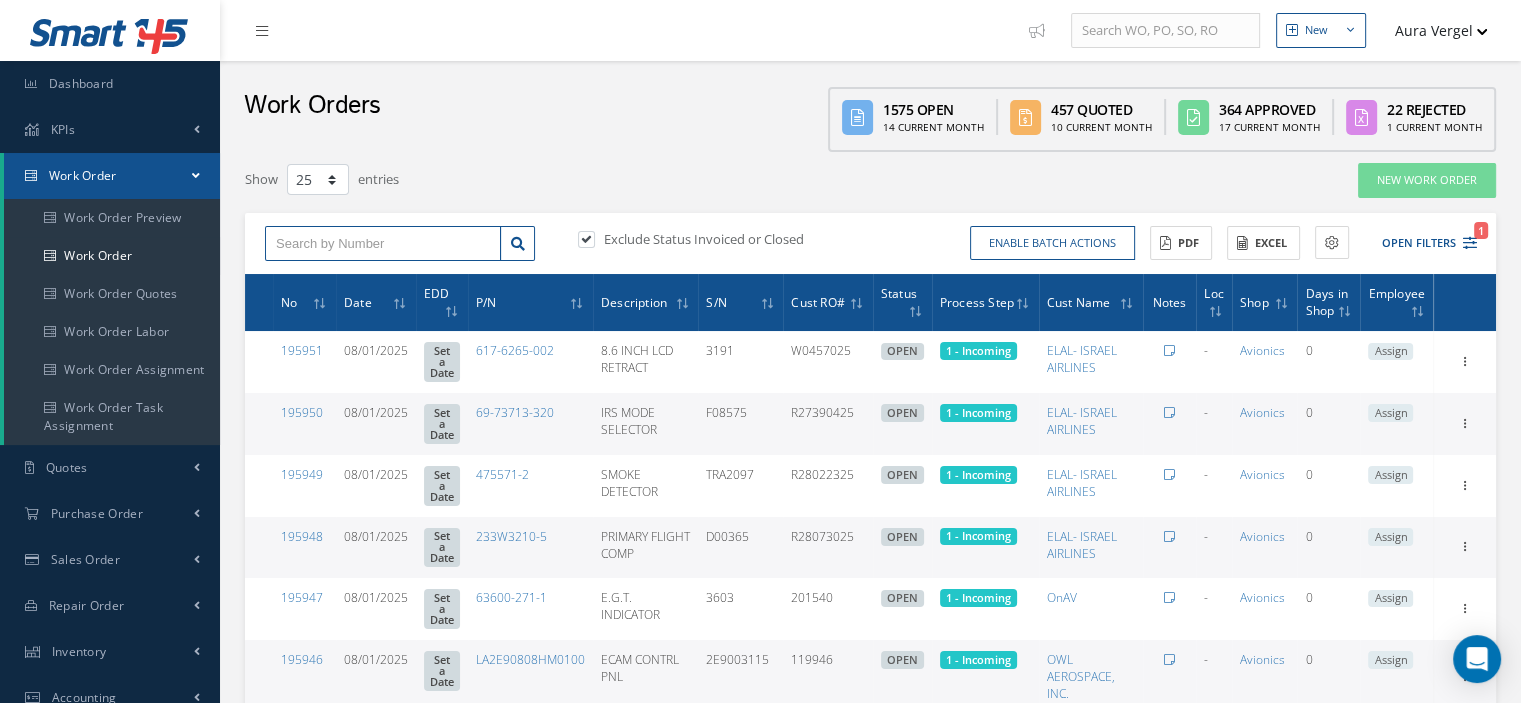 click at bounding box center [383, 244] 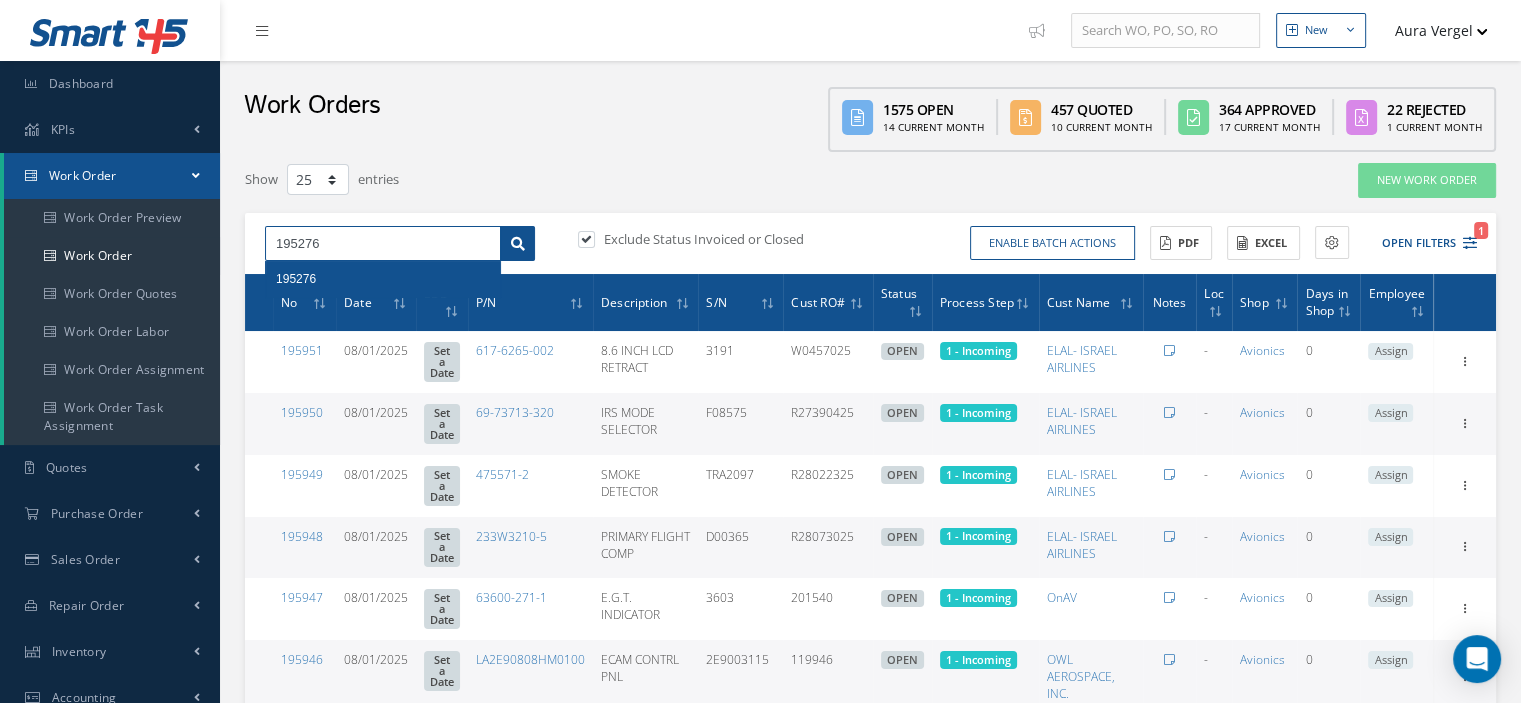 type on "195276" 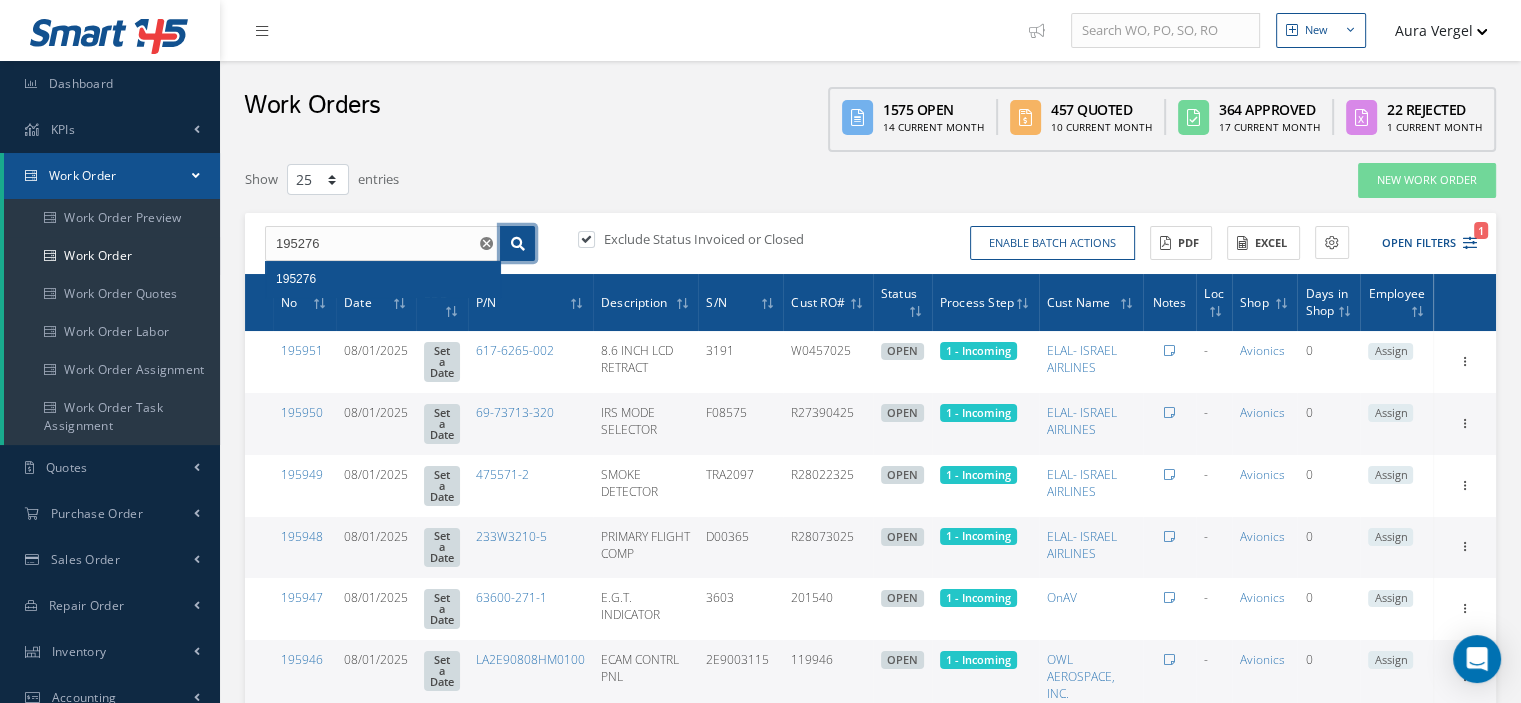 click at bounding box center [517, 244] 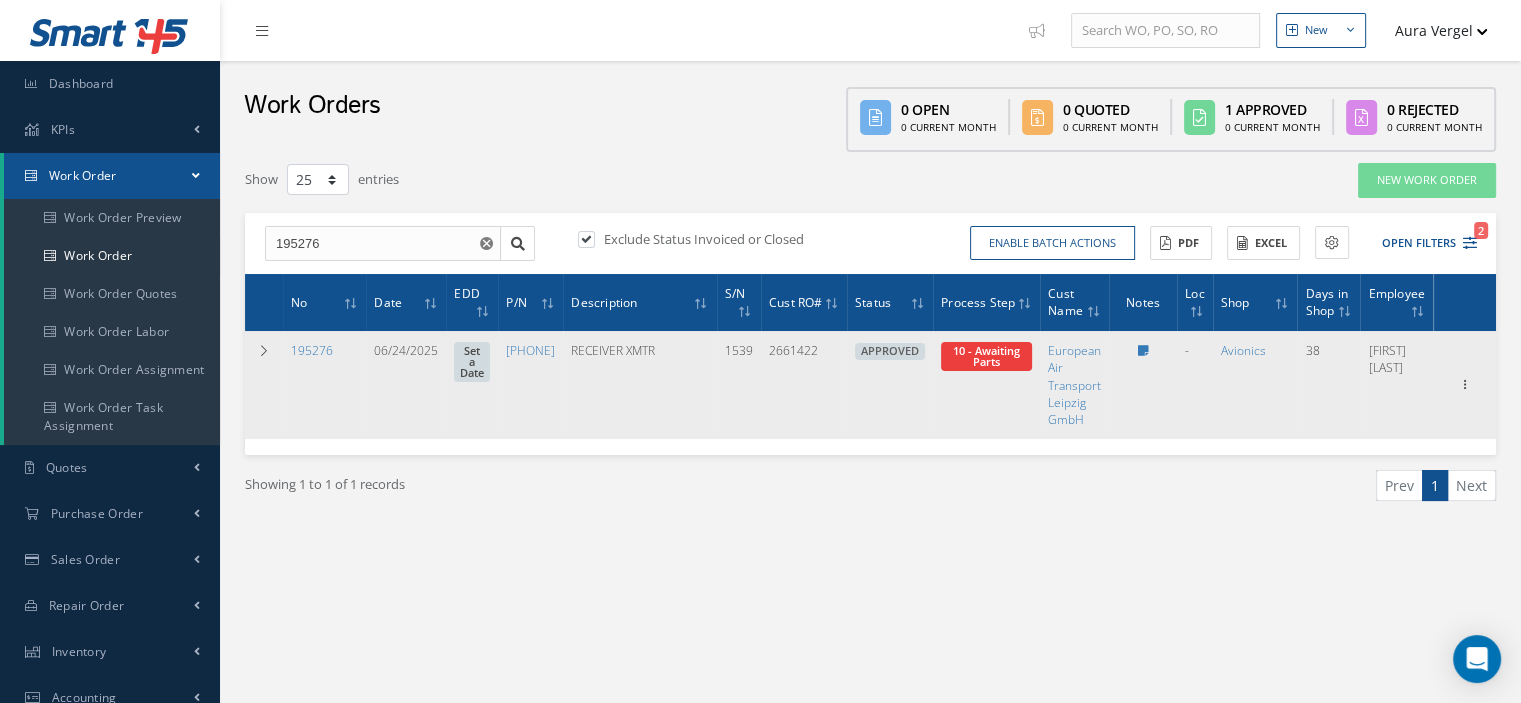 click on "Elapsed Time:  3d 21h 45m
Attached At:  07/28/2025
Attached By:  Oscar Ravelo
10 - Awaiting Parts" at bounding box center [986, 356] 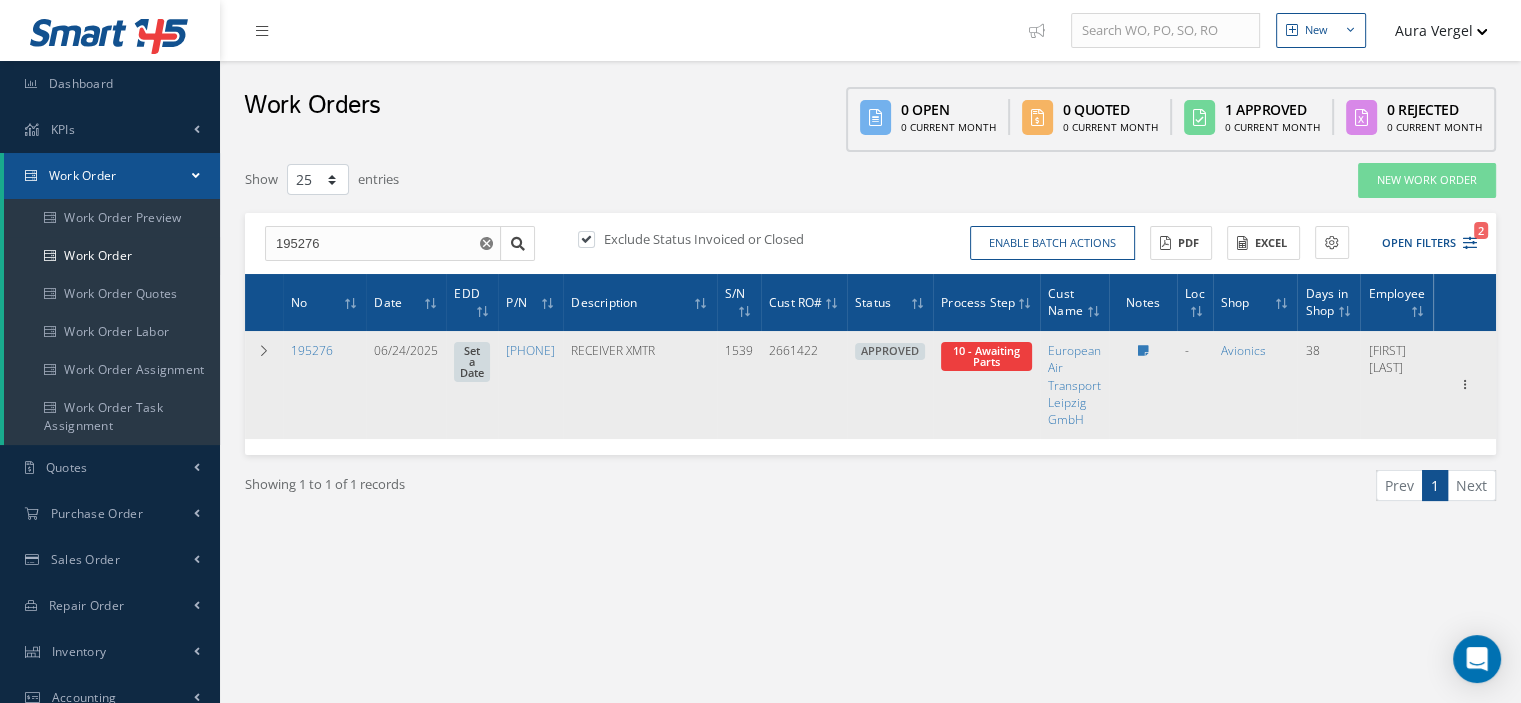 click on "10 - Awaiting Parts" at bounding box center (986, 356) 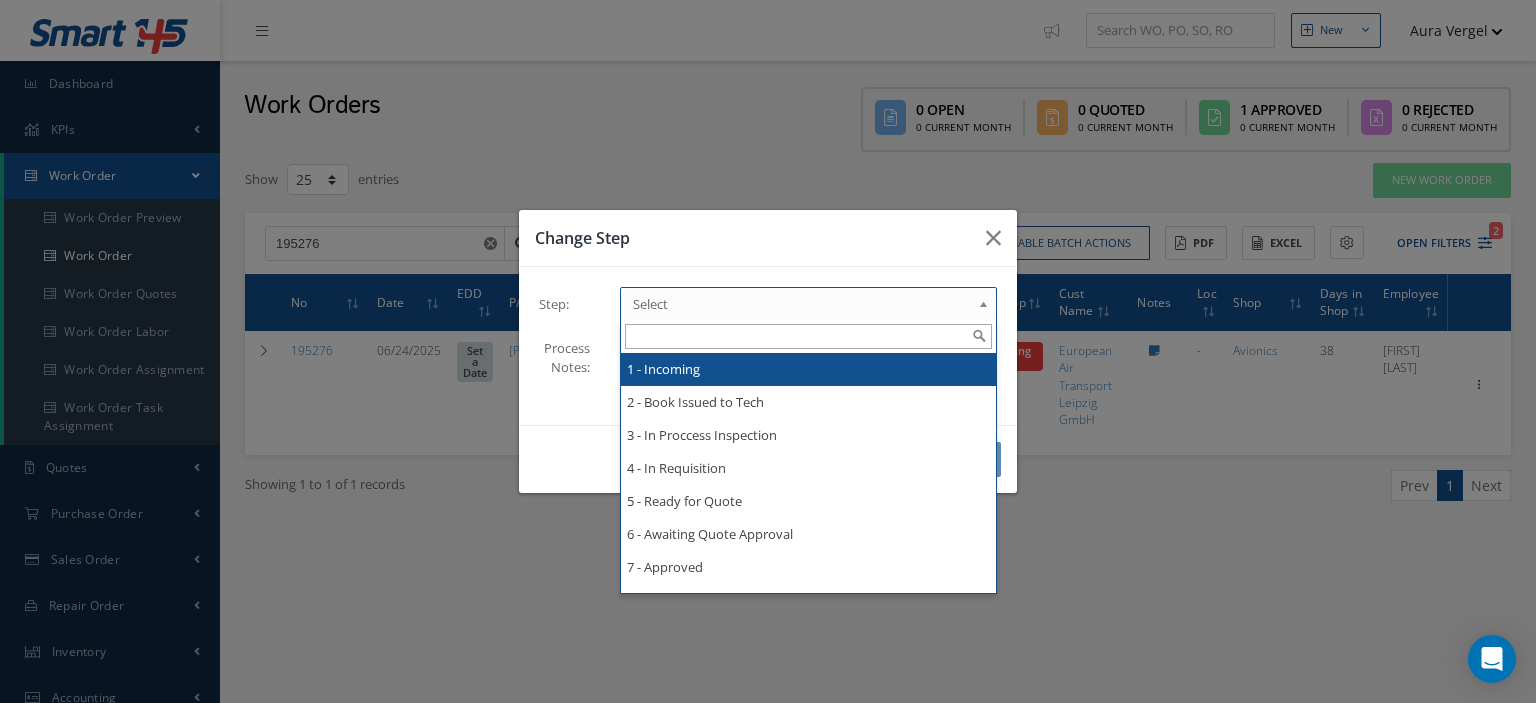 click at bounding box center (987, 309) 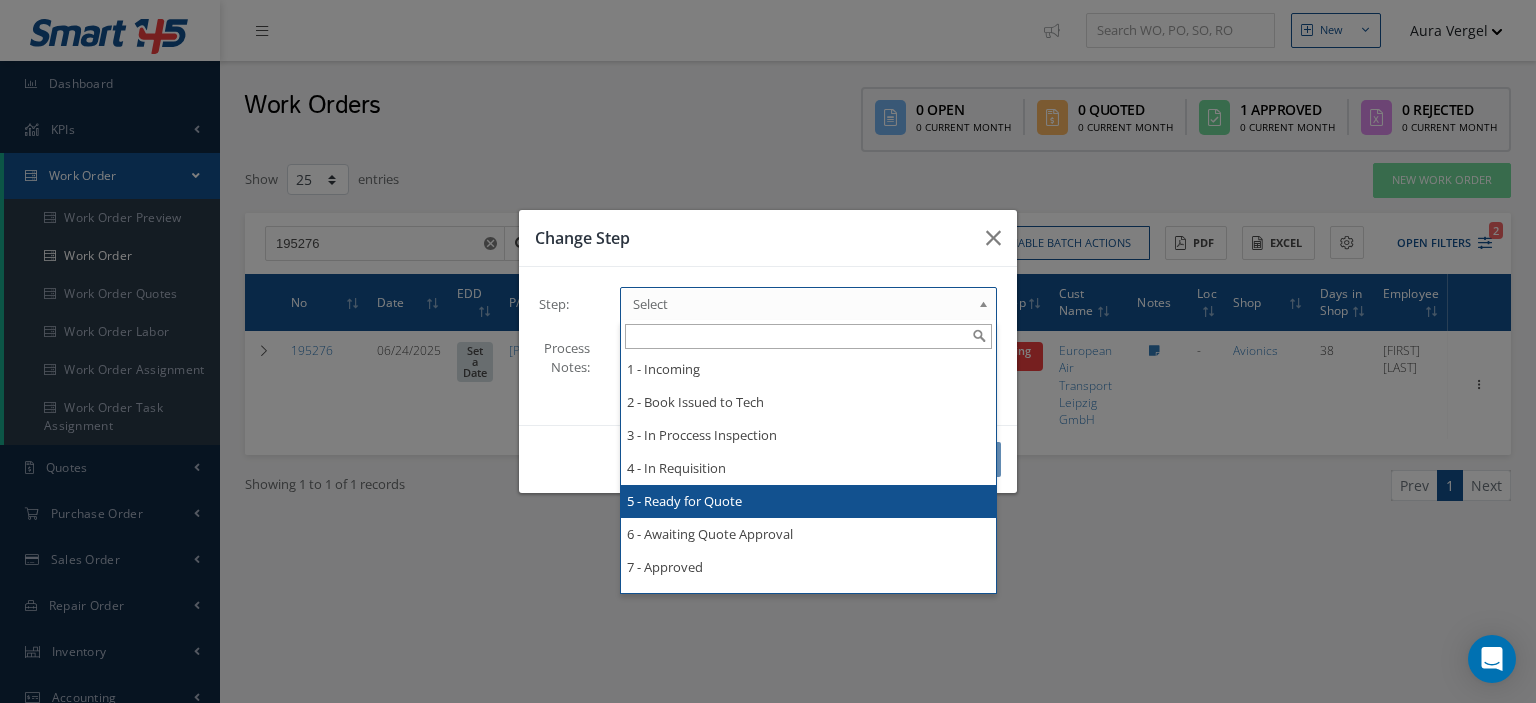 scroll, scrollTop: 100, scrollLeft: 0, axis: vertical 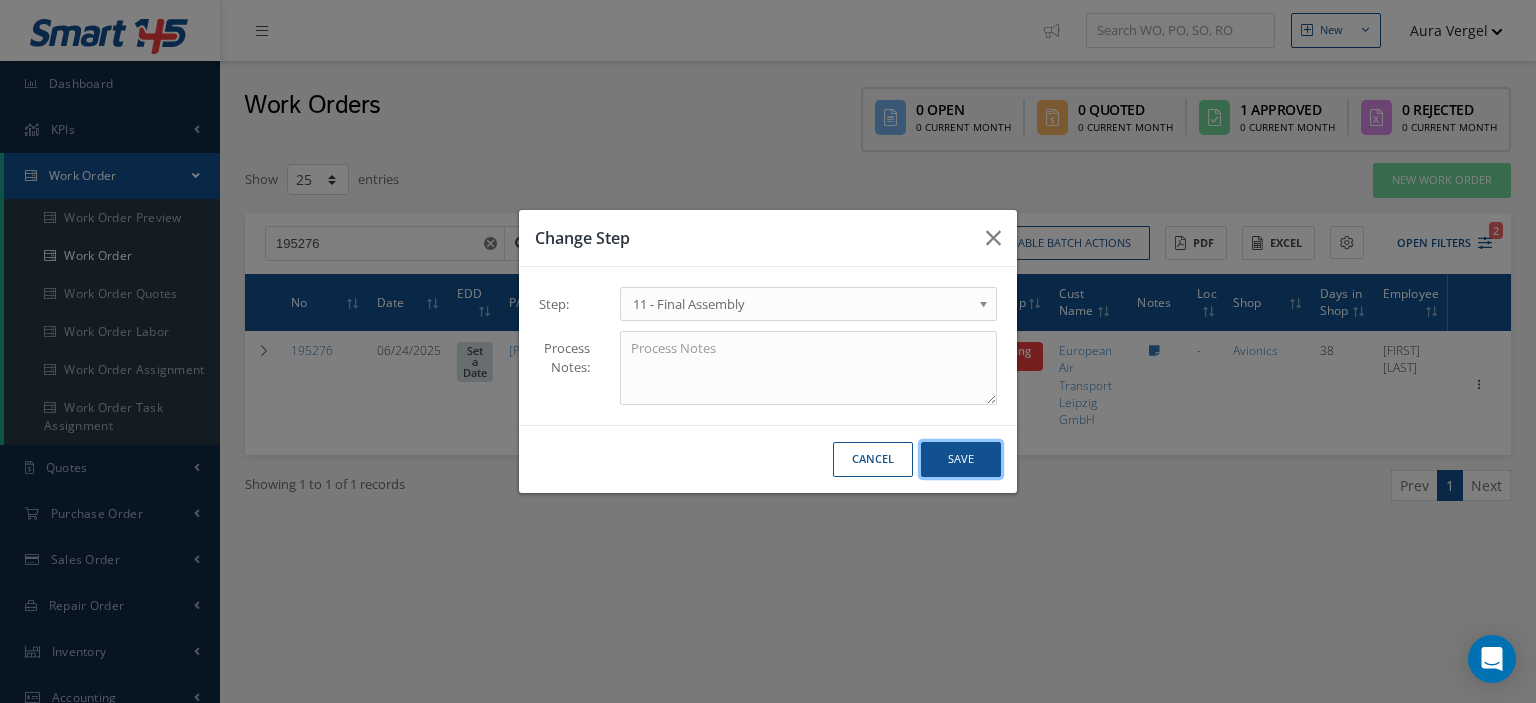 click on "Save" at bounding box center [961, 459] 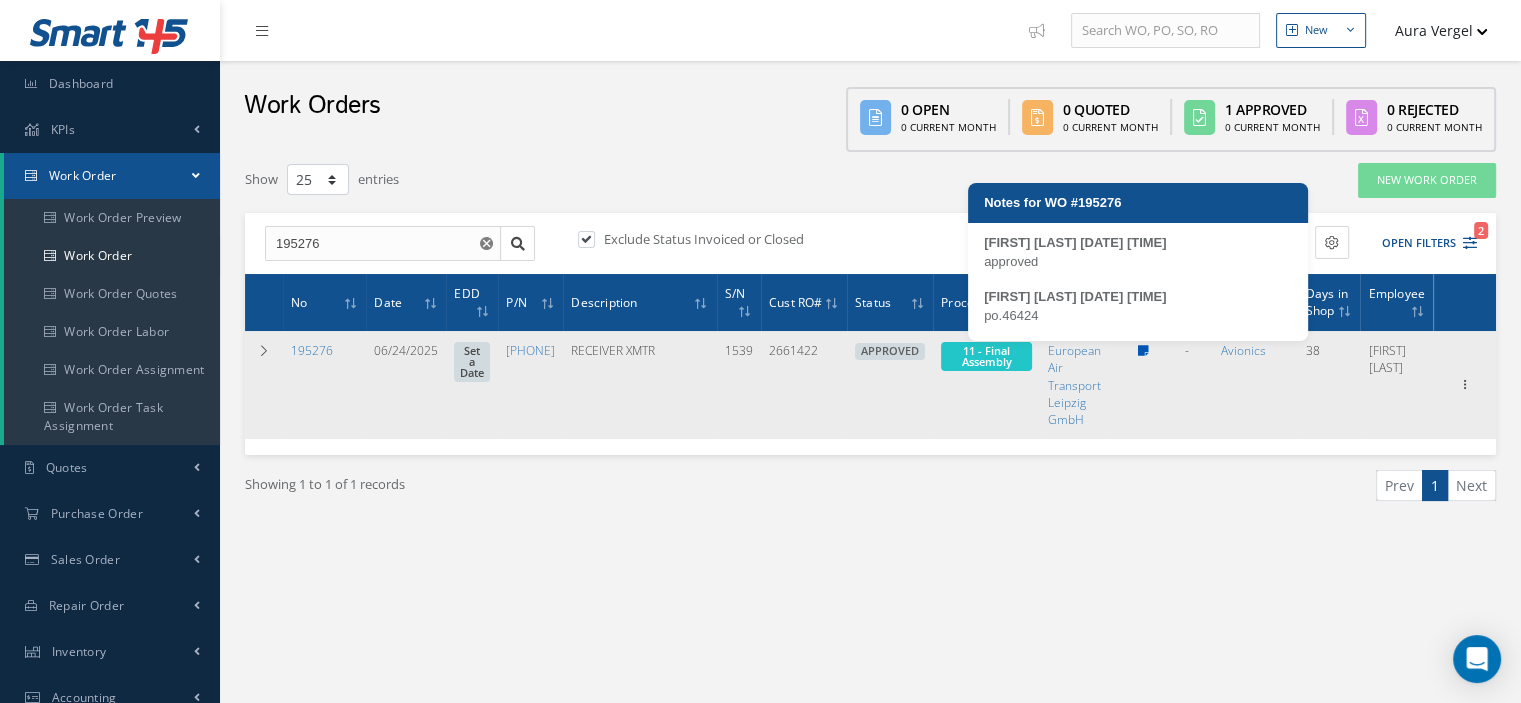 click at bounding box center [1143, 351] 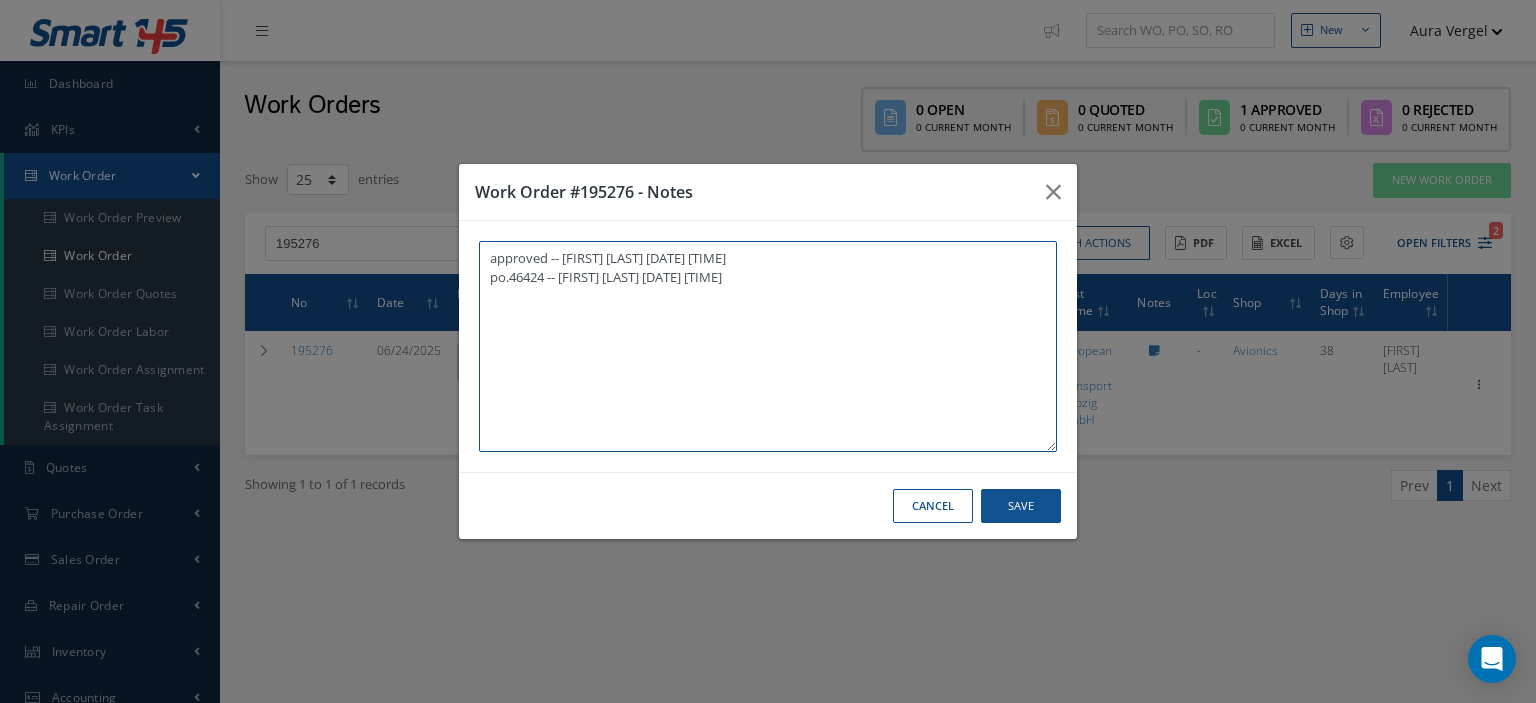 paste on "The technician is on vacation" 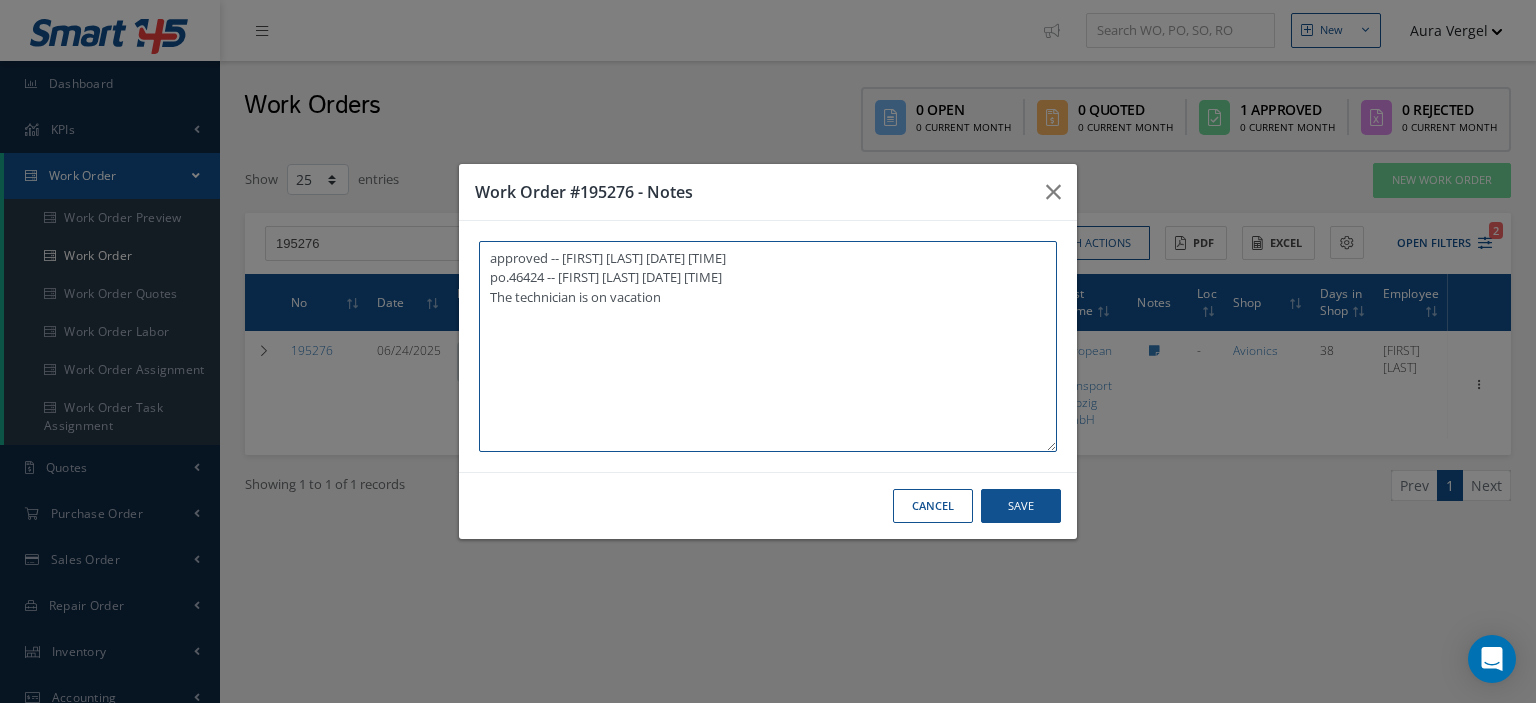 type on "approved -- Oscar Ravelo 07/17/2025 07:50AM
po.46424 -- Oscar Ravelo 07/28/2025 02:43PM
The technician is on vacation" 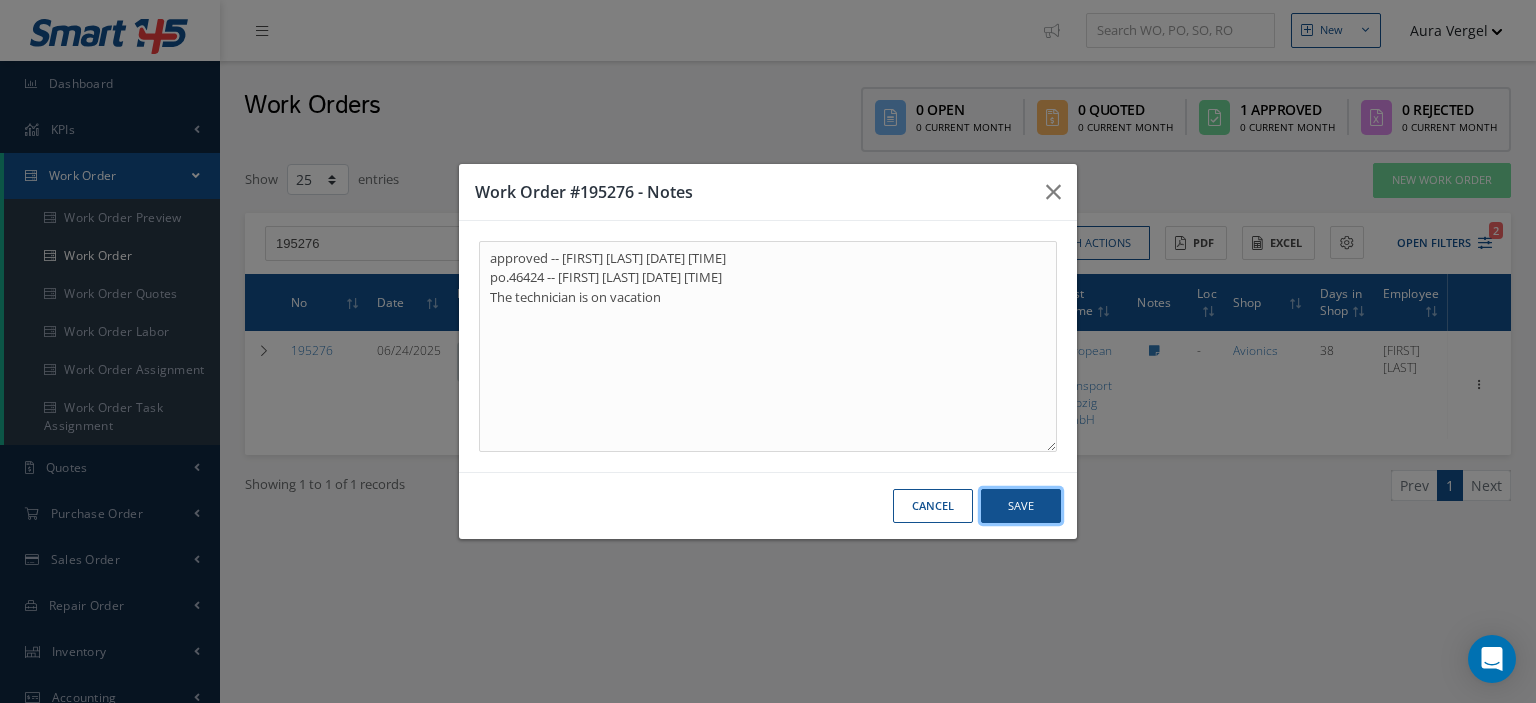 click on "Save" at bounding box center (1021, 506) 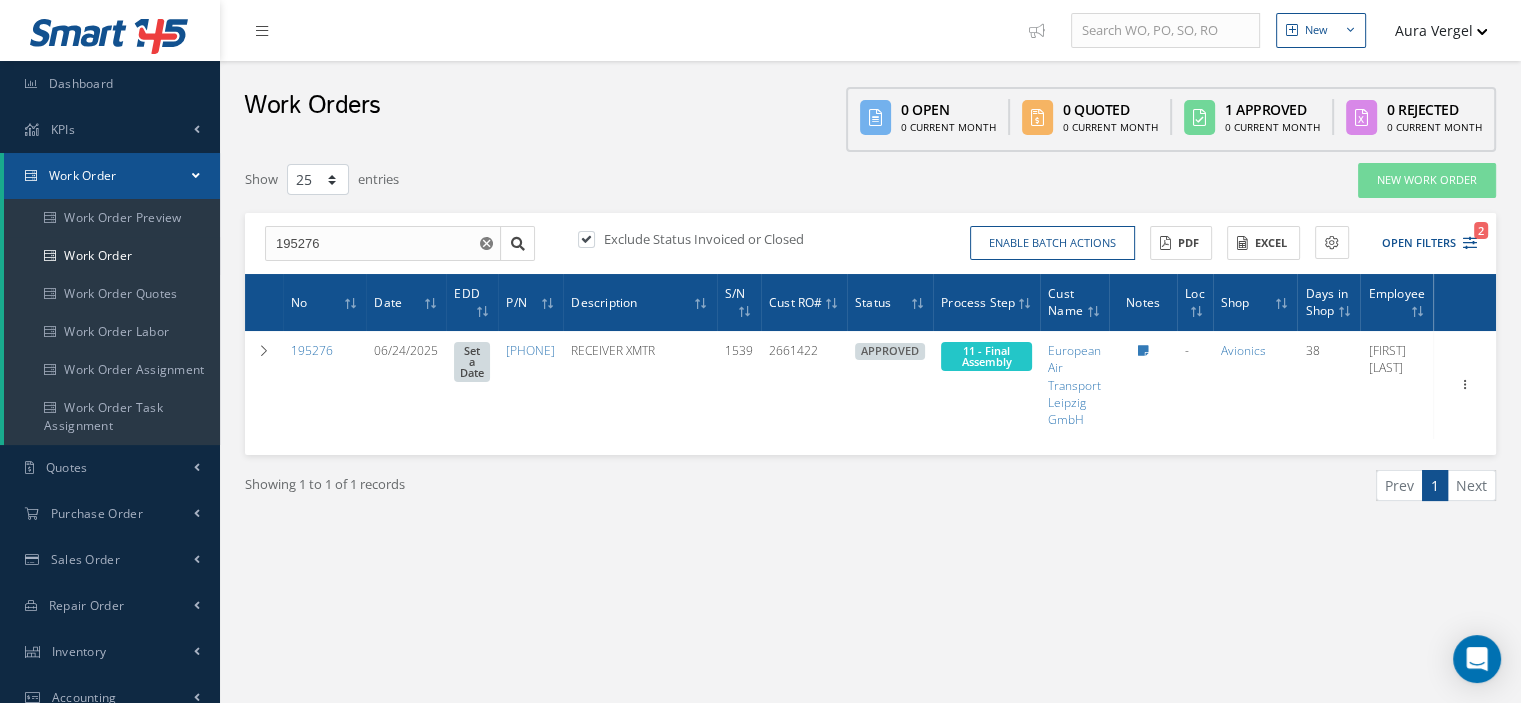 click at bounding box center (196, 175) 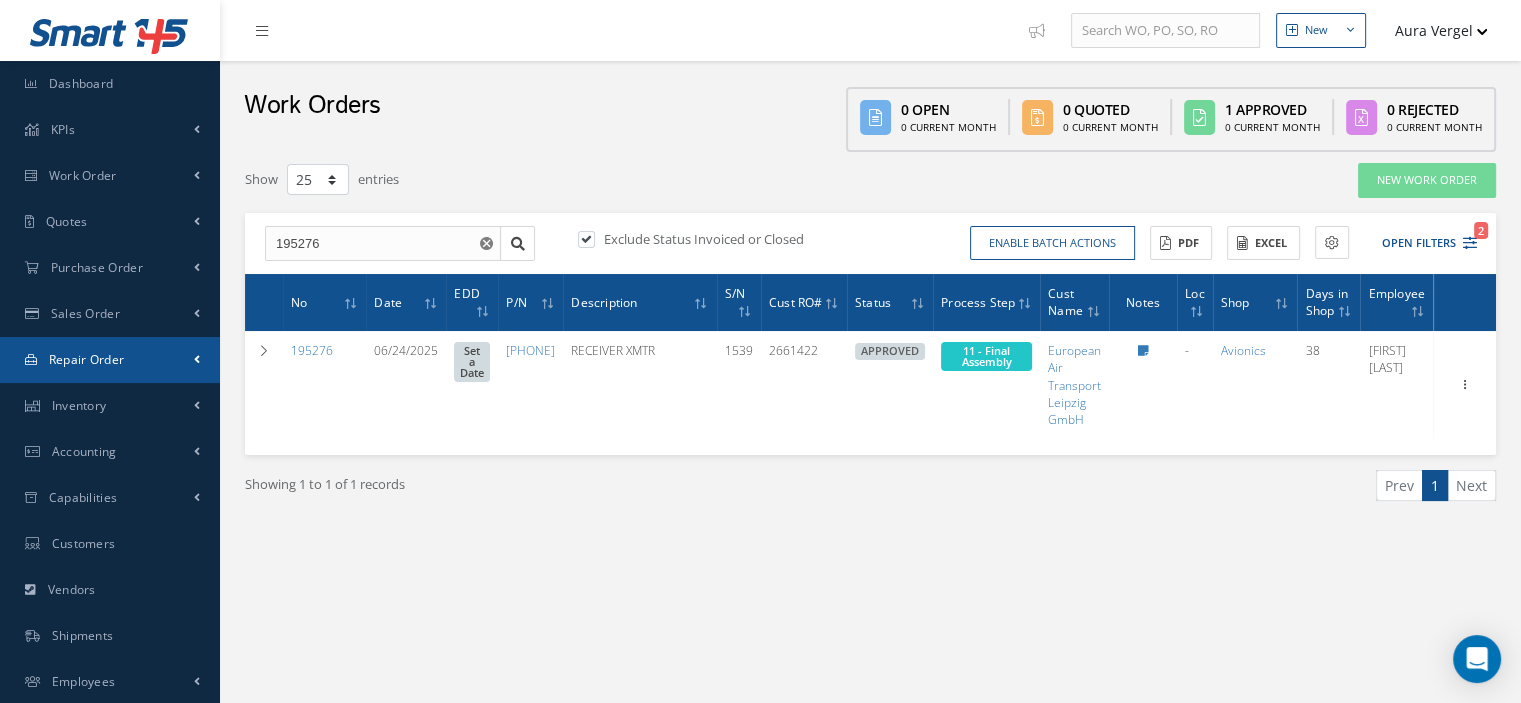 click on "Repair Order" at bounding box center (87, 359) 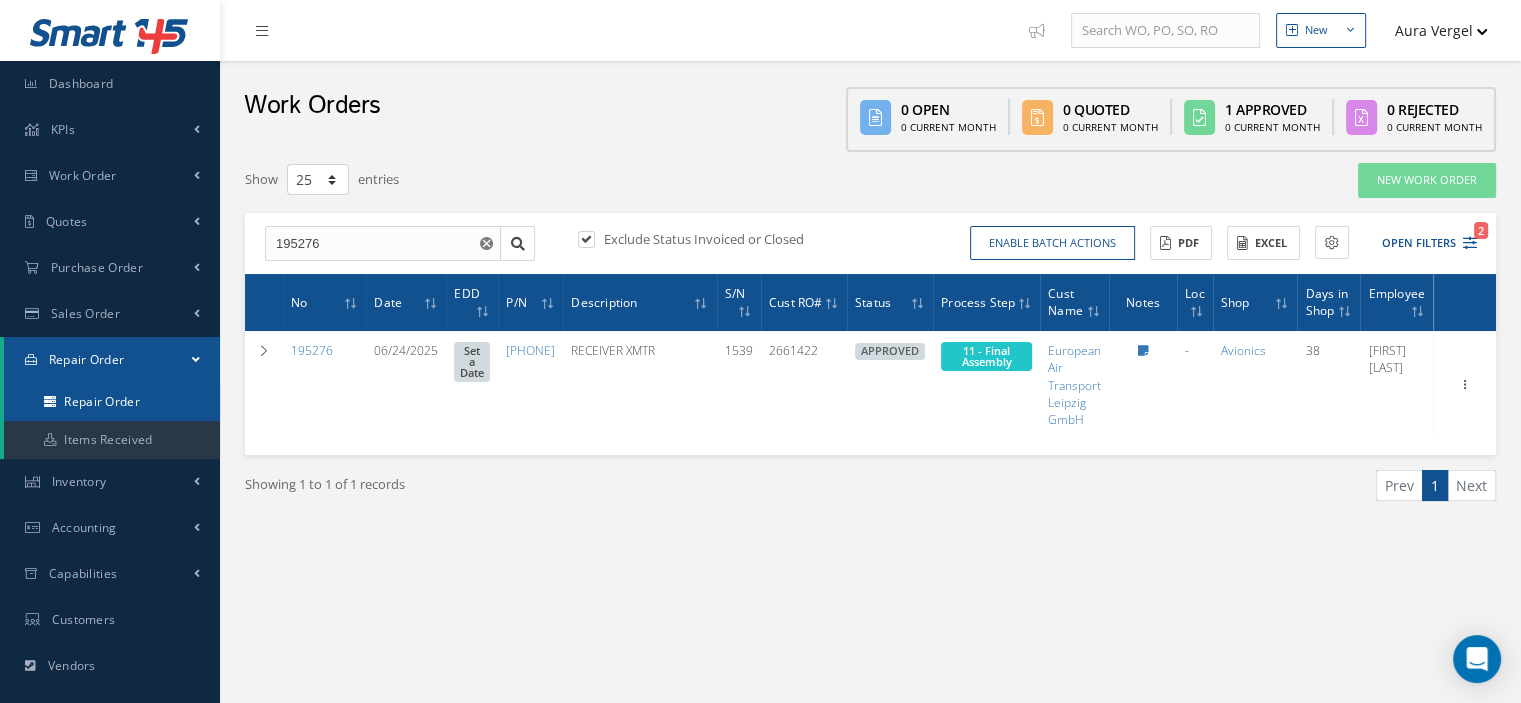 click on "Repair Order" at bounding box center [112, 402] 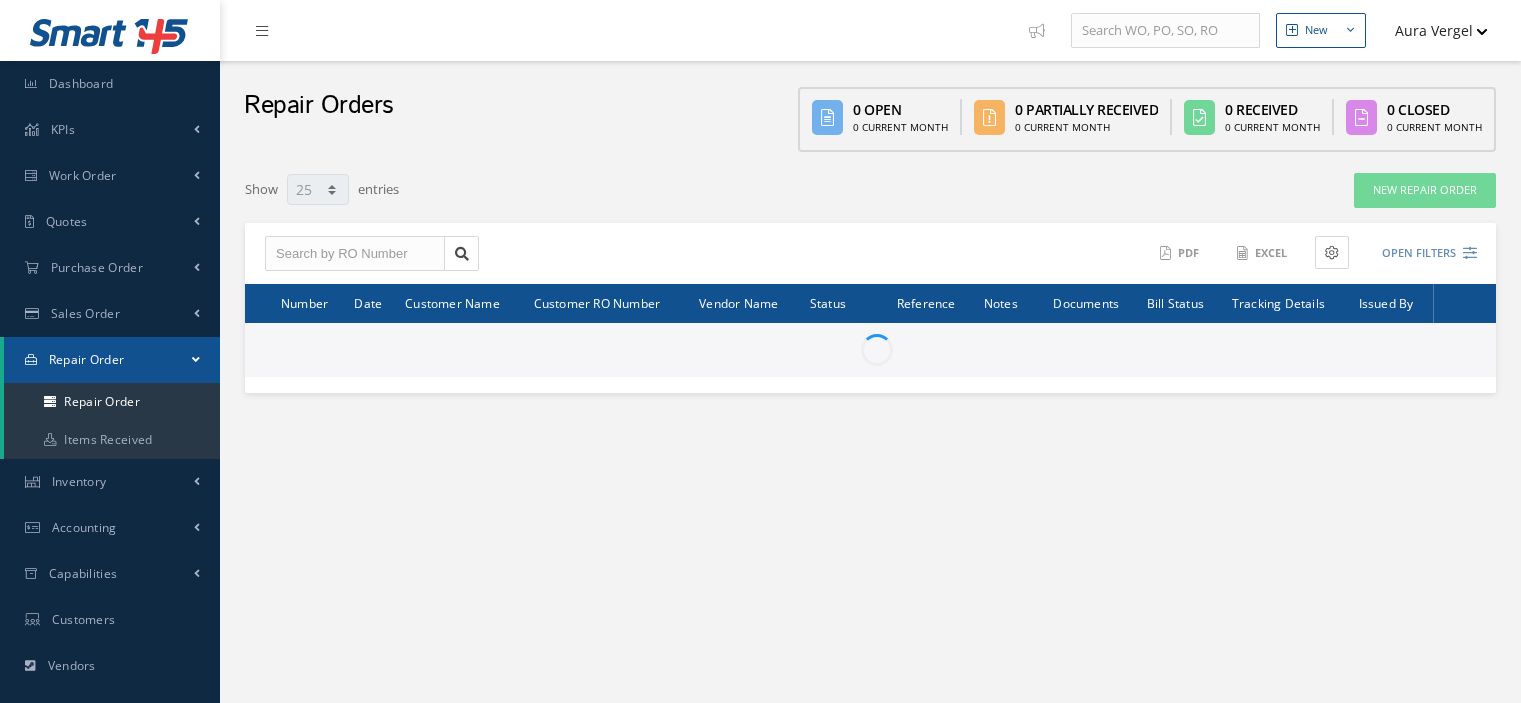 select on "25" 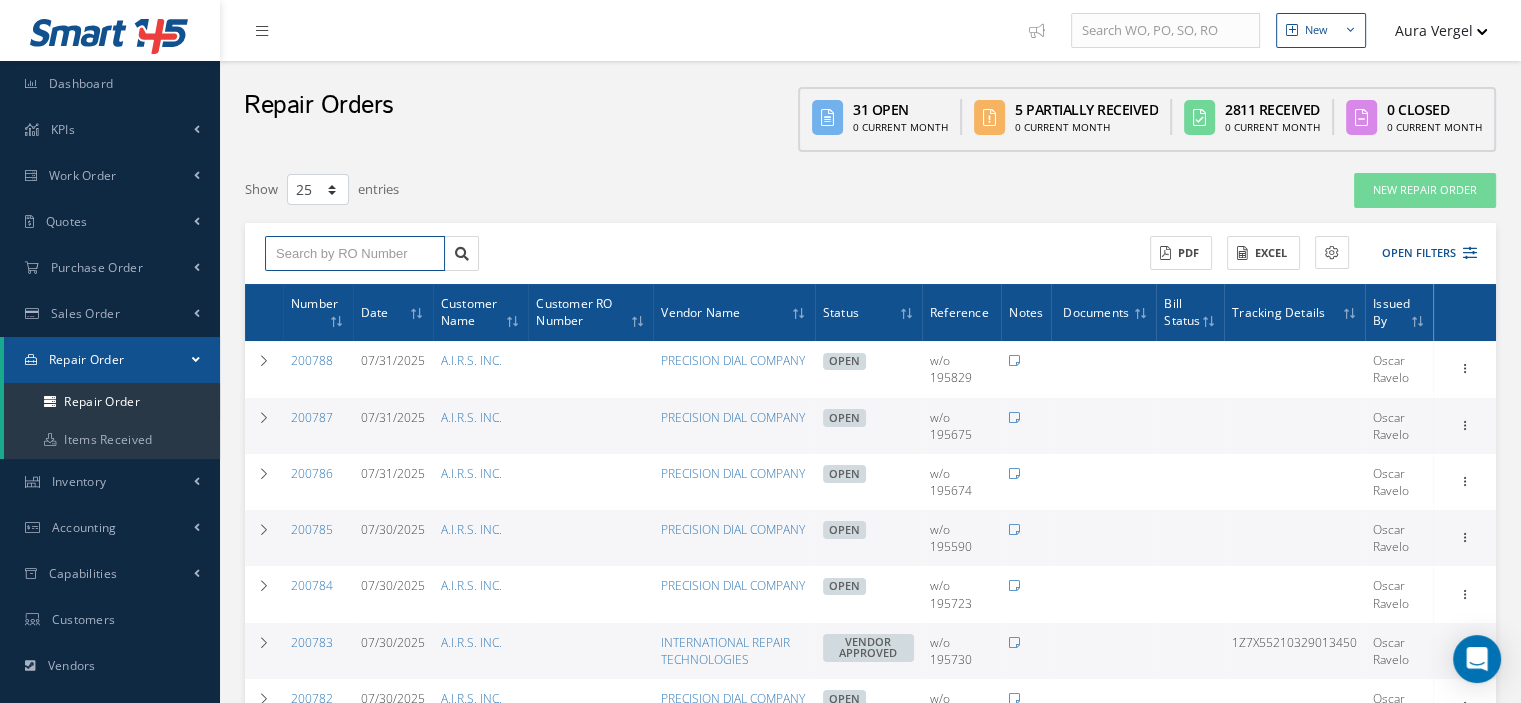 click at bounding box center (355, 254) 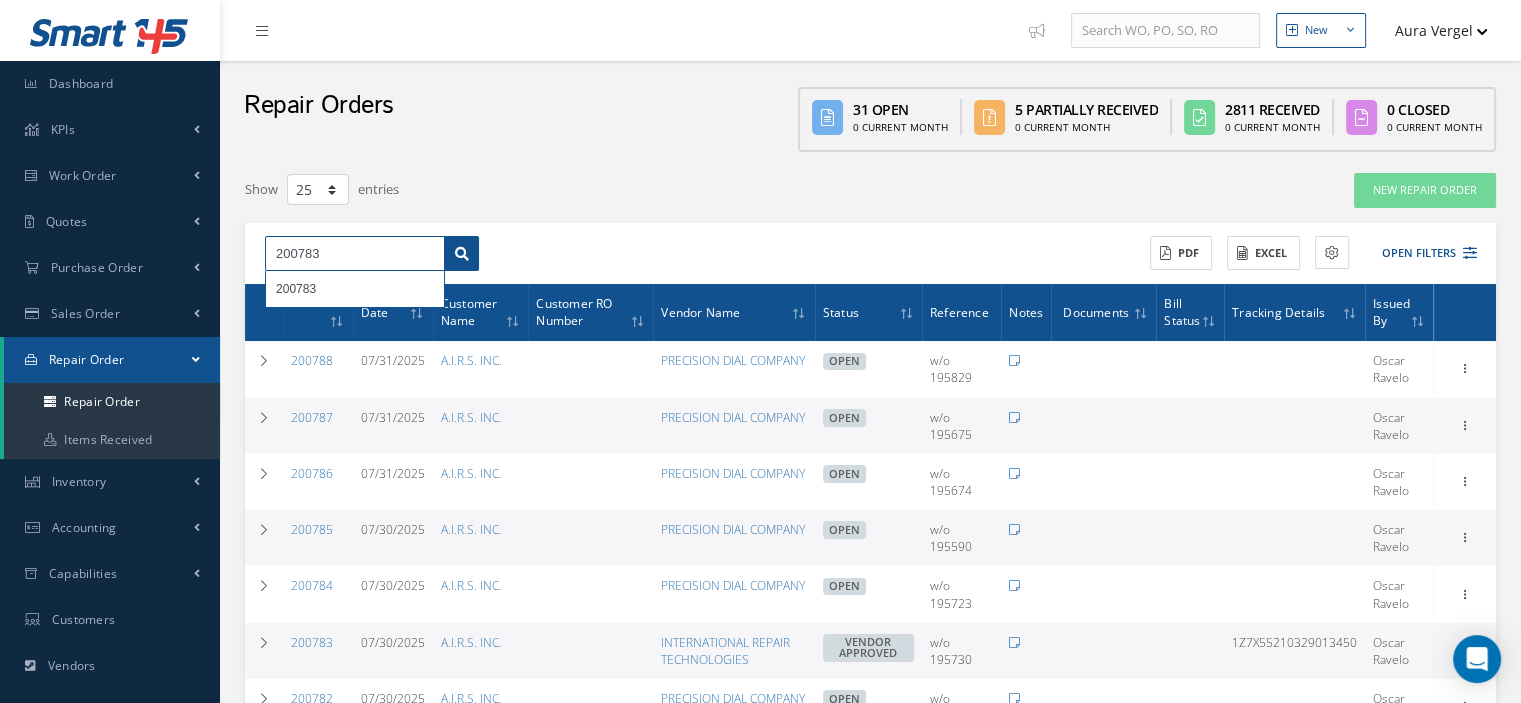 type on "200783" 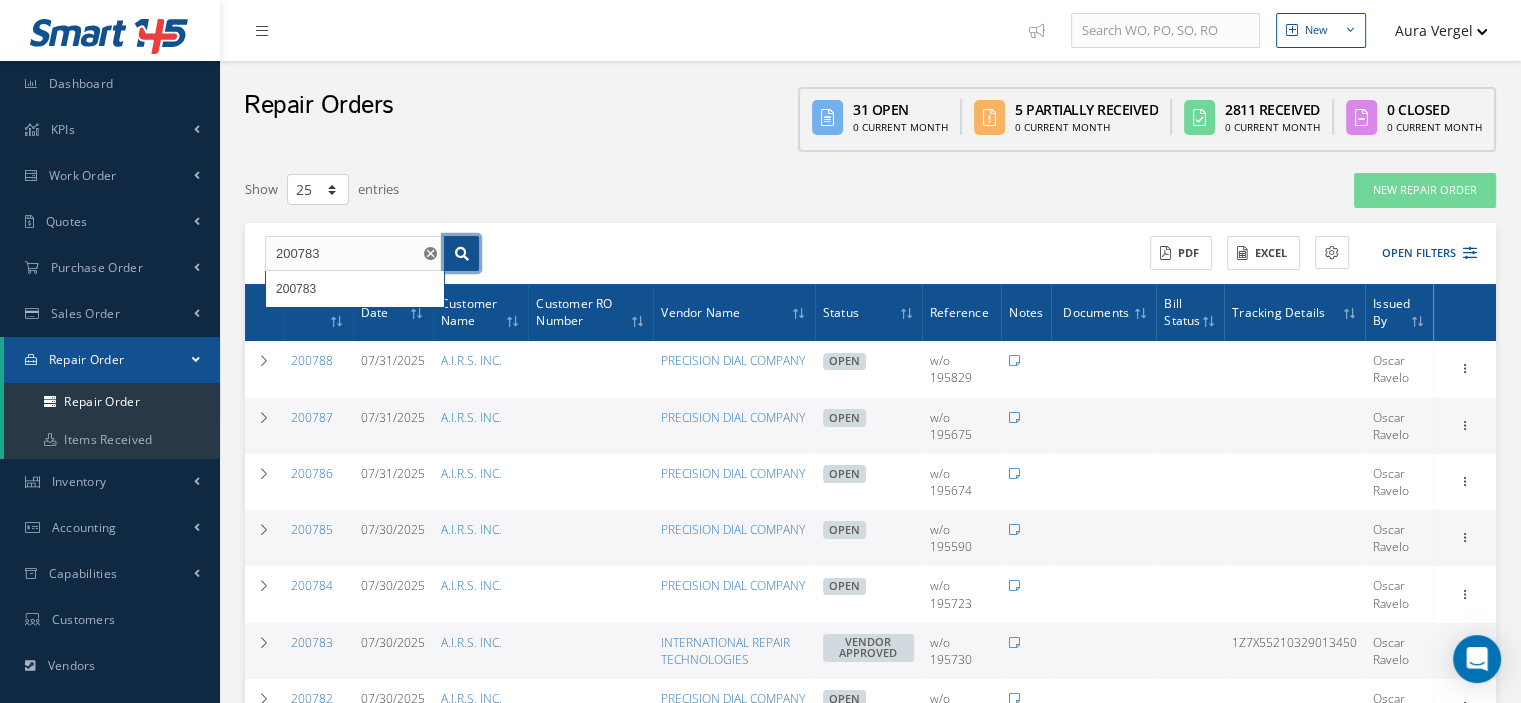 click at bounding box center (462, 254) 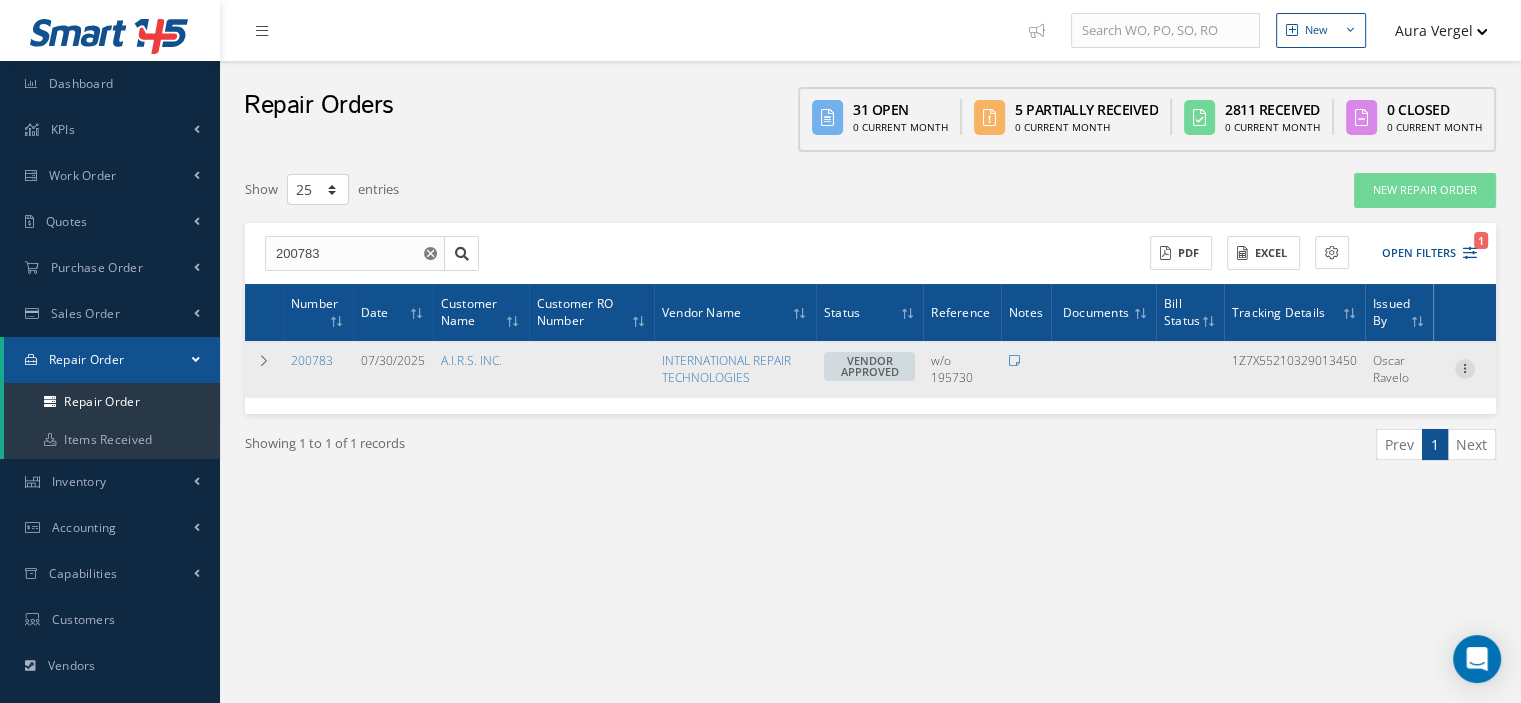 click at bounding box center (1465, 367) 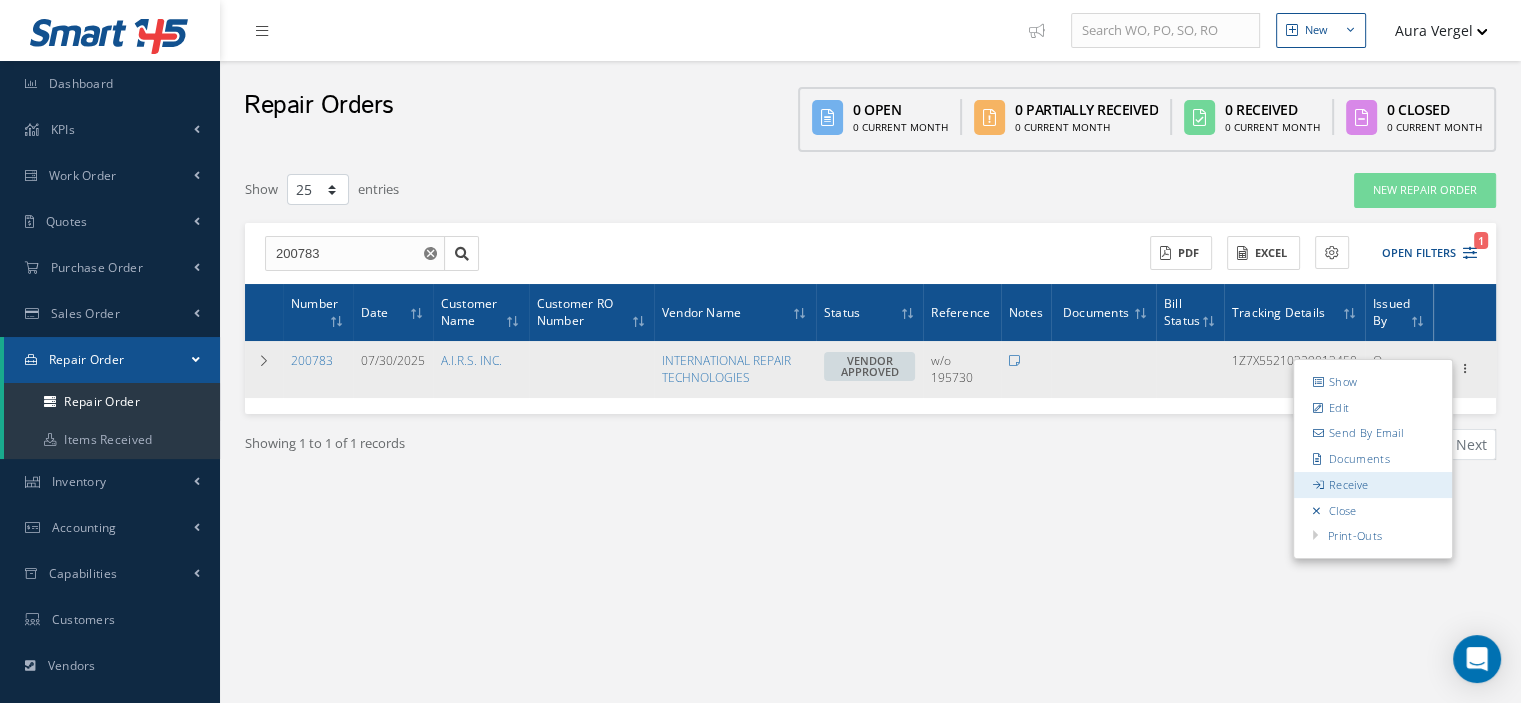 click on "Receive" at bounding box center (1373, 485) 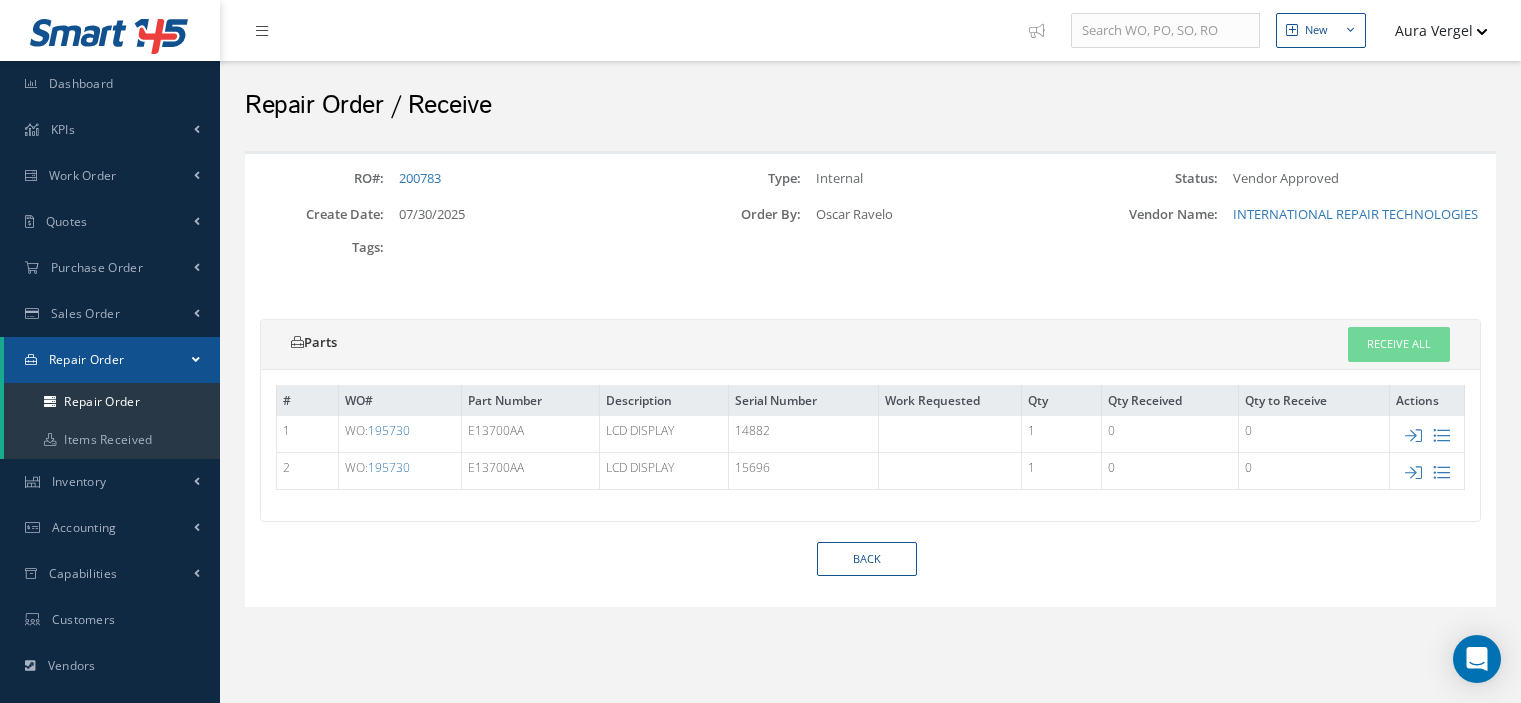 scroll, scrollTop: 0, scrollLeft: 0, axis: both 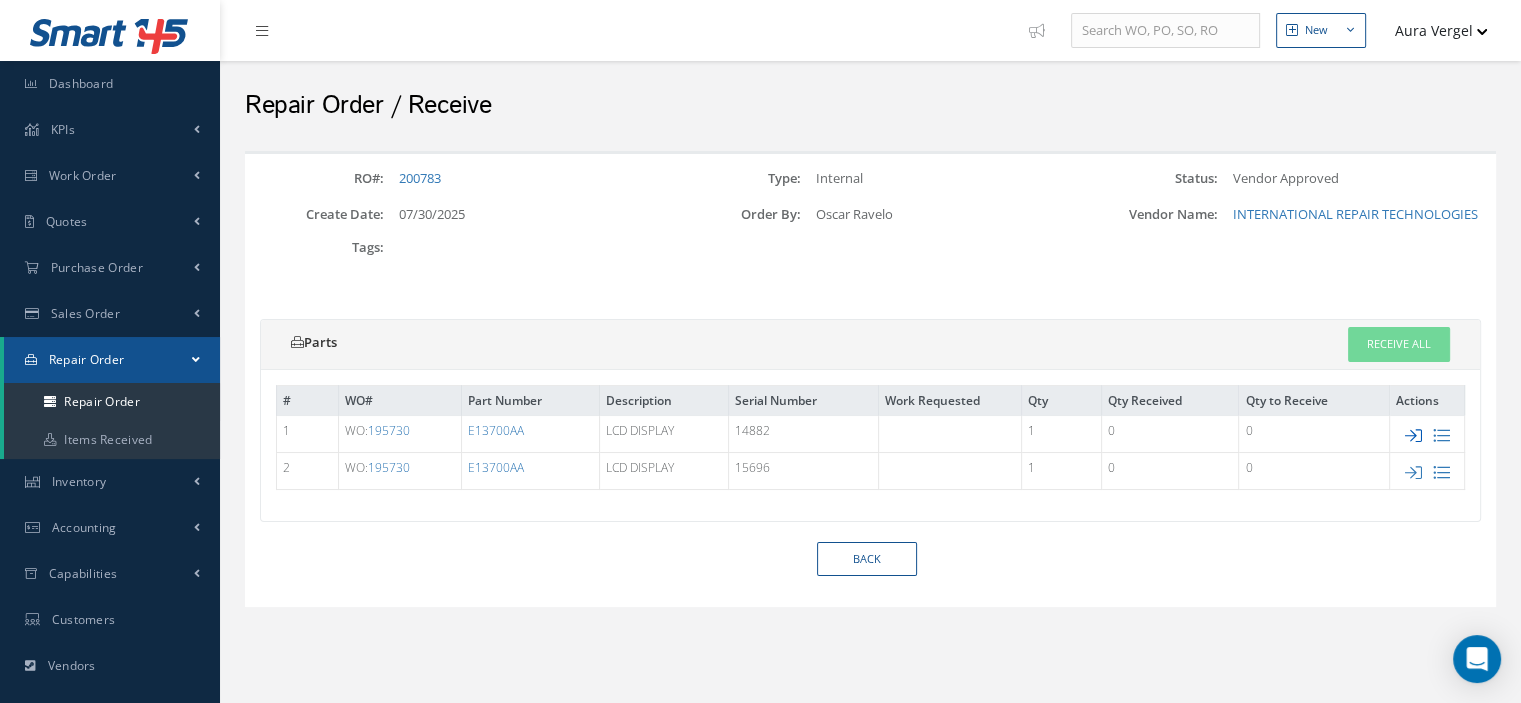 click at bounding box center [1413, 435] 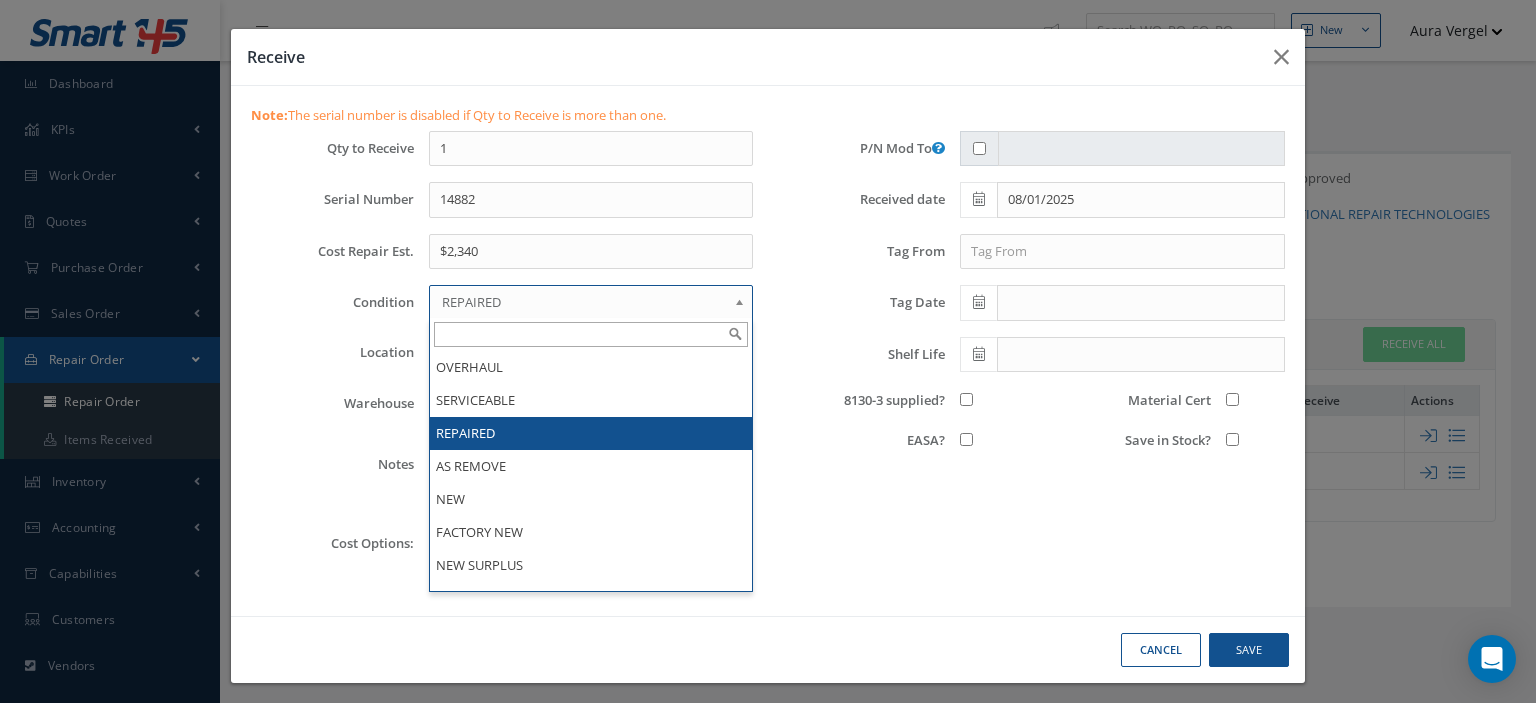 click on "REPAIRED" at bounding box center (584, 302) 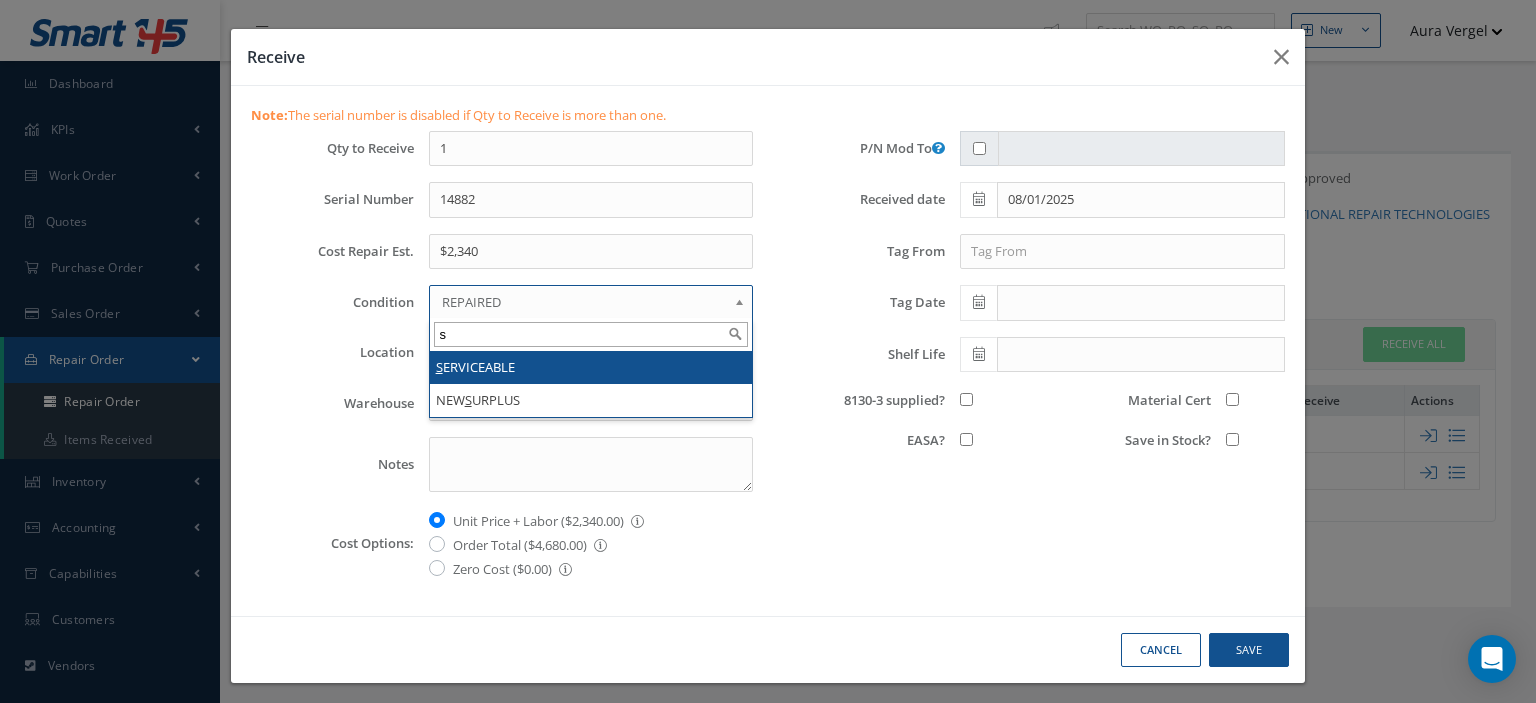 type on "s" 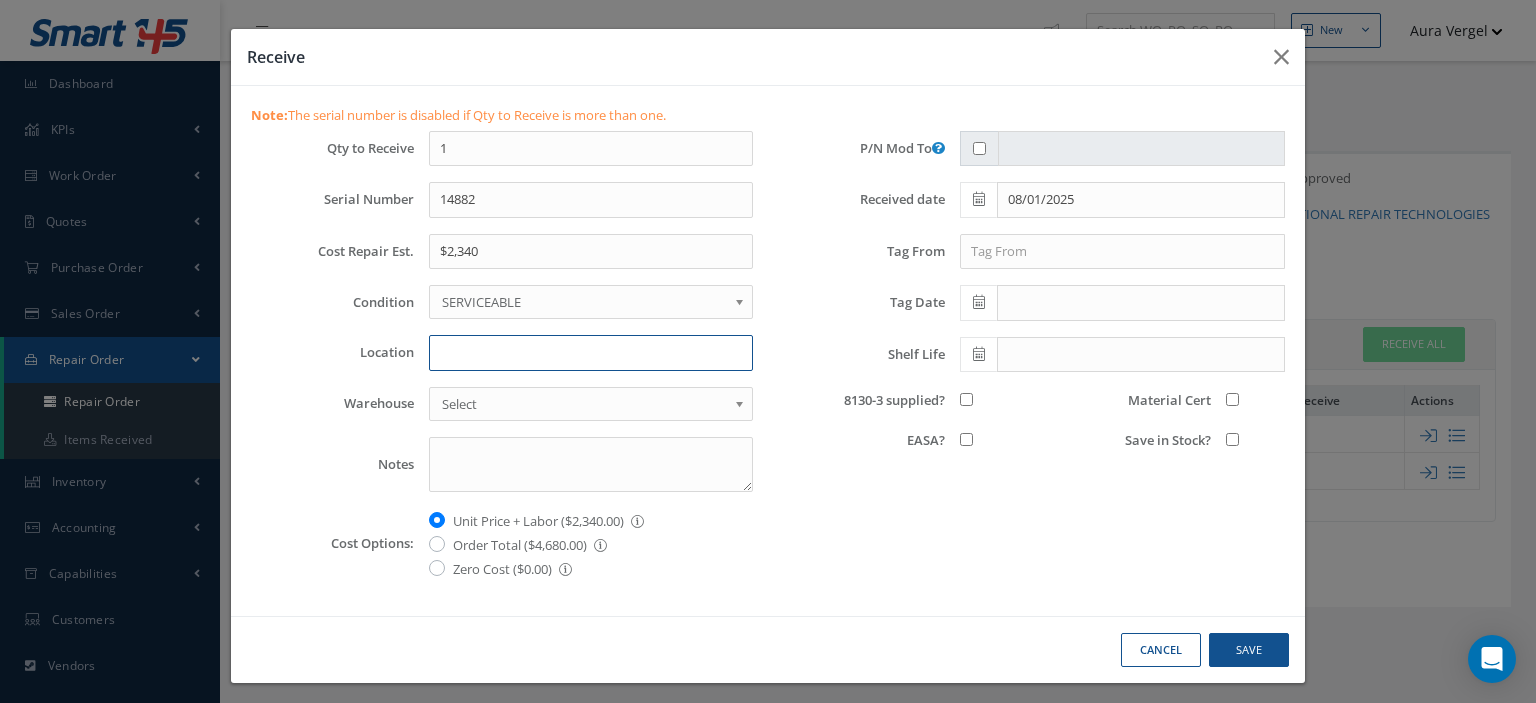 click on "Location" at bounding box center [591, 353] 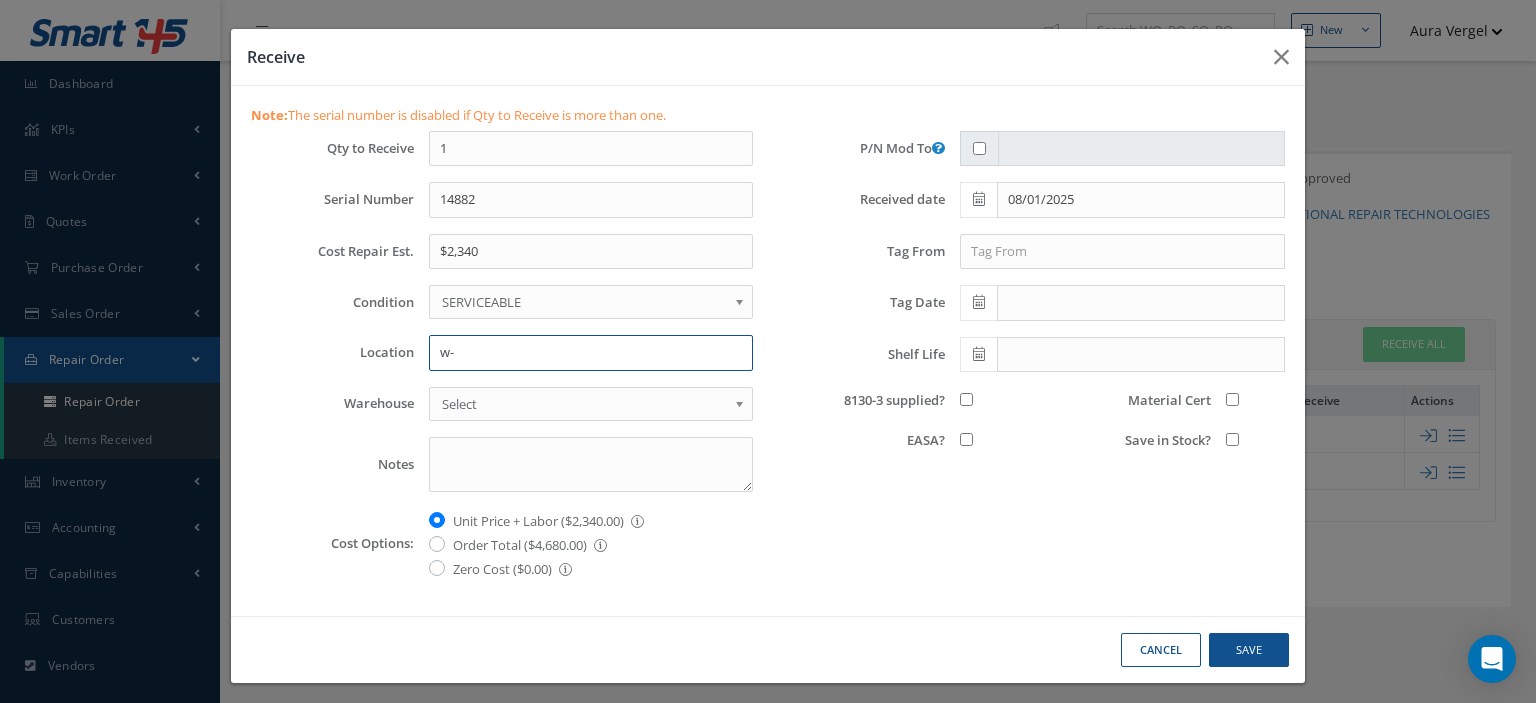 type on "w" 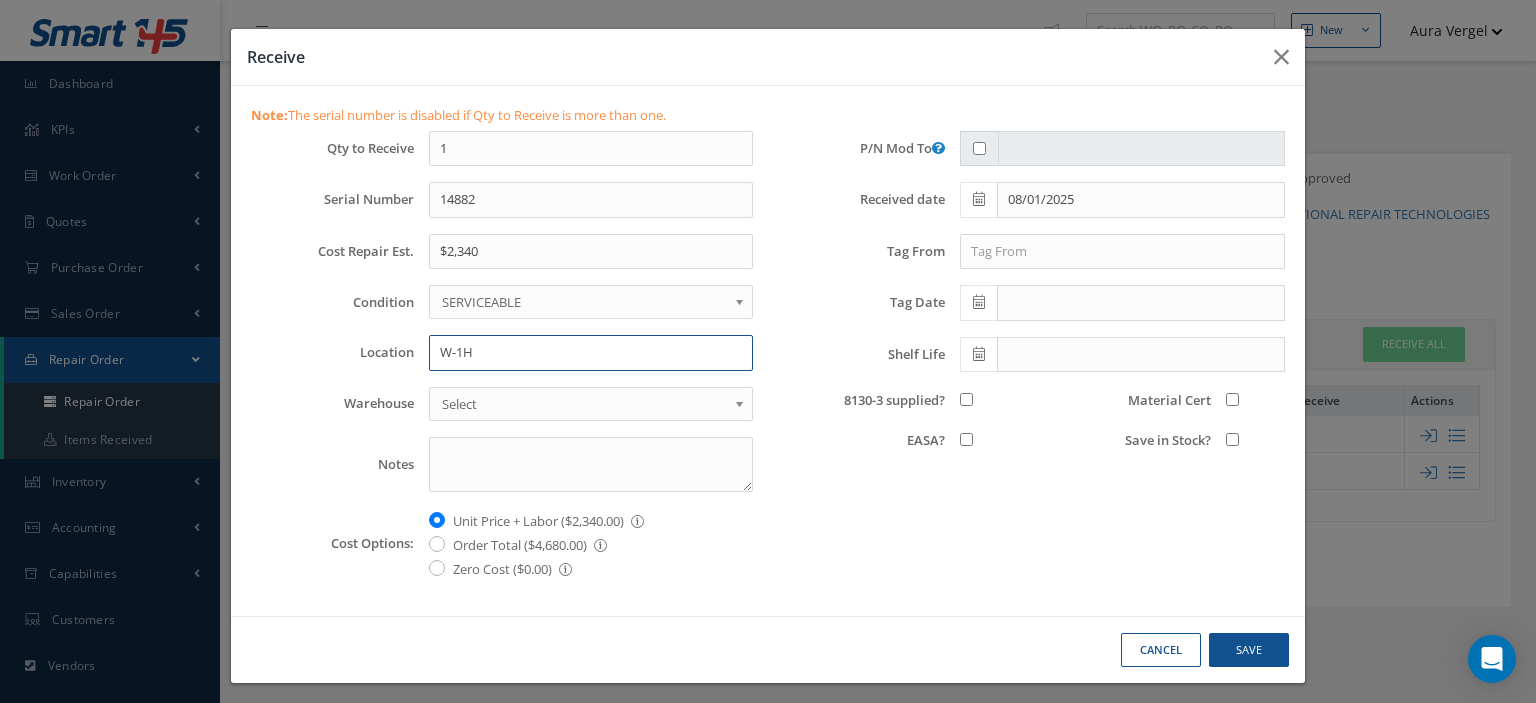 type on "W-1H" 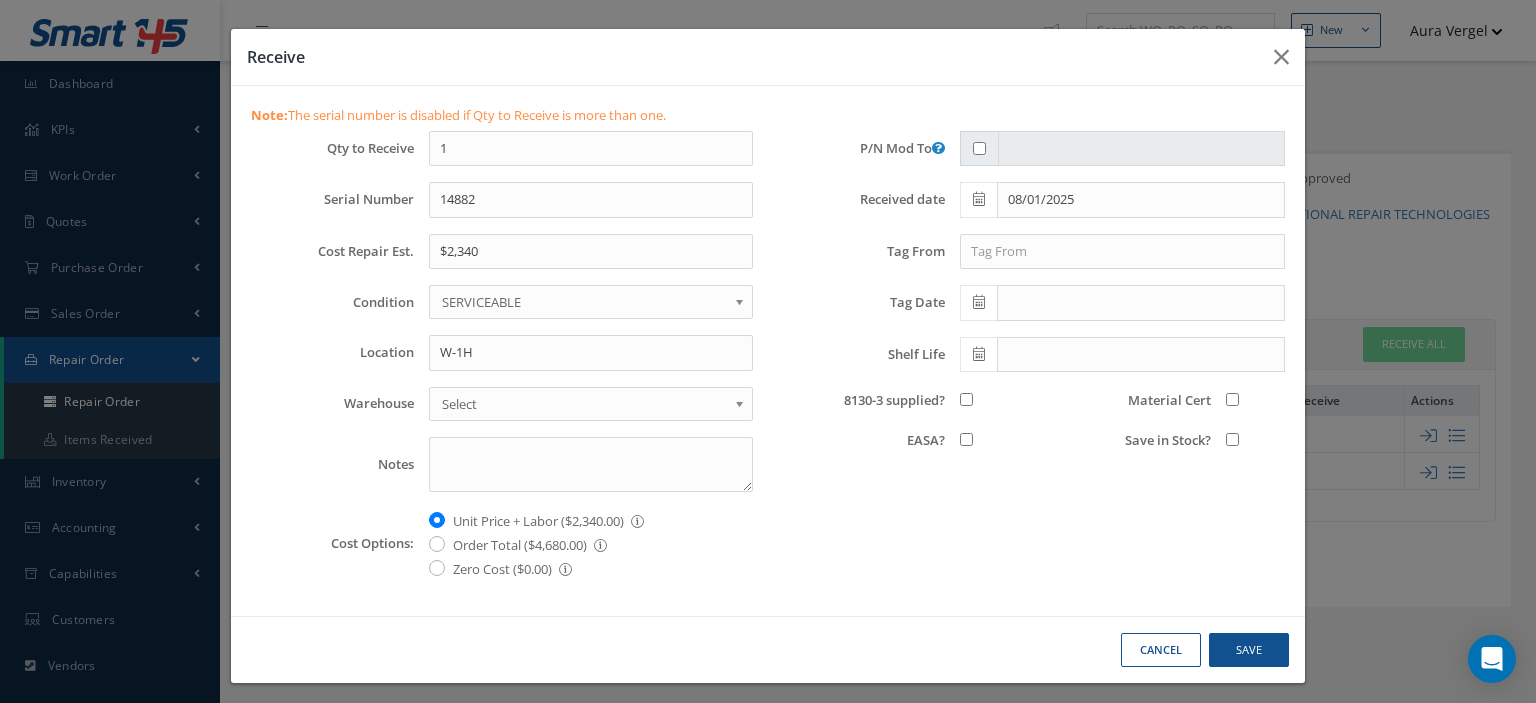 click on "8130-3 supplied?" at bounding box center [966, 399] 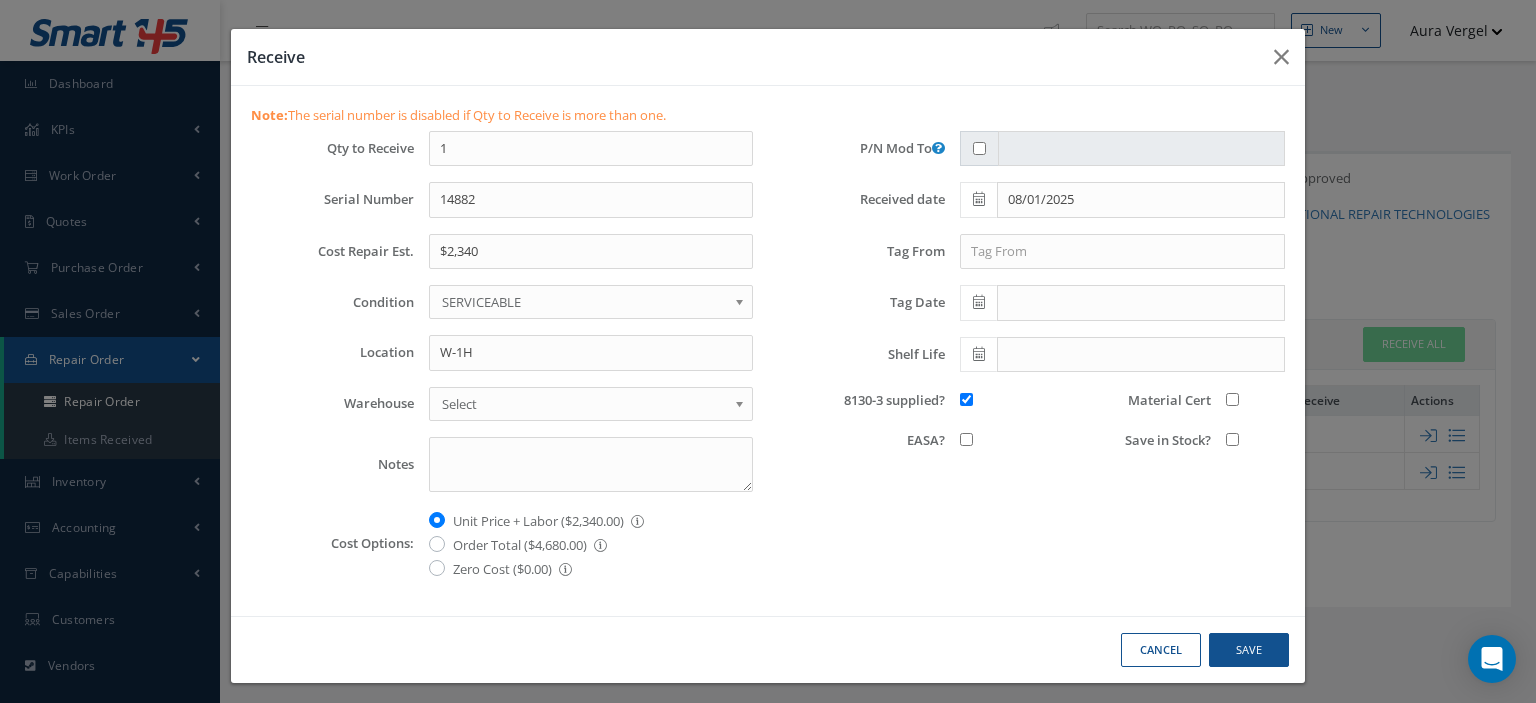 click on "Save in Stock?" at bounding box center (1232, 439) 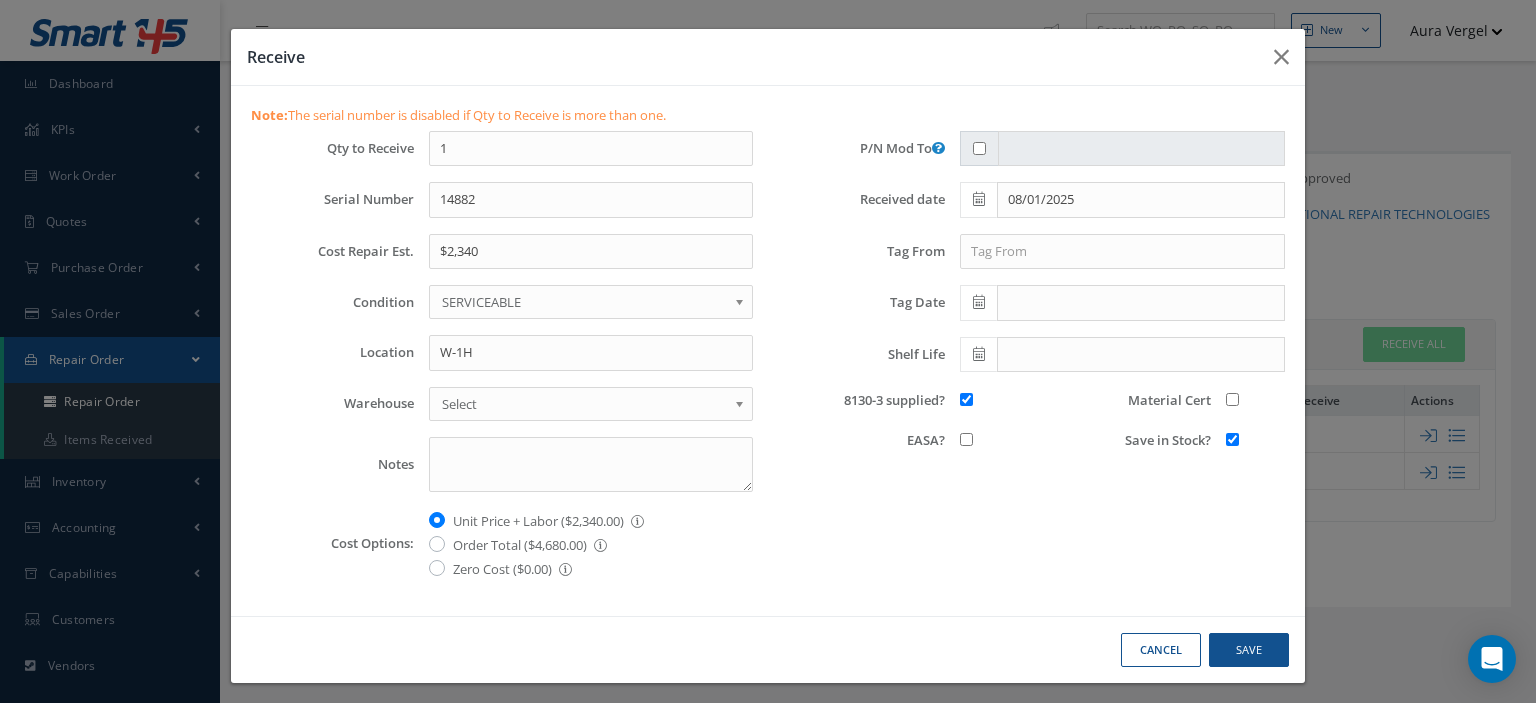 click on "Material Cert" at bounding box center [1232, 399] 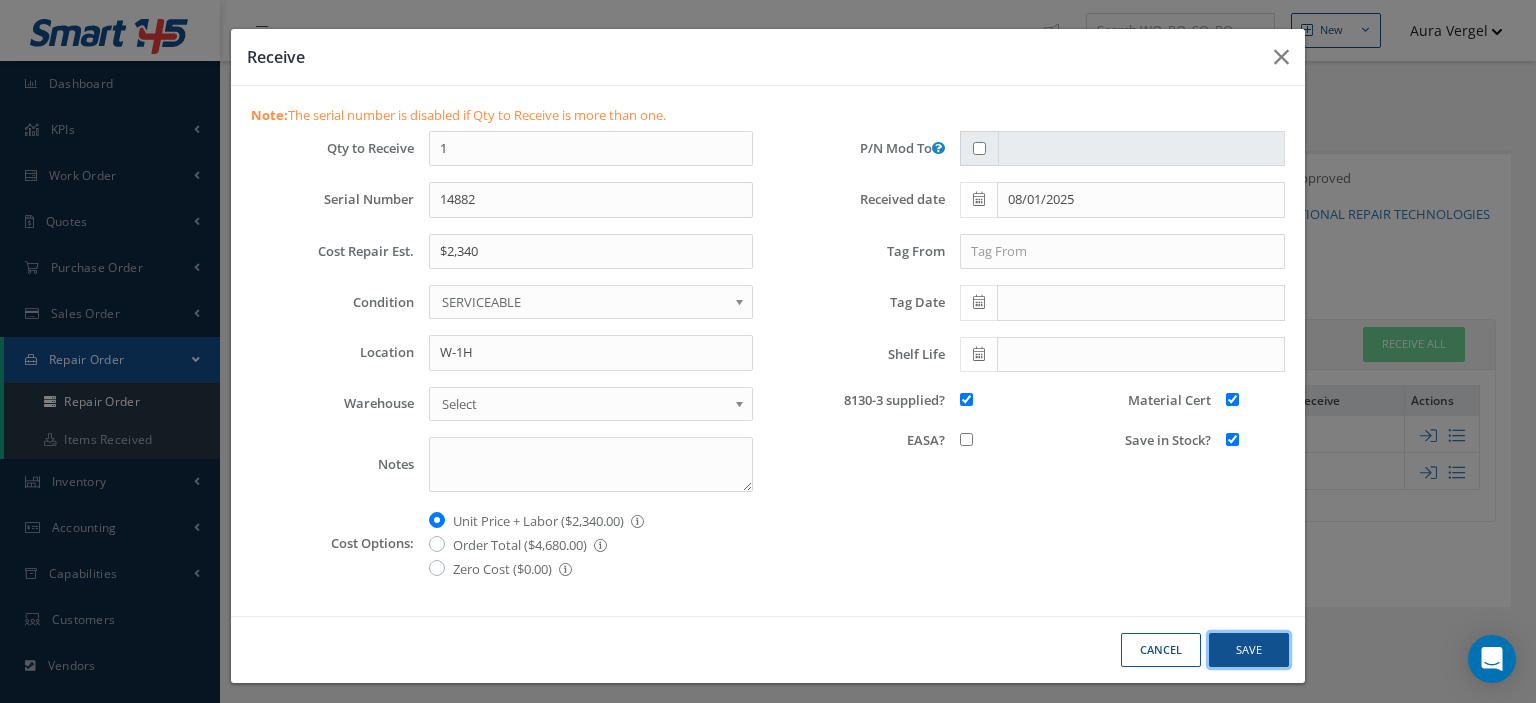 click on "Save" at bounding box center [1249, 650] 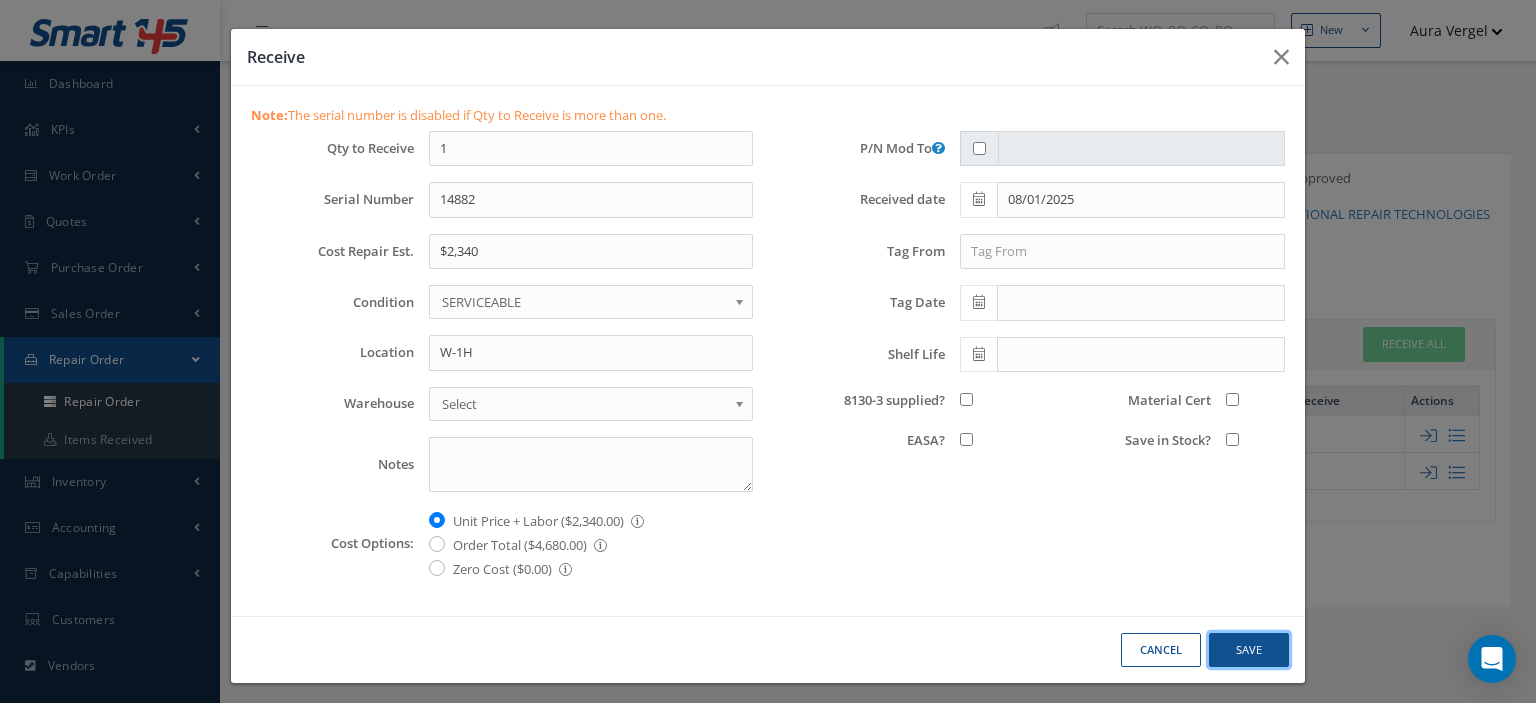type 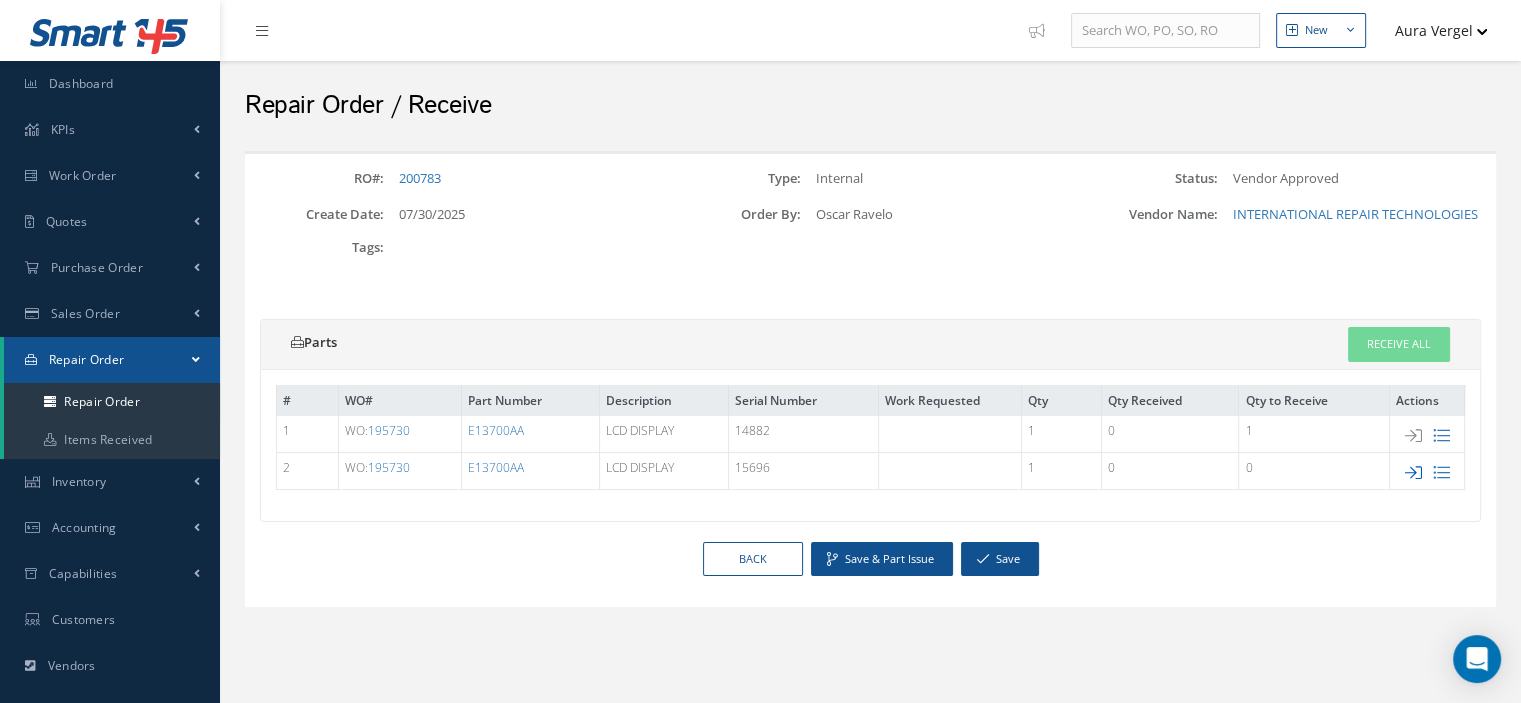 click at bounding box center [1413, 472] 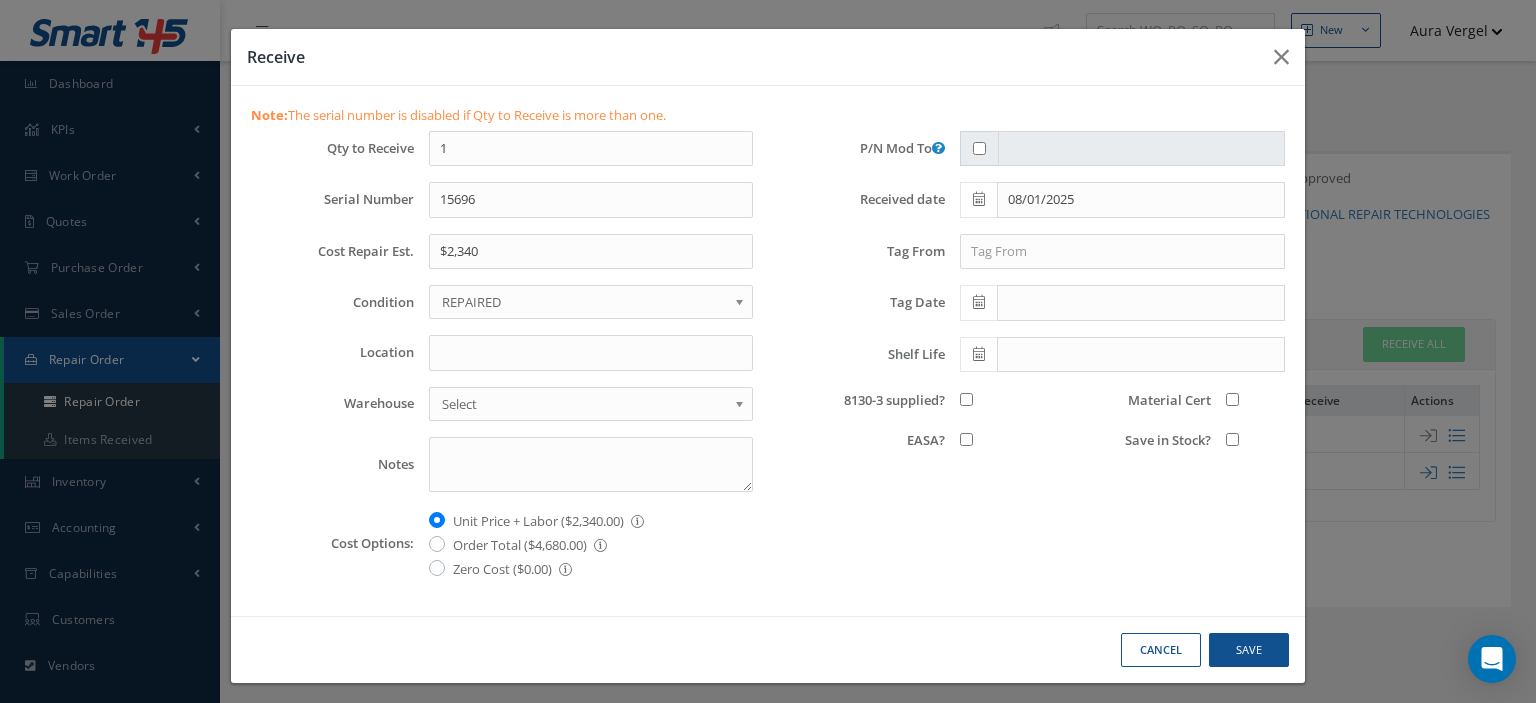 click on "REPAIRED" at bounding box center (584, 302) 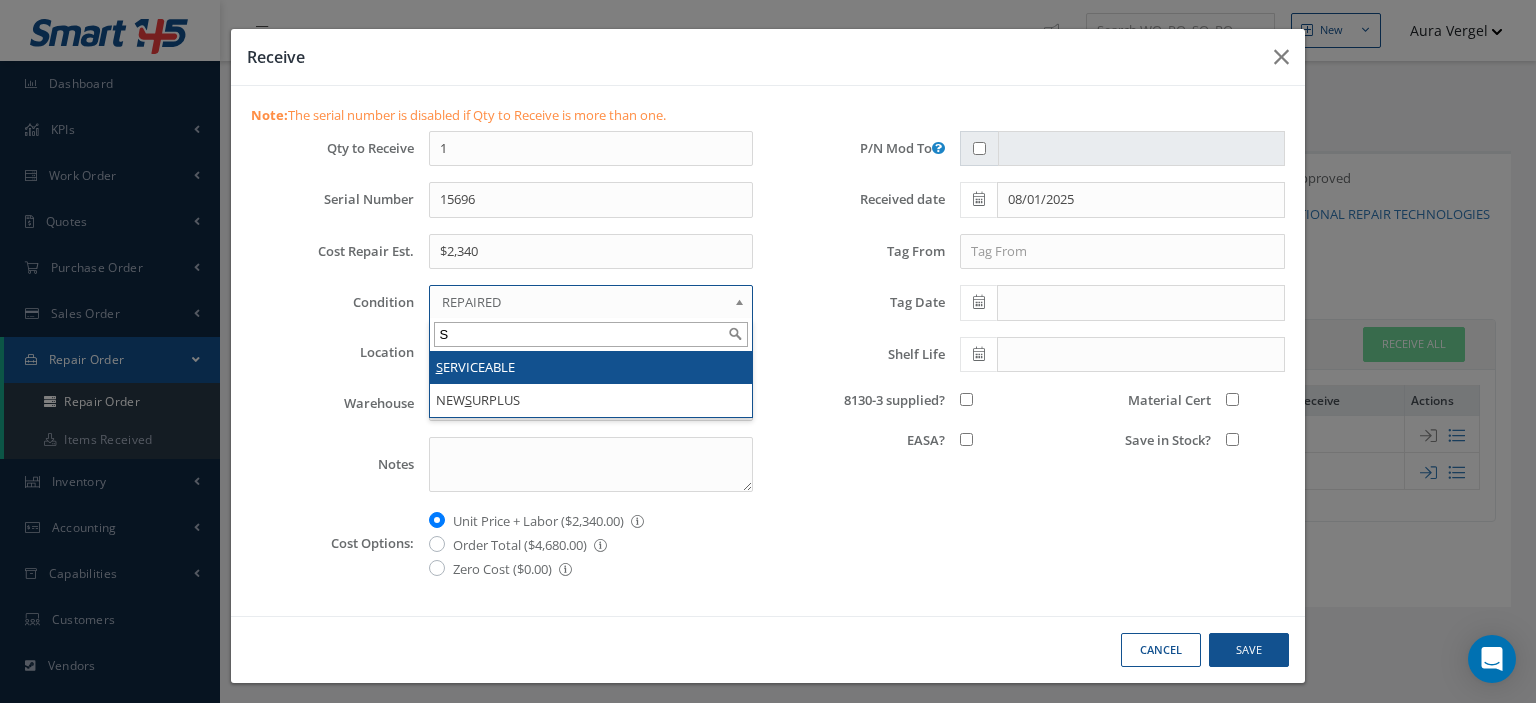 type on "S" 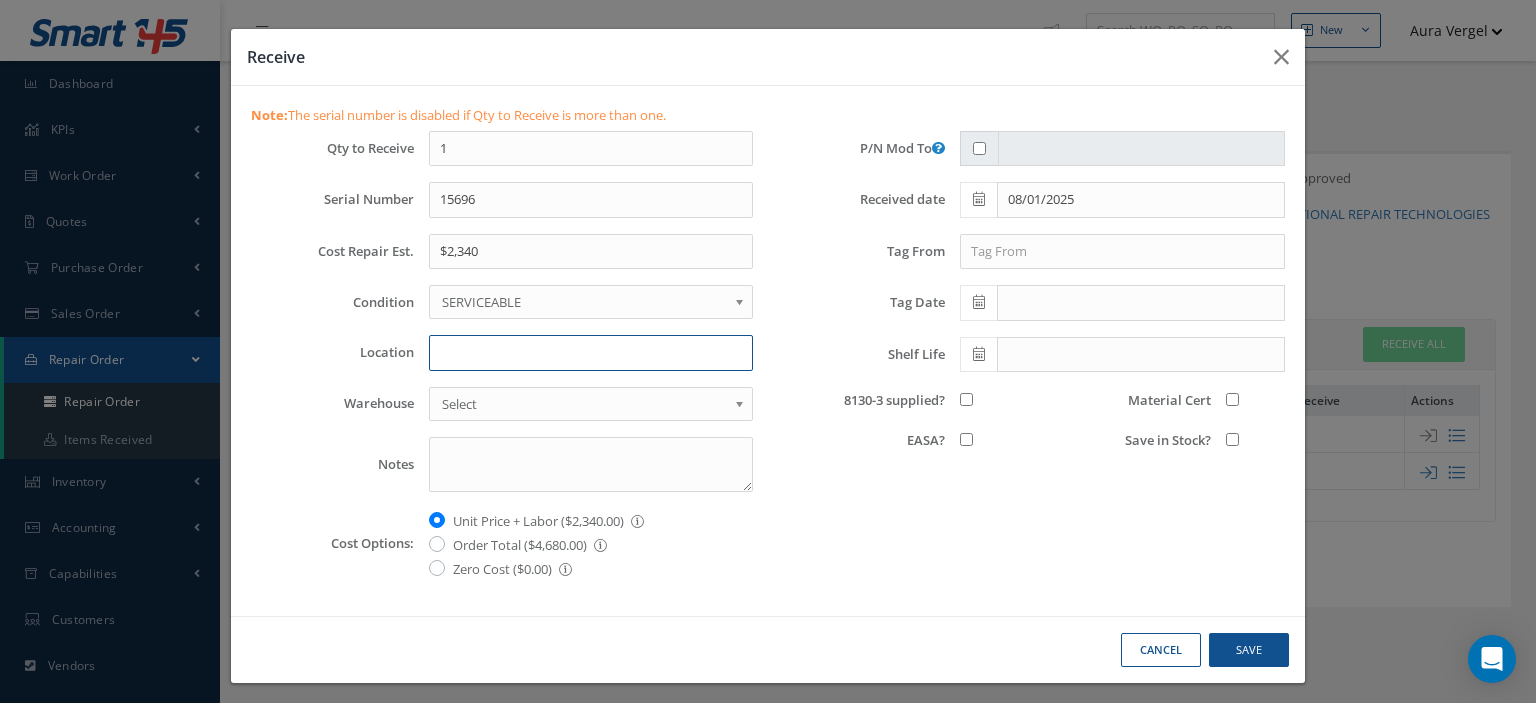 click on "Location" at bounding box center [591, 353] 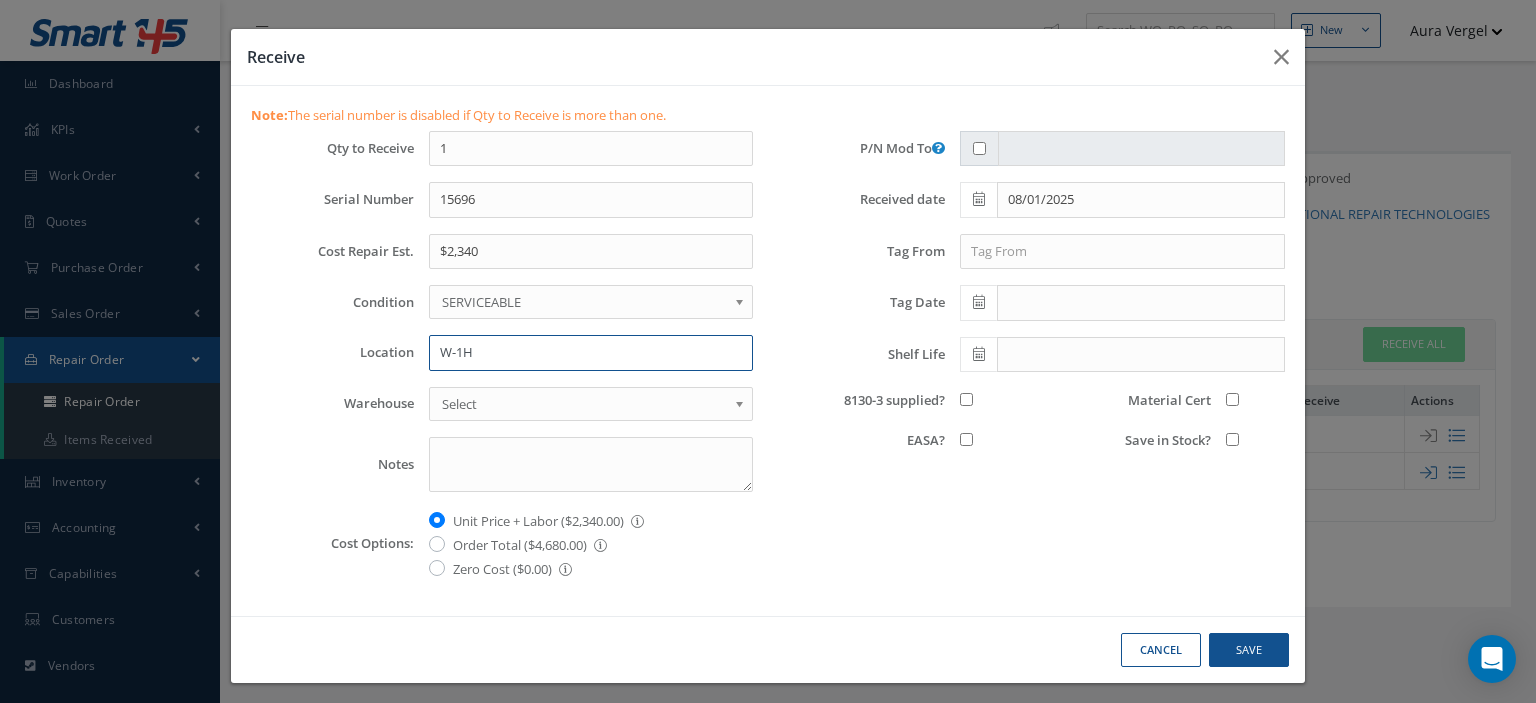 type on "W-1H" 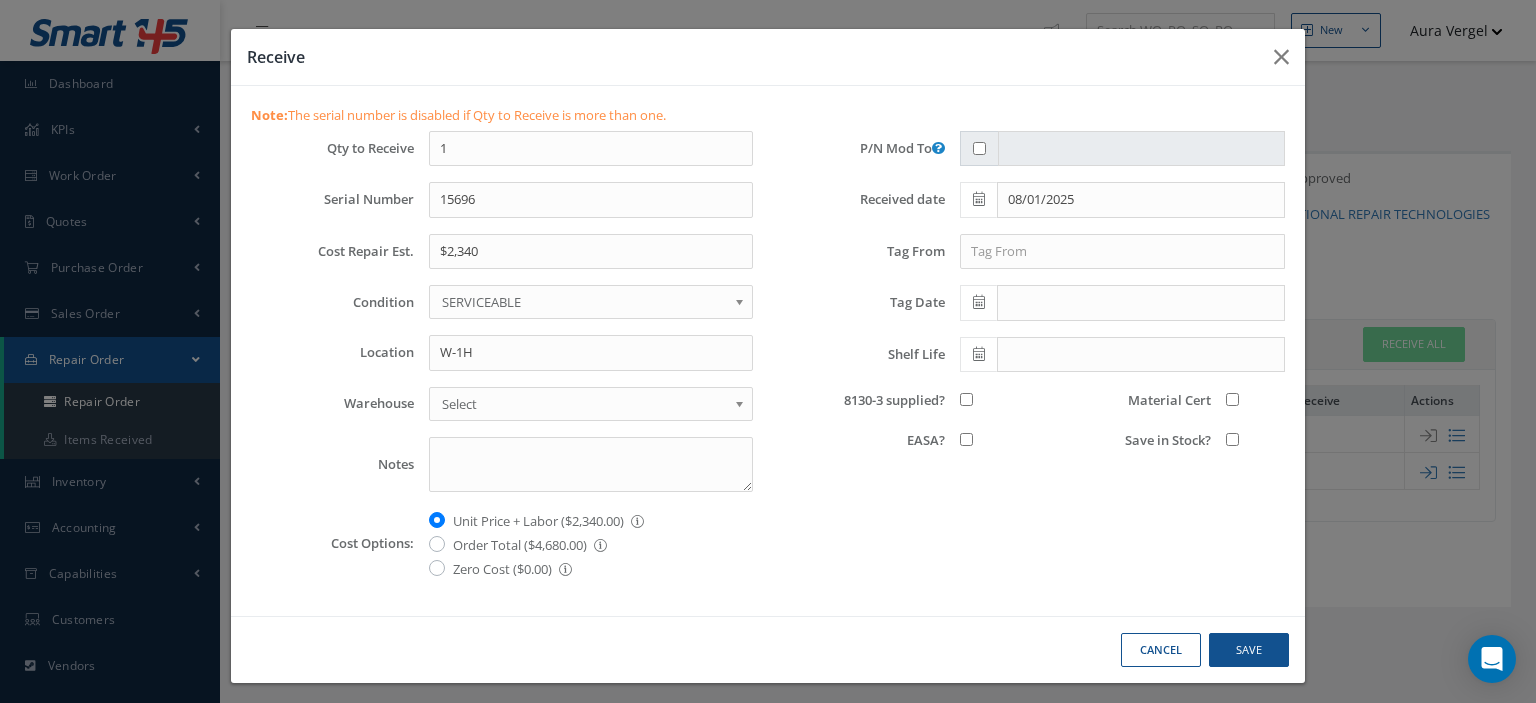 click on "8130-3 supplied?" at bounding box center (966, 399) 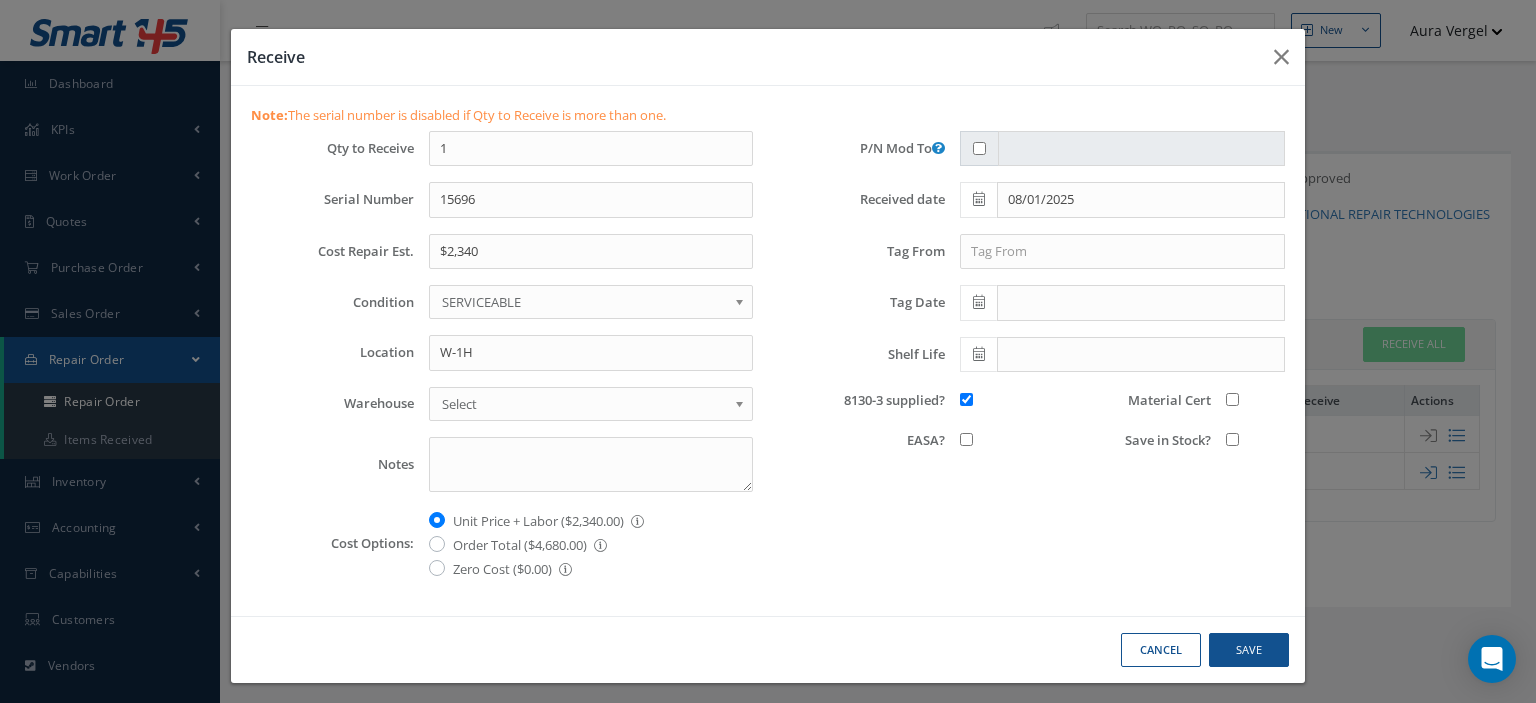 click on "EASA?" at bounding box center [966, 439] 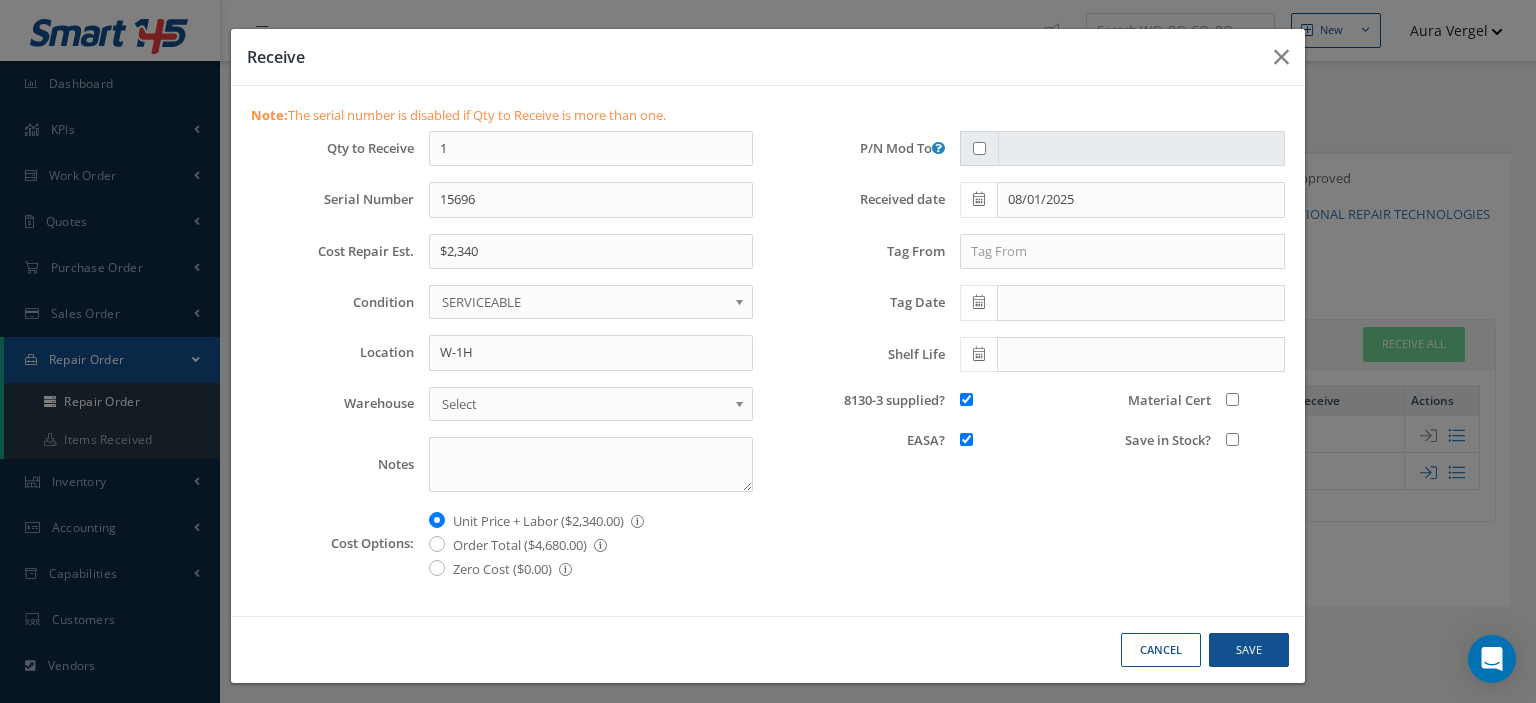 click on "Save in Stock?" at bounding box center [1232, 439] 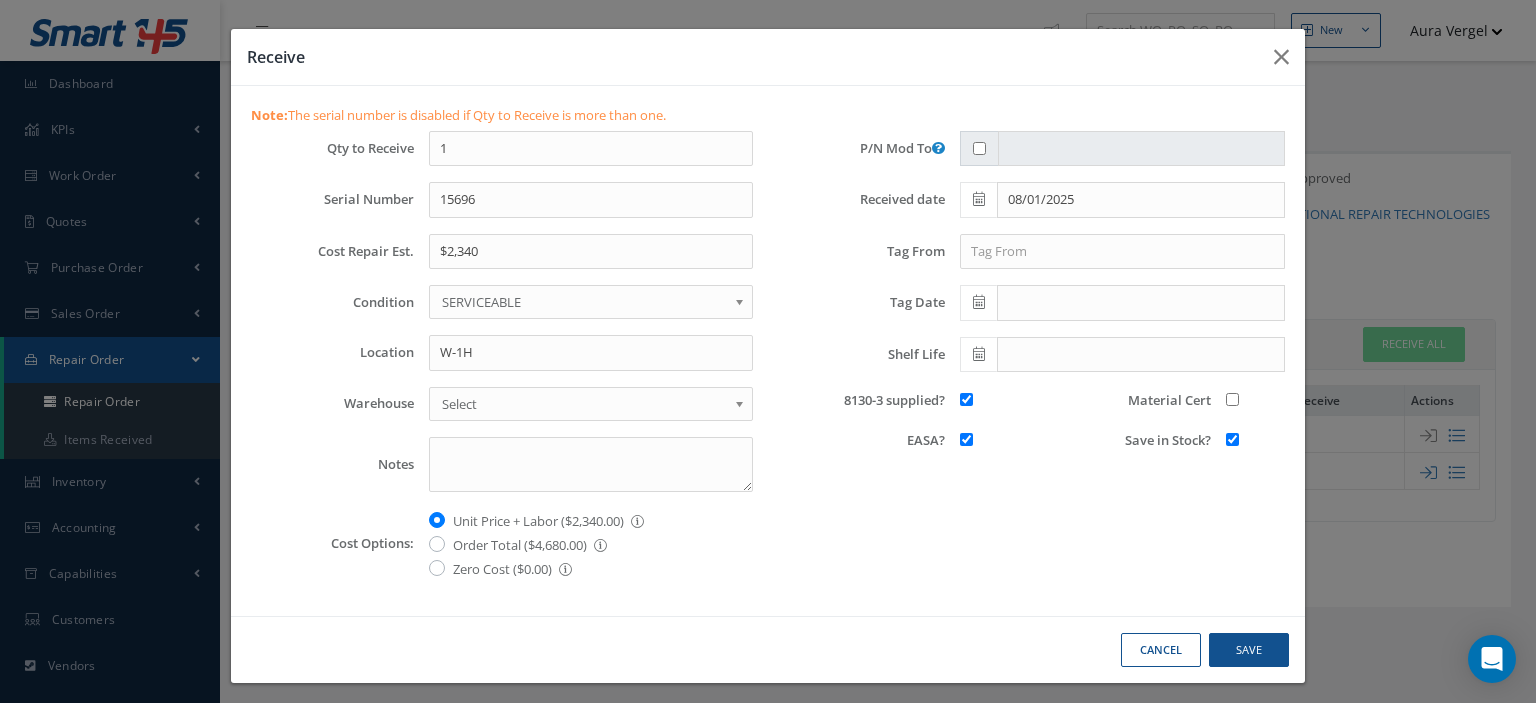 click on "Material Cert" at bounding box center (1232, 399) 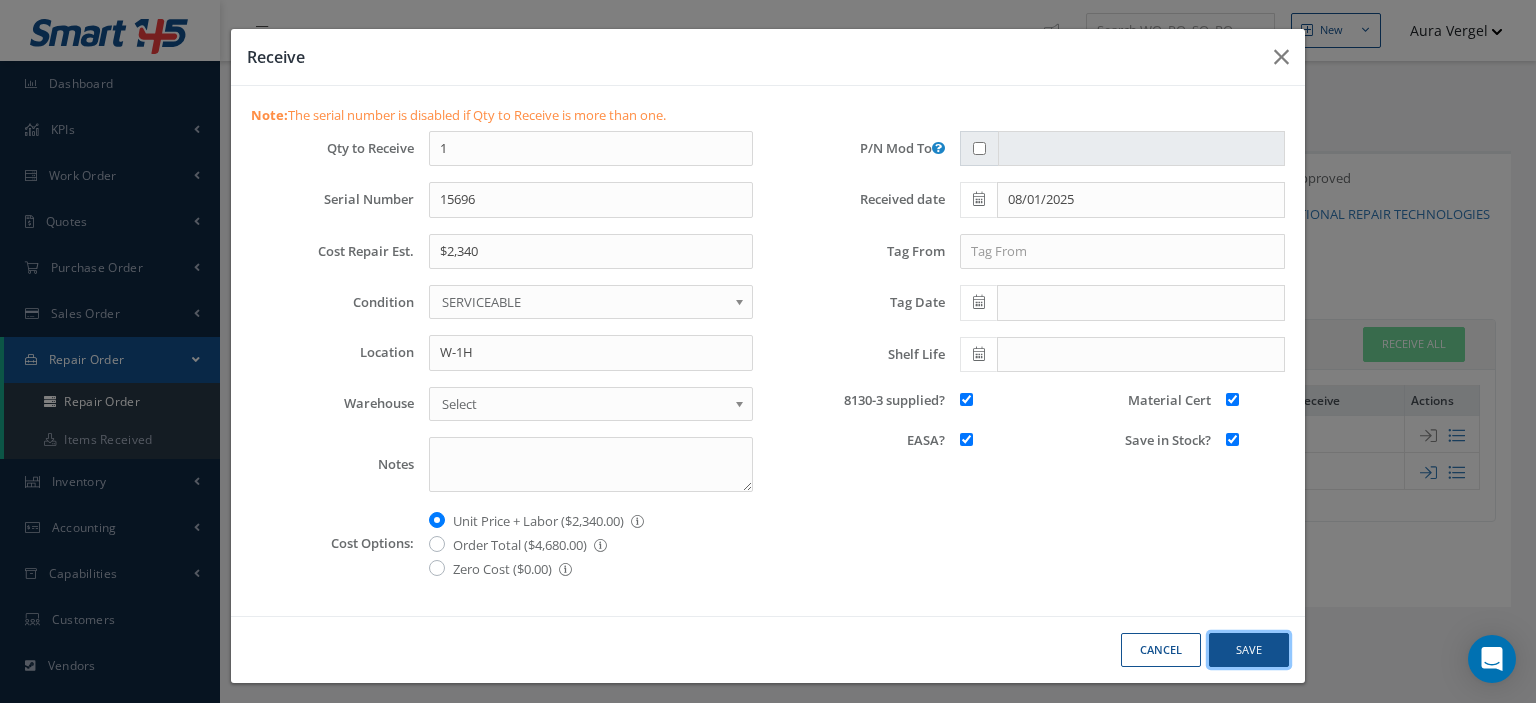 click on "Save" at bounding box center (1249, 650) 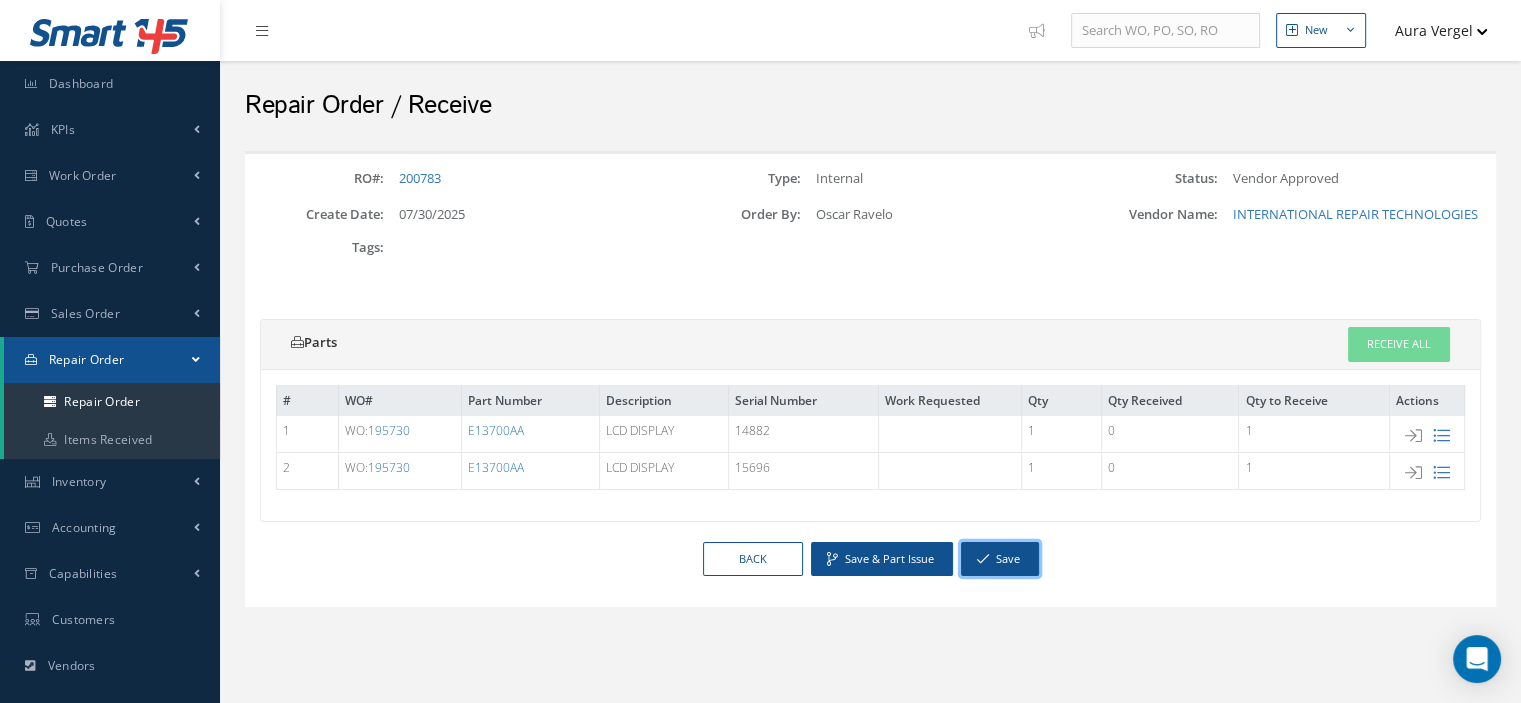 click on "Save" at bounding box center [1000, 559] 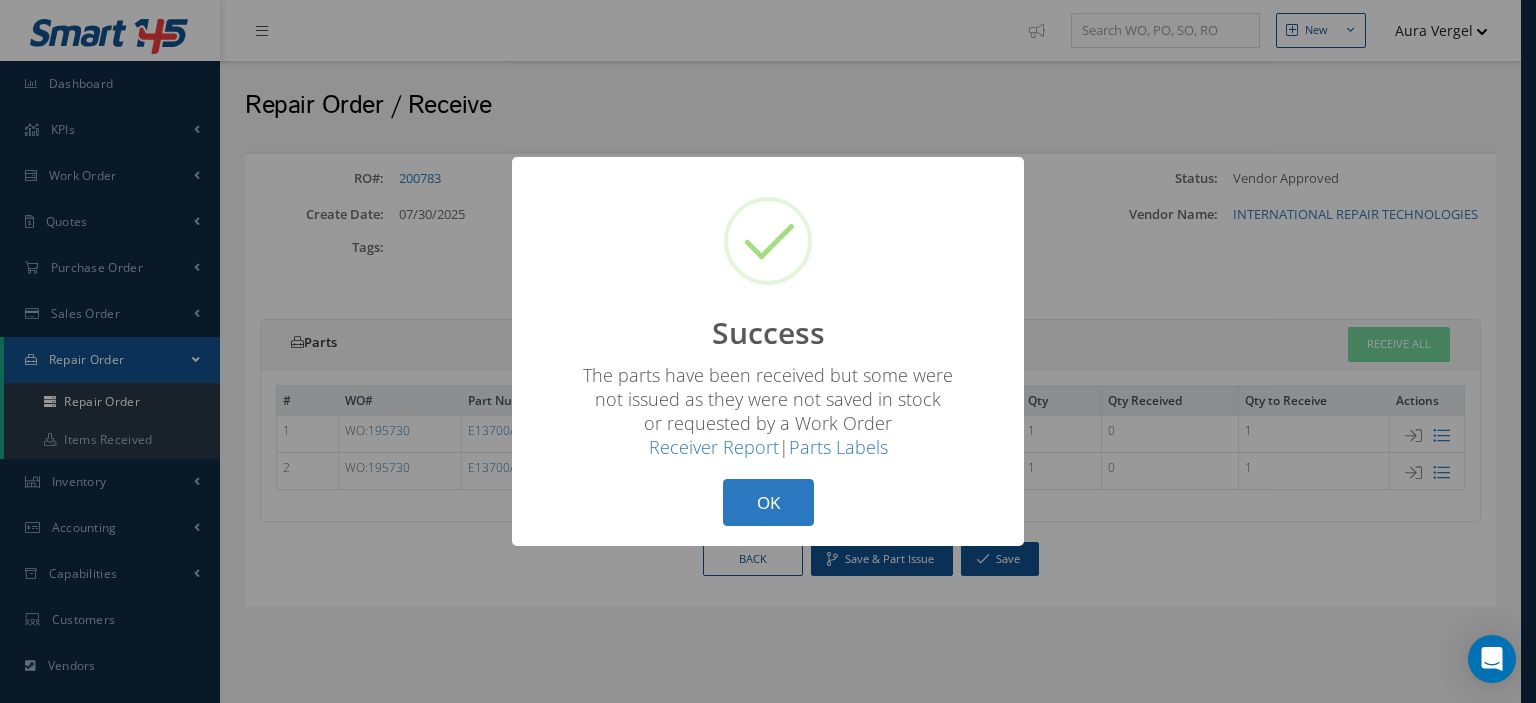 click on "OK" at bounding box center [768, 502] 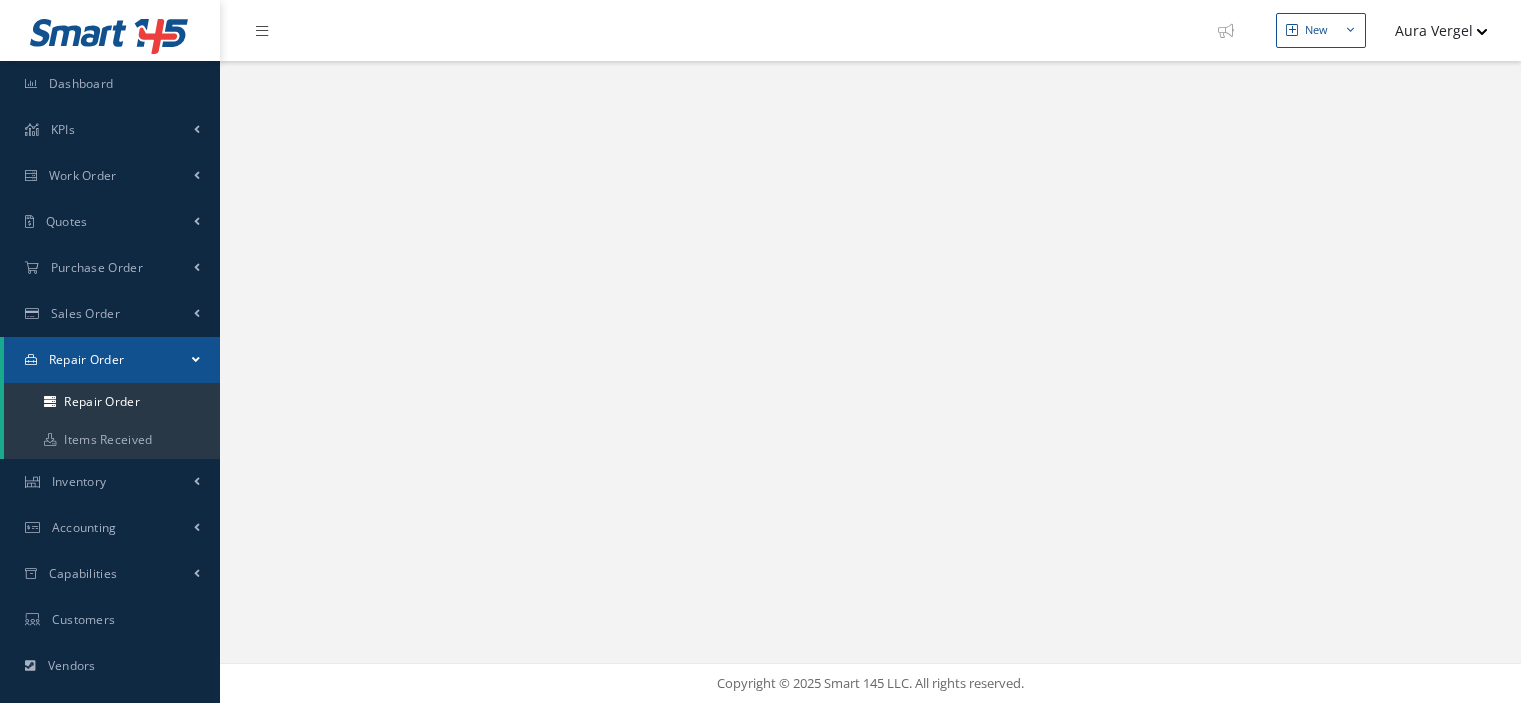 scroll, scrollTop: 0, scrollLeft: 0, axis: both 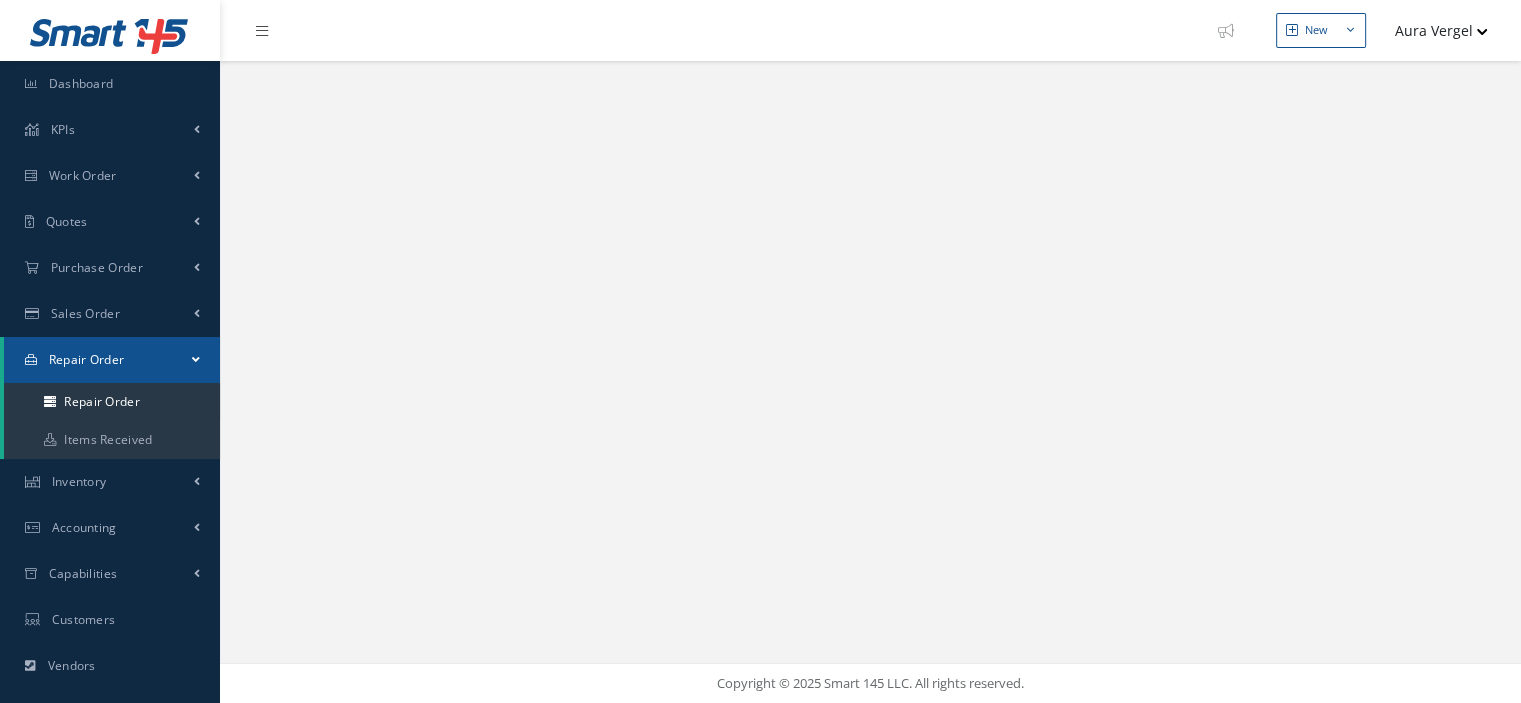 select on "25" 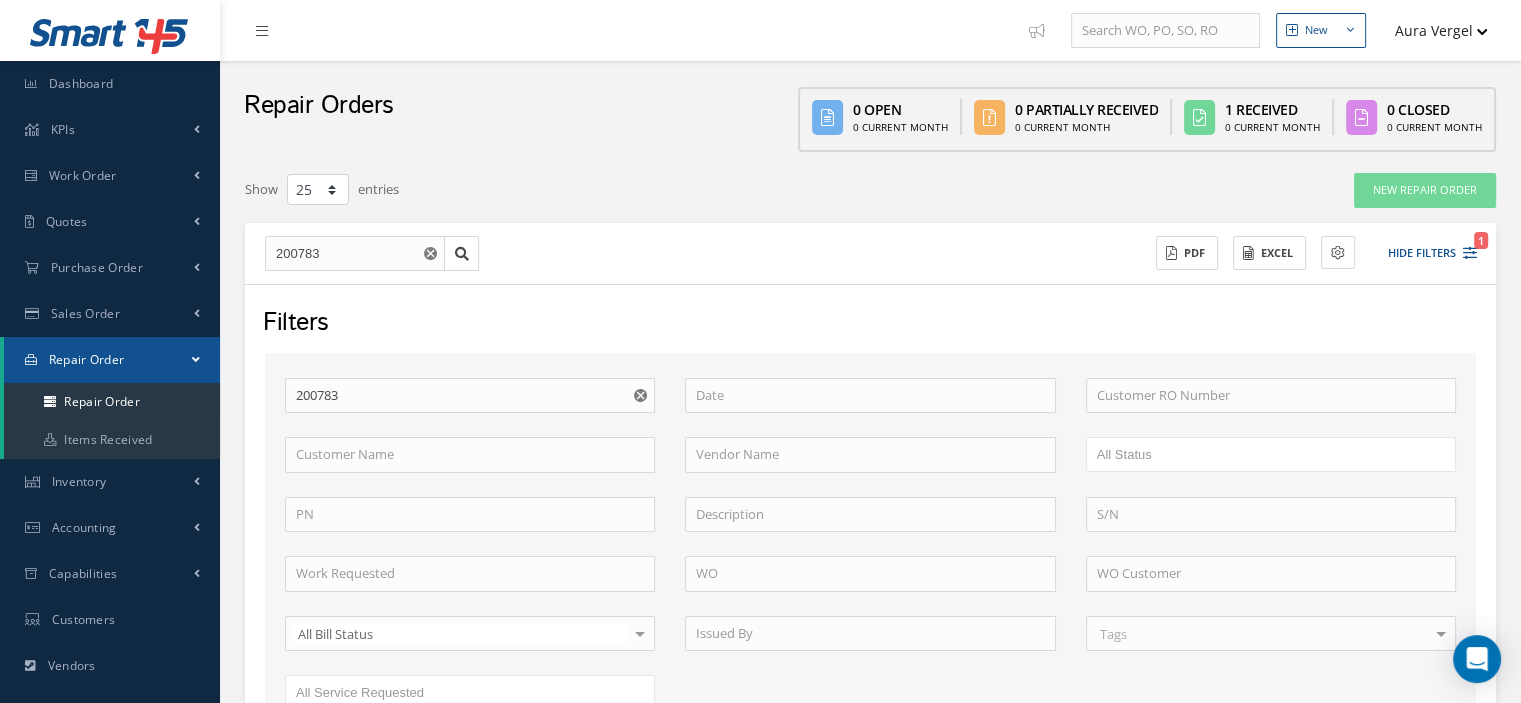 scroll, scrollTop: 374, scrollLeft: 0, axis: vertical 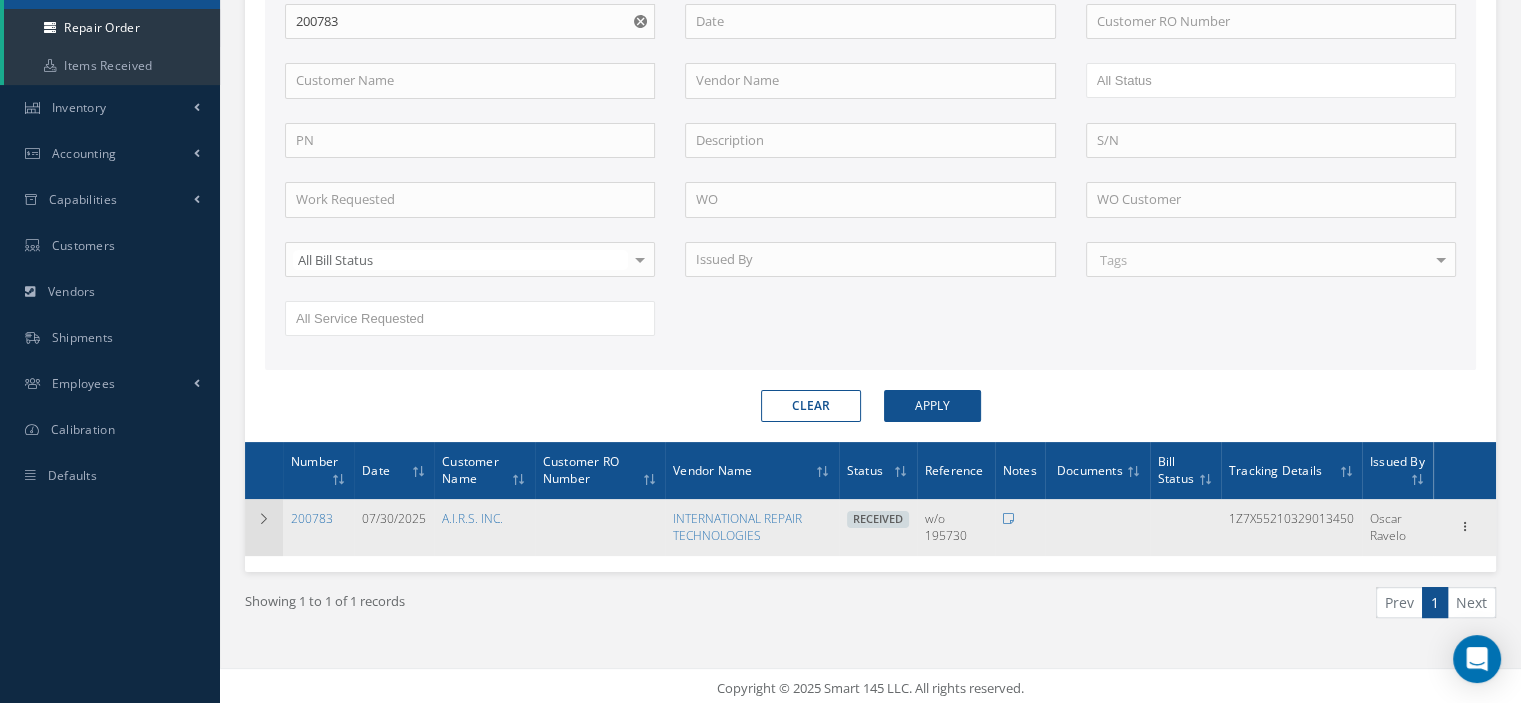 click at bounding box center (264, 519) 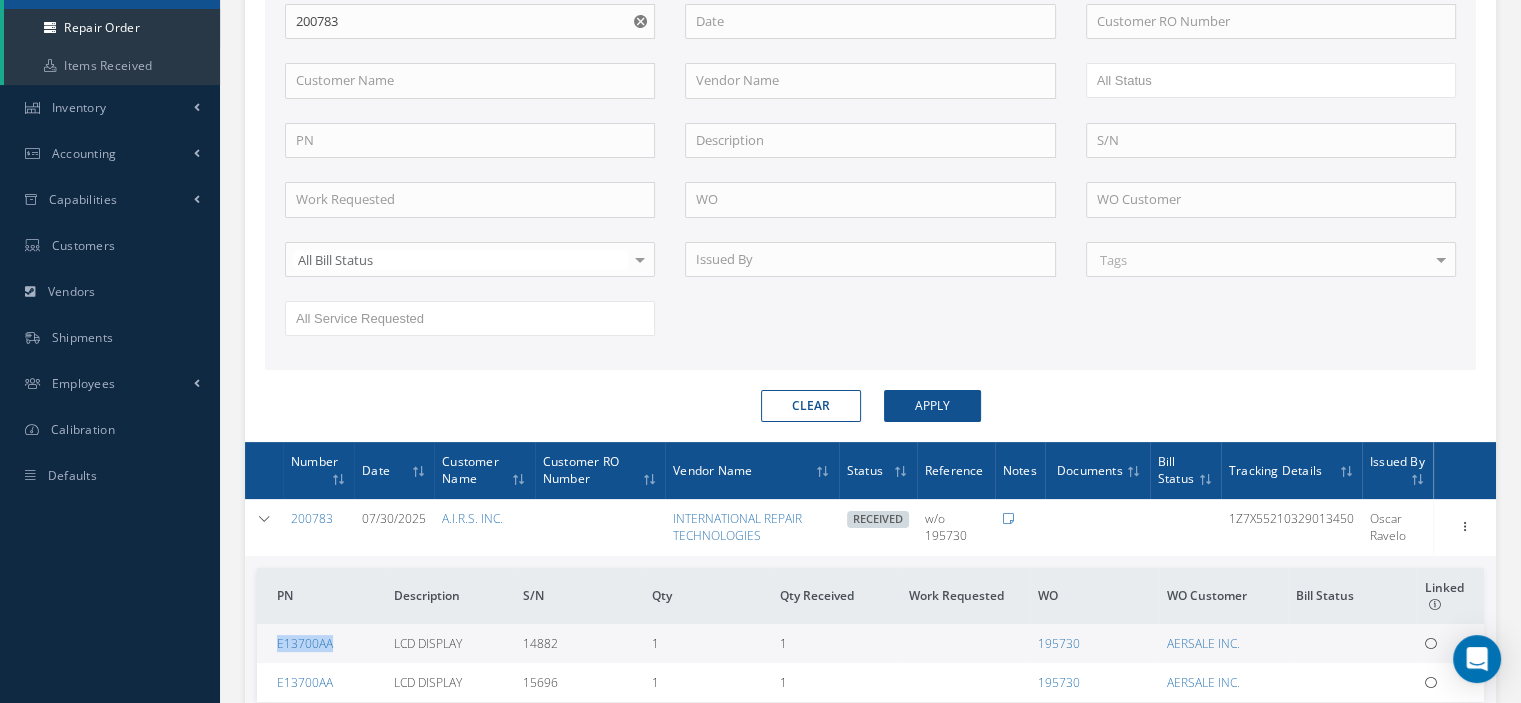drag, startPoint x: 340, startPoint y: 639, endPoint x: 272, endPoint y: 639, distance: 68 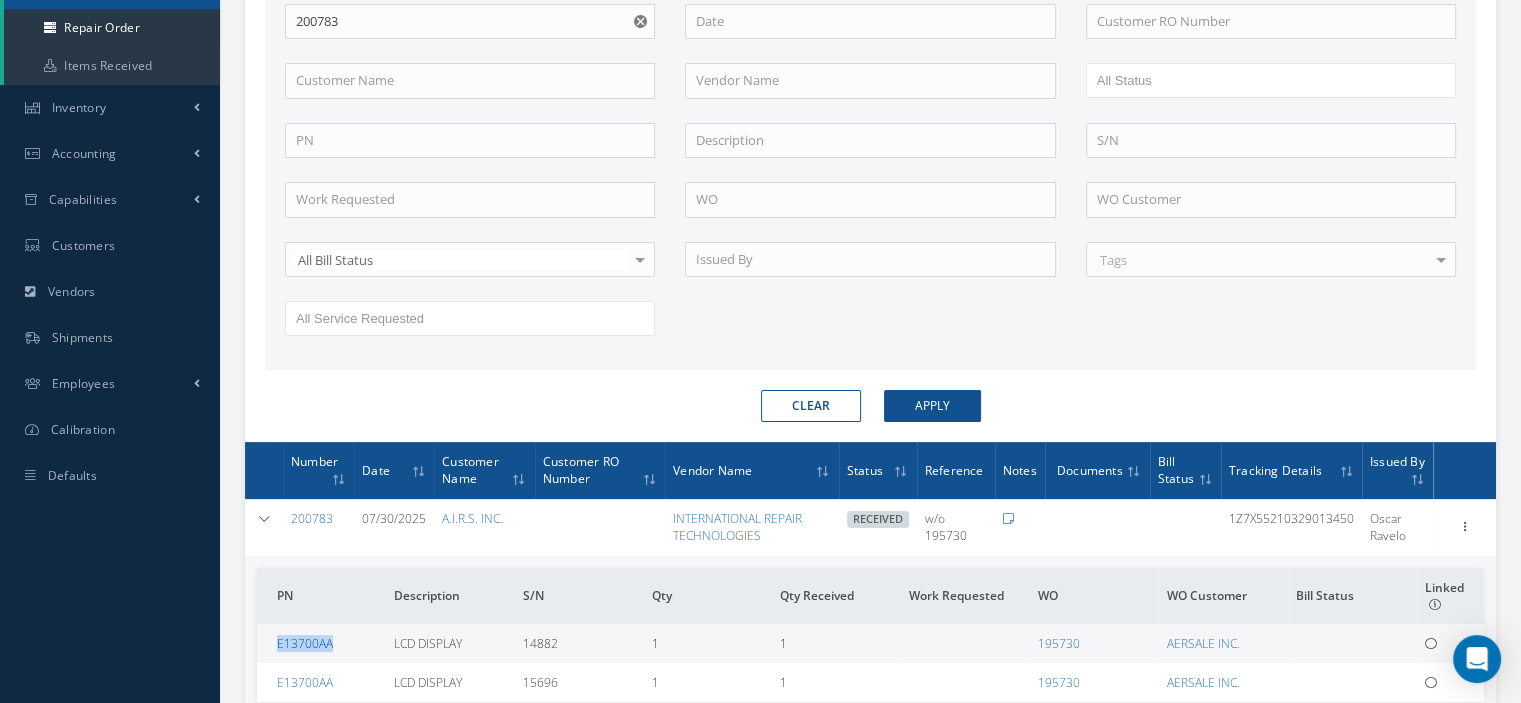 copy on "E13700AA" 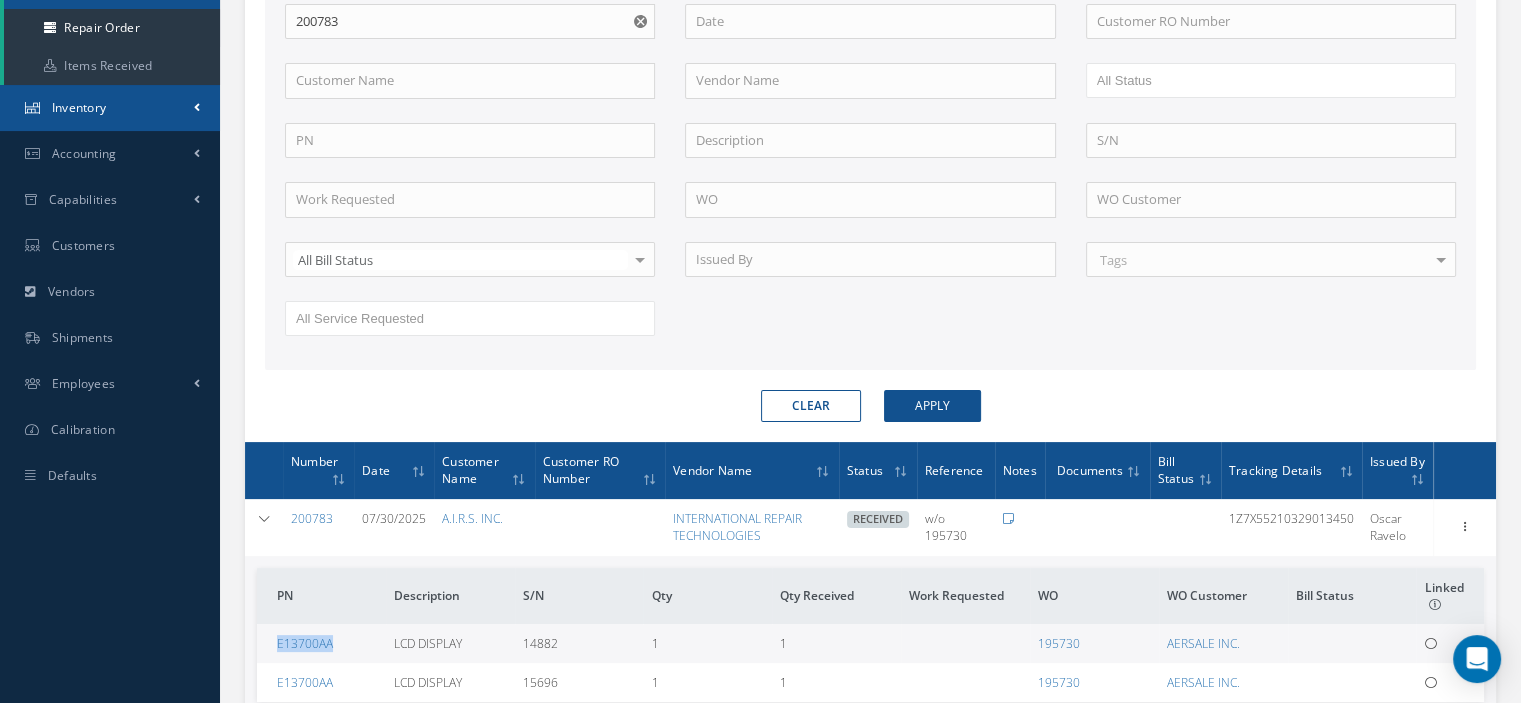 click on "Inventory" at bounding box center (110, 108) 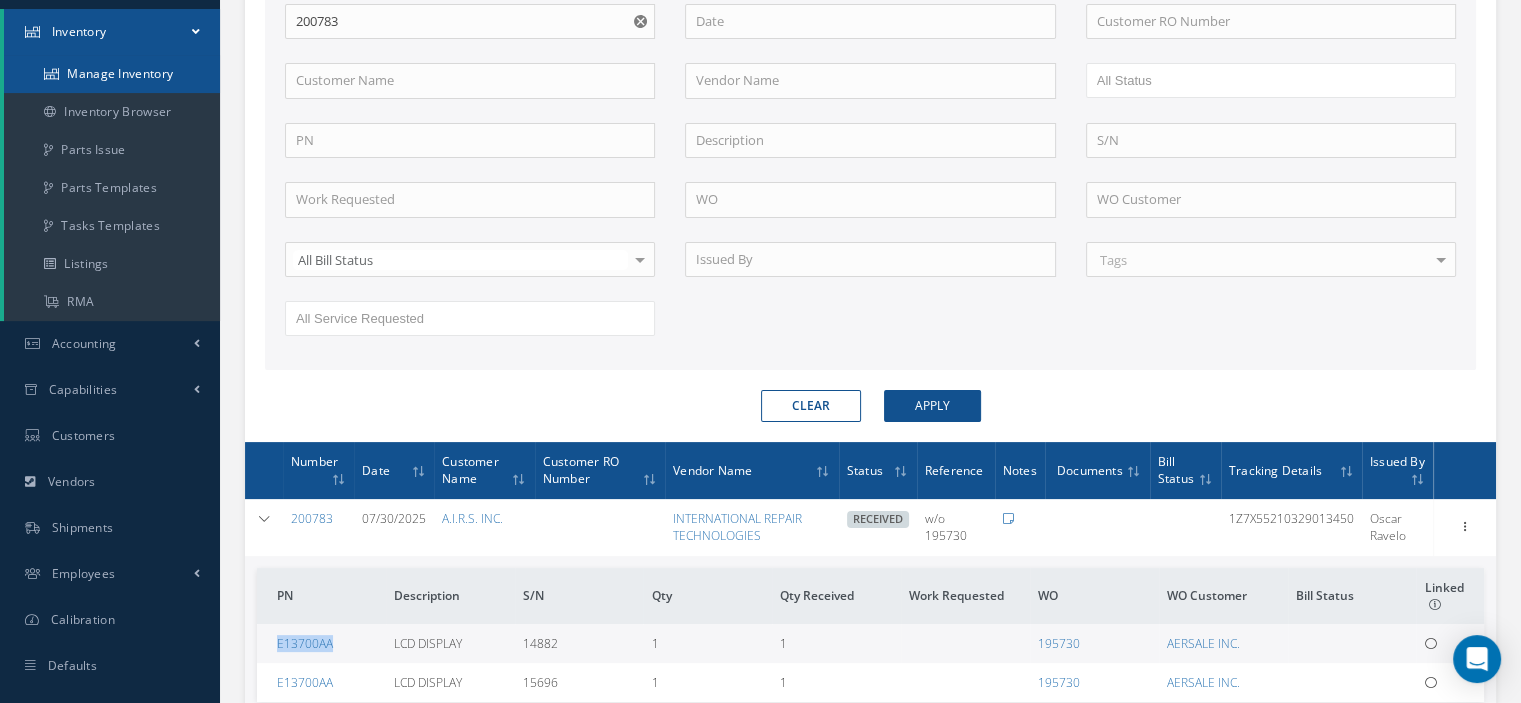 click on "Manage Inventory" at bounding box center (112, 74) 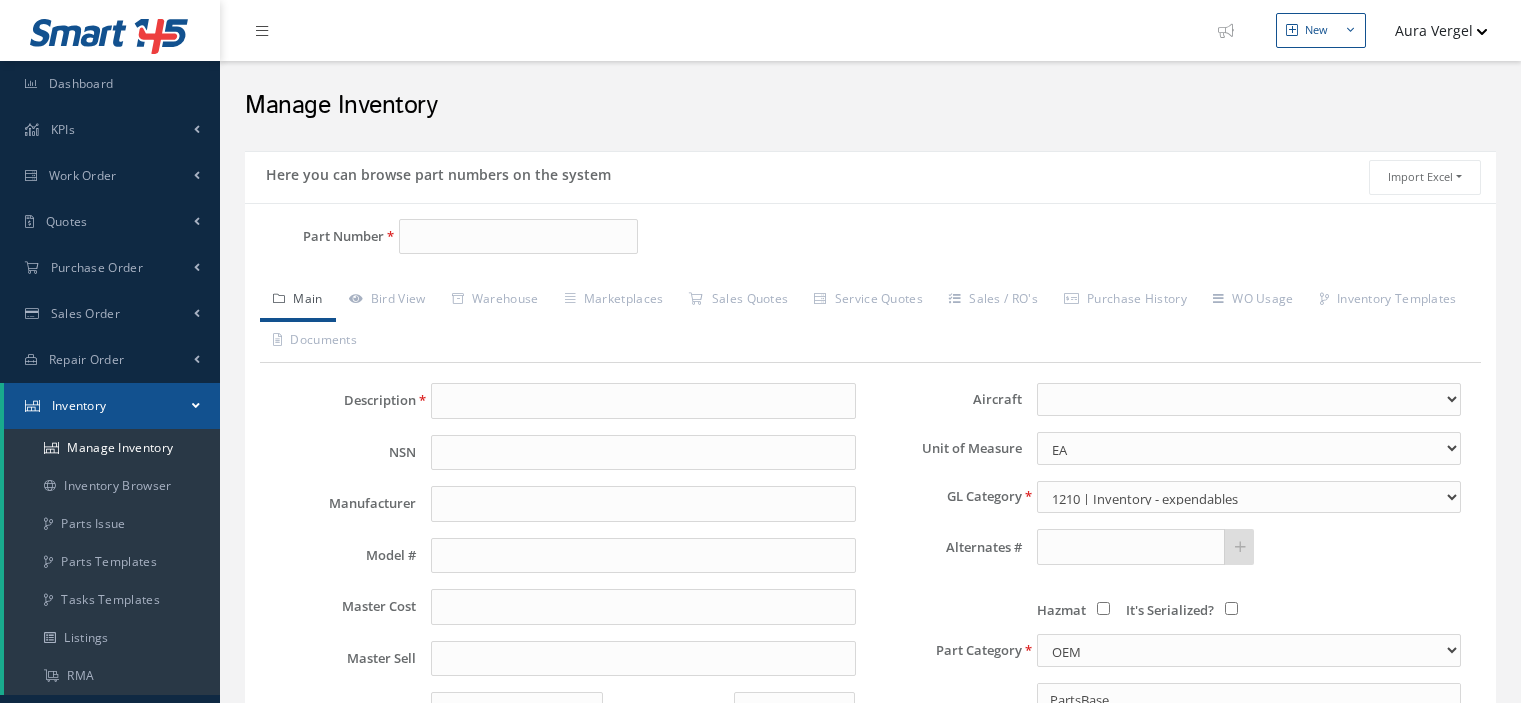 scroll, scrollTop: 0, scrollLeft: 0, axis: both 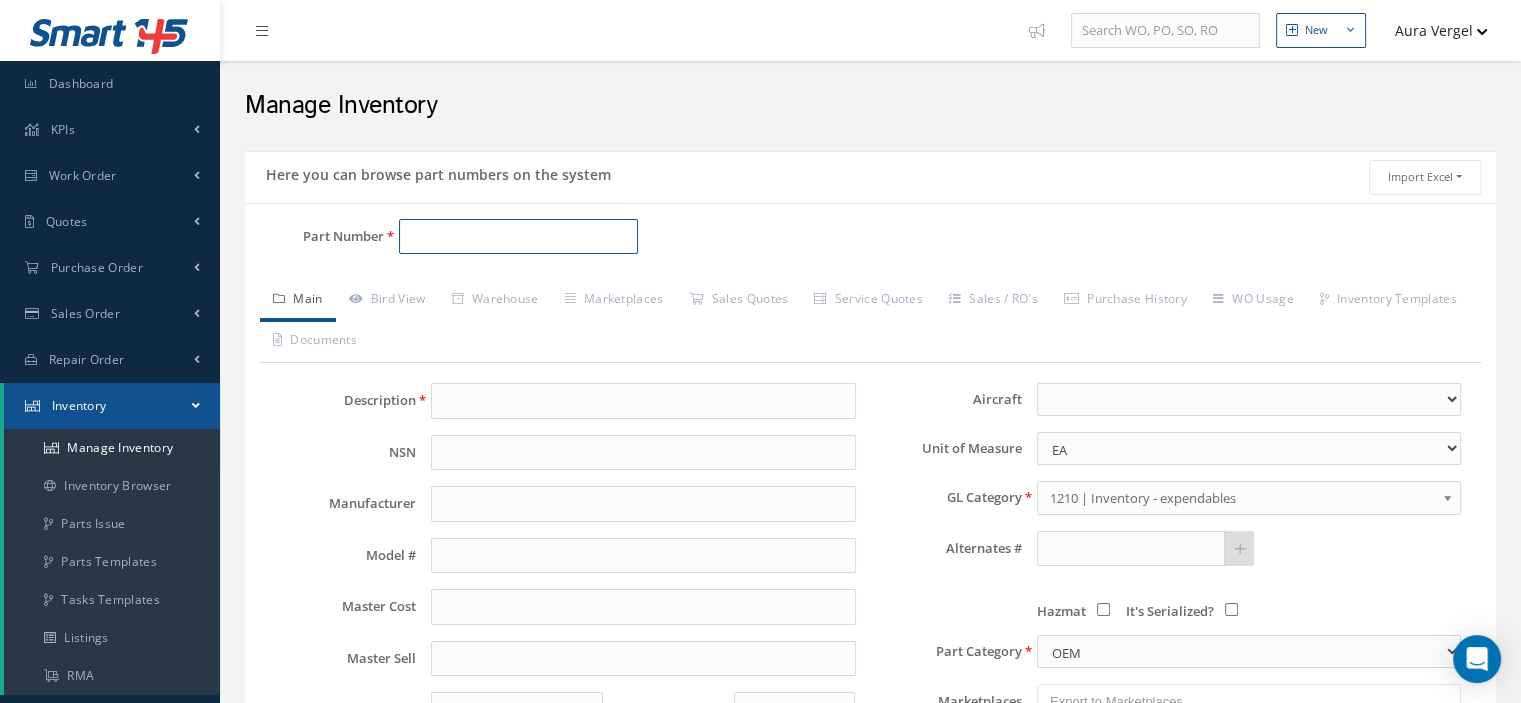 click on "Part Number" at bounding box center (518, 237) 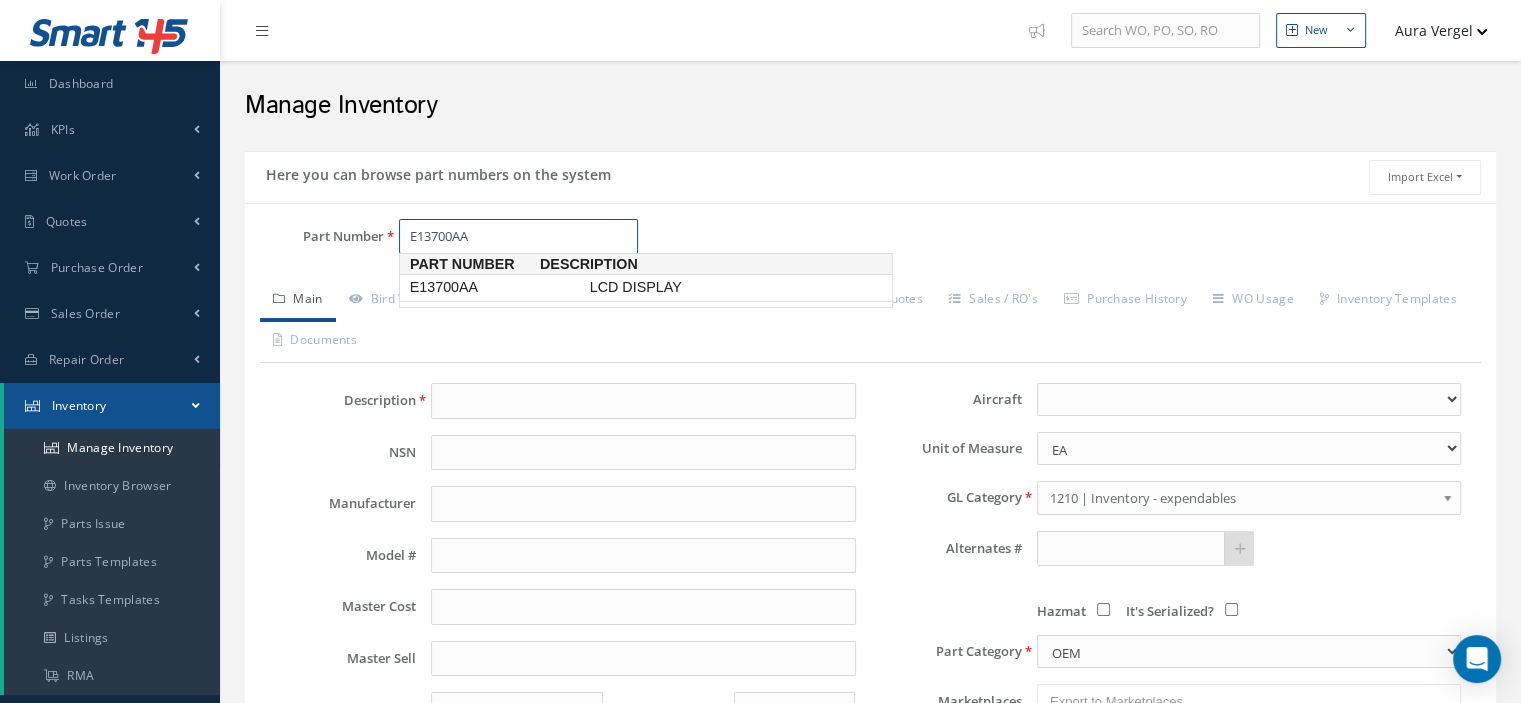 click on "E13700AA" 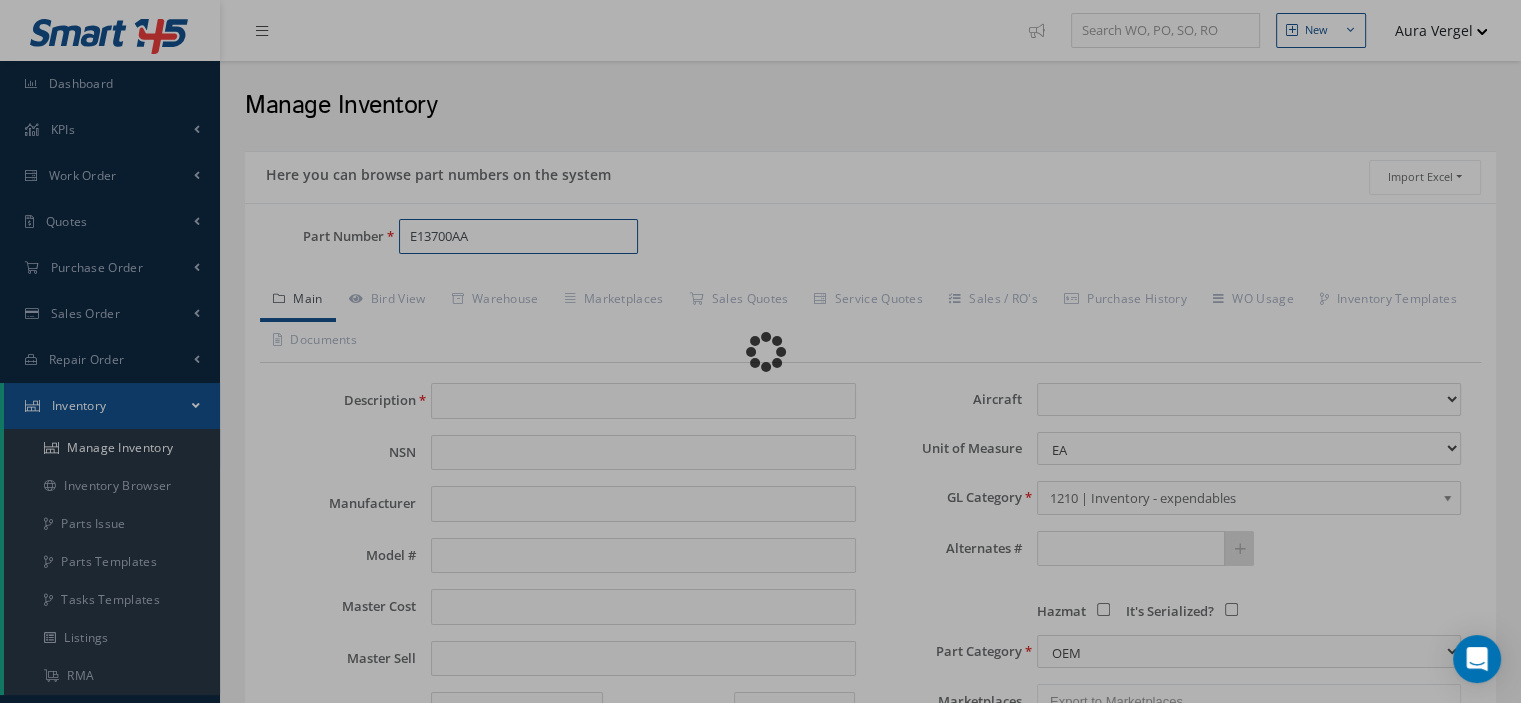 type on "LCD DISPLAY" 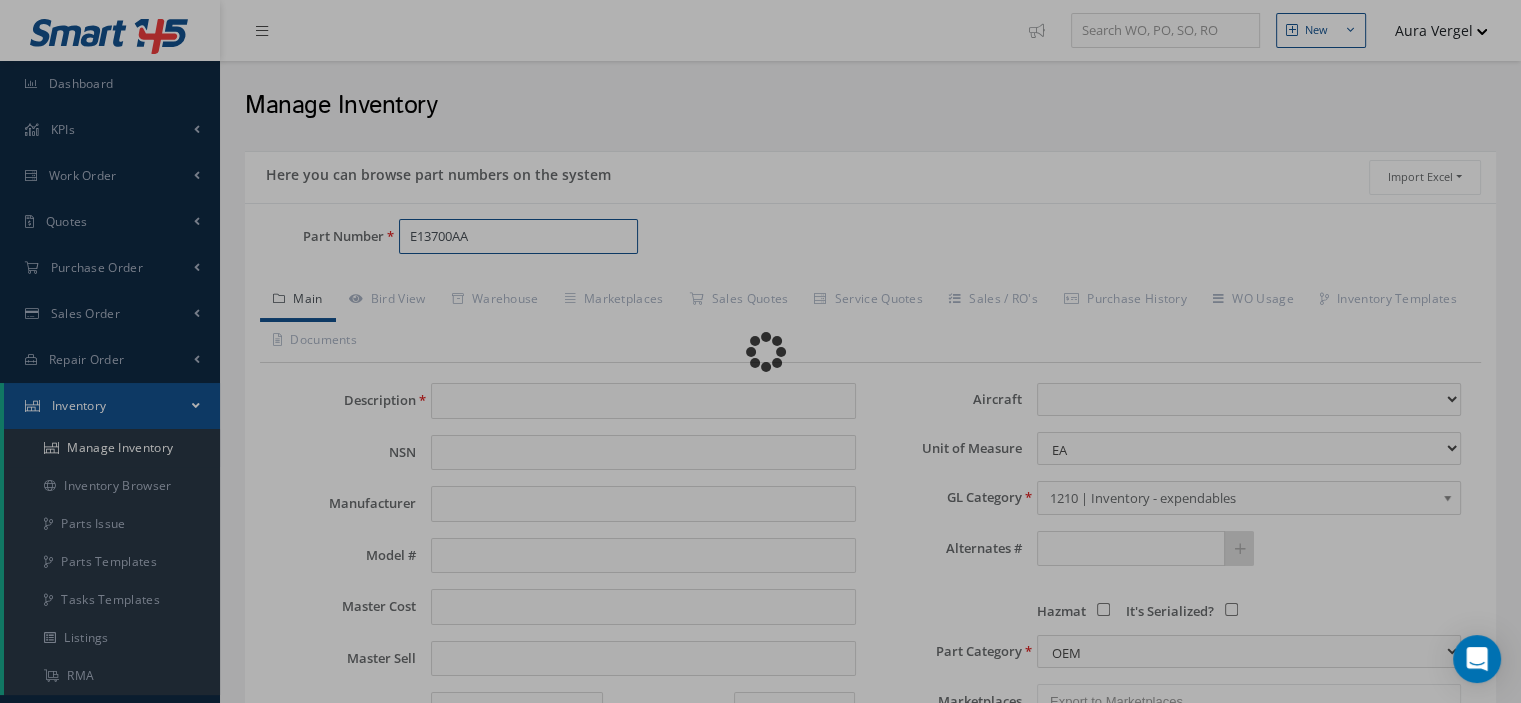 type on "THALES" 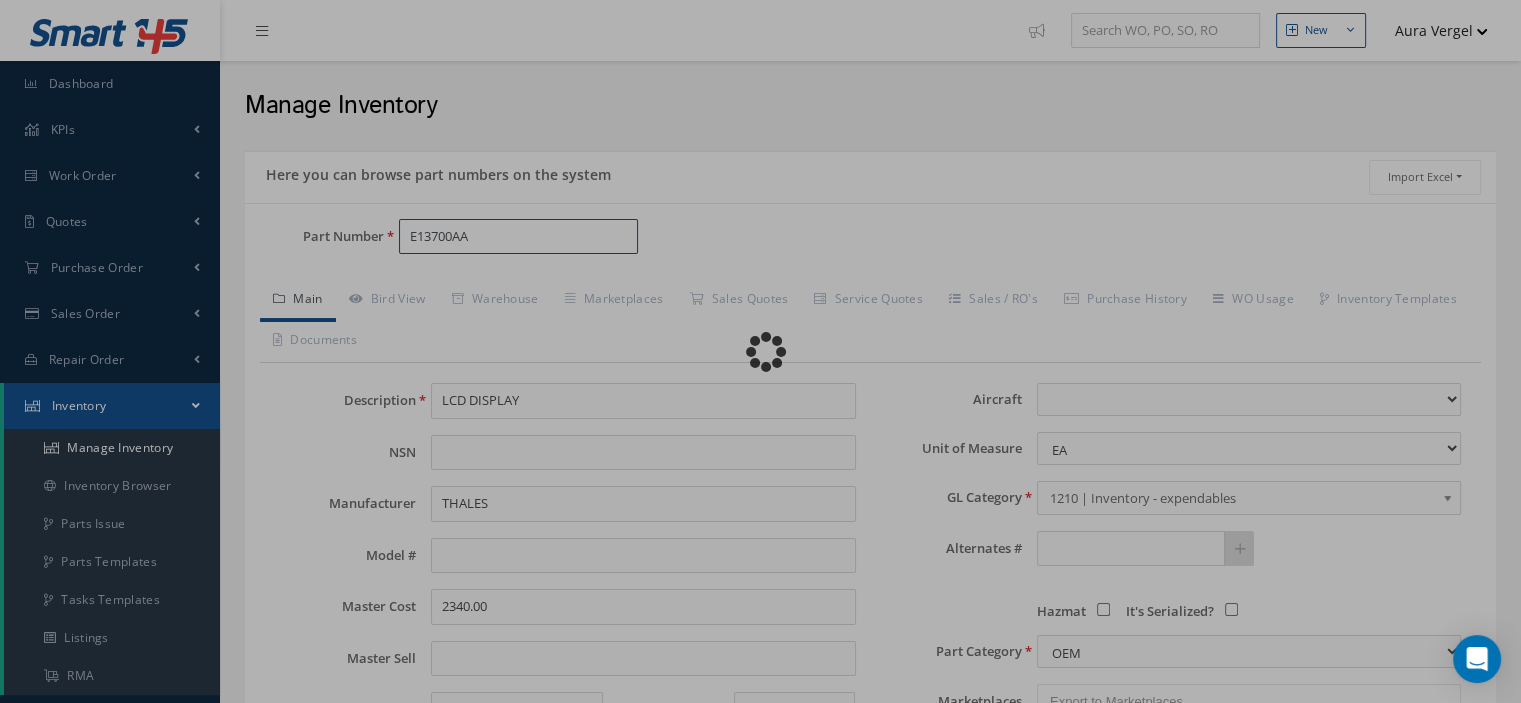 select 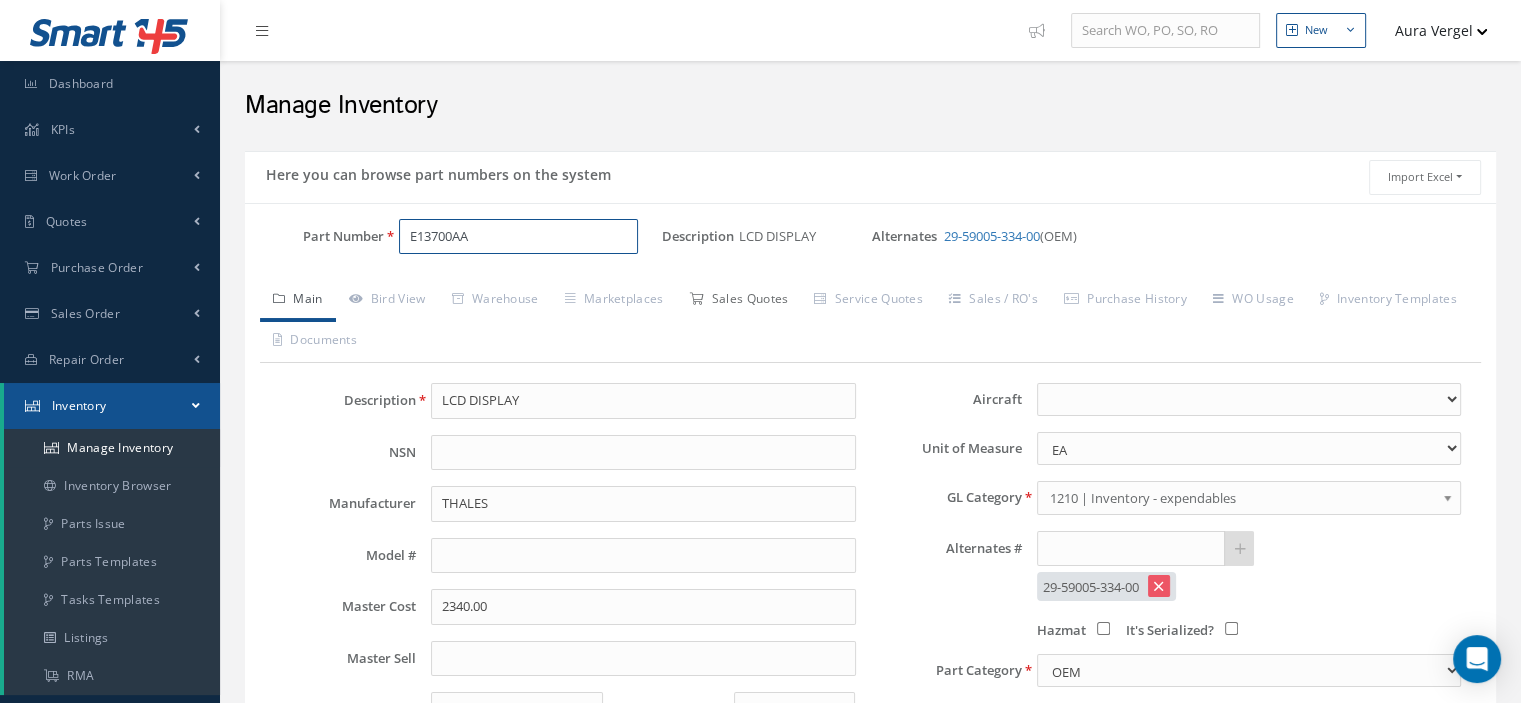 type on "E13700AA" 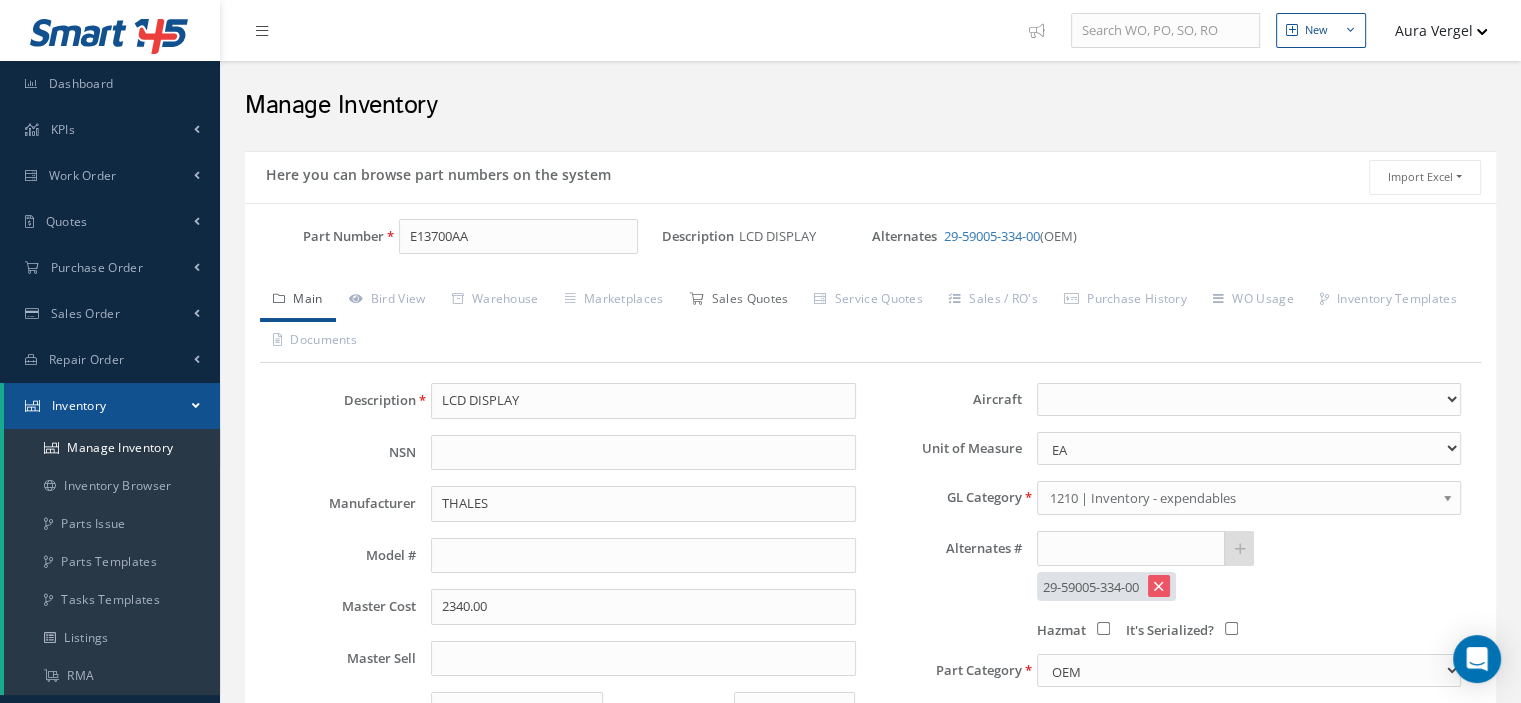 click on "Sales Quotes" 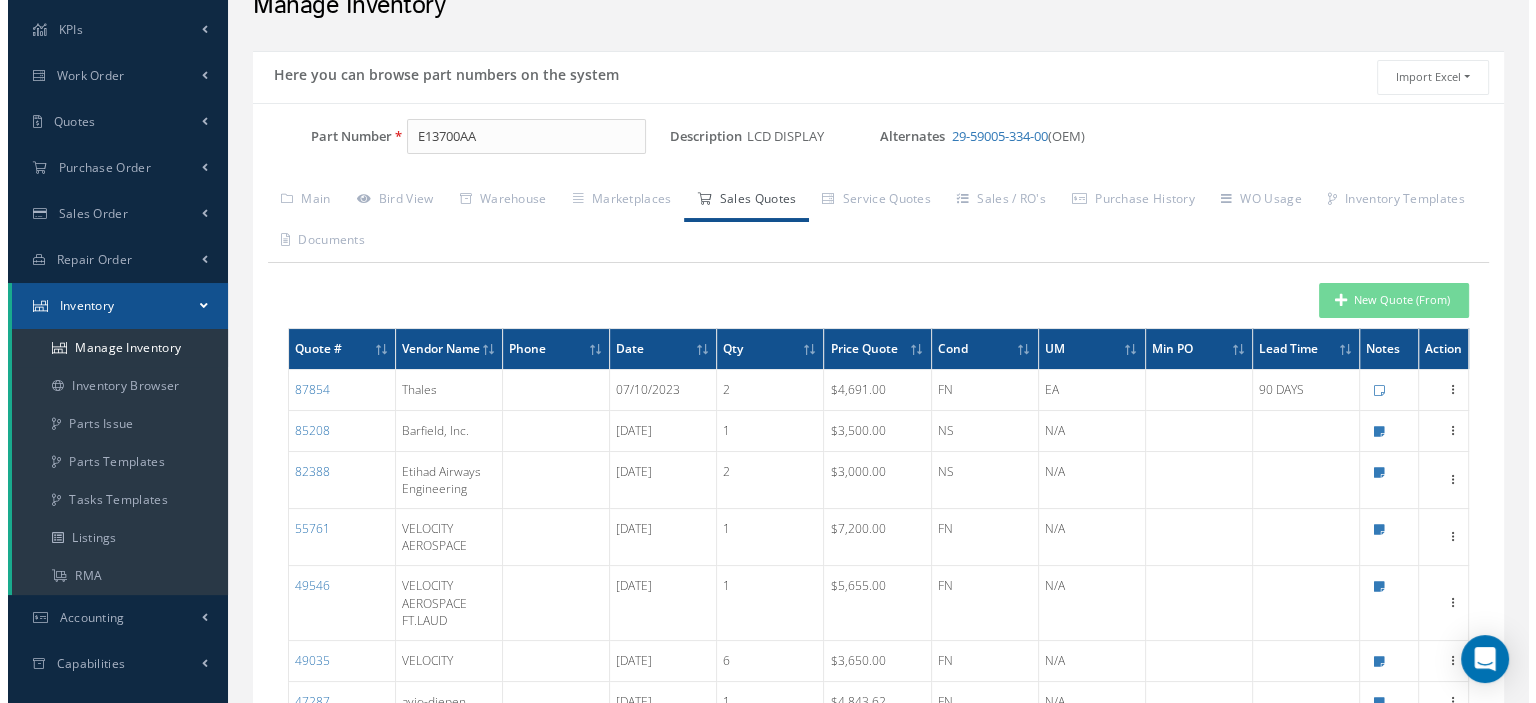 scroll, scrollTop: 200, scrollLeft: 0, axis: vertical 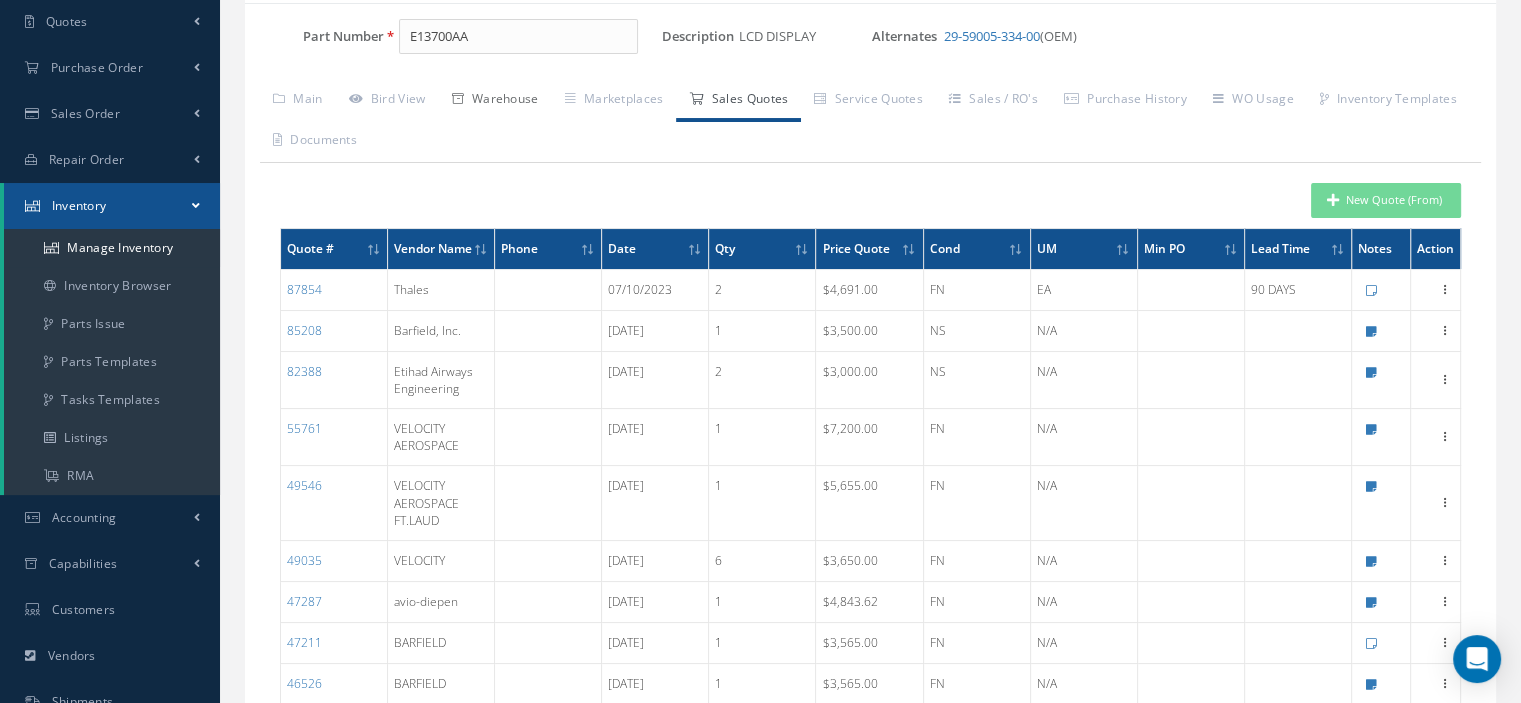 click on "Warehouse" 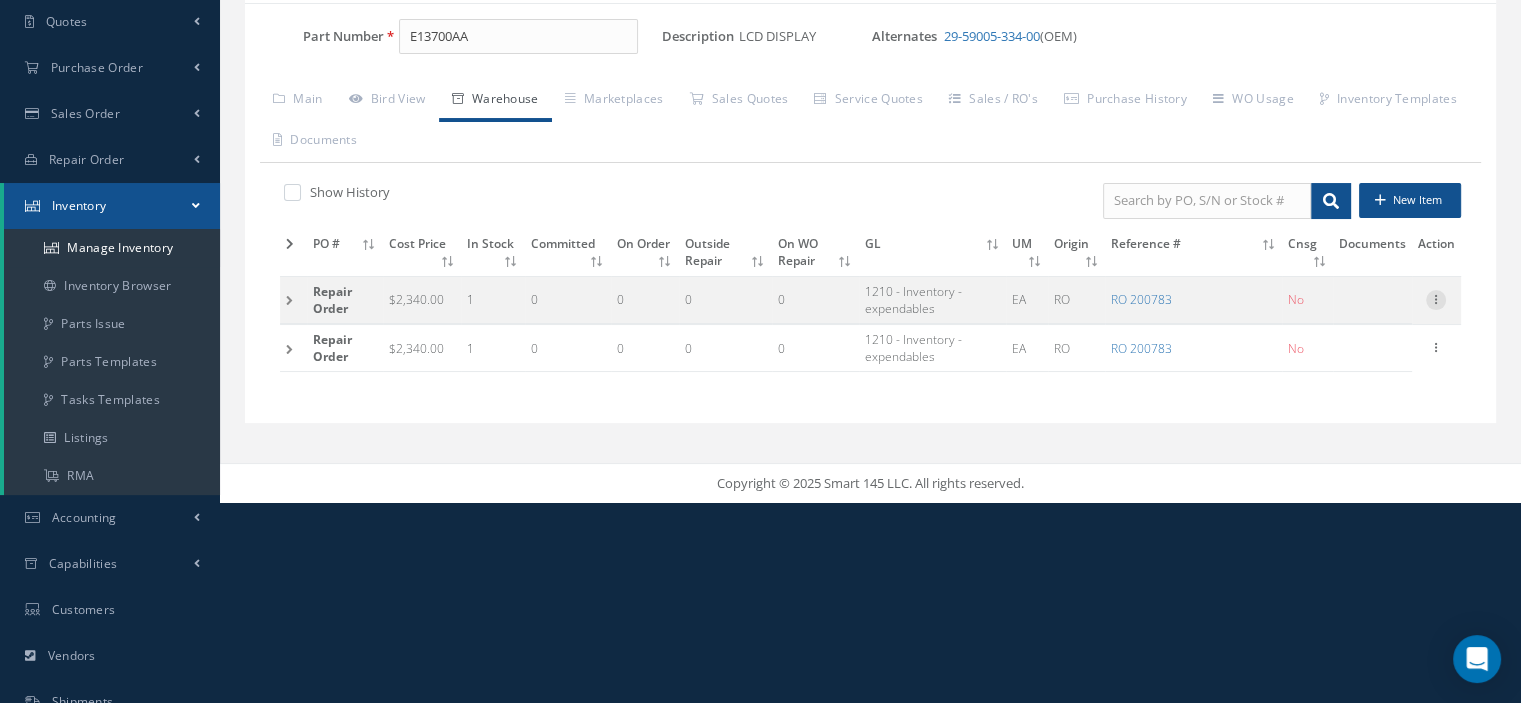 click 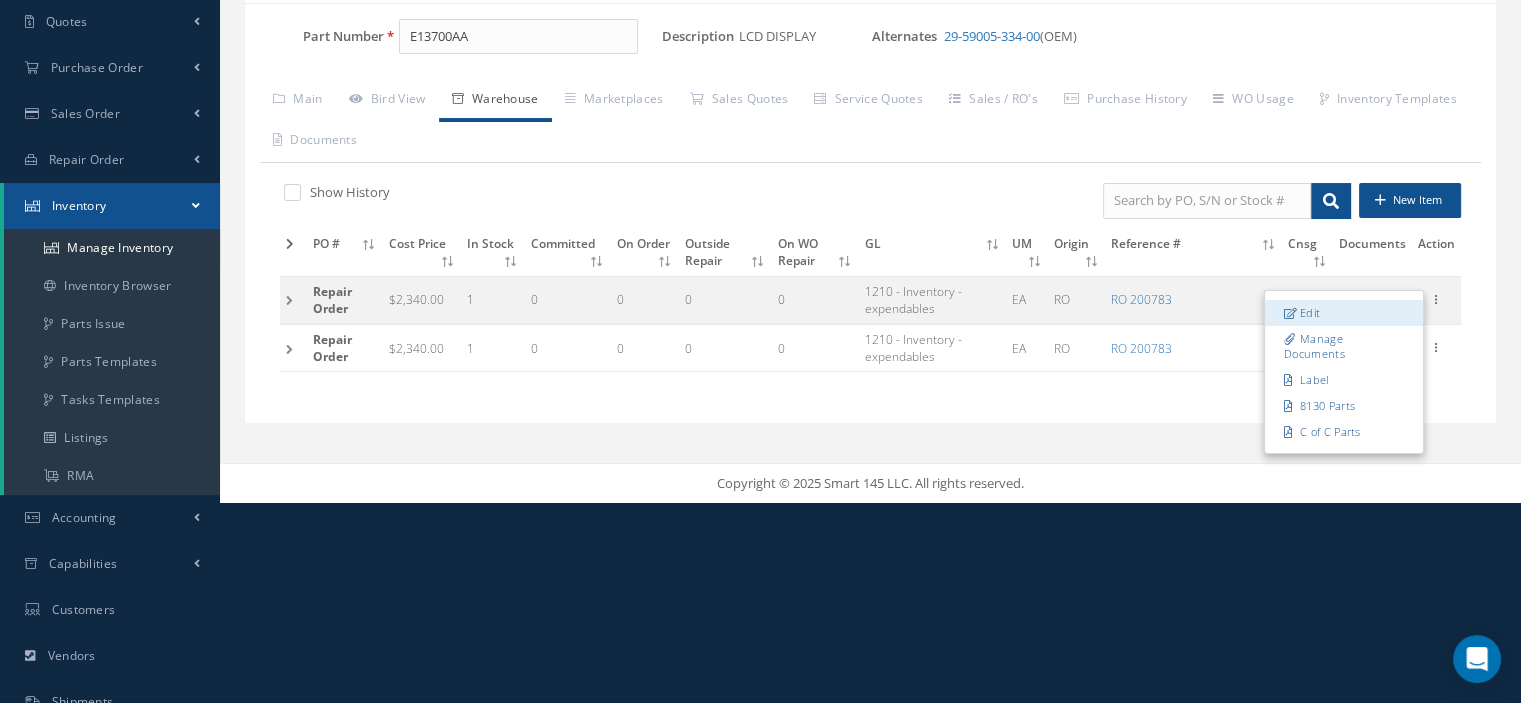 click on "Edit" 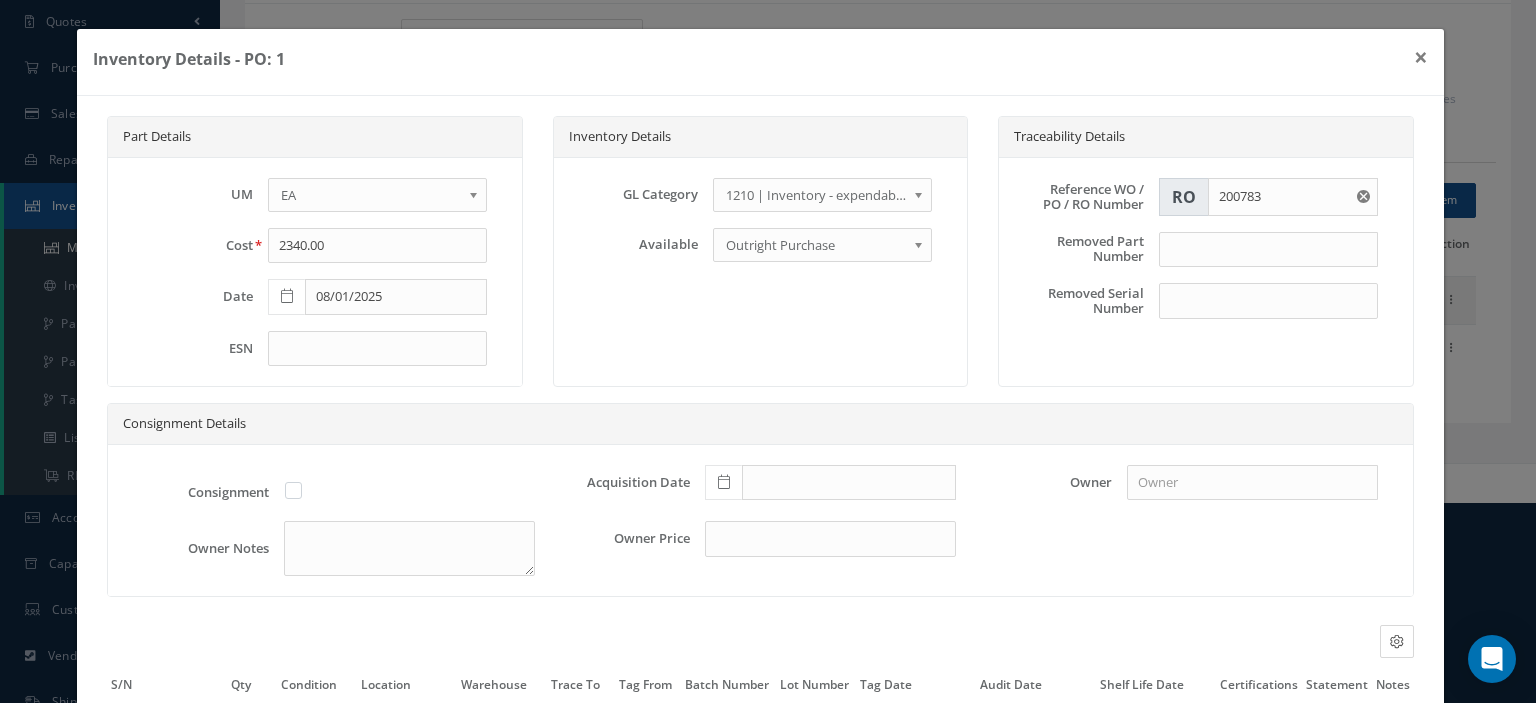 scroll, scrollTop: 188, scrollLeft: 0, axis: vertical 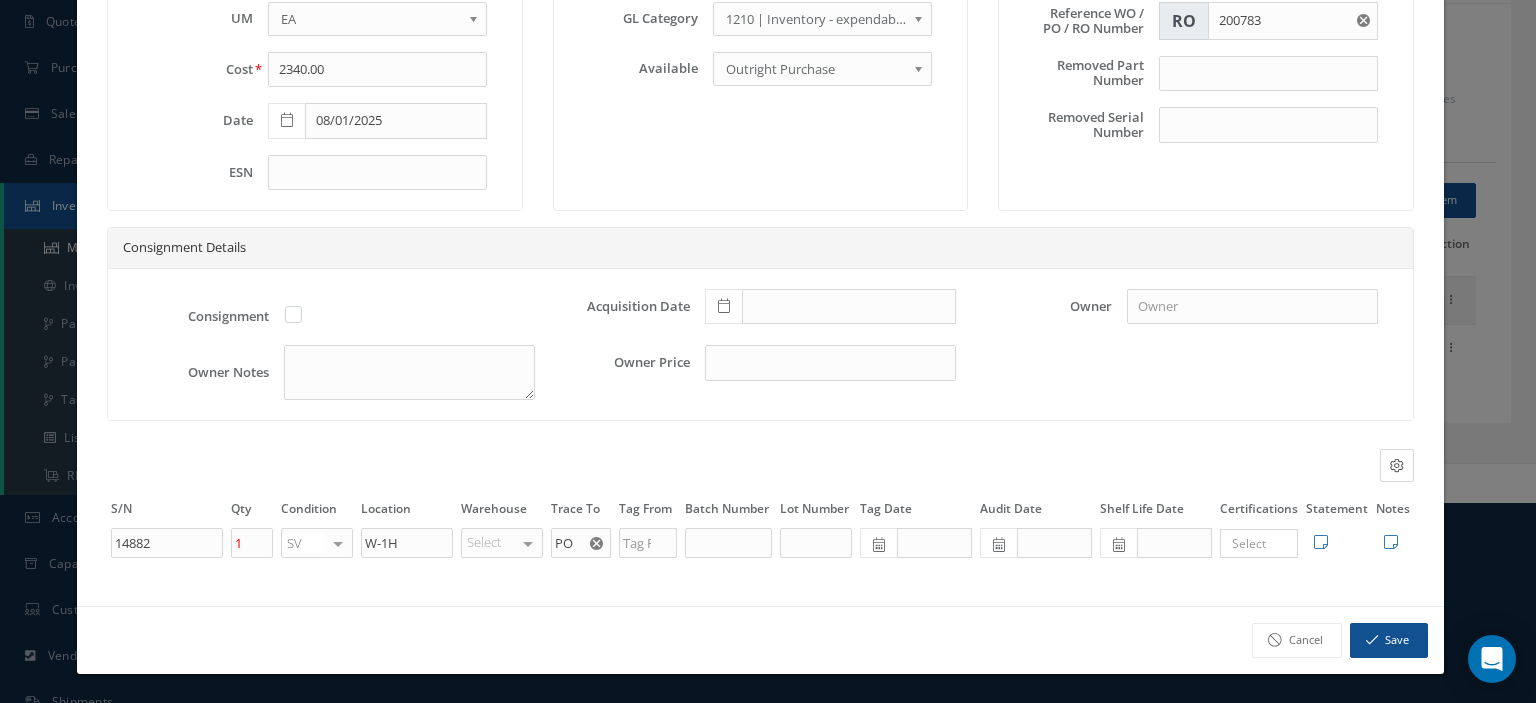 click 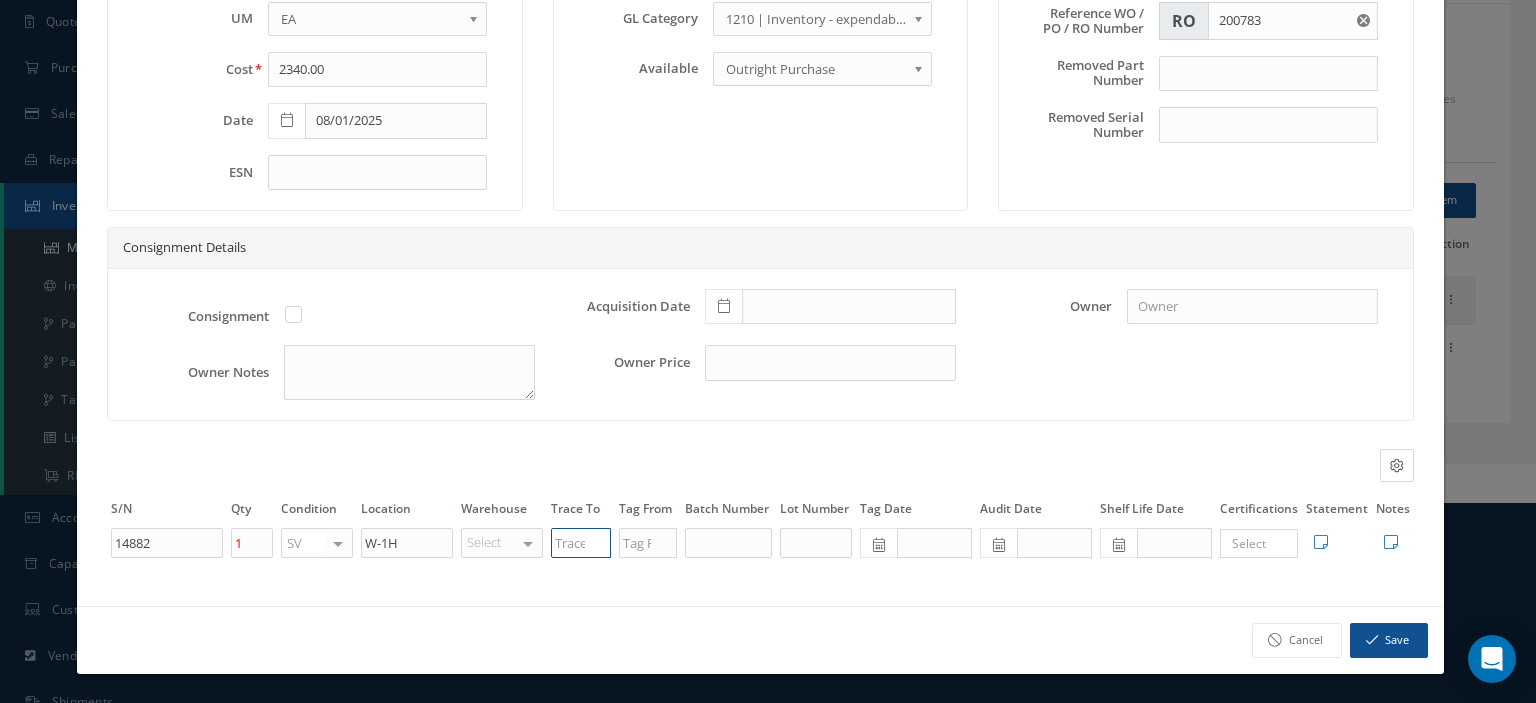 click 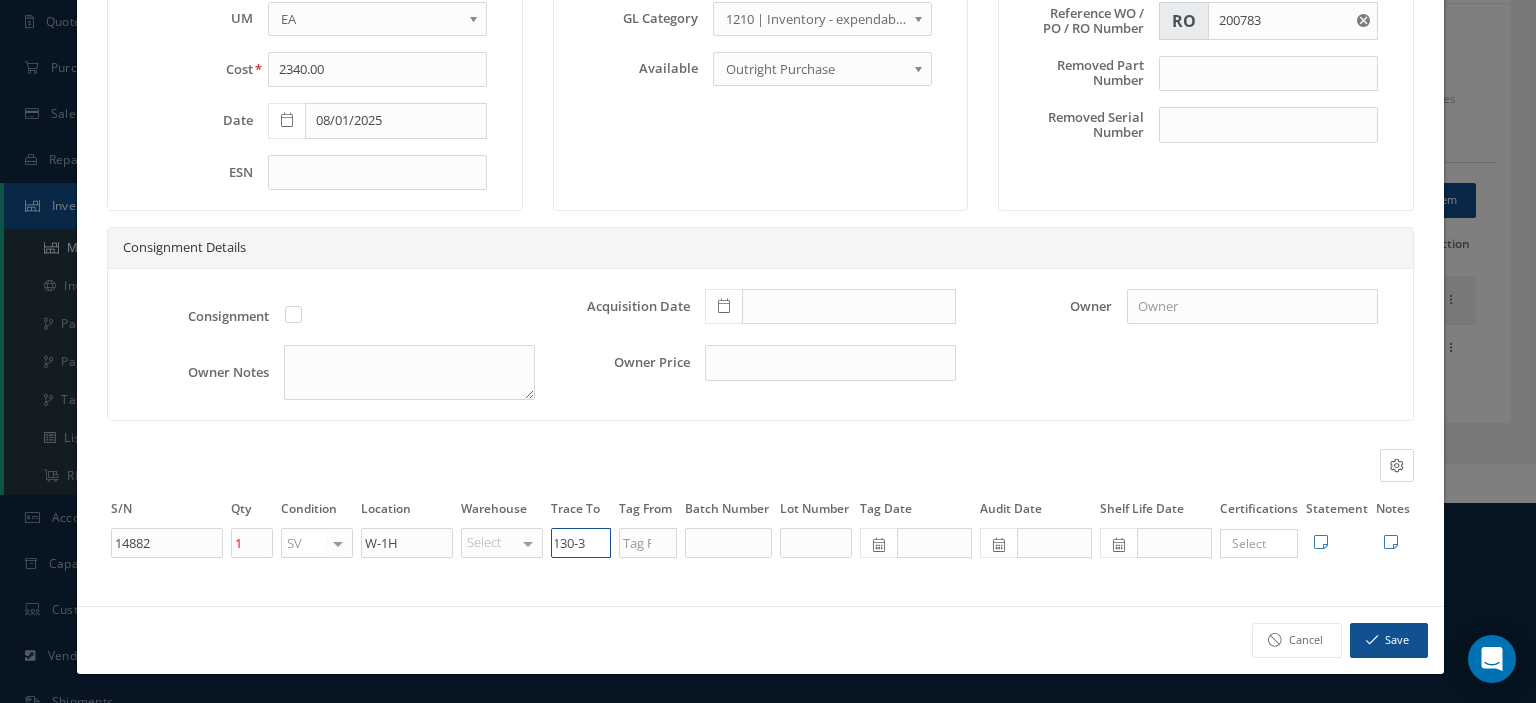 scroll, scrollTop: 0, scrollLeft: 16, axis: horizontal 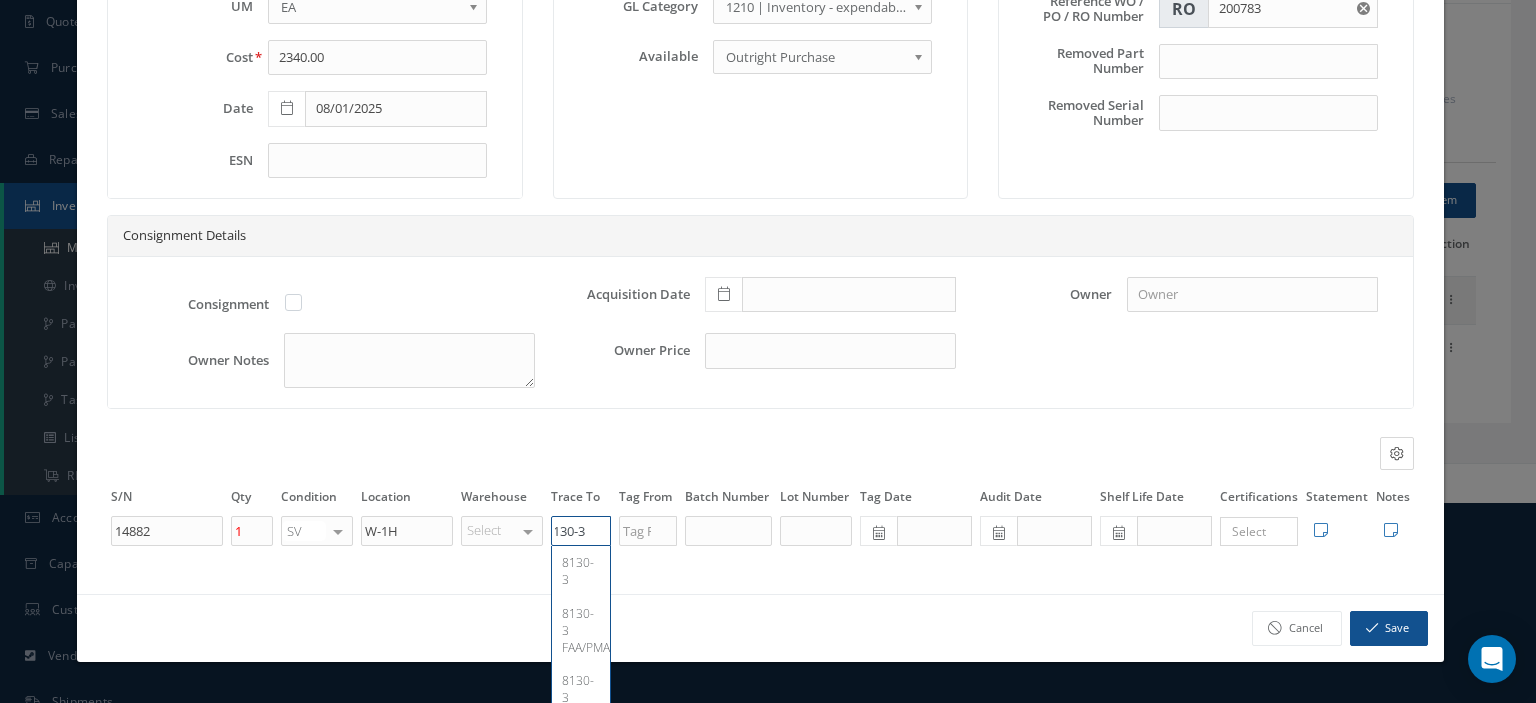 type on "8130-3" 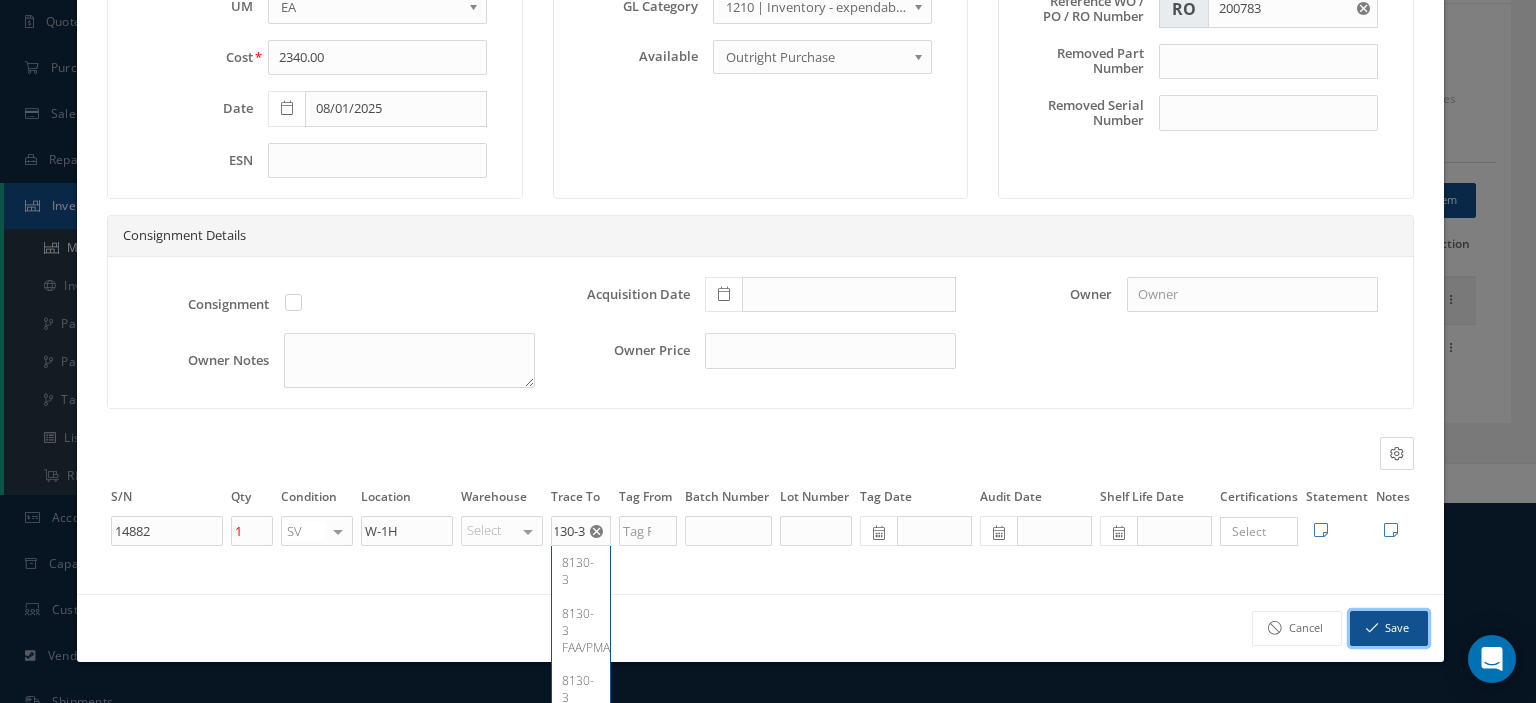 click on "Save" 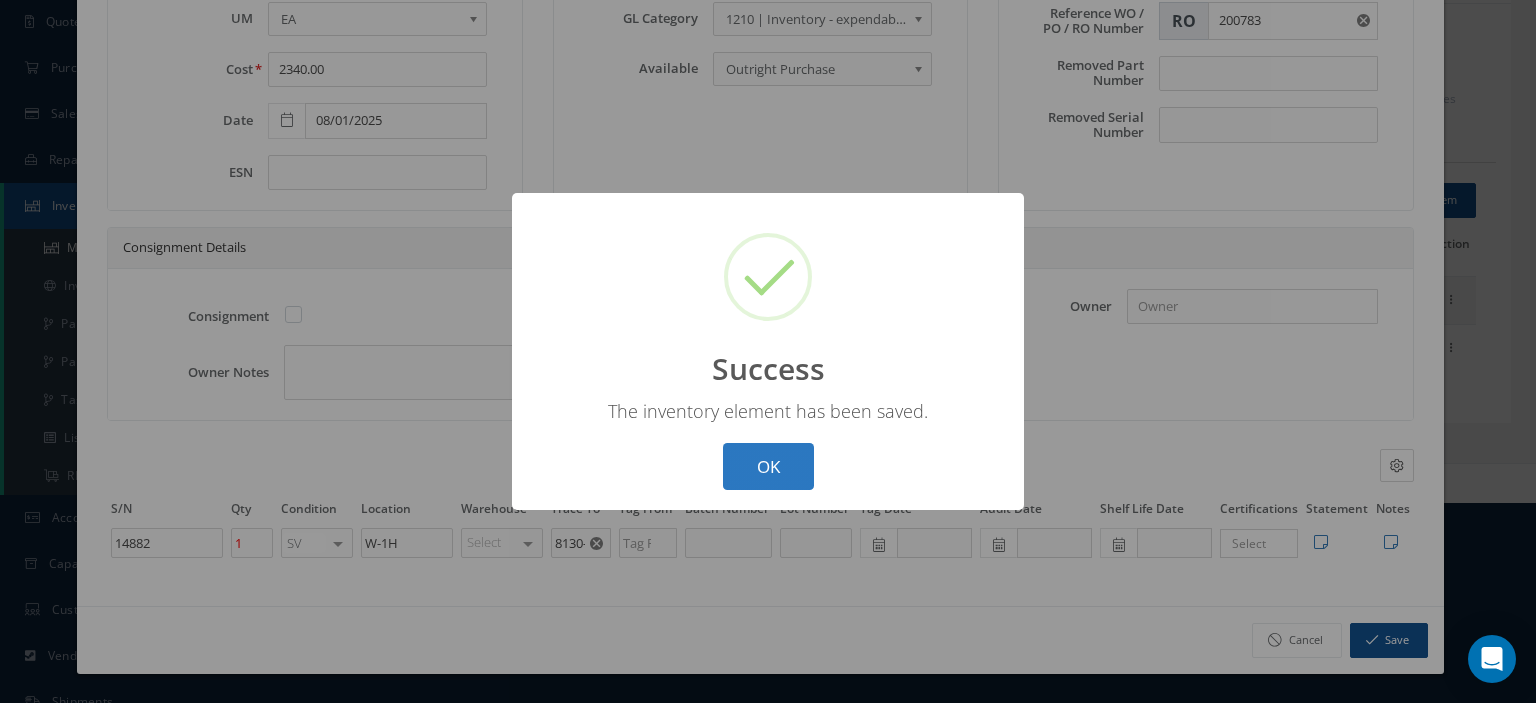 click on "OK" 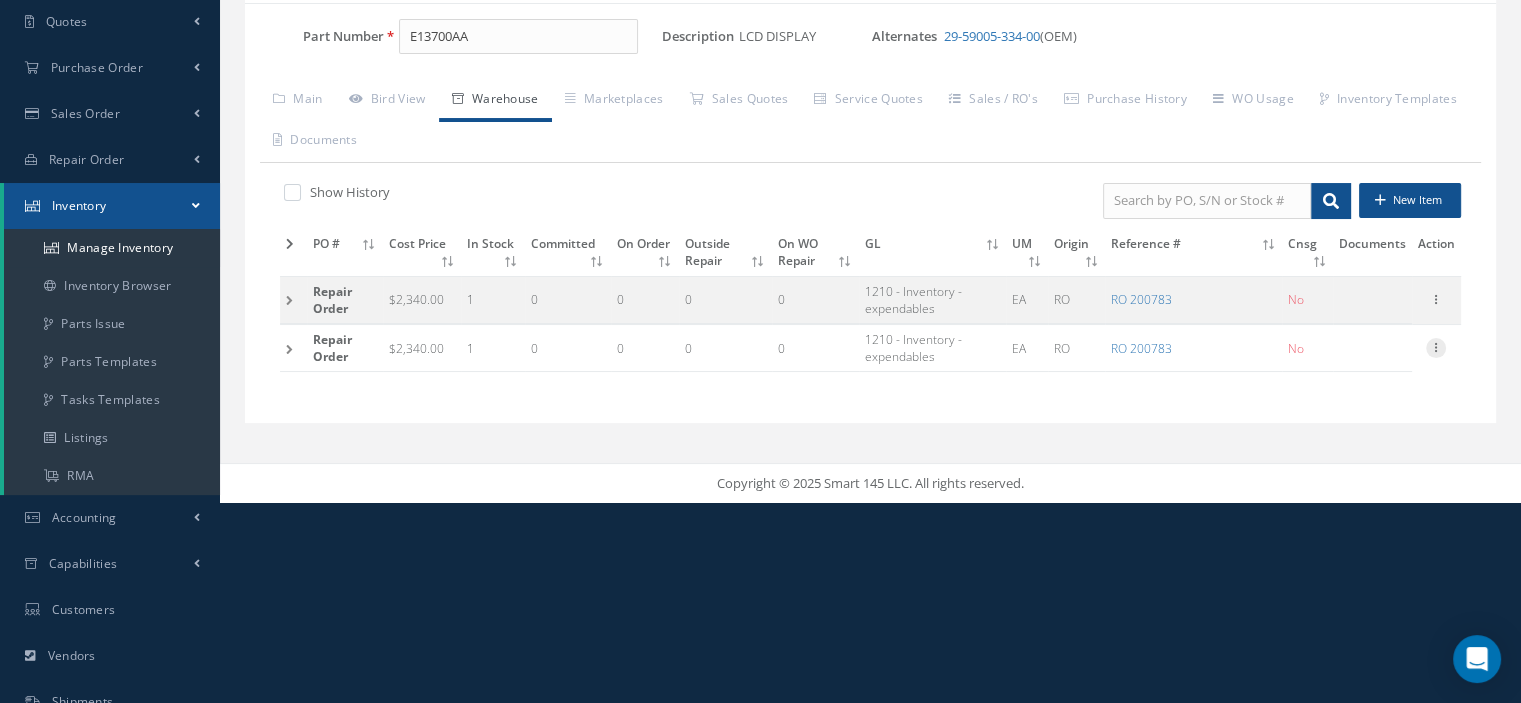 click 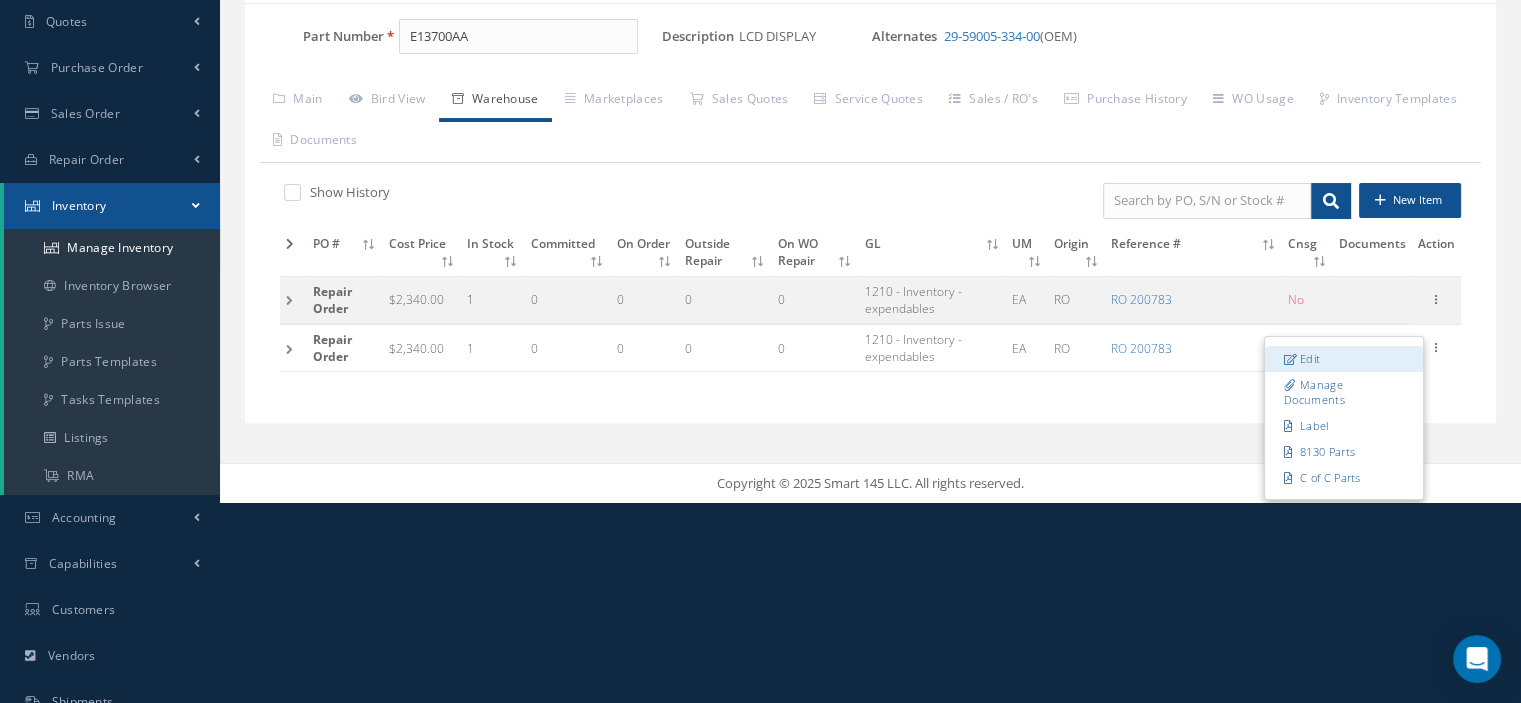click on "Edit" 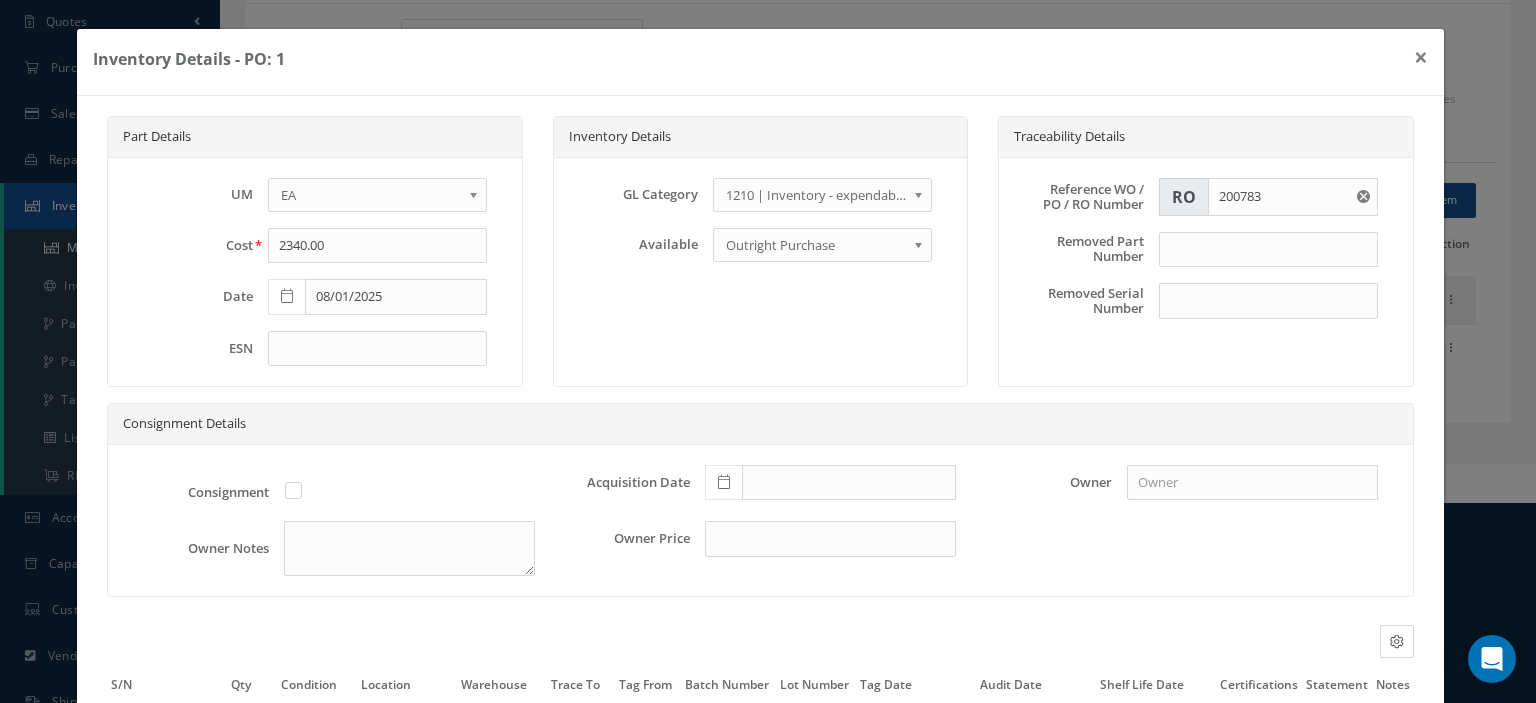 scroll, scrollTop: 188, scrollLeft: 0, axis: vertical 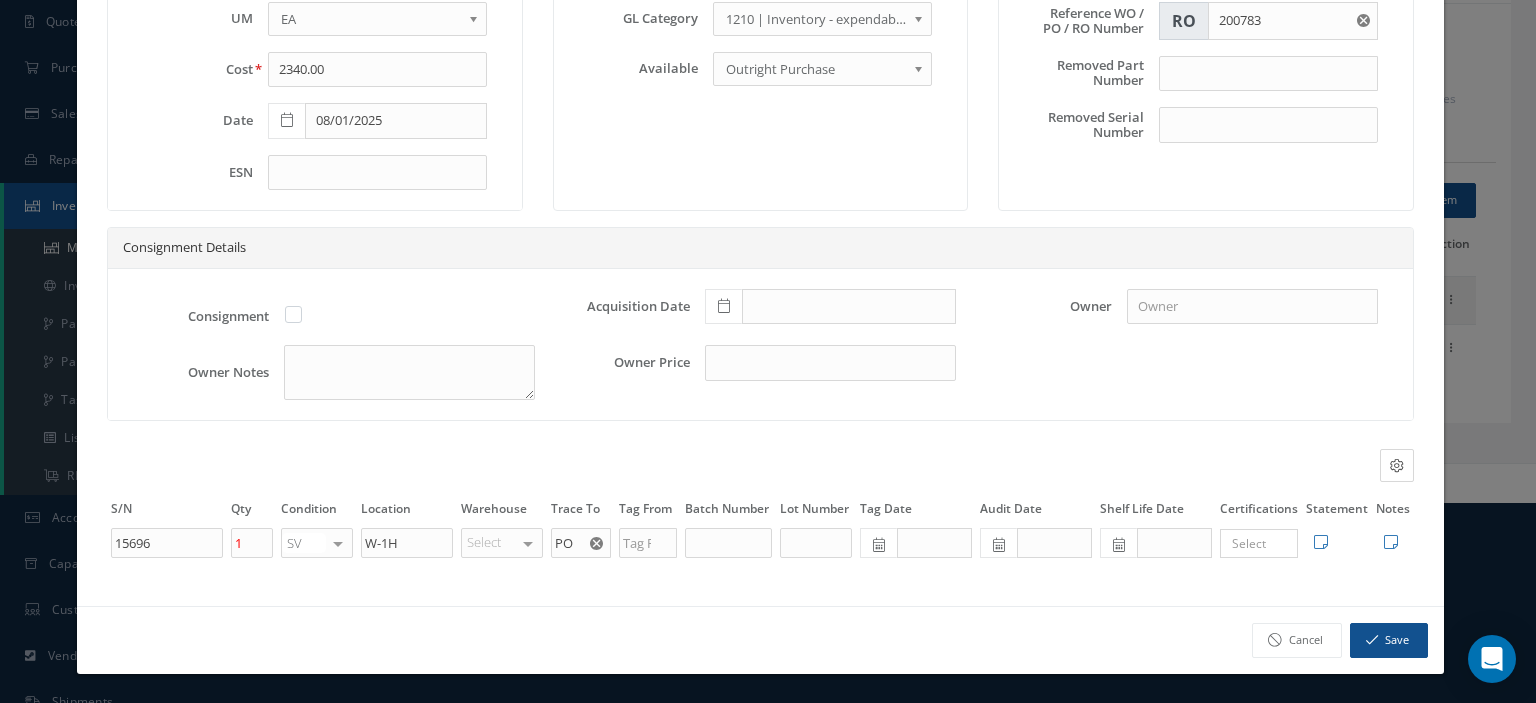 click 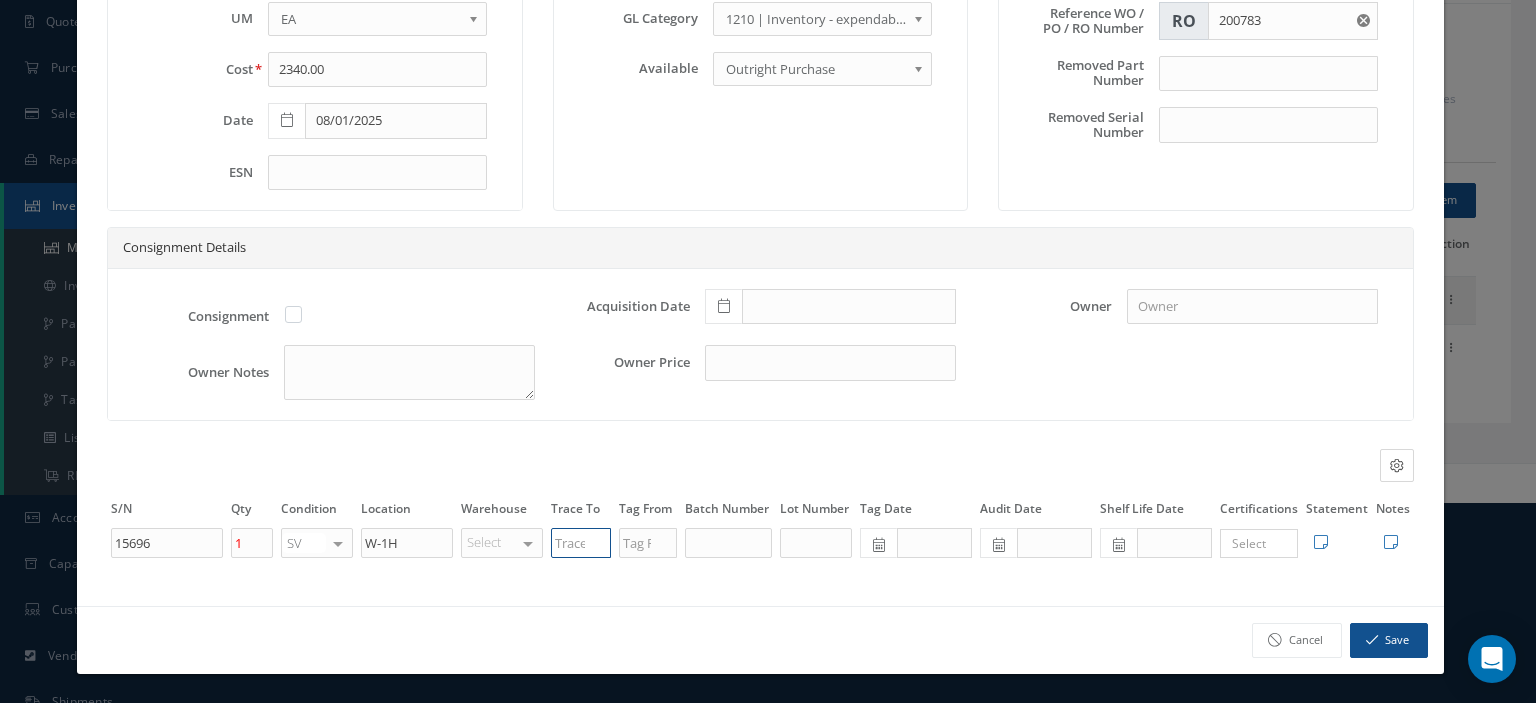 click 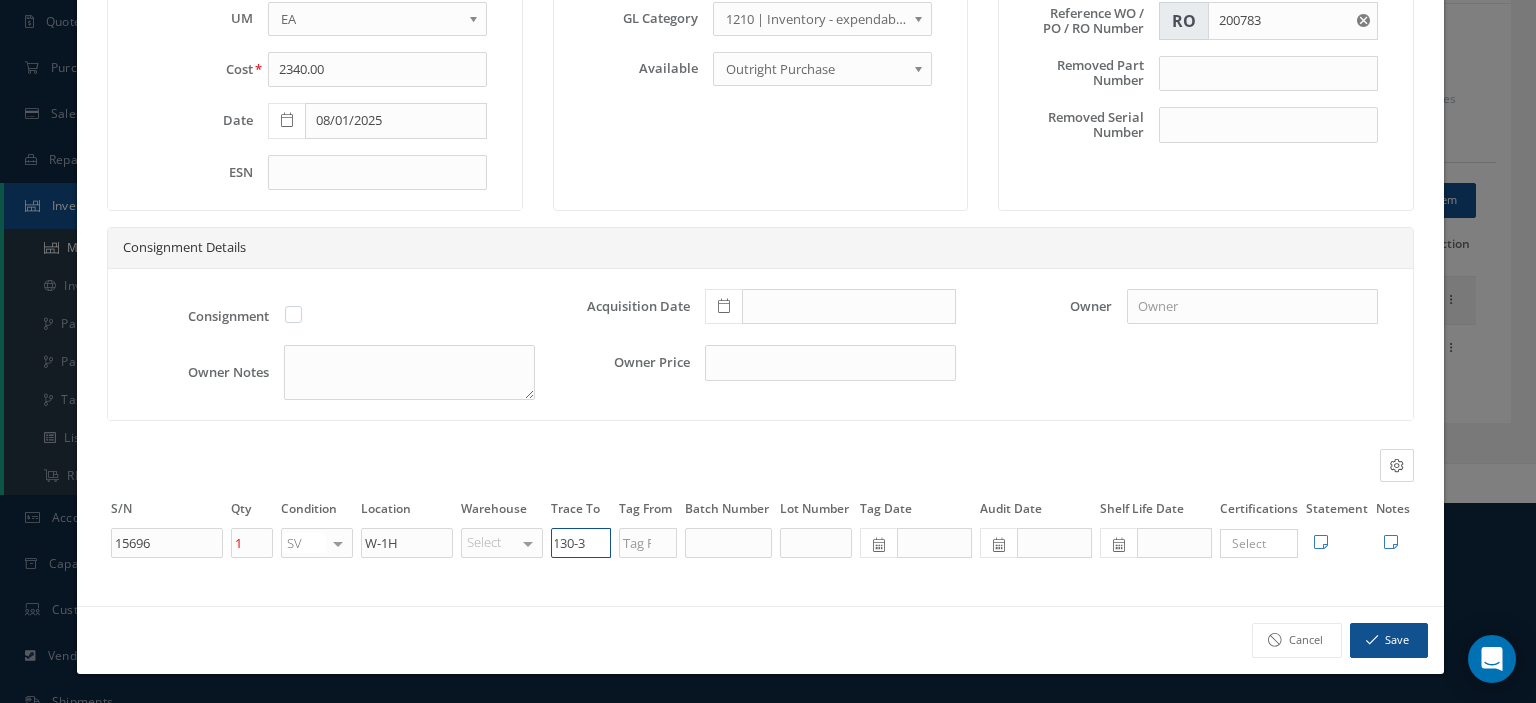 scroll, scrollTop: 0, scrollLeft: 16, axis: horizontal 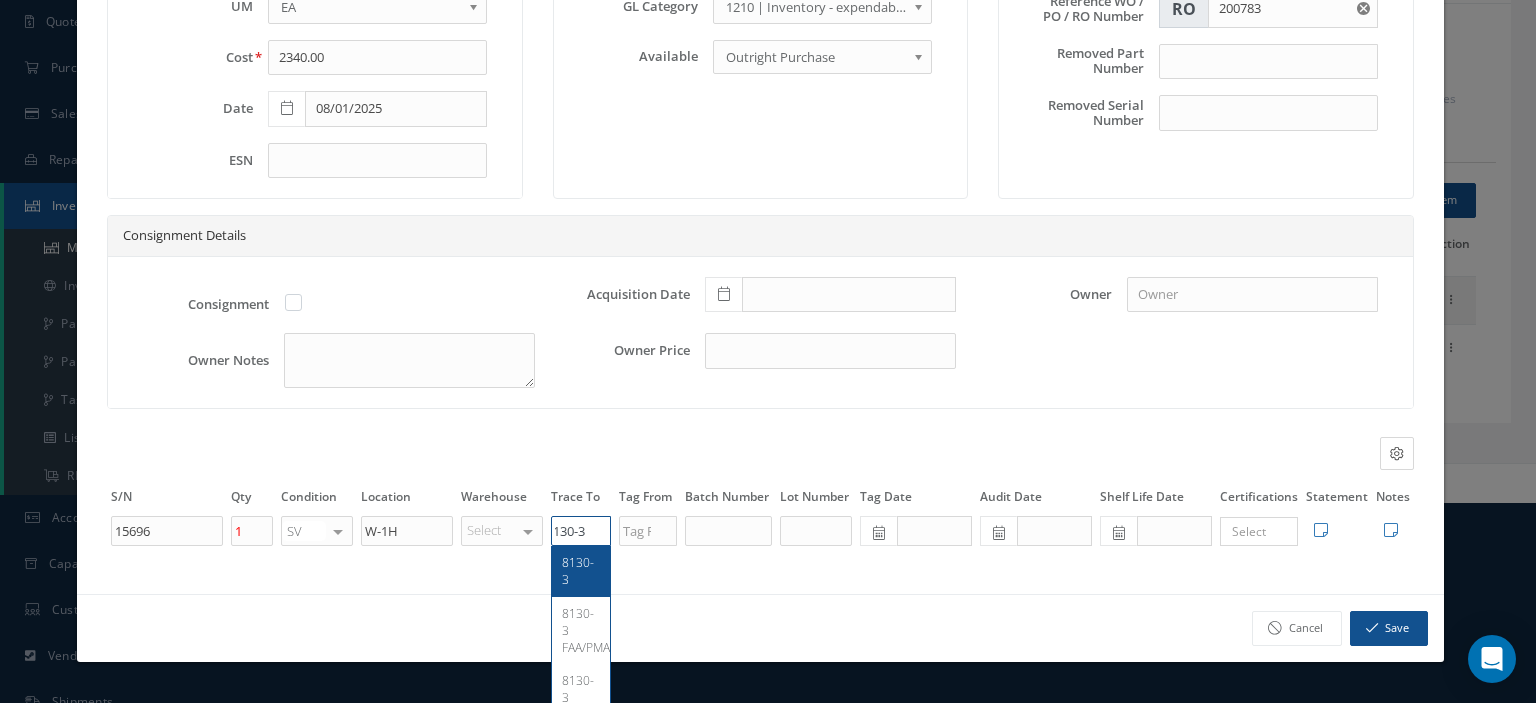 type on "8130-3" 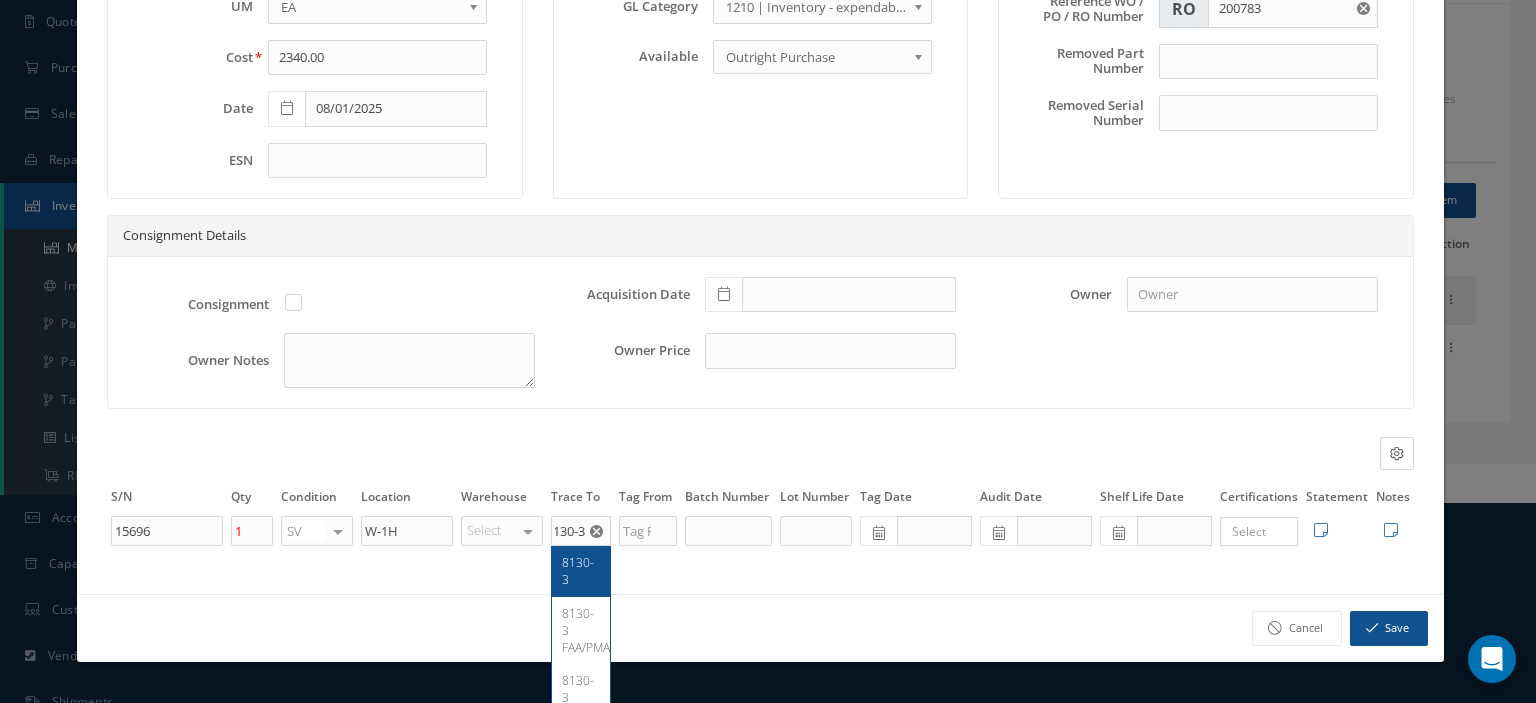 click on "8130-3" 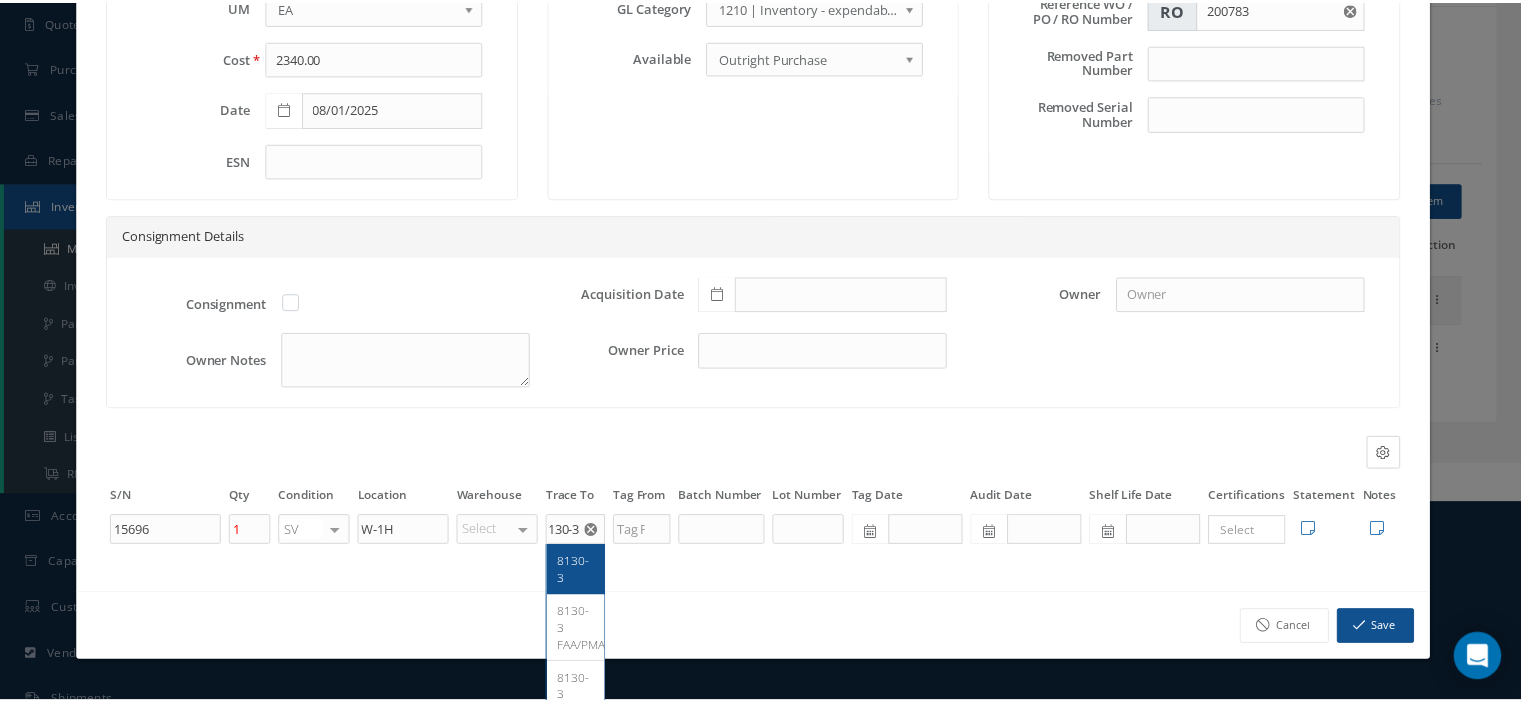 scroll, scrollTop: 0, scrollLeft: 0, axis: both 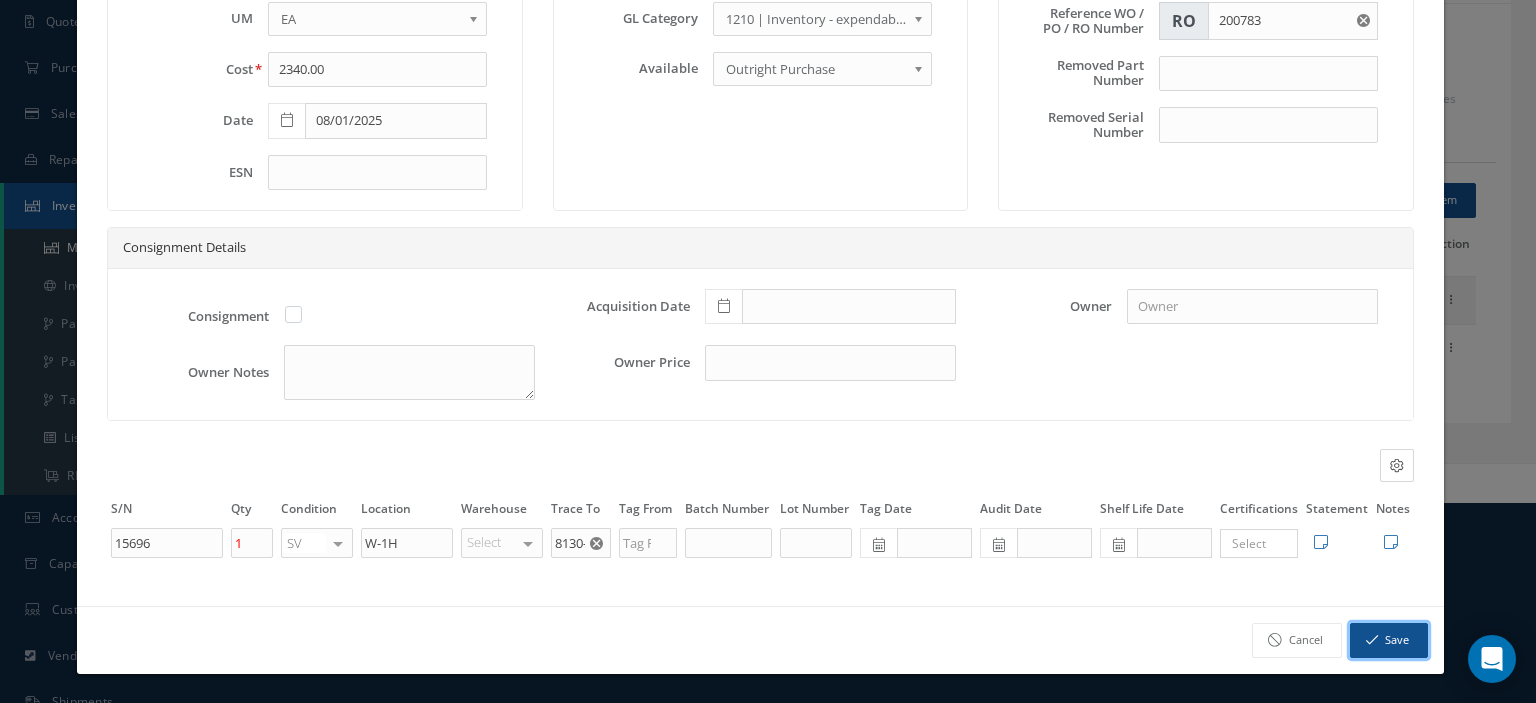 click 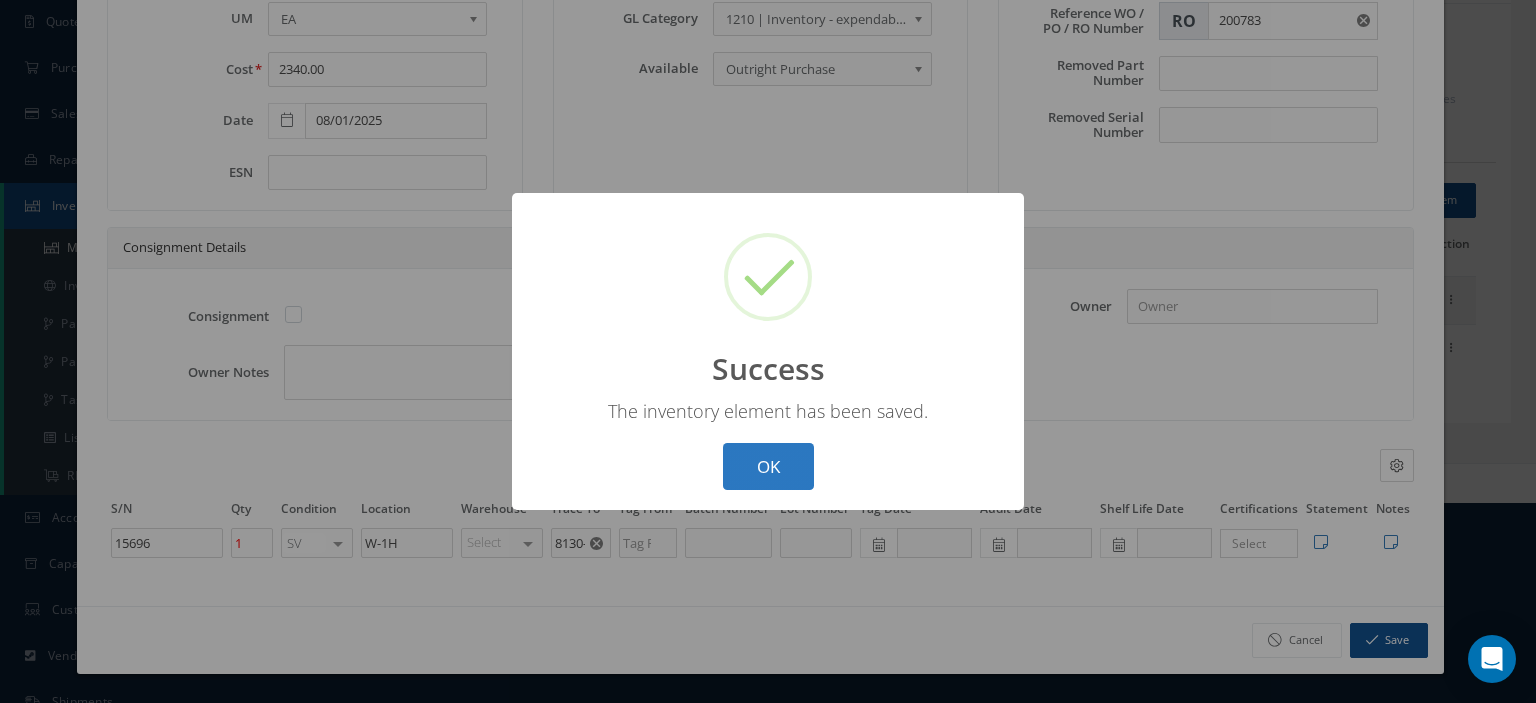 click on "OK" 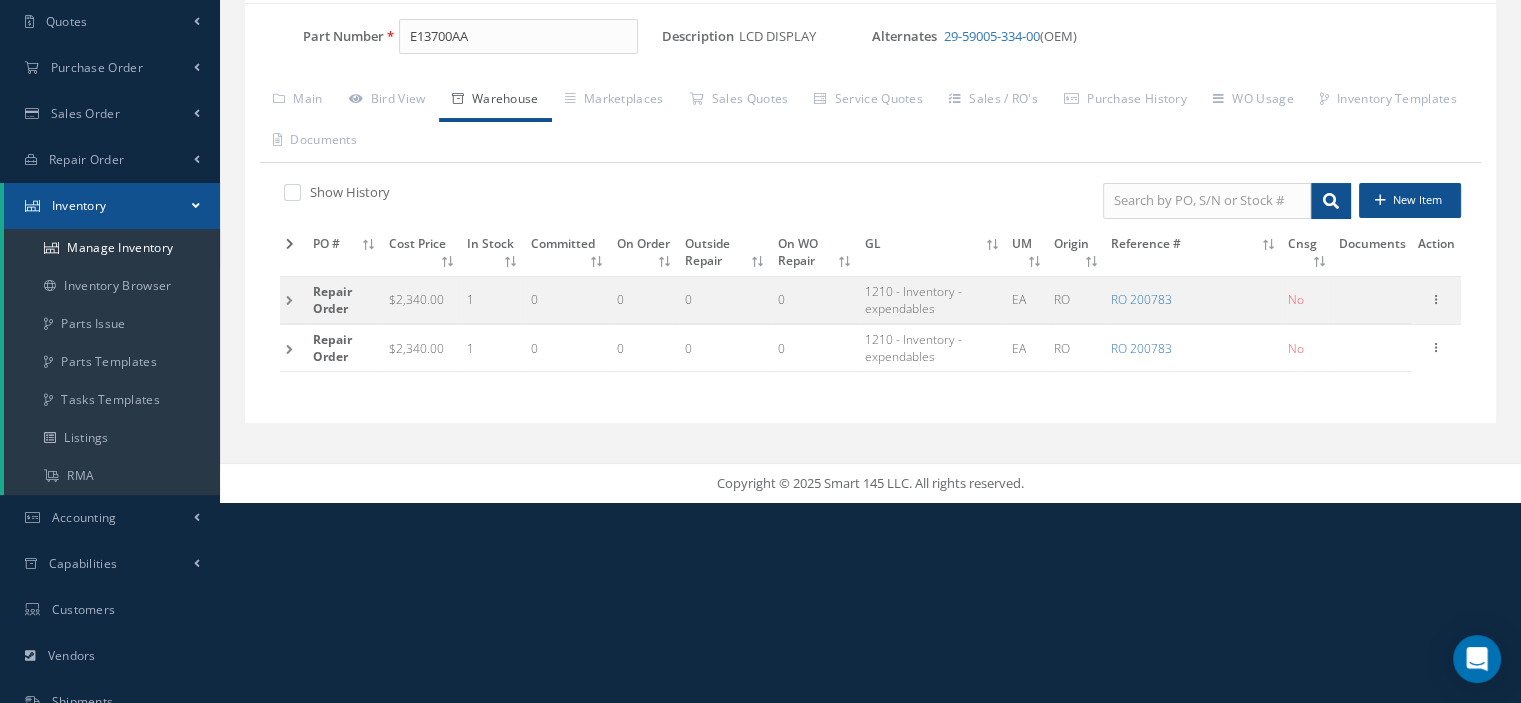 scroll, scrollTop: 0, scrollLeft: 0, axis: both 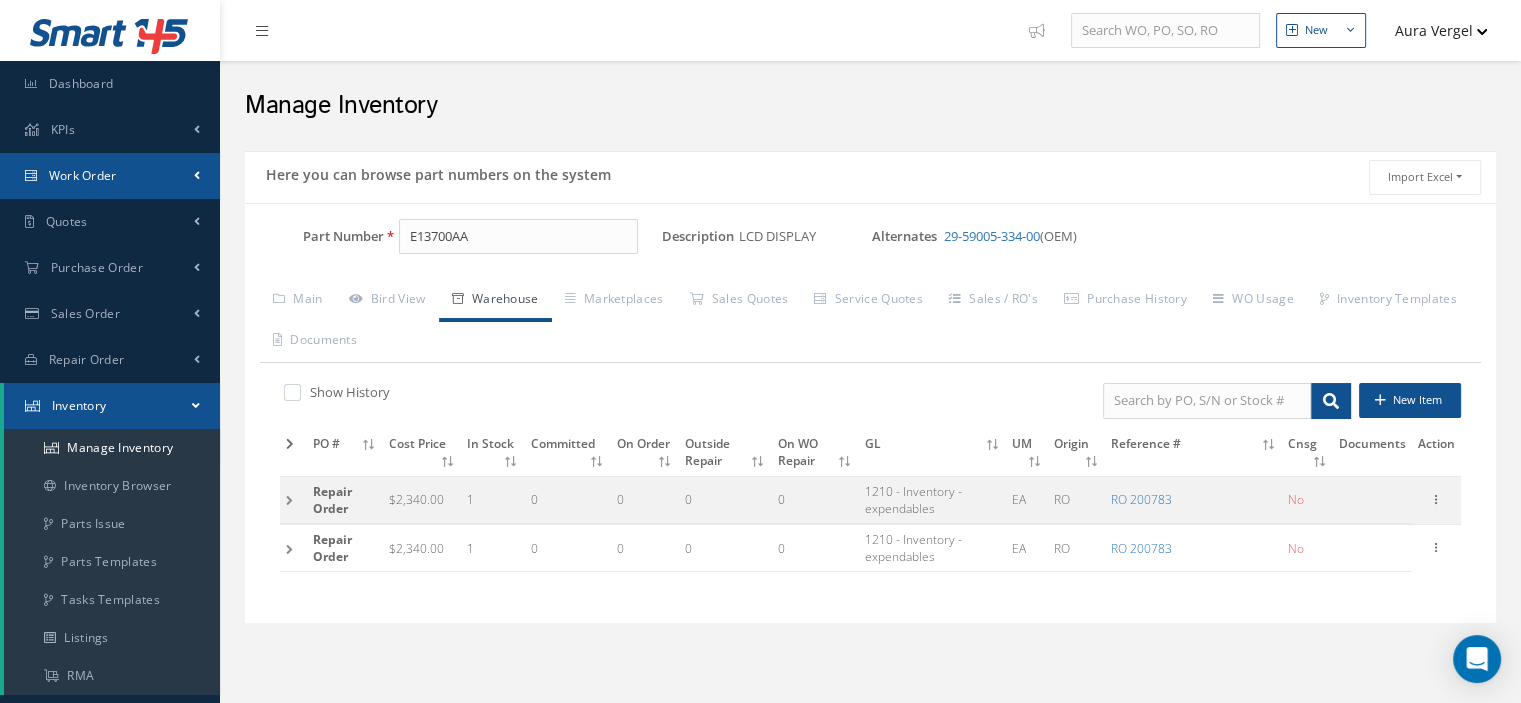click on "Work Order" 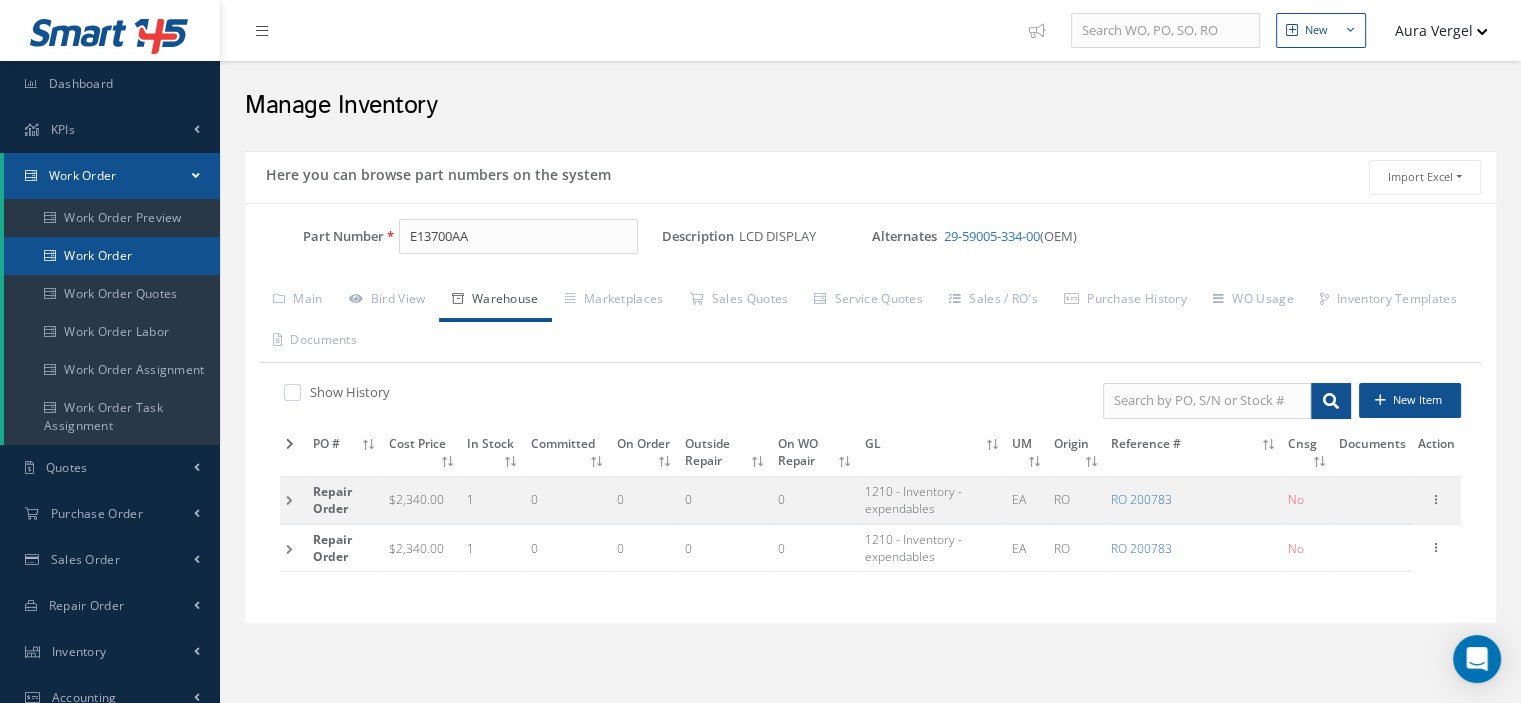 click on "Work Order" 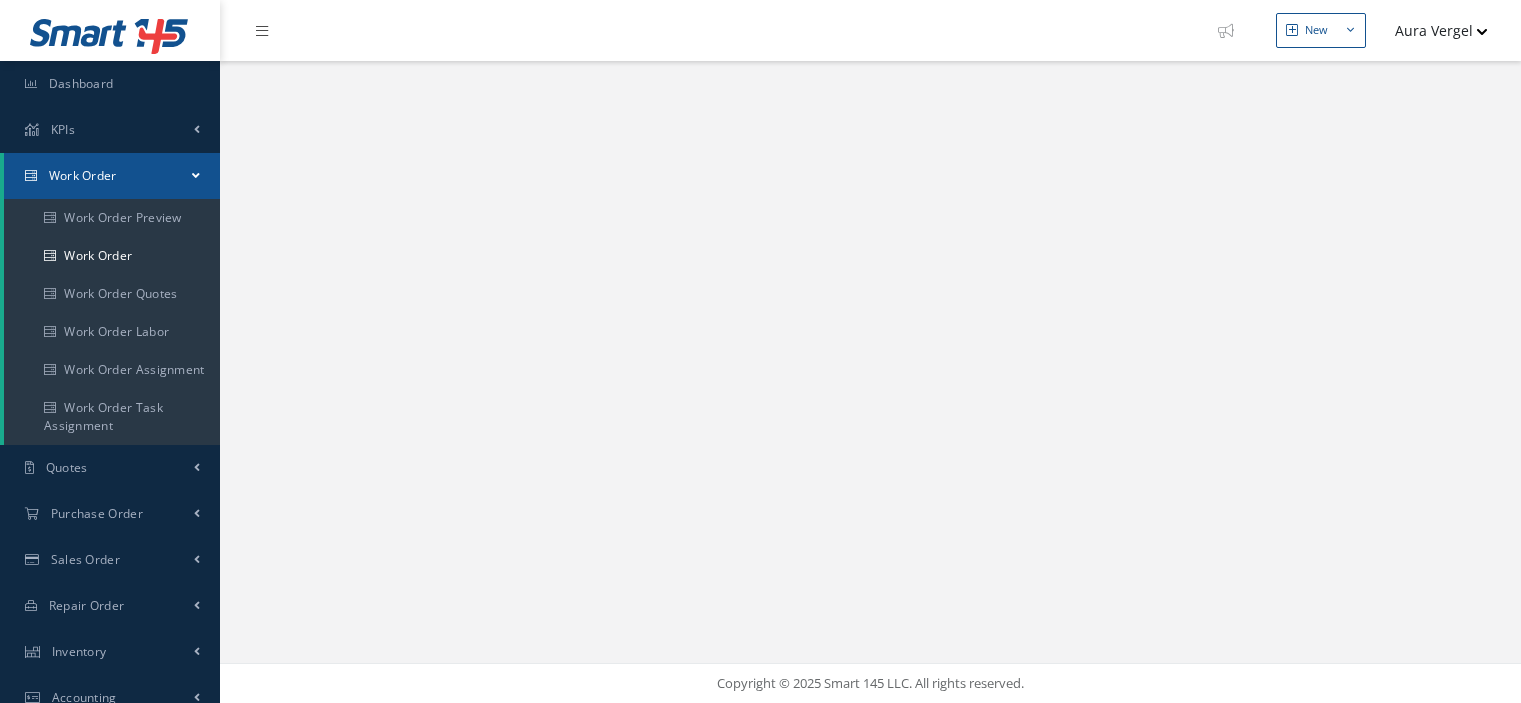 scroll, scrollTop: 0, scrollLeft: 0, axis: both 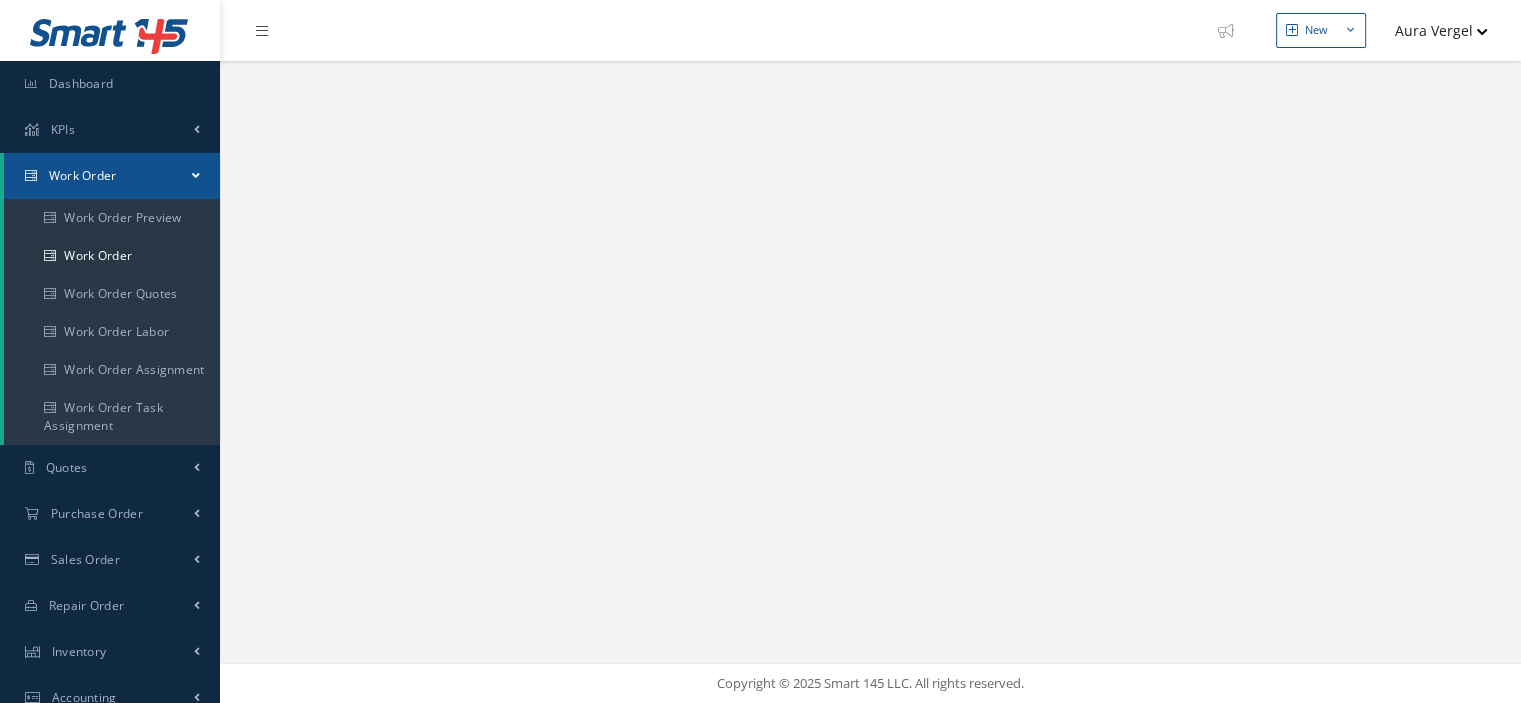 select on "25" 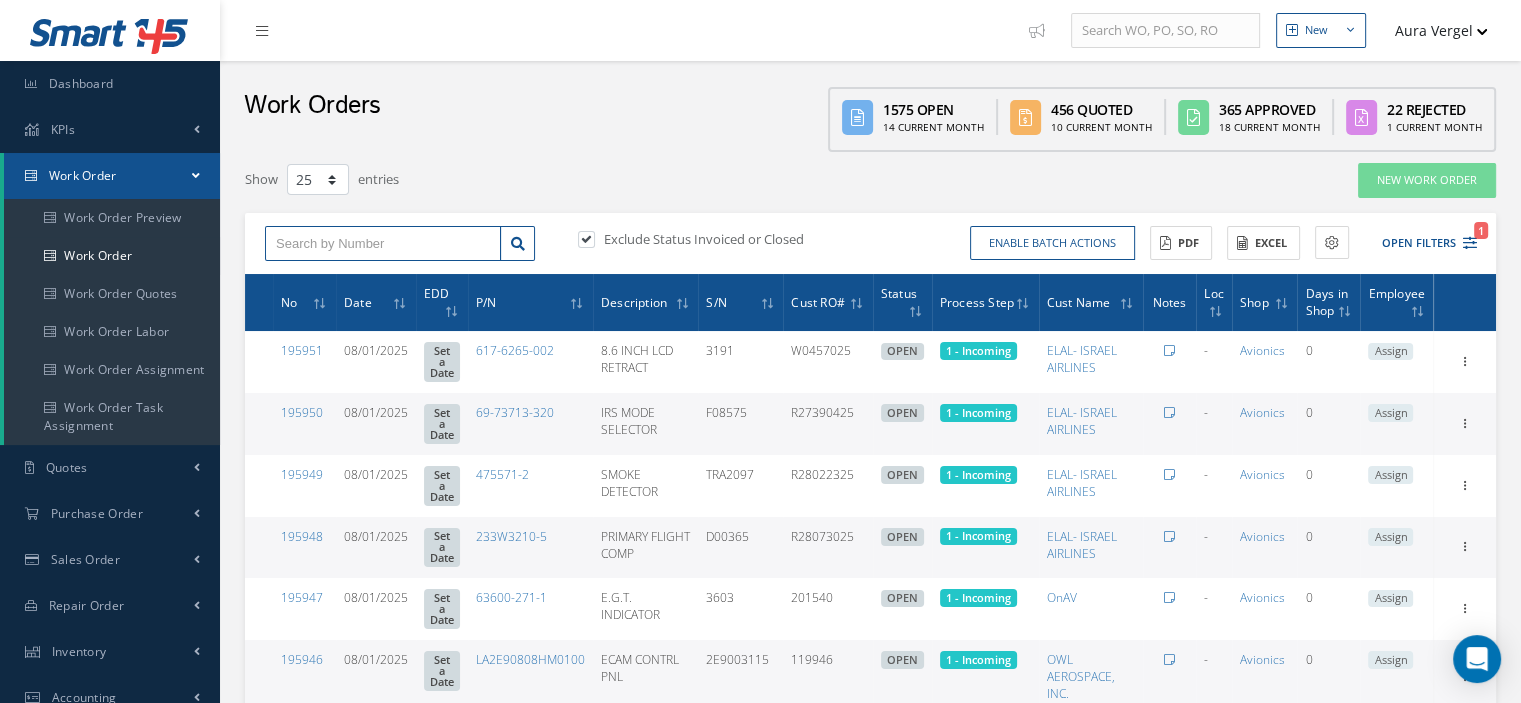 click at bounding box center (383, 244) 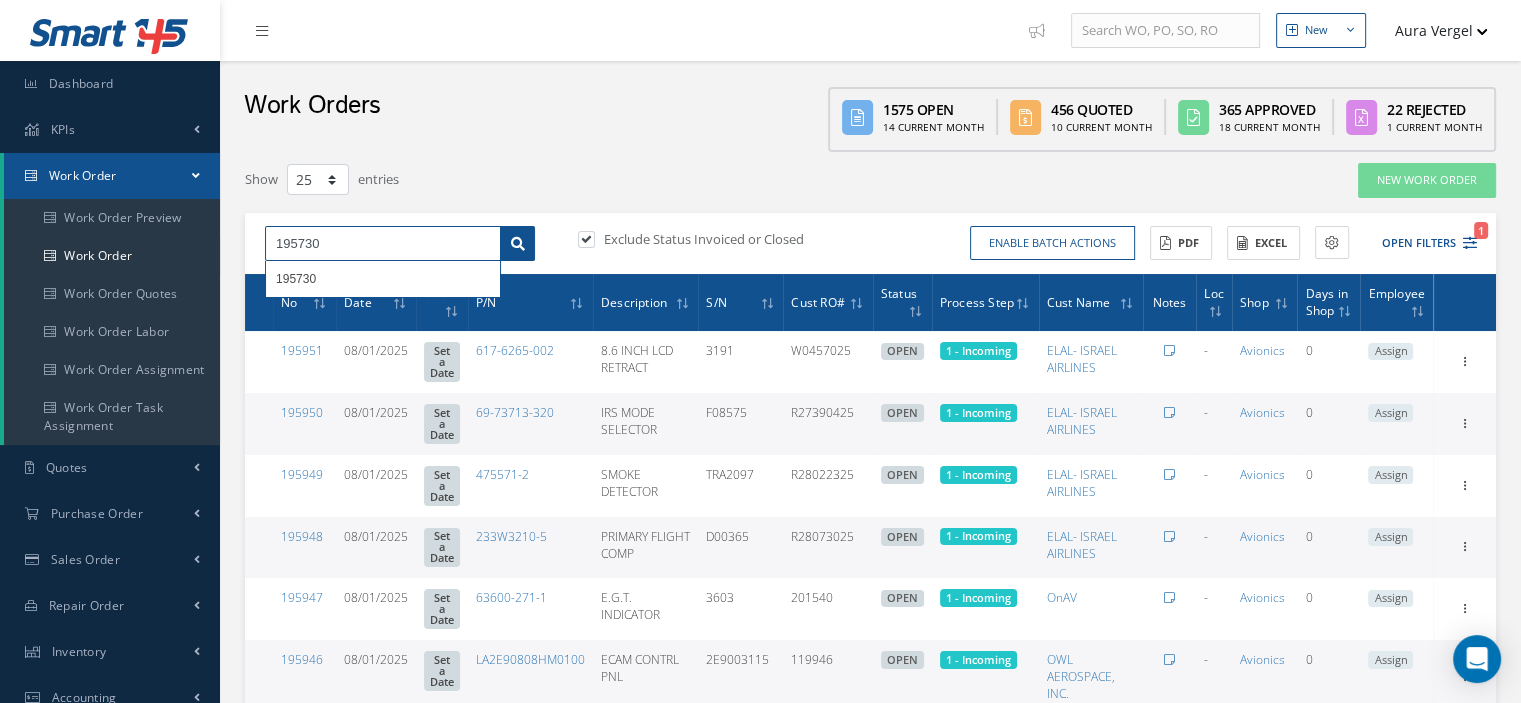 type on "195730" 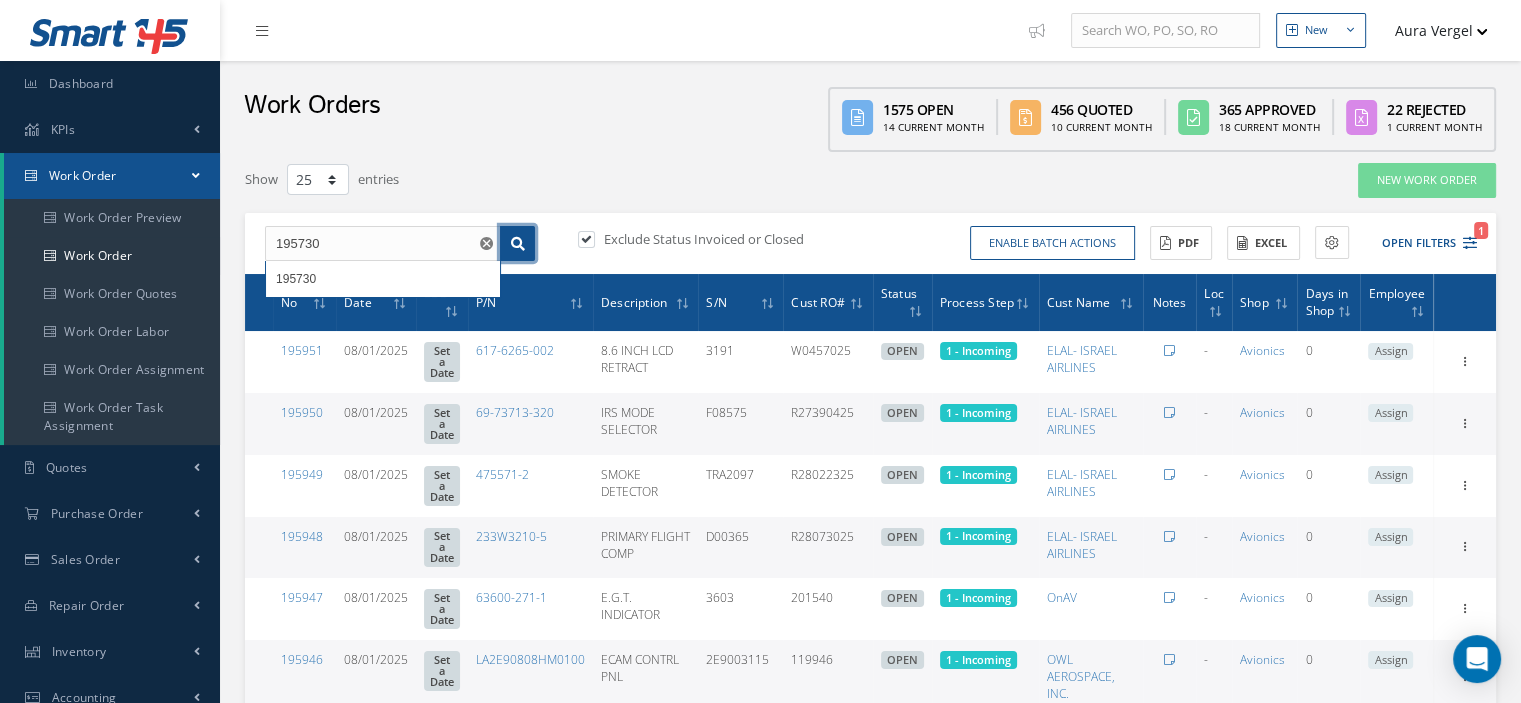 click at bounding box center (518, 244) 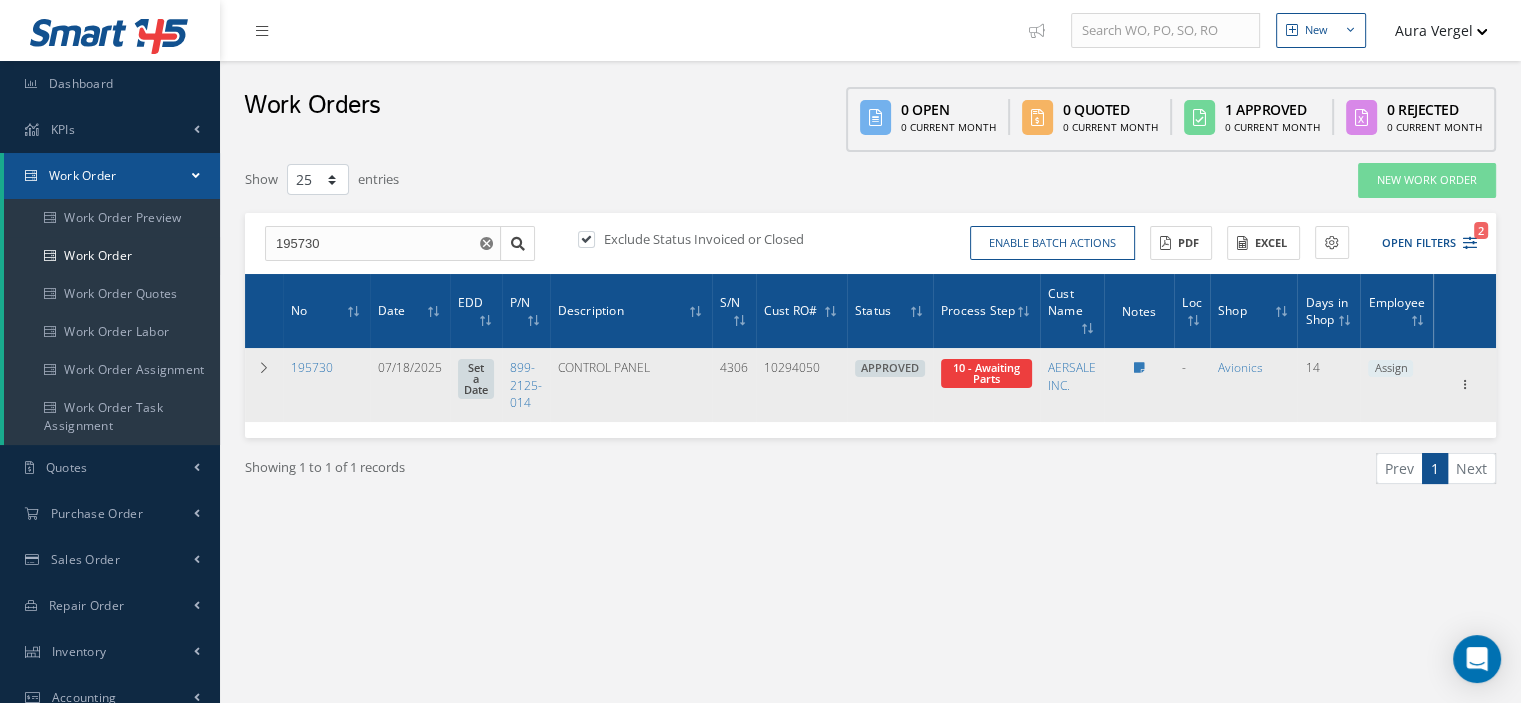click on "Assign" at bounding box center (1390, 369) 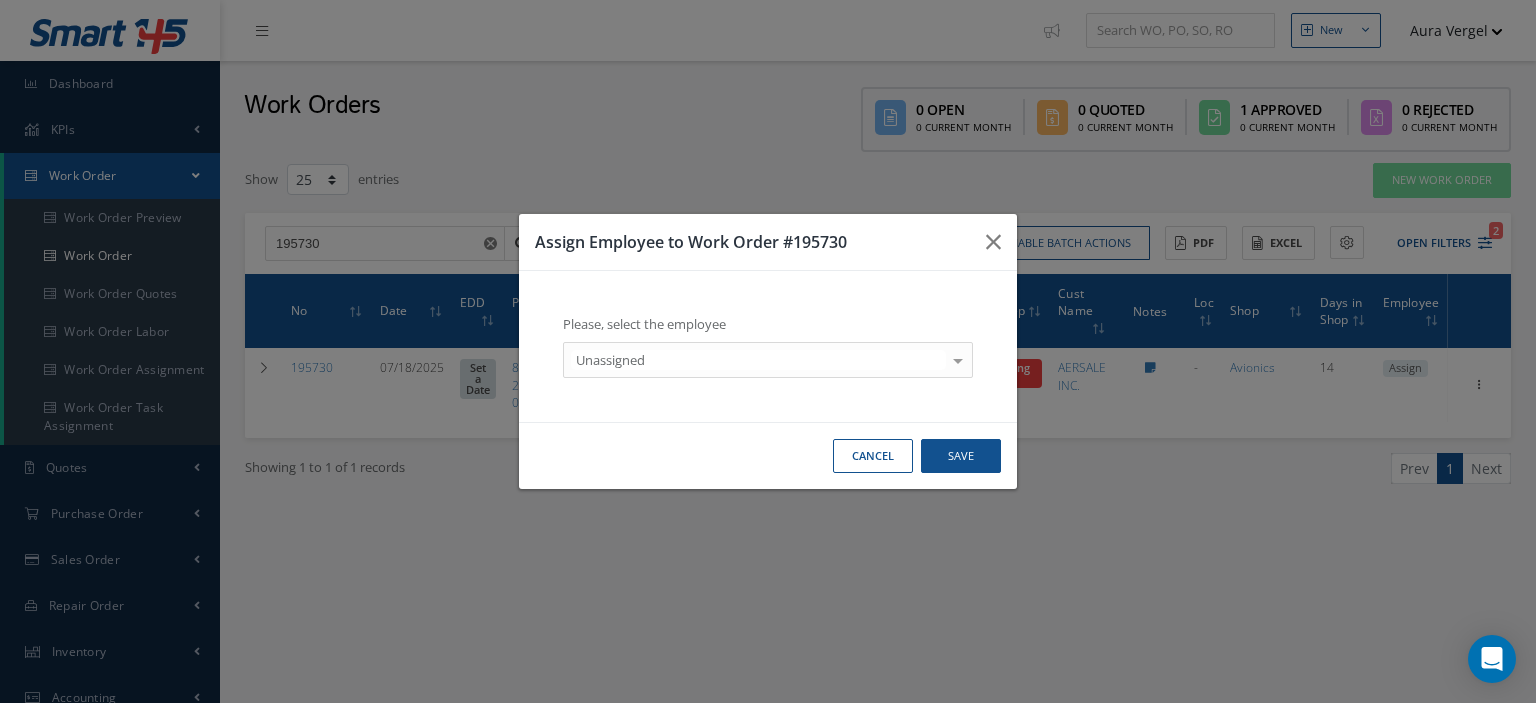 click at bounding box center (958, 359) 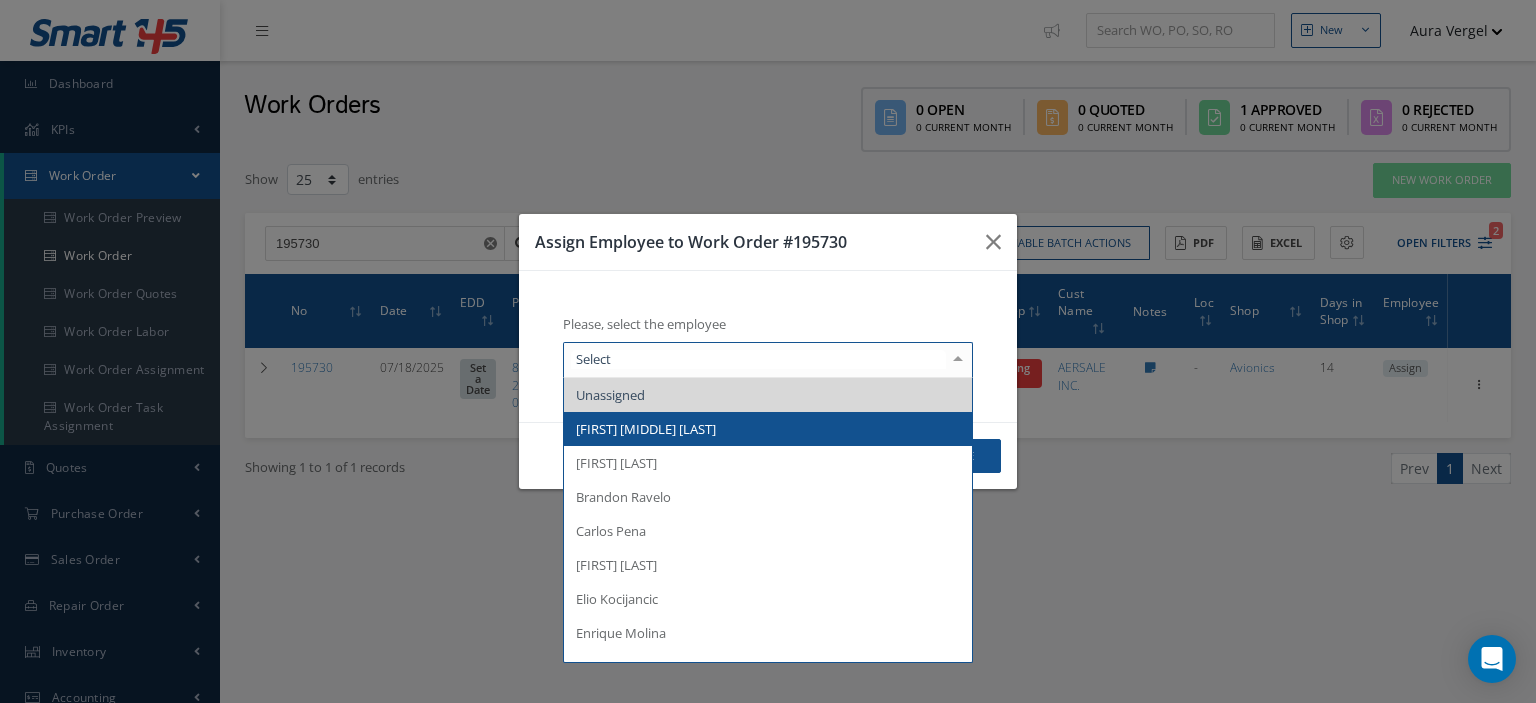 click on "[FIRST] [MIDDLE] [LAST]" at bounding box center (768, 429) 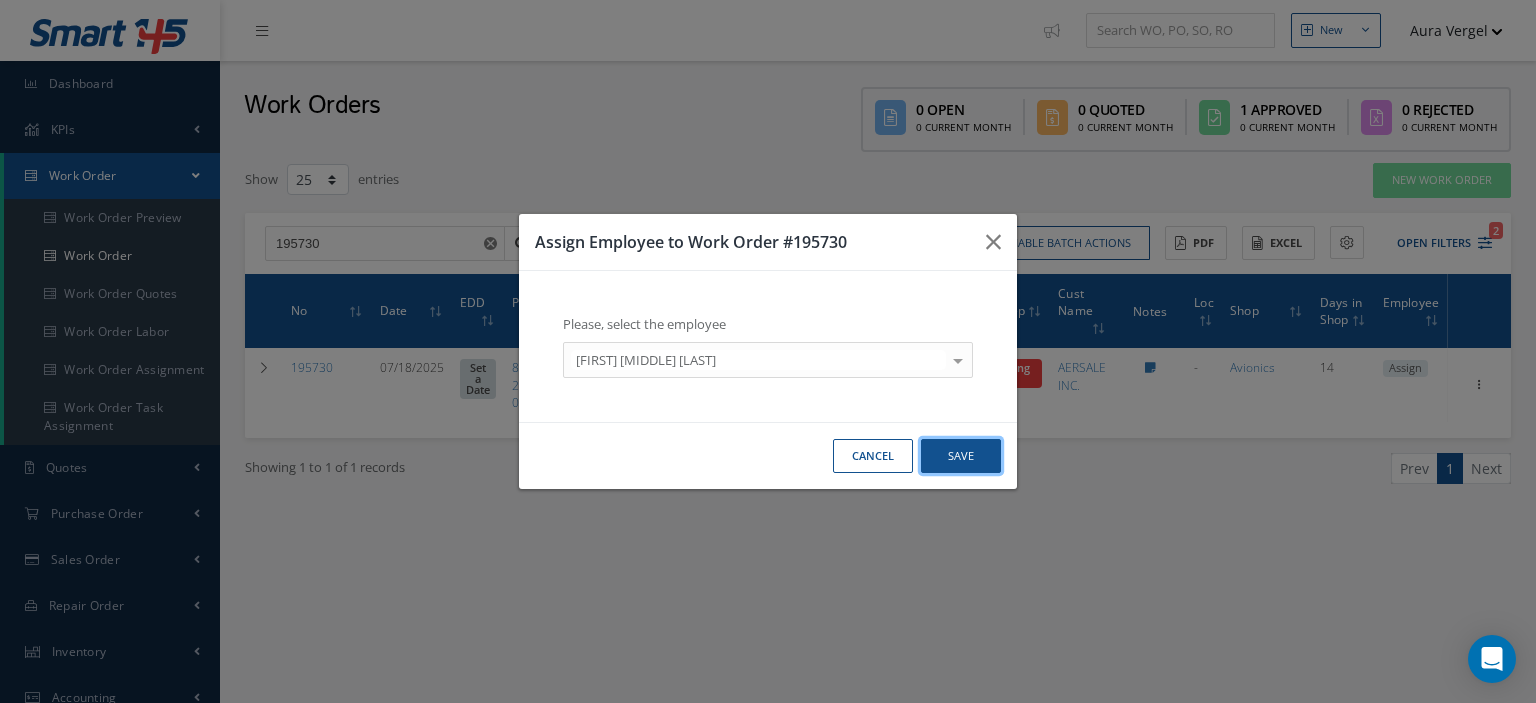 click on "Save" at bounding box center [961, 456] 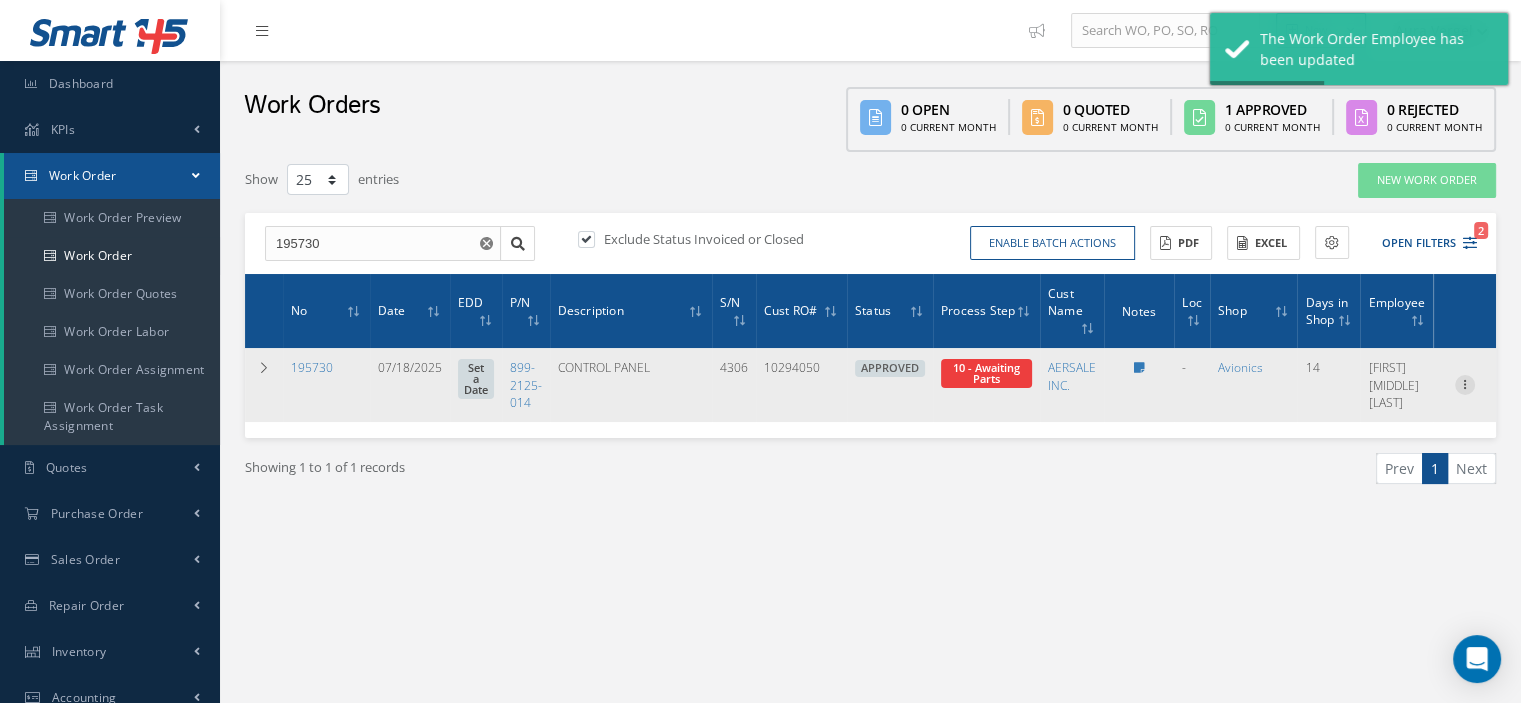 click at bounding box center (1465, 383) 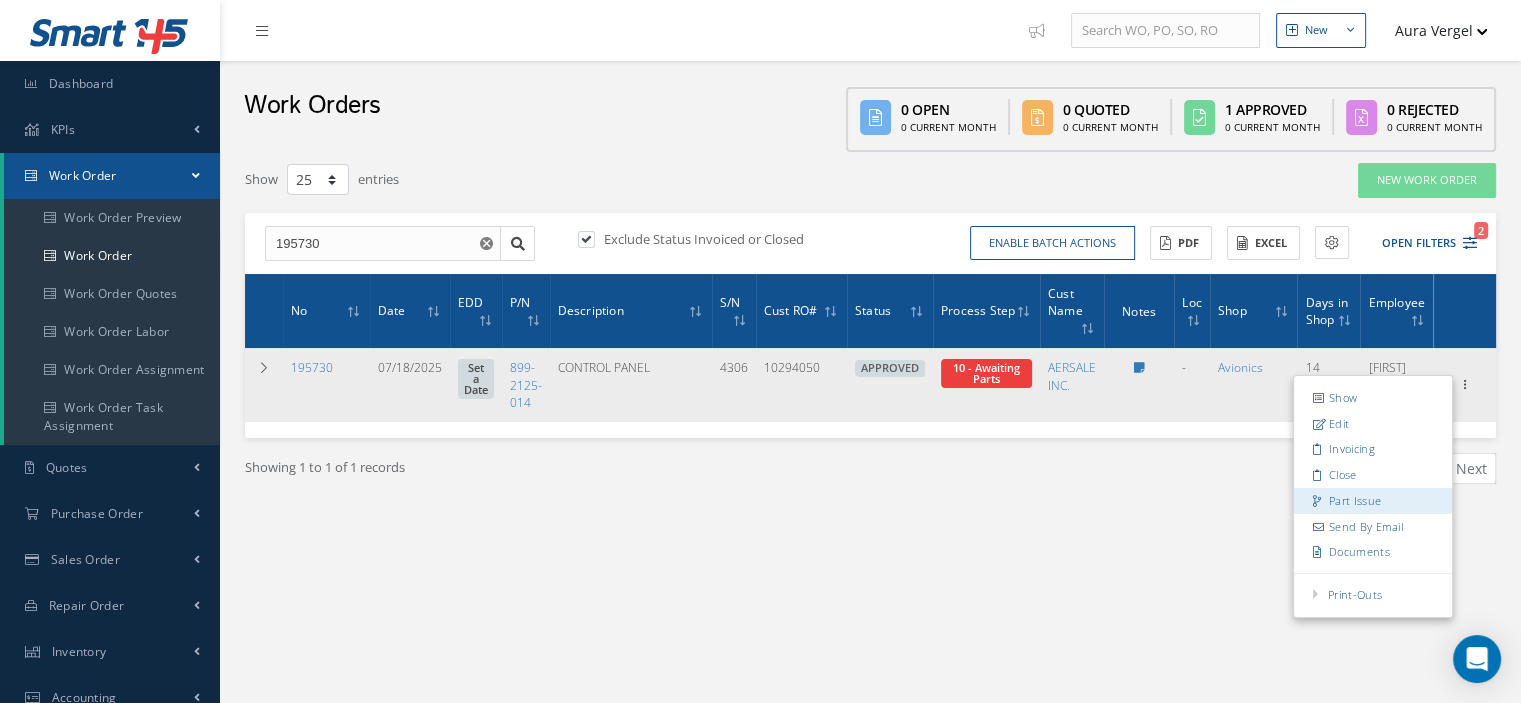 click on "Part Issue" at bounding box center [1373, 501] 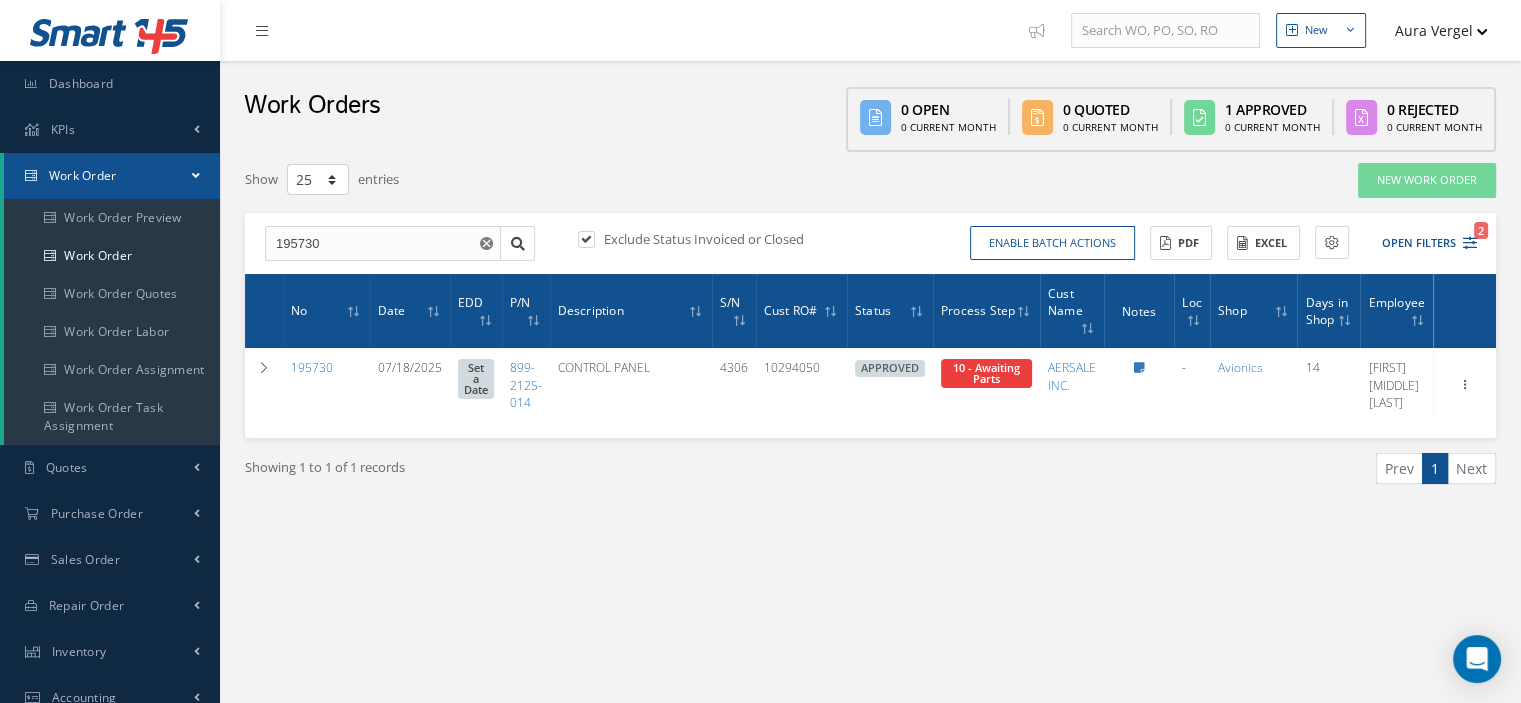 click at bounding box center [196, 175] 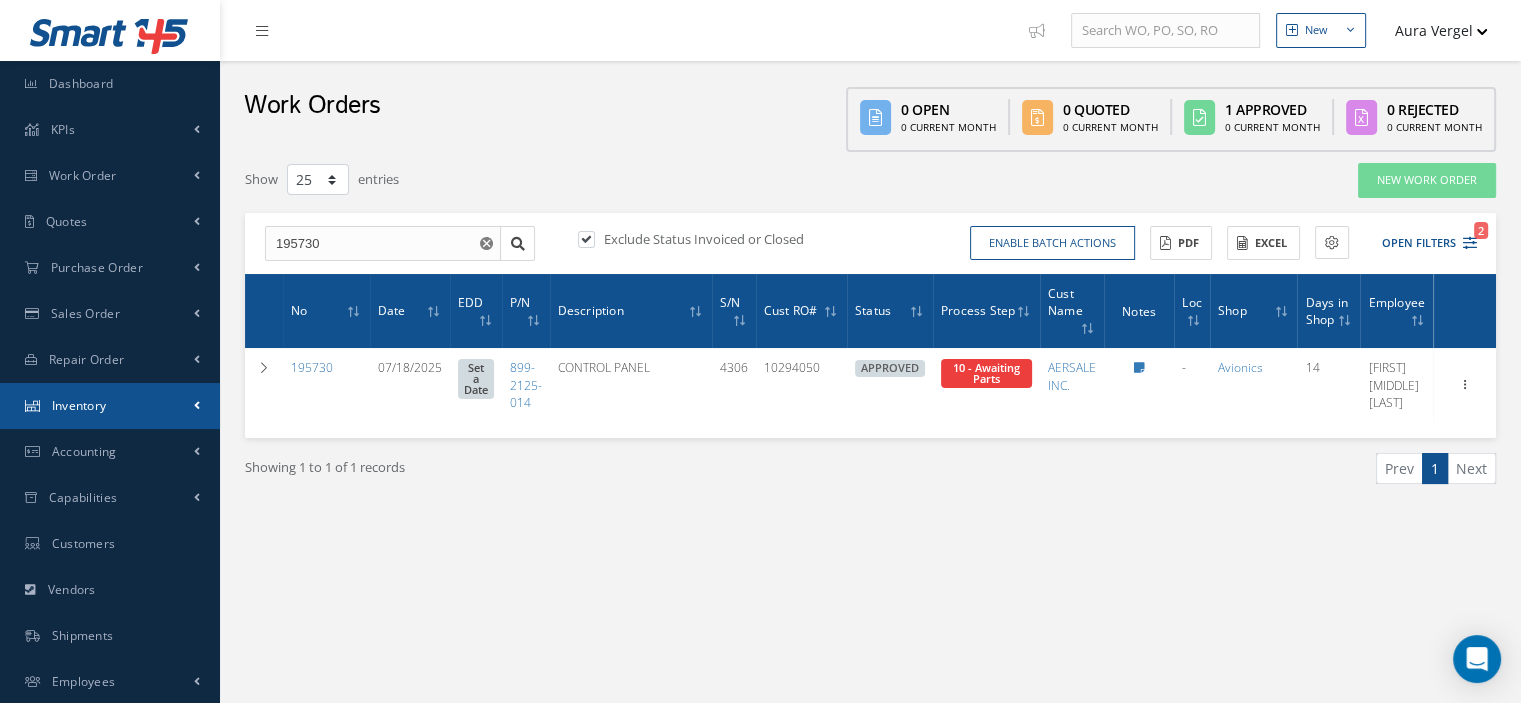 click on "Inventory" at bounding box center [79, 405] 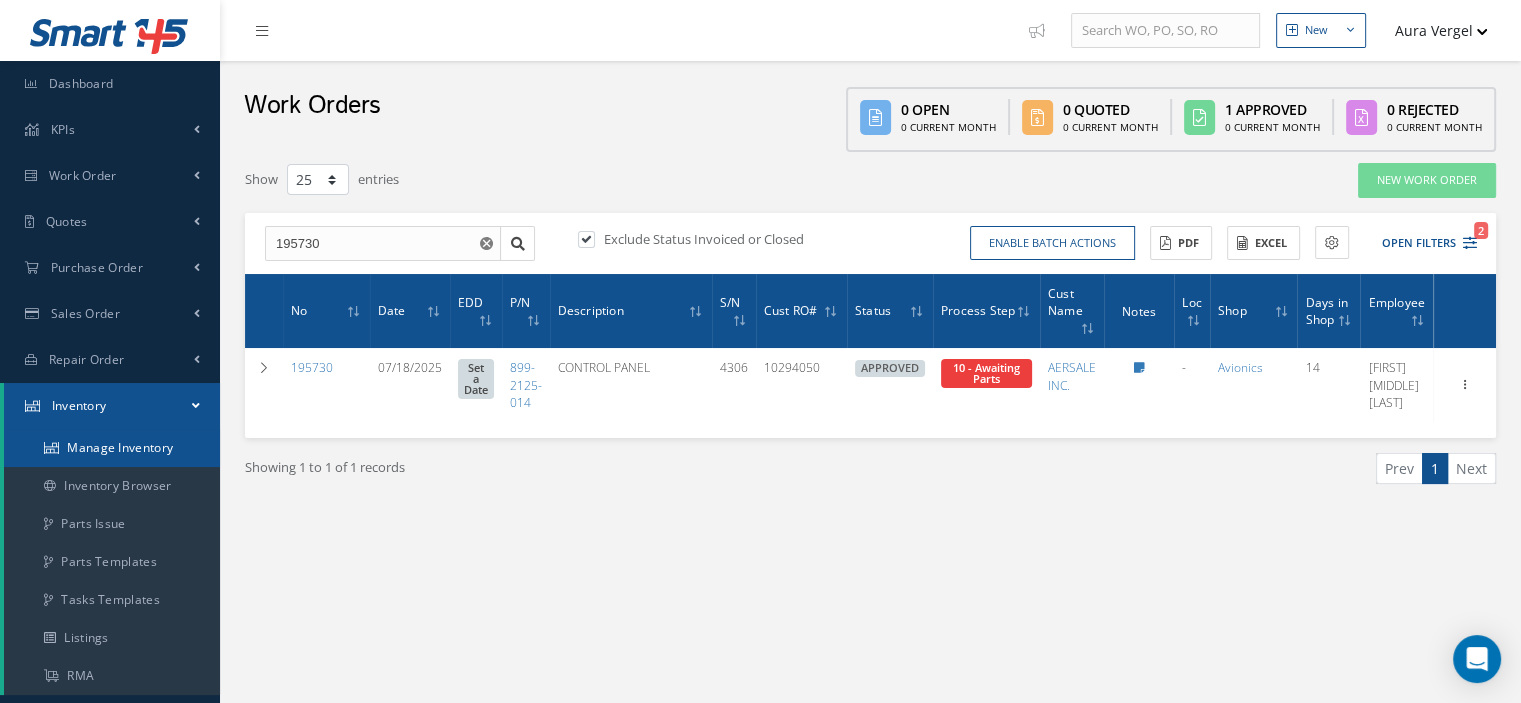 click on "Manage Inventory" at bounding box center [112, 448] 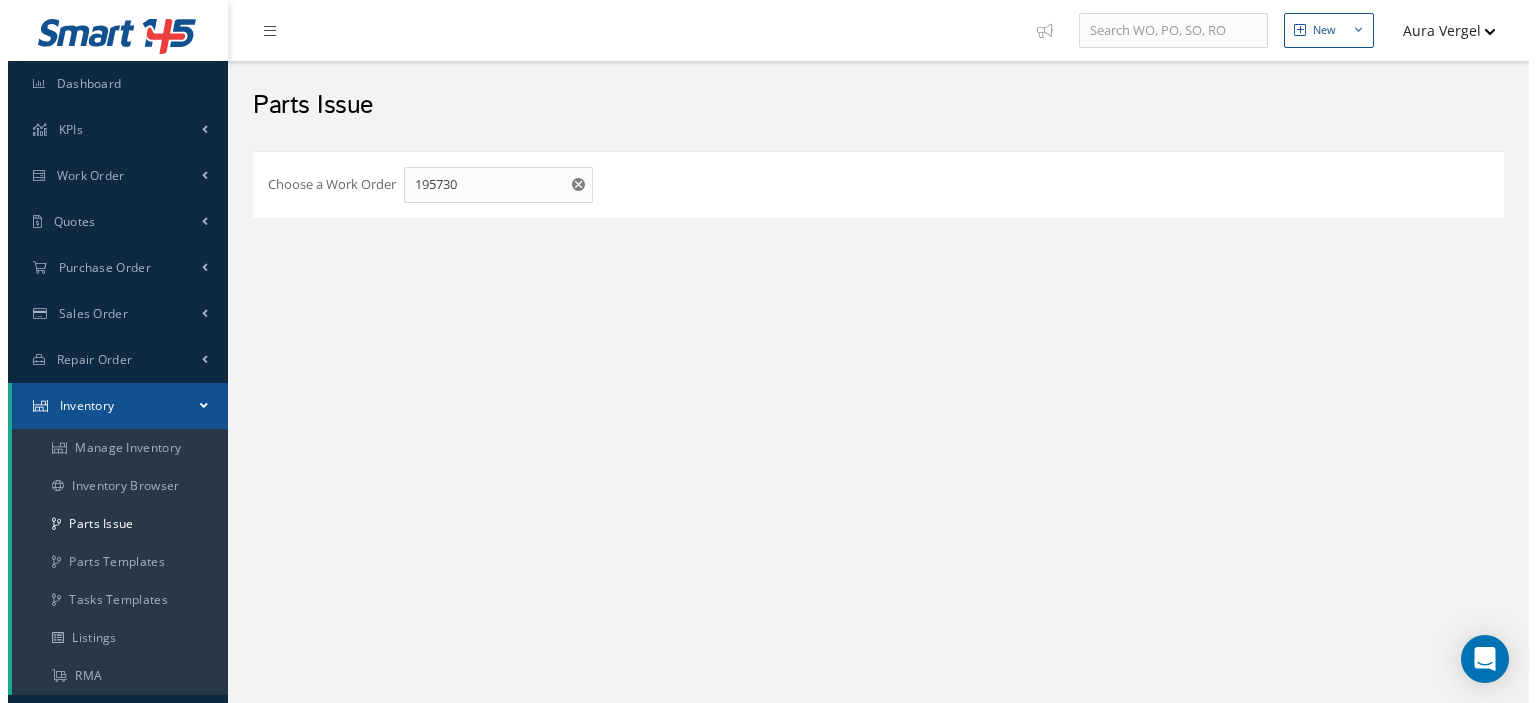 scroll, scrollTop: 0, scrollLeft: 0, axis: both 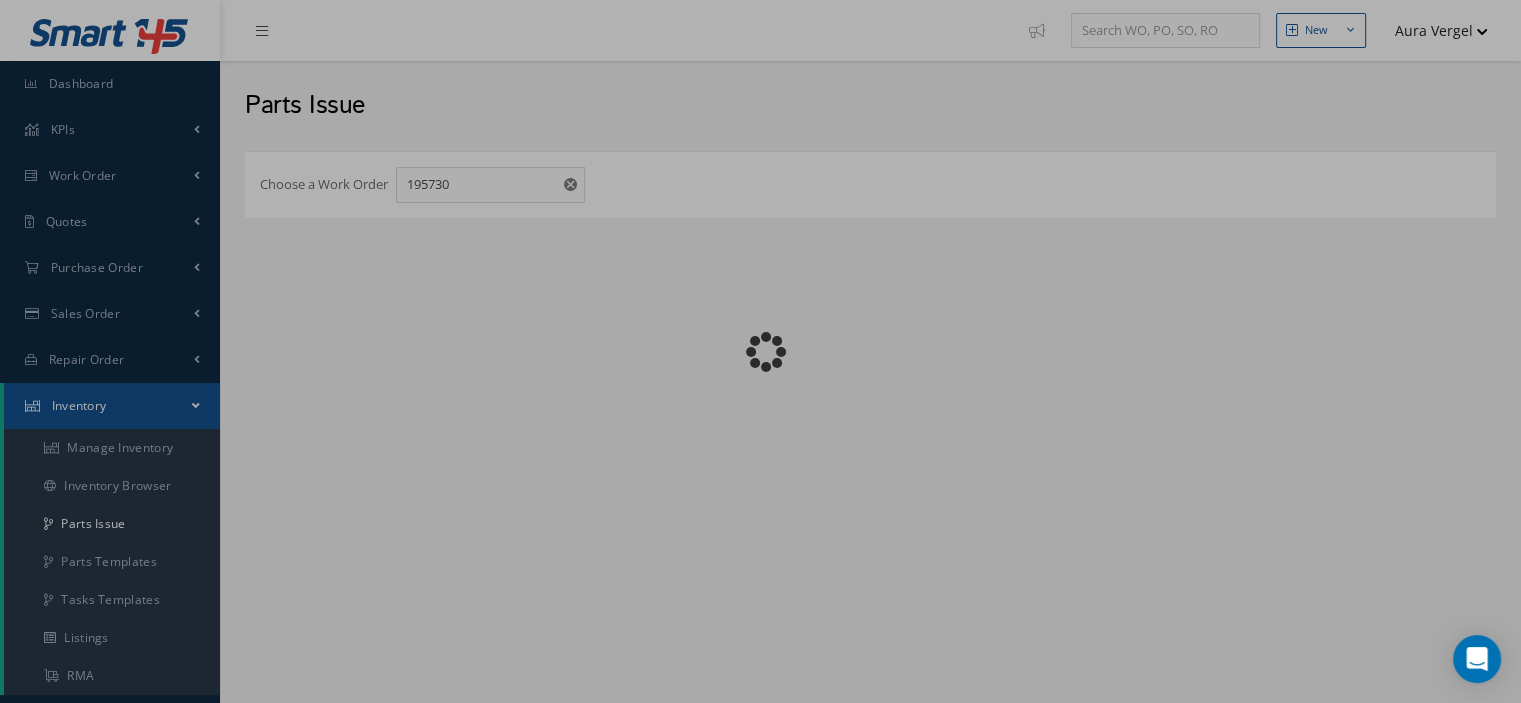checkbox on "false" 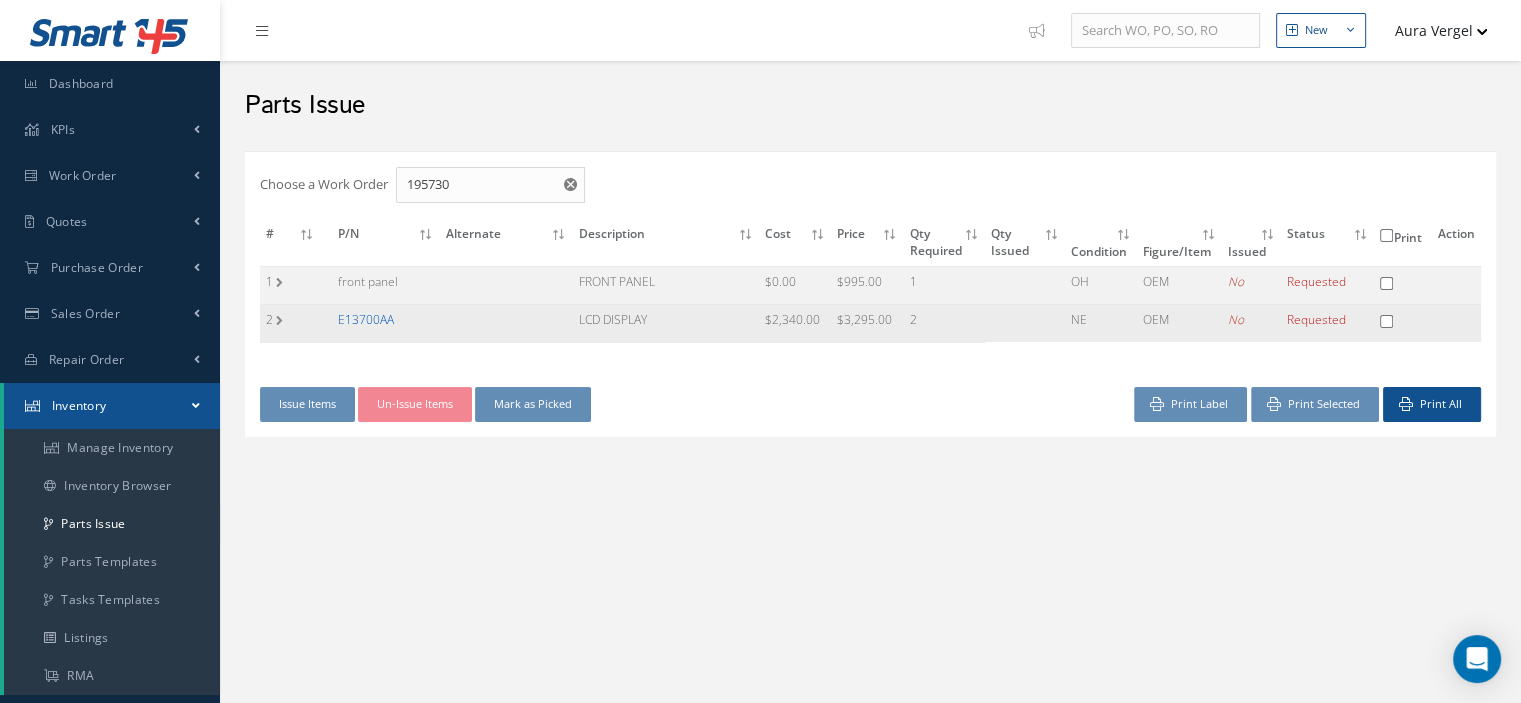 click on "E13700AA" at bounding box center (366, 319) 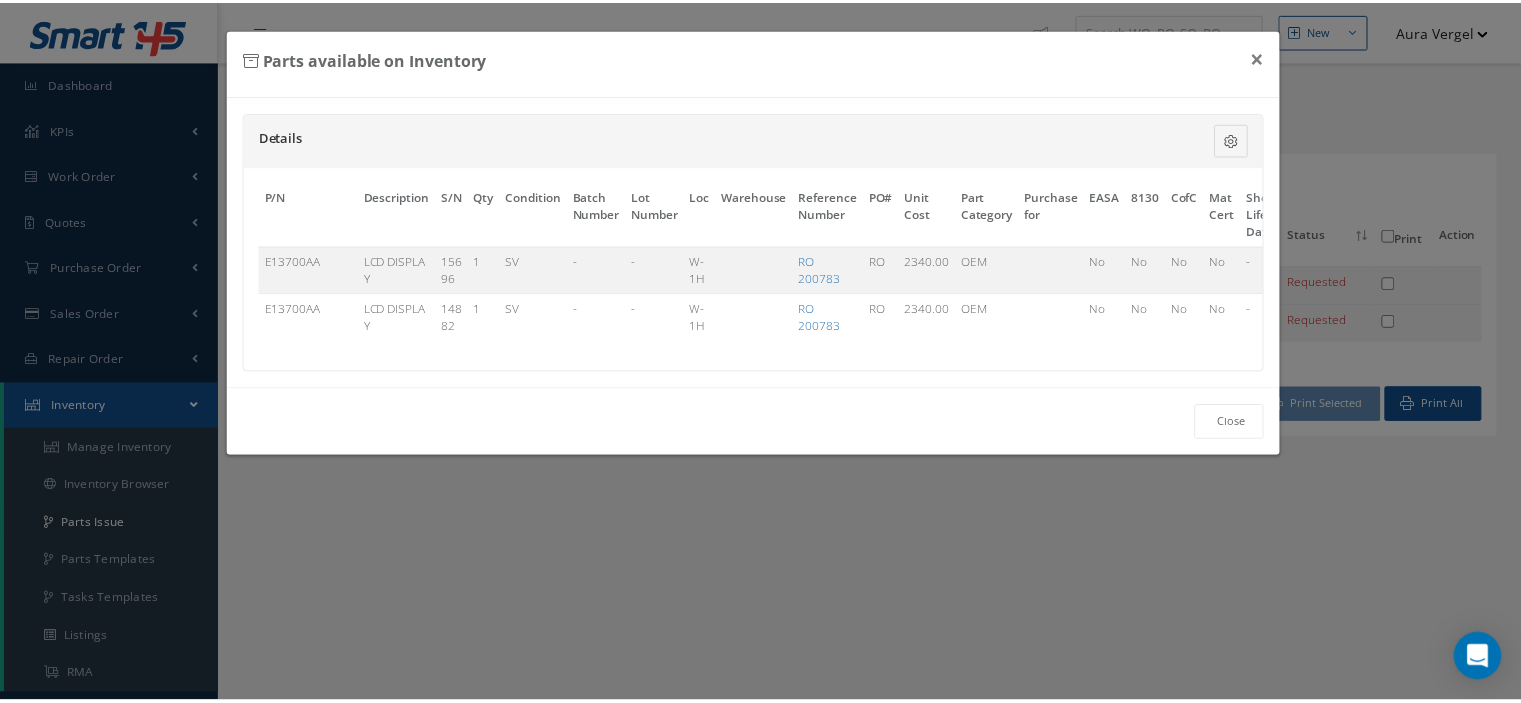 scroll, scrollTop: 0, scrollLeft: 126, axis: horizontal 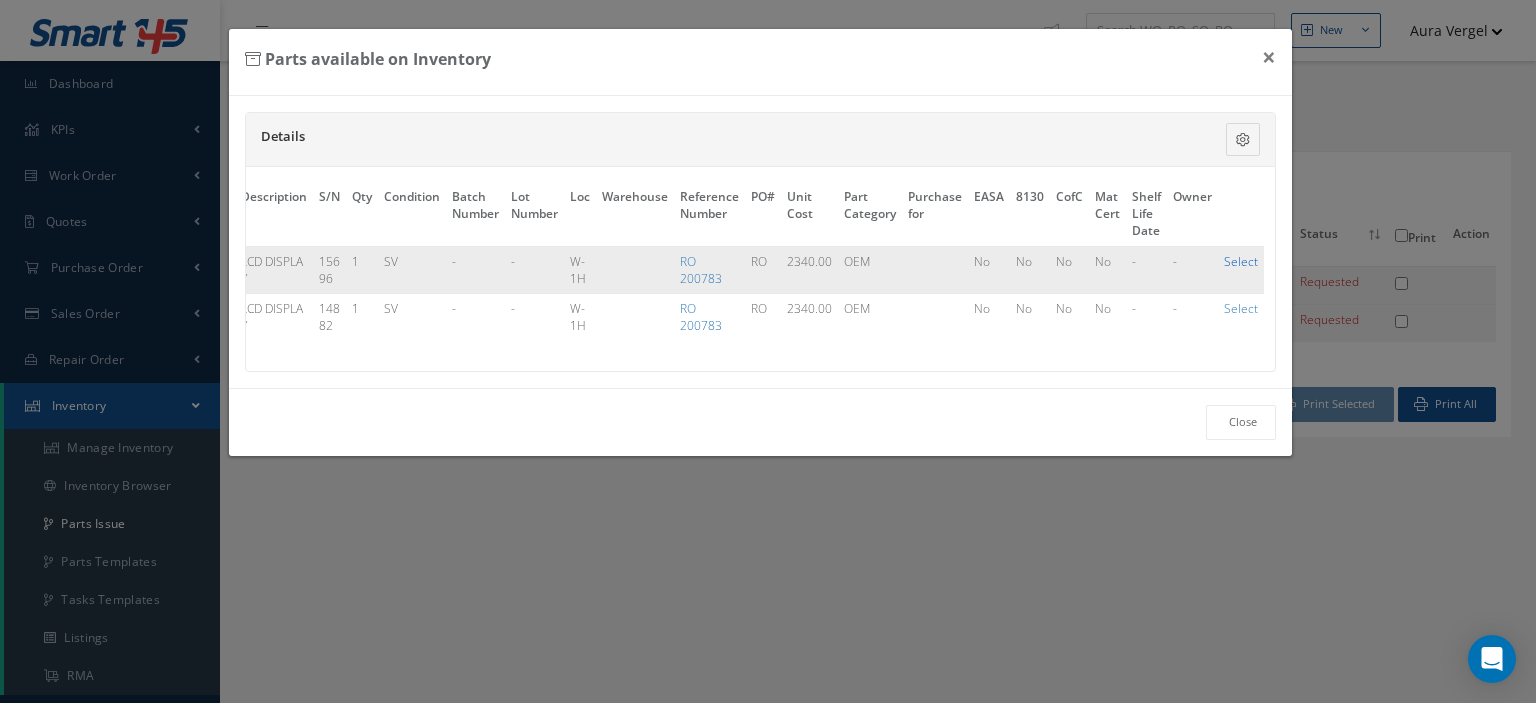 click on "Select" at bounding box center (1241, 261) 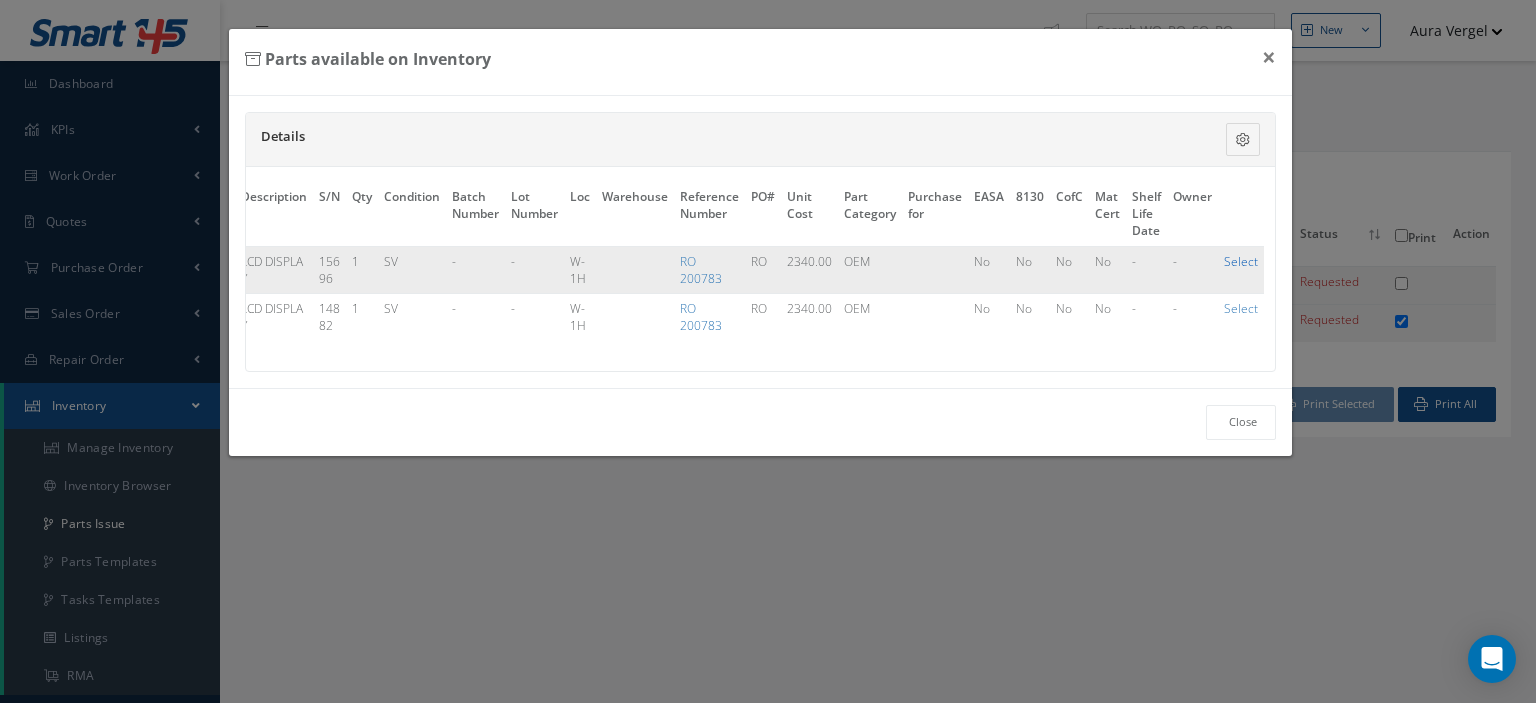 checkbox on "true" 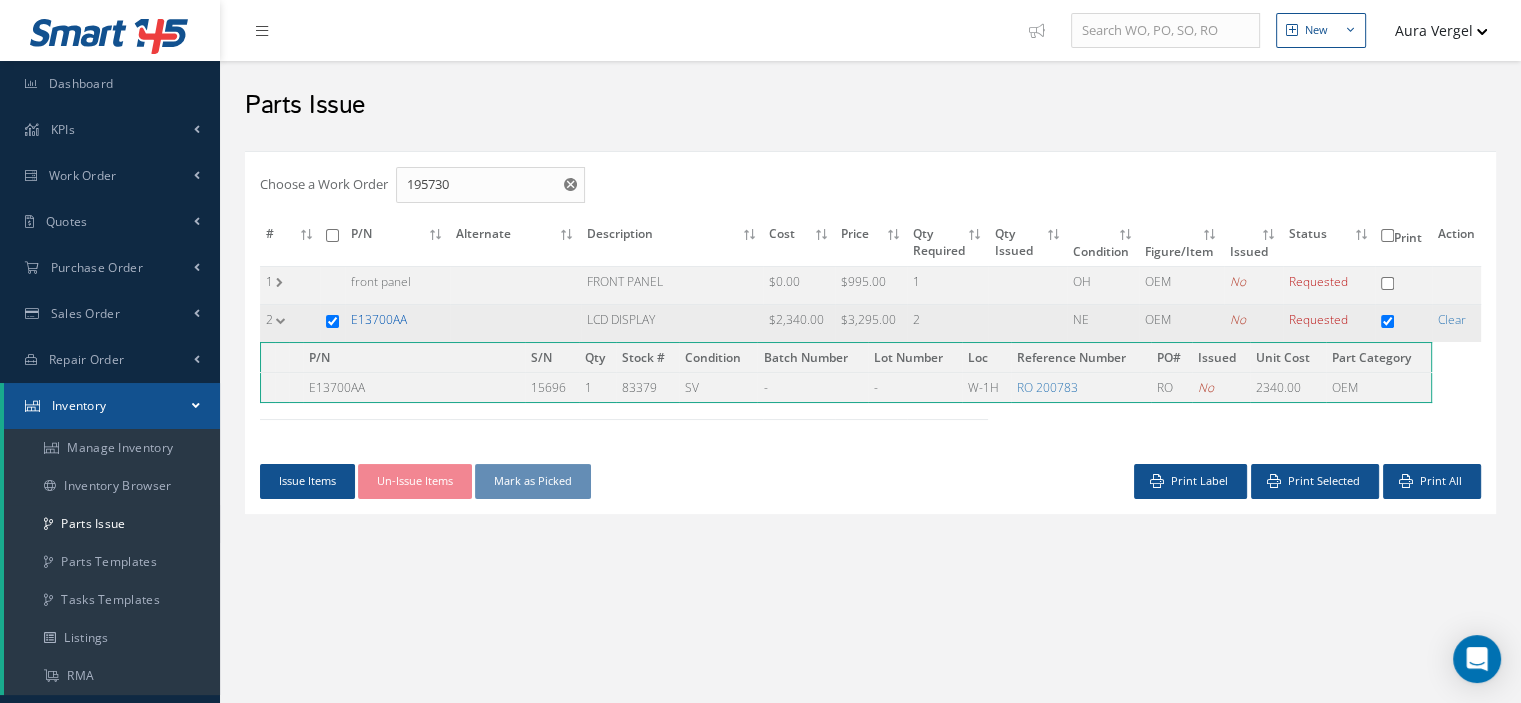 click on "E13700AA" at bounding box center (379, 319) 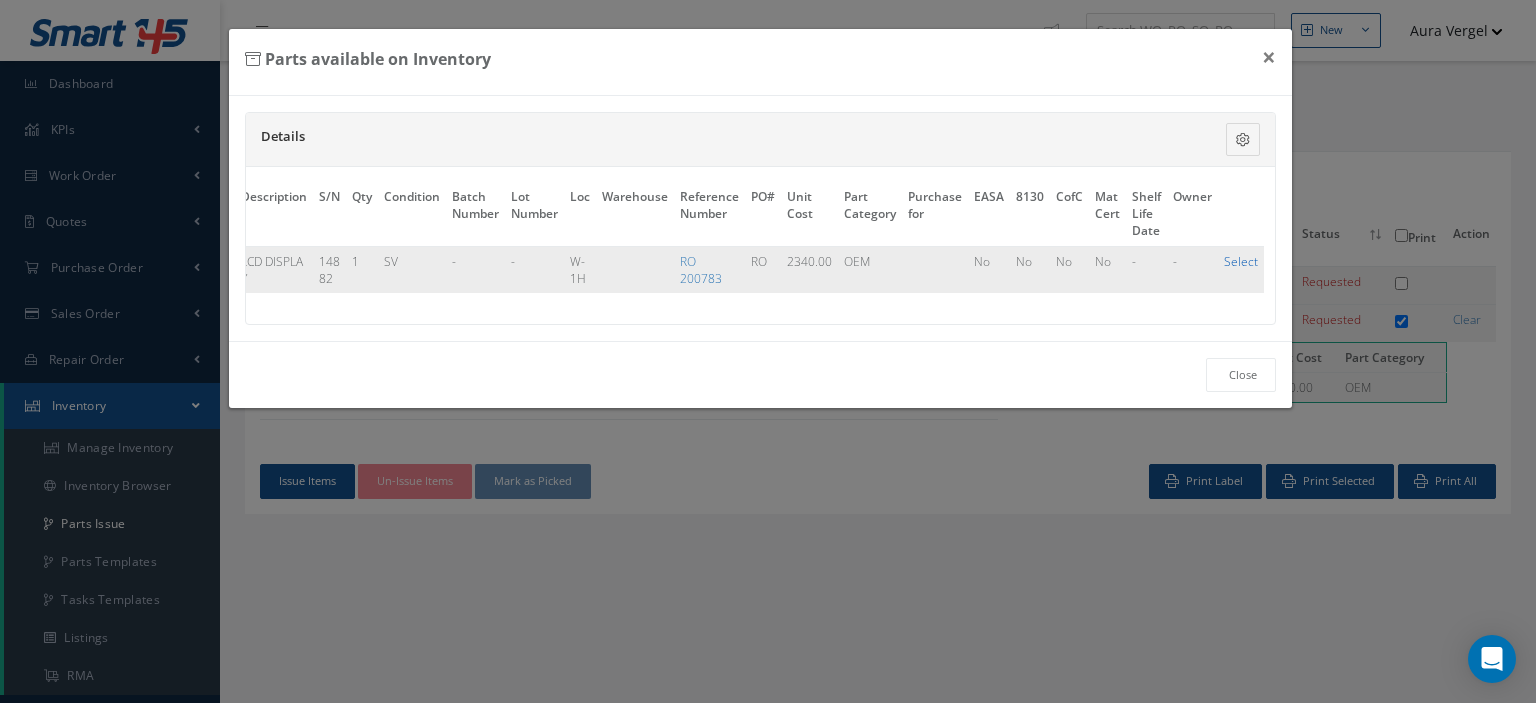 click on "Select" at bounding box center [1241, 261] 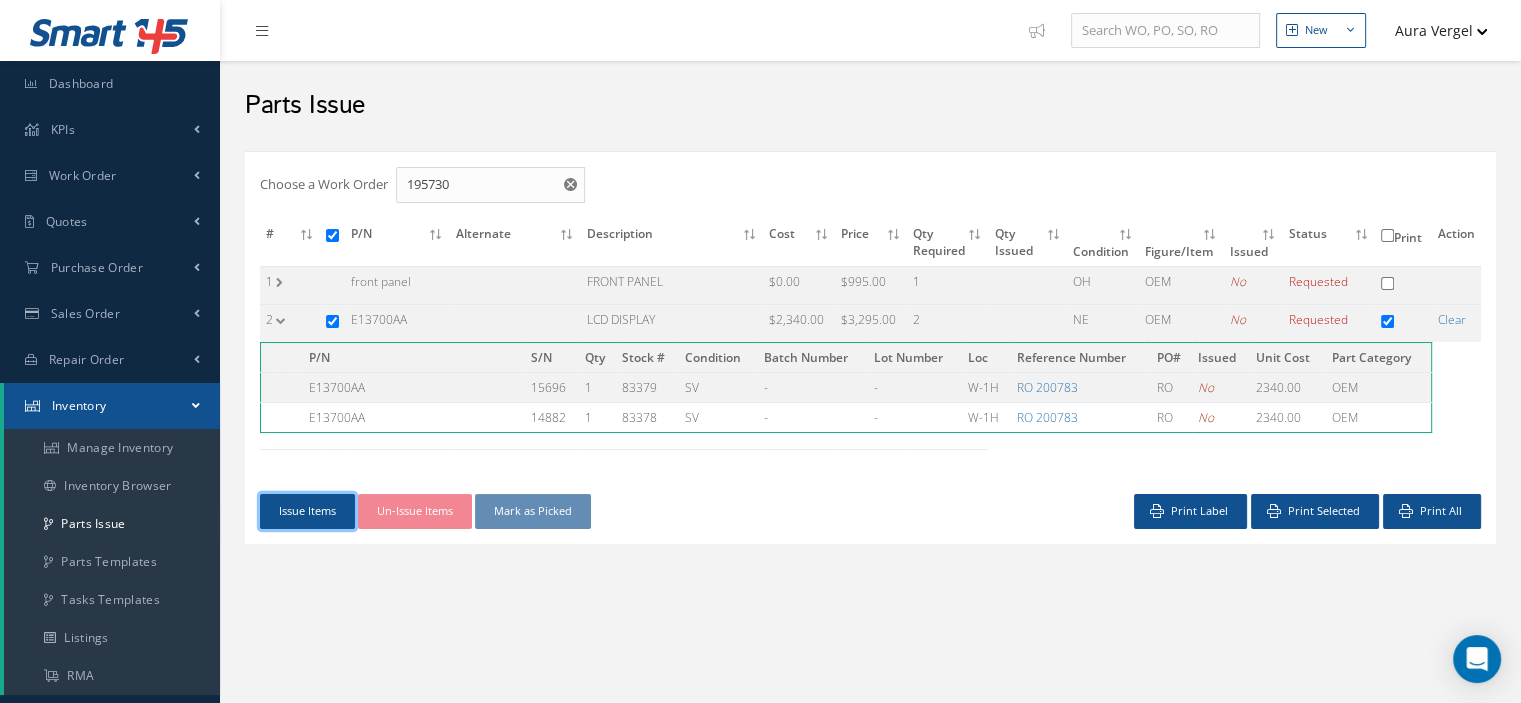 click on "Issue Items" at bounding box center [307, 511] 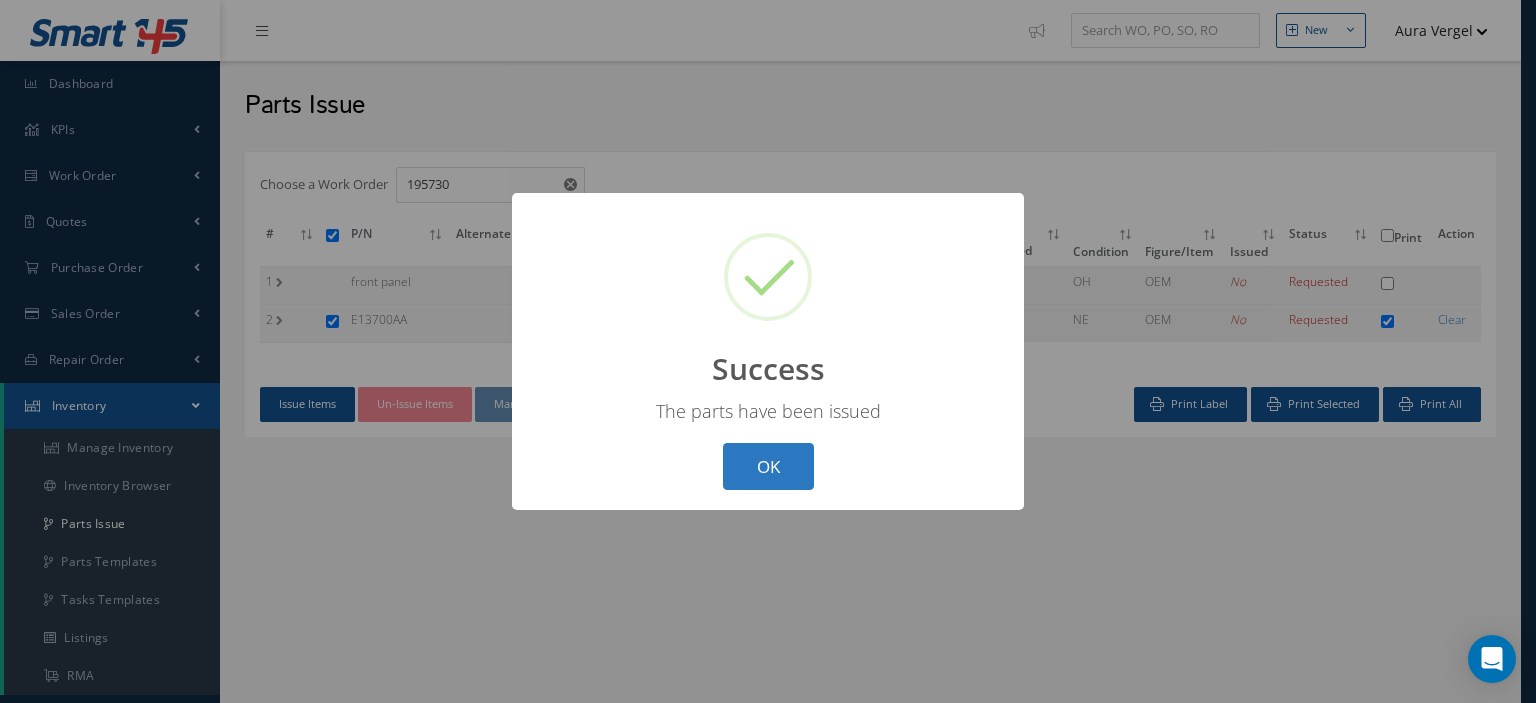 click on "OK" at bounding box center (768, 466) 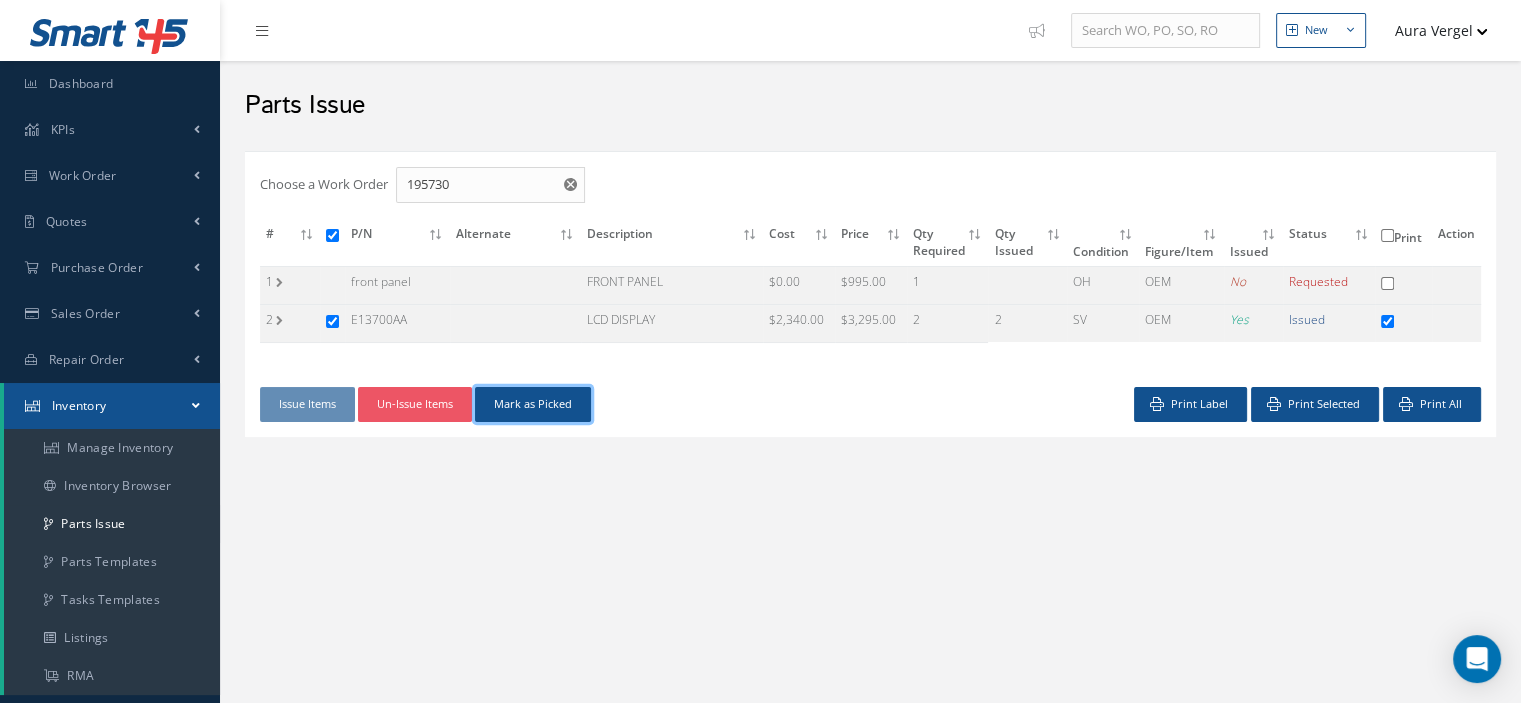 click on "Mark as Picked" at bounding box center (533, 404) 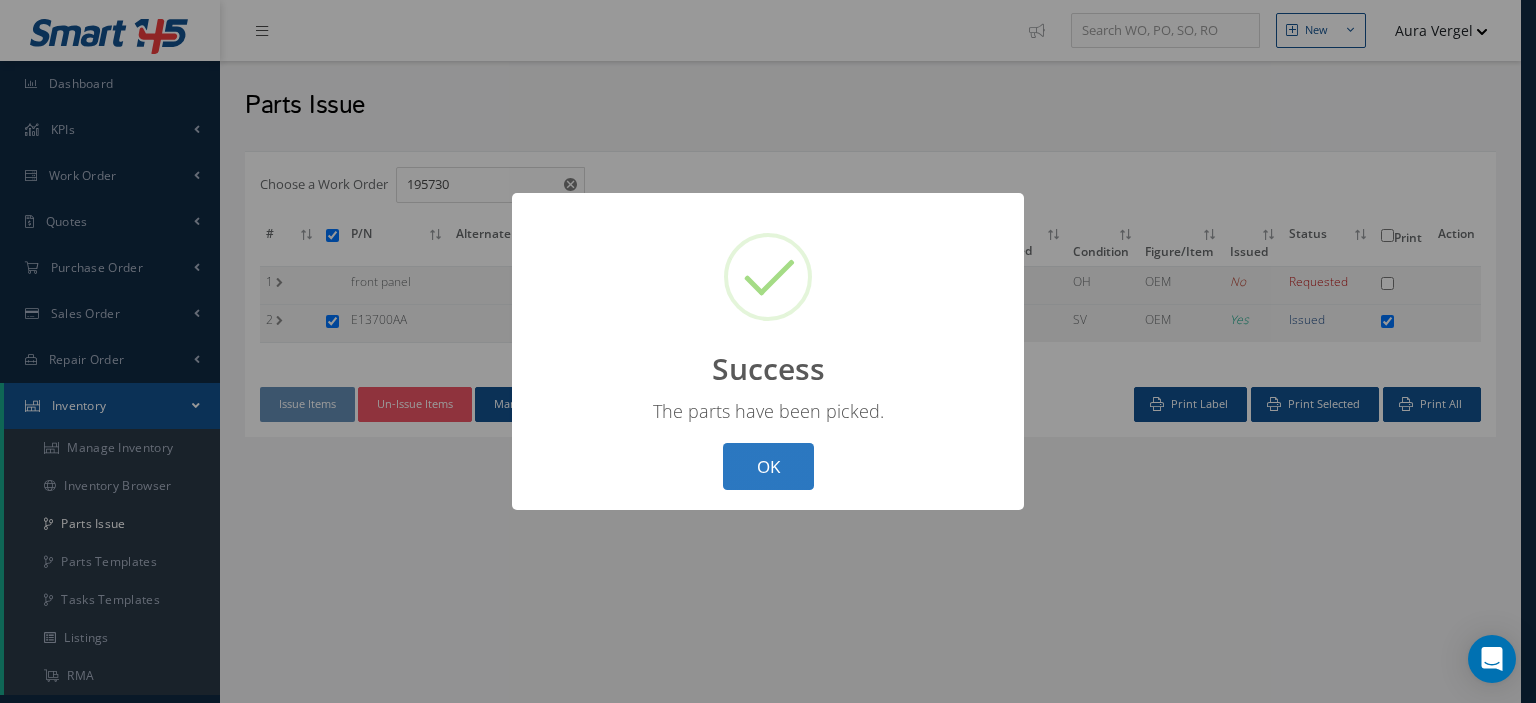 click on "OK" at bounding box center [768, 466] 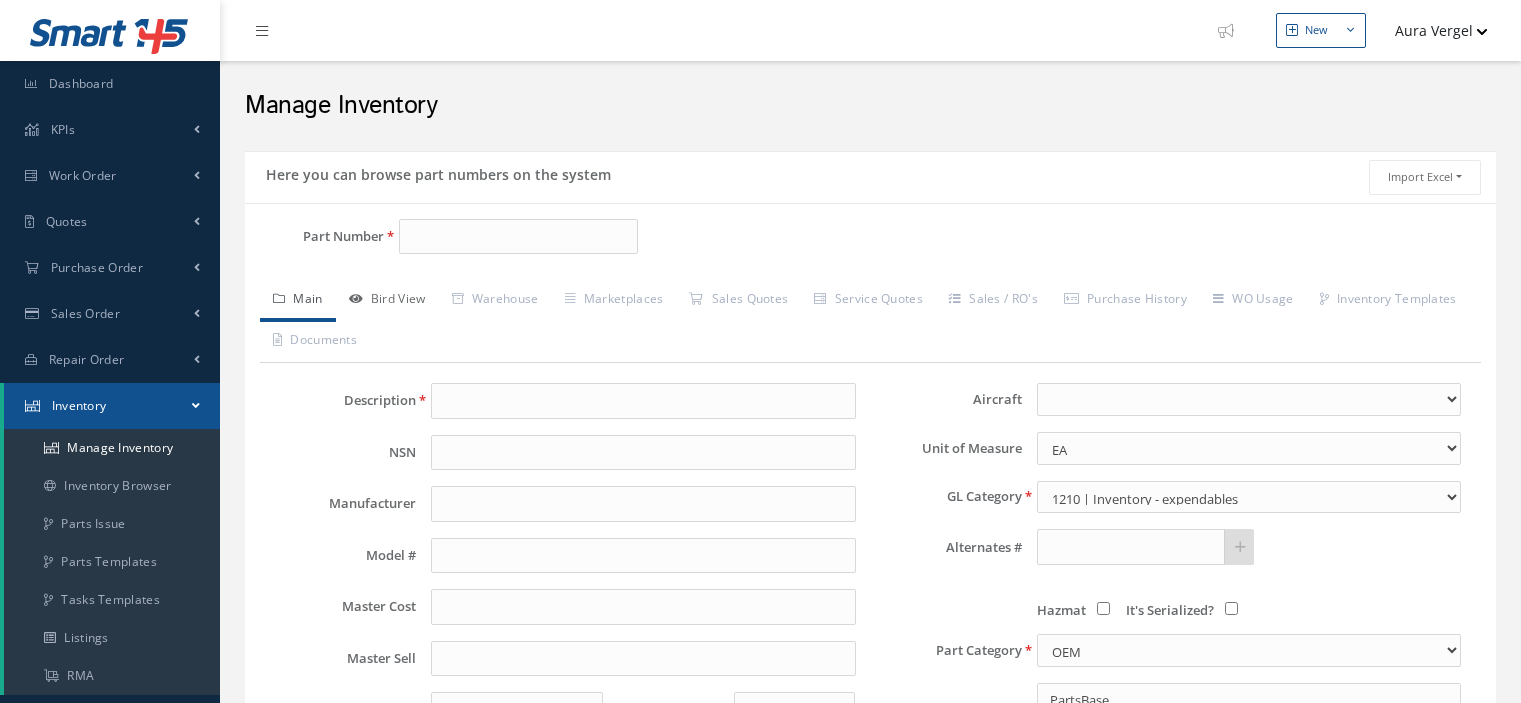 scroll, scrollTop: 0, scrollLeft: 0, axis: both 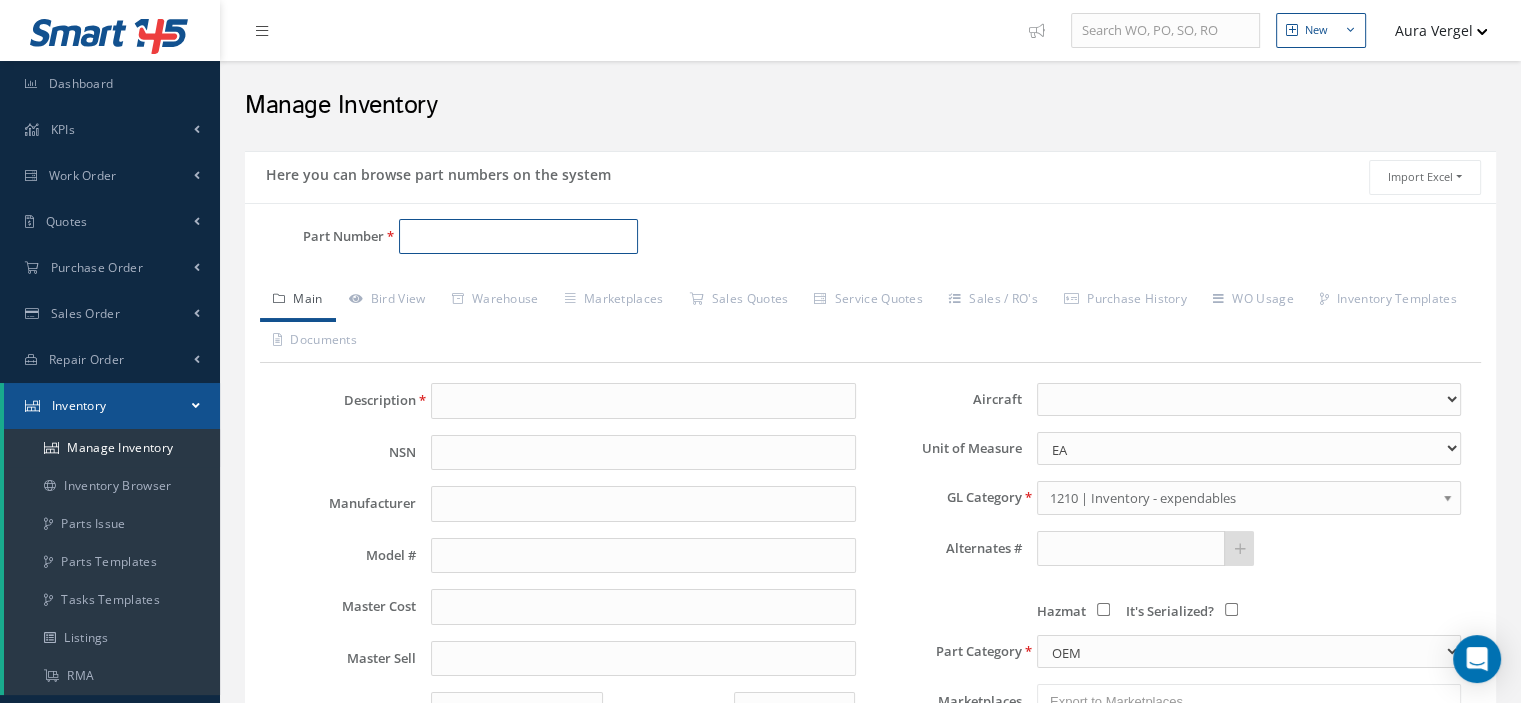click on "Part Number" at bounding box center [518, 237] 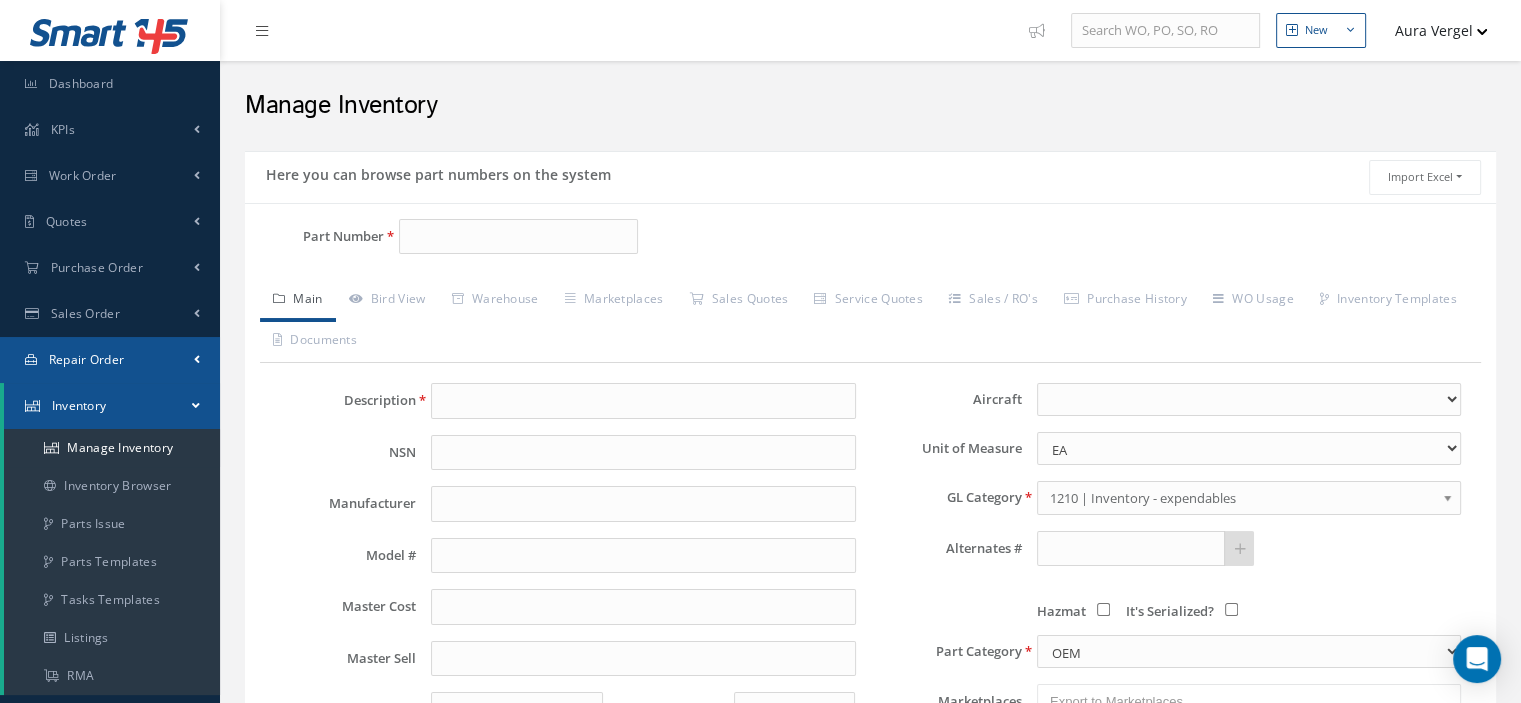 click on "Repair Order" at bounding box center [87, 359] 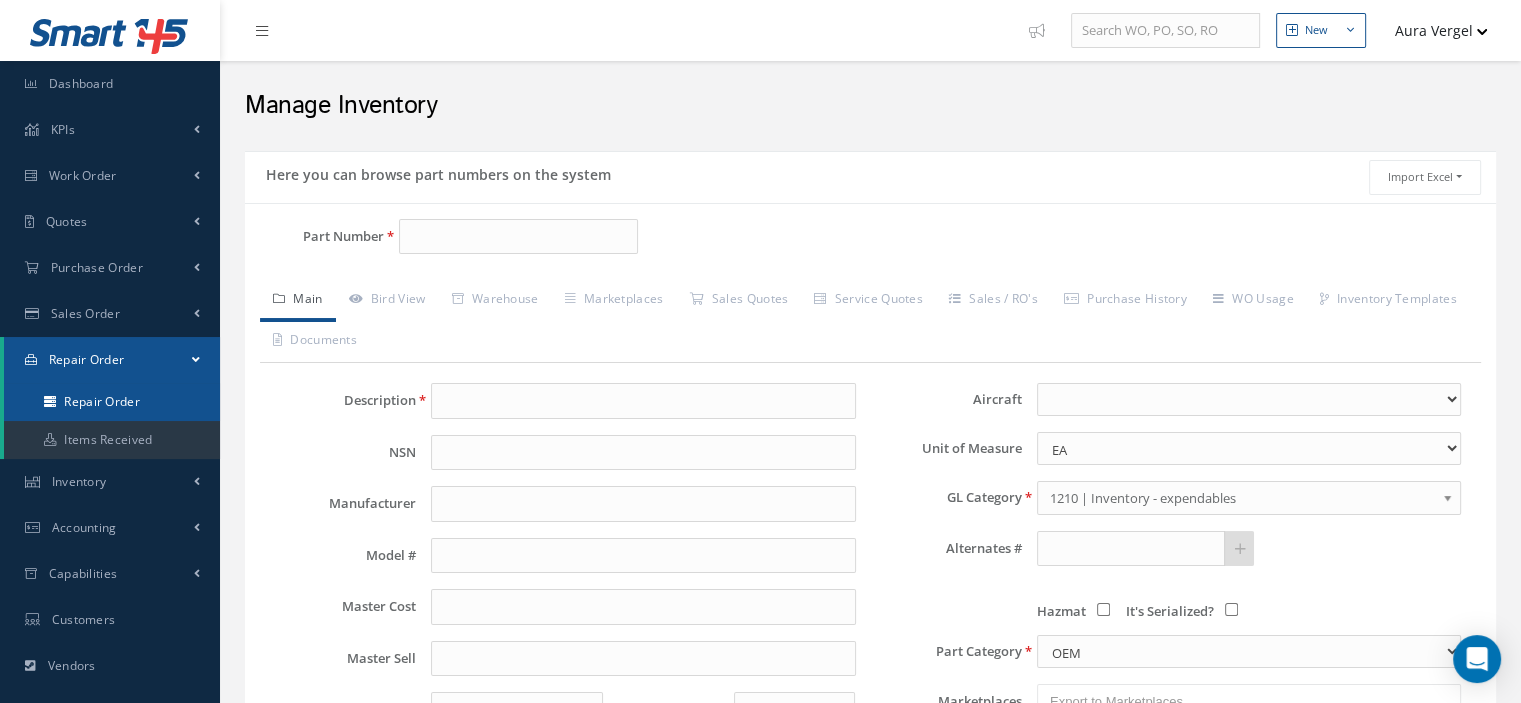 click on "Repair Order" at bounding box center (112, 402) 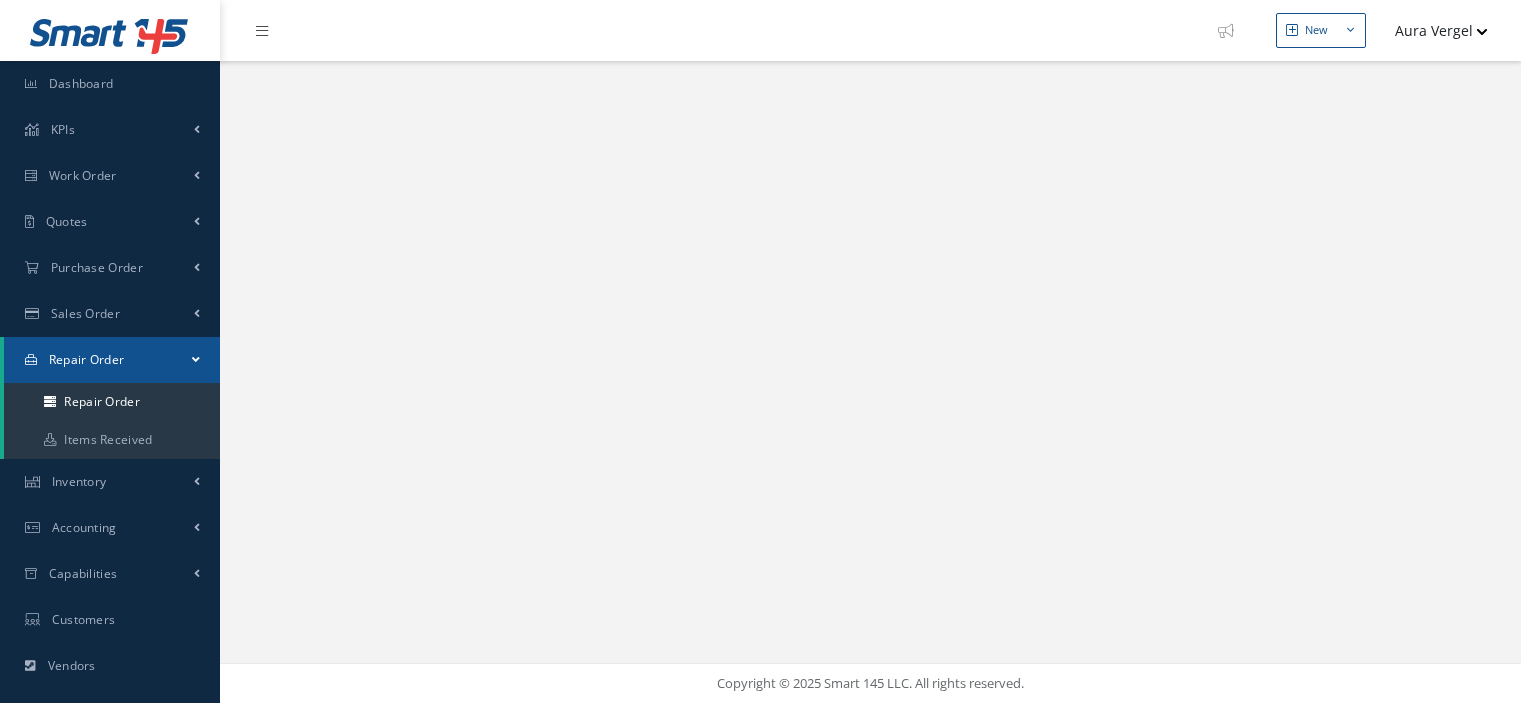 scroll, scrollTop: 0, scrollLeft: 0, axis: both 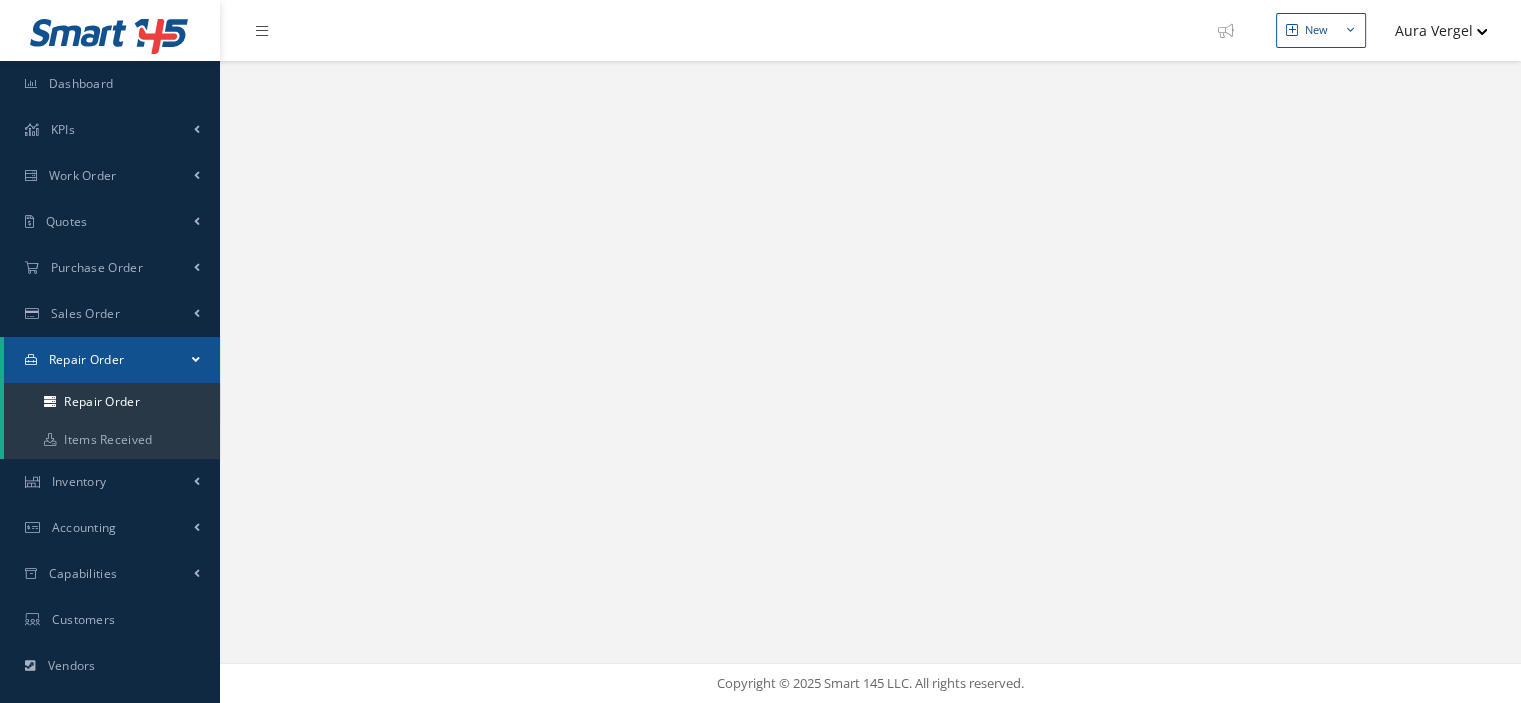 select on "25" 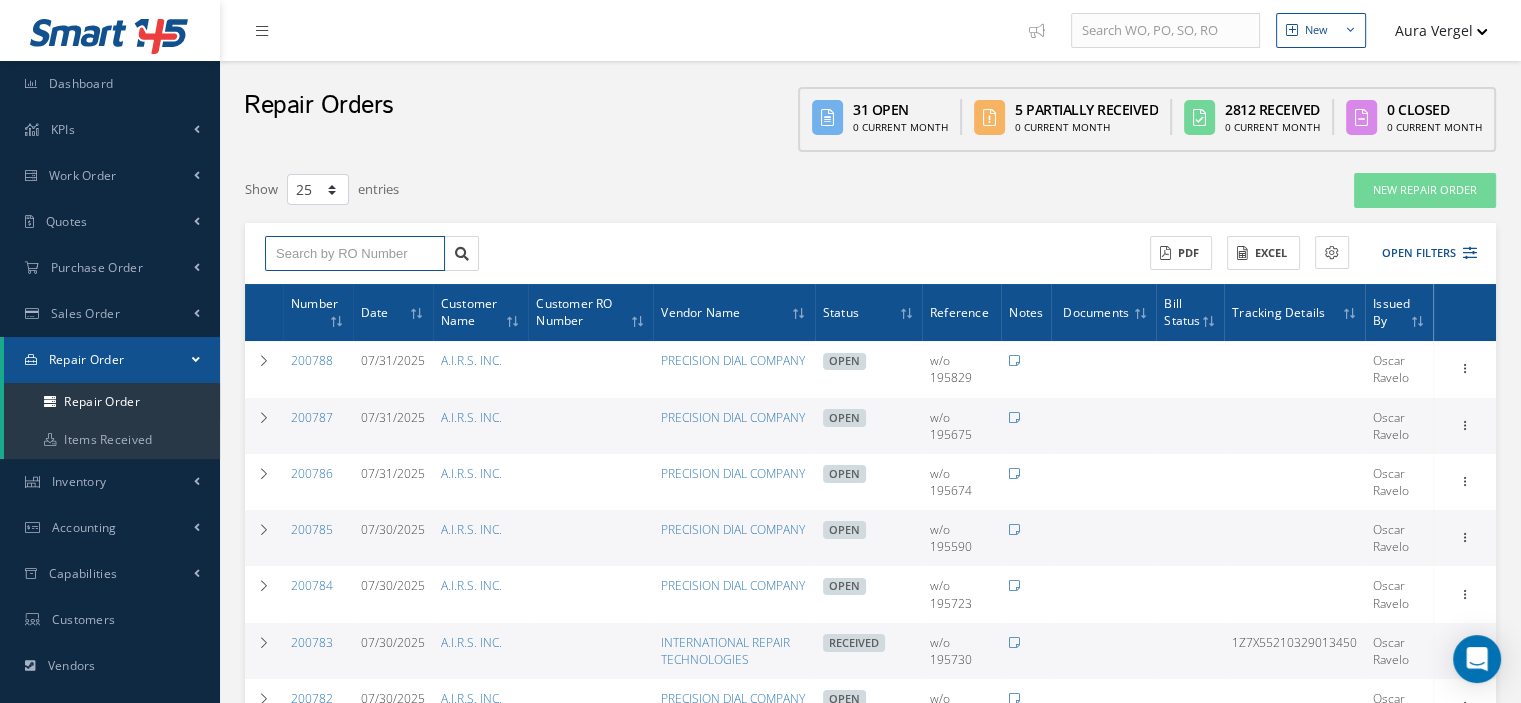 click at bounding box center [355, 254] 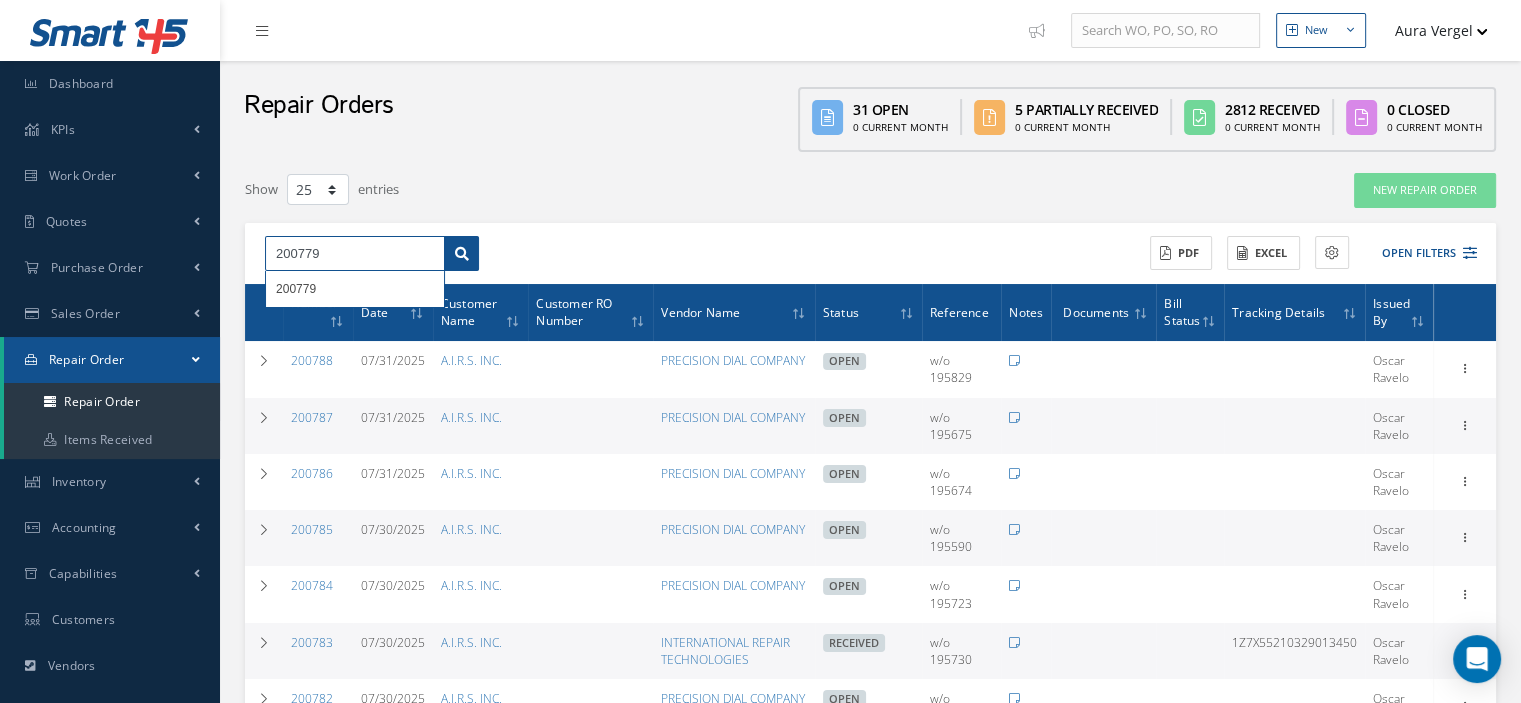 type on "200779" 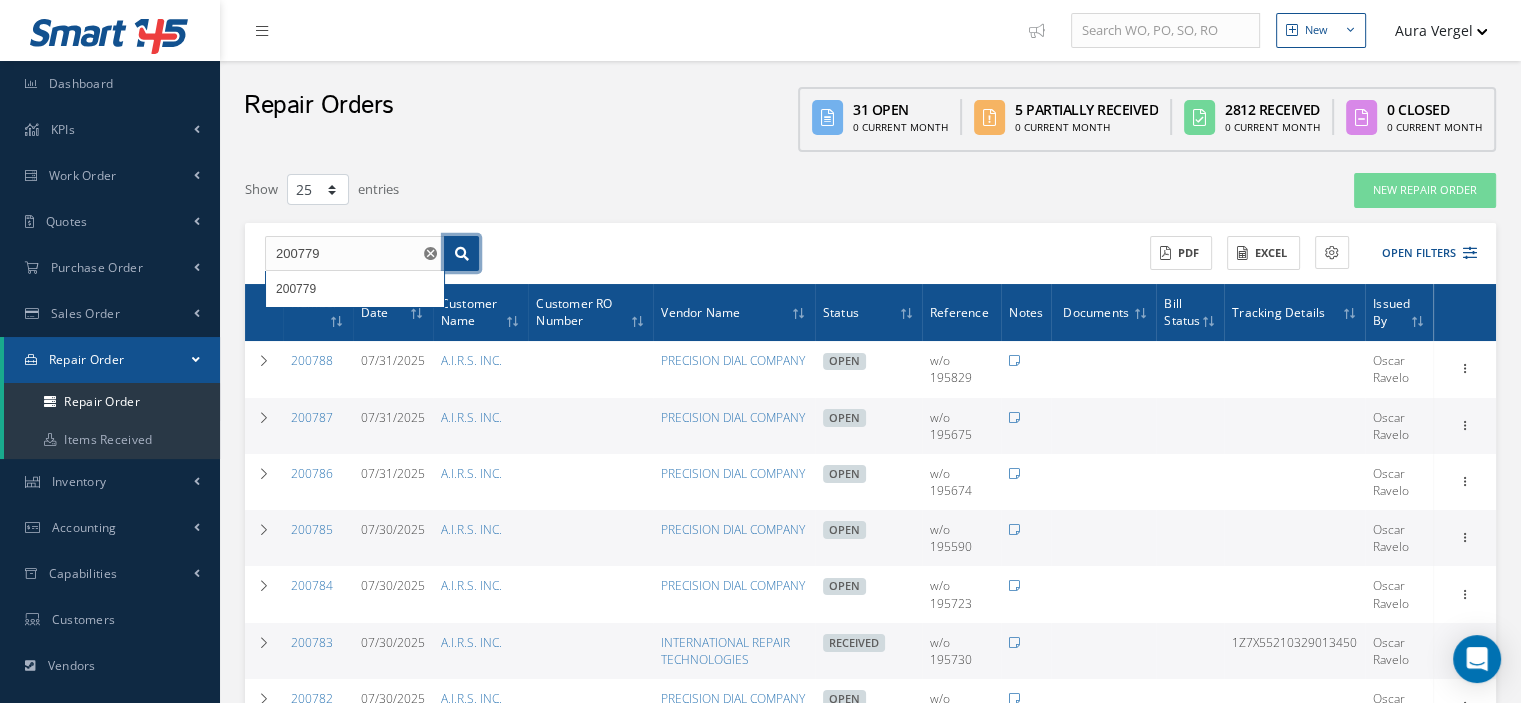 click at bounding box center (461, 254) 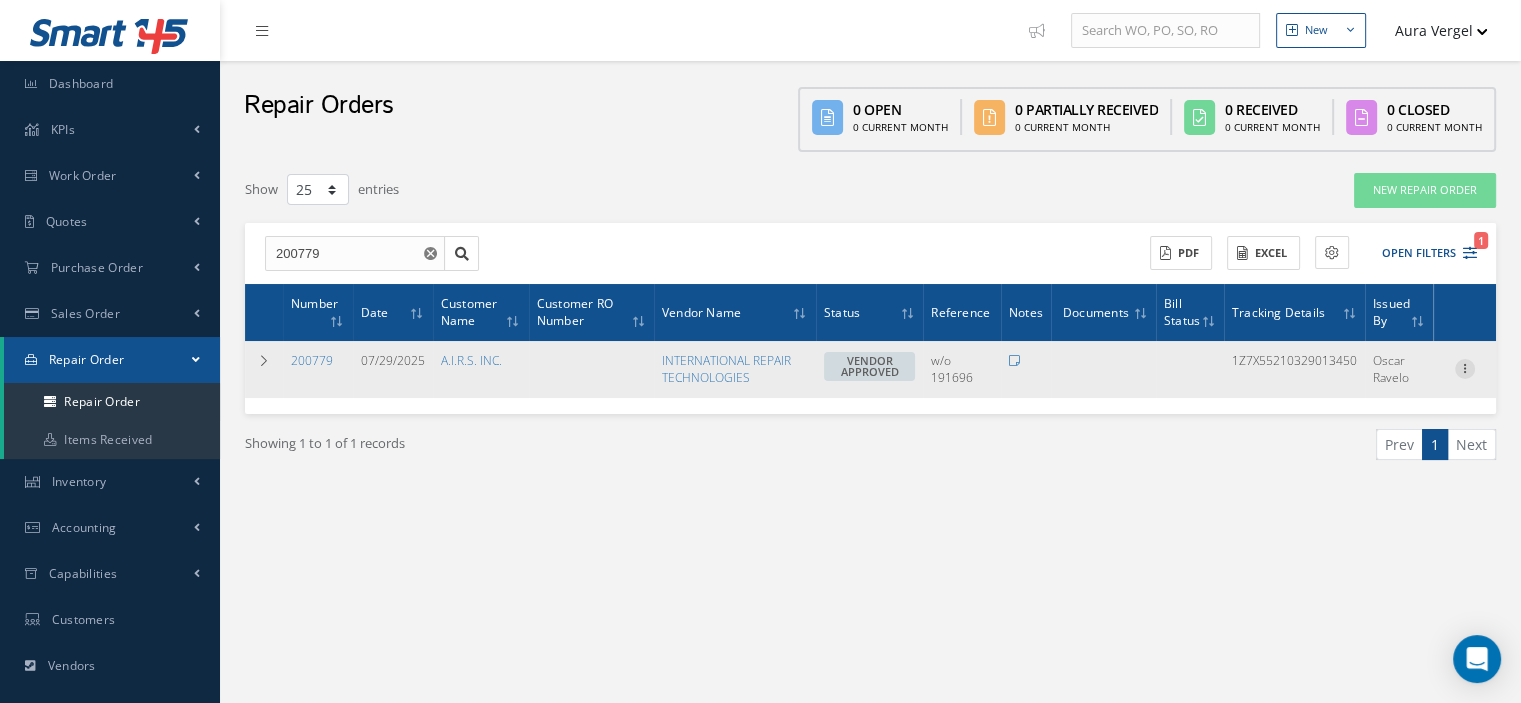 click at bounding box center [1465, 367] 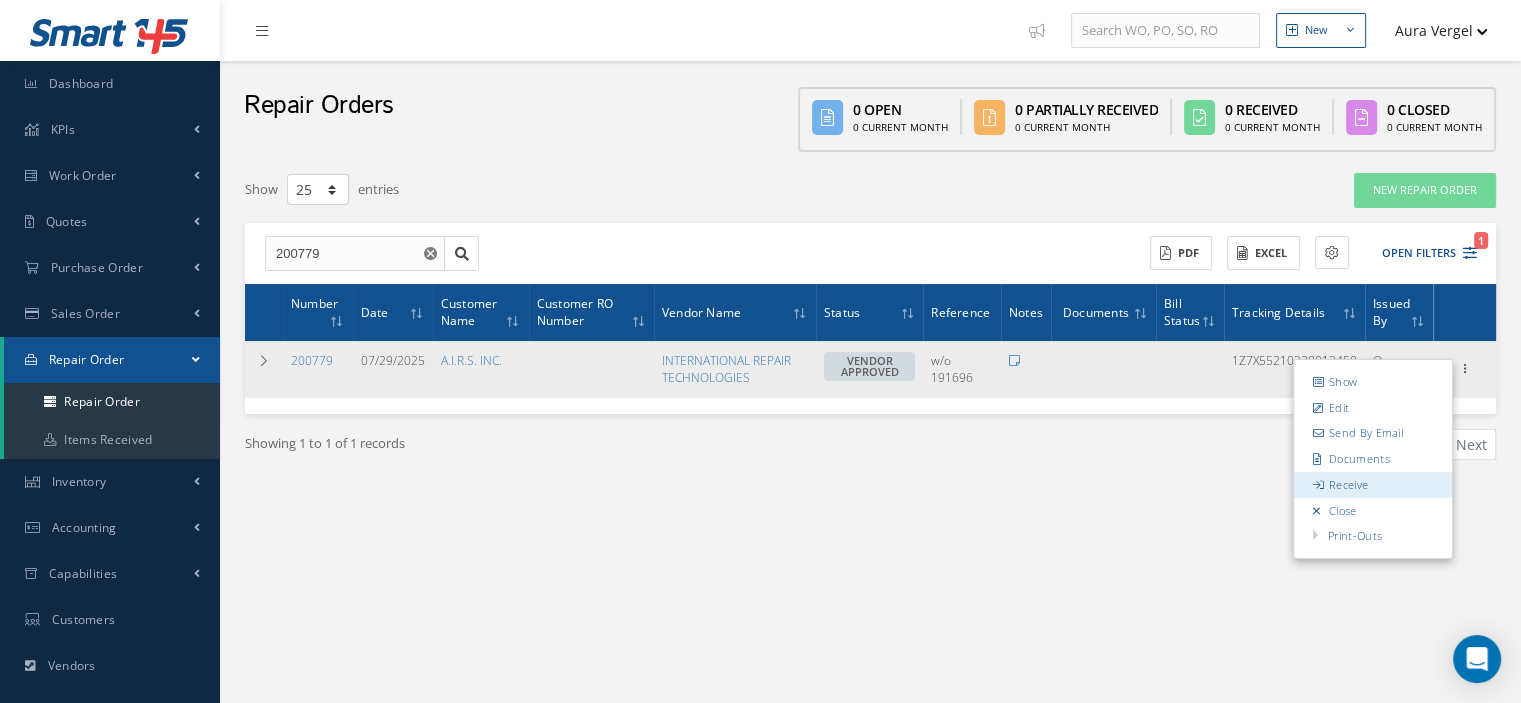 click on "Receive" at bounding box center (1373, 485) 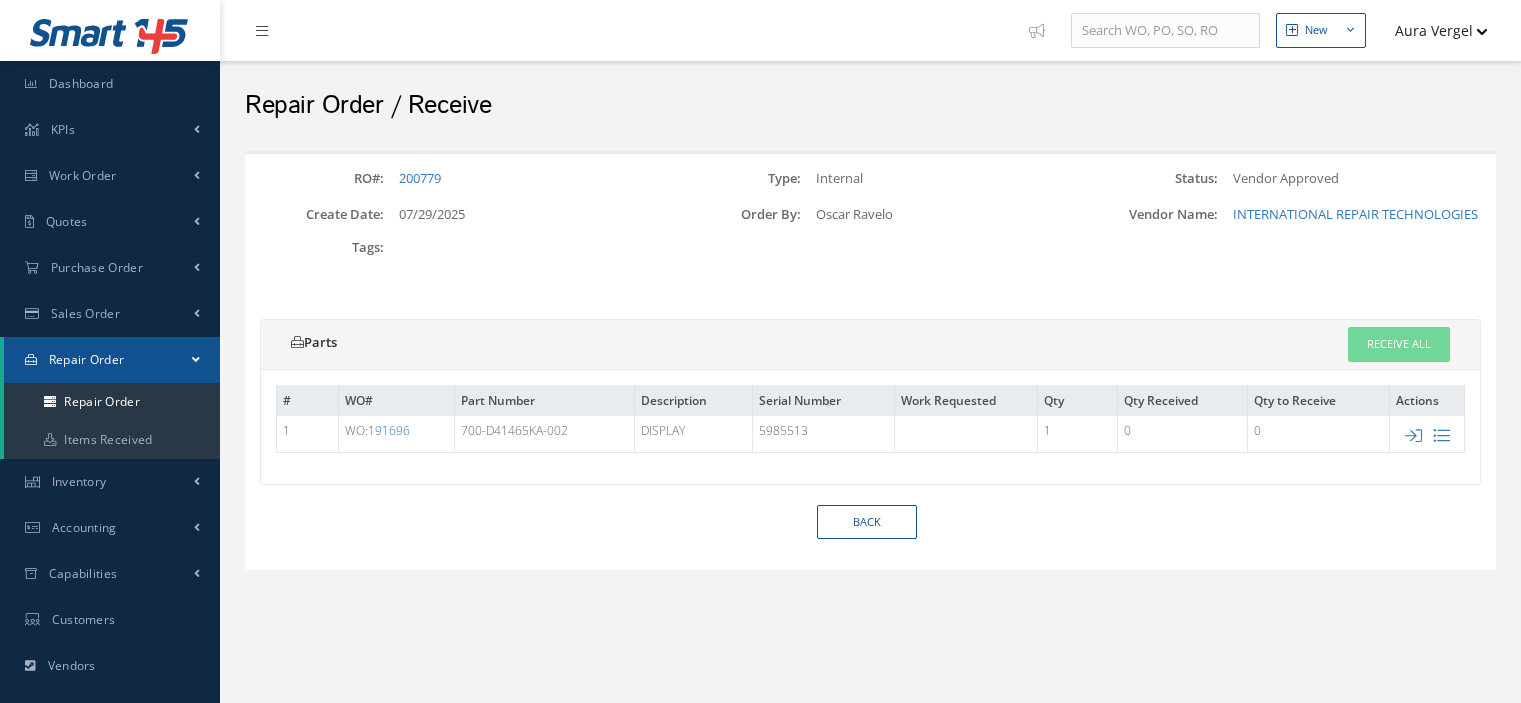 scroll, scrollTop: 0, scrollLeft: 0, axis: both 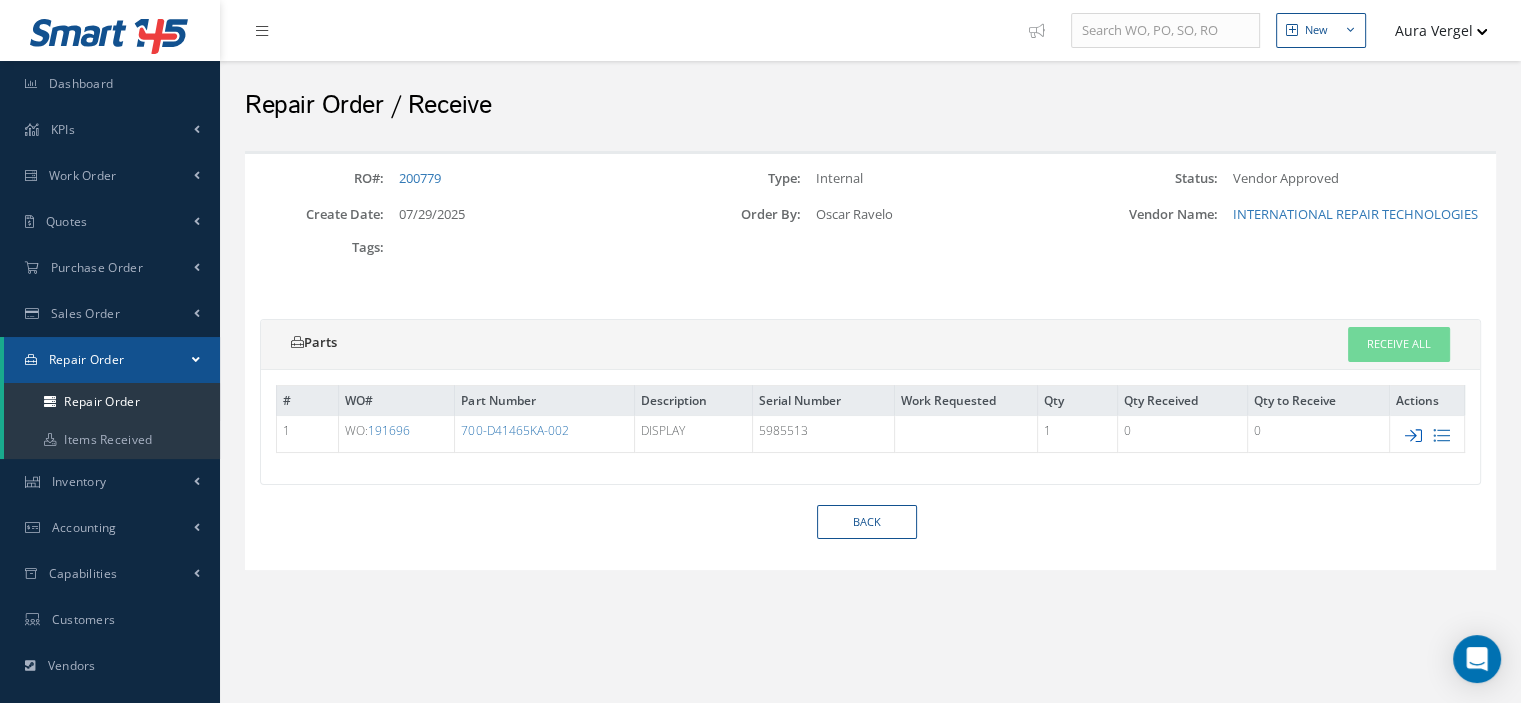 click at bounding box center (1413, 435) 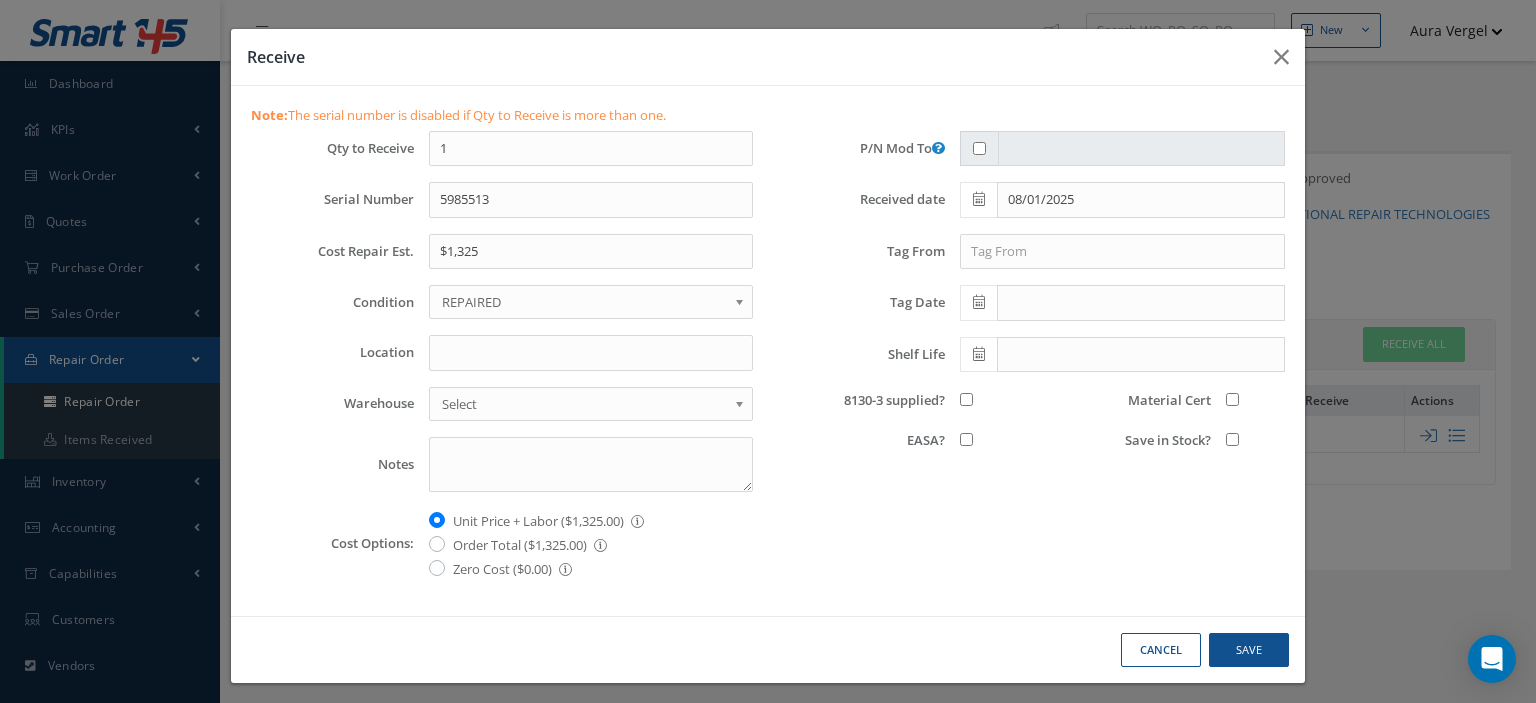 click on "REPAIRED" at bounding box center [584, 302] 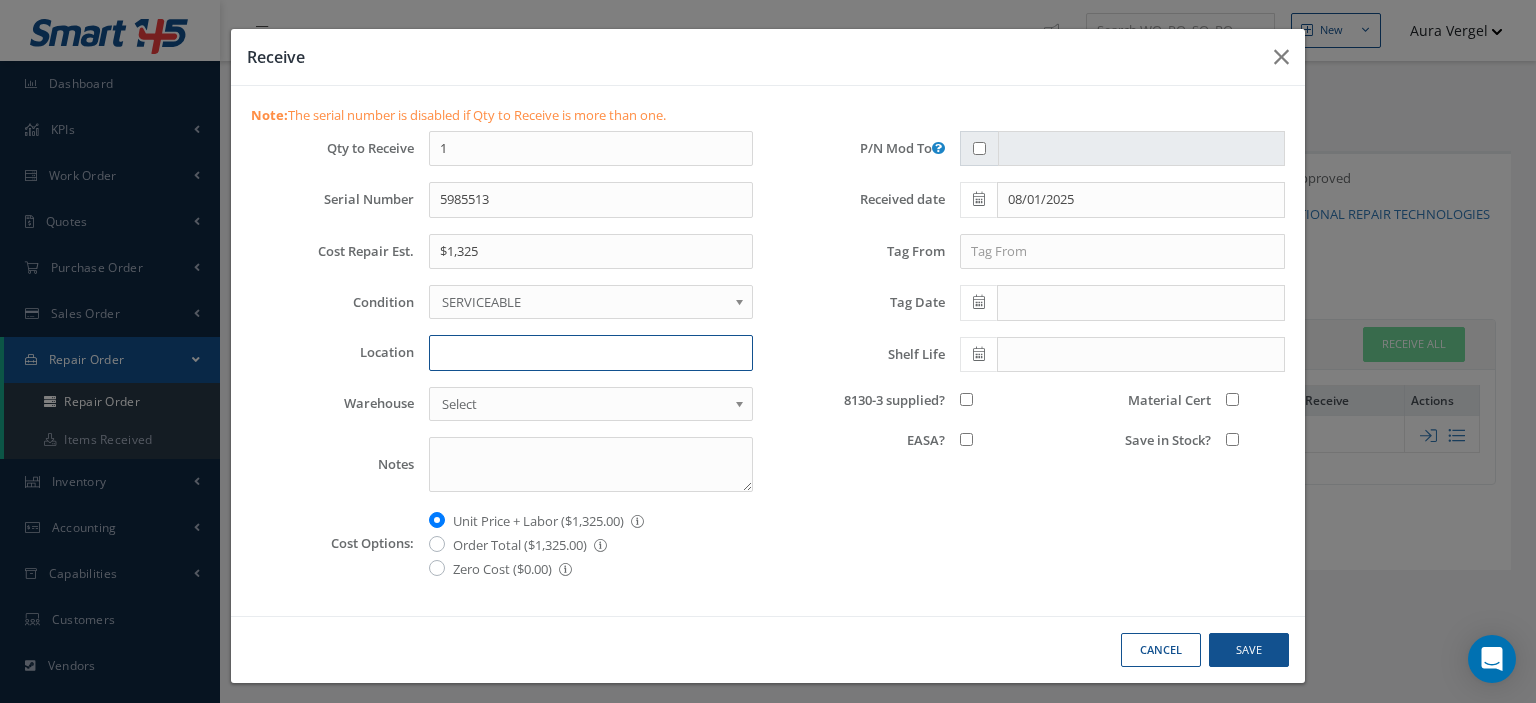 click on "Location" at bounding box center [591, 353] 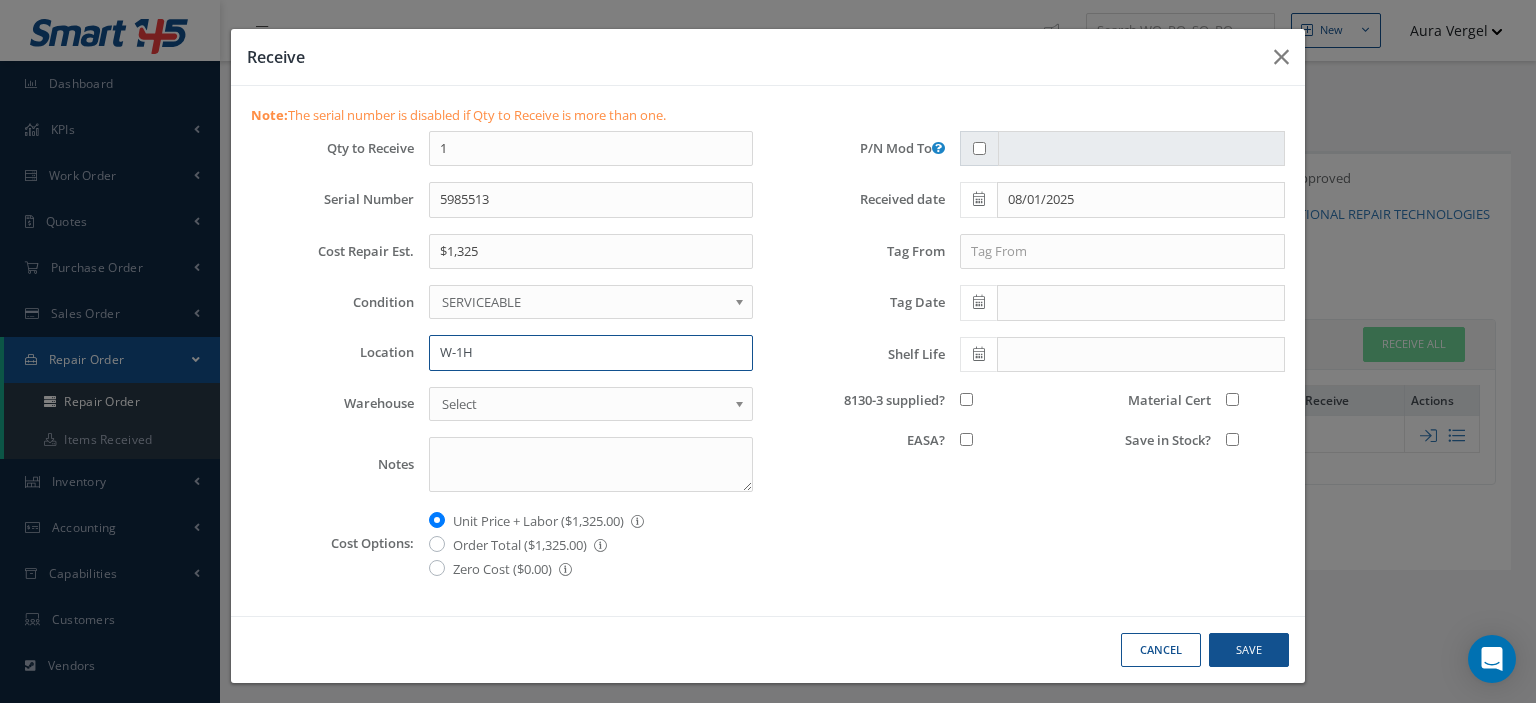 type on "W-1H" 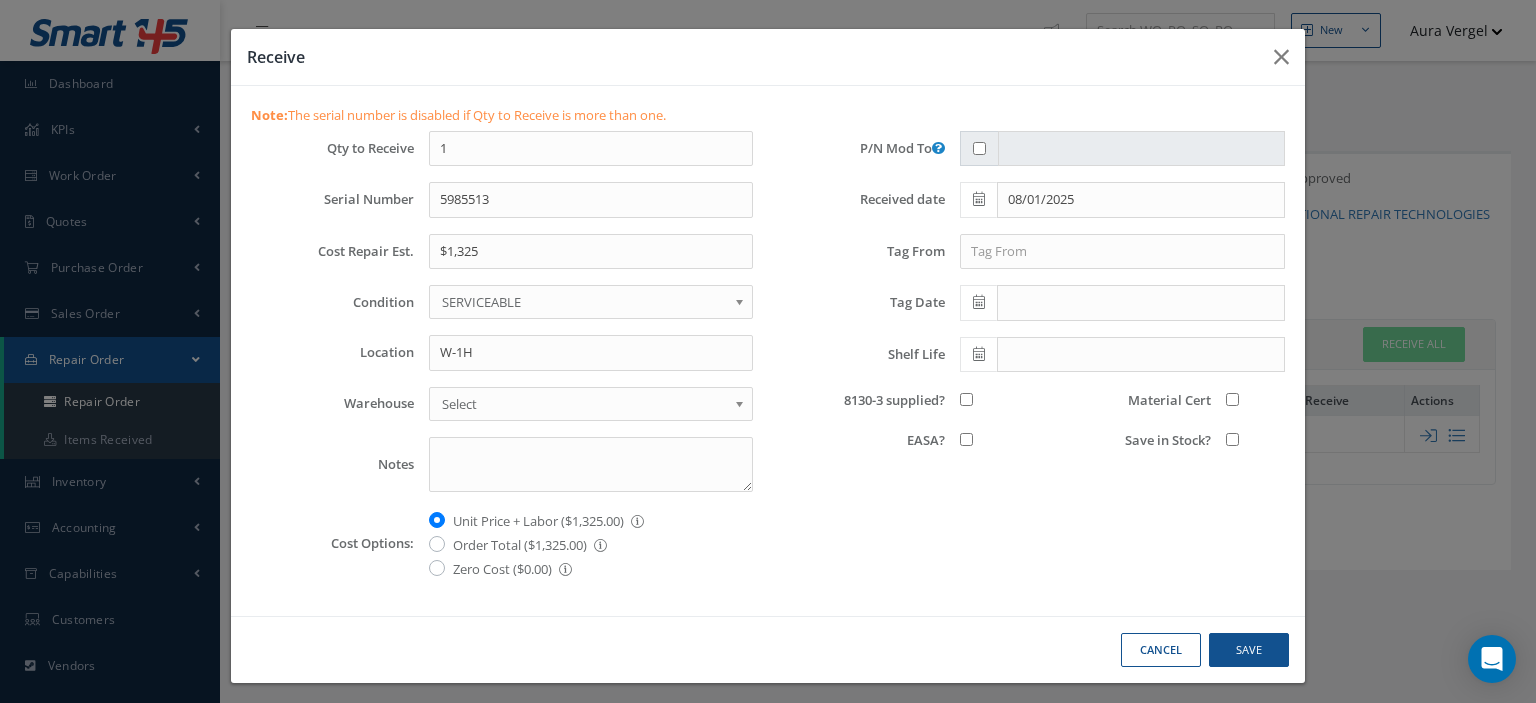 click on "8130-3 supplied?" at bounding box center (966, 399) 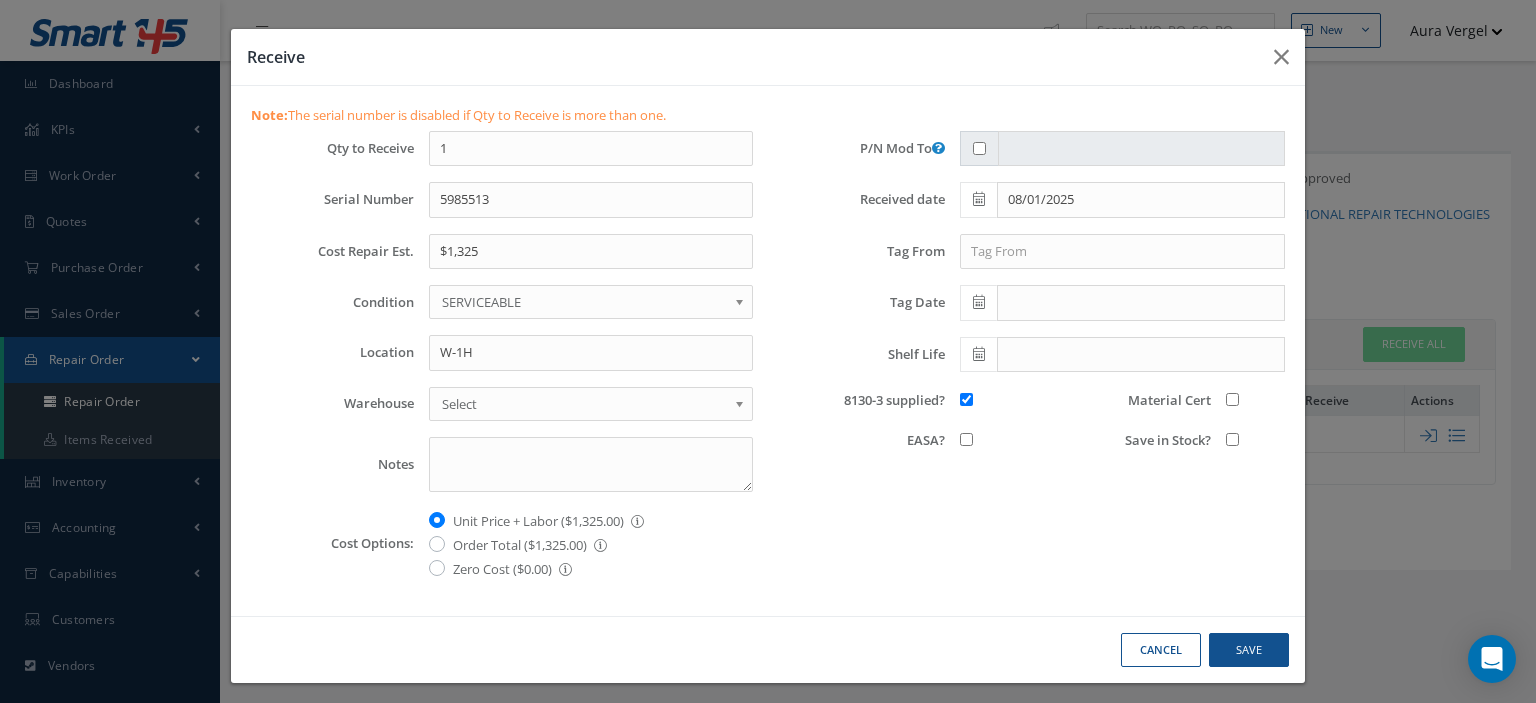 click on "Material Cert" at bounding box center [1232, 399] 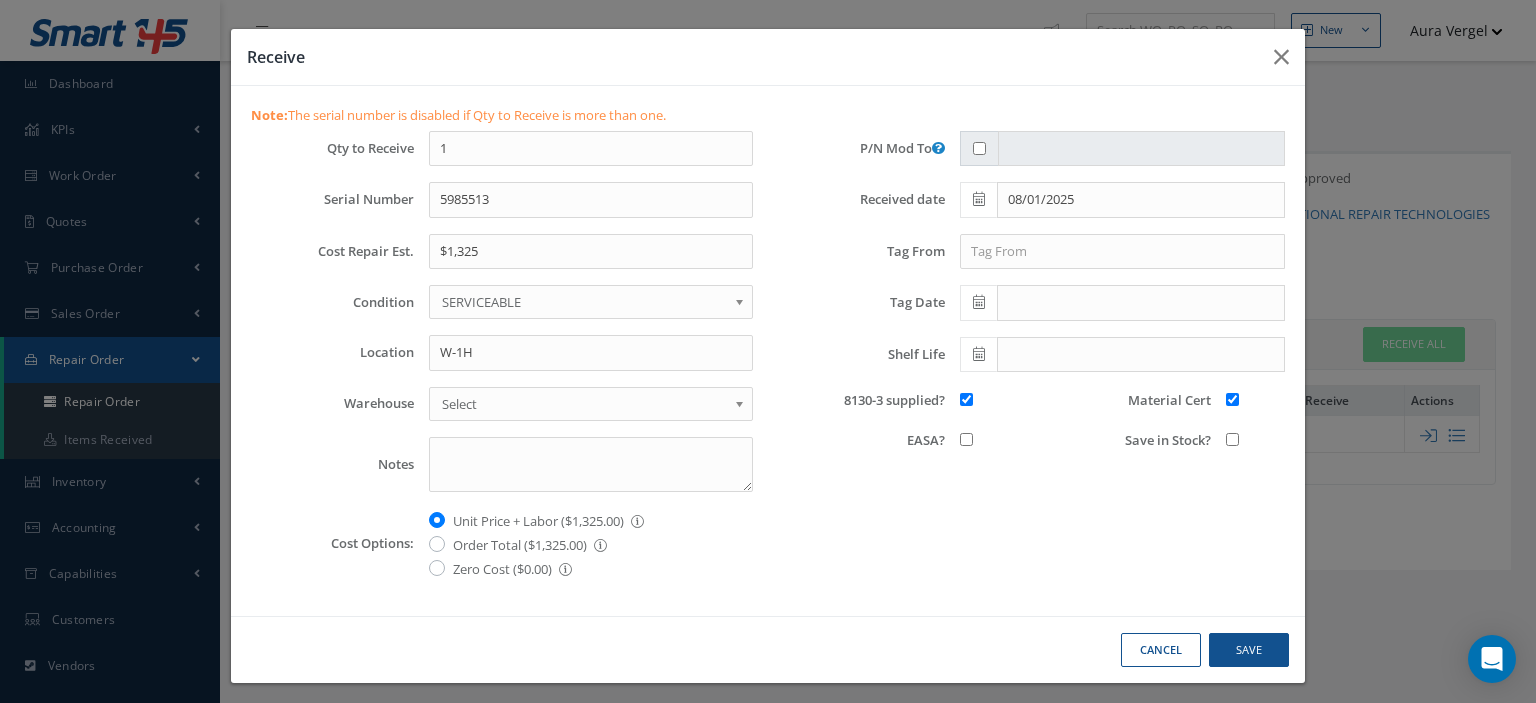 click on "Save in Stock?" at bounding box center (1232, 439) 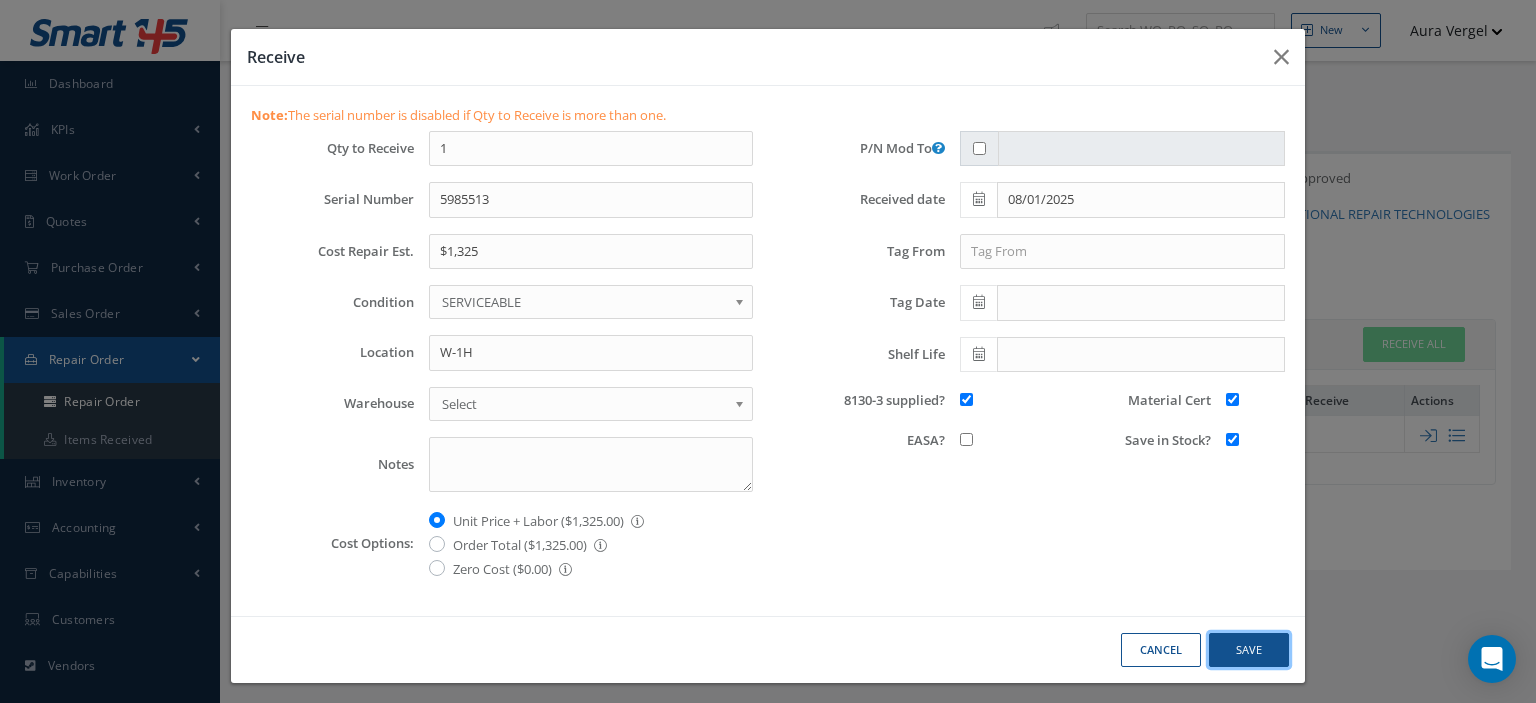 click on "Save" at bounding box center [1249, 650] 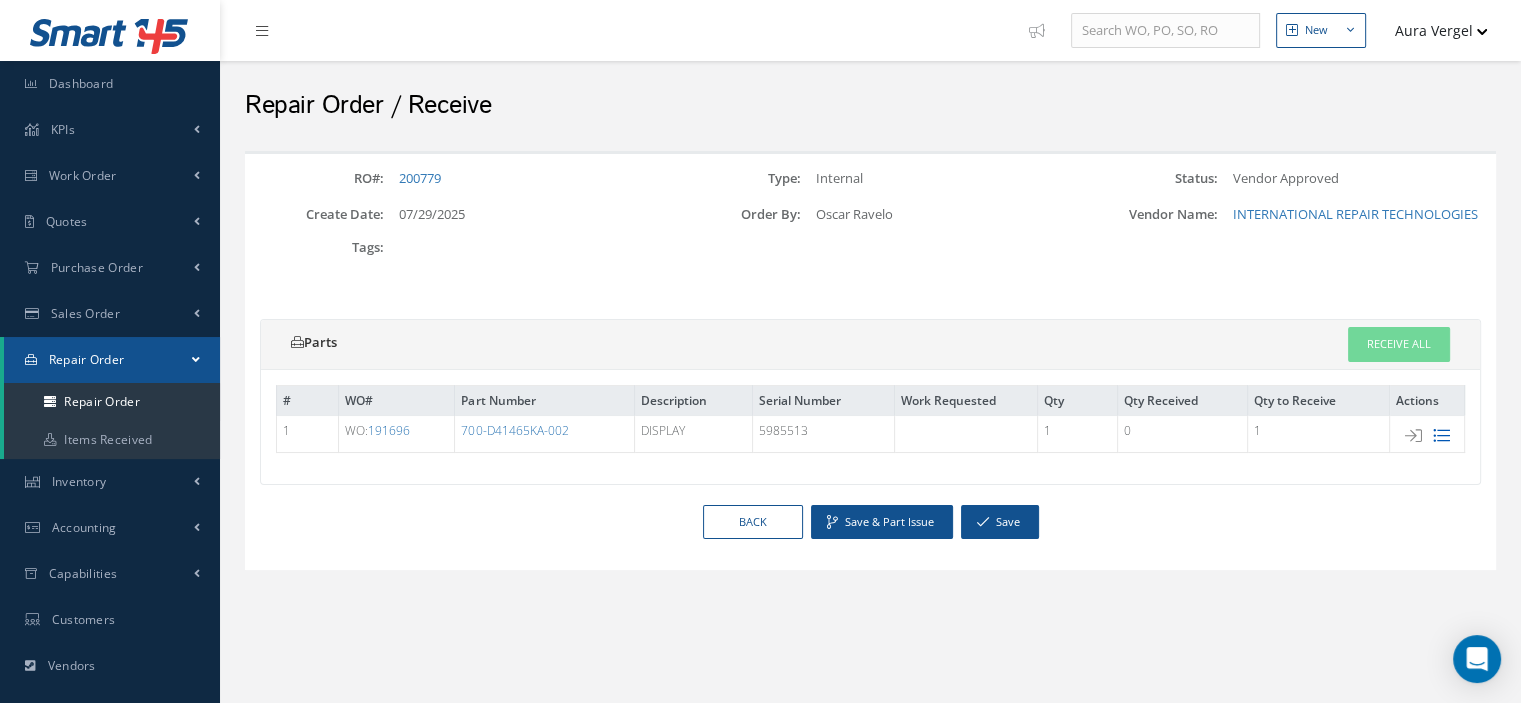 click at bounding box center (1441, 435) 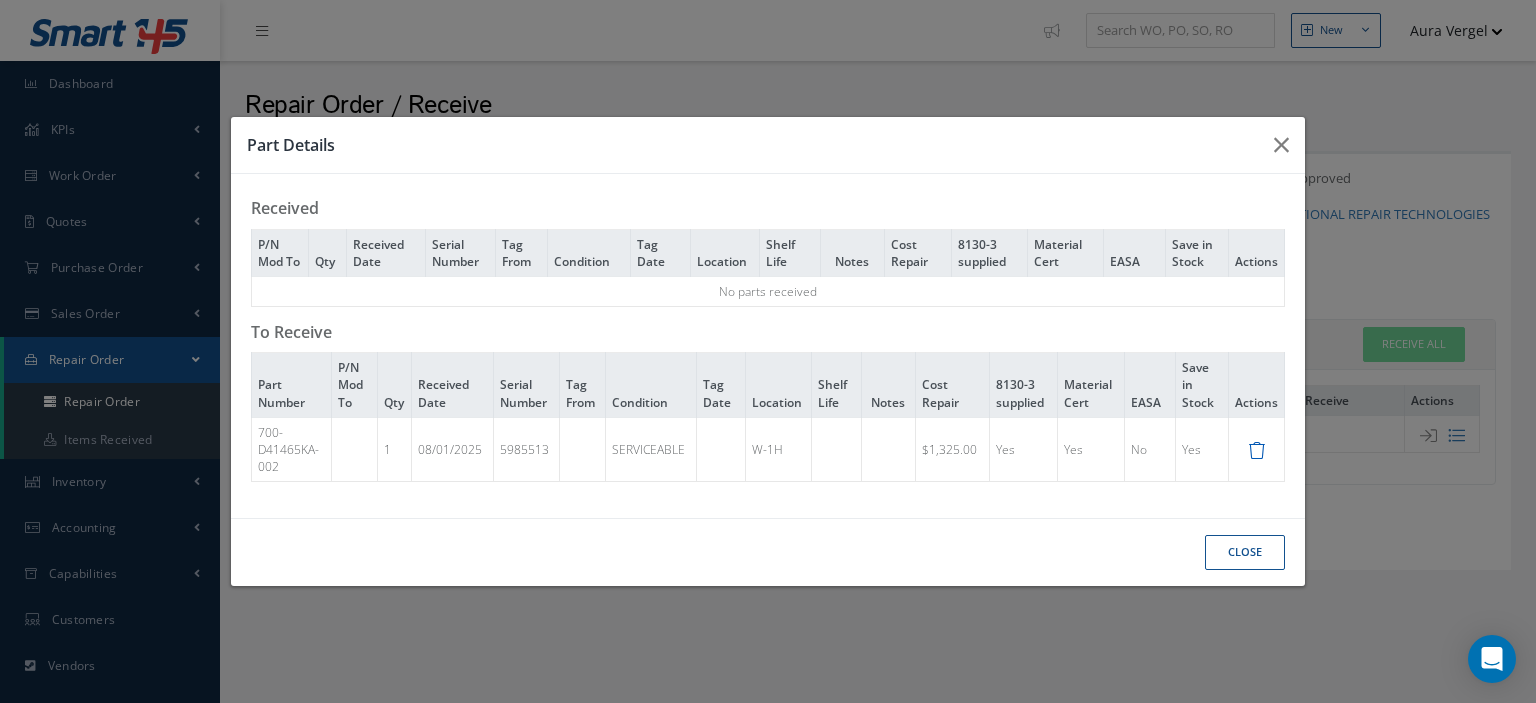 click at bounding box center [1256, 450] 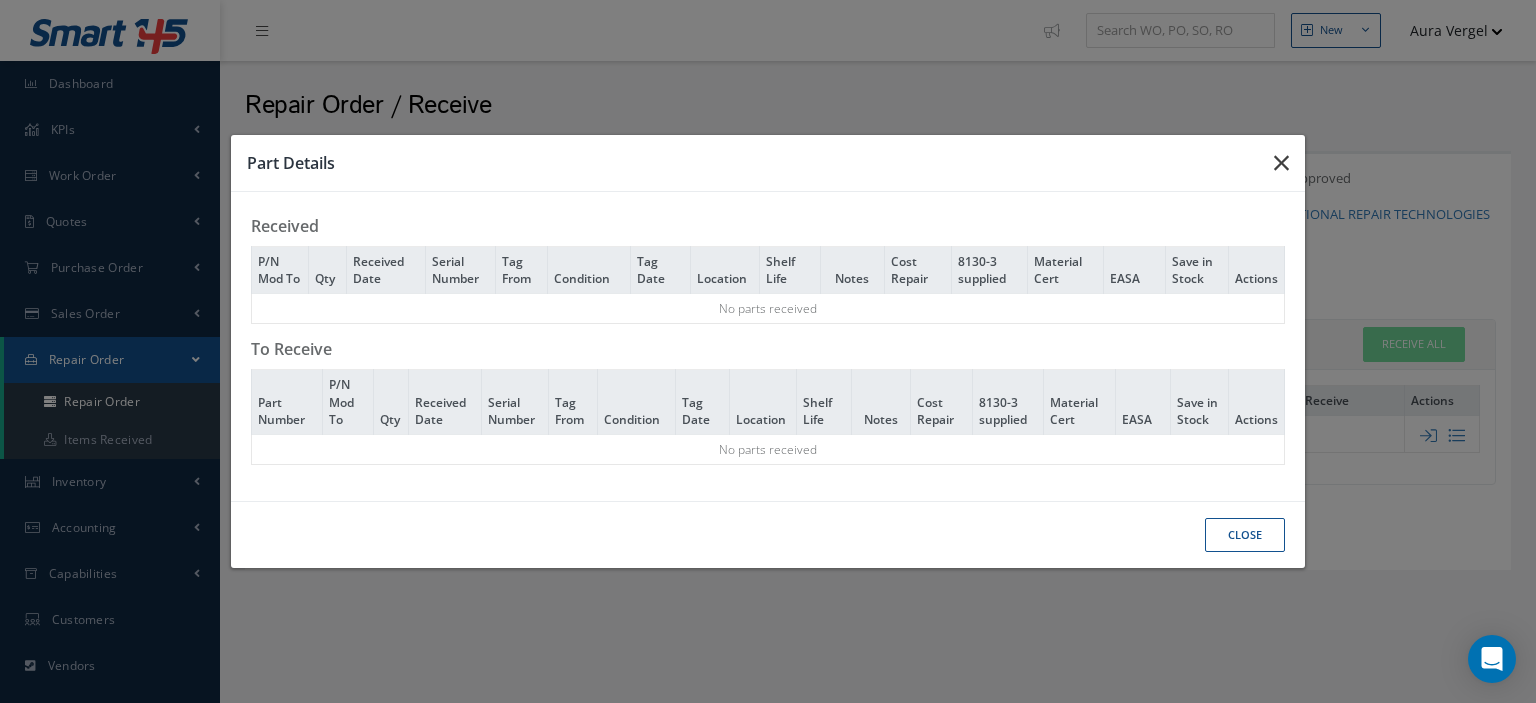 click at bounding box center [0, 0] 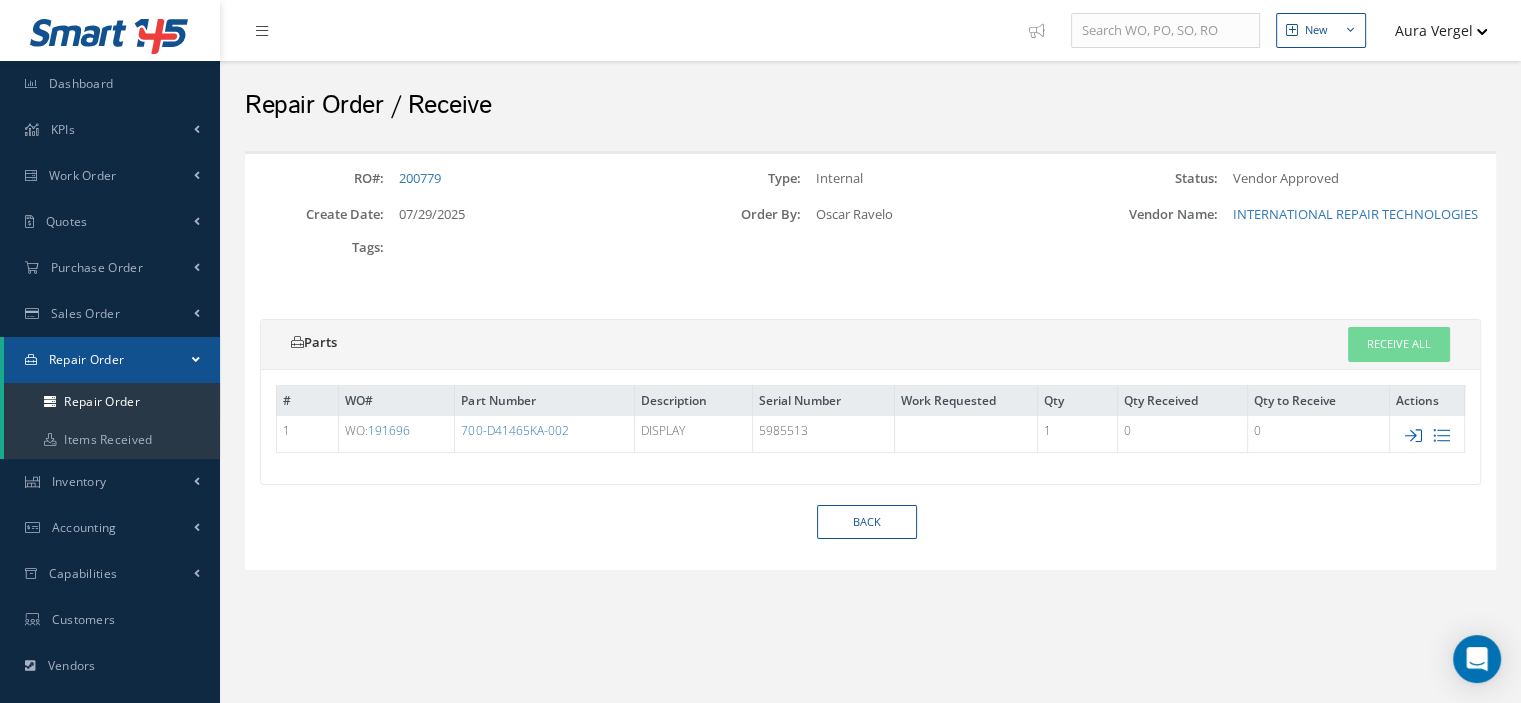 click at bounding box center (1413, 435) 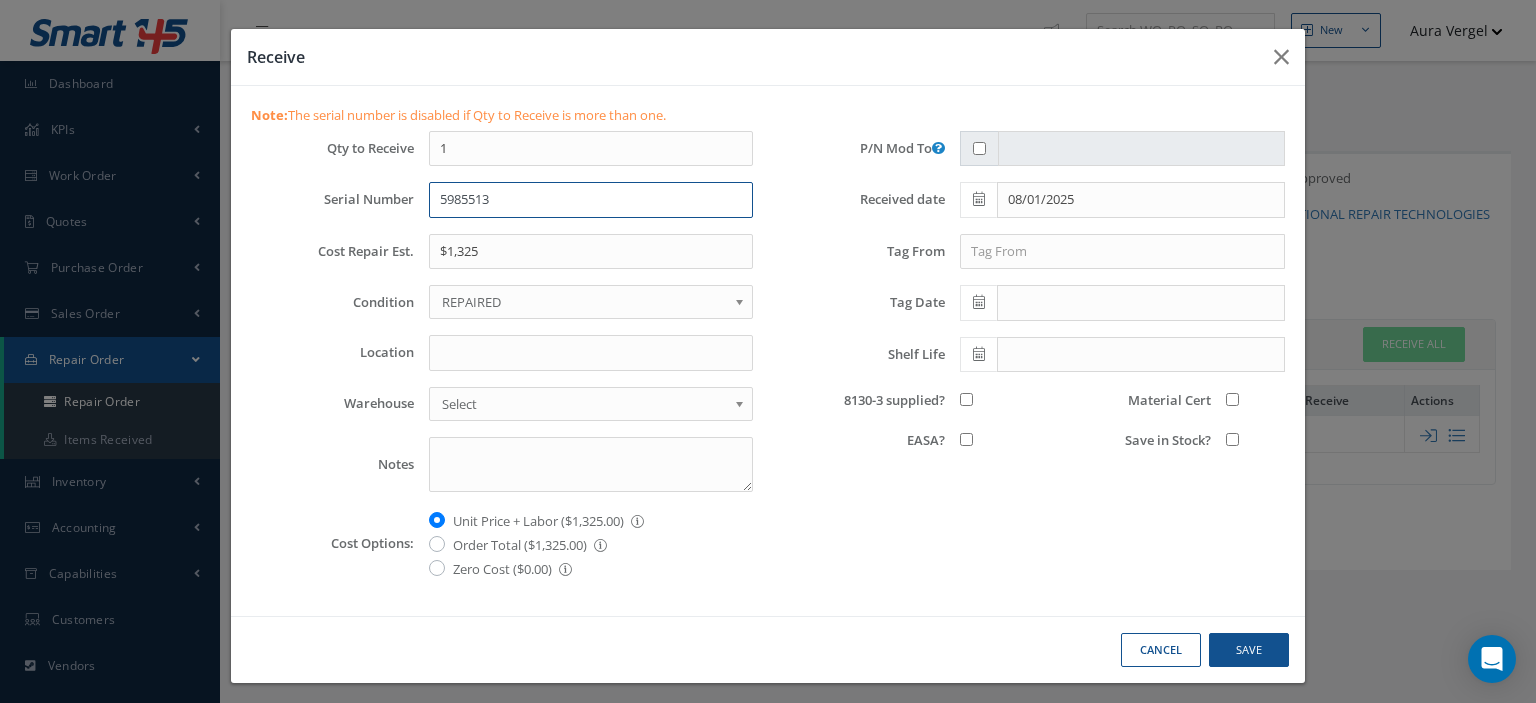 drag, startPoint x: 572, startPoint y: 209, endPoint x: 420, endPoint y: 207, distance: 152.01315 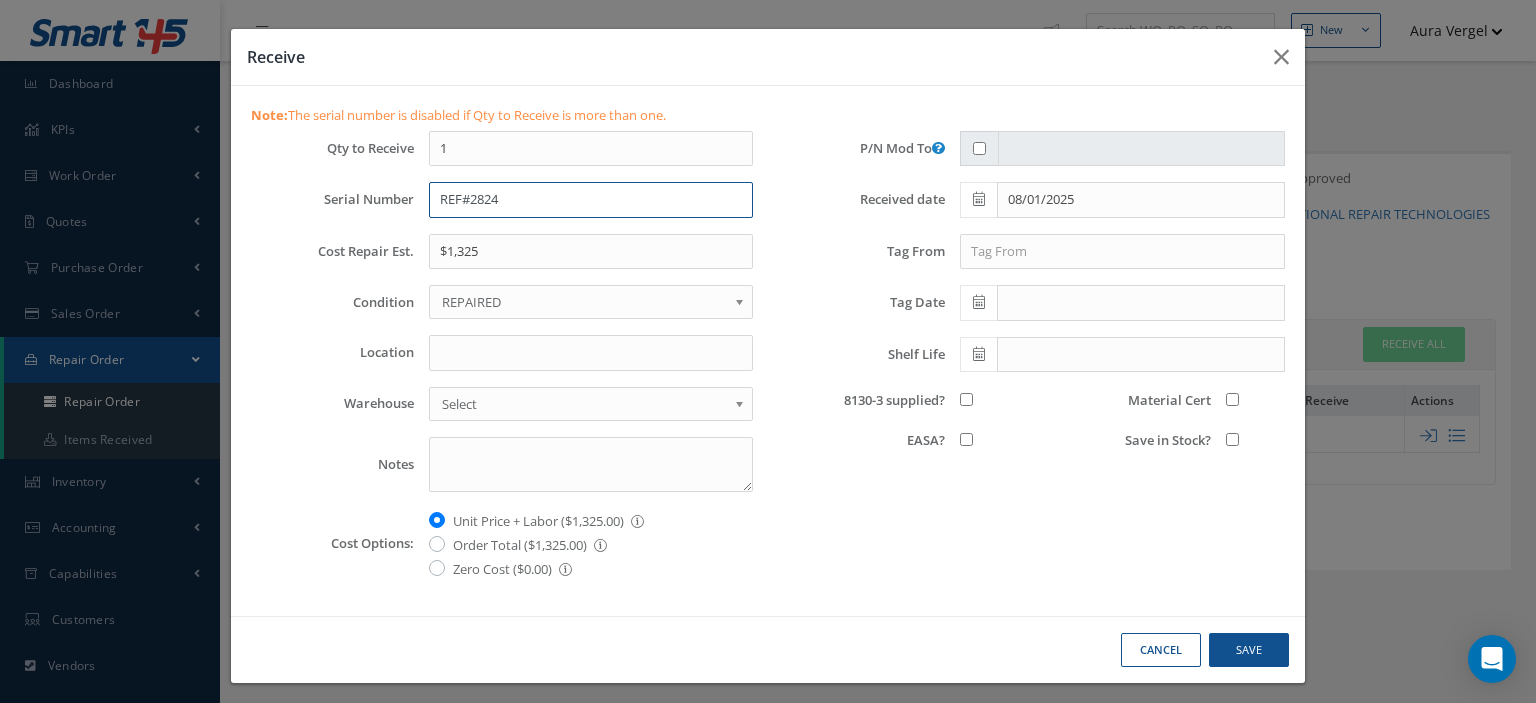 type on "REF#2824" 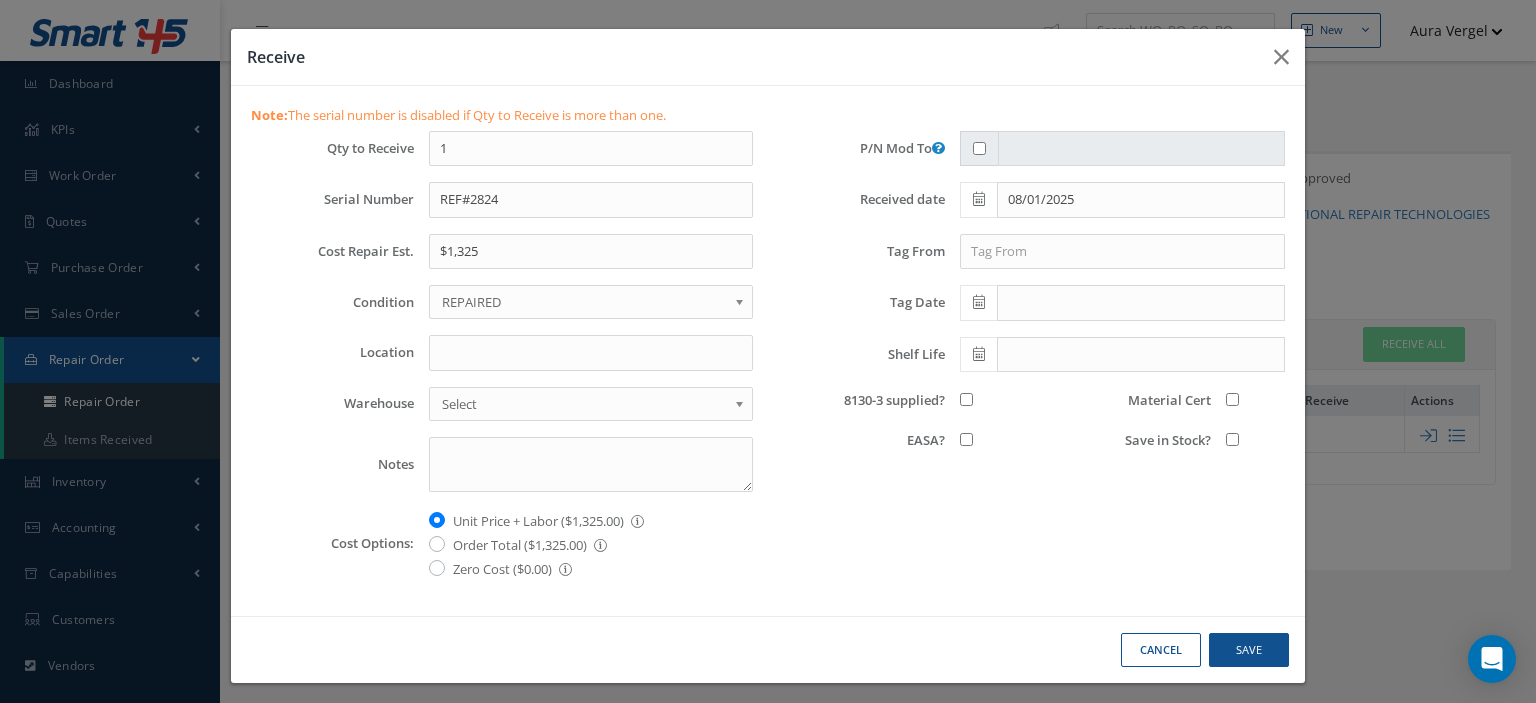 click on "REPAIRED" at bounding box center [584, 302] 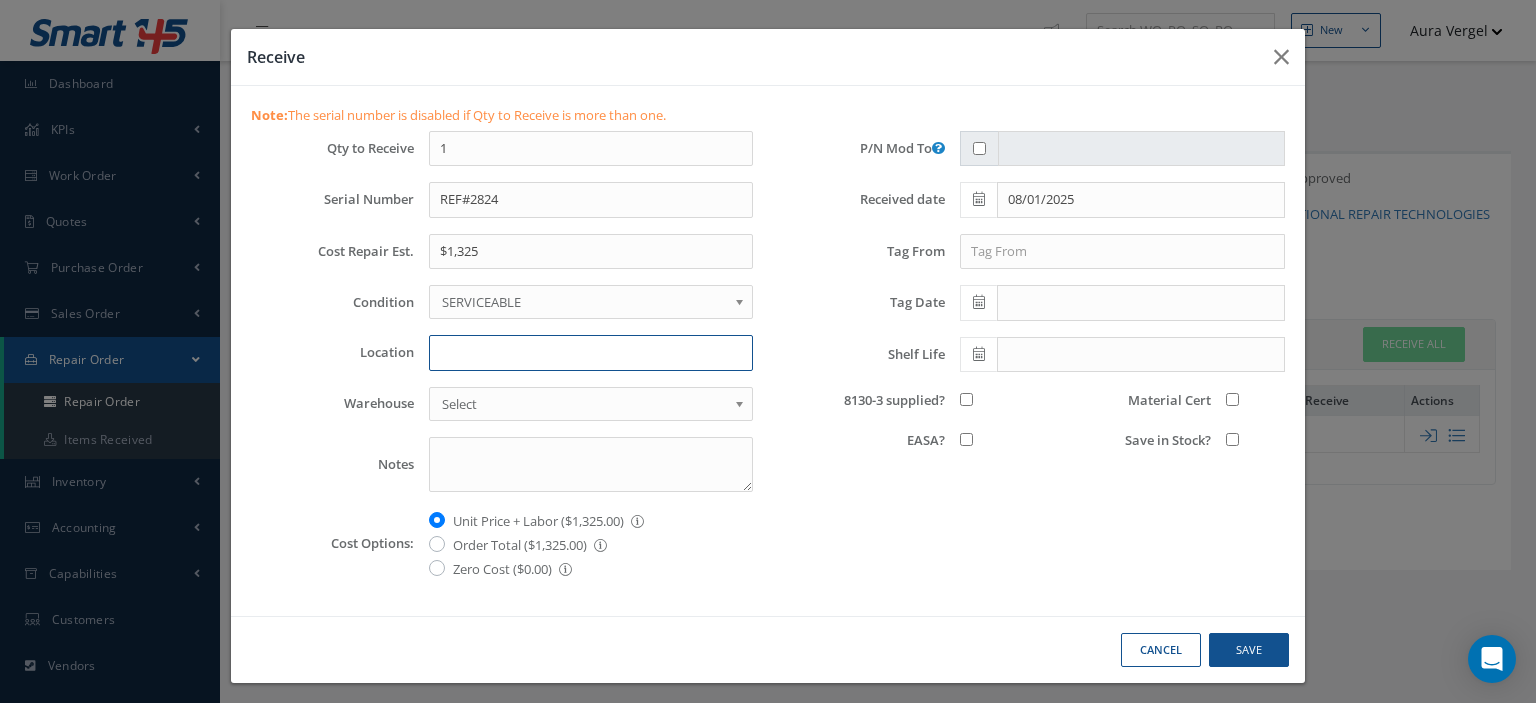 click on "Location" at bounding box center [591, 353] 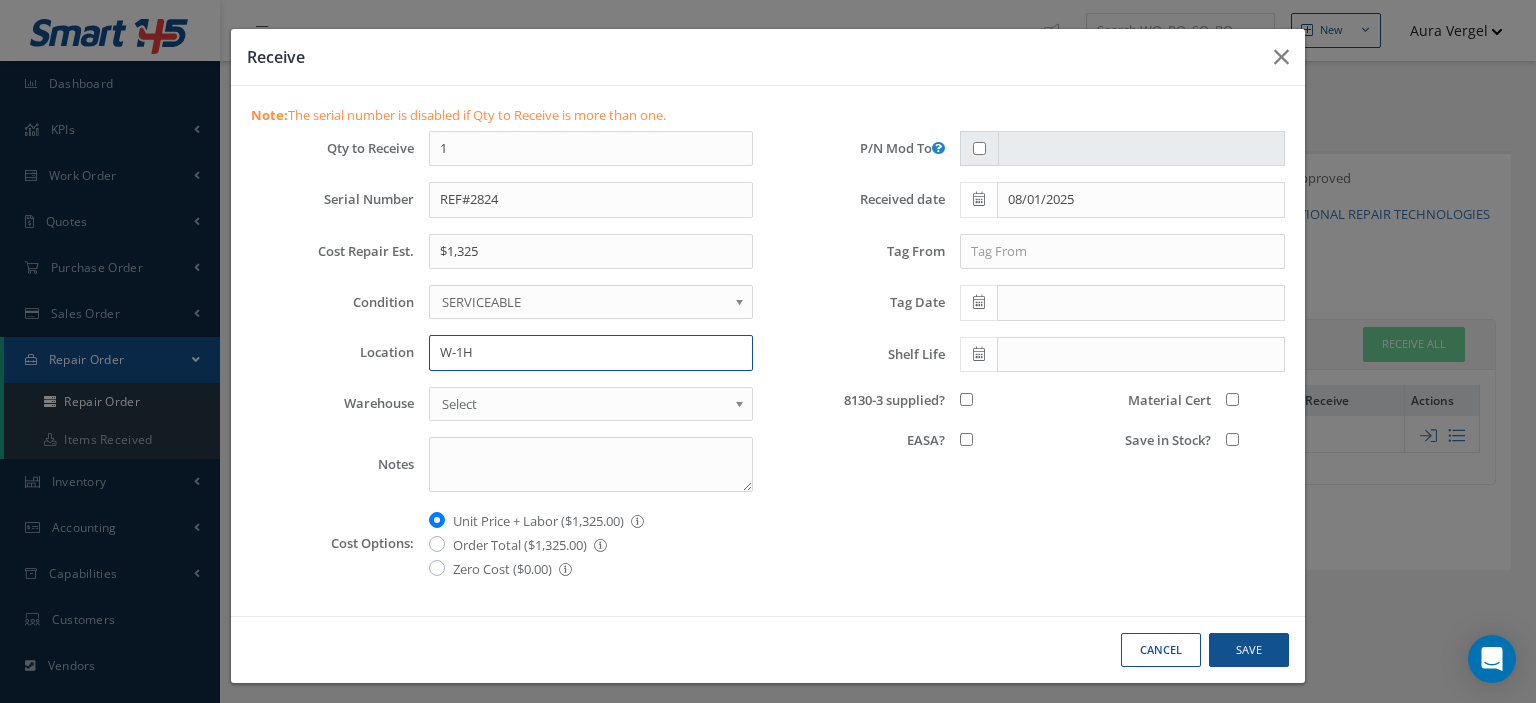 type on "W-1H" 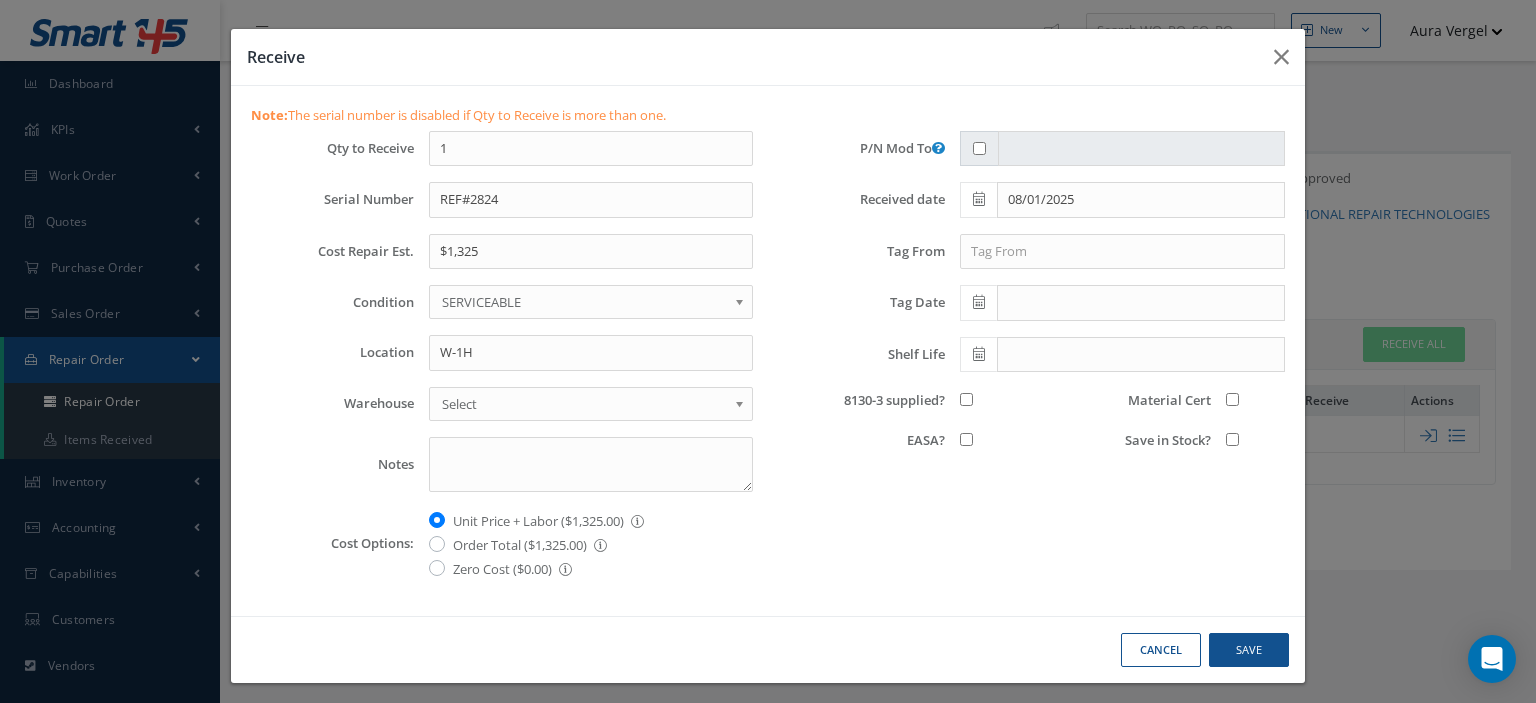 click on "8130-3 supplied?" at bounding box center (966, 399) 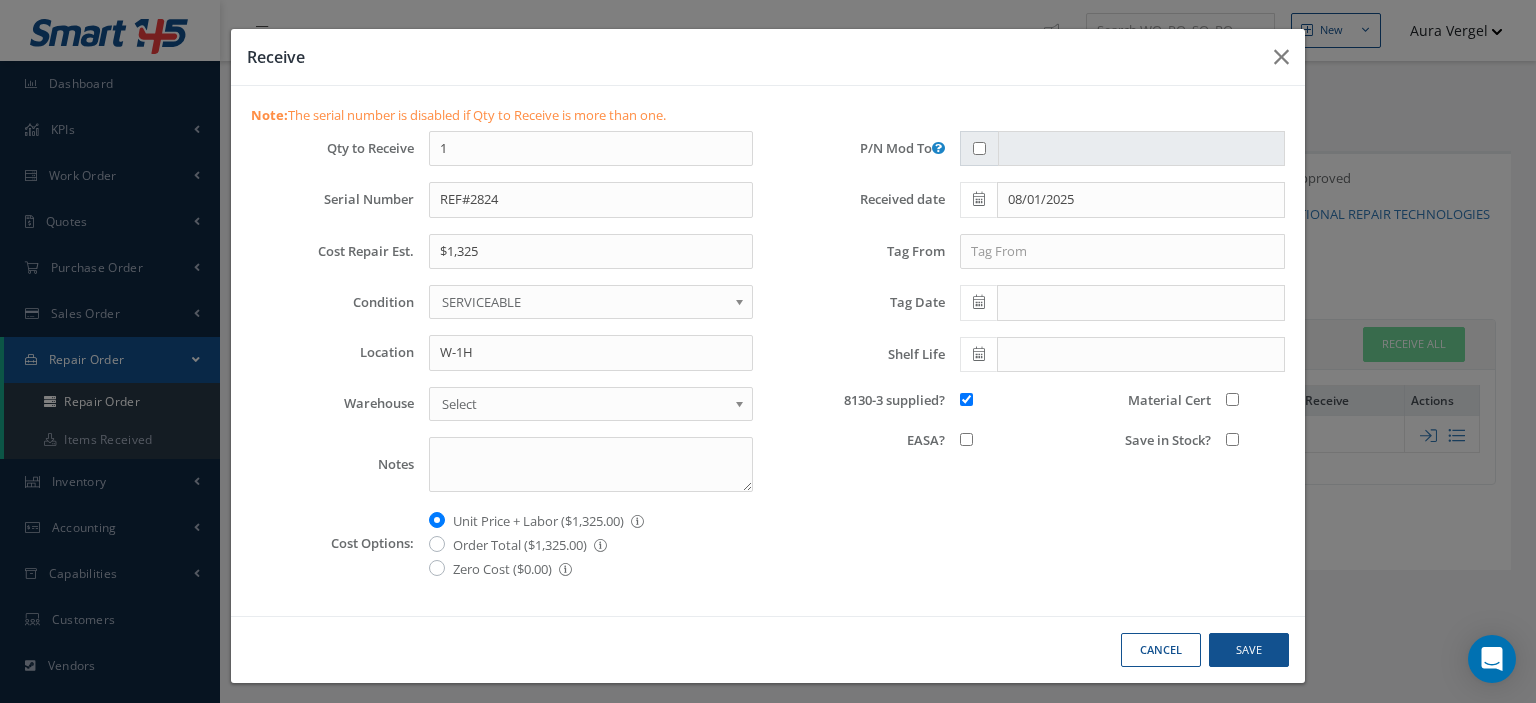 click on "Save in Stock?" at bounding box center (1232, 439) 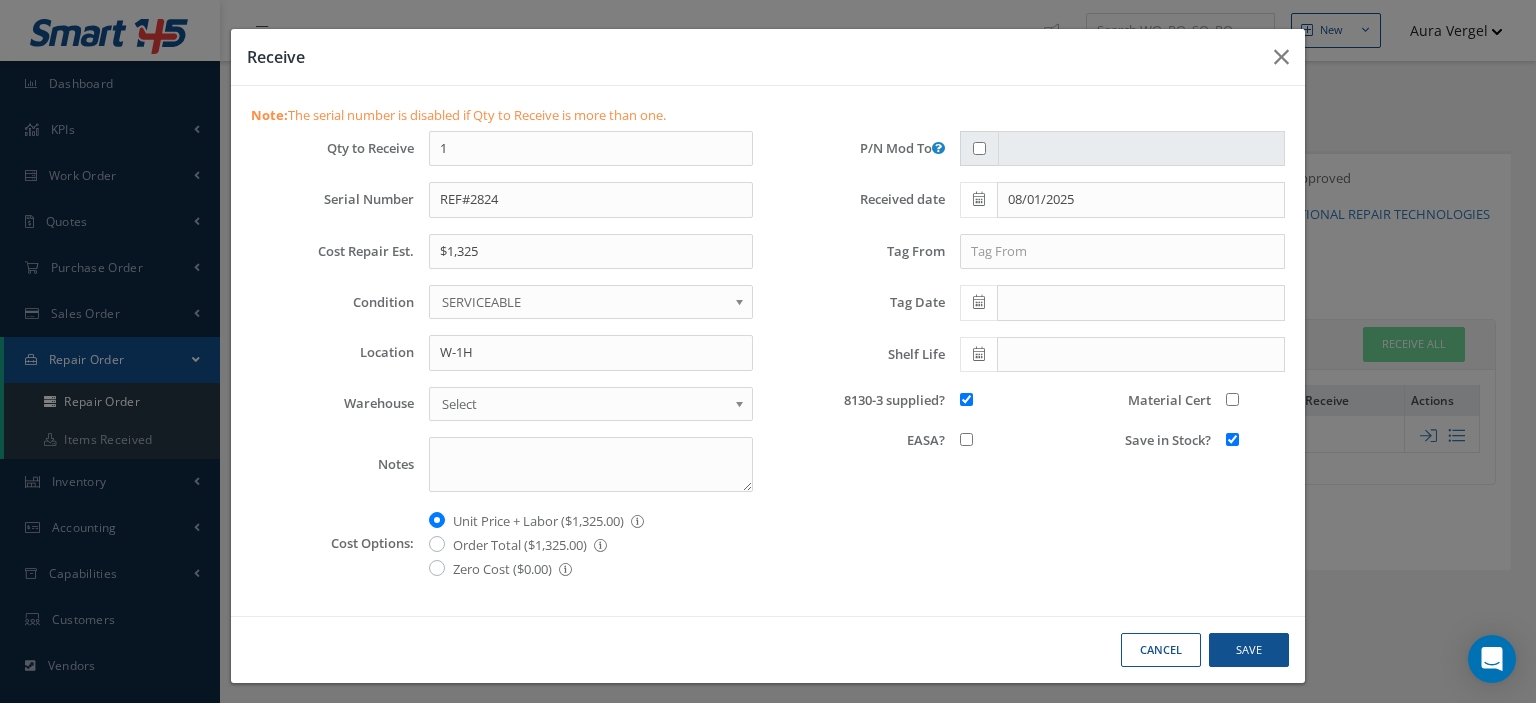 click on "Material Cert" at bounding box center [1232, 399] 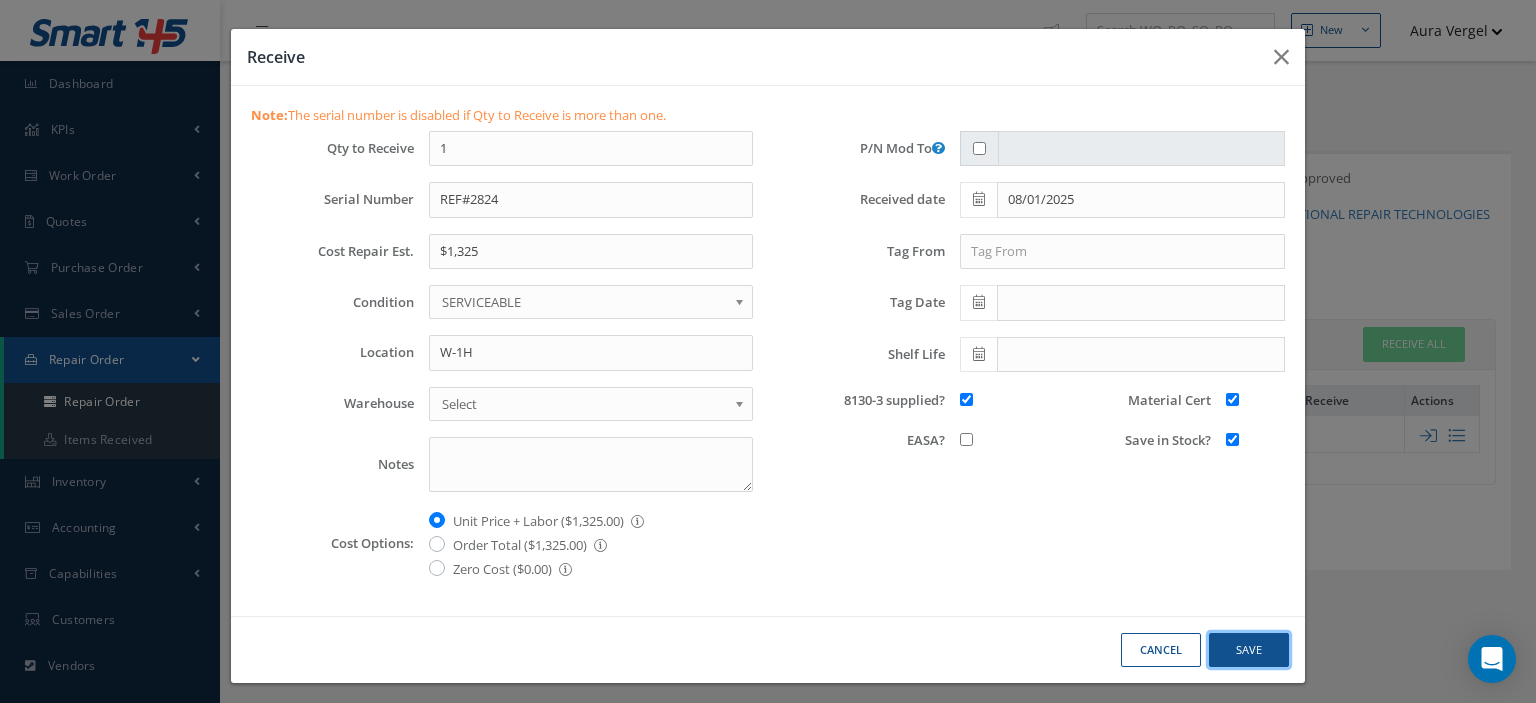 click on "Save" at bounding box center [1249, 650] 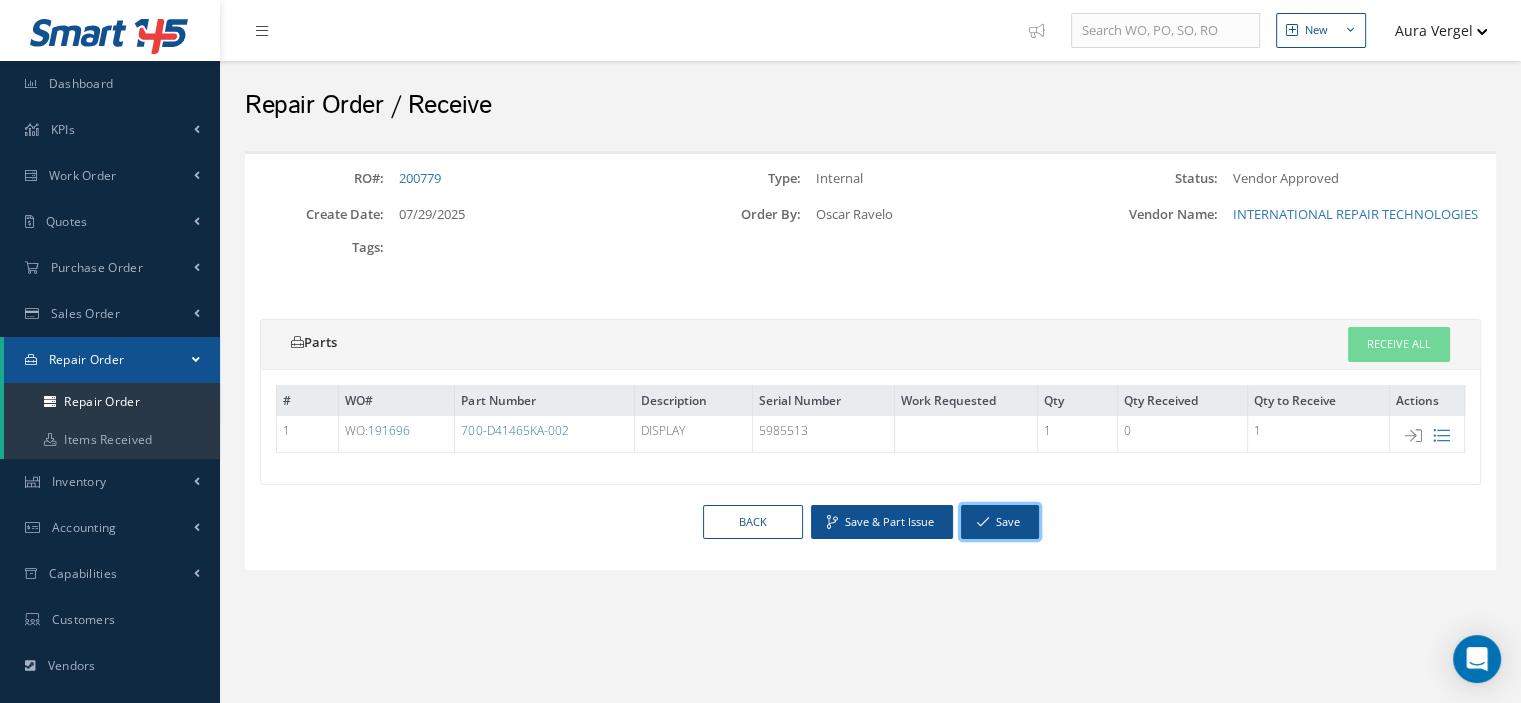 click on "Save" at bounding box center [1000, 522] 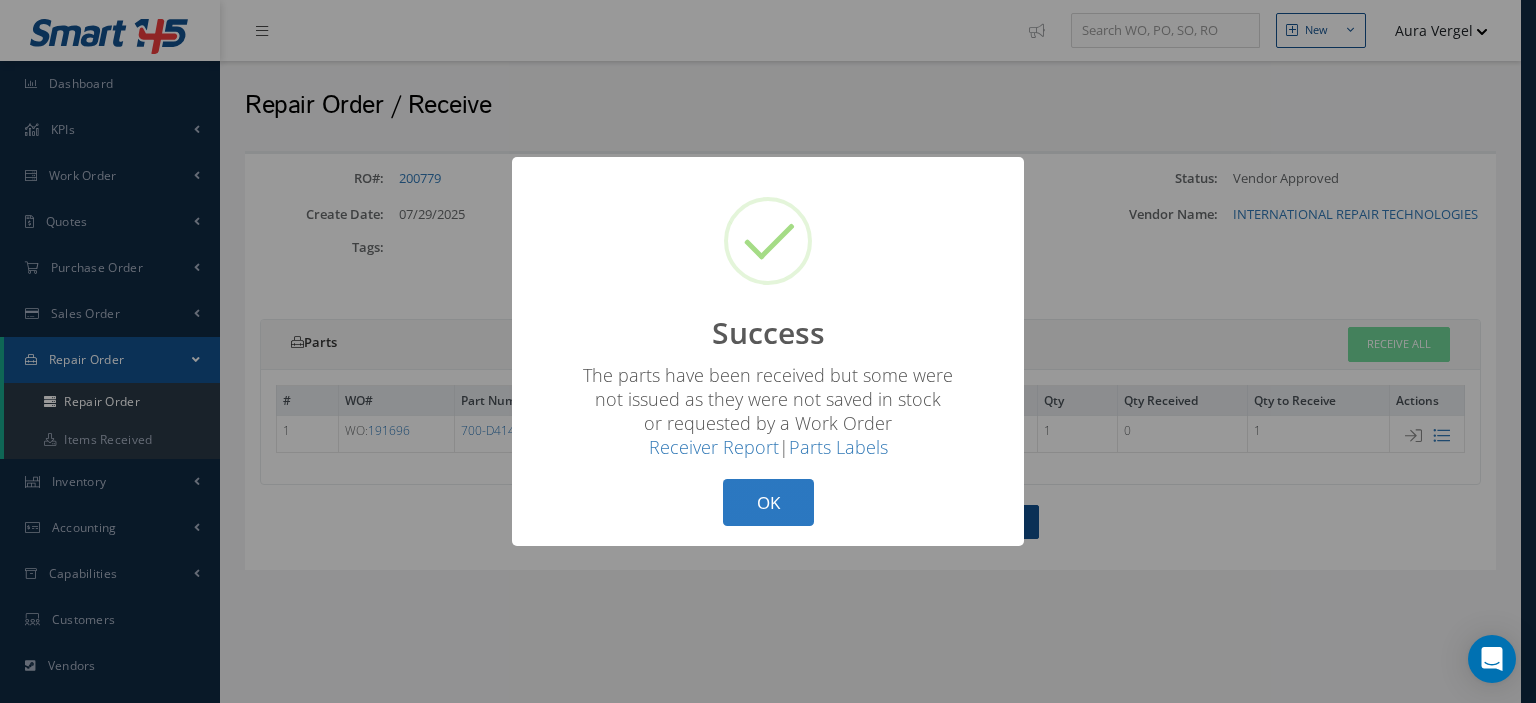 click on "OK" at bounding box center (768, 502) 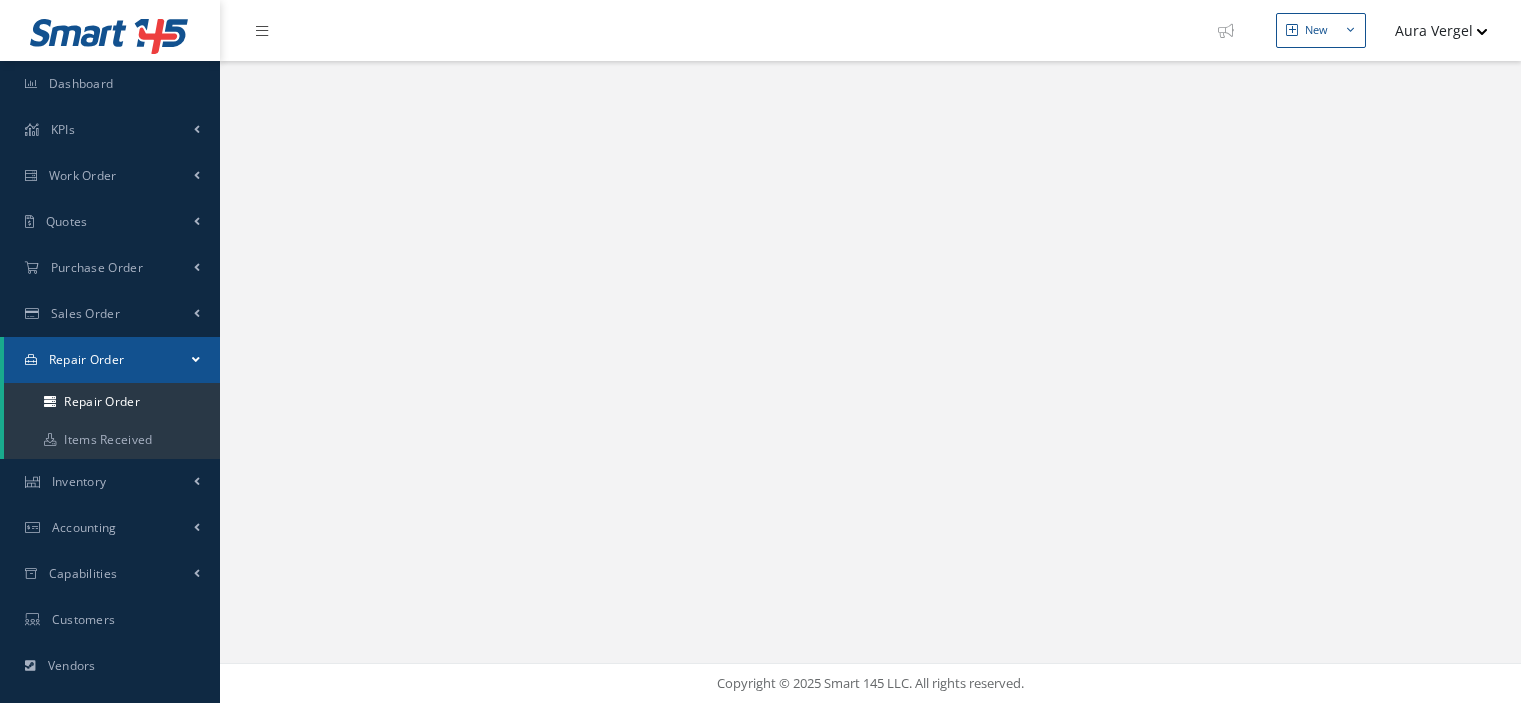 scroll, scrollTop: 0, scrollLeft: 0, axis: both 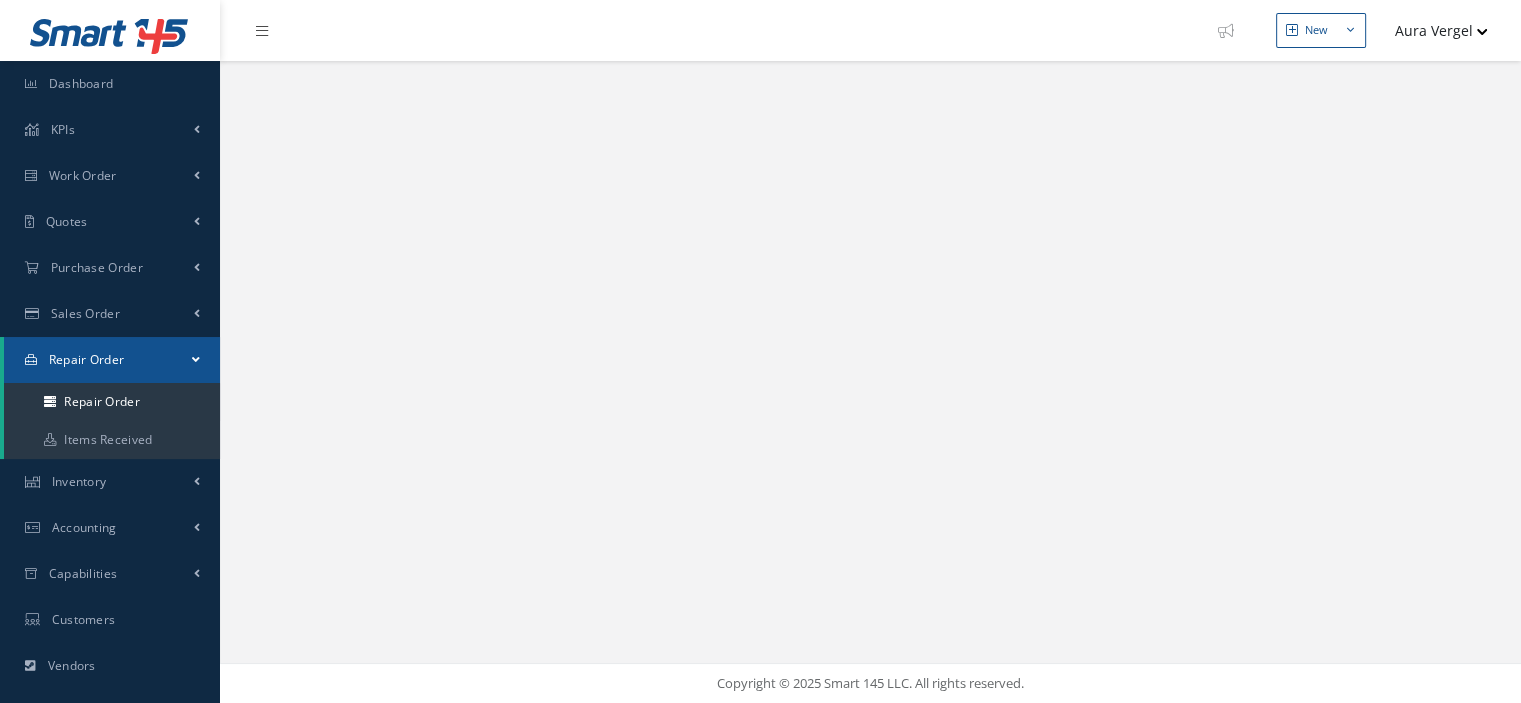 select on "25" 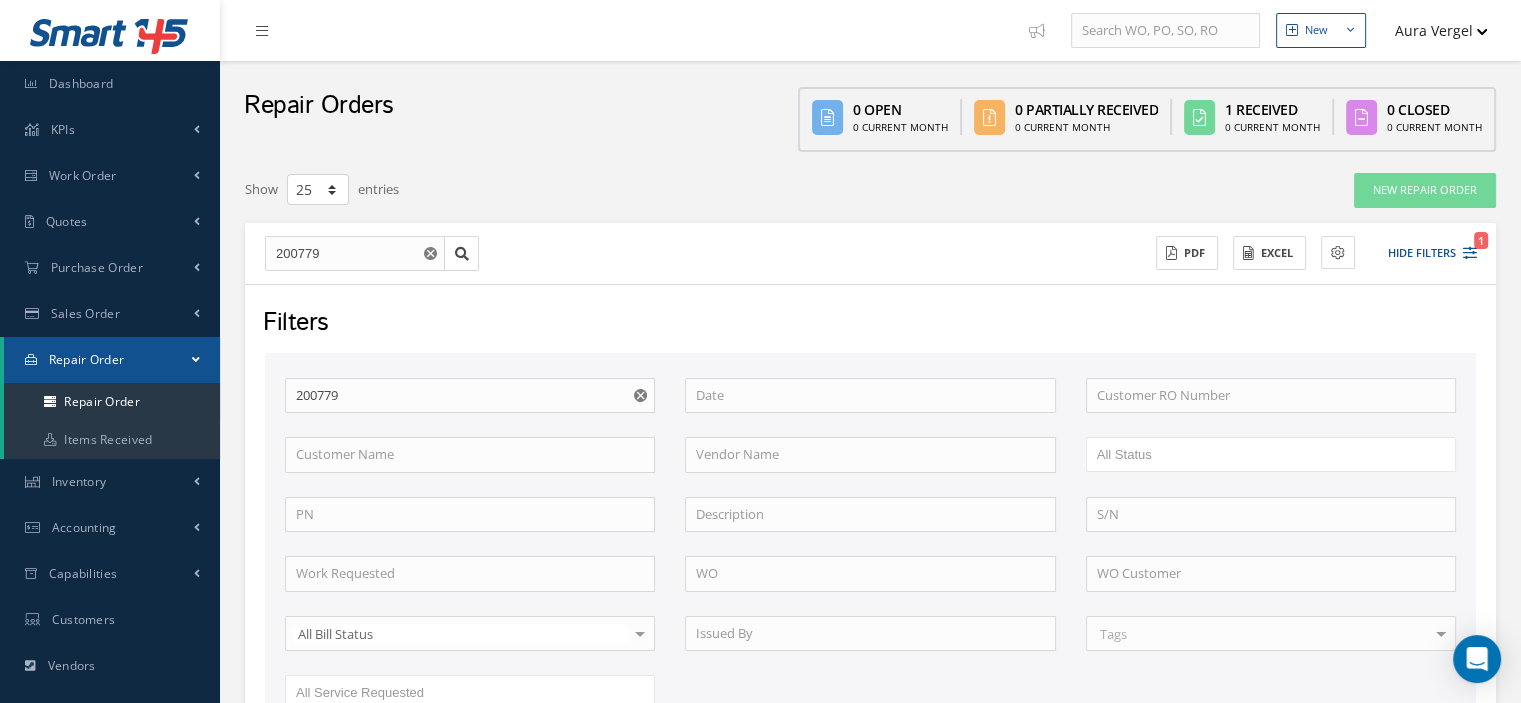 scroll, scrollTop: 374, scrollLeft: 0, axis: vertical 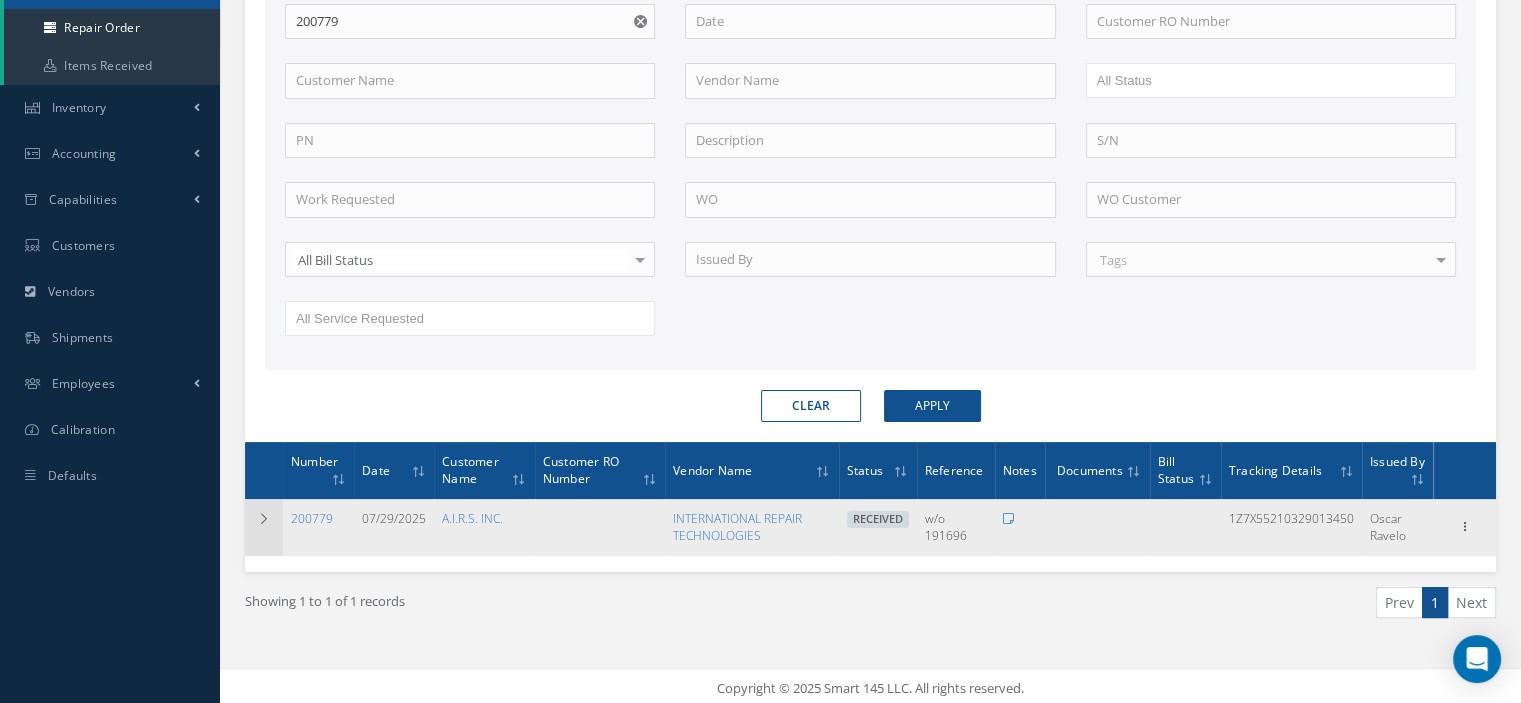 click at bounding box center (264, 527) 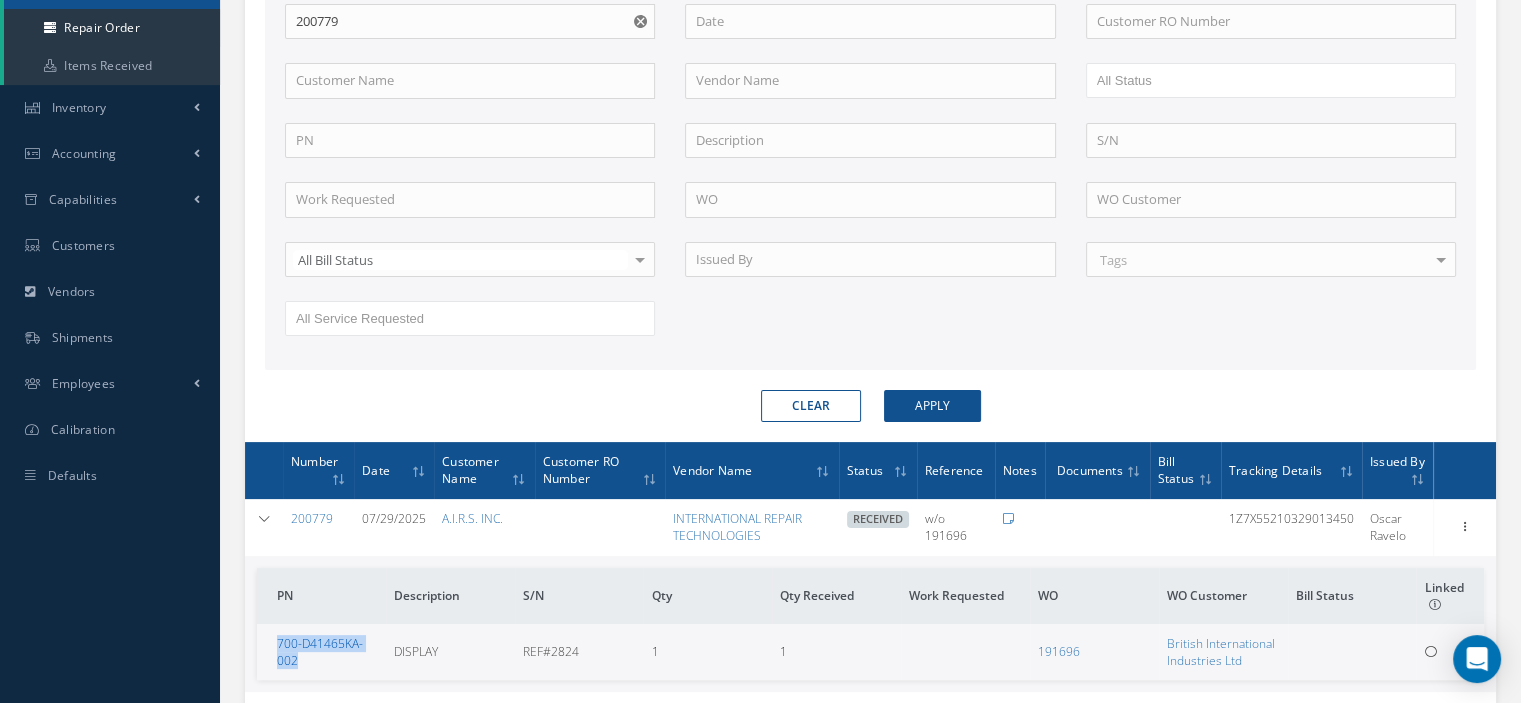 drag, startPoint x: 314, startPoint y: 658, endPoint x: 276, endPoint y: 643, distance: 40.853397 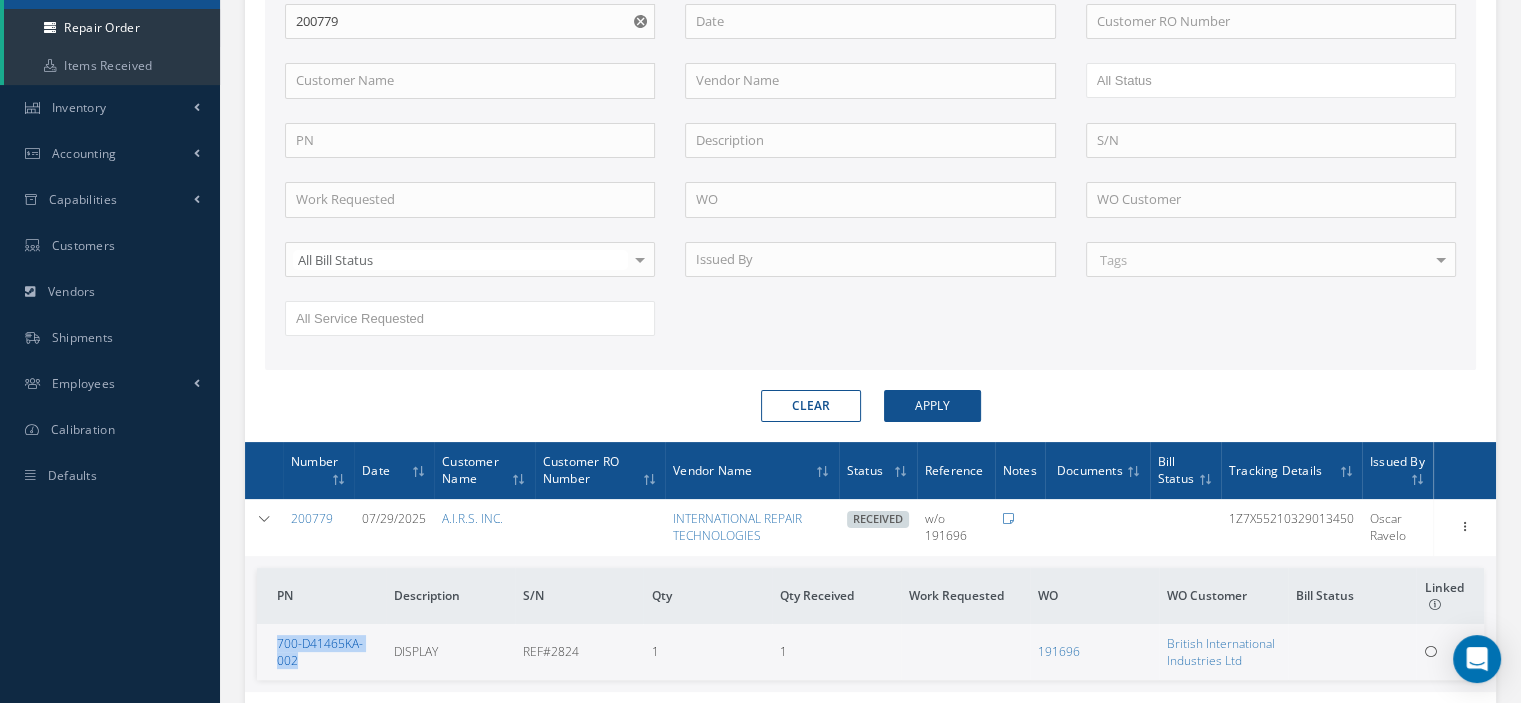 copy on "700-D41465KA-002" 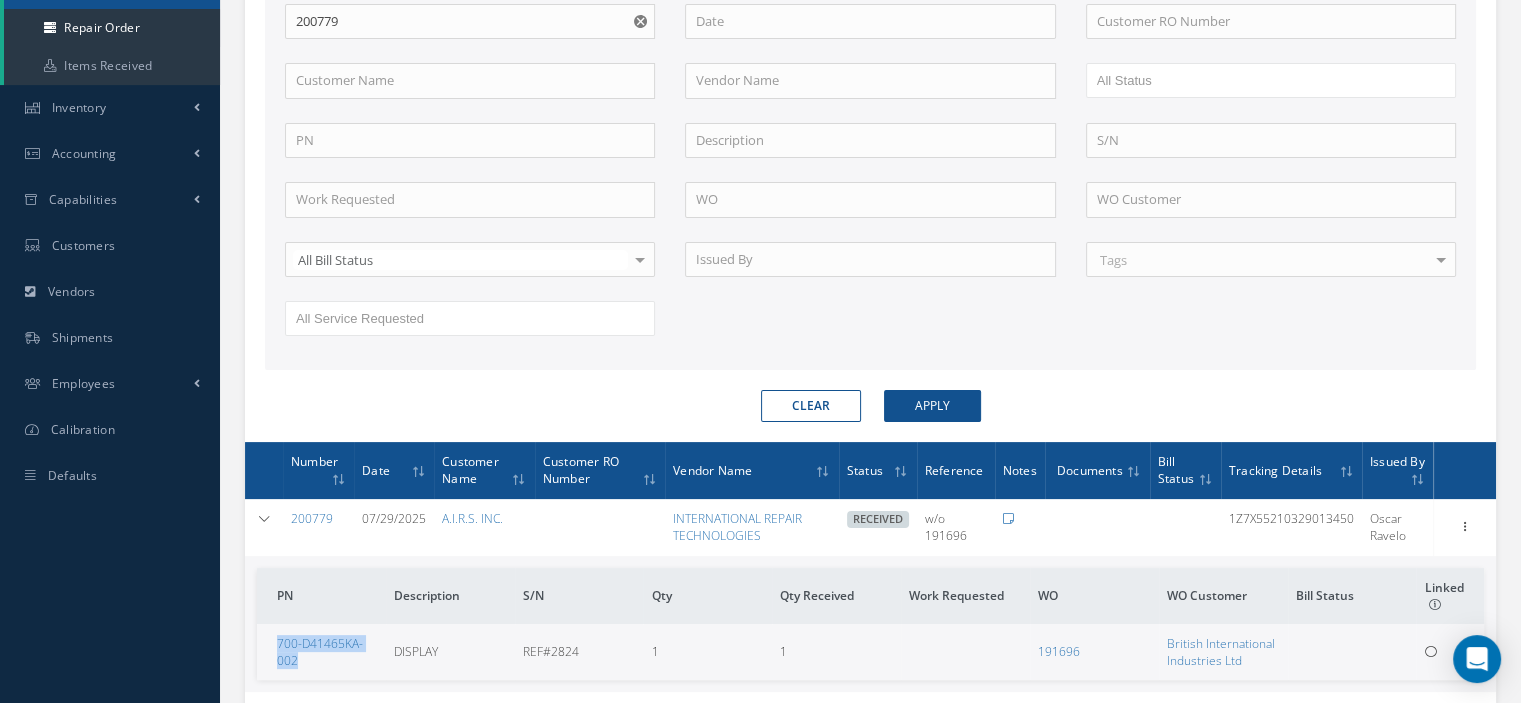 scroll, scrollTop: 0, scrollLeft: 0, axis: both 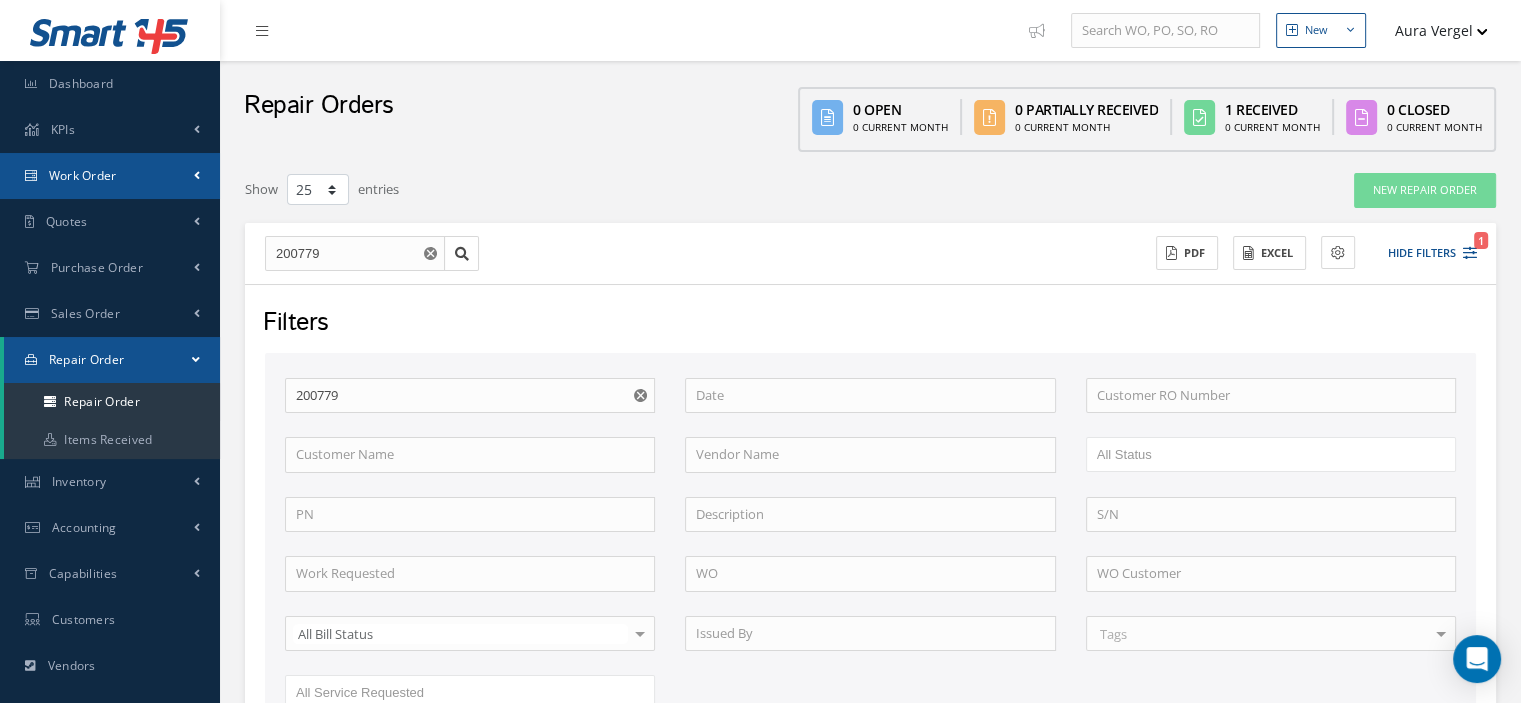 click on "Work Order" at bounding box center [110, 176] 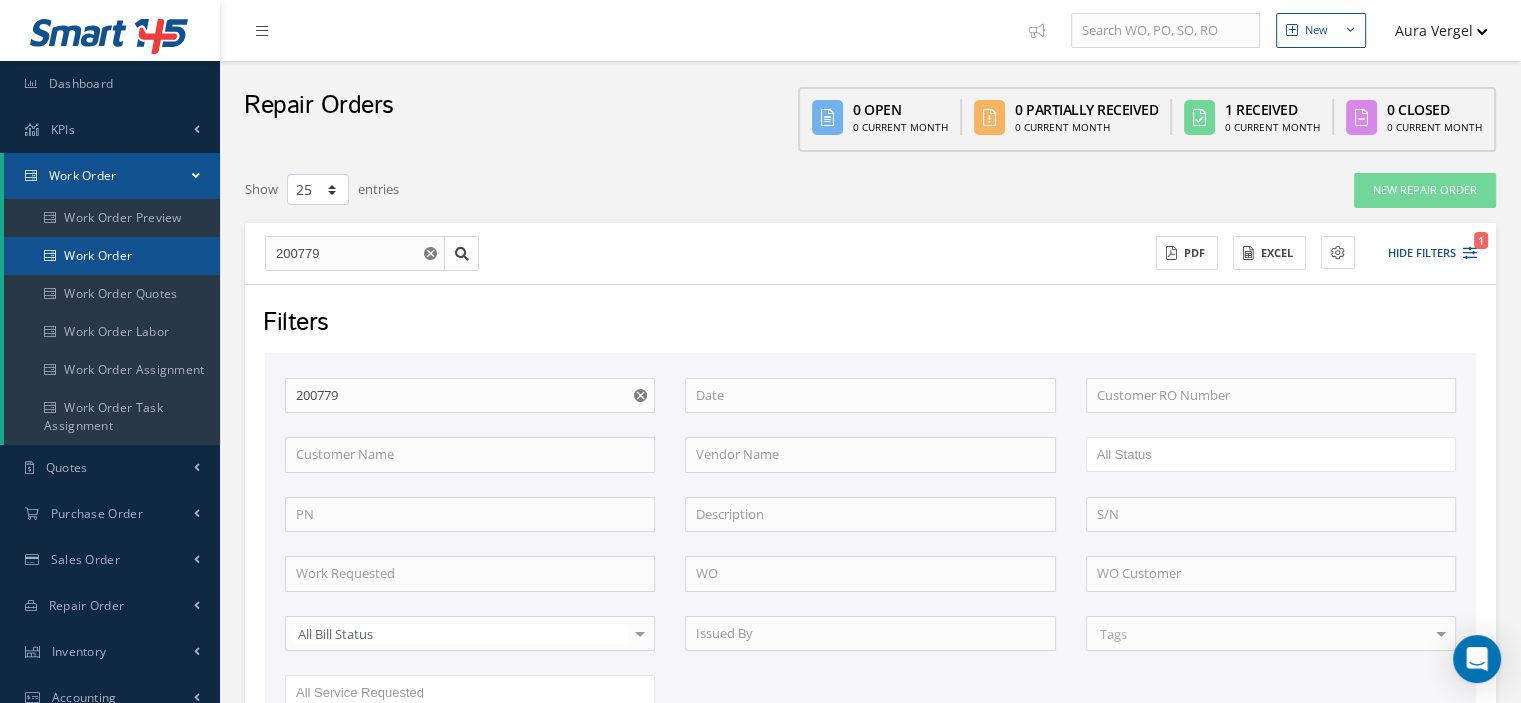 click on "Work Order" at bounding box center [112, 256] 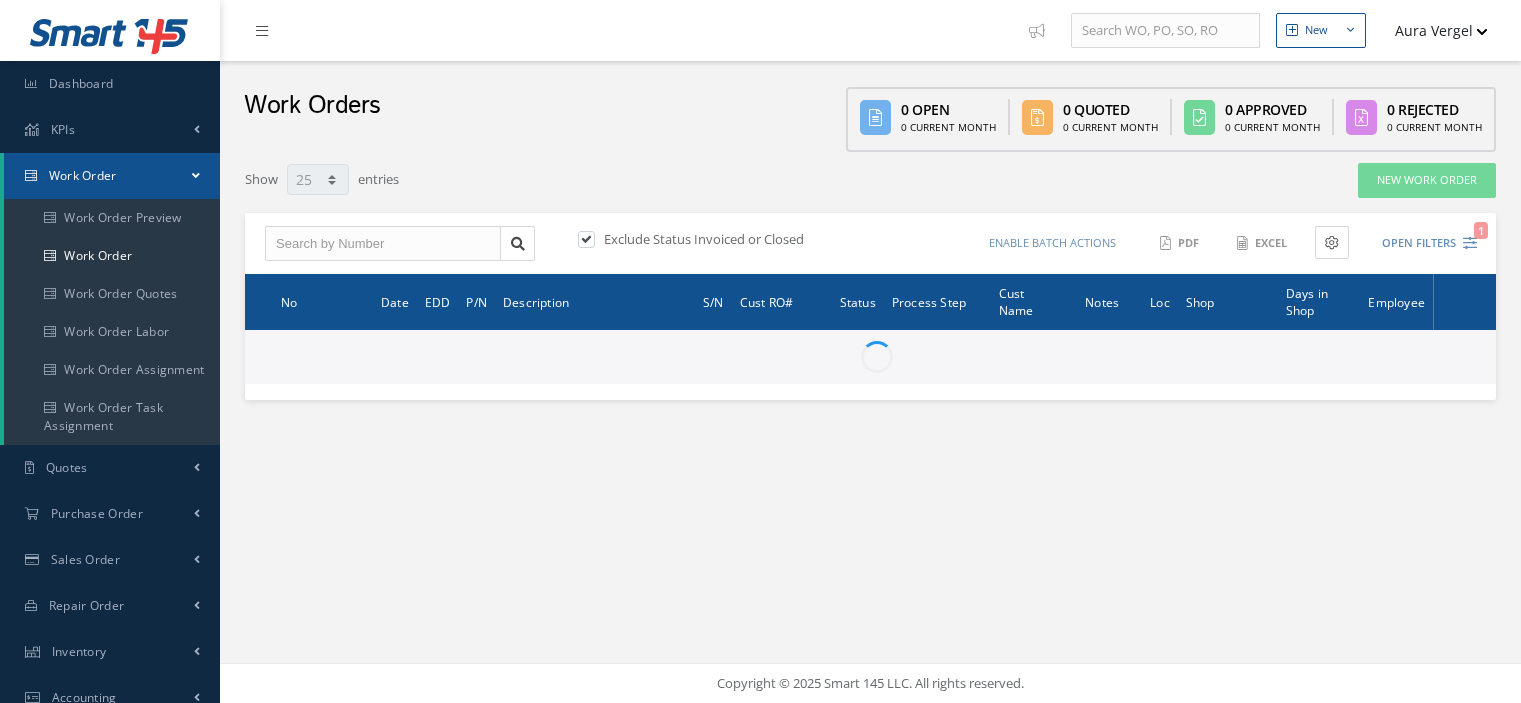 select on "25" 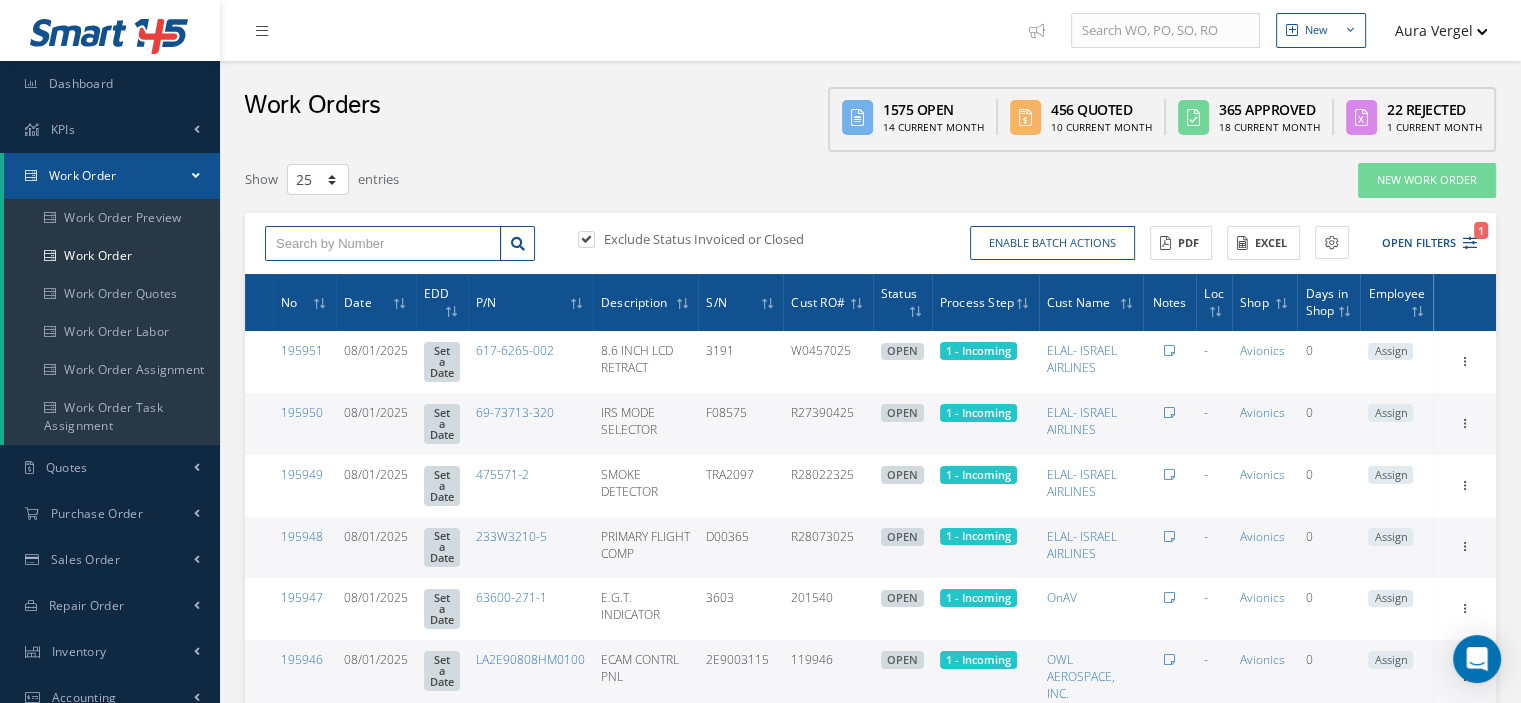 click at bounding box center (383, 244) 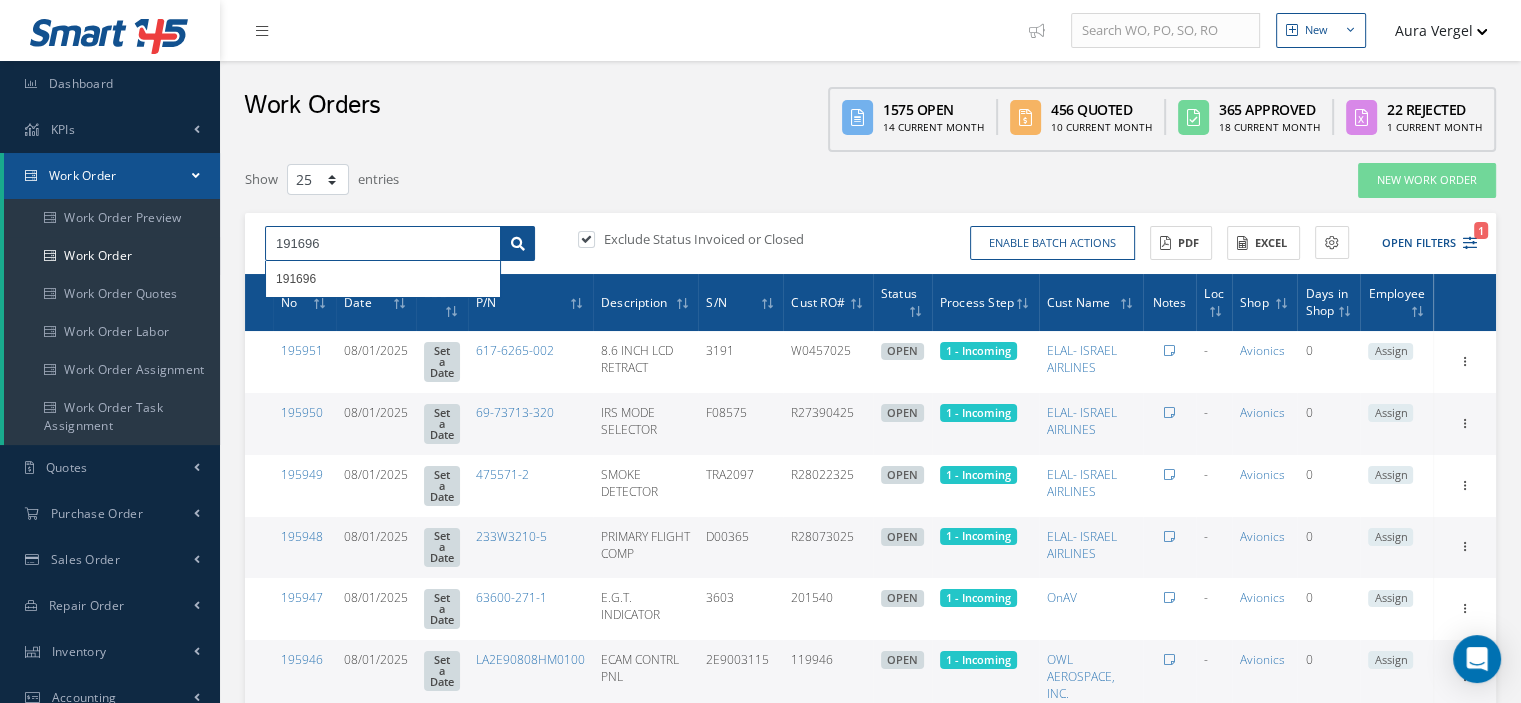 type on "191696" 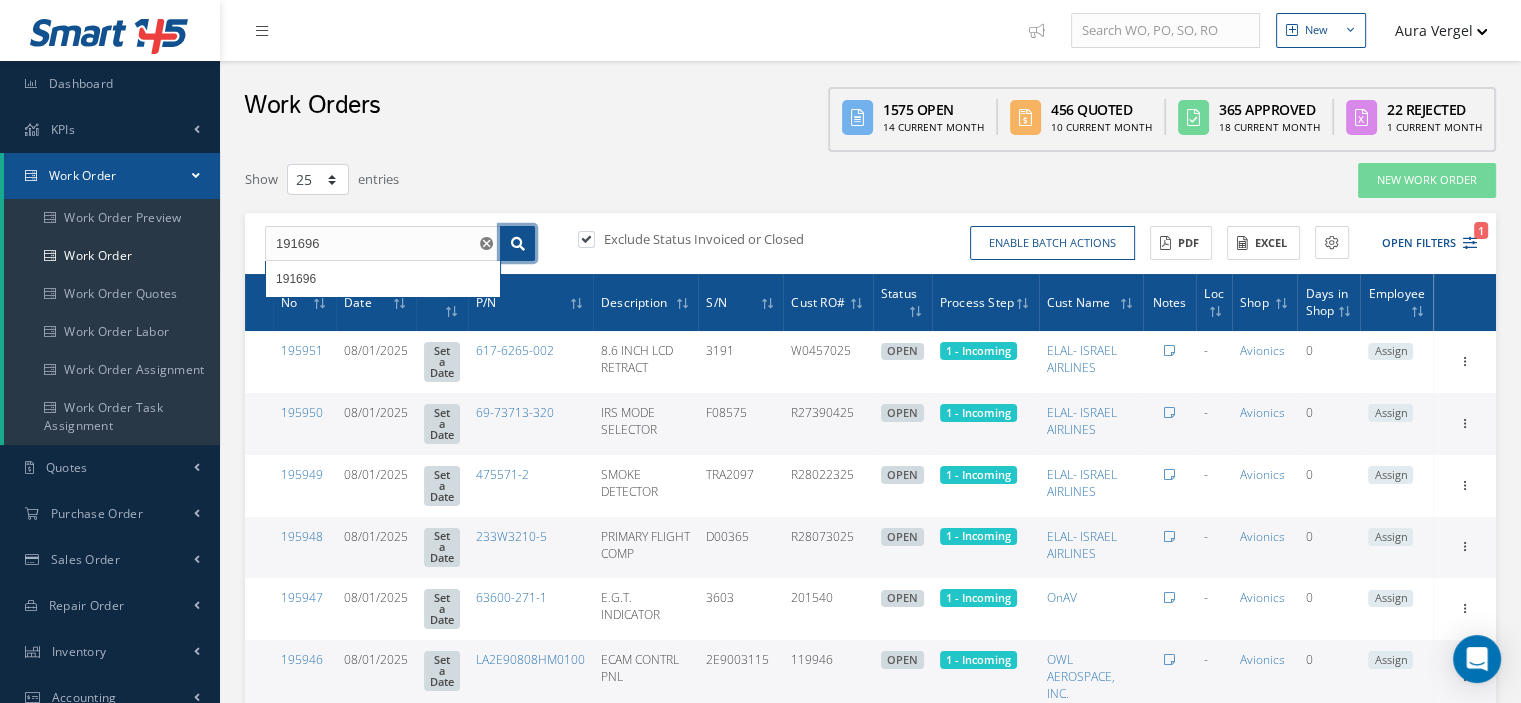 click at bounding box center [518, 244] 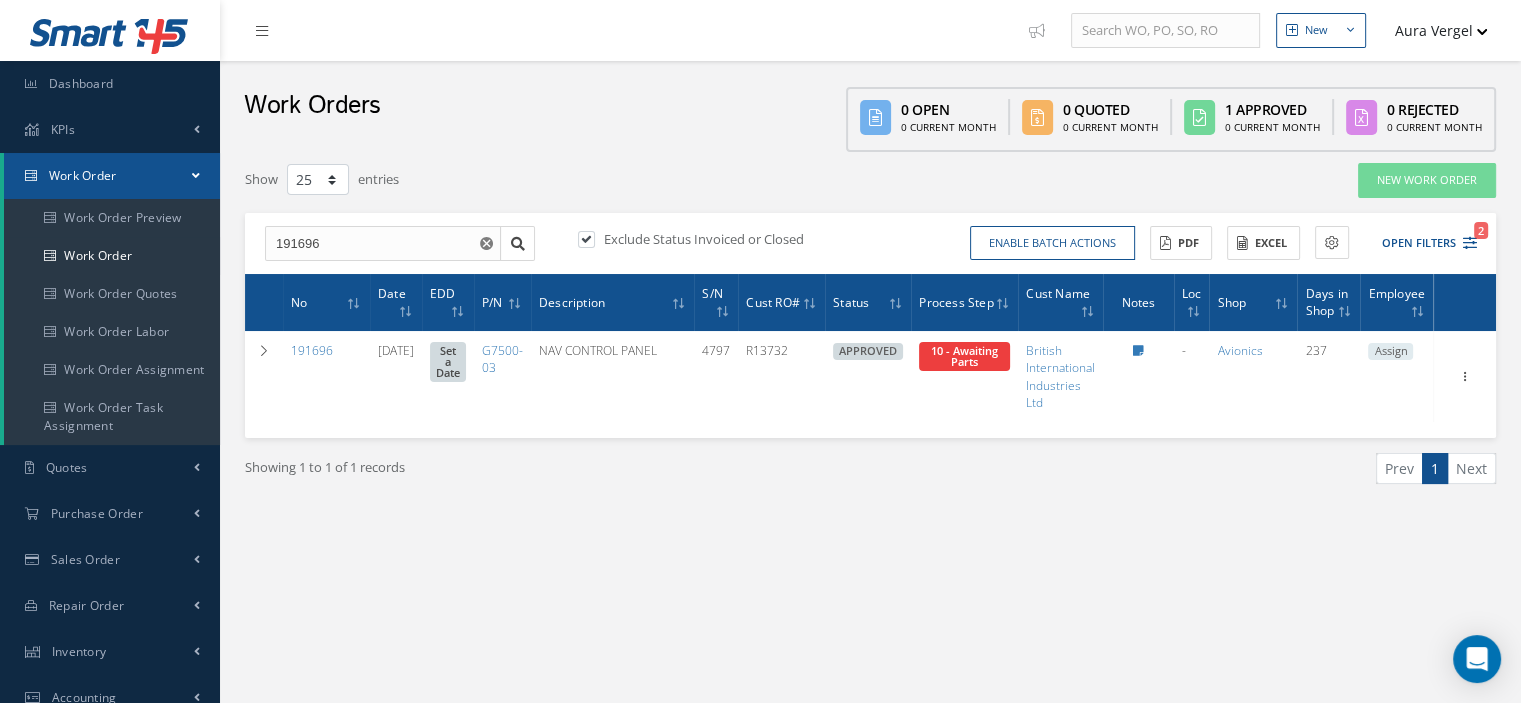 click on "Assign" at bounding box center (1390, 352) 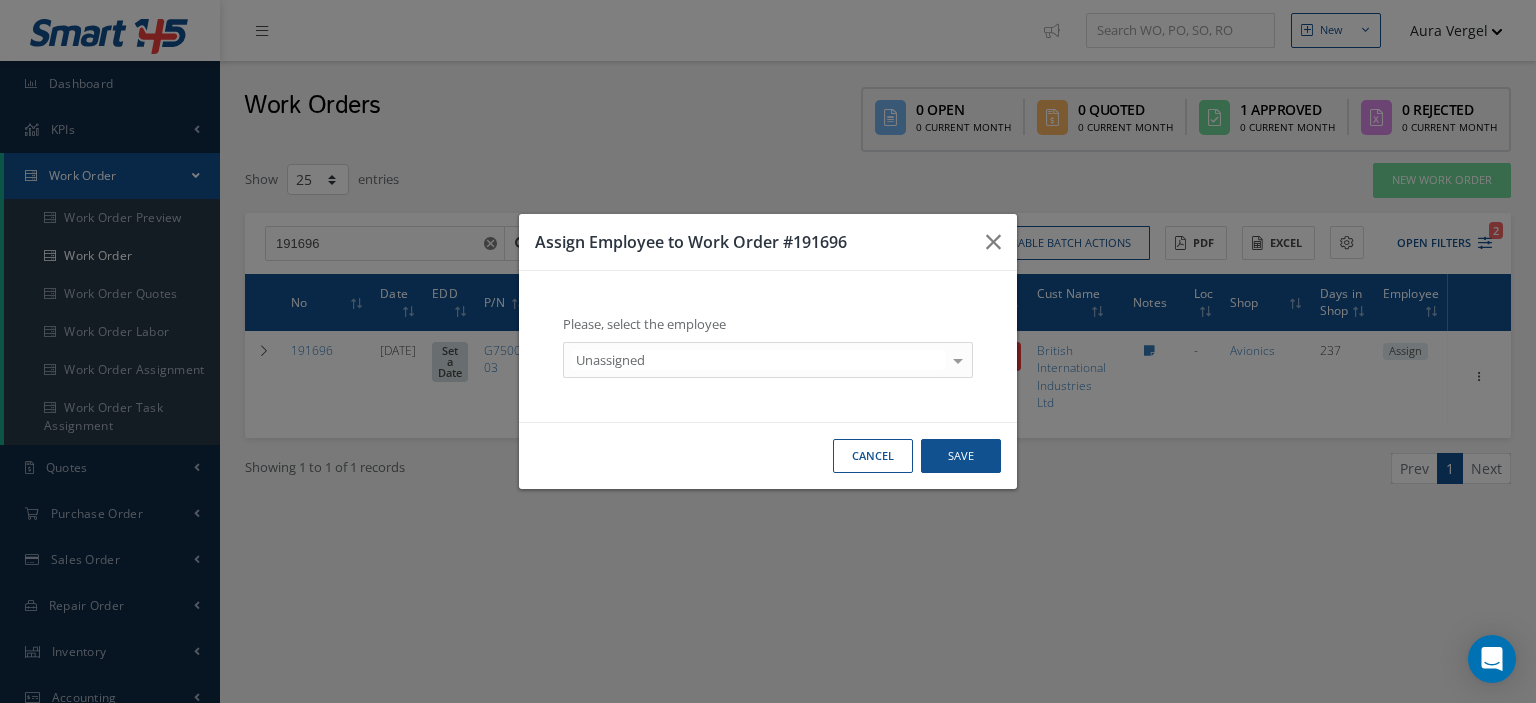 click at bounding box center (958, 359) 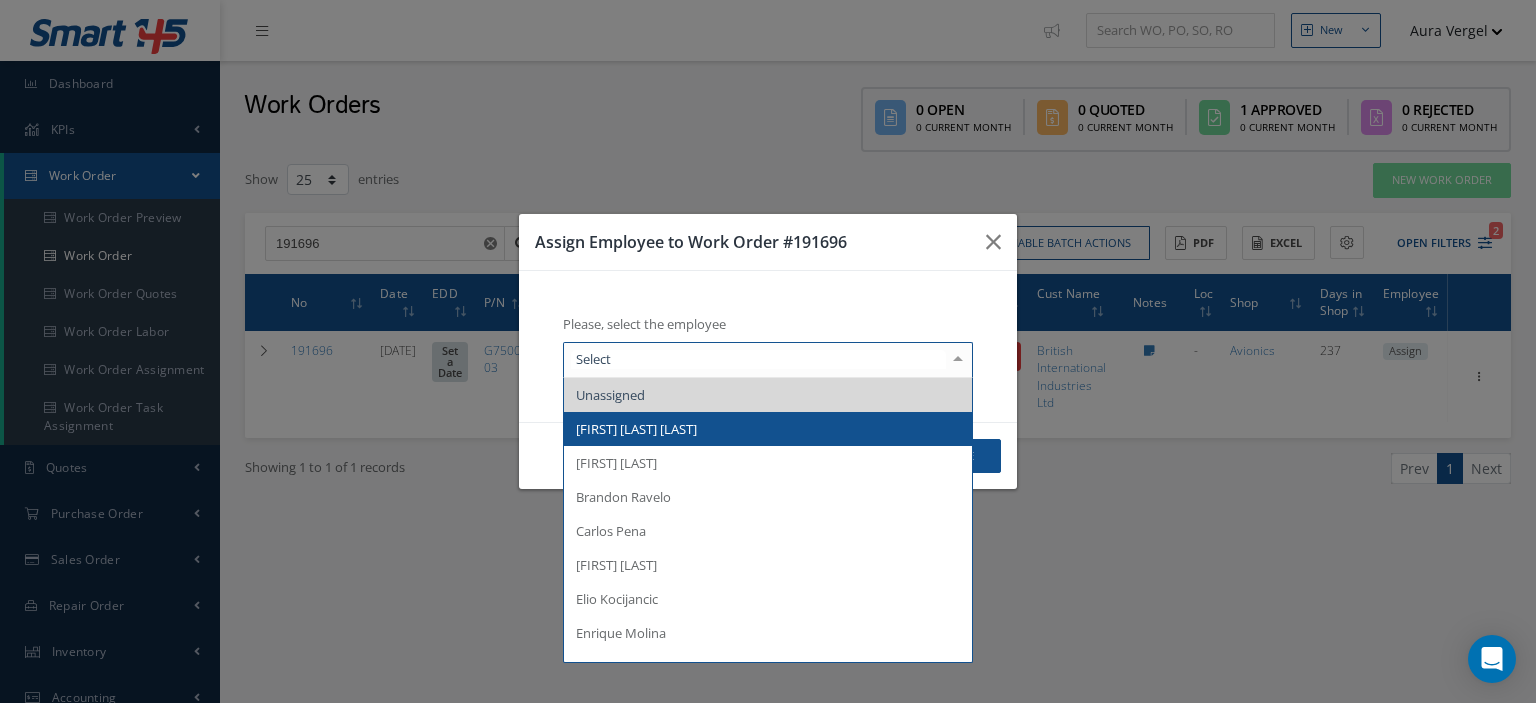 click on "[FIRST] [MIDDLE] [LAST]" at bounding box center (768, 429) 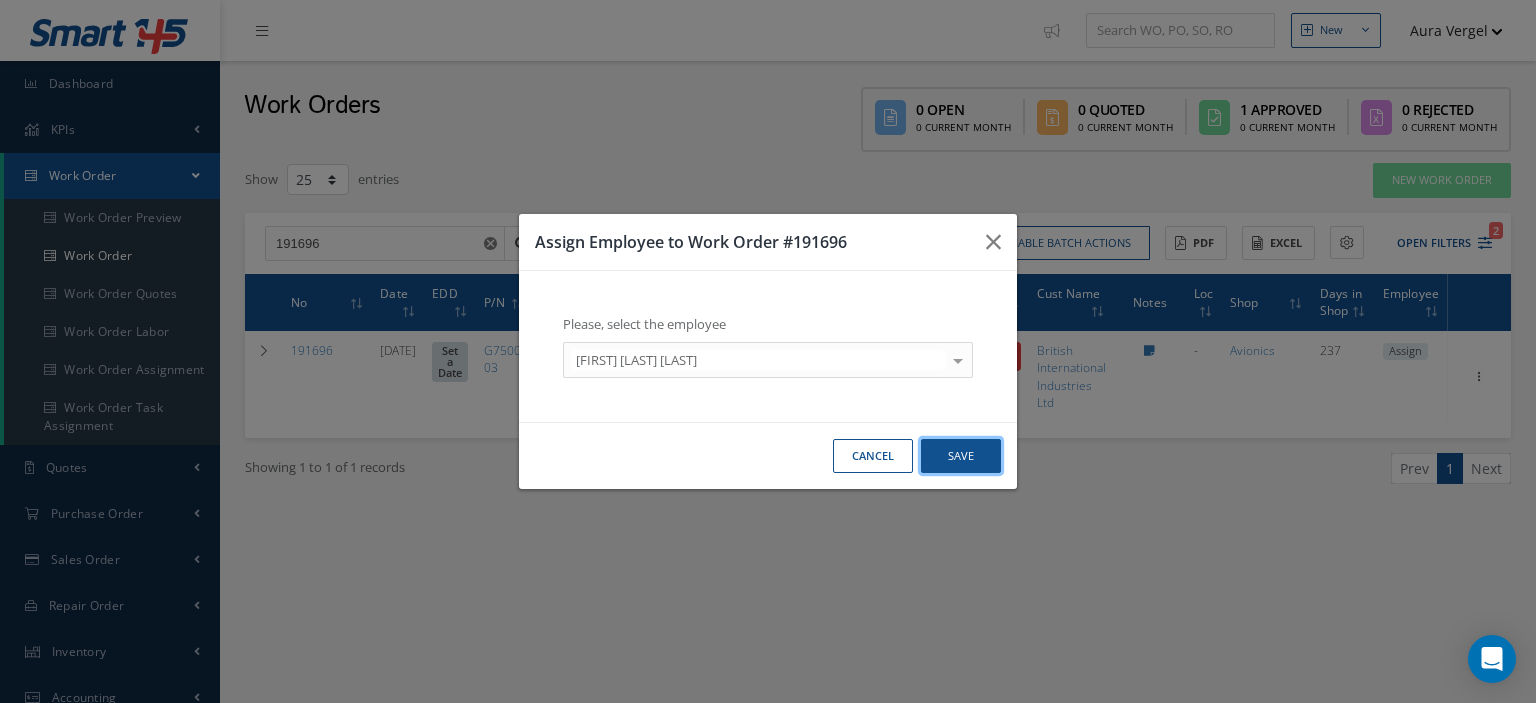 click on "Save" at bounding box center [961, 456] 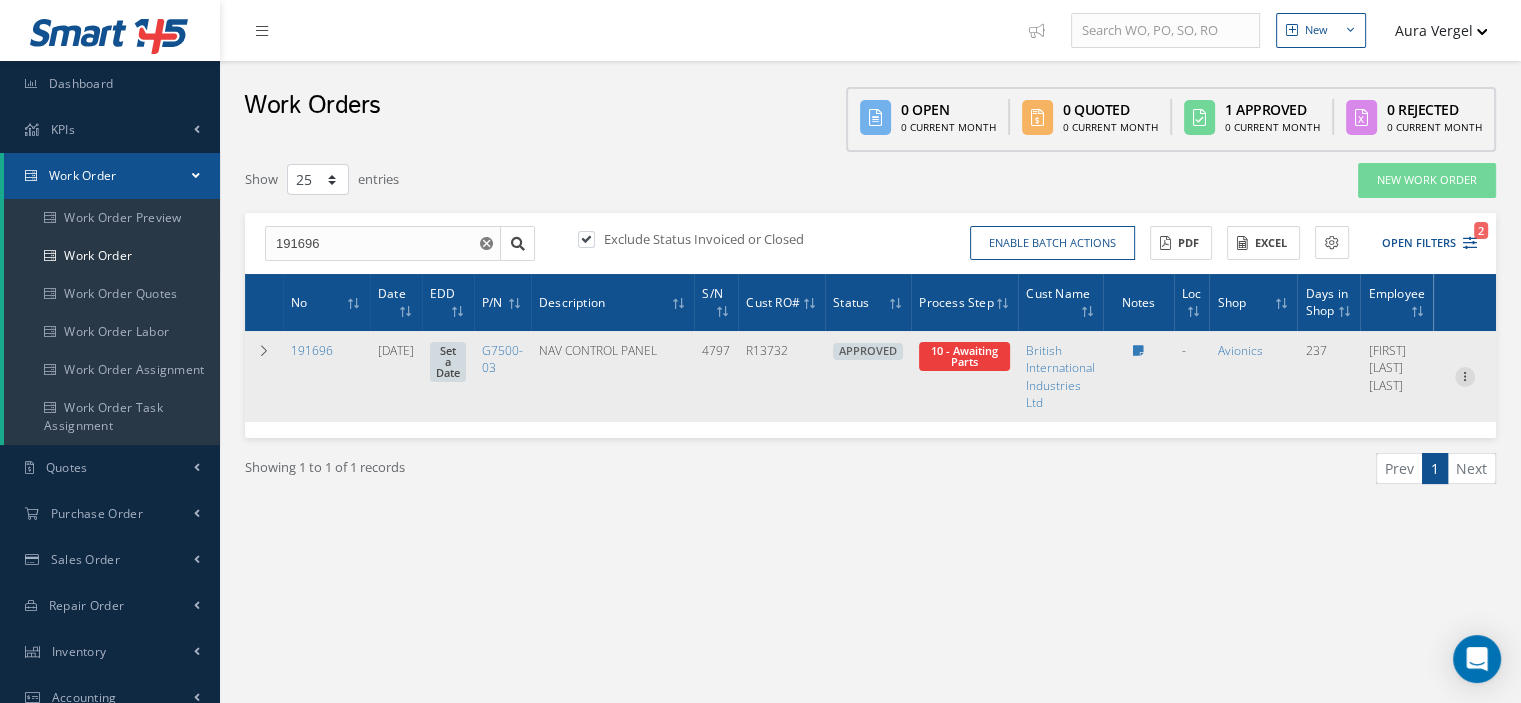 click at bounding box center [1465, 375] 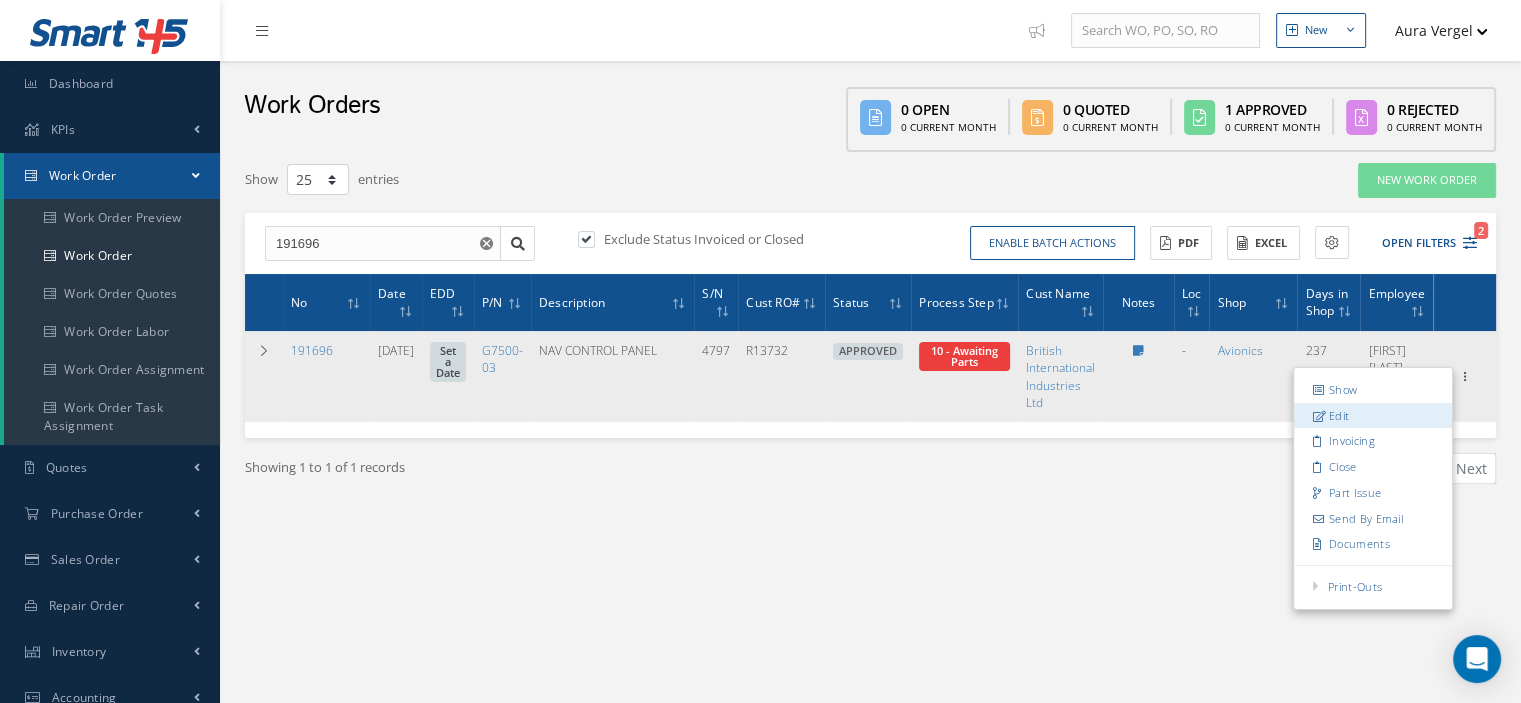 click on "Edit" at bounding box center [1373, 415] 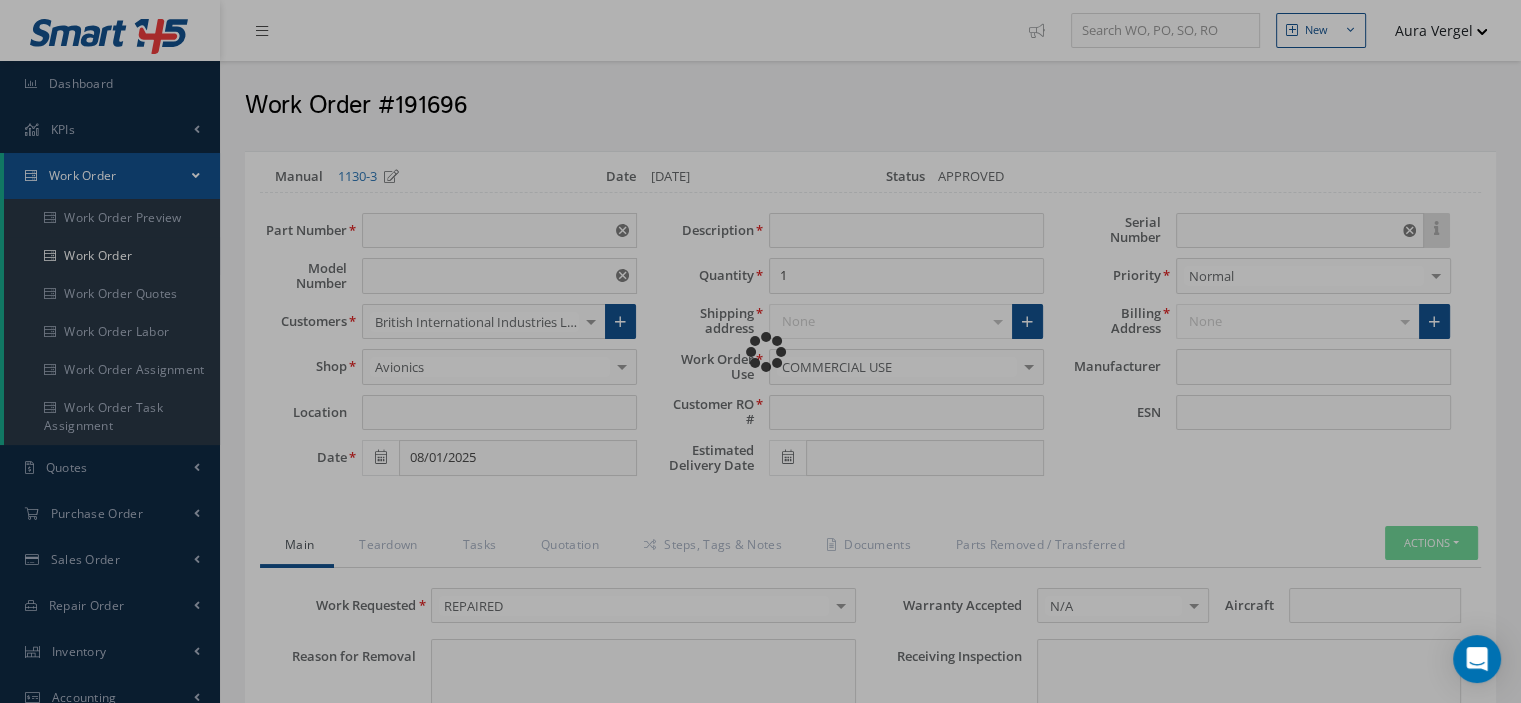 type on "G7500-03" 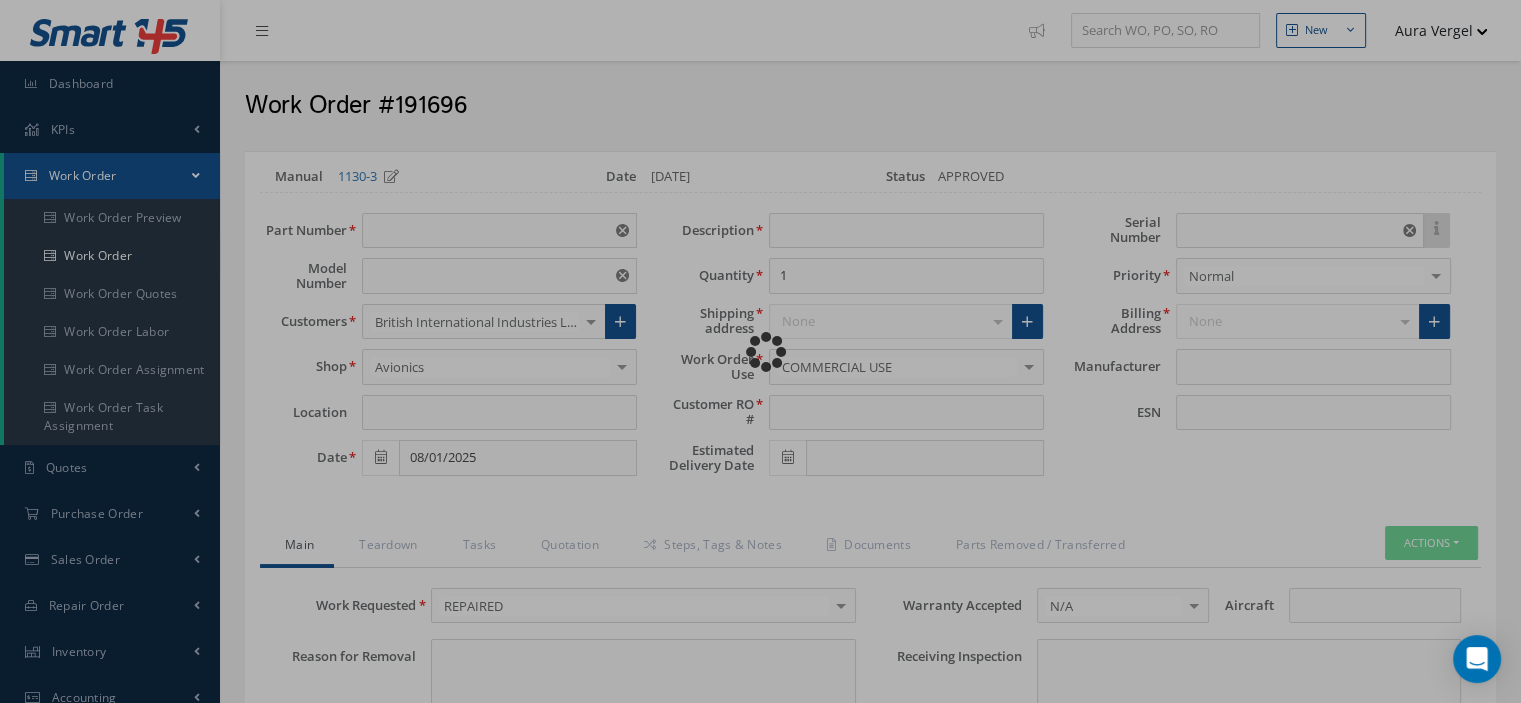 type on "VARIOUS" 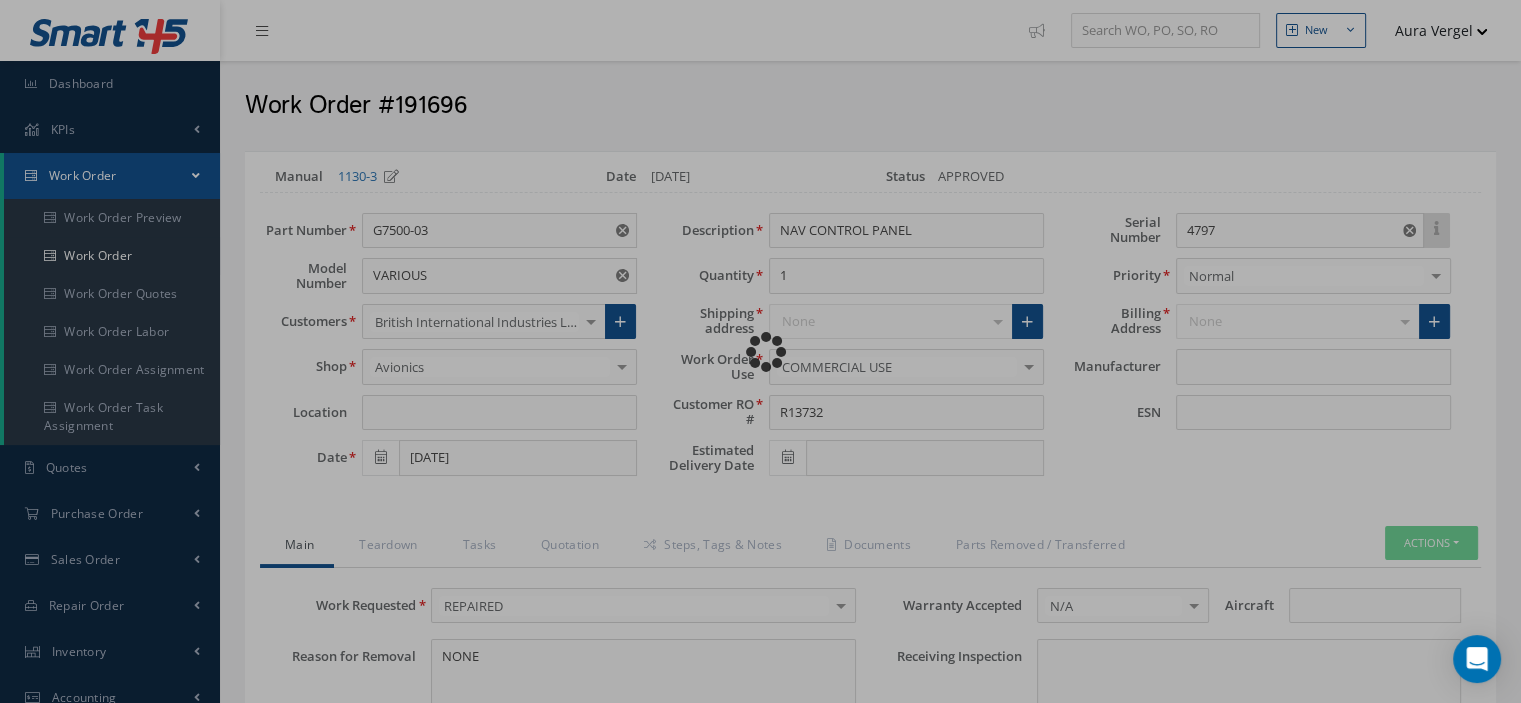 type on "GABLES" 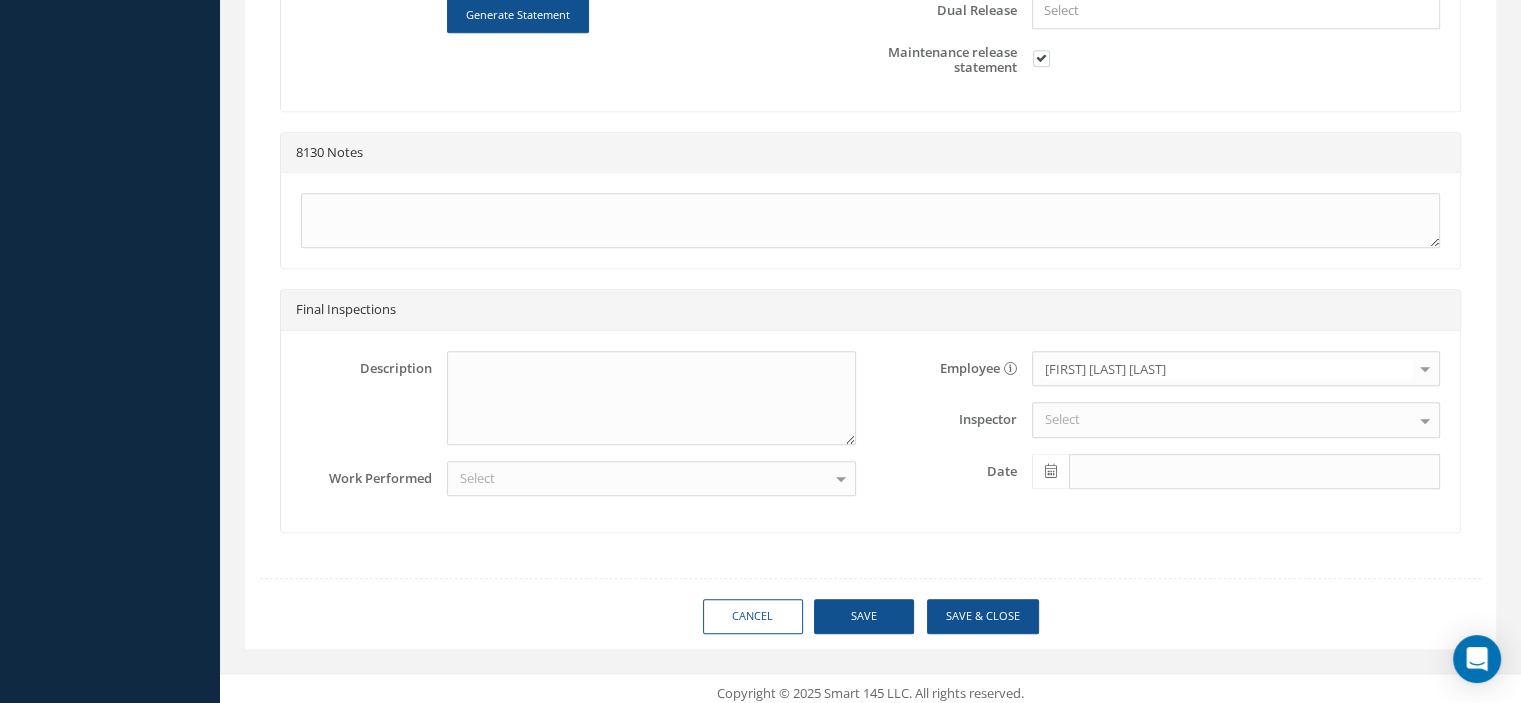 scroll, scrollTop: 447, scrollLeft: 0, axis: vertical 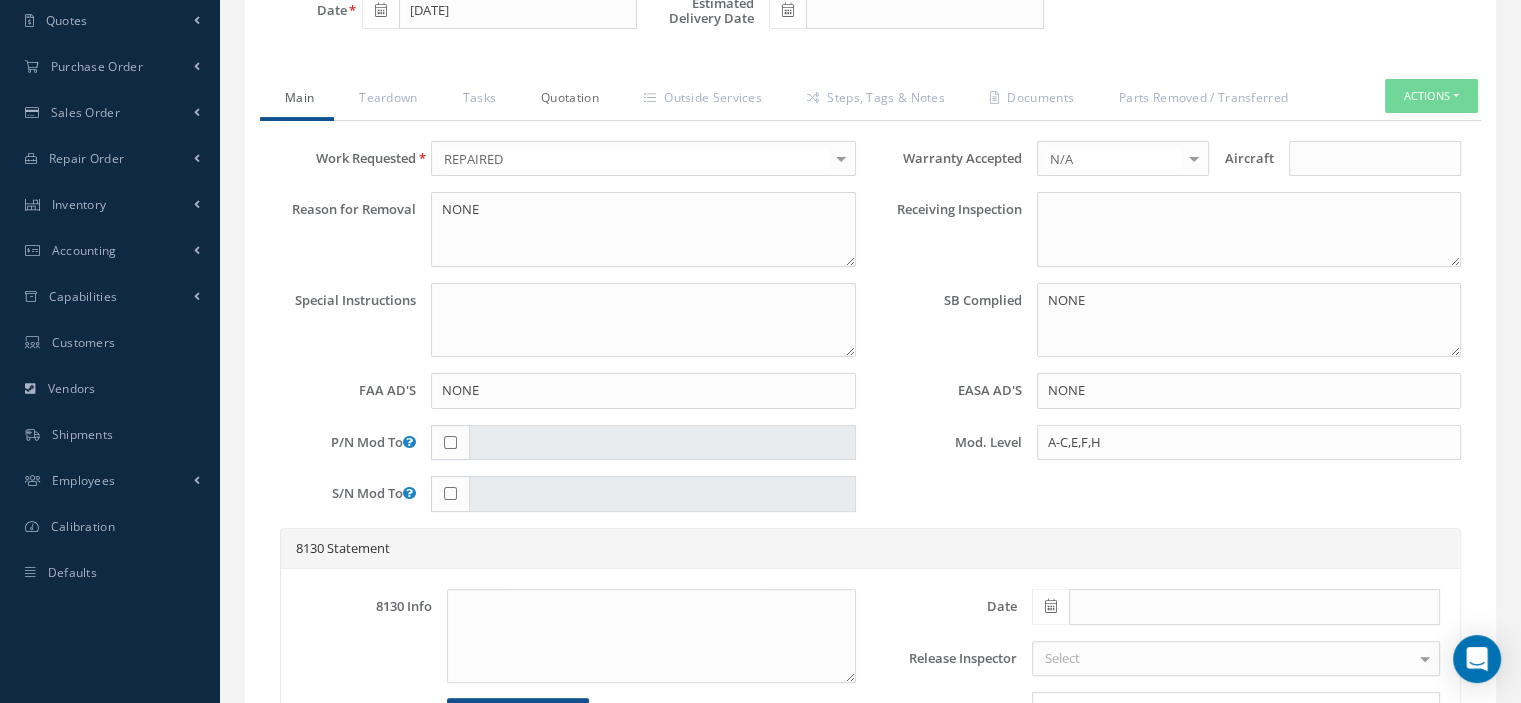 click on "Quotation" at bounding box center (567, 100) 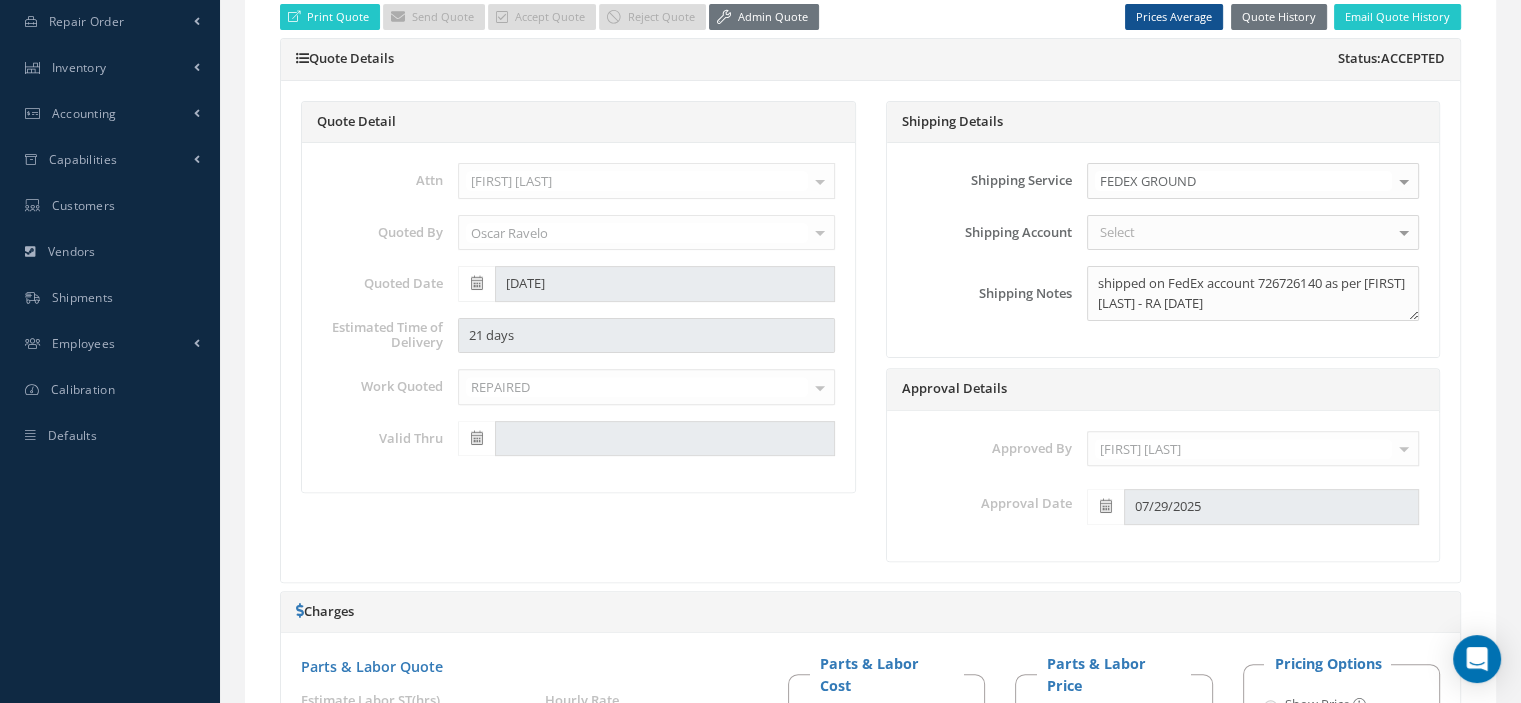scroll, scrollTop: 0, scrollLeft: 0, axis: both 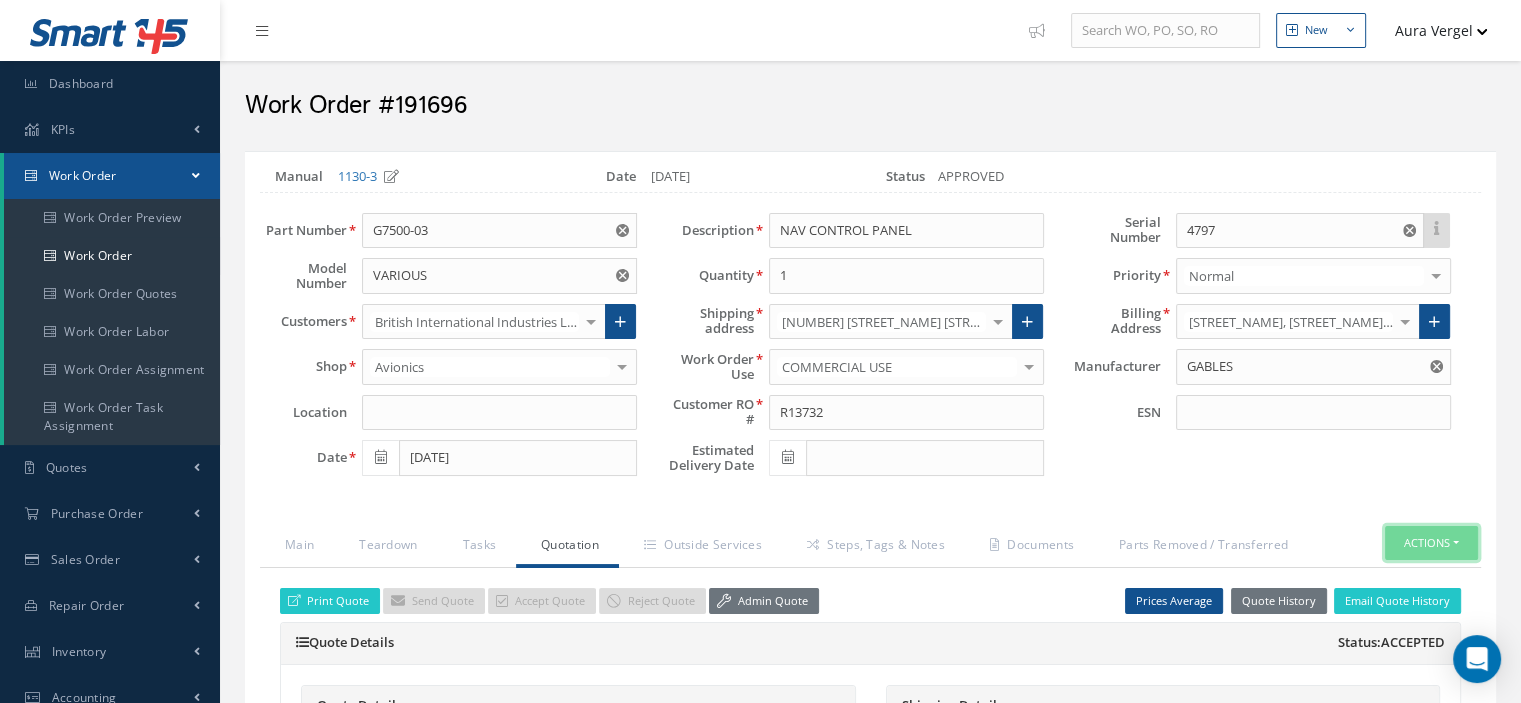 click on "Actions" at bounding box center (1431, 543) 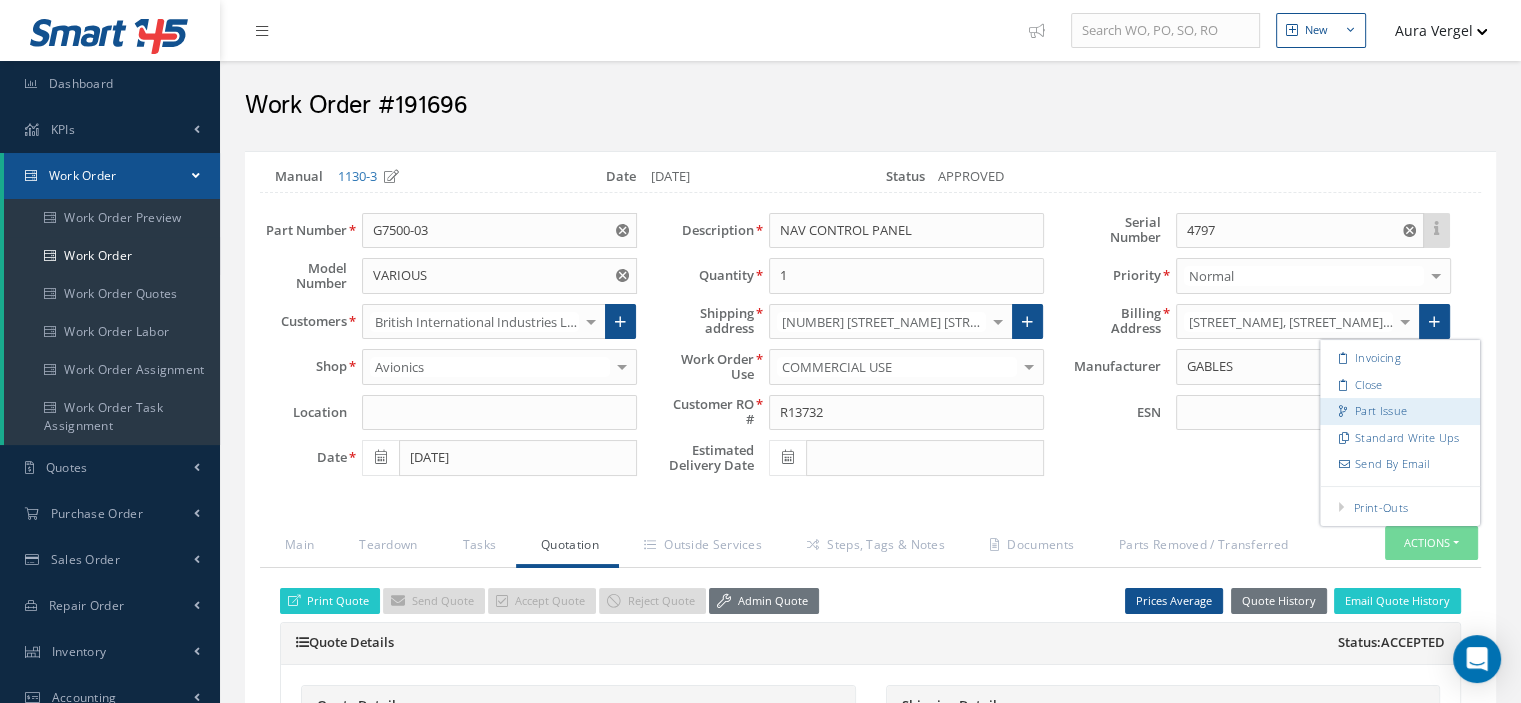 click on "Part Issue" at bounding box center (1400, 411) 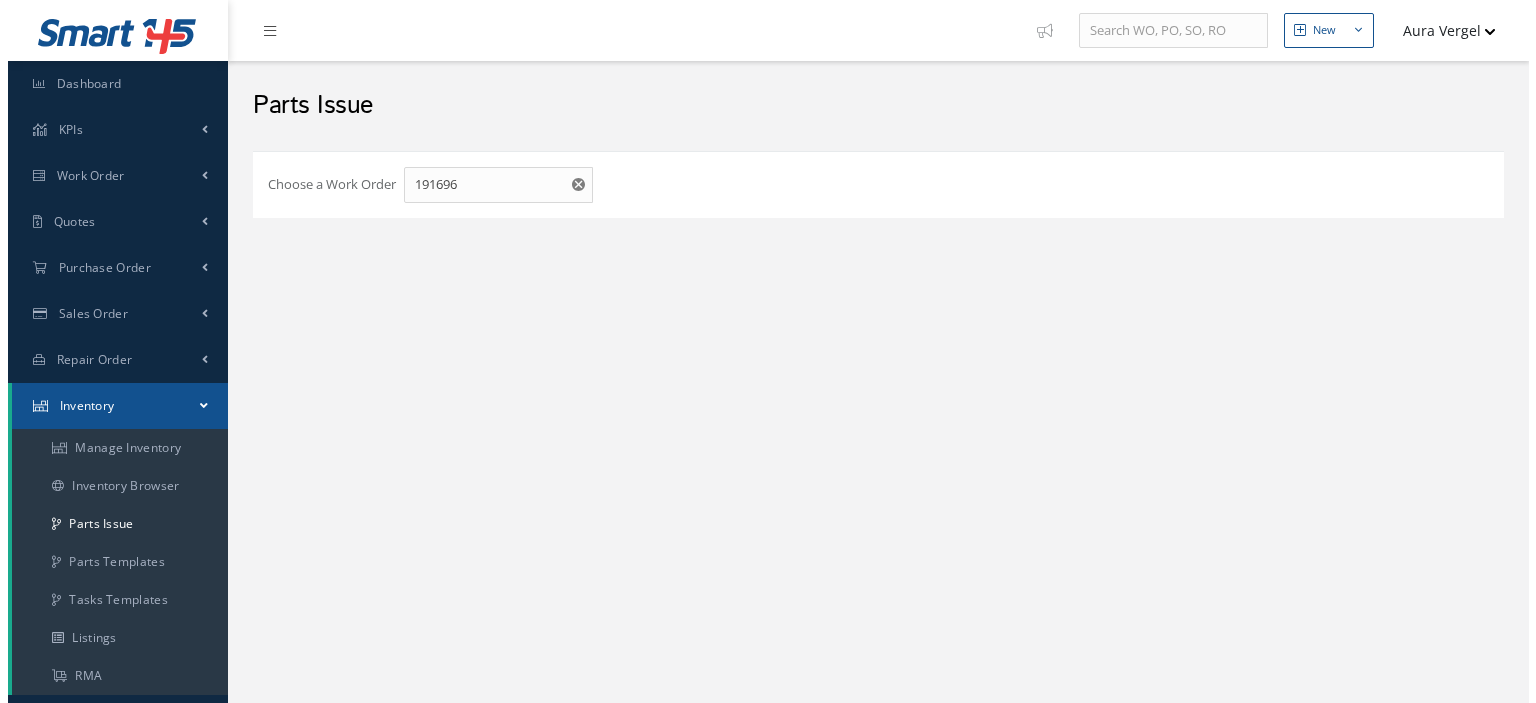 scroll, scrollTop: 0, scrollLeft: 0, axis: both 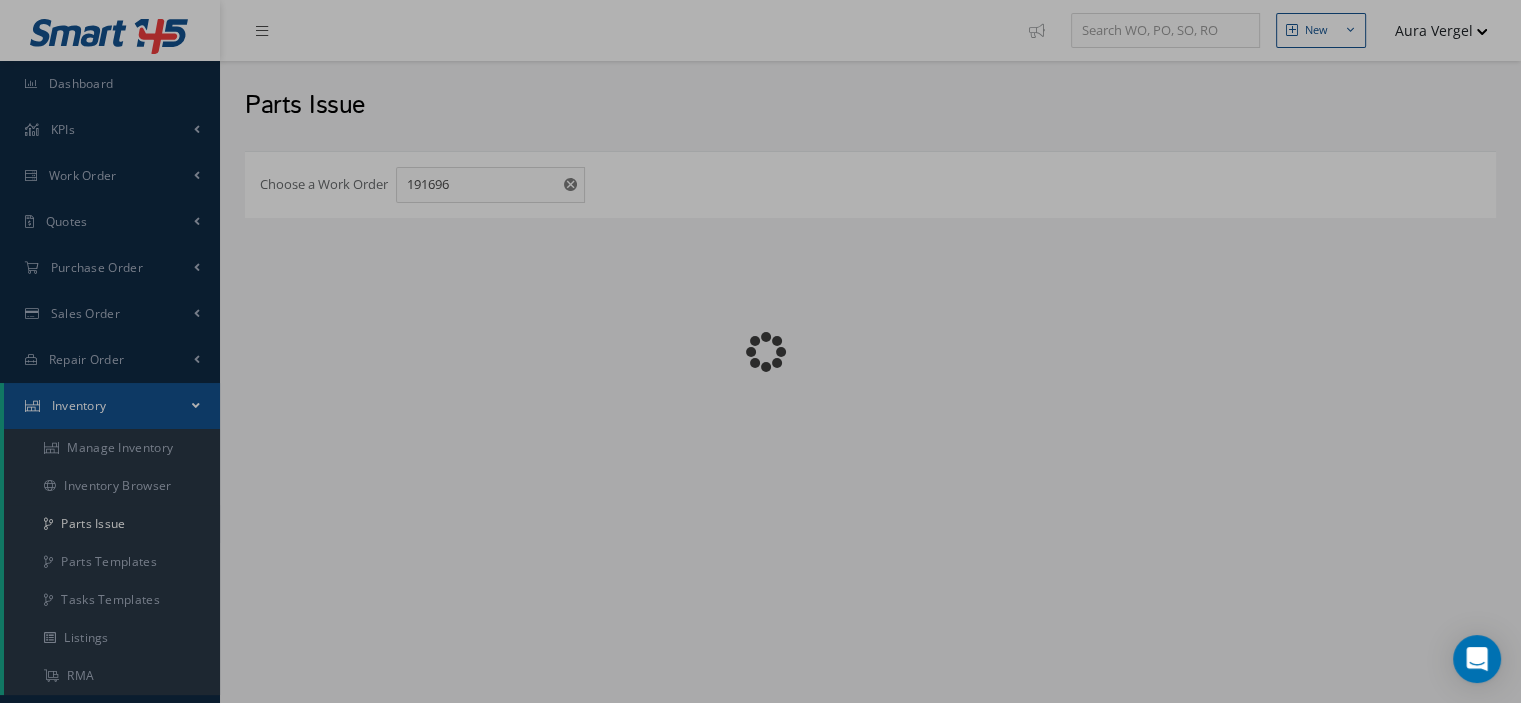 checkbox on "false" 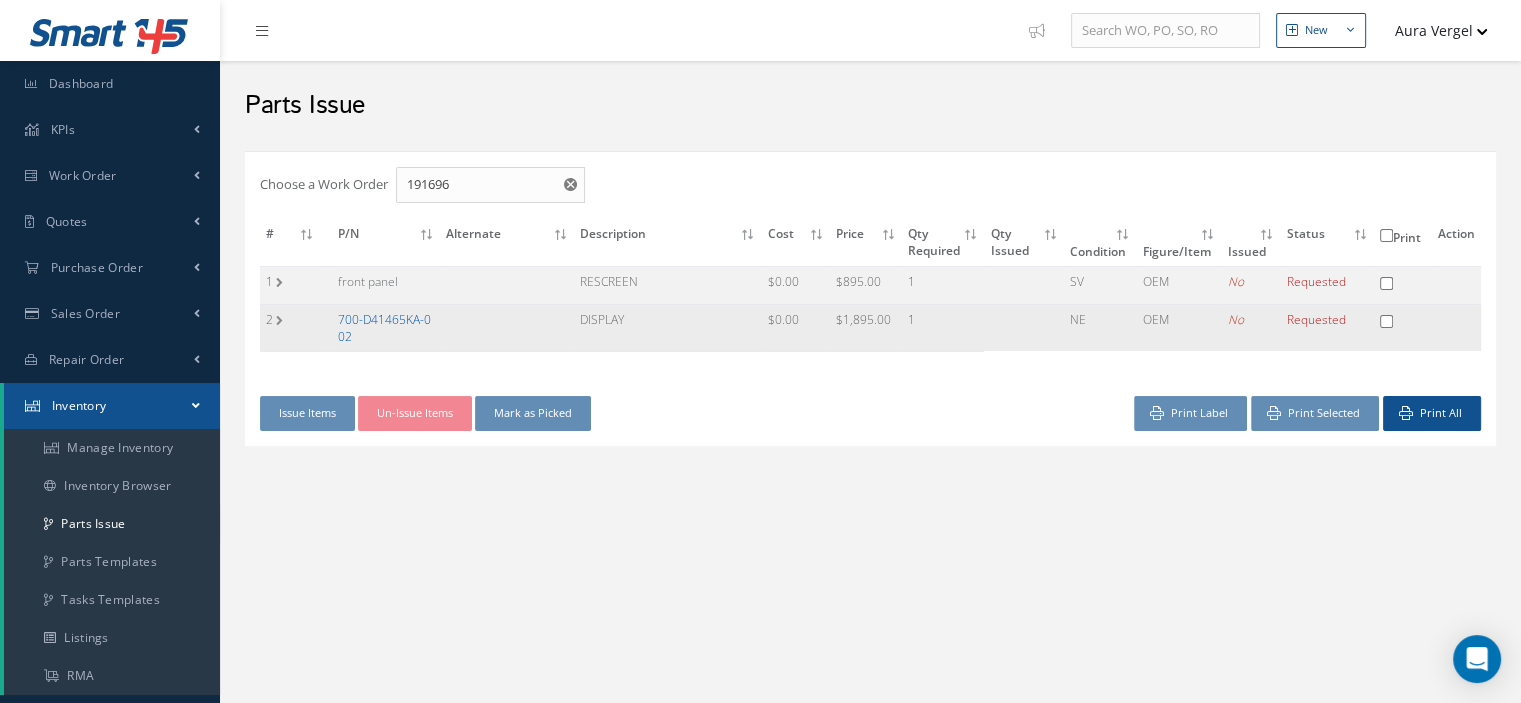click on "700-D41465KA-002" at bounding box center [384, 328] 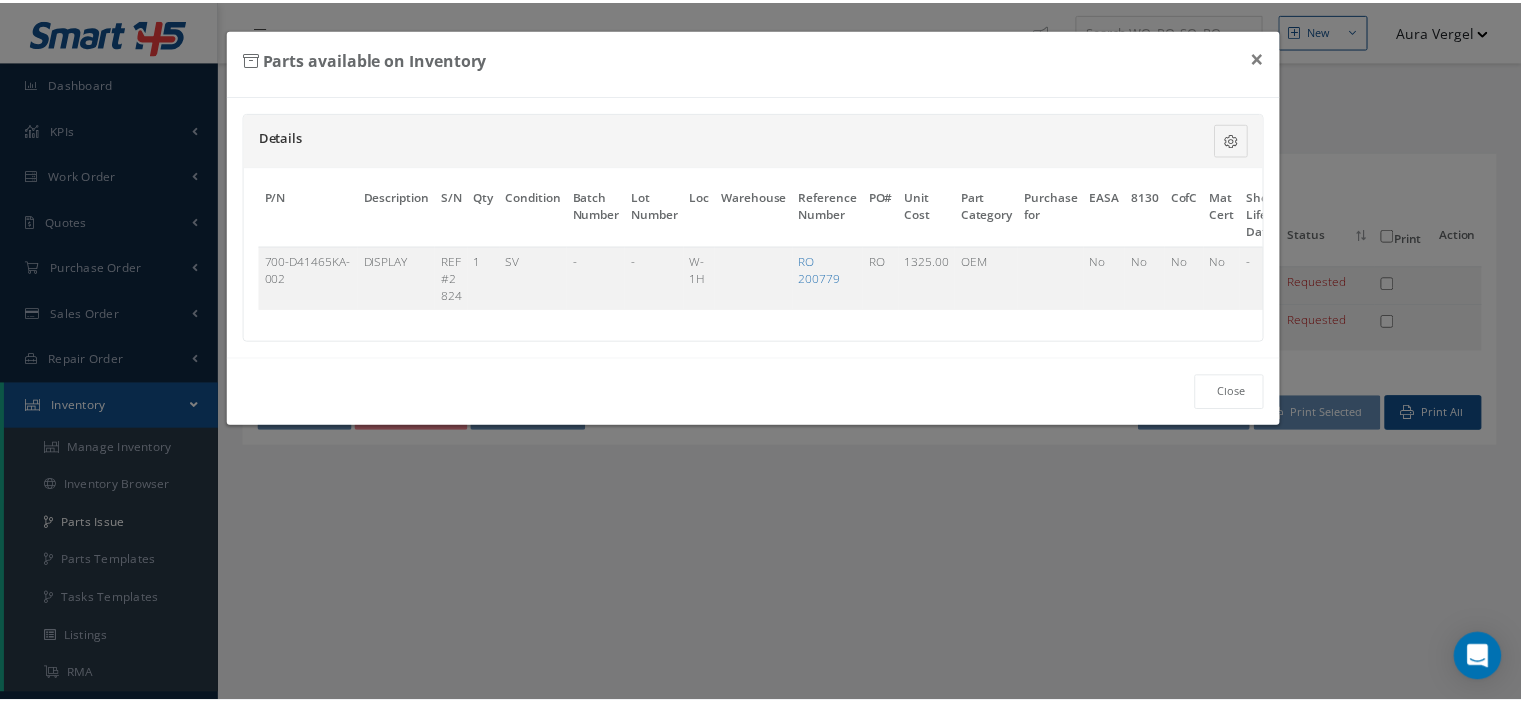 scroll, scrollTop: 0, scrollLeft: 126, axis: horizontal 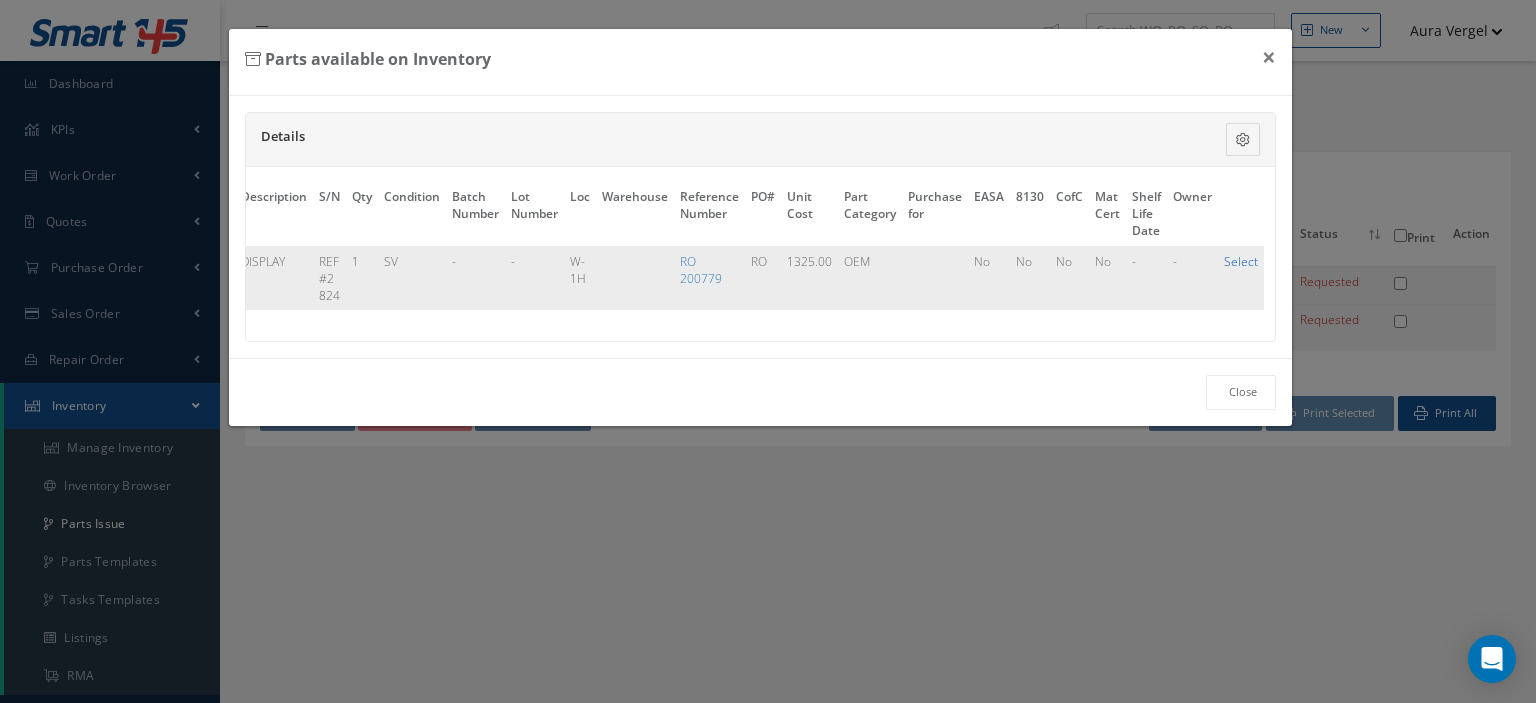 click on "Select" at bounding box center (1241, 261) 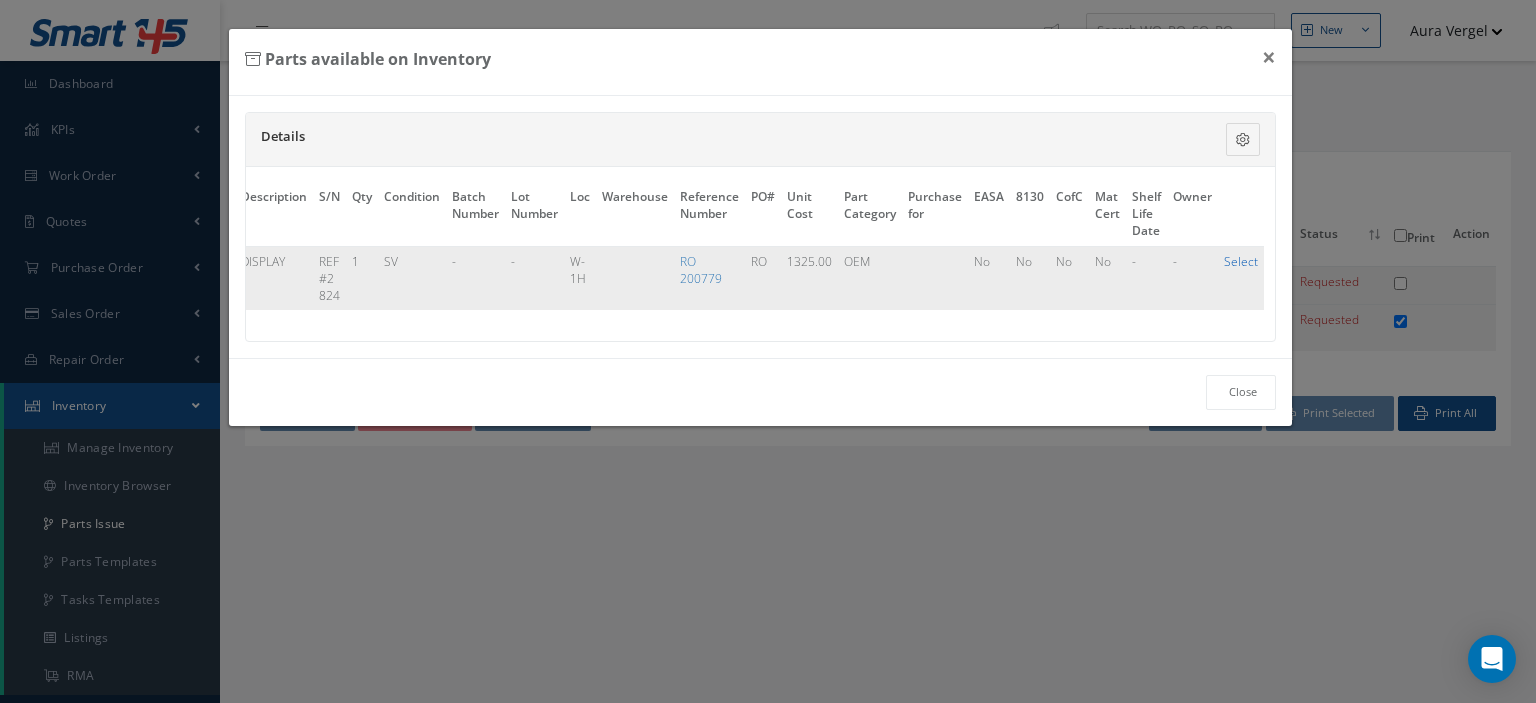 checkbox on "true" 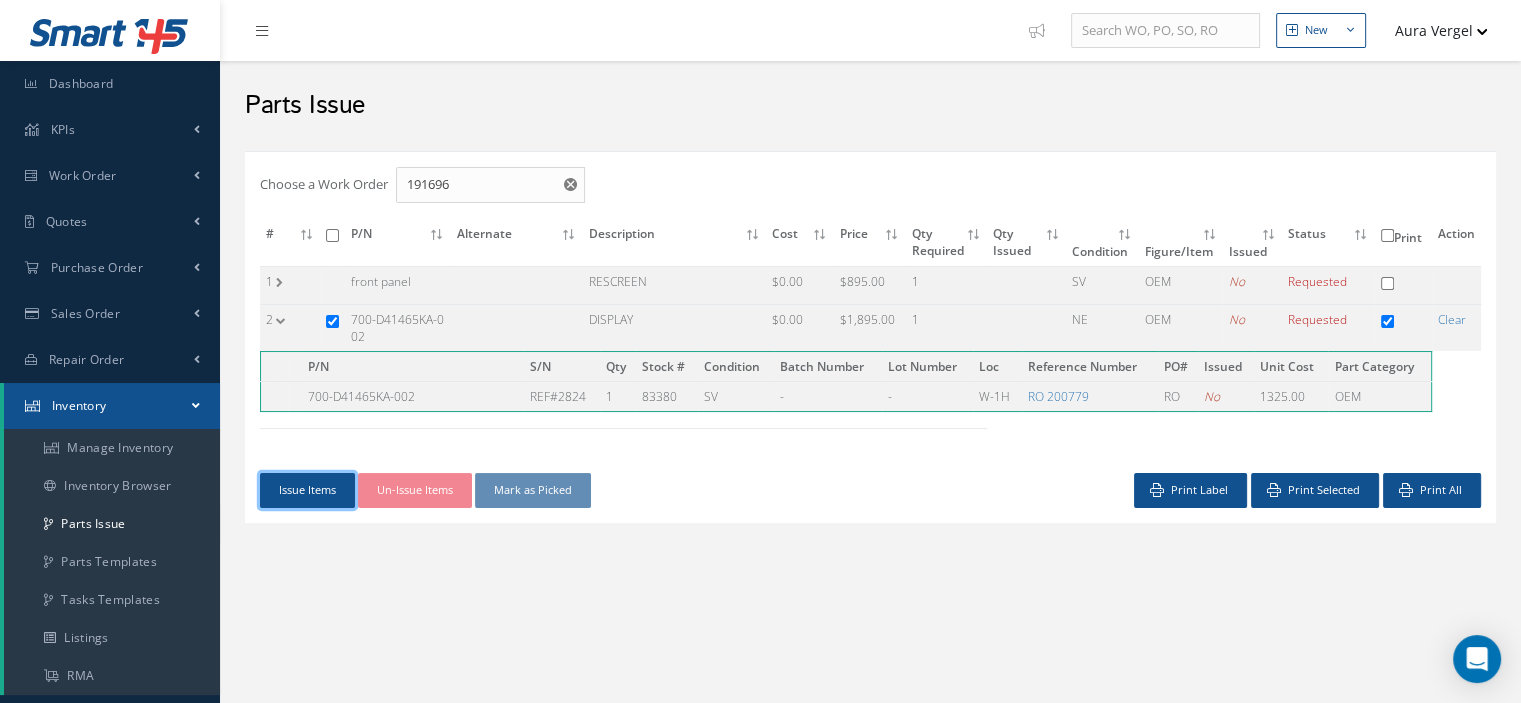 click on "Issue Items" at bounding box center [307, 490] 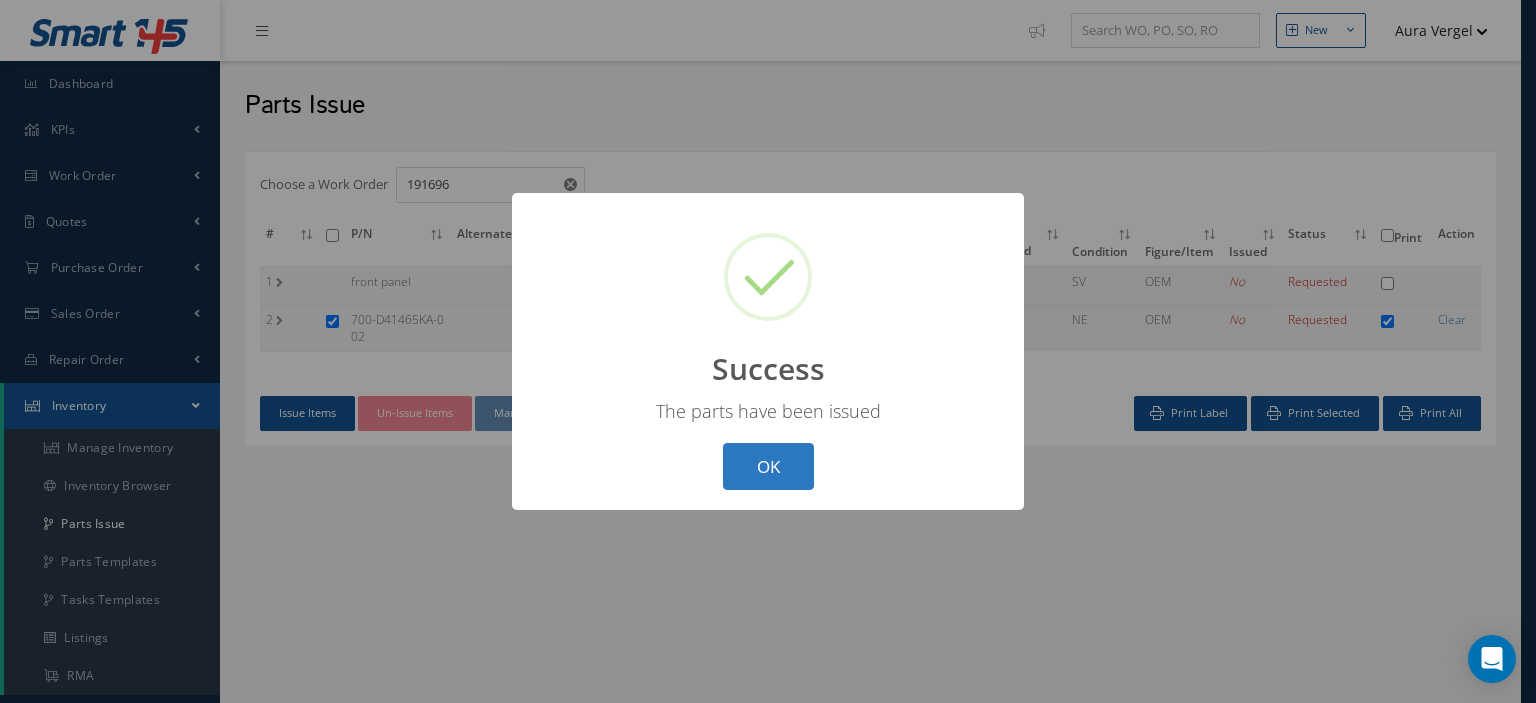 click on "OK" at bounding box center [768, 466] 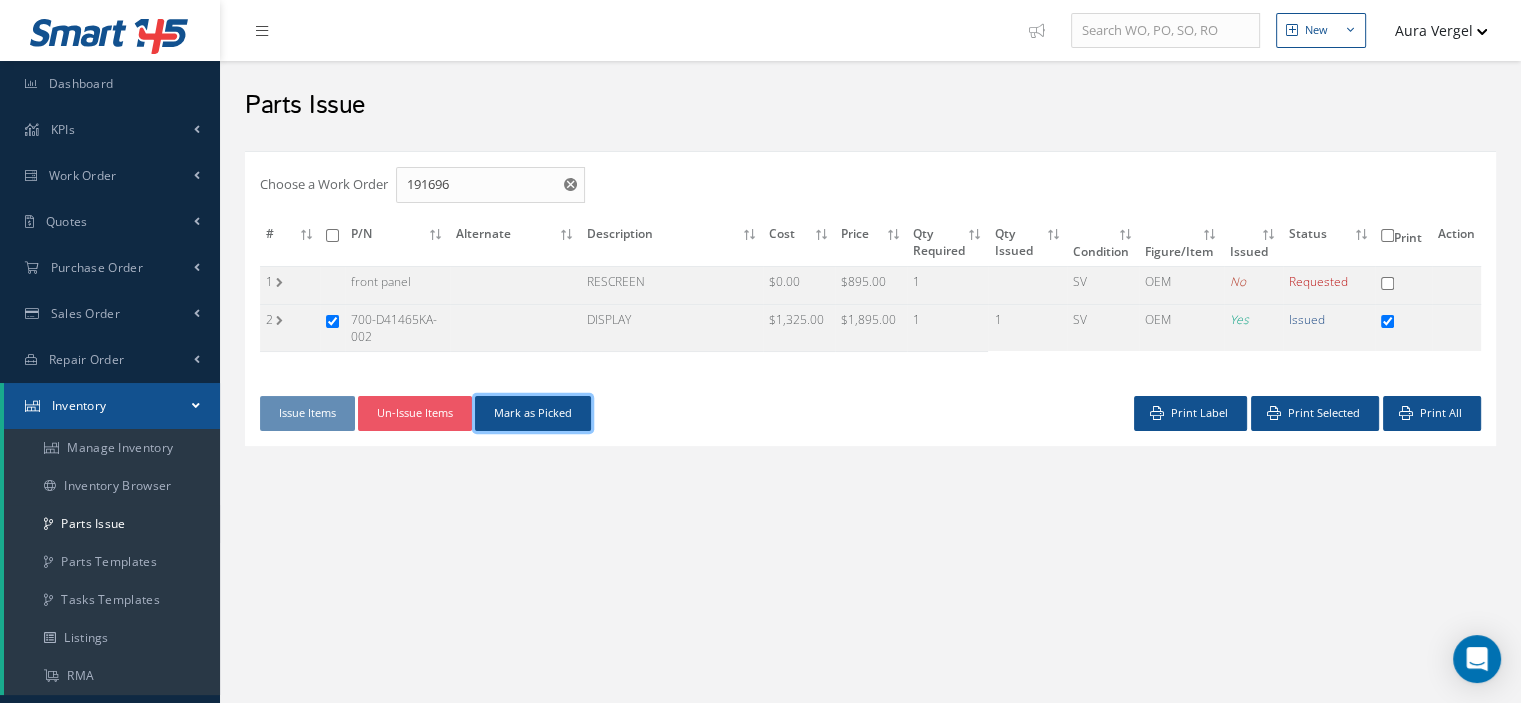 click on "Mark as Picked" at bounding box center (533, 413) 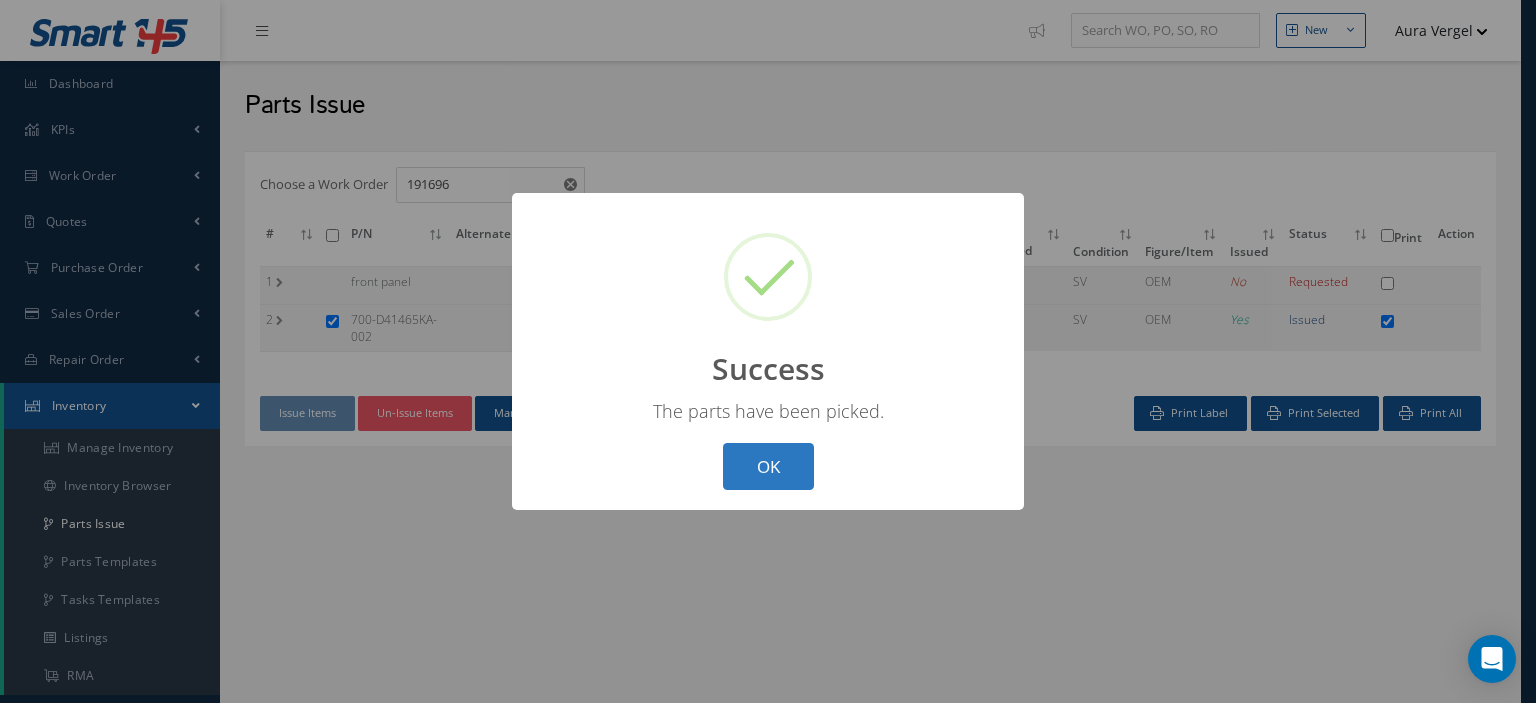 click on "OK" at bounding box center [768, 466] 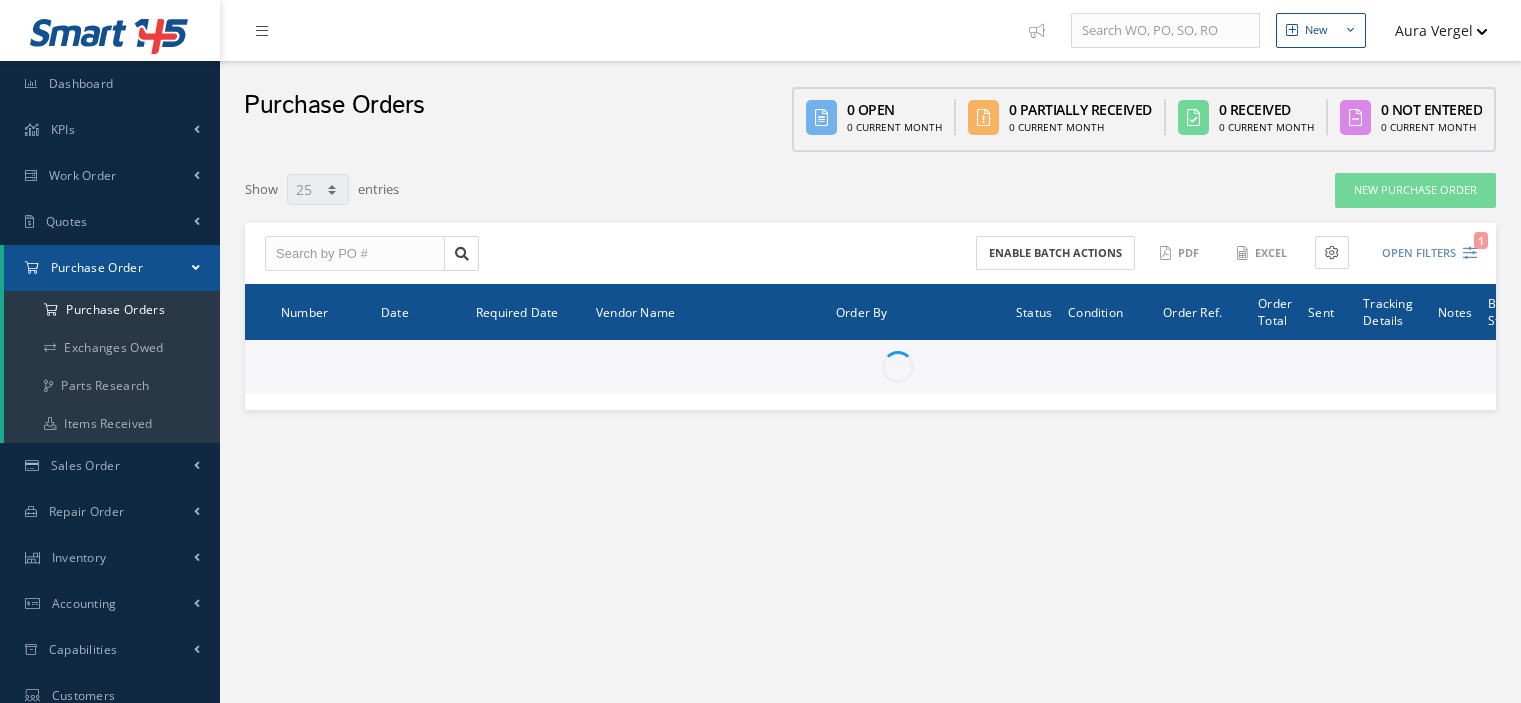 select on "25" 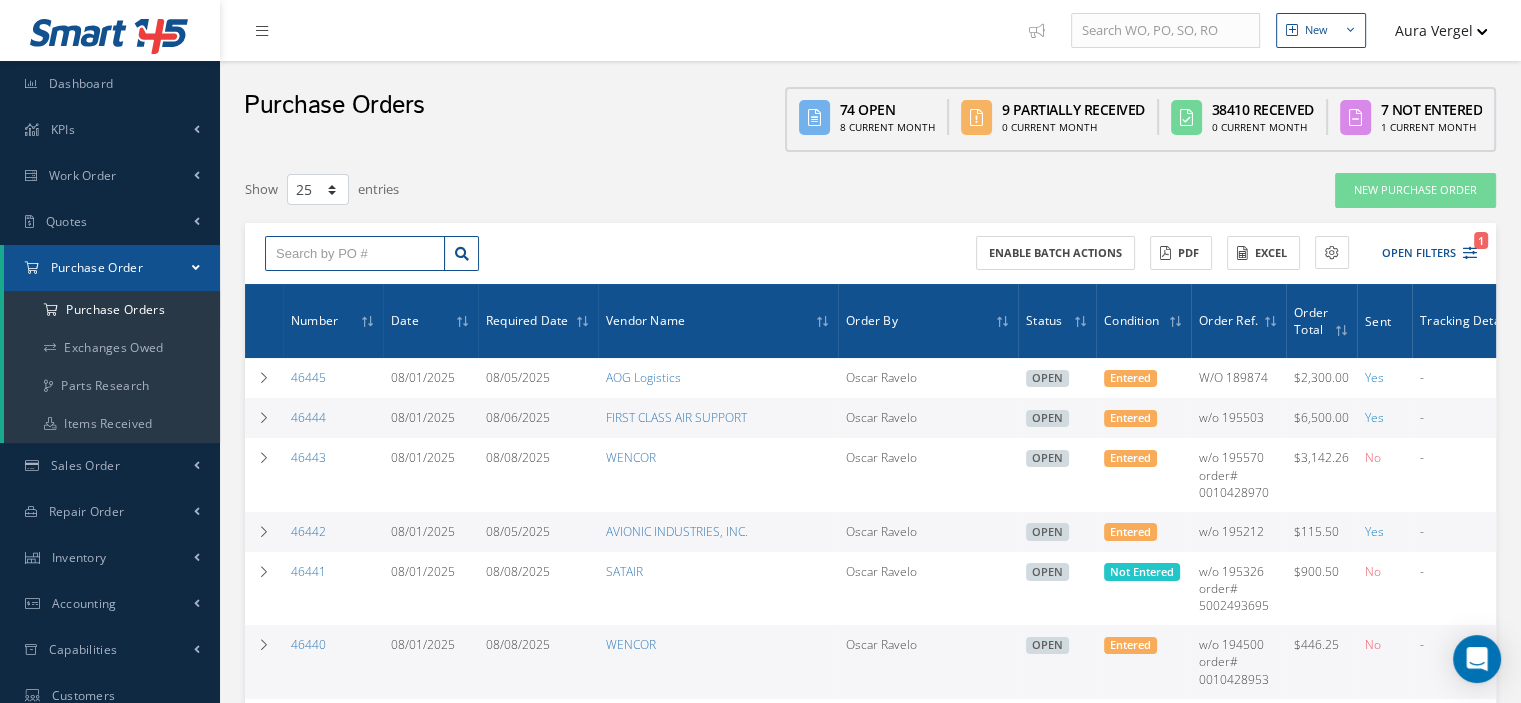 click at bounding box center [355, 254] 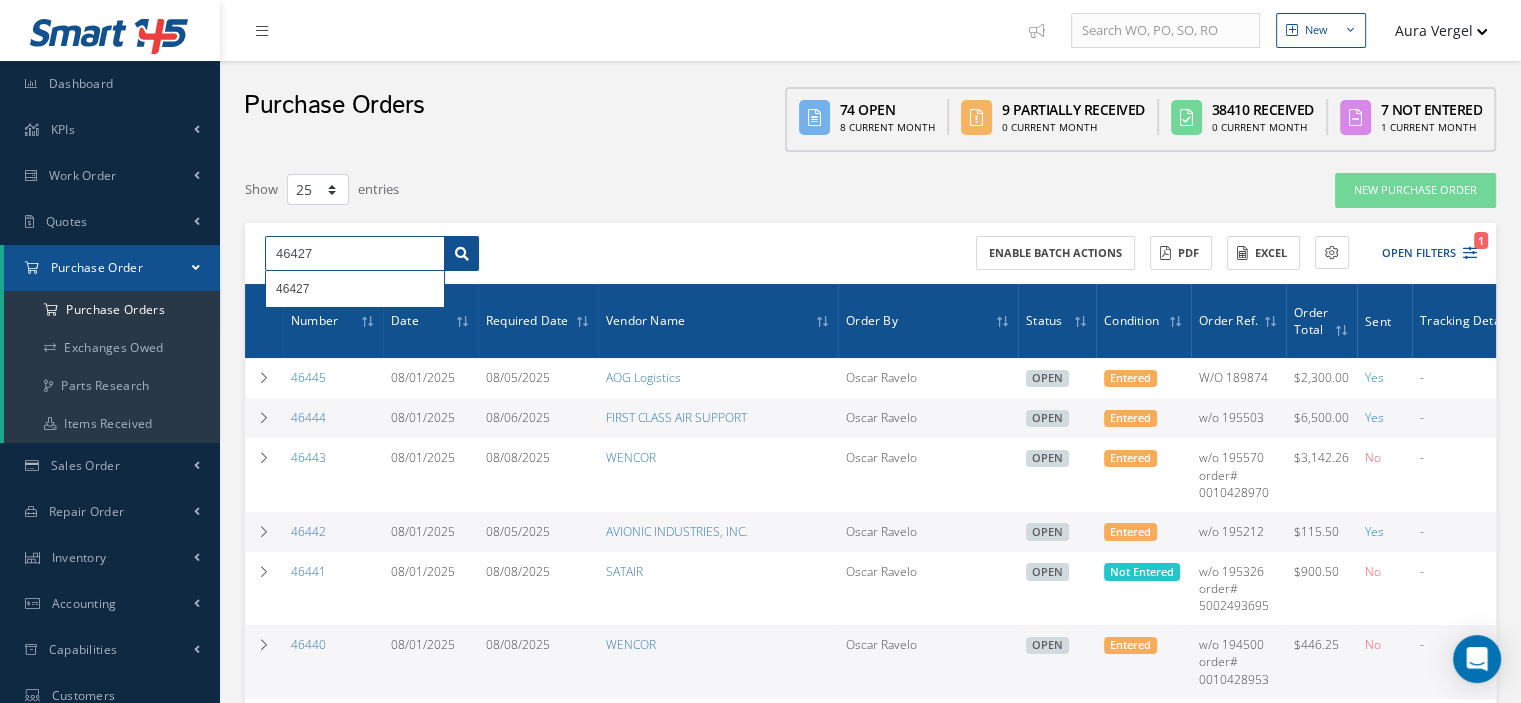 type on "46427" 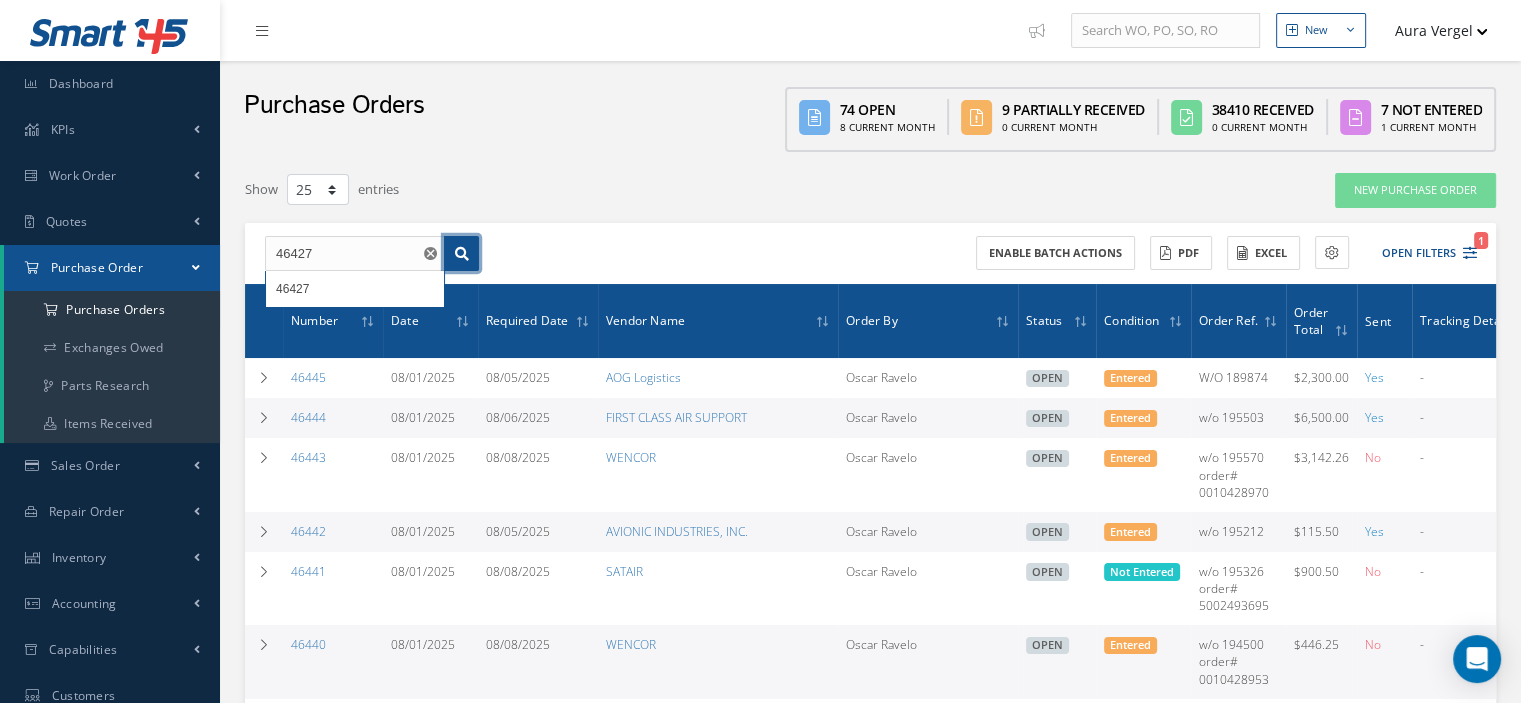 click at bounding box center (461, 254) 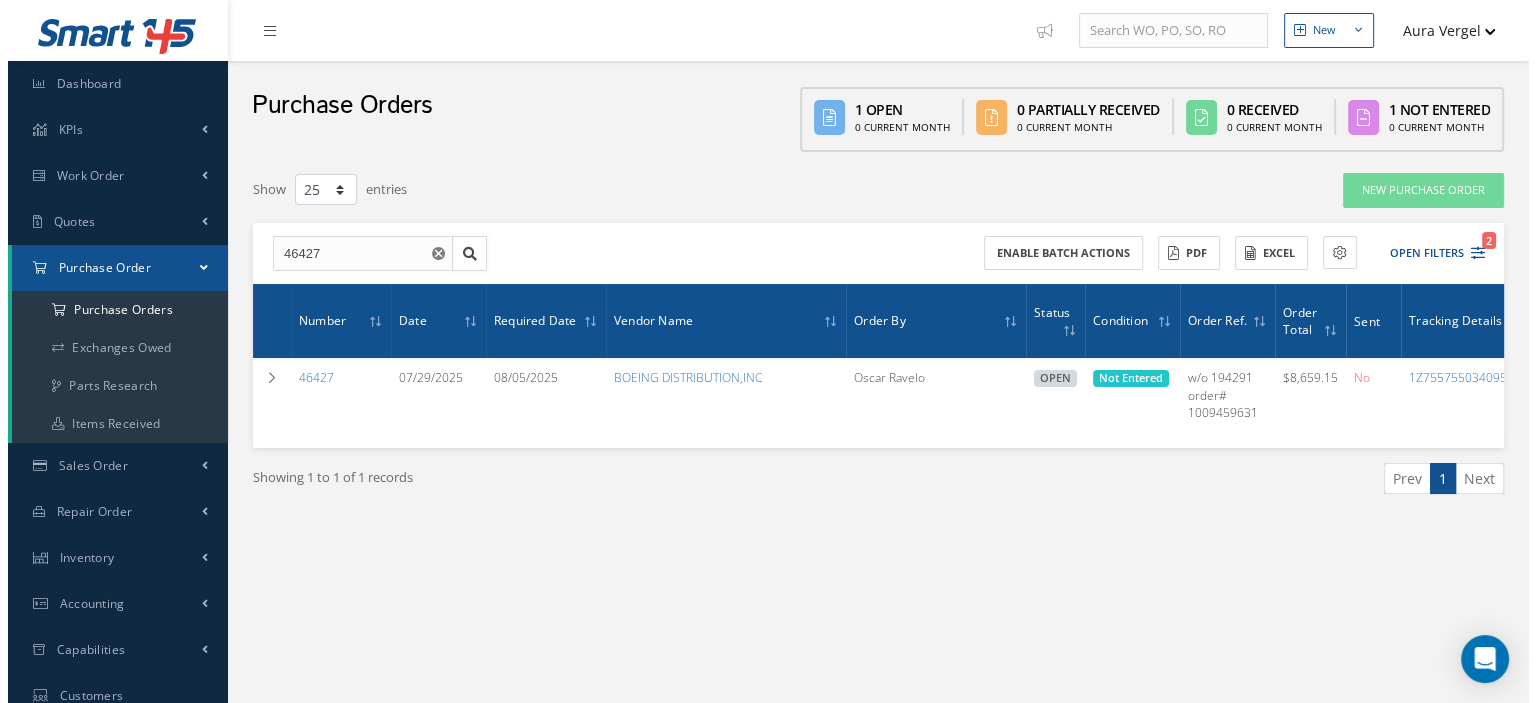 scroll, scrollTop: 0, scrollLeft: 166, axis: horizontal 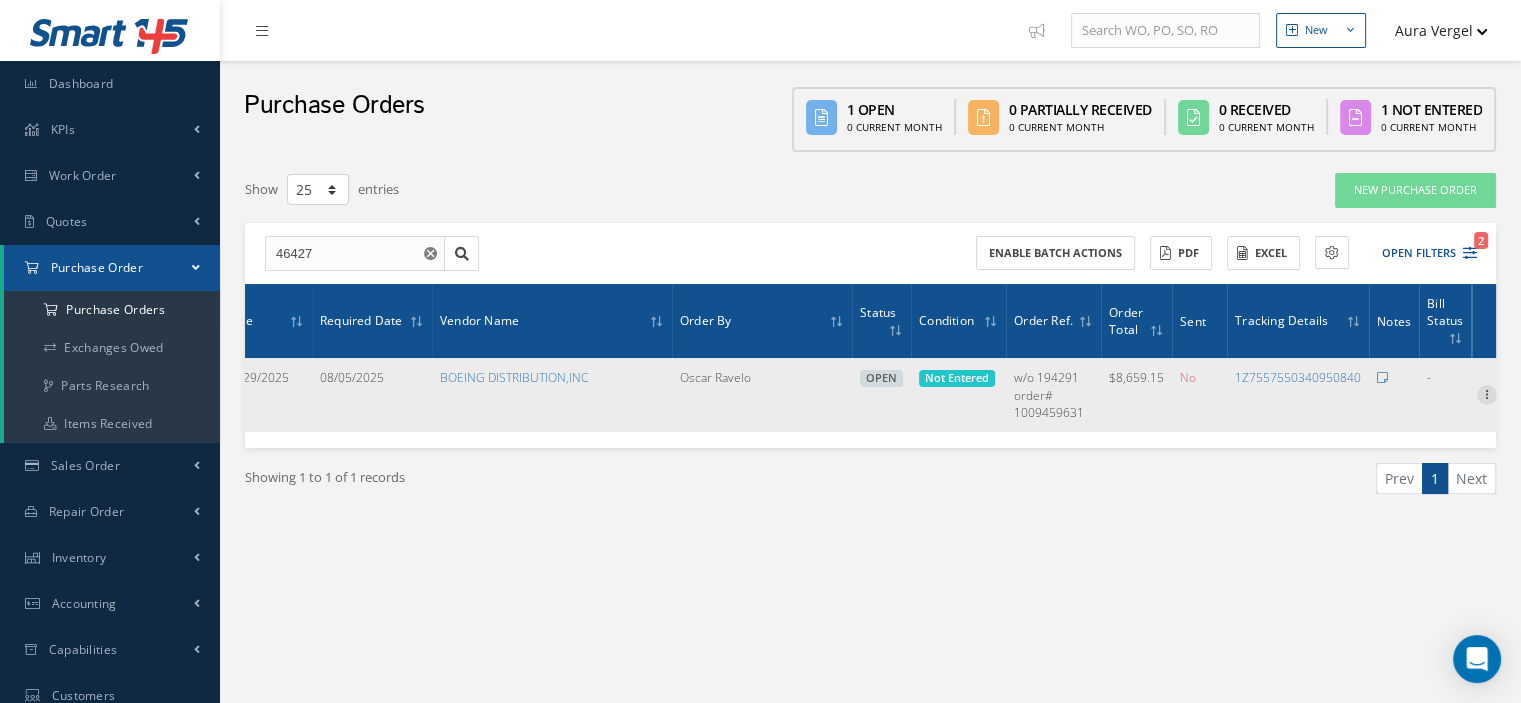 click at bounding box center (1487, 393) 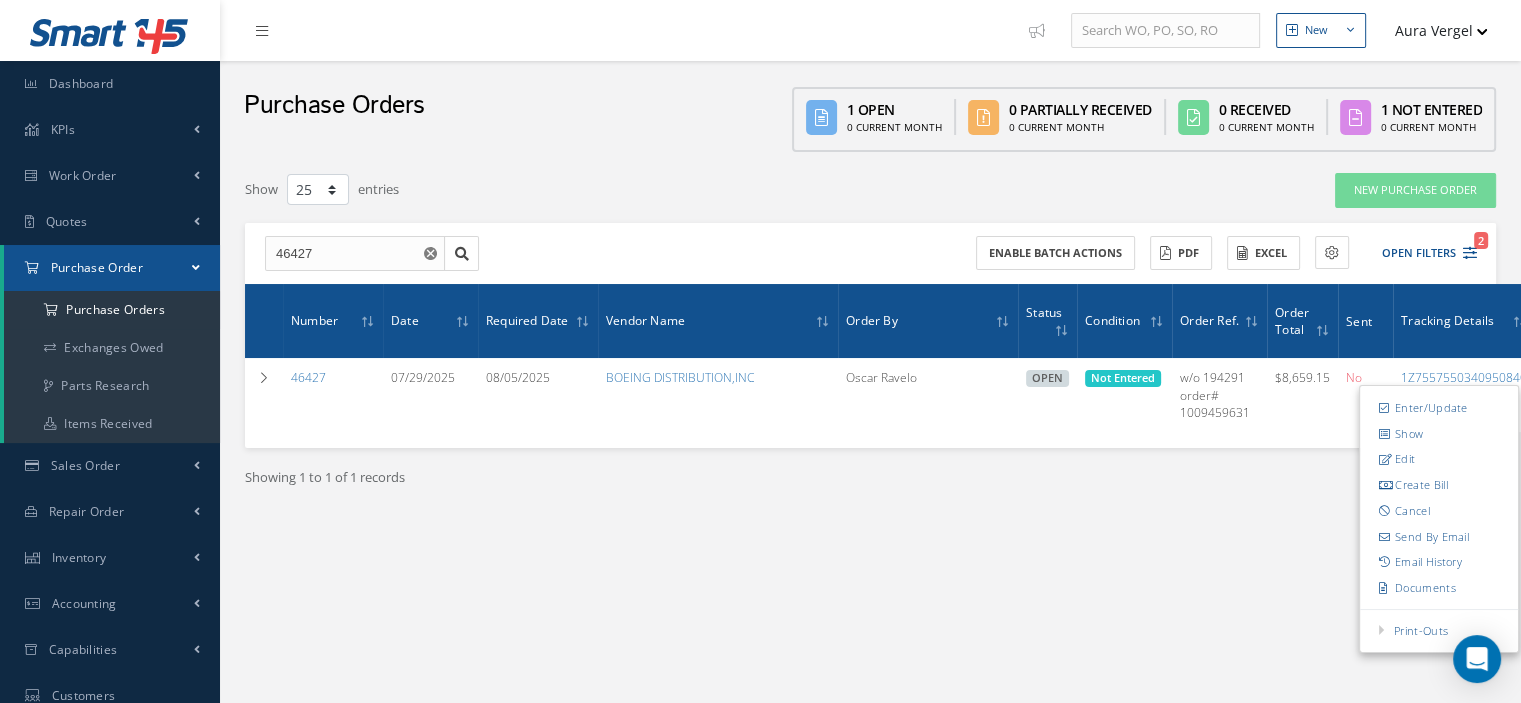 click on "Enter/Update" at bounding box center [1439, 408] 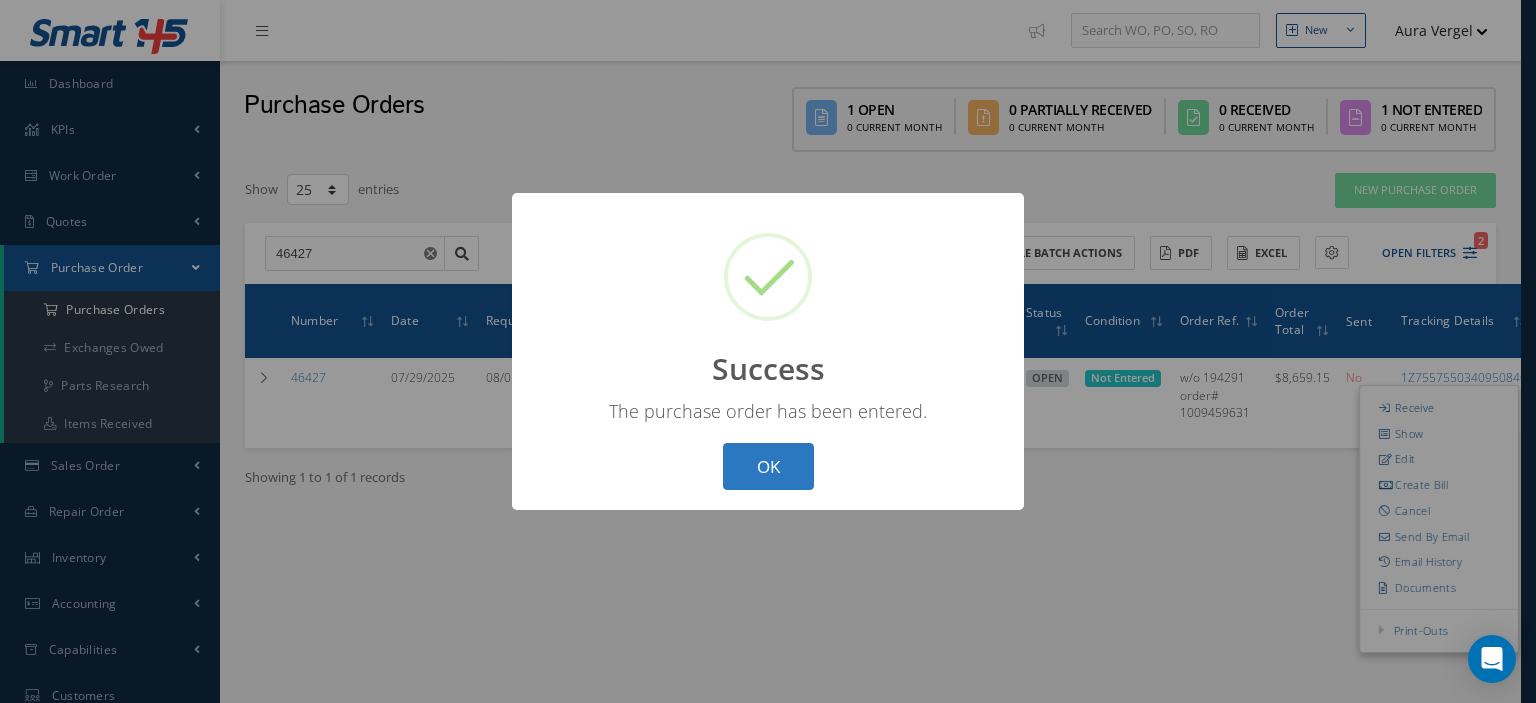 click on "OK" at bounding box center [768, 466] 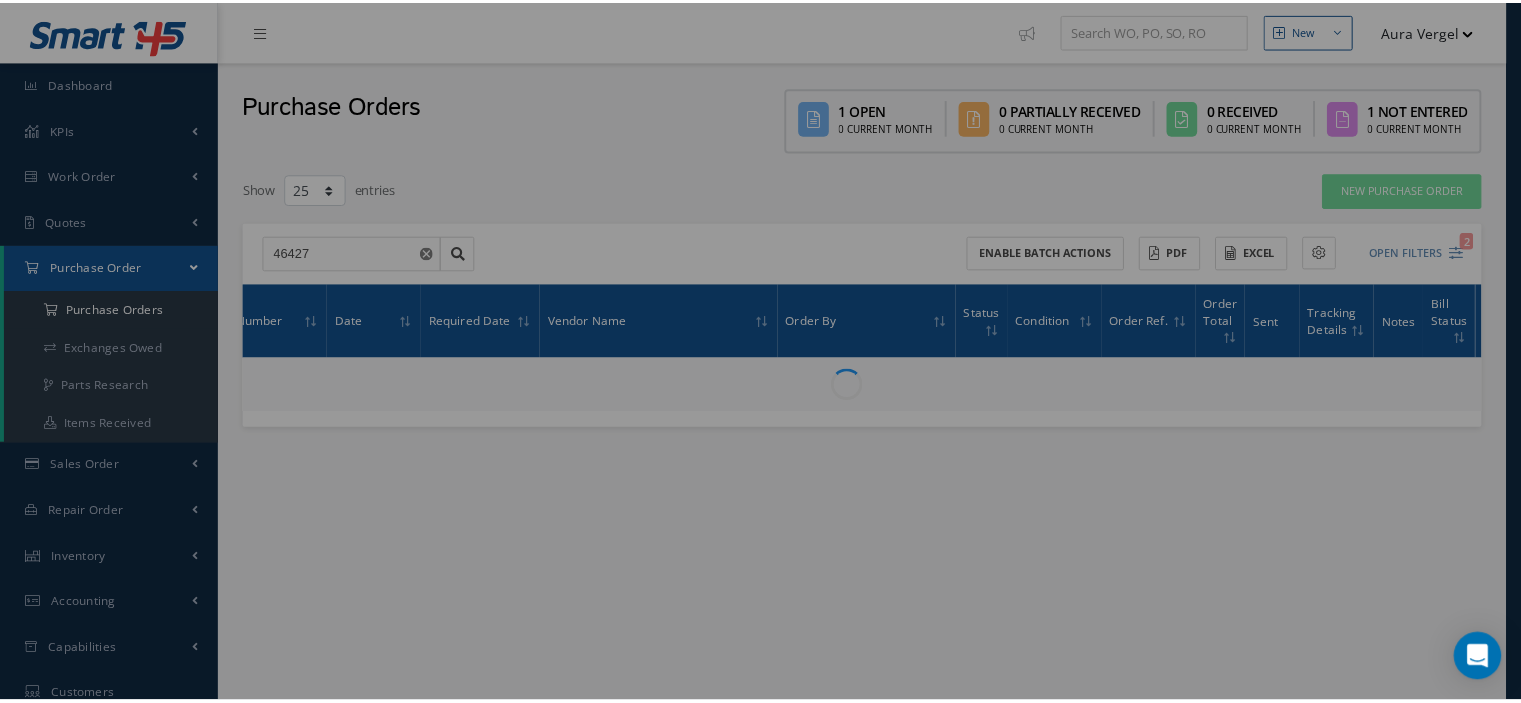 scroll, scrollTop: 0, scrollLeft: 28, axis: horizontal 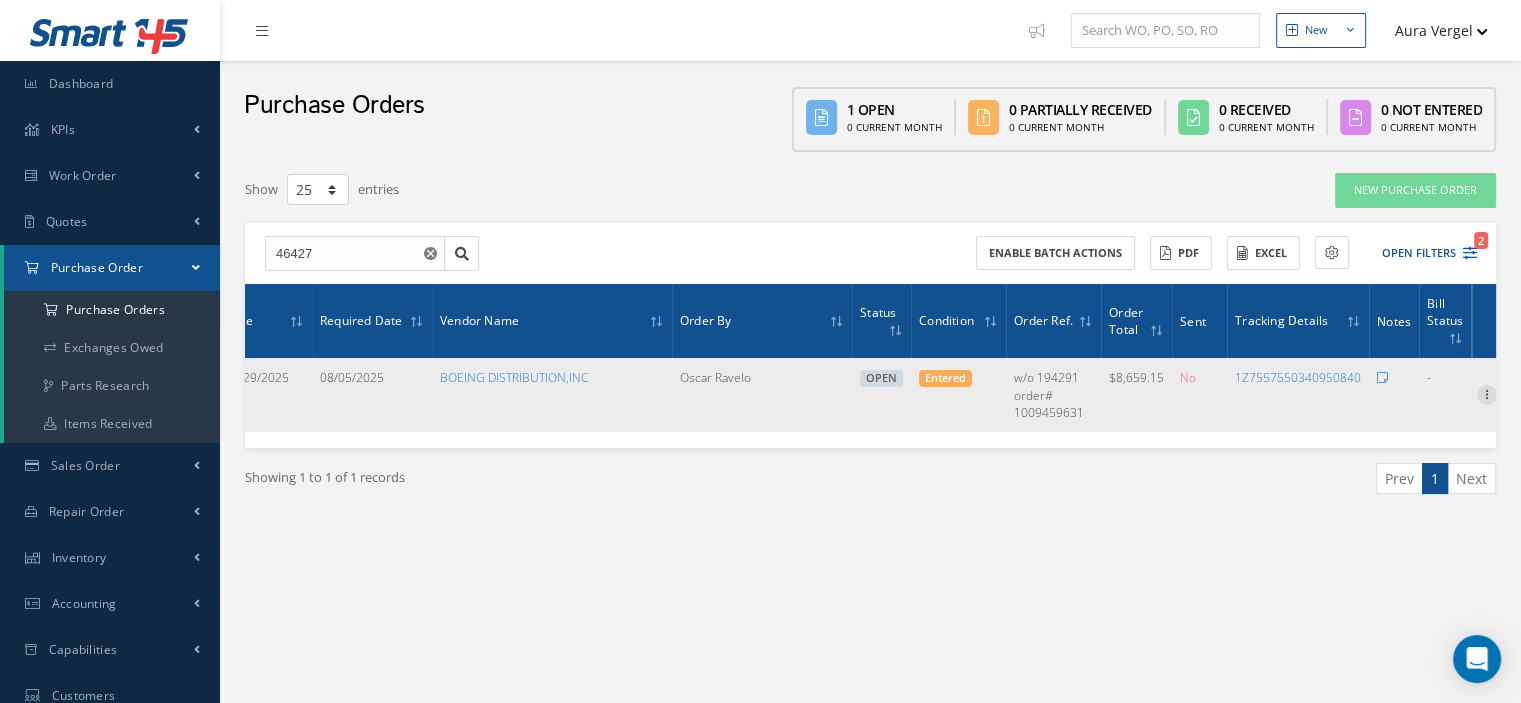click at bounding box center [1487, 393] 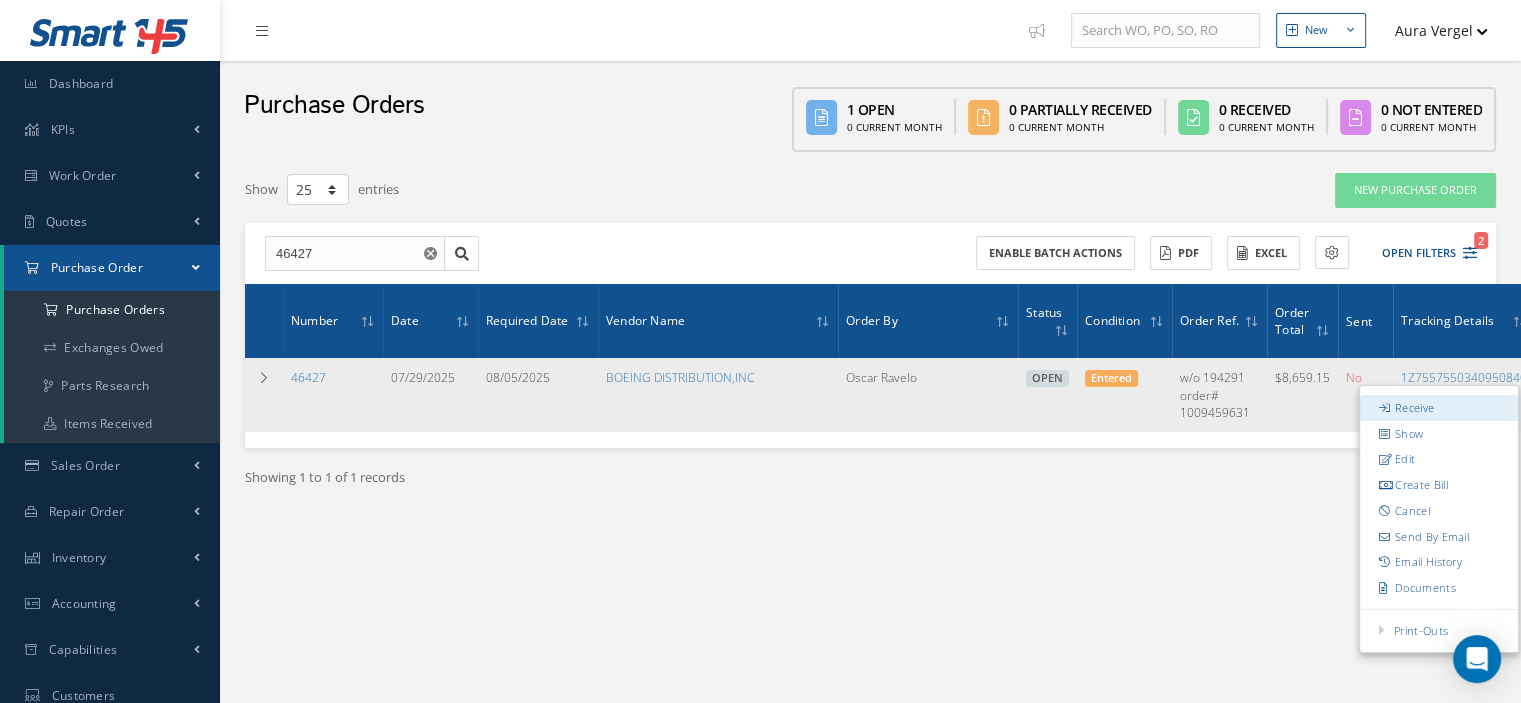 click on "Receive" at bounding box center [1439, 408] 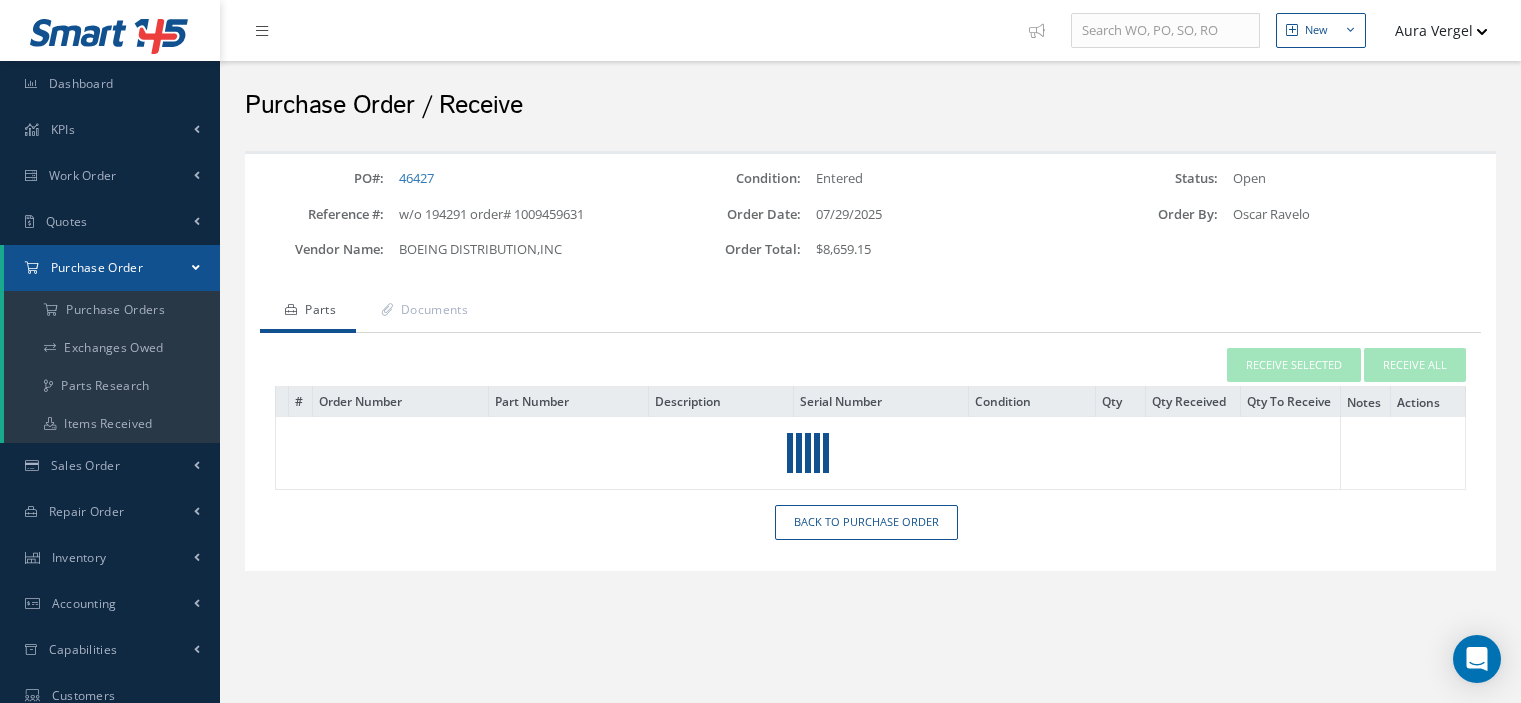 scroll, scrollTop: 0, scrollLeft: 0, axis: both 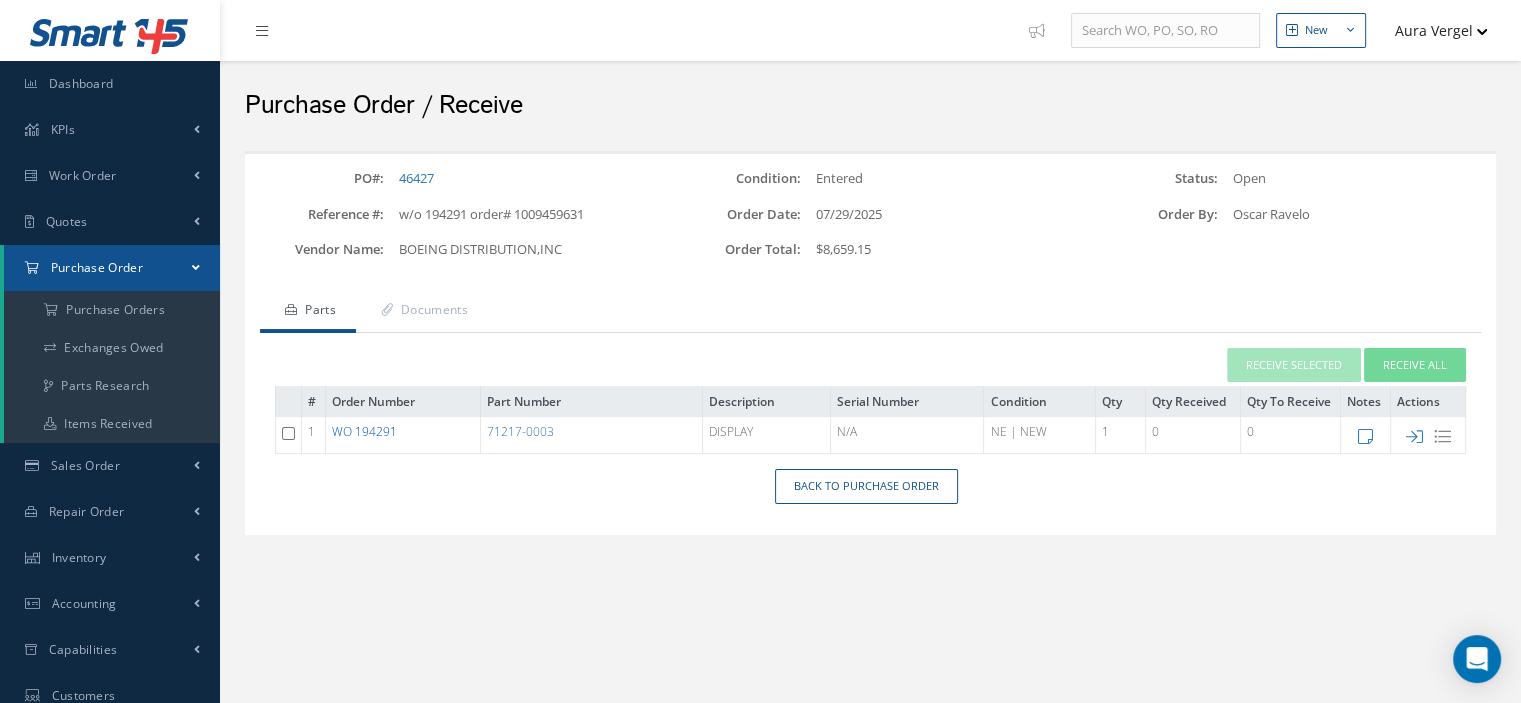 click on "WO 194291" at bounding box center (364, 431) 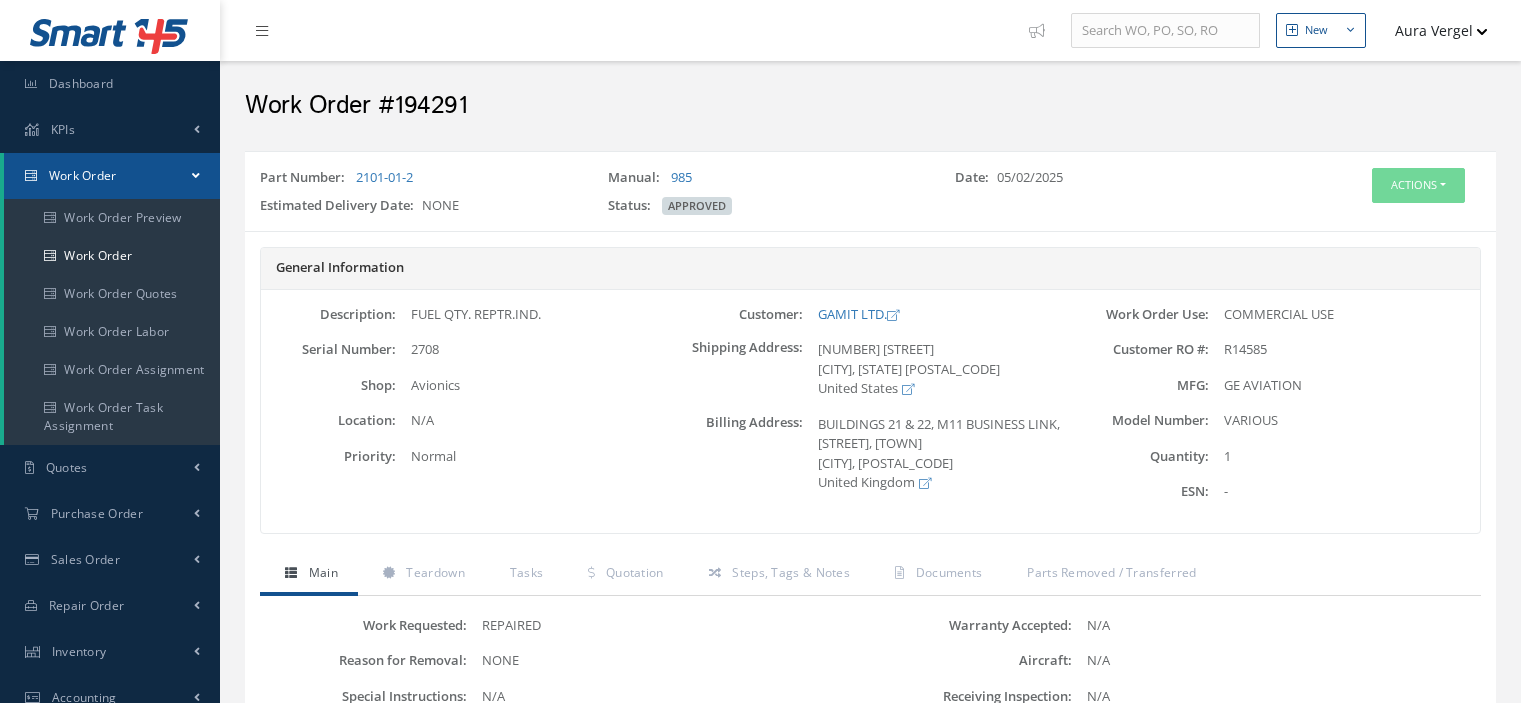 scroll, scrollTop: 0, scrollLeft: 0, axis: both 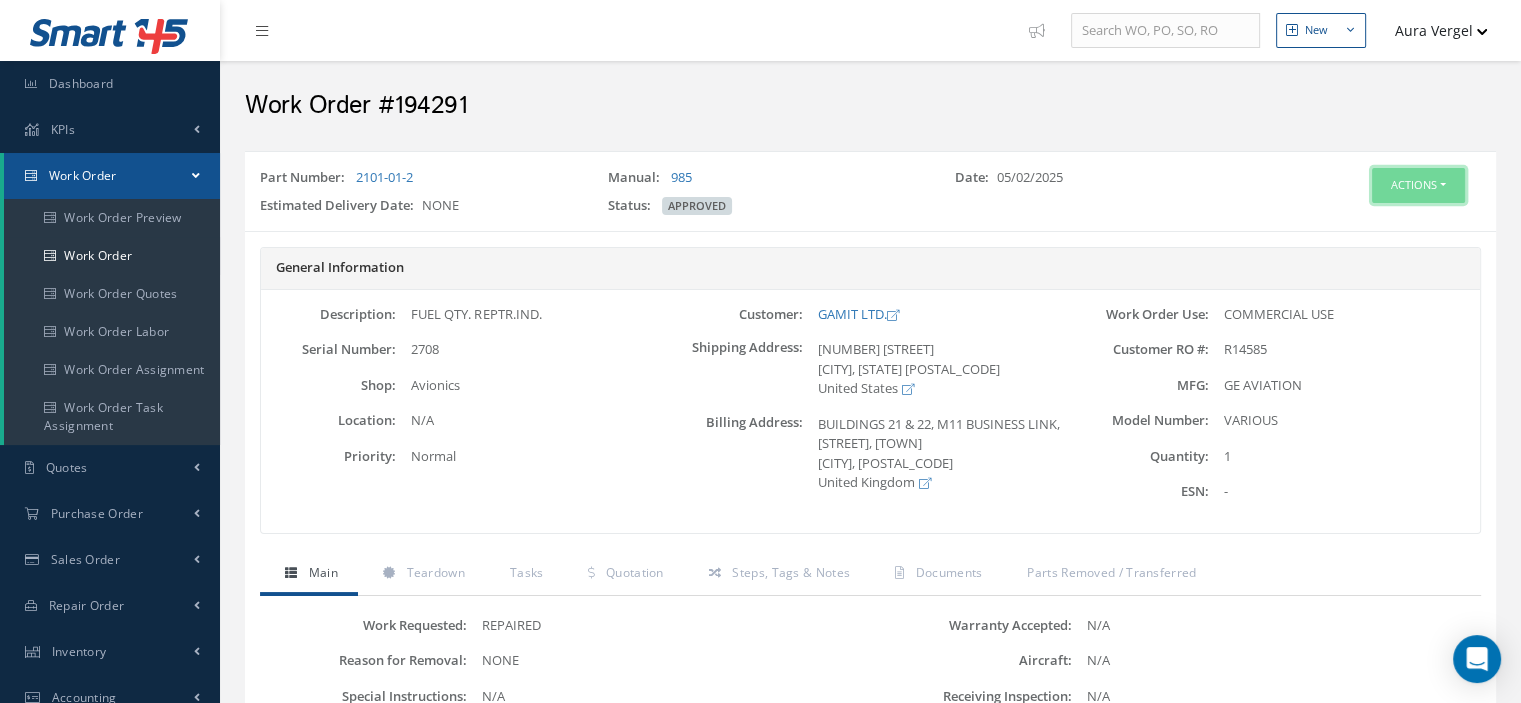 click on "Actions" at bounding box center [1418, 185] 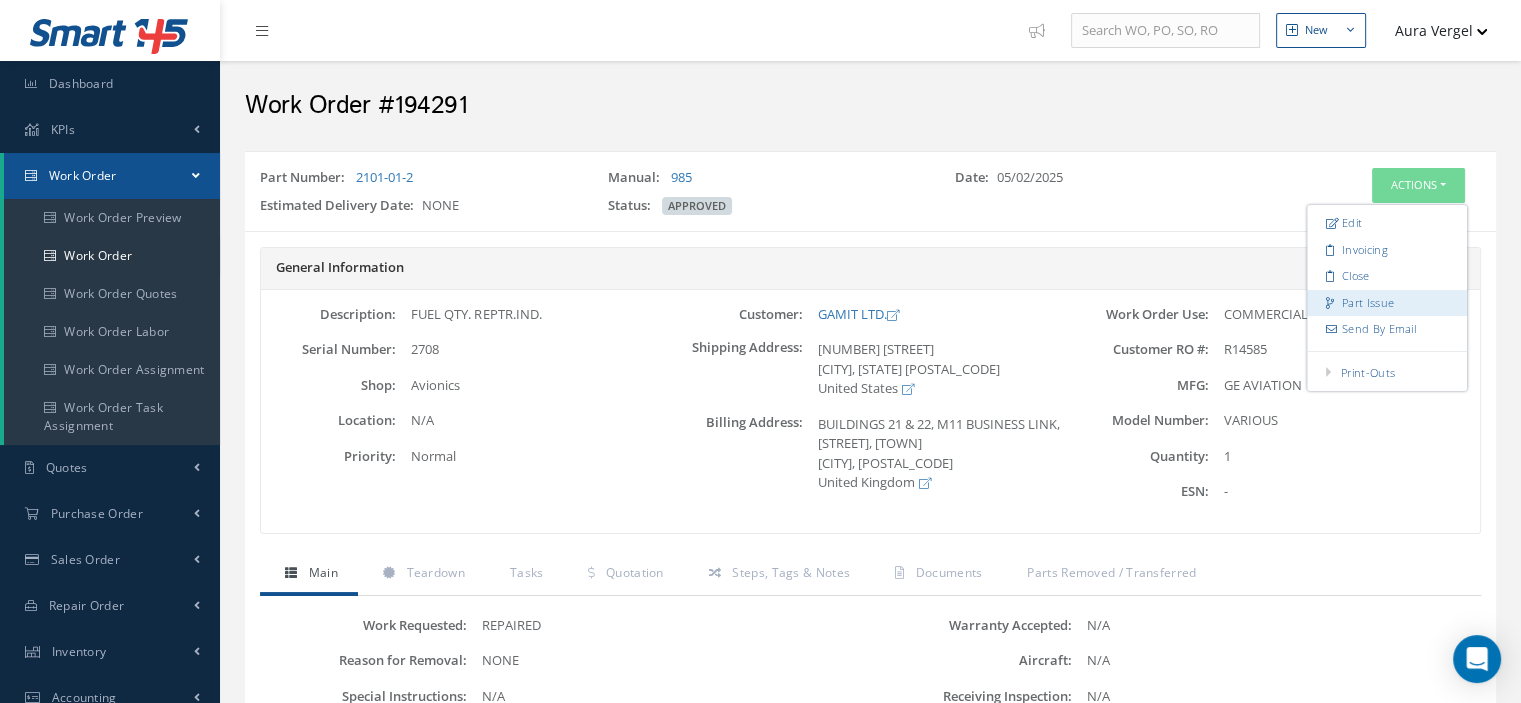 click on "Part Issue" at bounding box center (1387, 303) 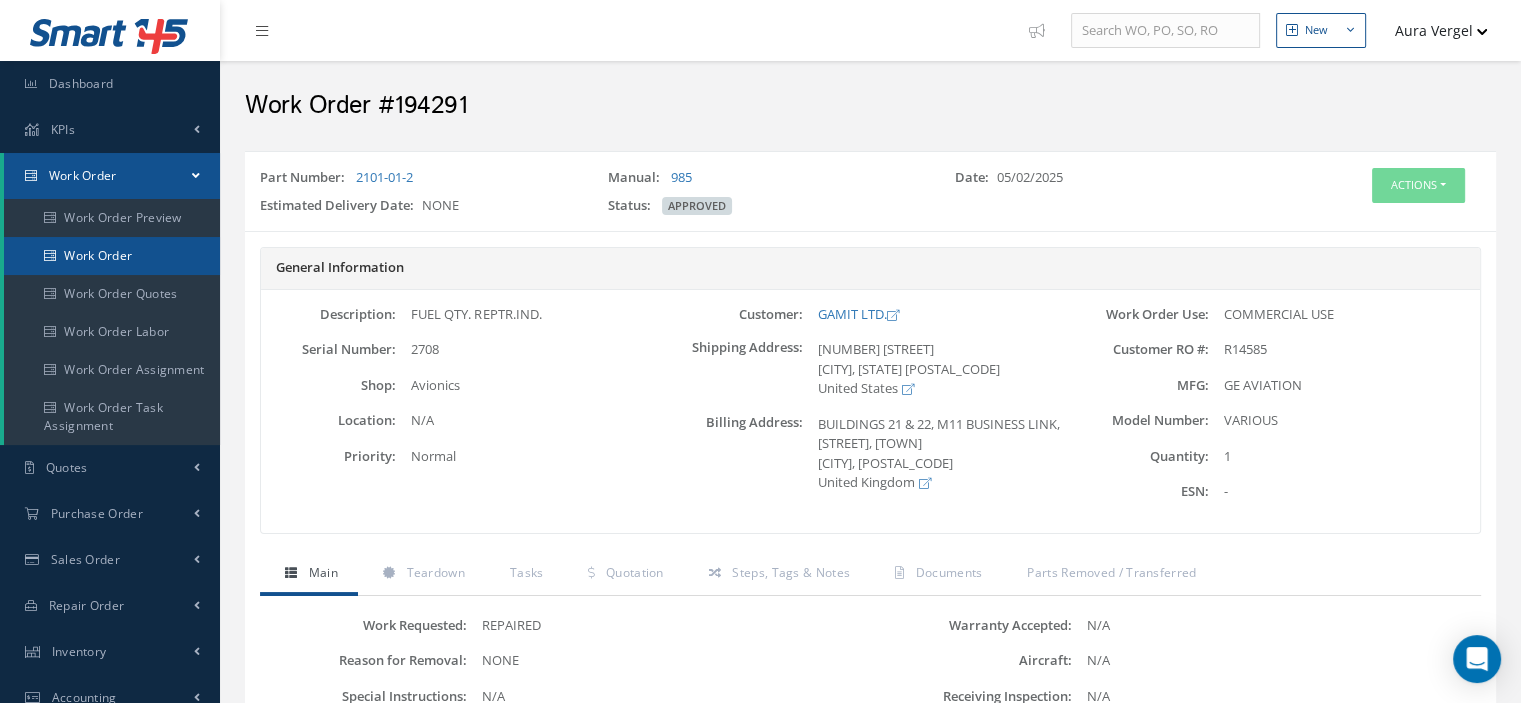 click on "Work Order" at bounding box center [112, 256] 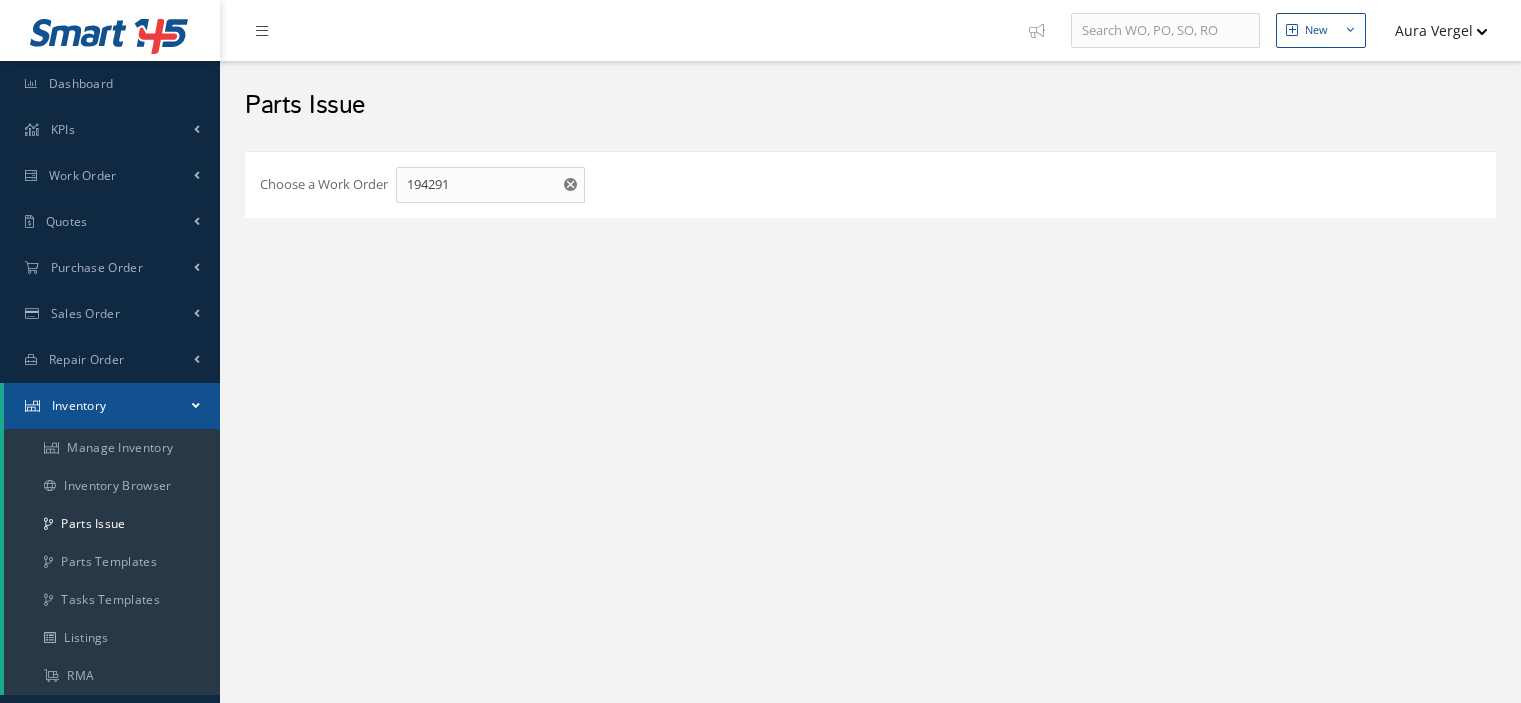 scroll, scrollTop: 0, scrollLeft: 0, axis: both 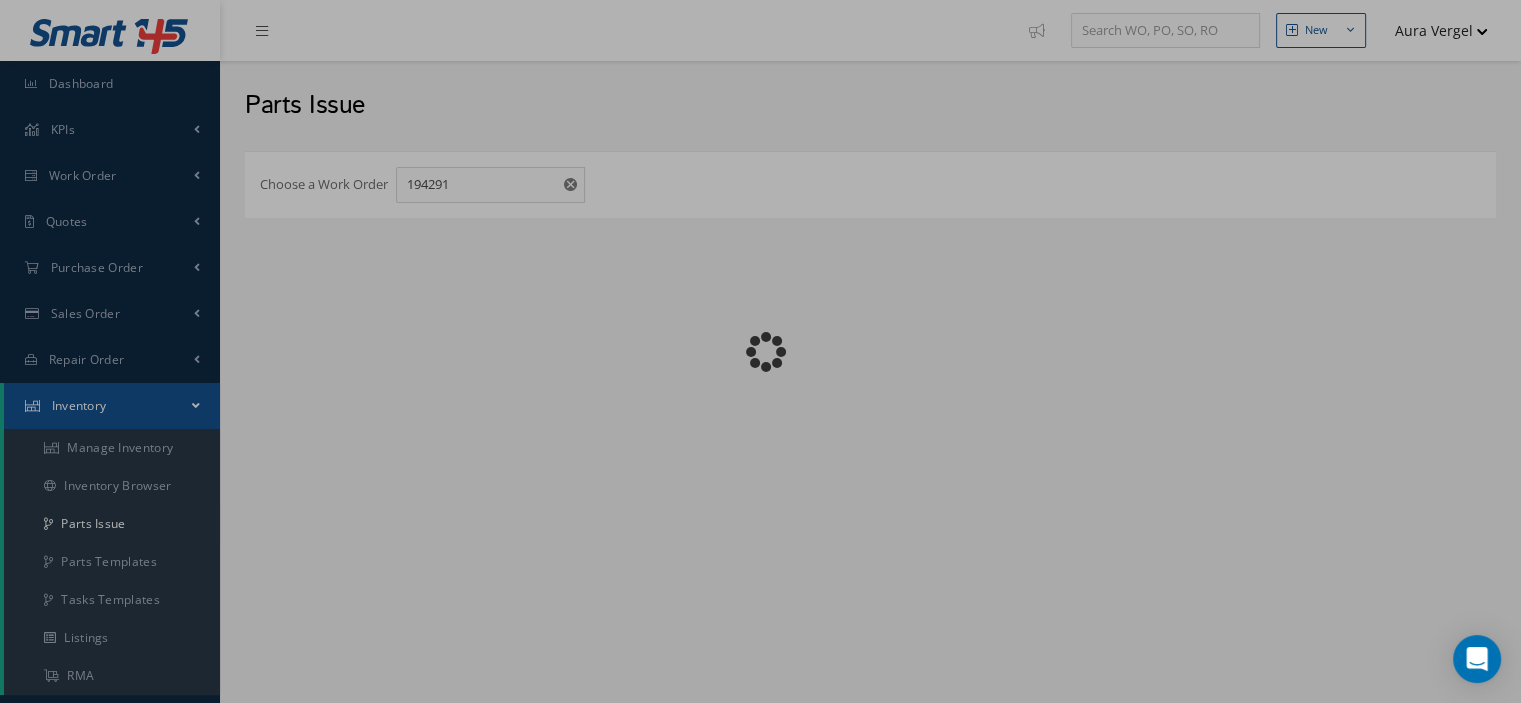 checkbox on "false" 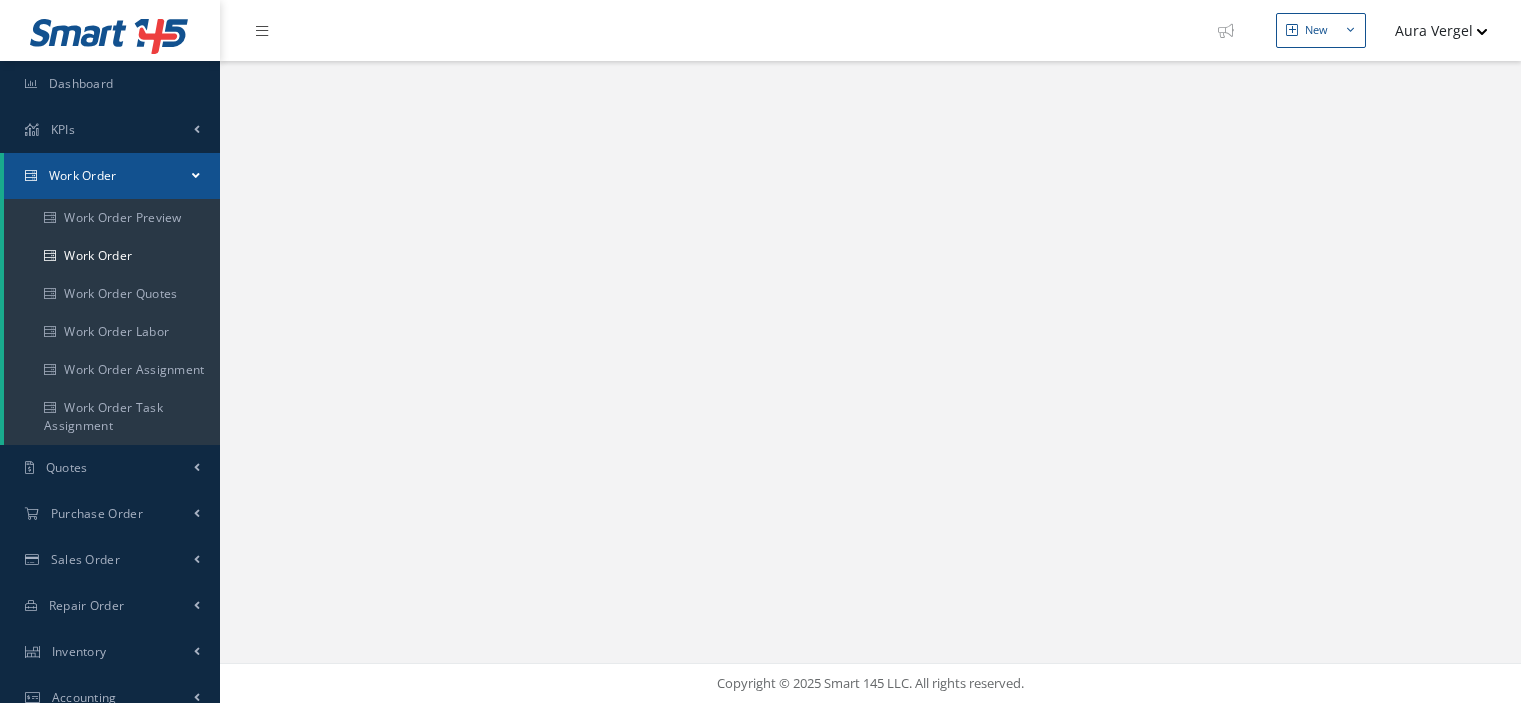 scroll, scrollTop: 0, scrollLeft: 0, axis: both 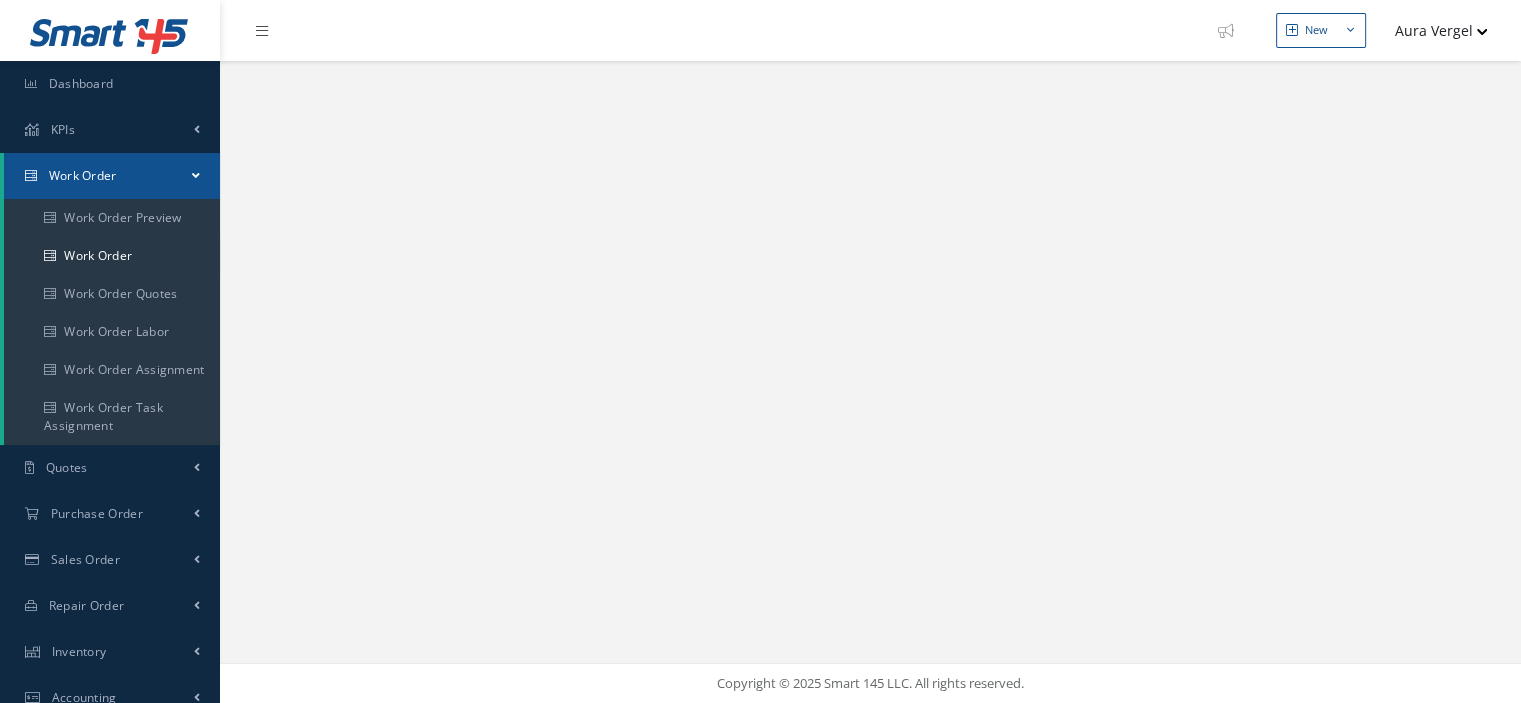 select on "25" 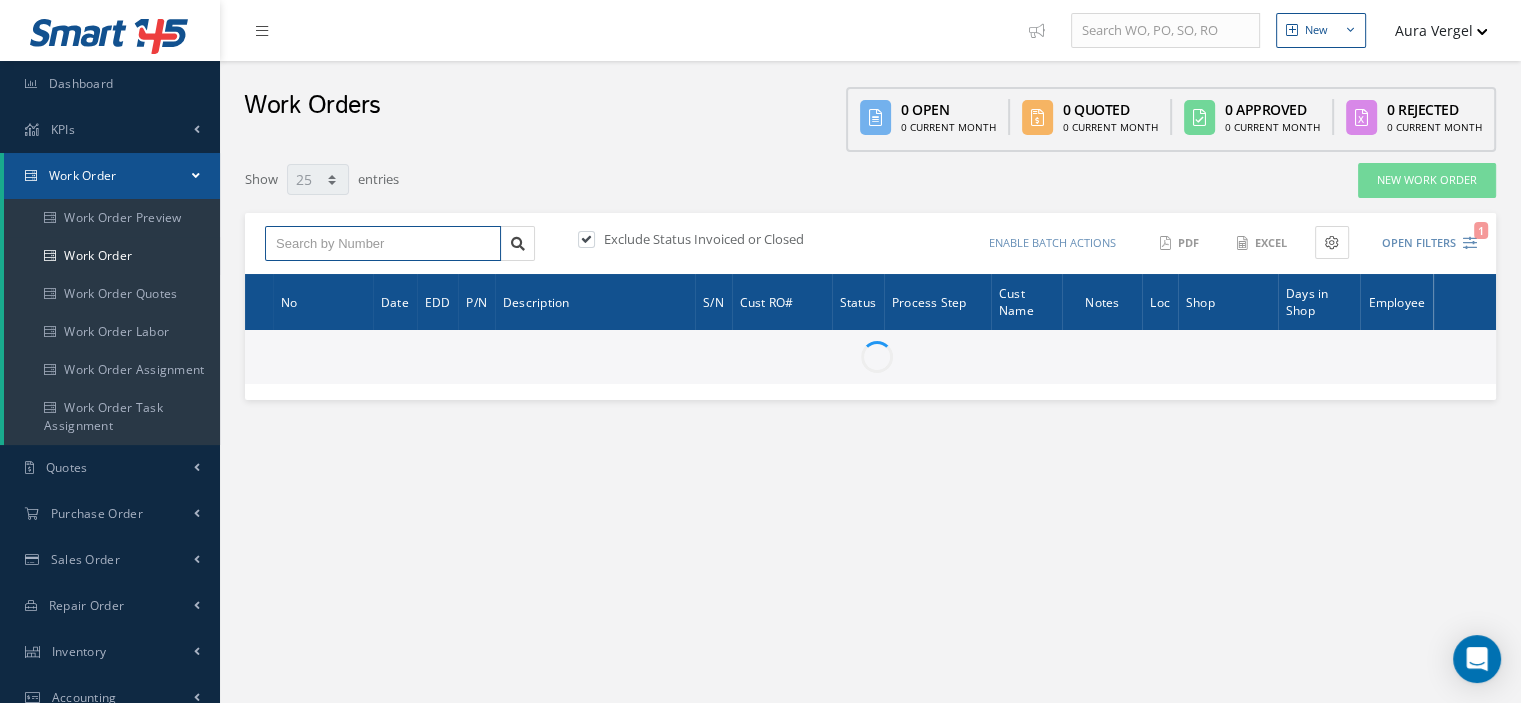 click at bounding box center (383, 244) 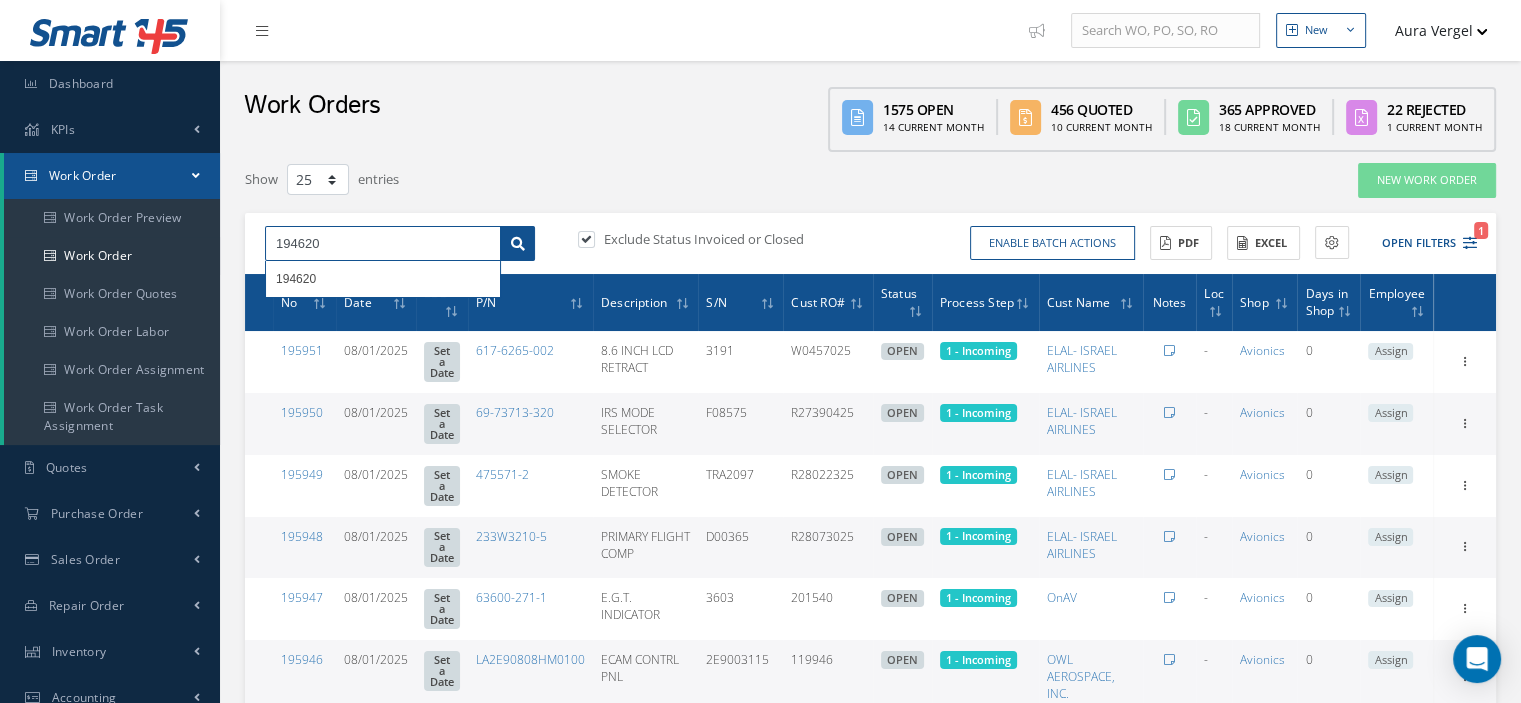 type on "194620" 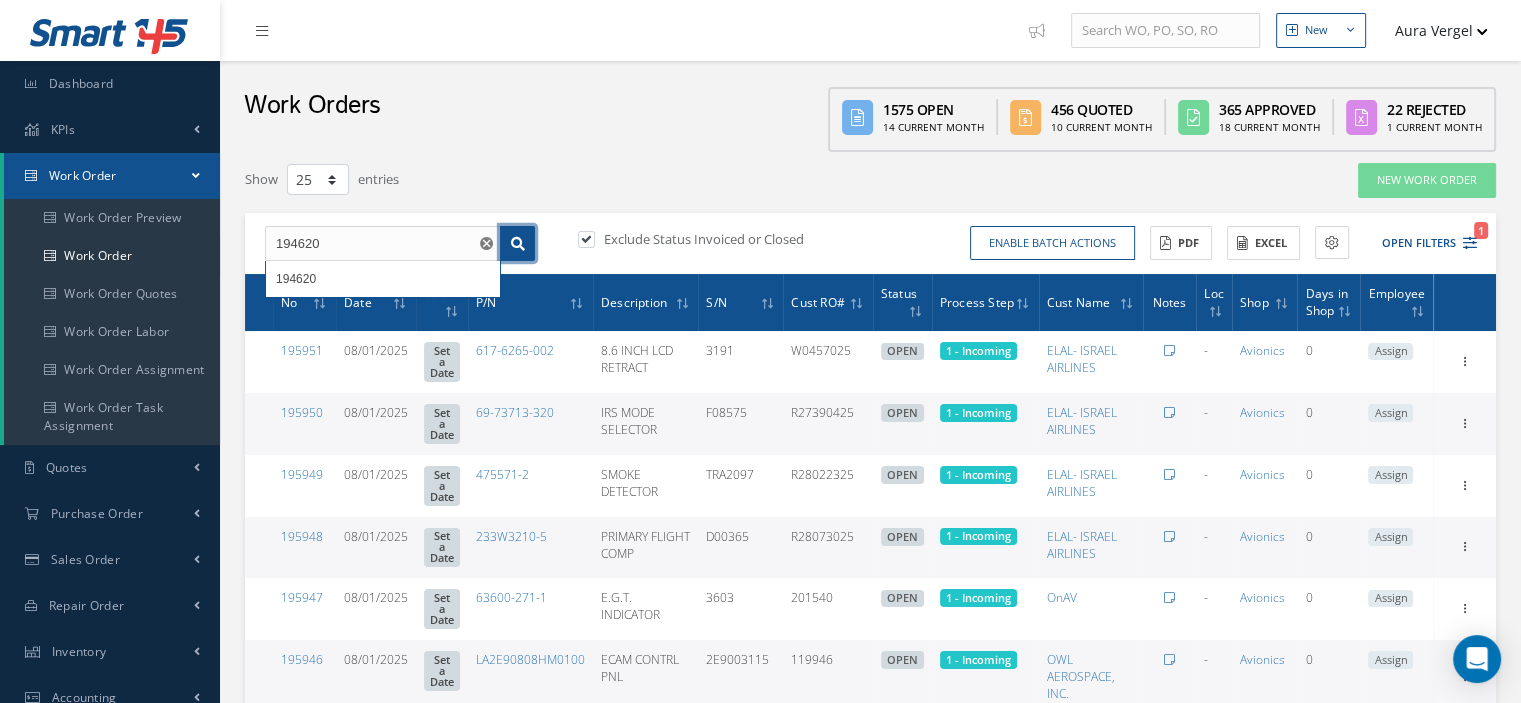 click at bounding box center [517, 244] 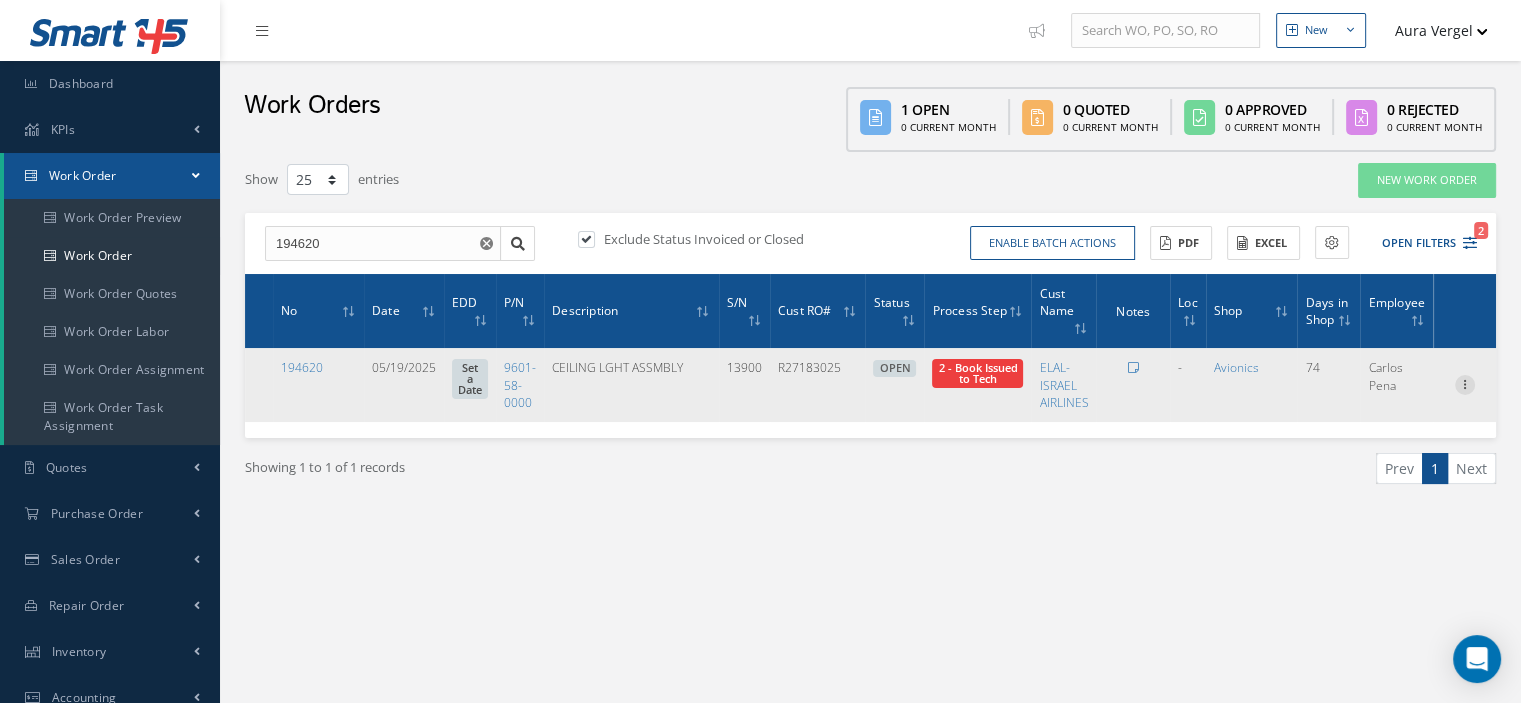 click at bounding box center (1465, 383) 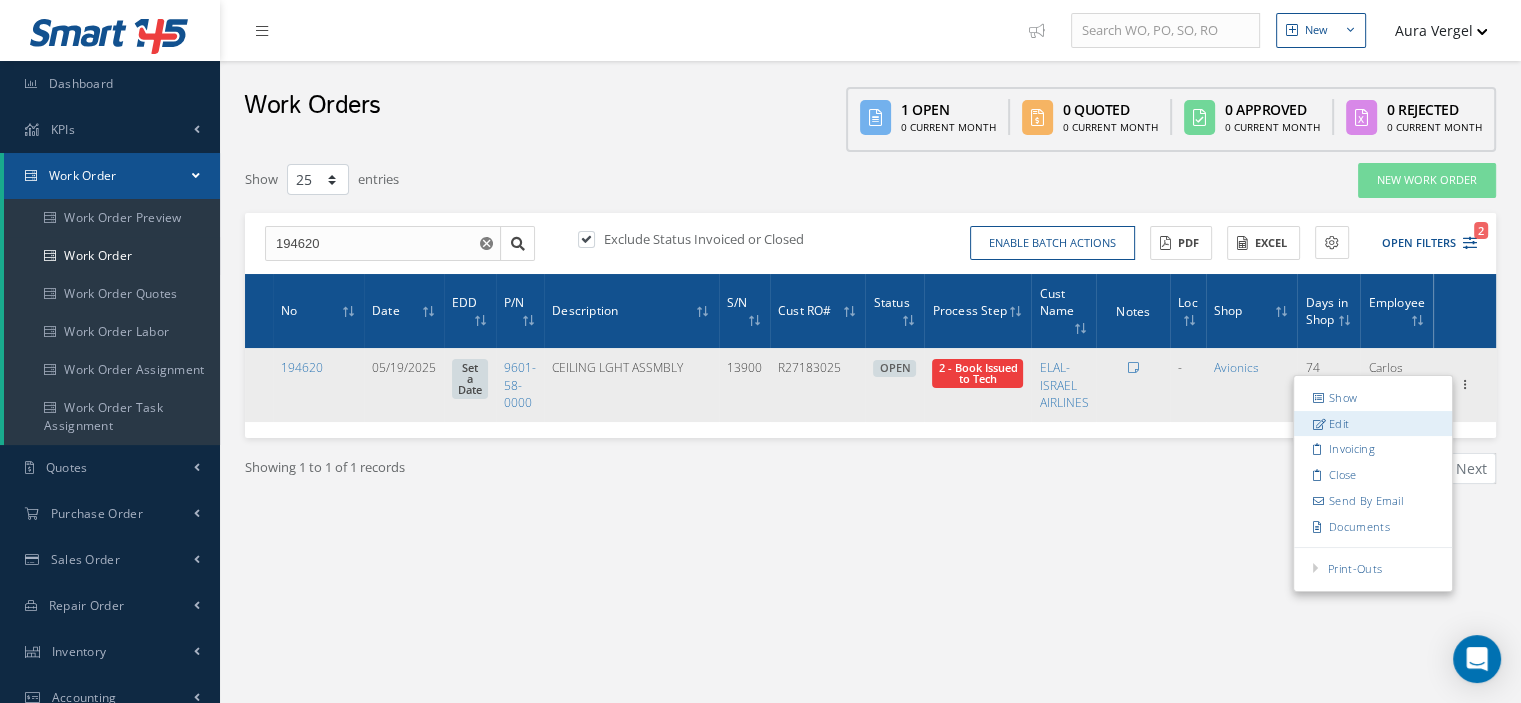 click on "Edit" at bounding box center [1373, 424] 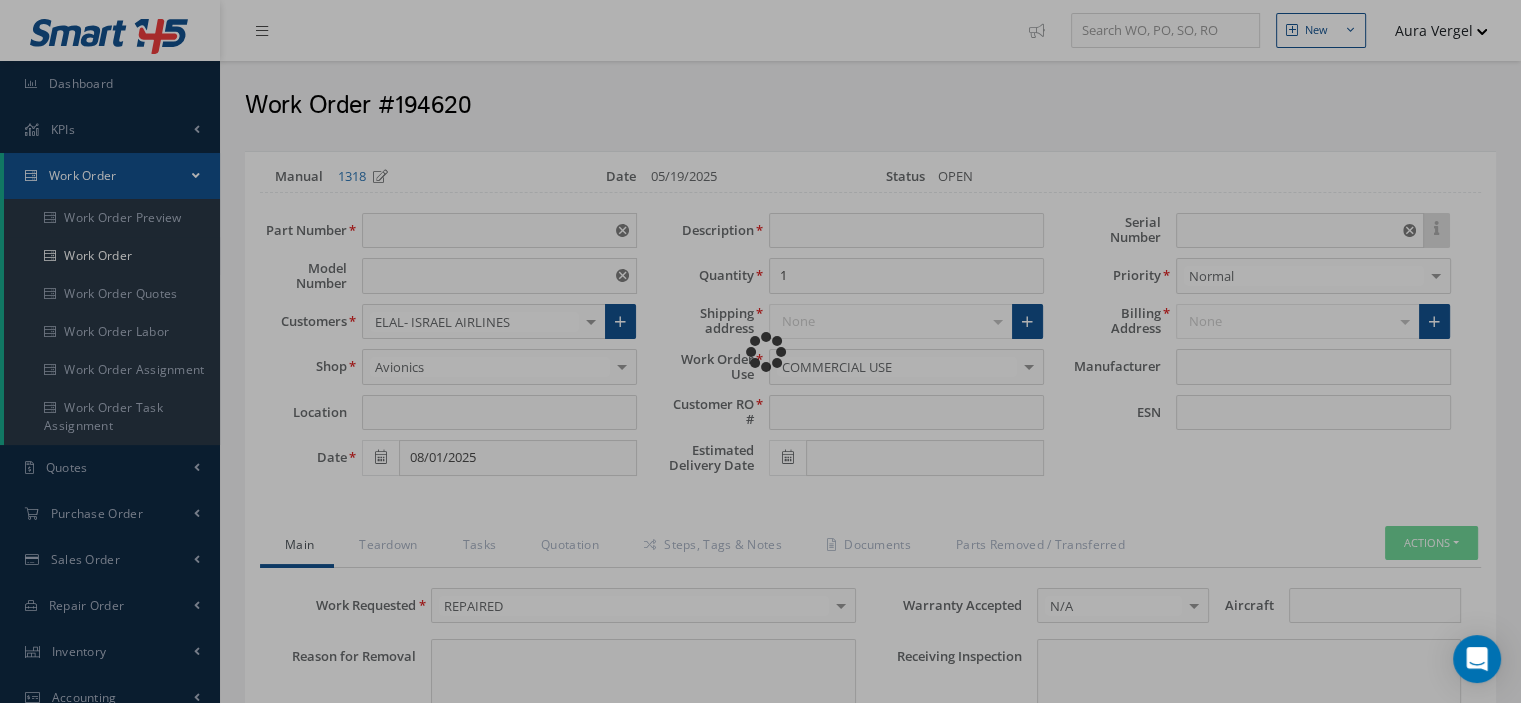 type on "9601-58-0000" 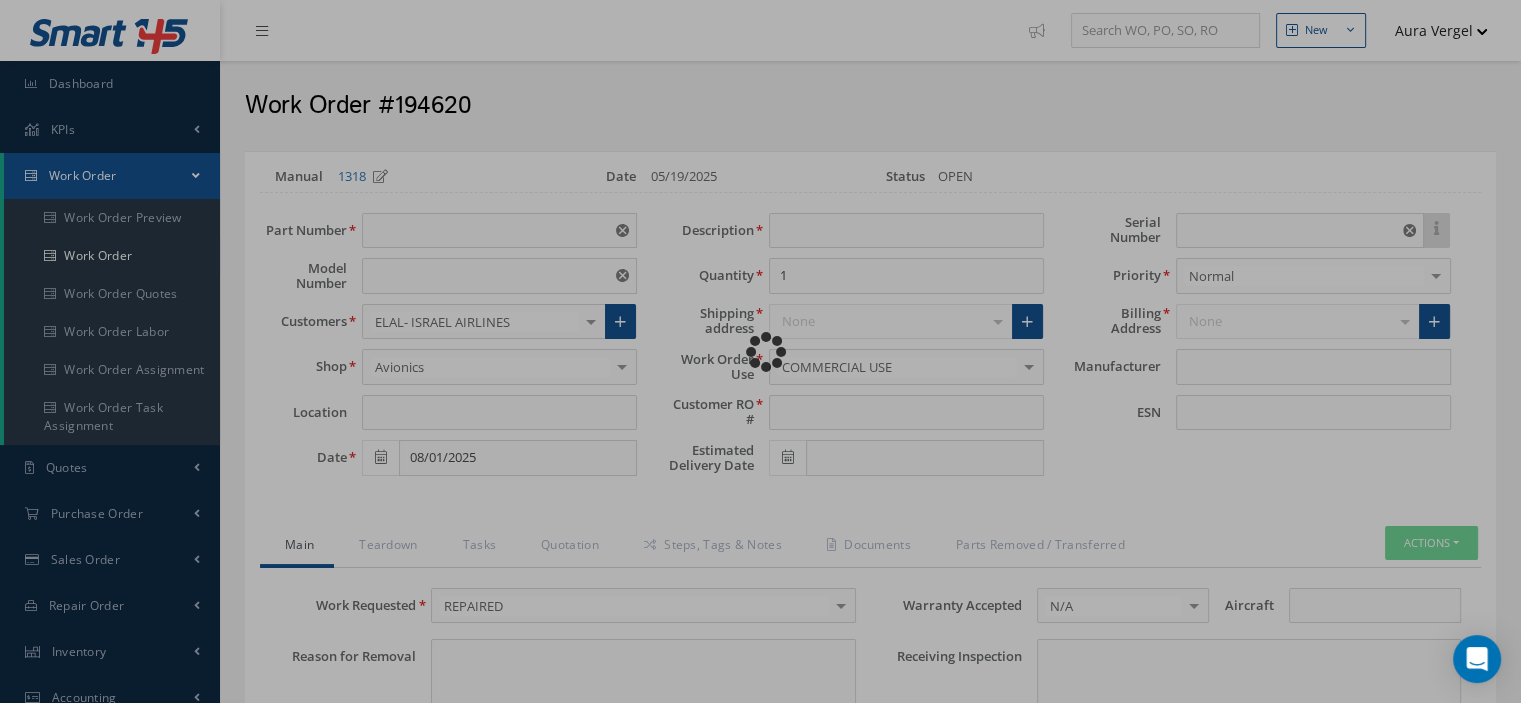 type on "VARIOUS" 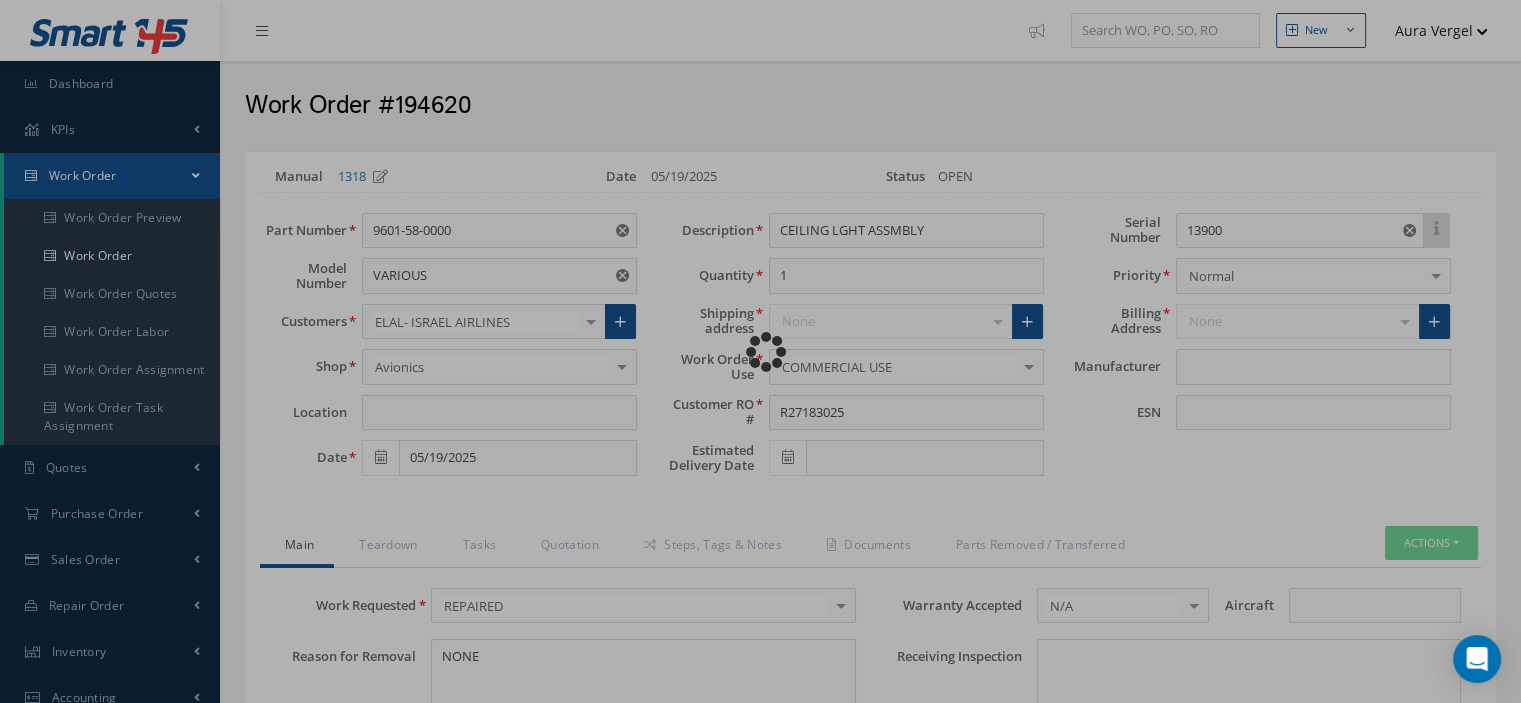 type on "BE AEROSPACE" 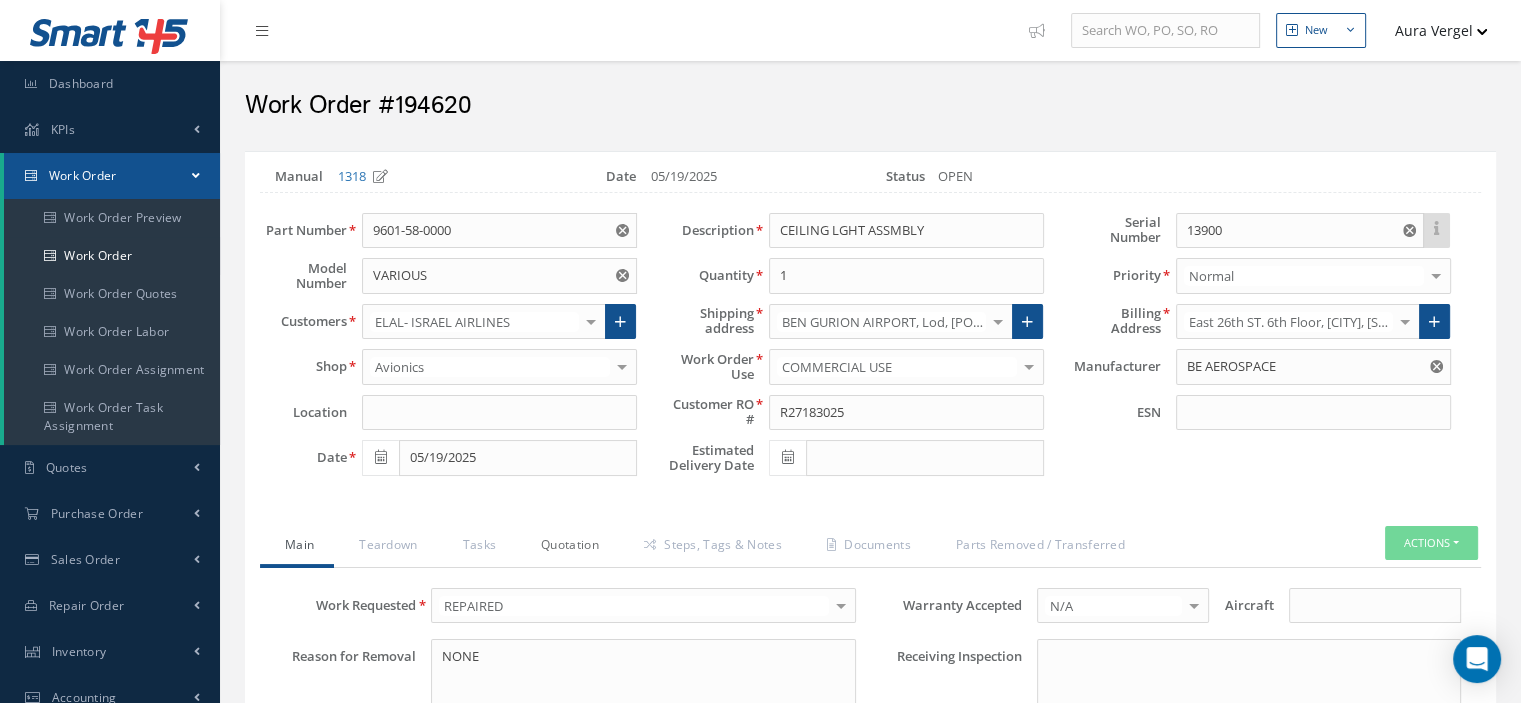 click on "Quotation" at bounding box center (567, 547) 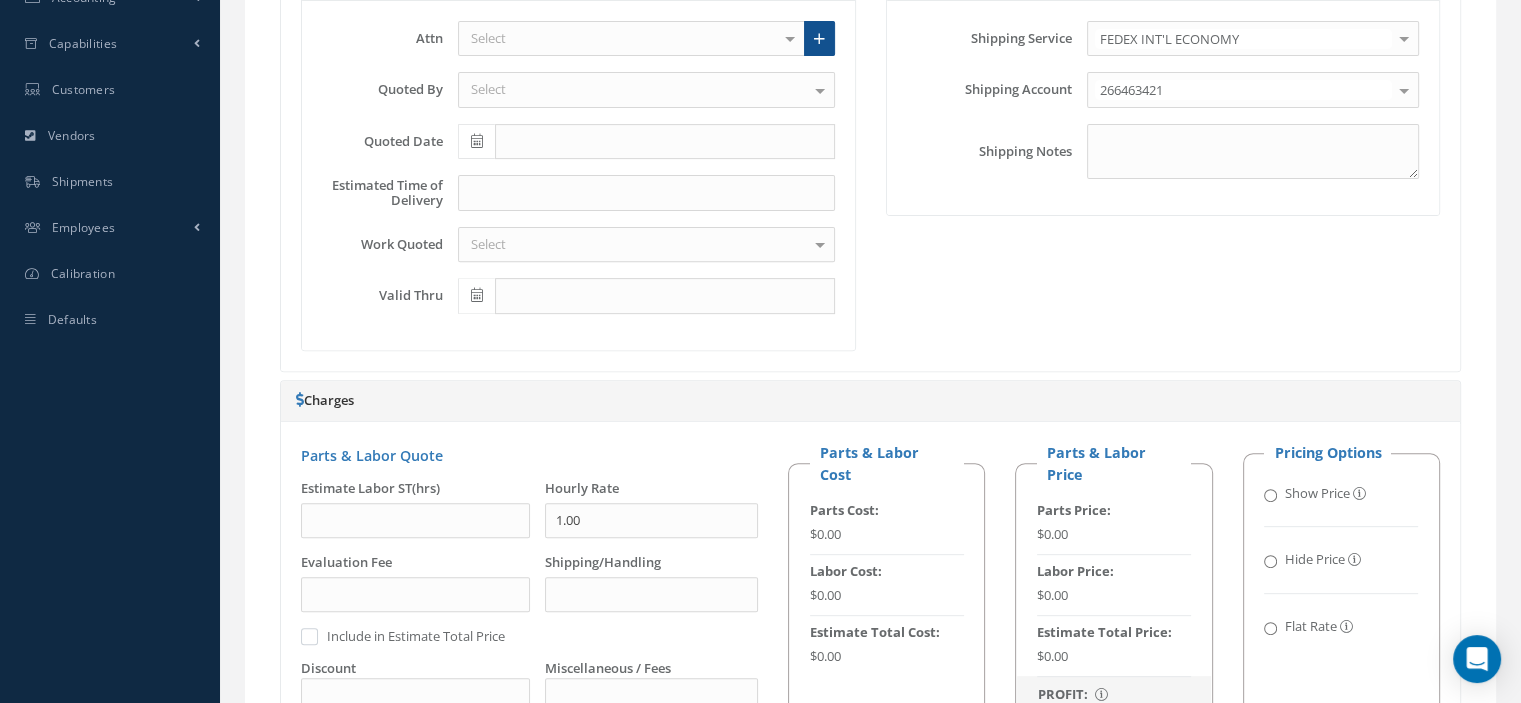 scroll, scrollTop: 1300, scrollLeft: 0, axis: vertical 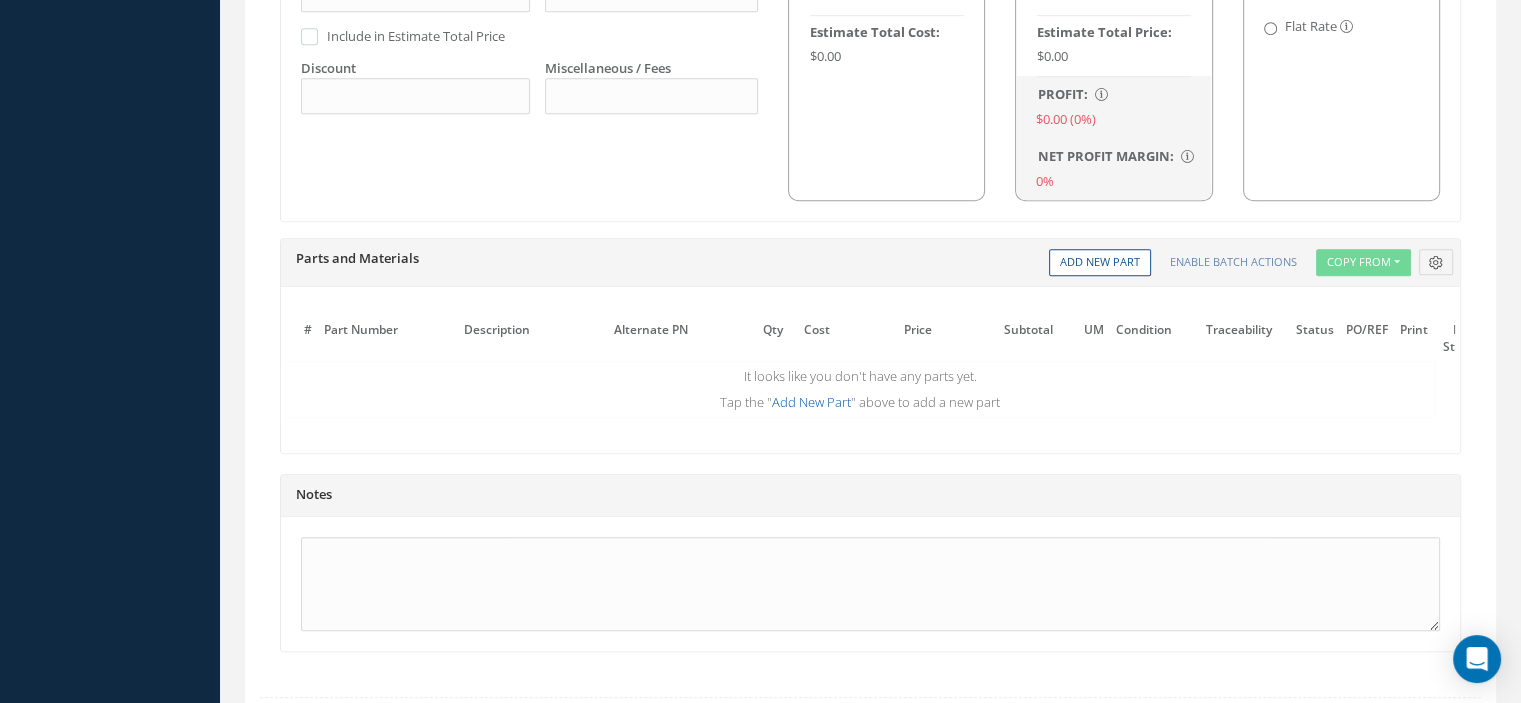 click on "Add New Part" at bounding box center [811, 402] 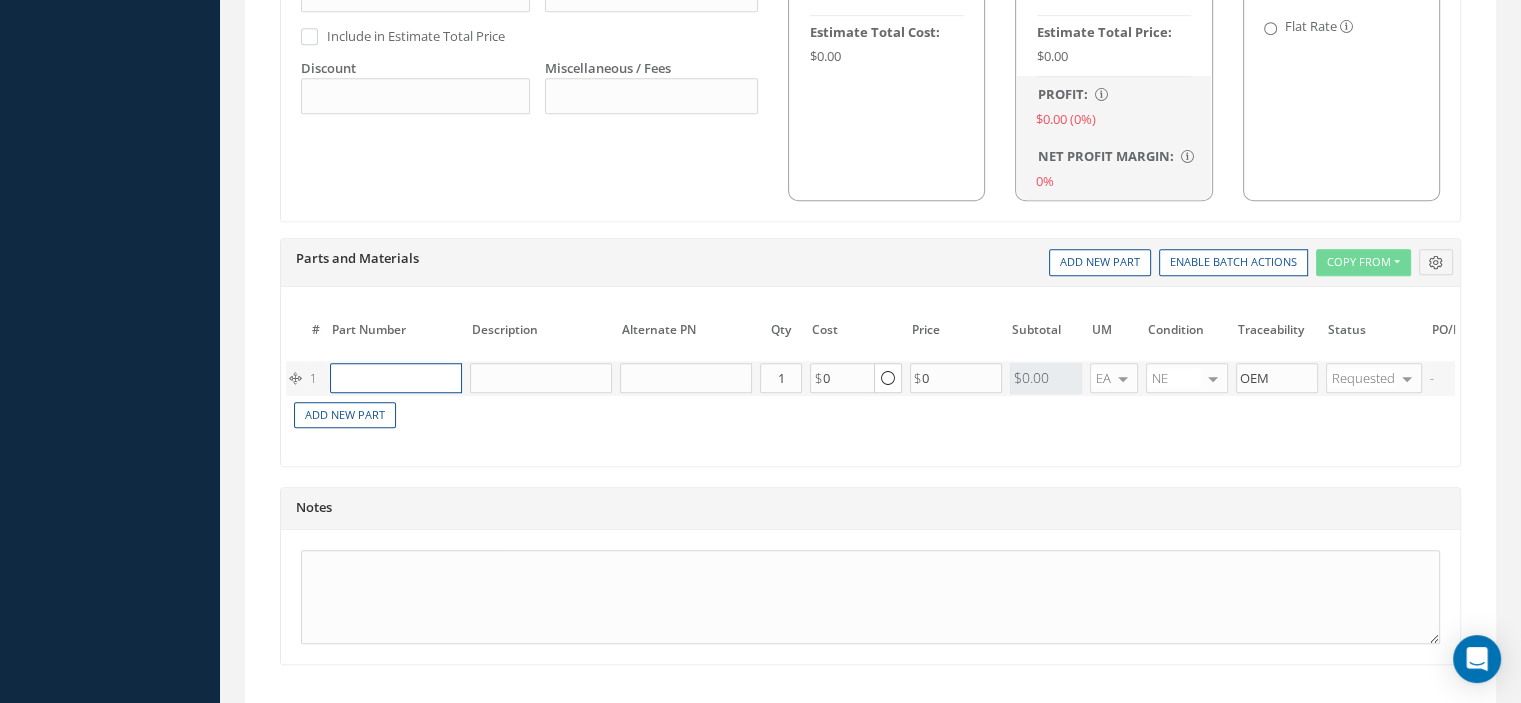 click at bounding box center (396, 378) 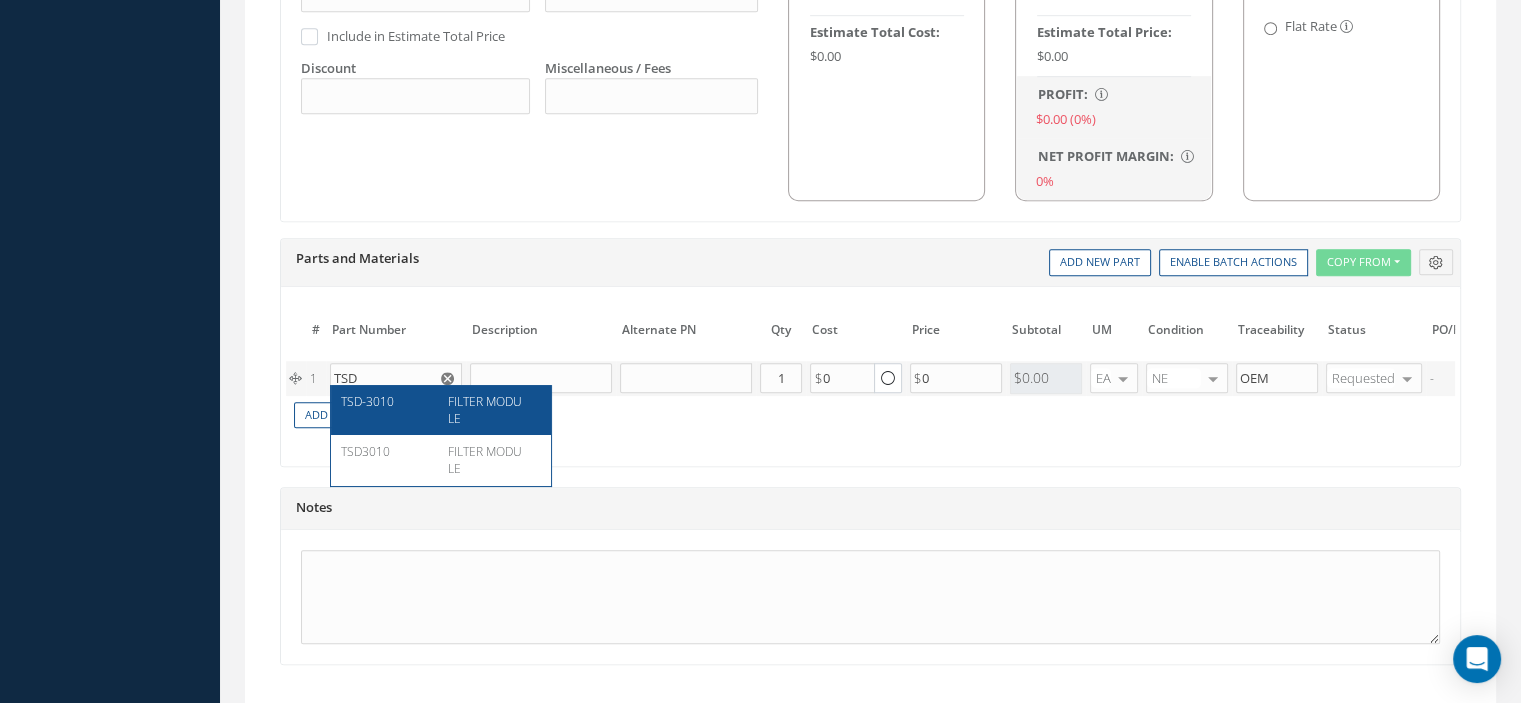 click on "TSD-3010" at bounding box center [367, 401] 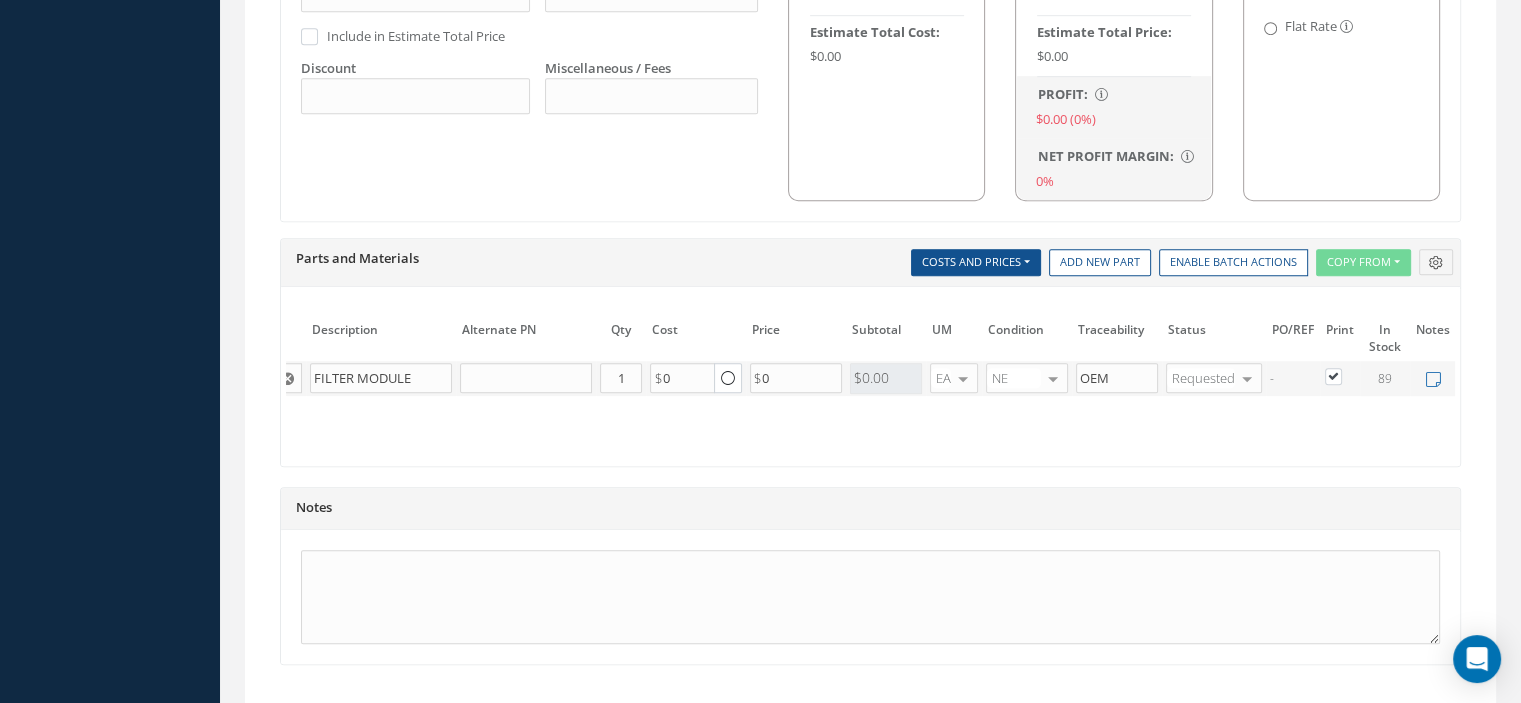 scroll, scrollTop: 0, scrollLeft: 208, axis: horizontal 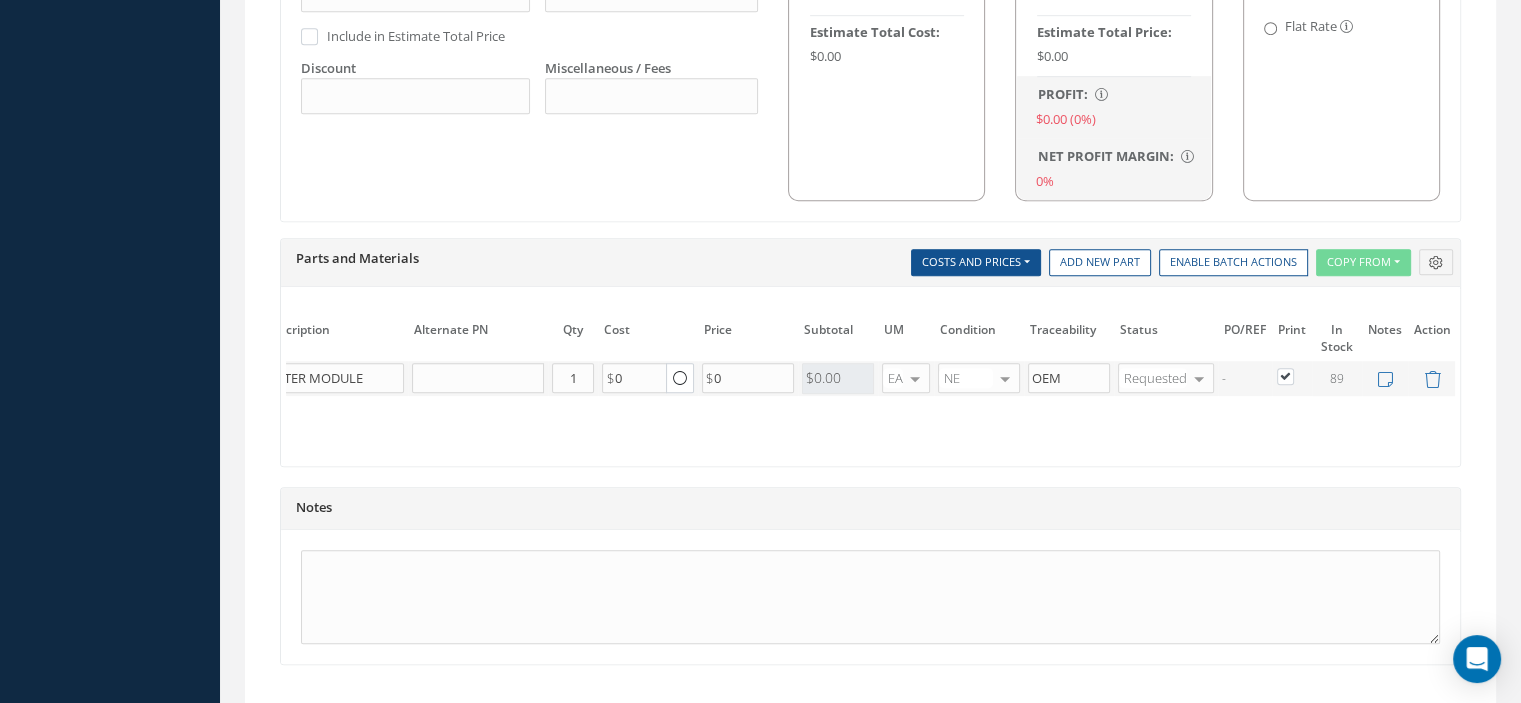 click at bounding box center (1295, 375) 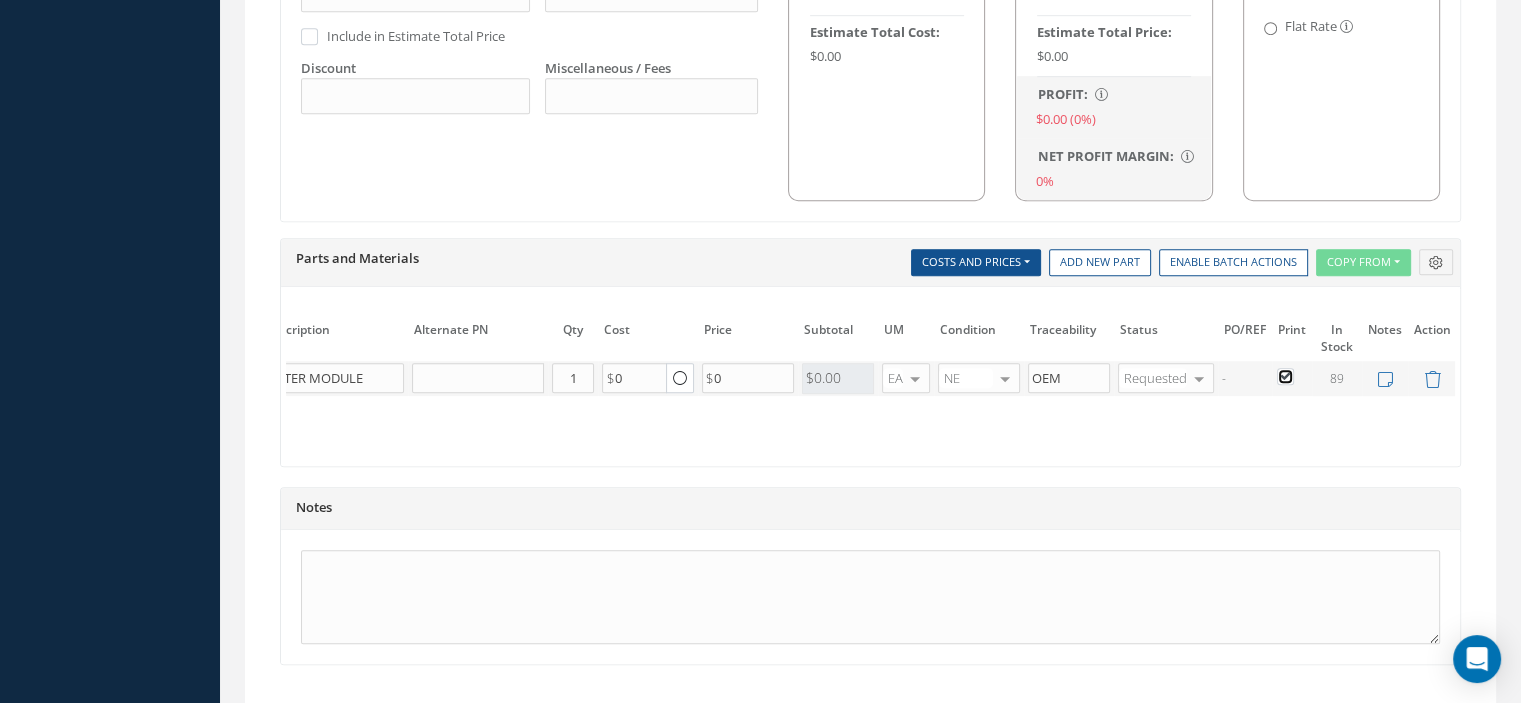 click at bounding box center [1286, 378] 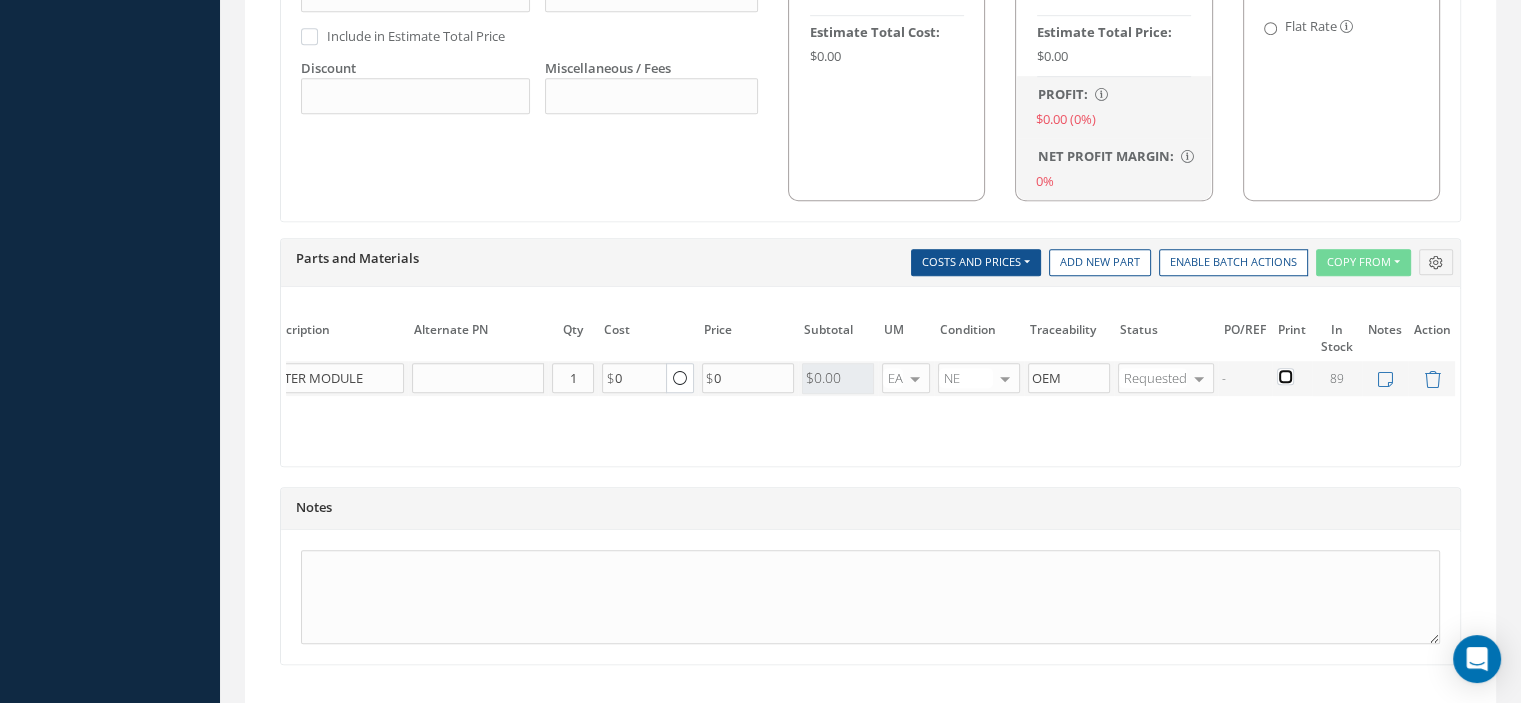 scroll, scrollTop: 1447, scrollLeft: 0, axis: vertical 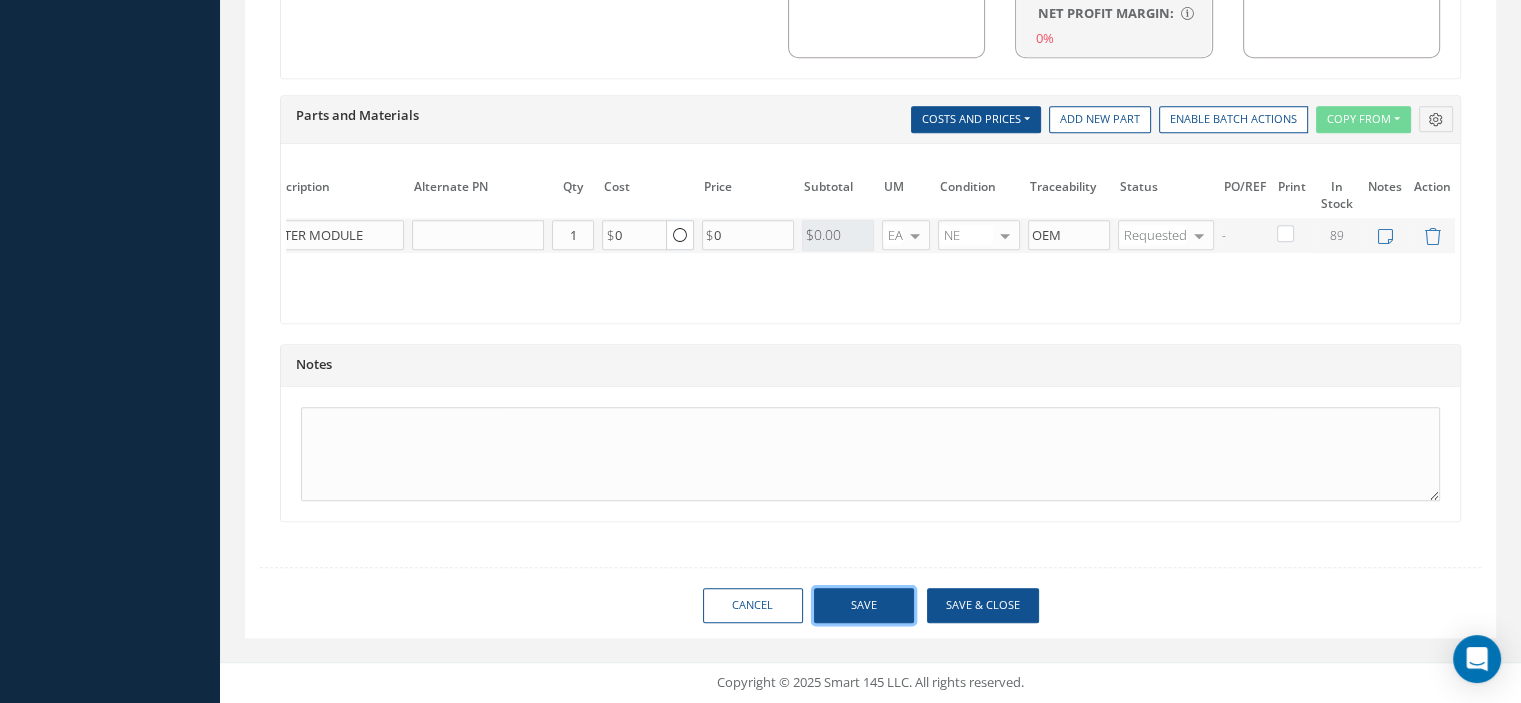 click on "Save" at bounding box center [864, 605] 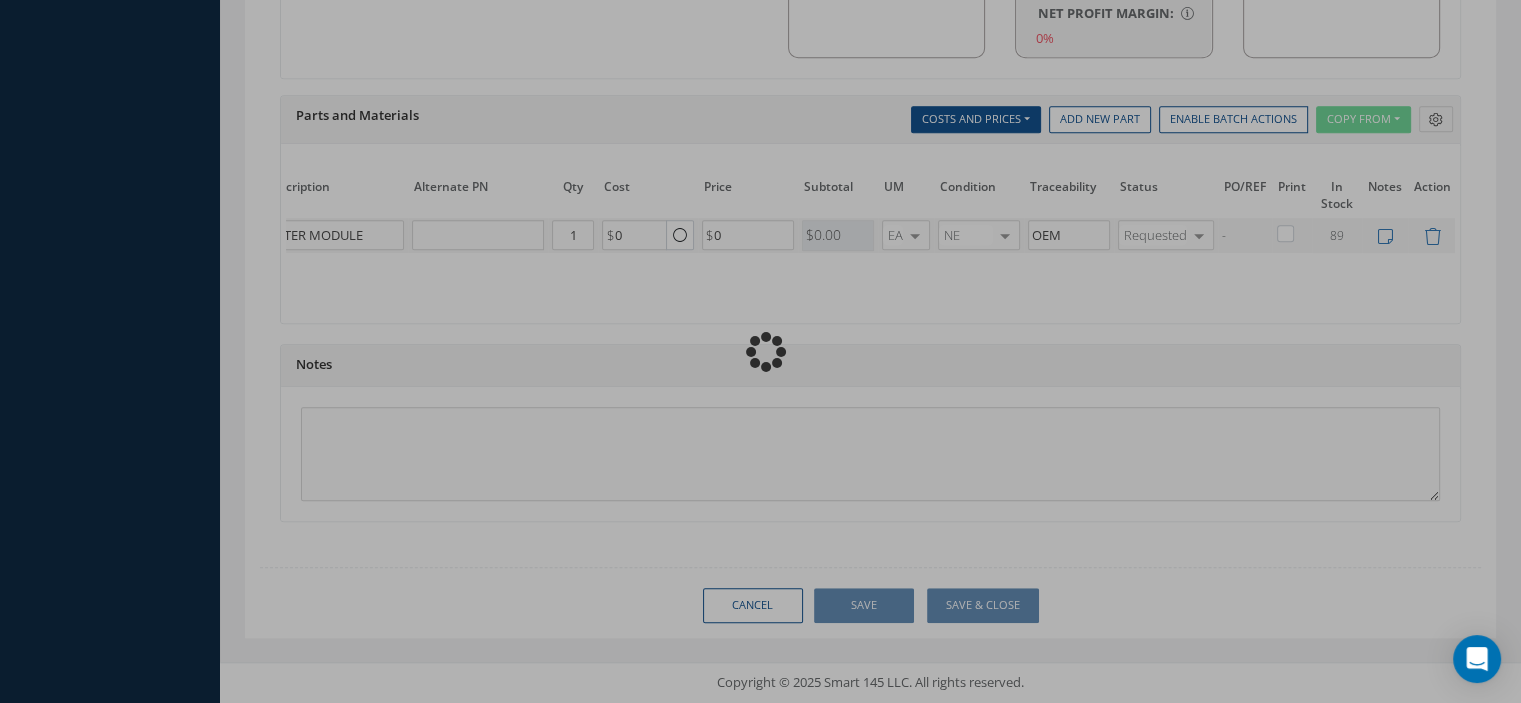 type 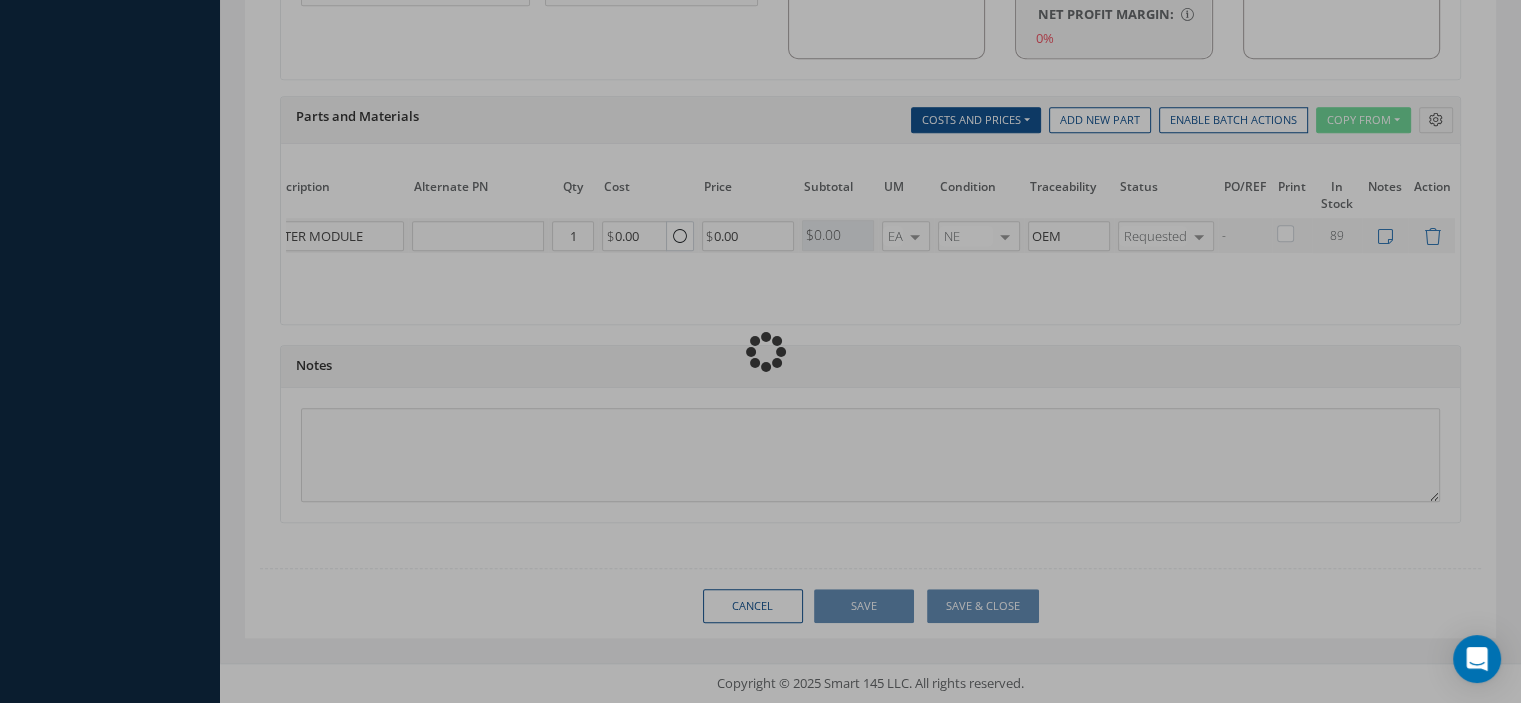 type on "BE AEROSPACE" 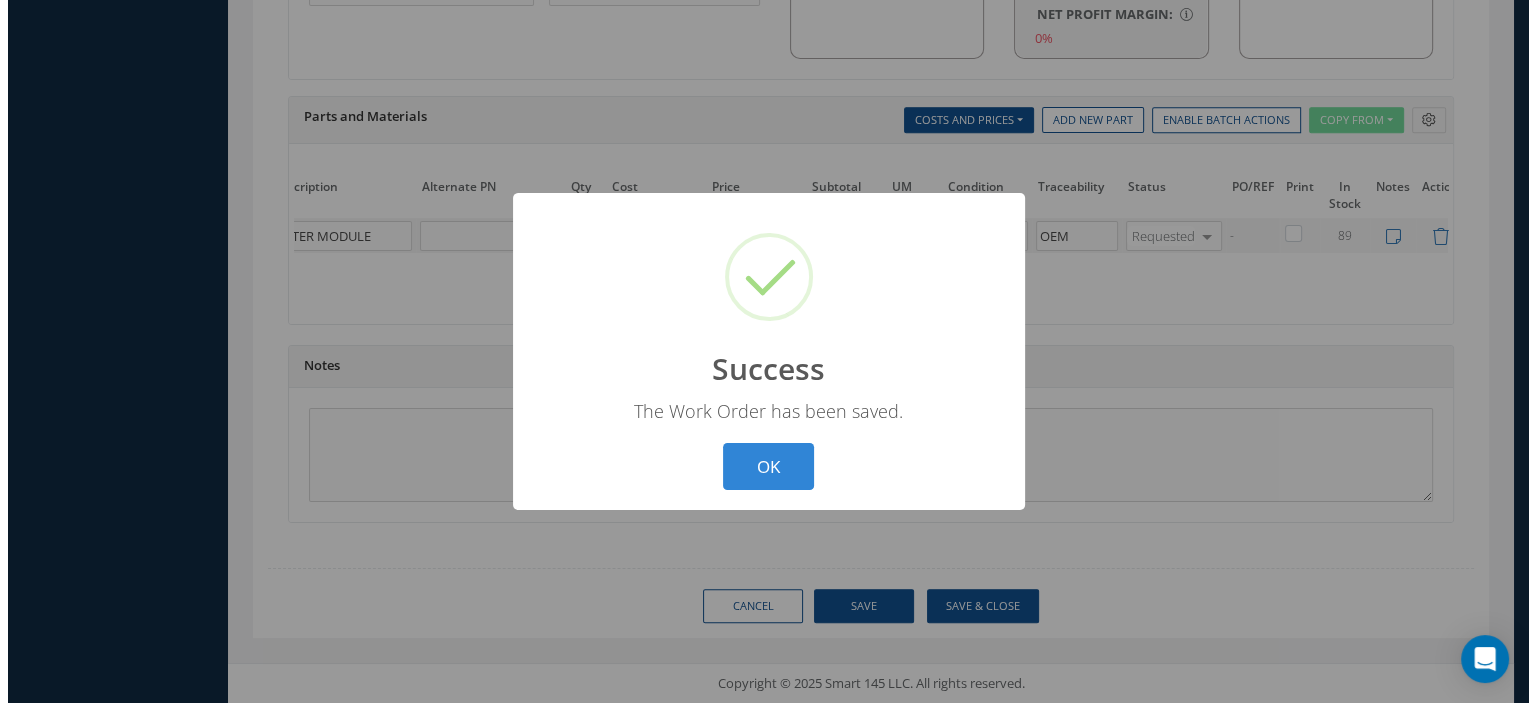 scroll, scrollTop: 1452, scrollLeft: 0, axis: vertical 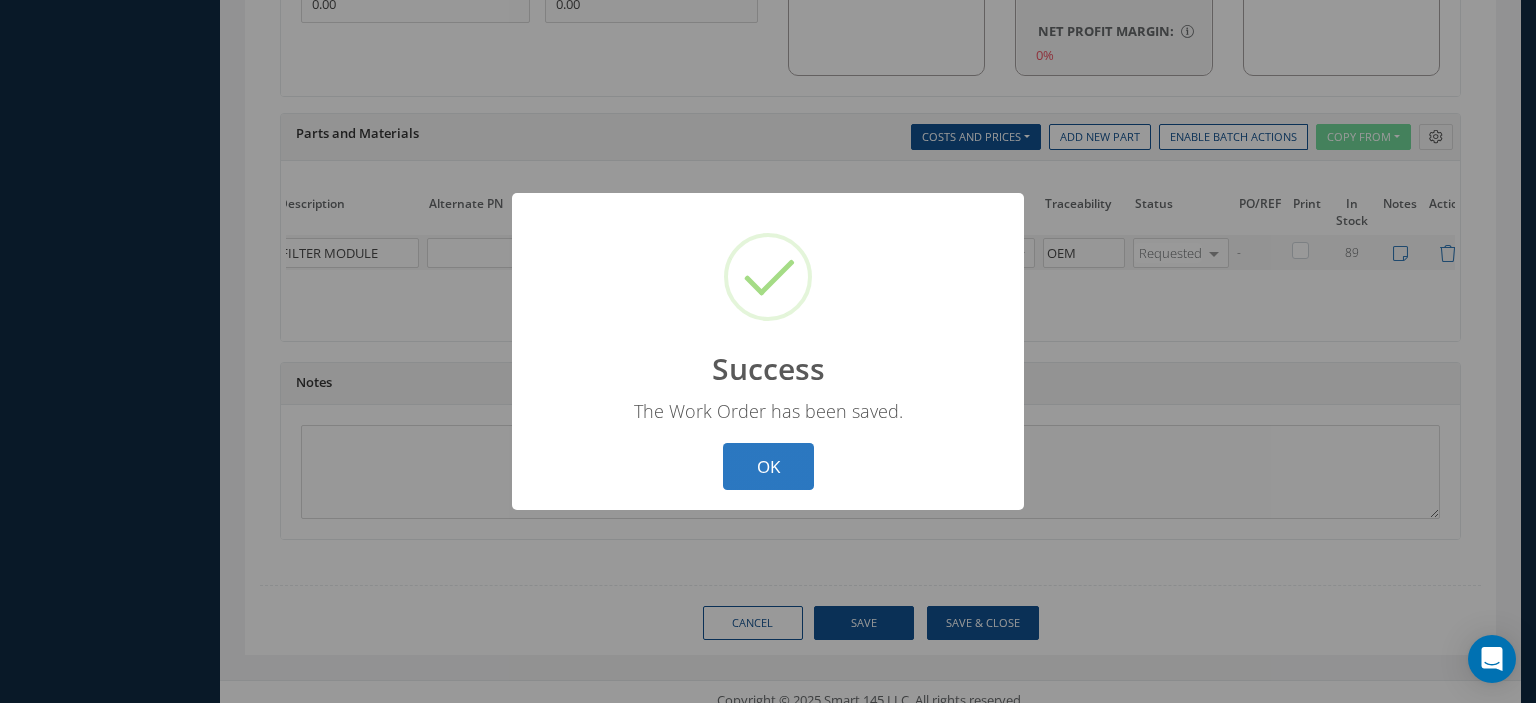 click on "OK" at bounding box center [768, 466] 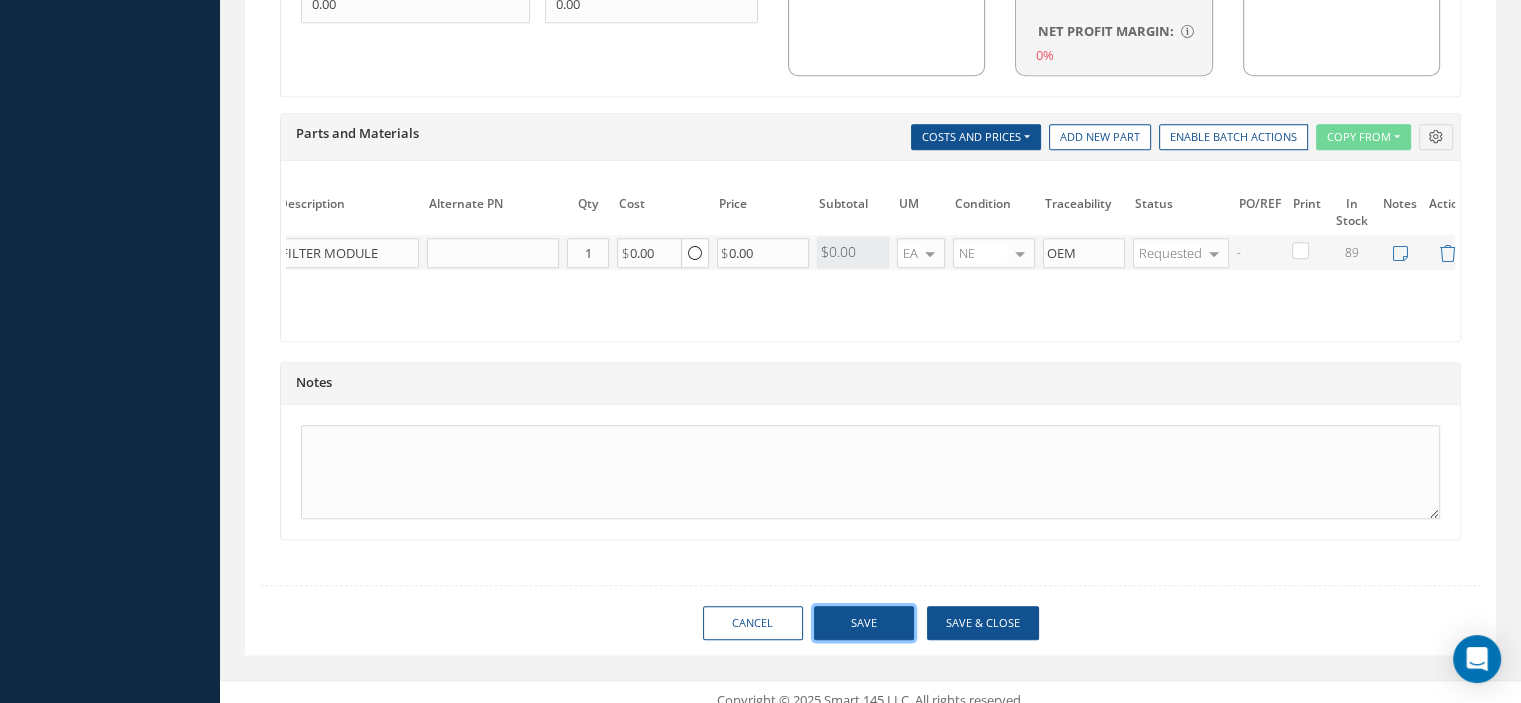 click on "Save" at bounding box center (864, 623) 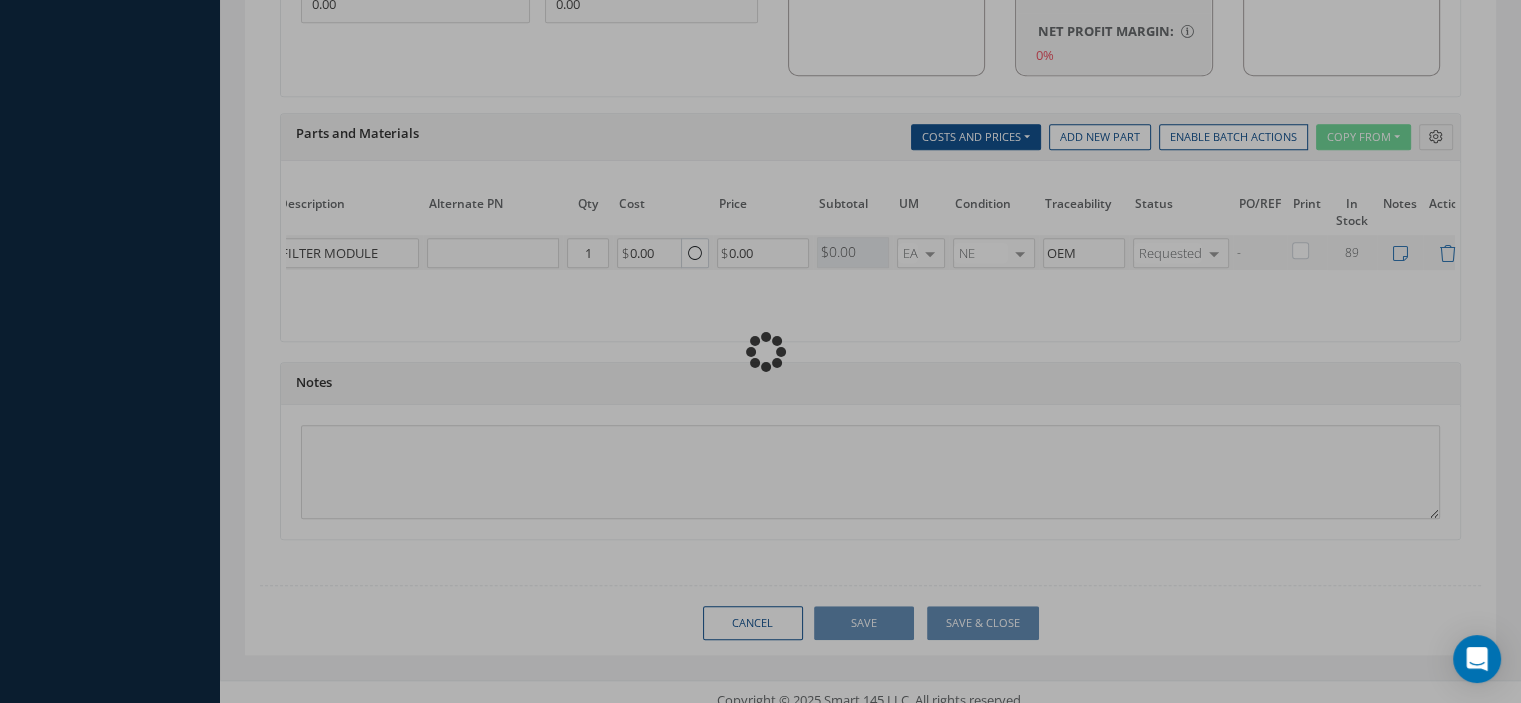 type on "BE AEROSPACE" 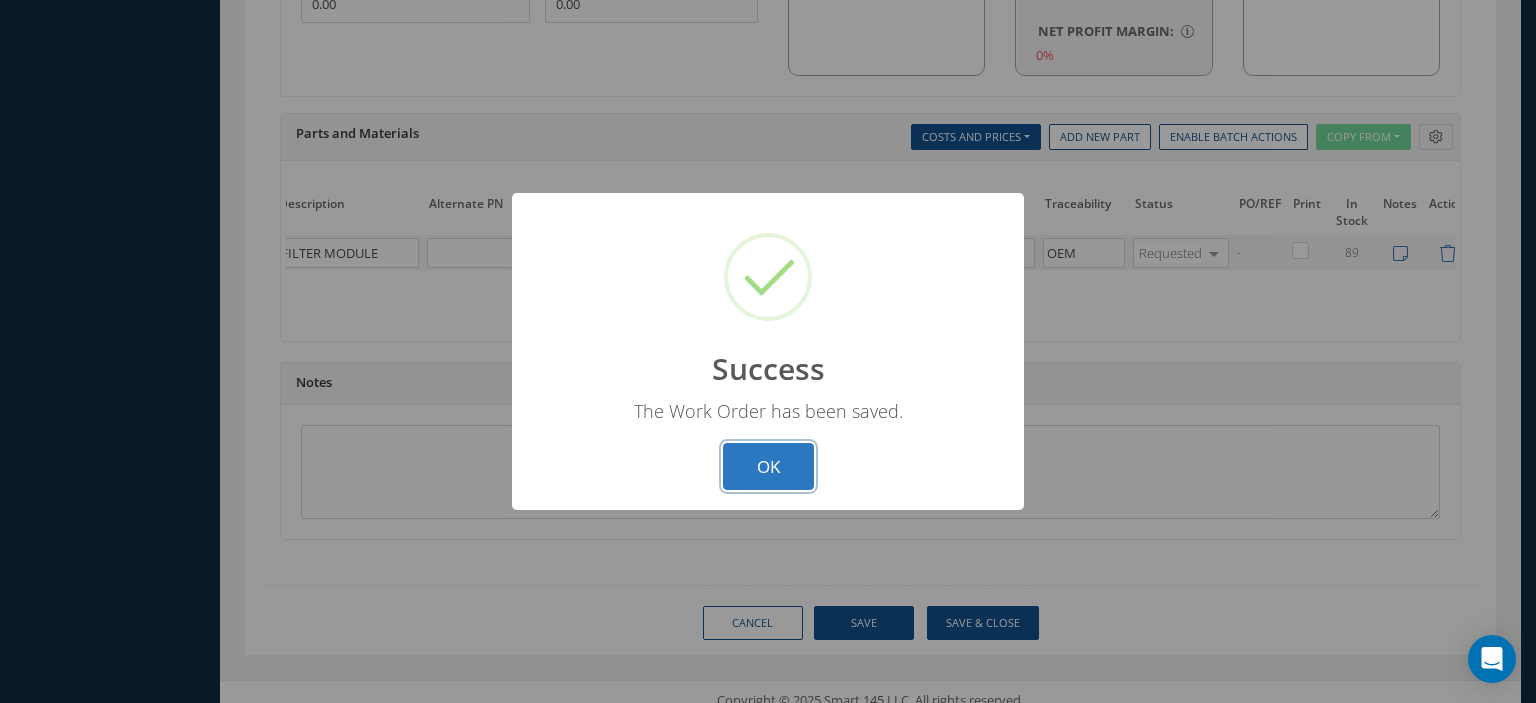 click on "OK" at bounding box center [768, 466] 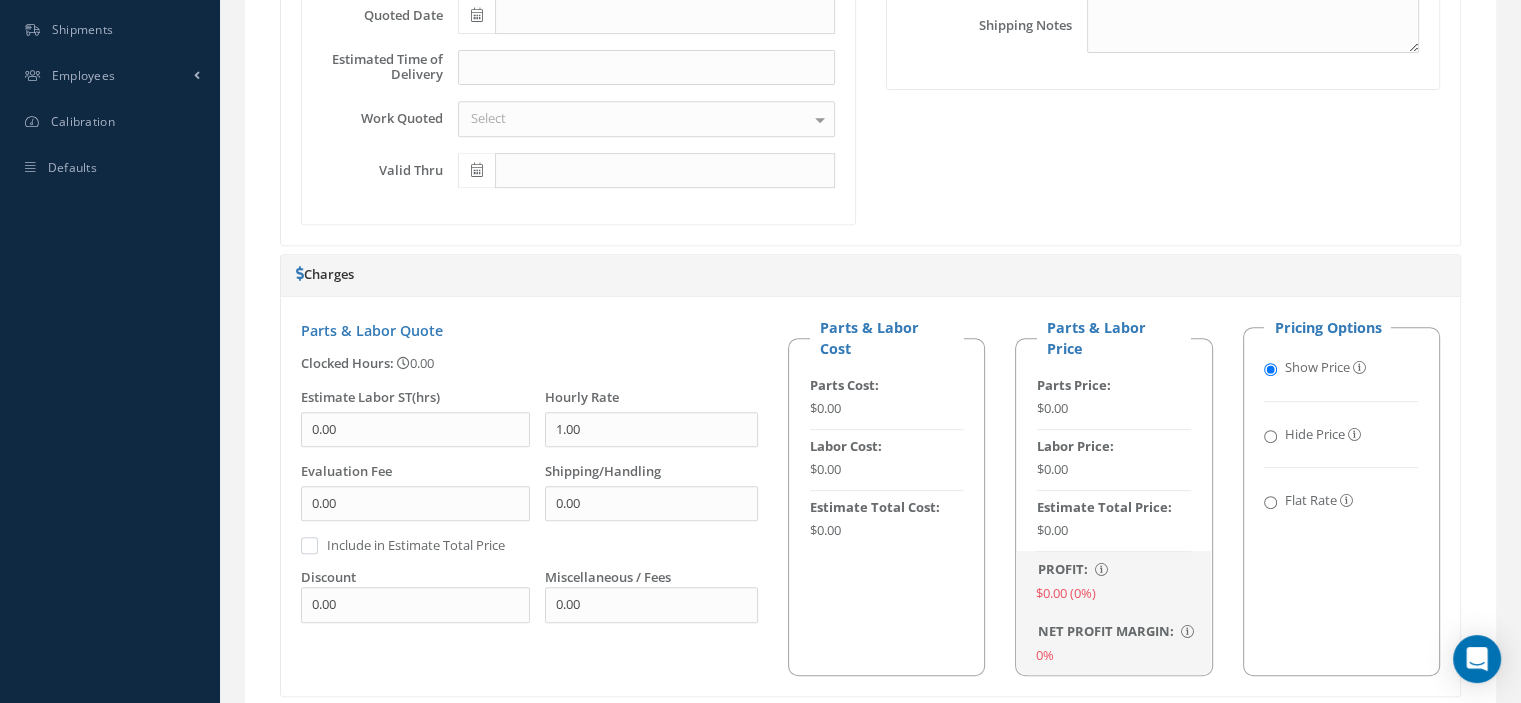 scroll, scrollTop: 352, scrollLeft: 0, axis: vertical 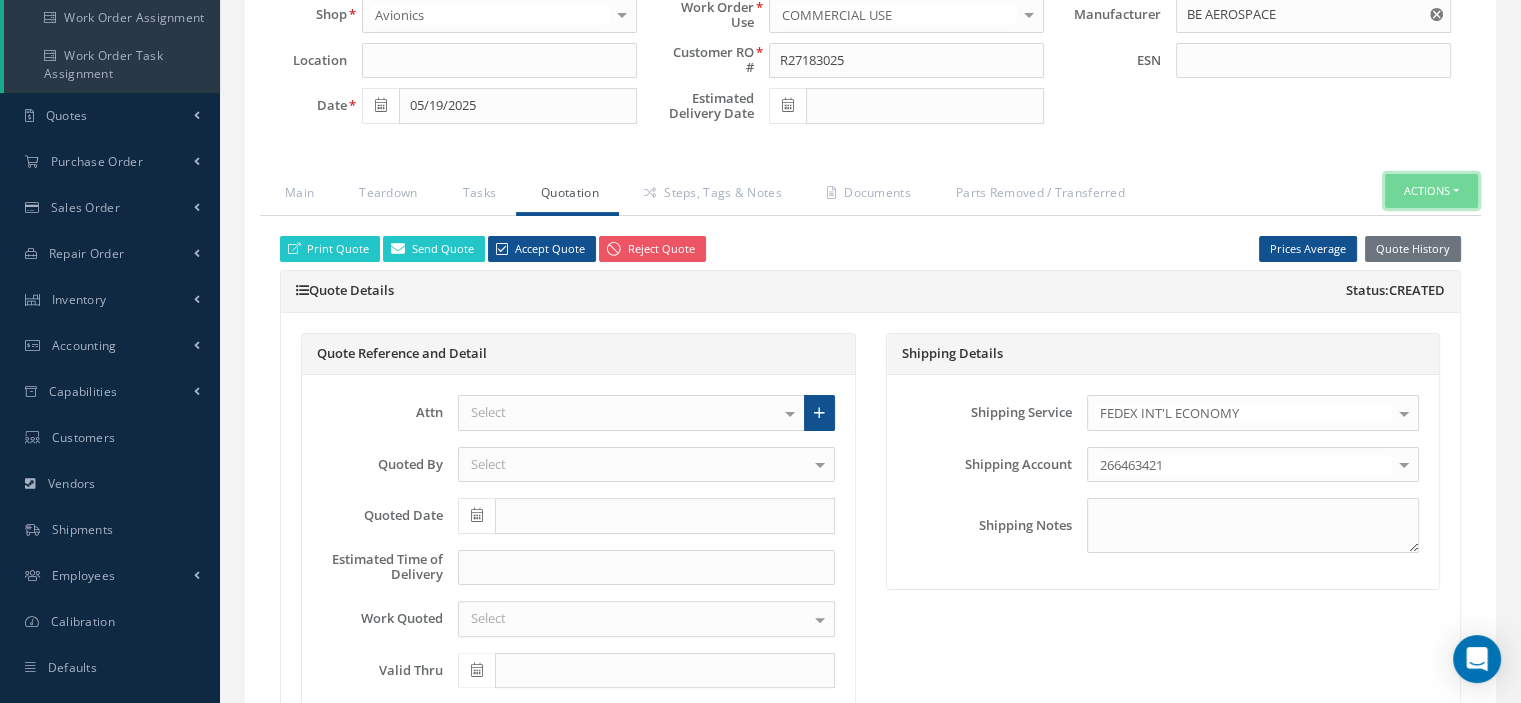 click on "Actions" at bounding box center (1431, 191) 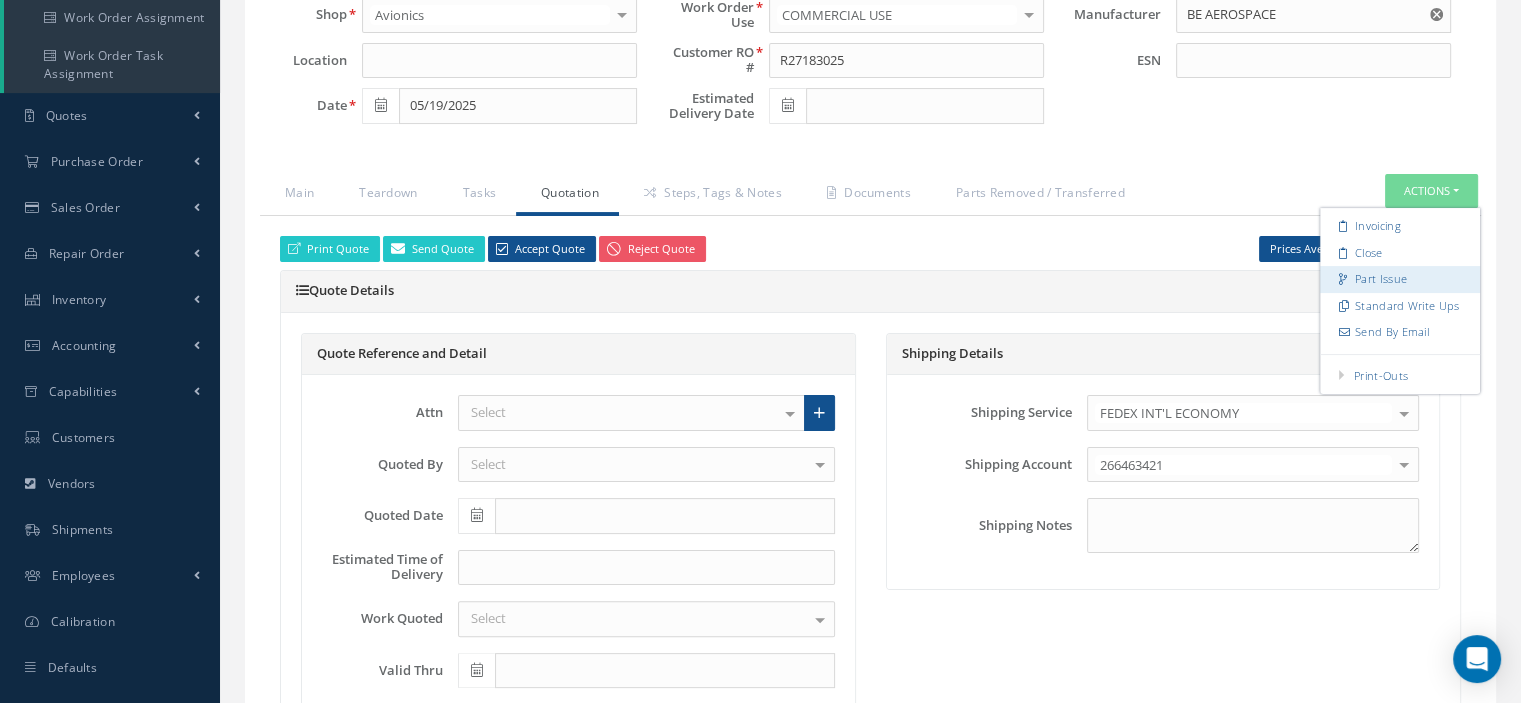 click on "Part Issue" at bounding box center (1400, 279) 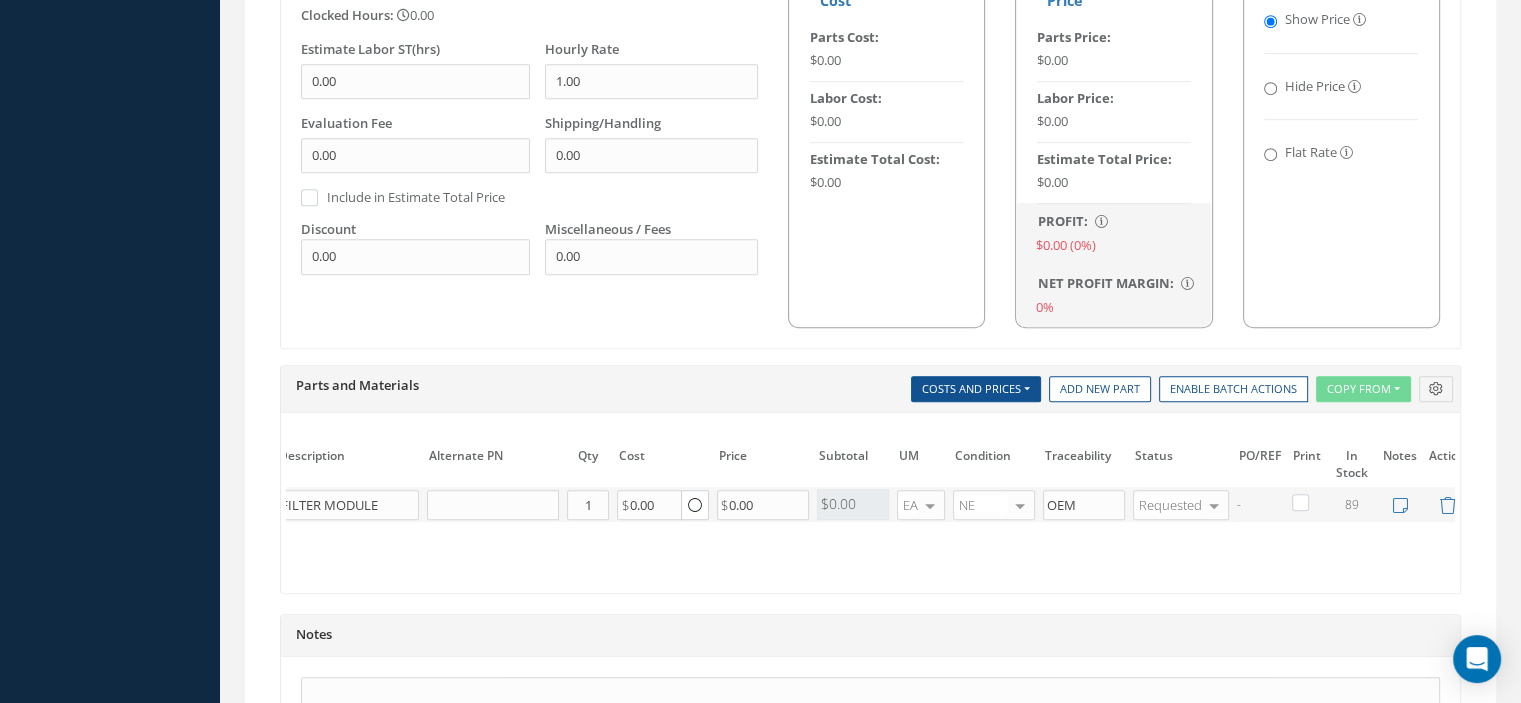 scroll, scrollTop: 1300, scrollLeft: 0, axis: vertical 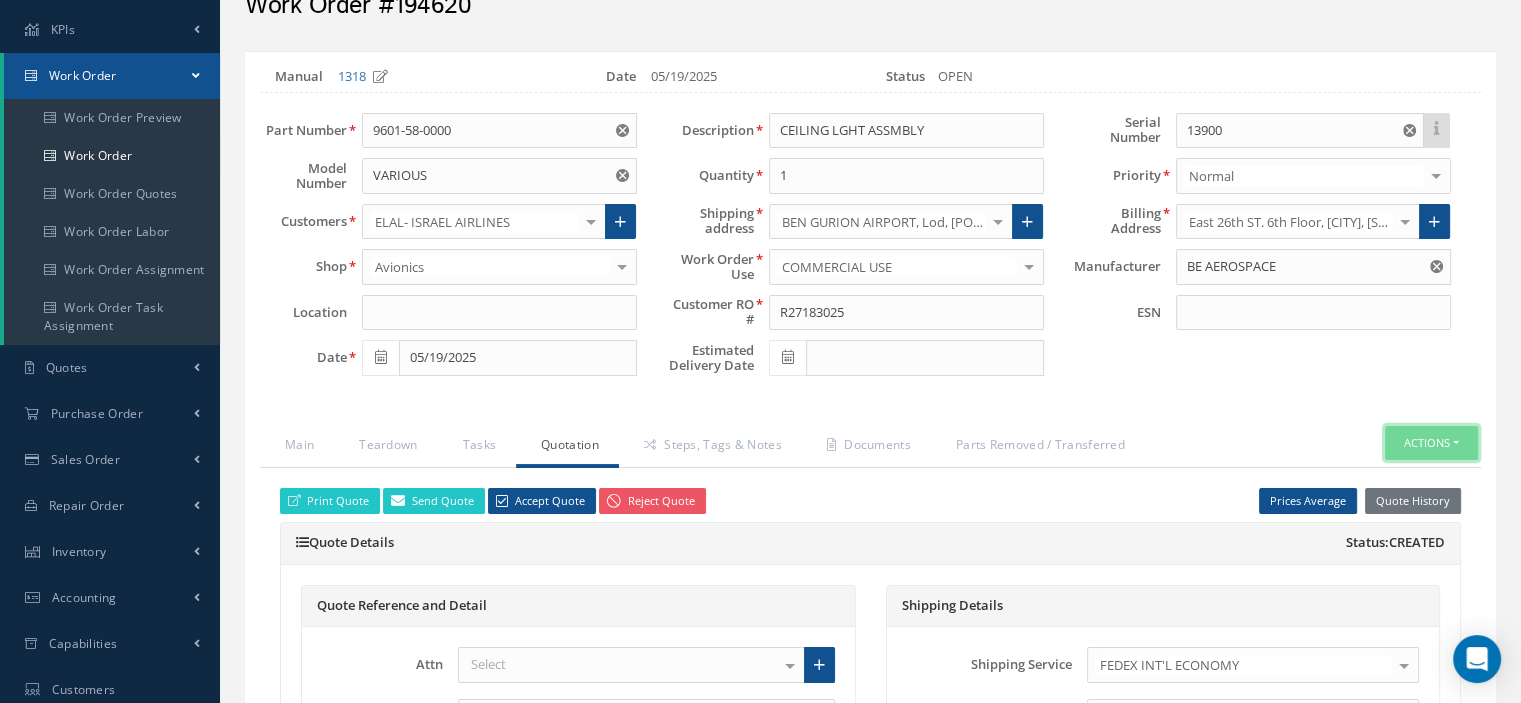 click on "Actions" at bounding box center [1431, 443] 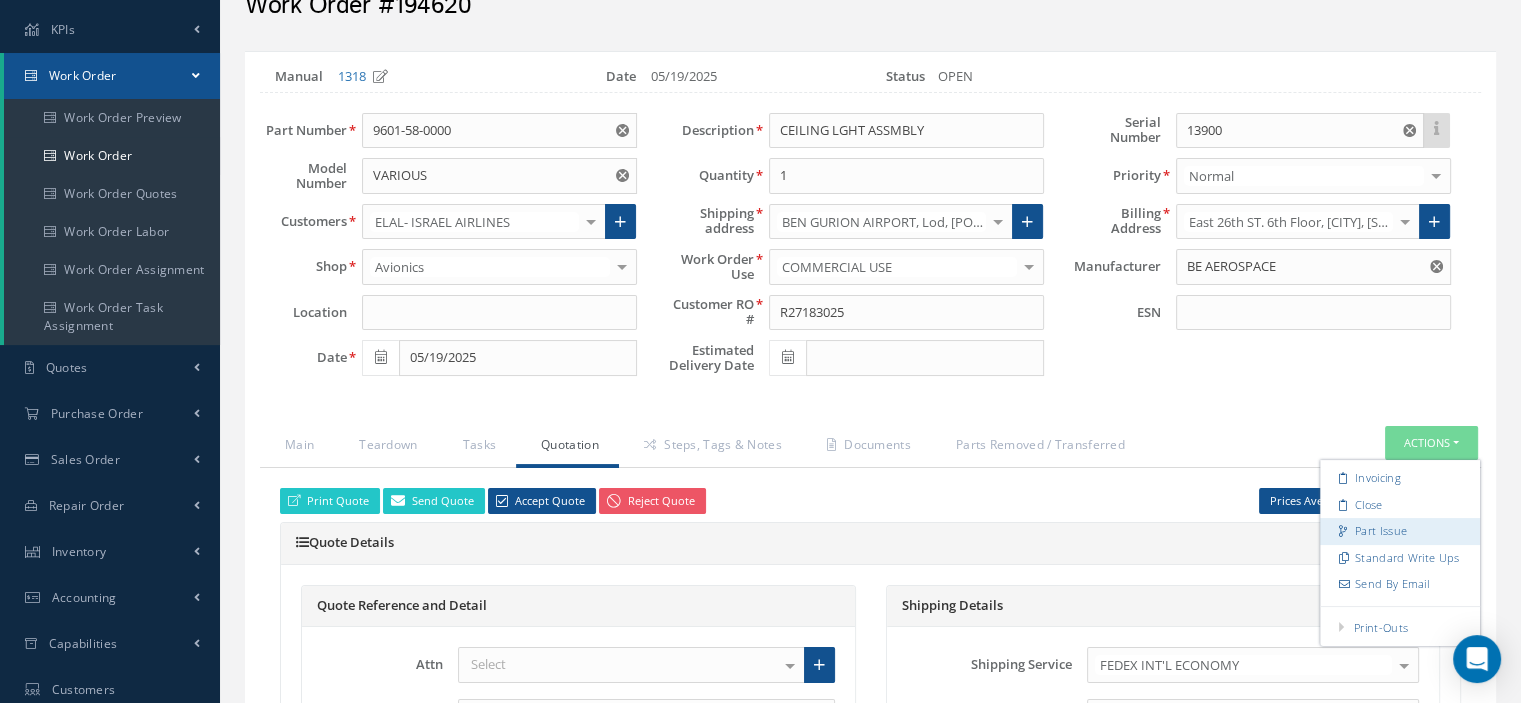 click on "Part Issue" at bounding box center [1400, 531] 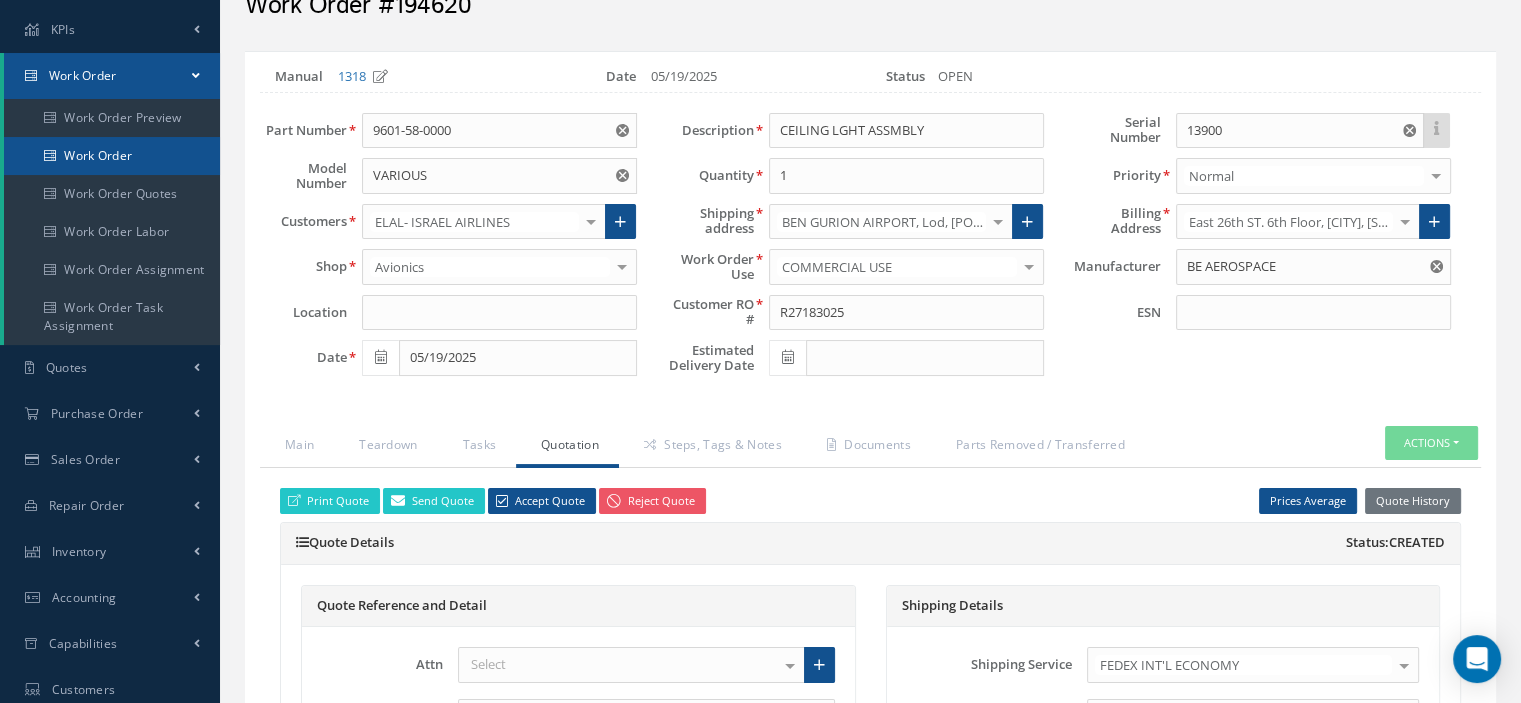 click on "Work Order" at bounding box center (112, 156) 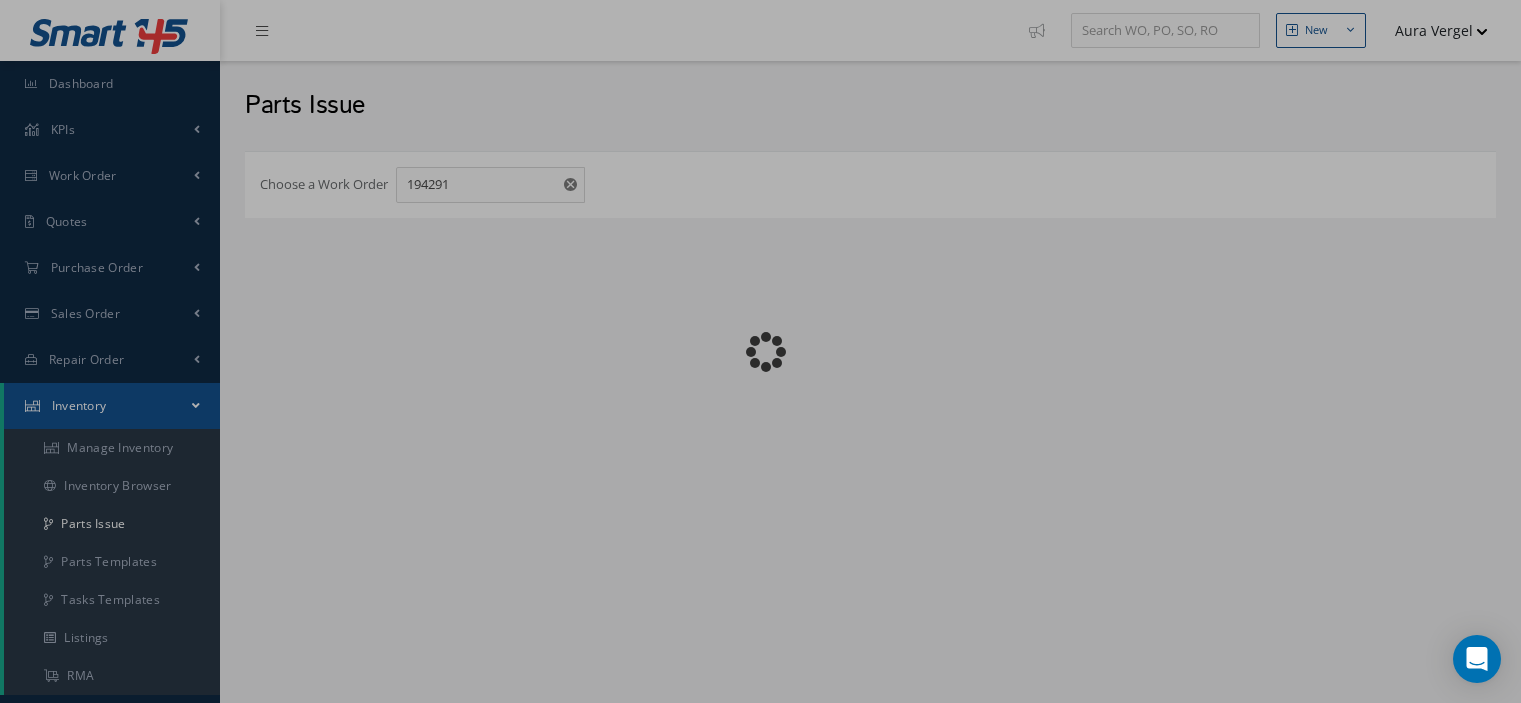 scroll, scrollTop: 0, scrollLeft: 0, axis: both 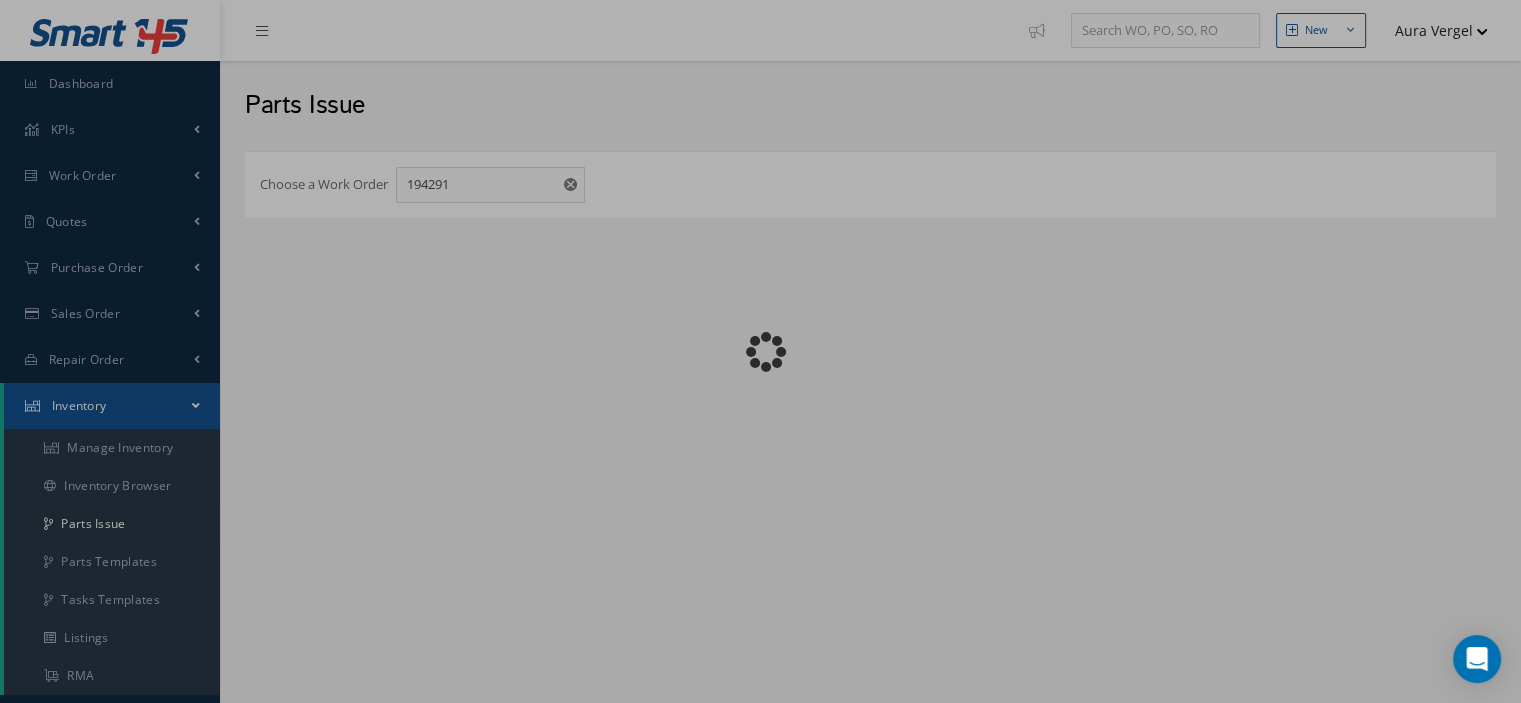 checkbox on "false" 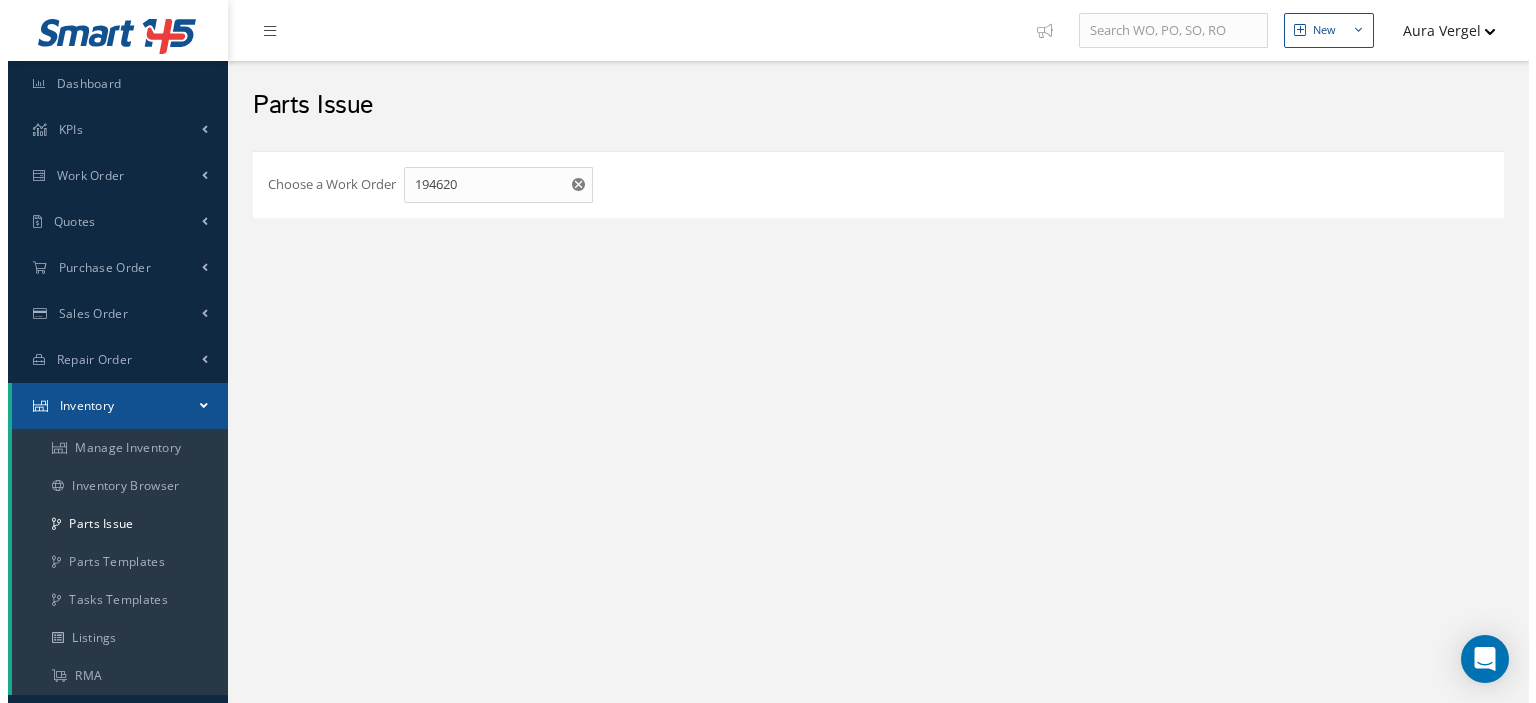 scroll, scrollTop: 0, scrollLeft: 0, axis: both 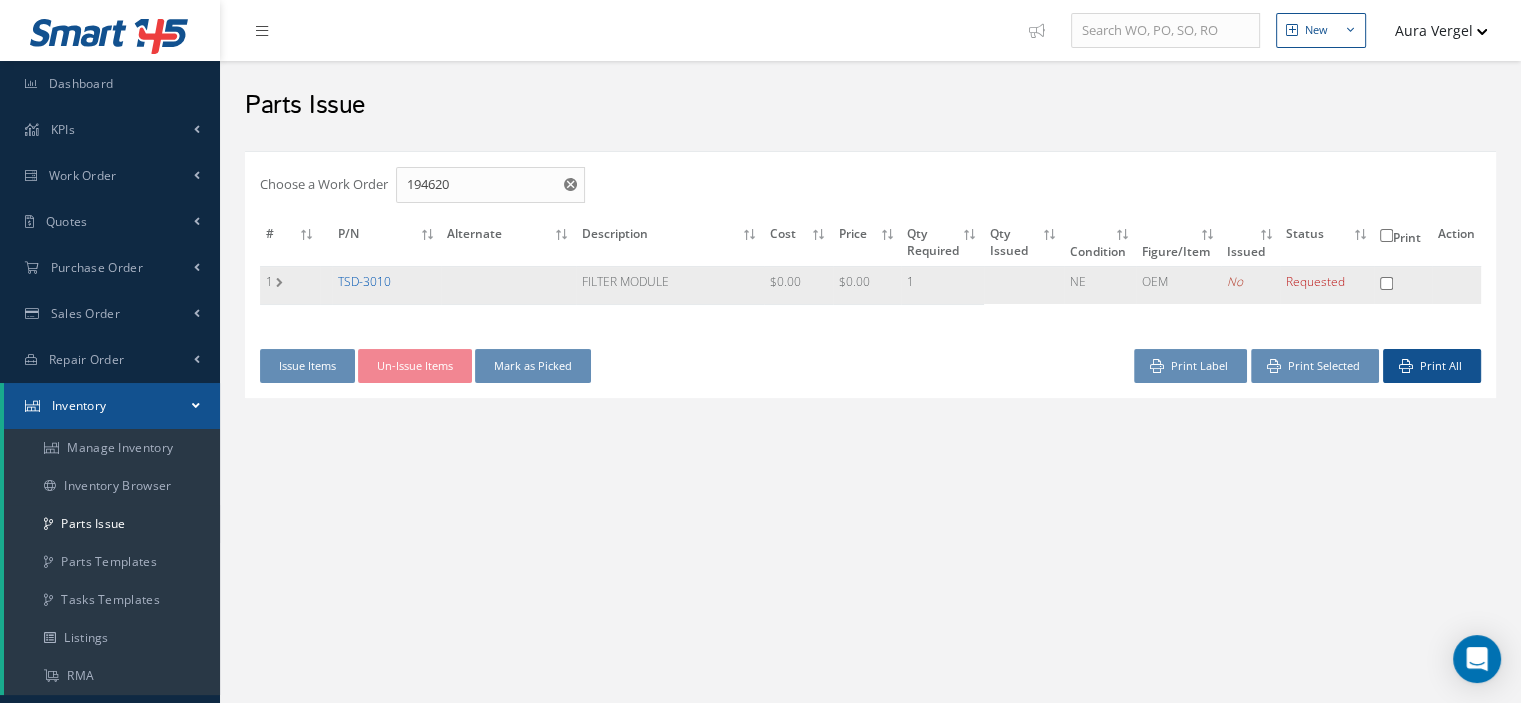 click on "TSD-3010" at bounding box center (364, 281) 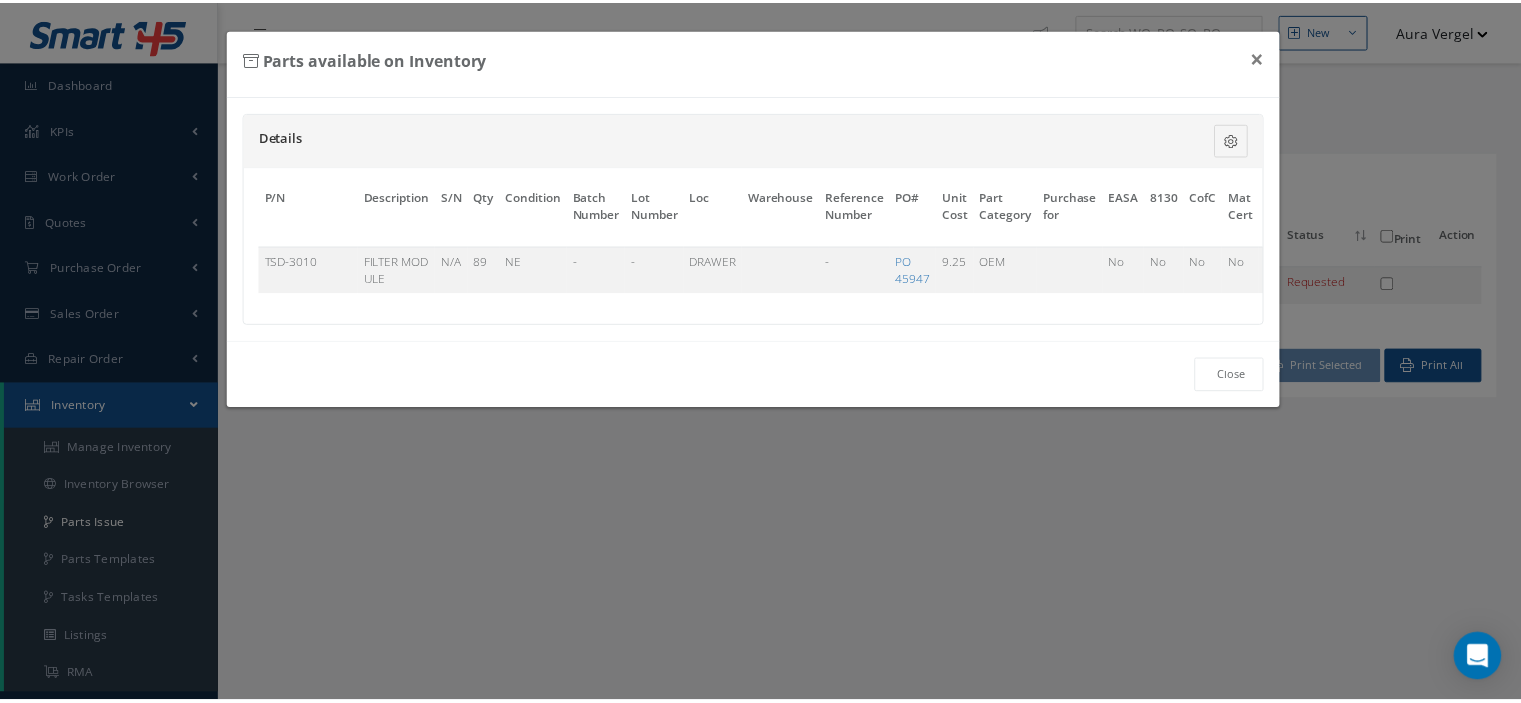 scroll, scrollTop: 0, scrollLeft: 144, axis: horizontal 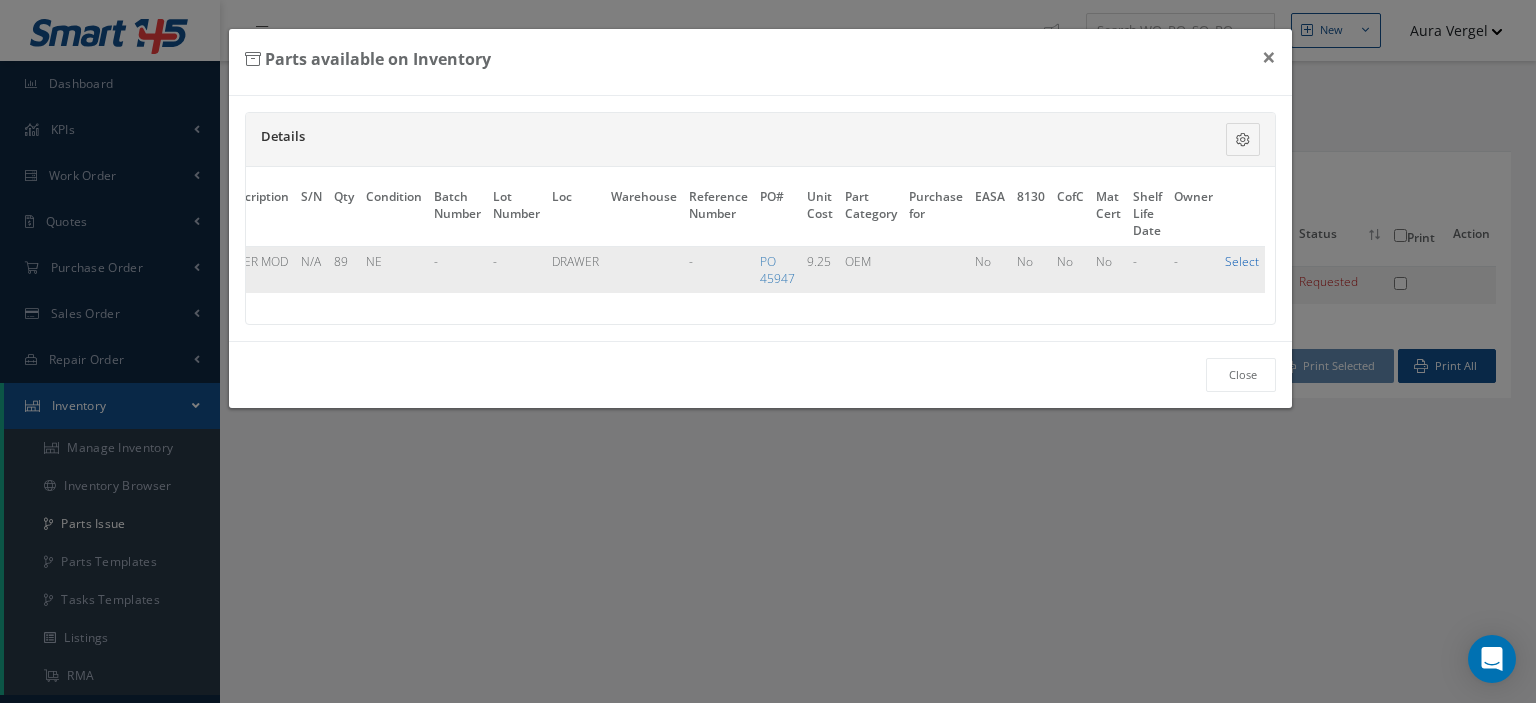 click on "Select" at bounding box center [1242, 261] 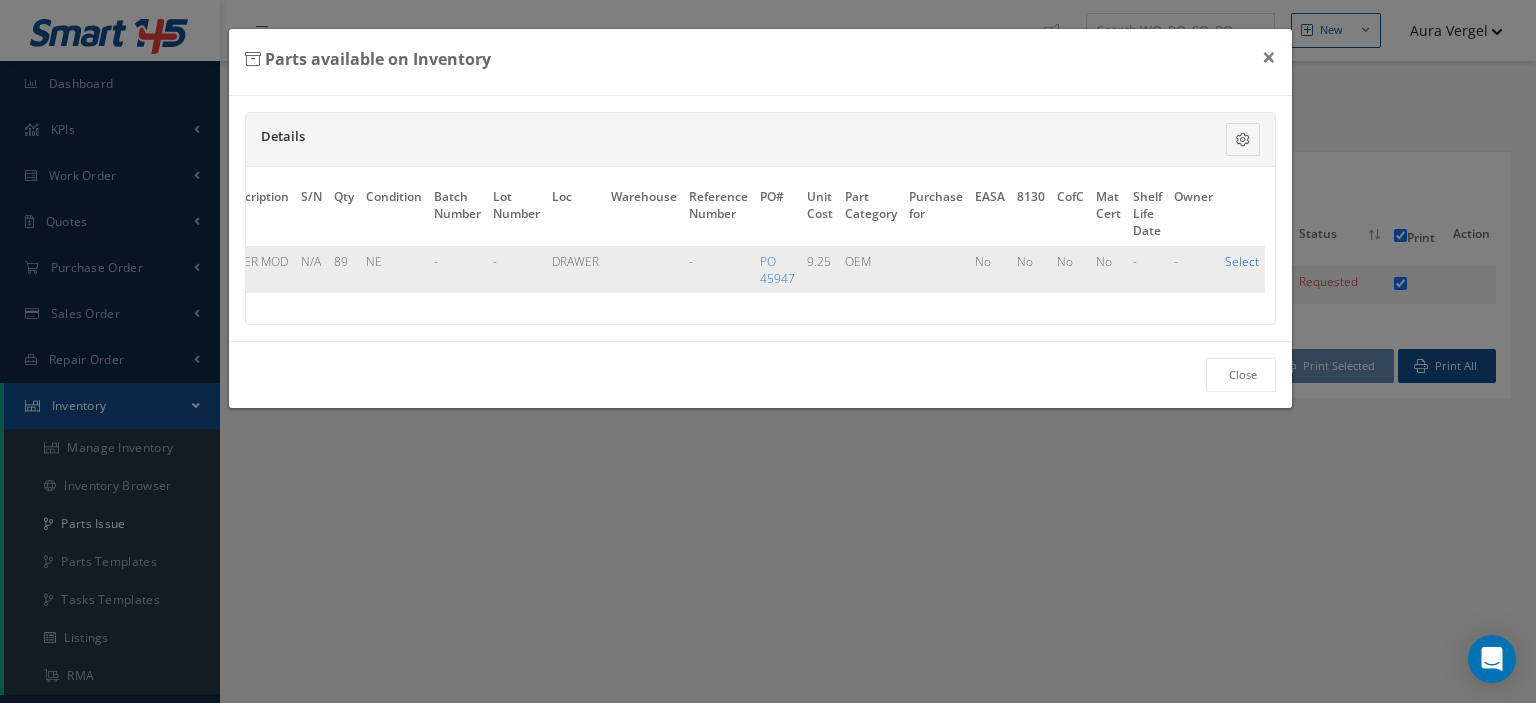 checkbox on "true" 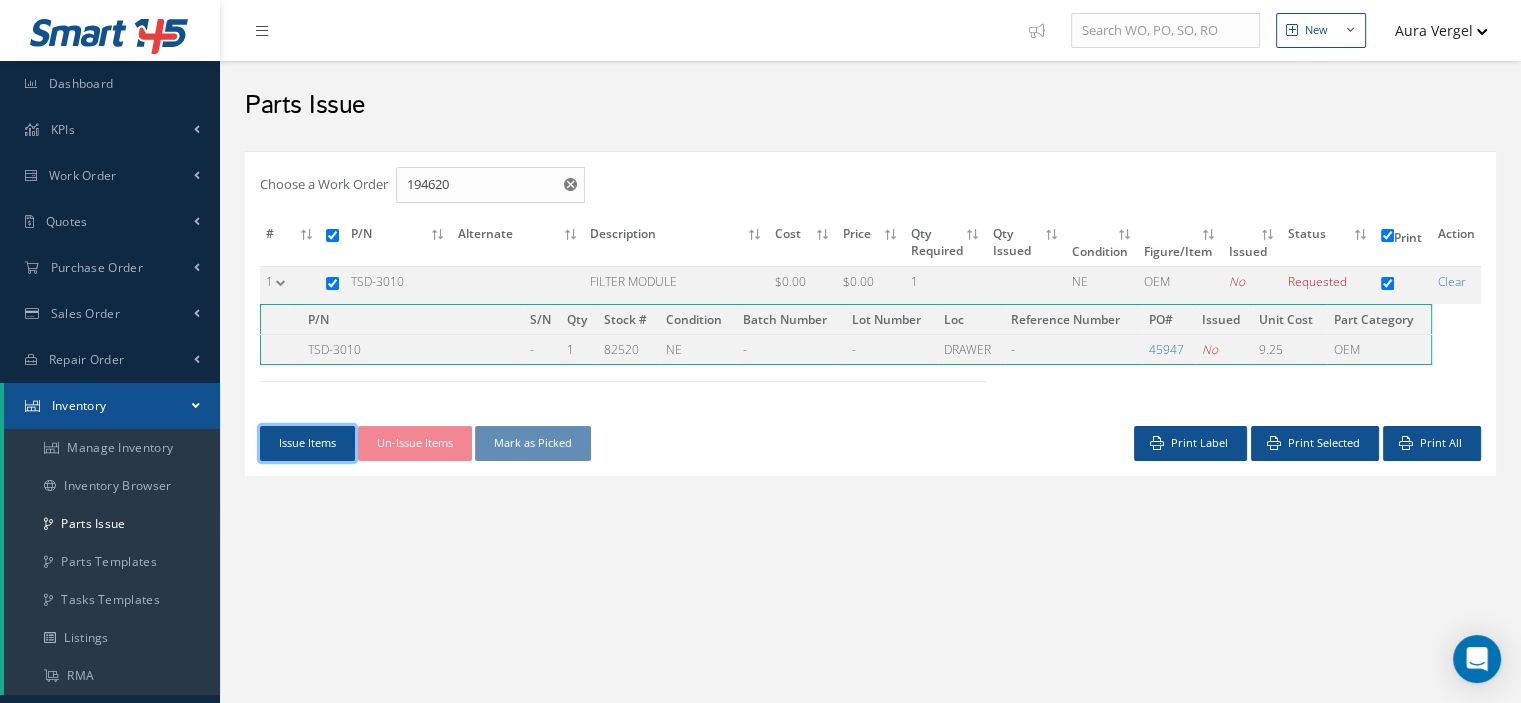 click on "Issue Items" at bounding box center (307, 443) 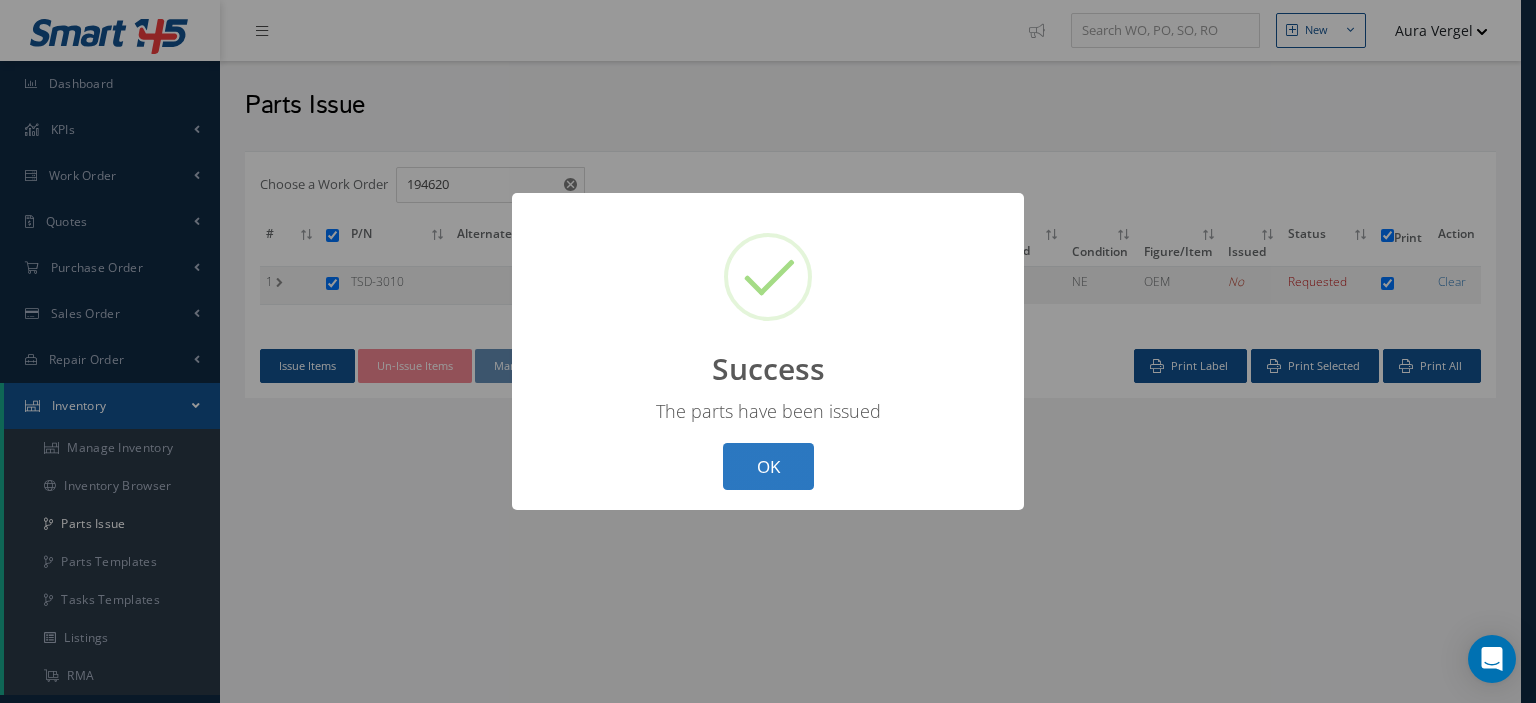 click on "OK" at bounding box center [768, 466] 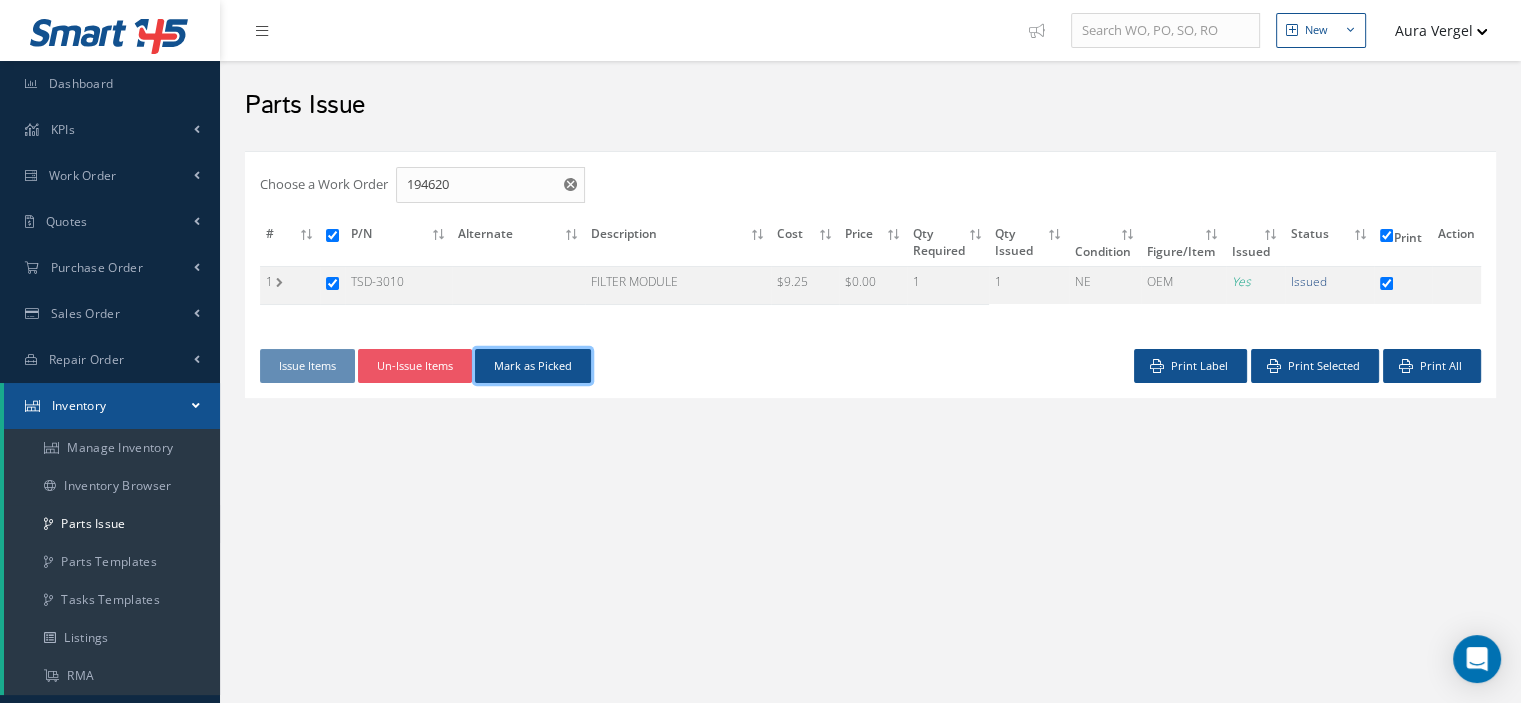 click on "Mark as Picked" at bounding box center (533, 366) 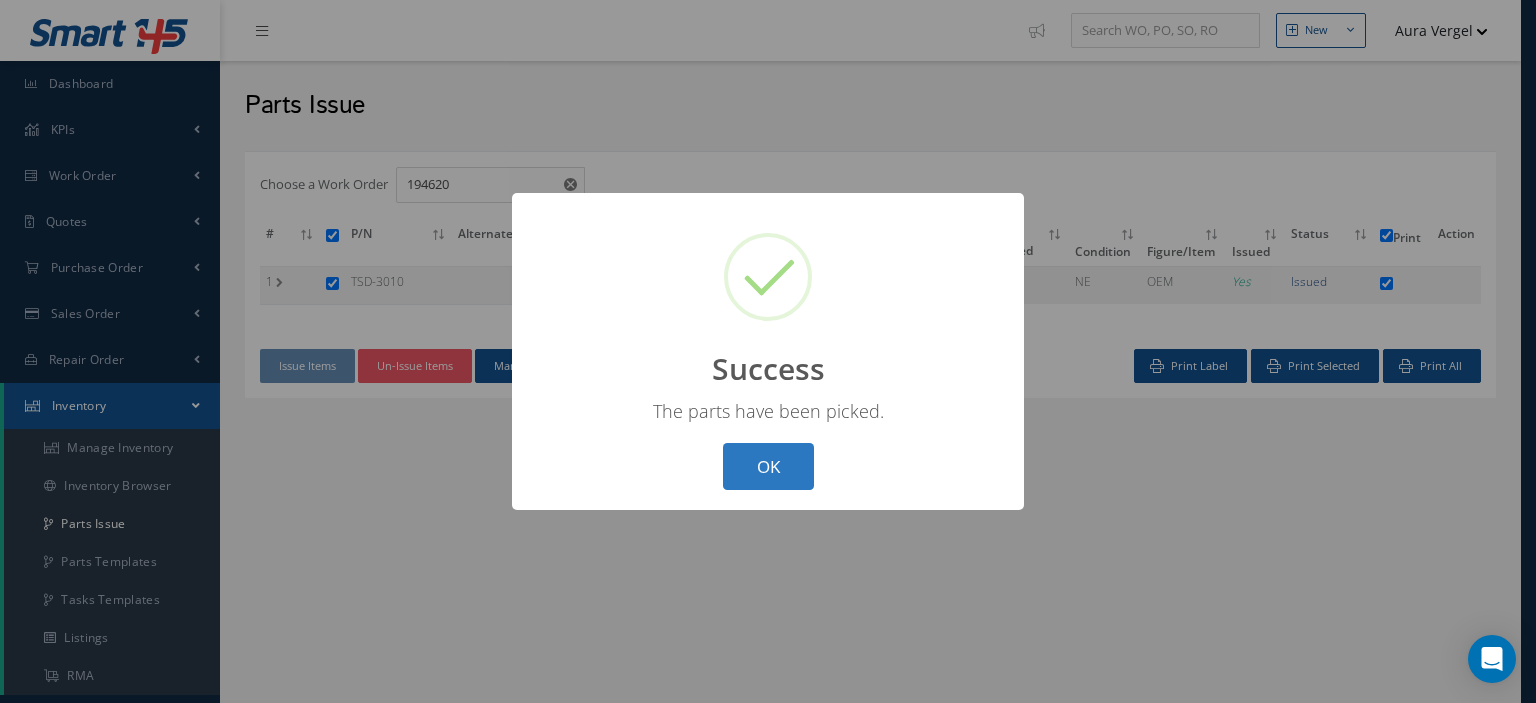 click on "OK" at bounding box center [768, 466] 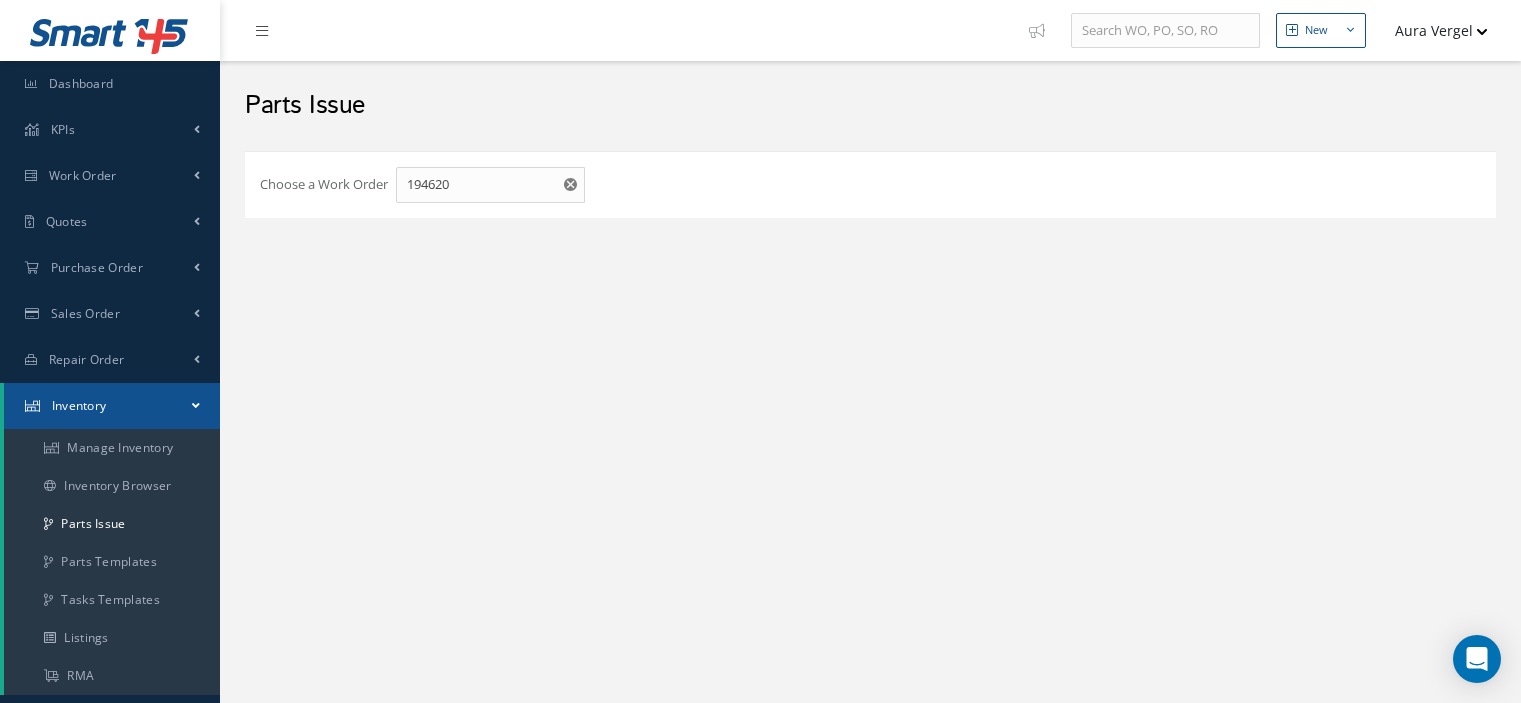 scroll, scrollTop: 0, scrollLeft: 0, axis: both 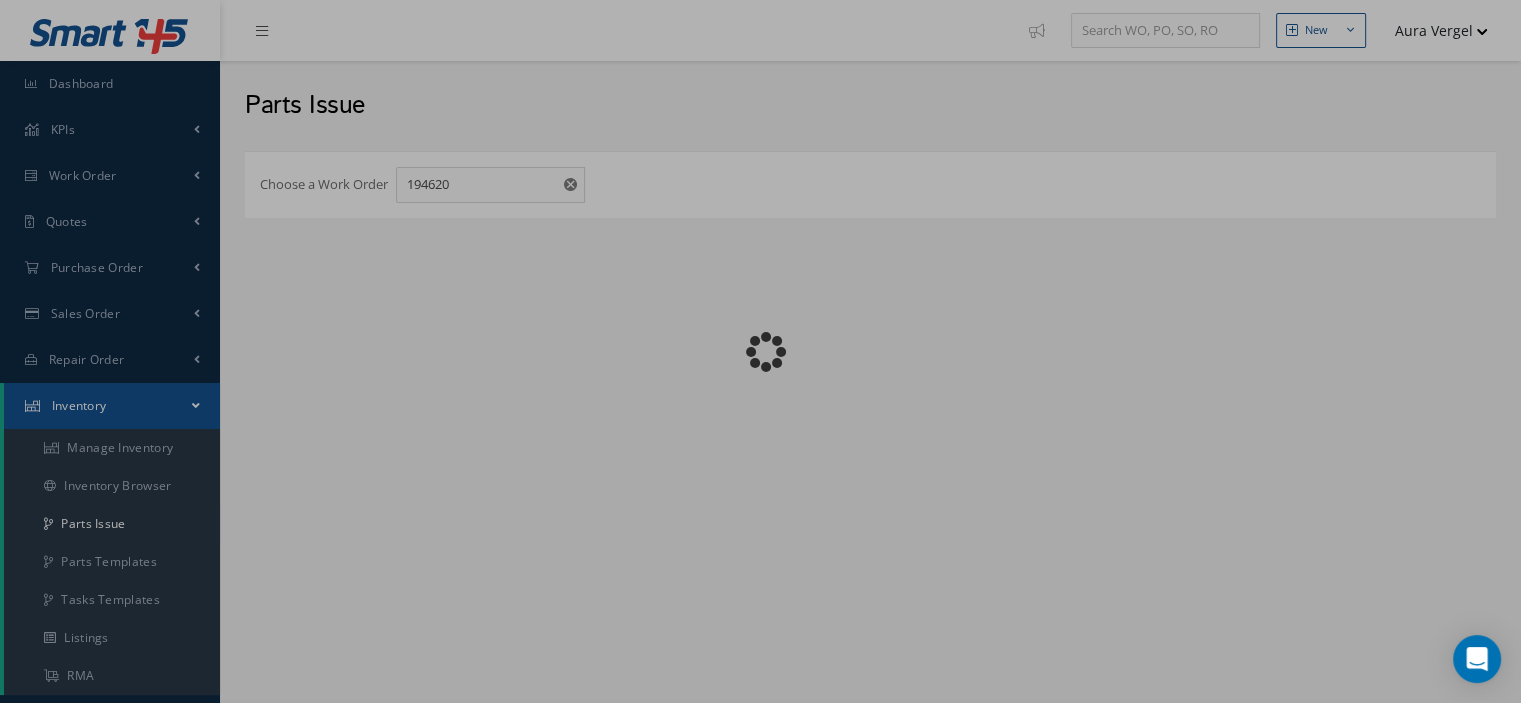 checkbox on "false" 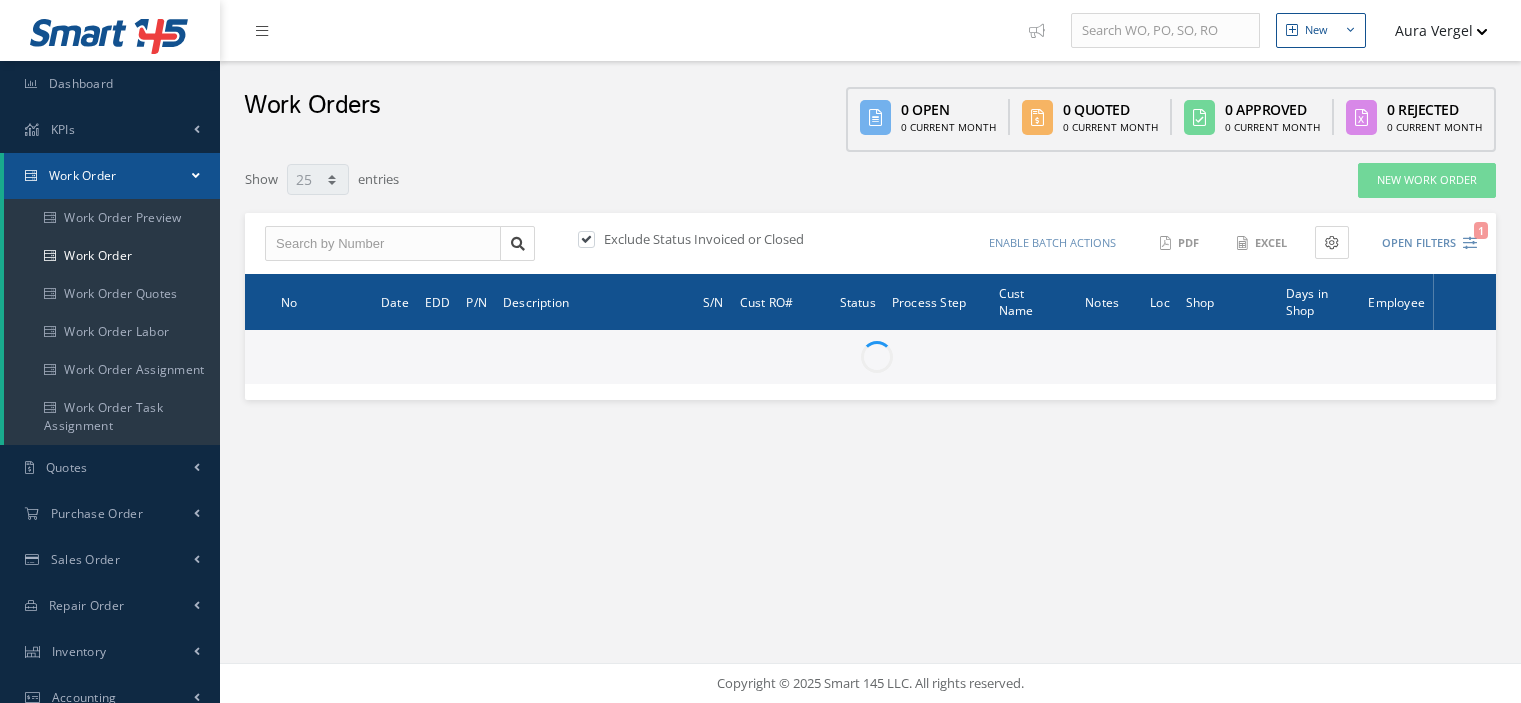 select on "25" 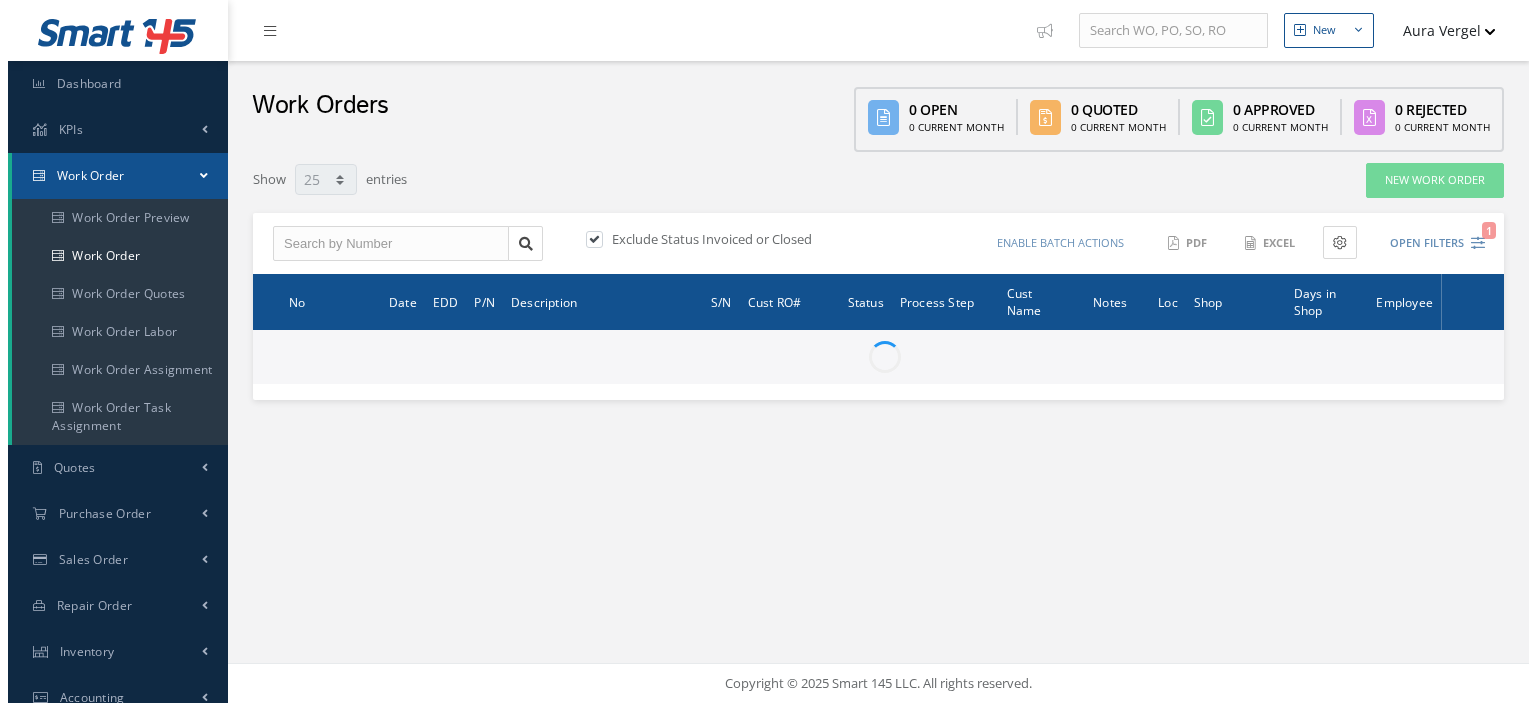 scroll, scrollTop: 0, scrollLeft: 0, axis: both 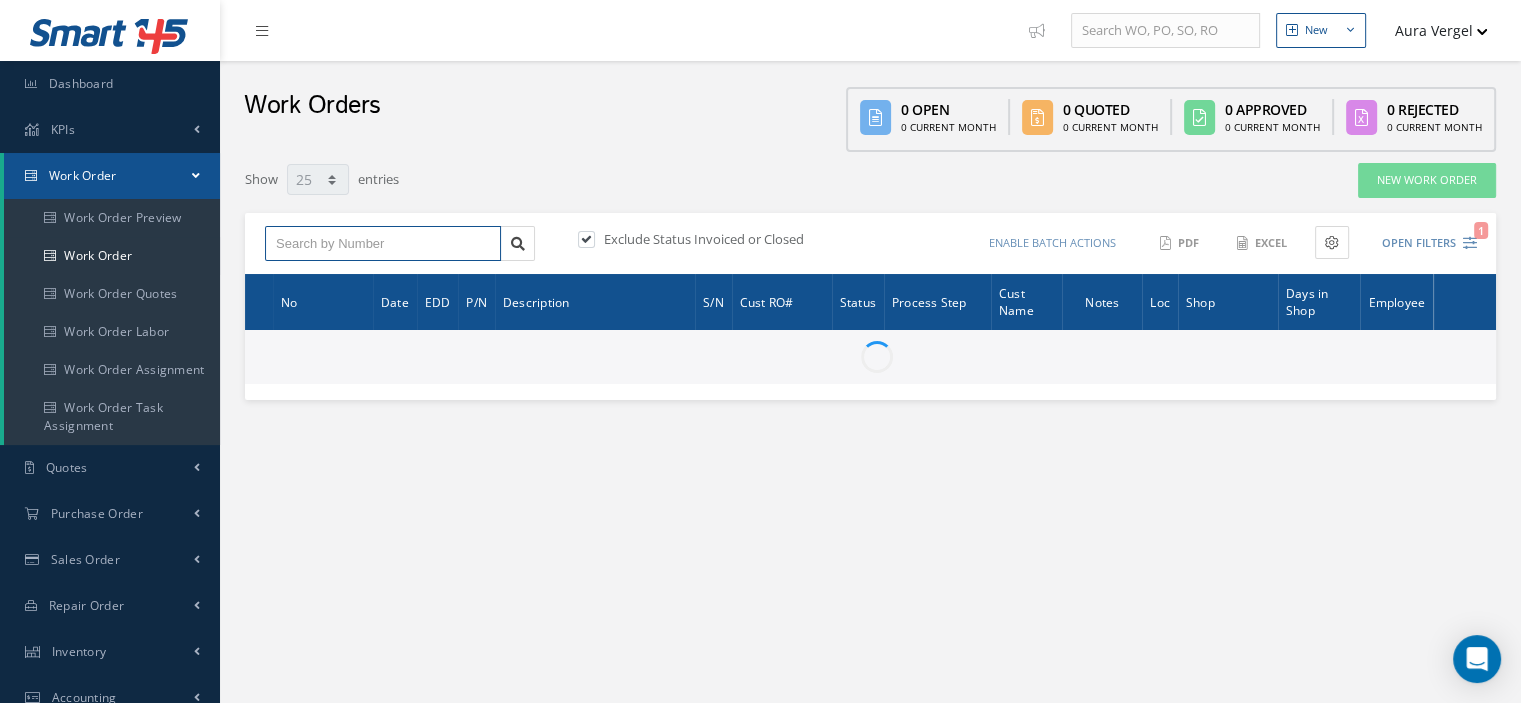 click at bounding box center [383, 244] 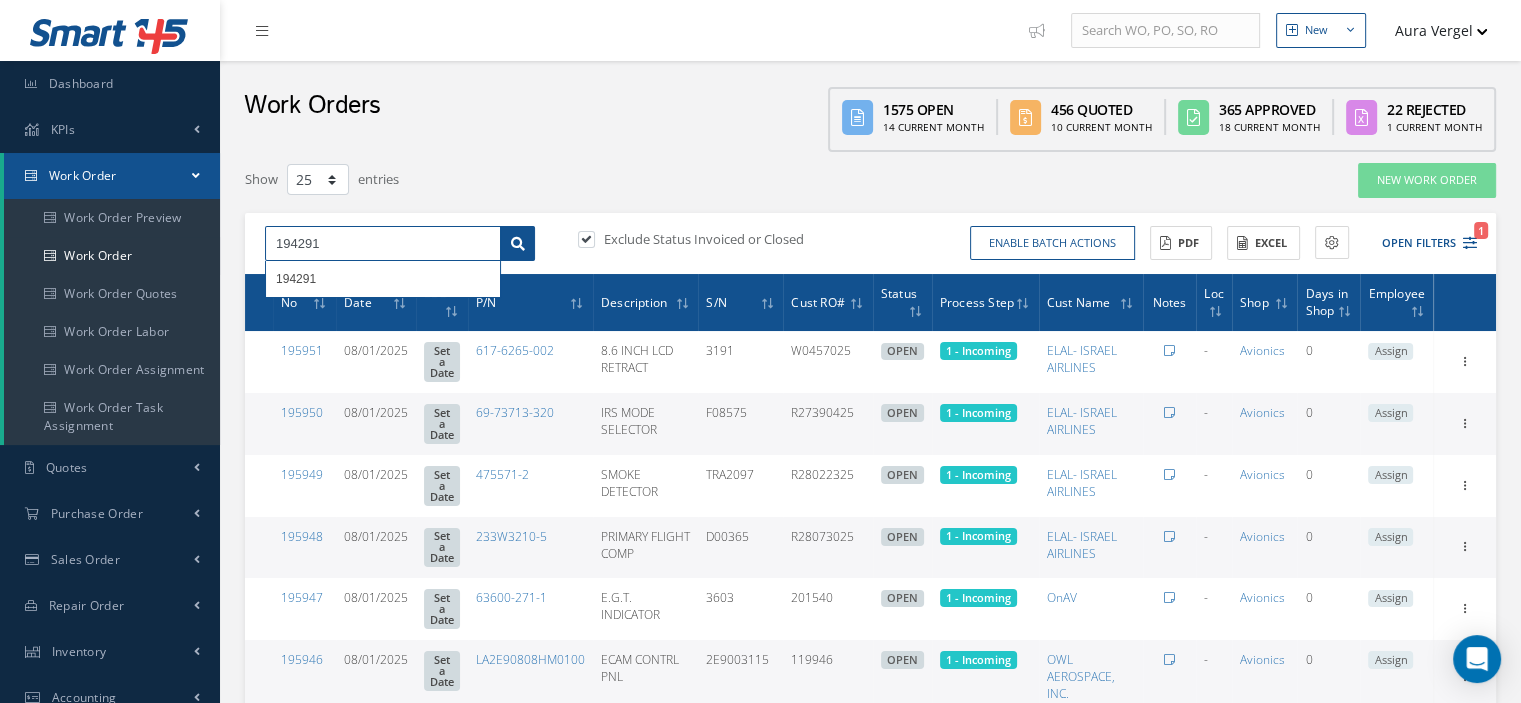 type on "194291" 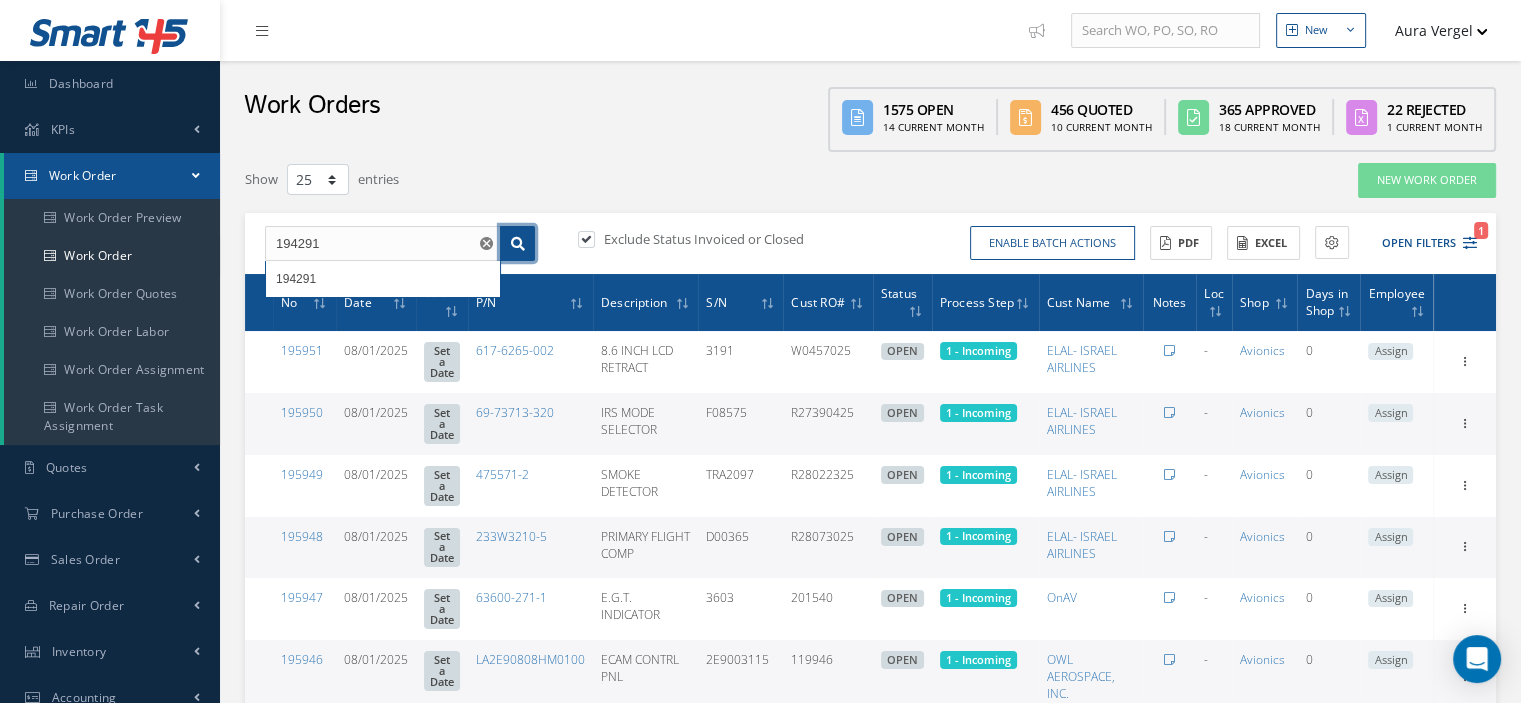 click at bounding box center [518, 244] 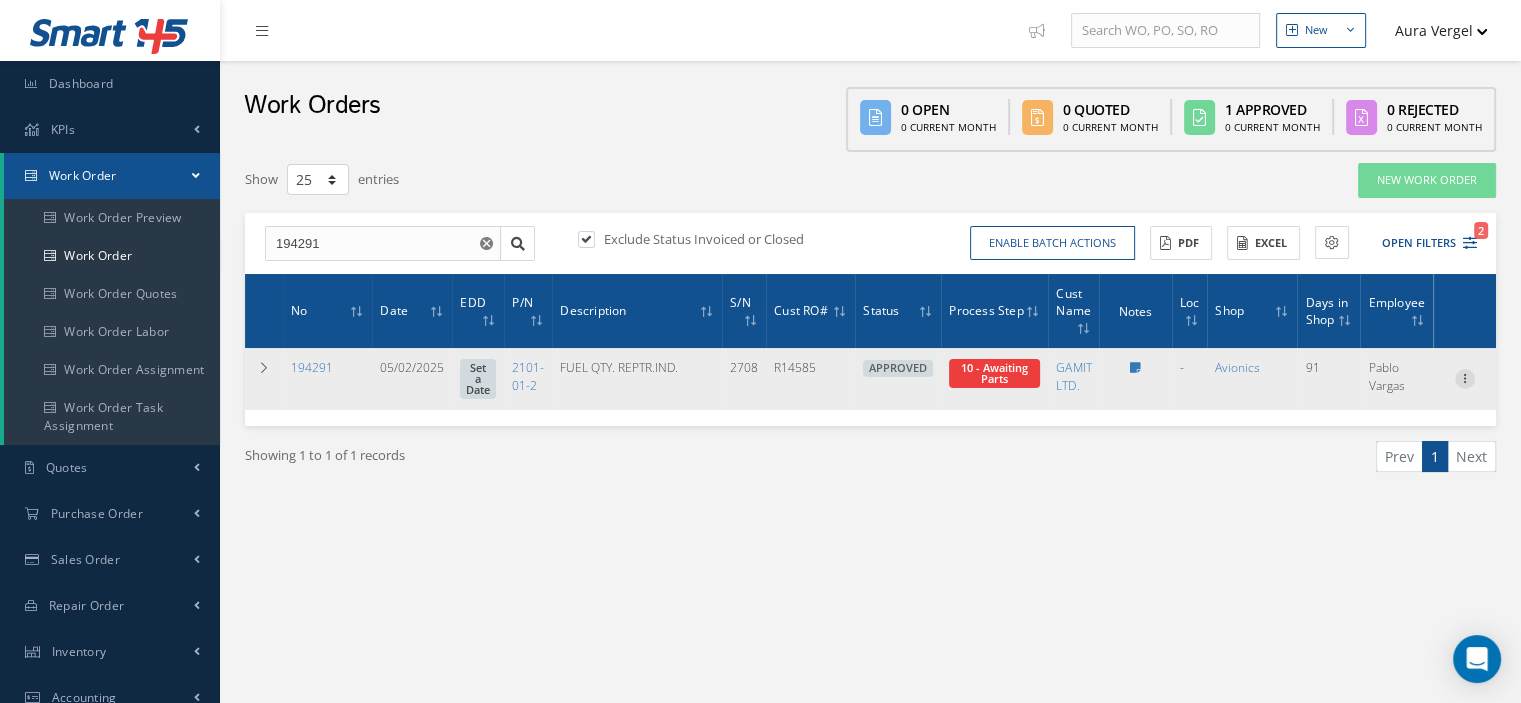 click at bounding box center (1465, 377) 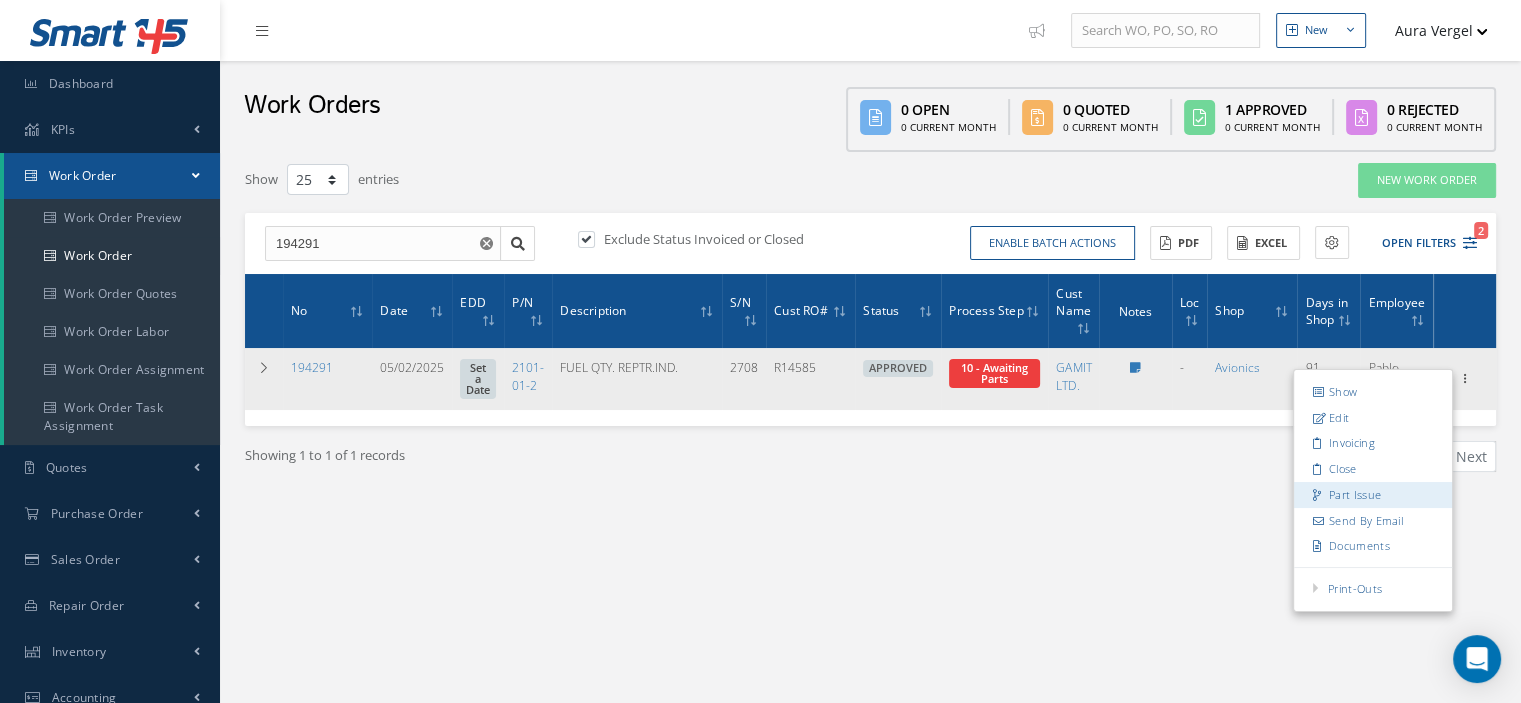 click on "Part Issue" at bounding box center (1373, 495) 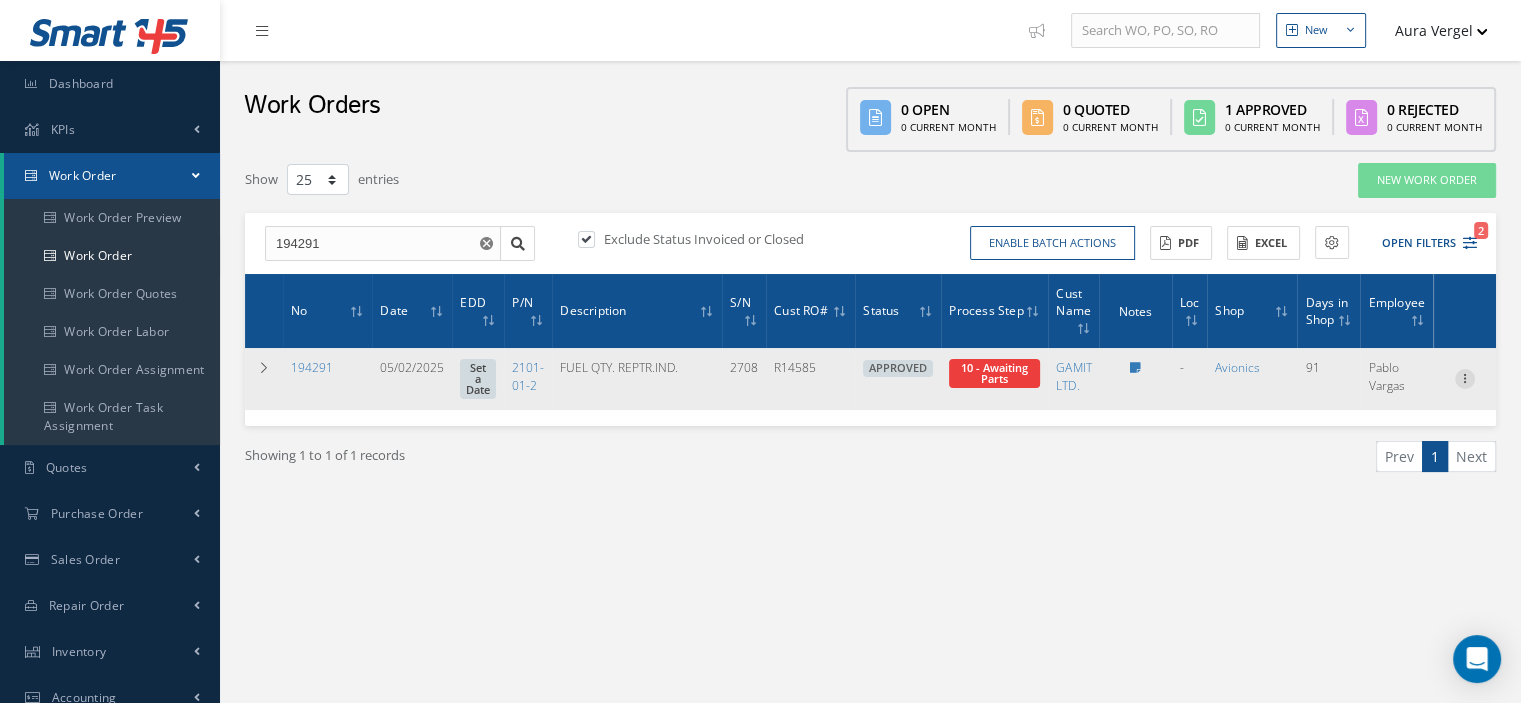 click at bounding box center (1465, 377) 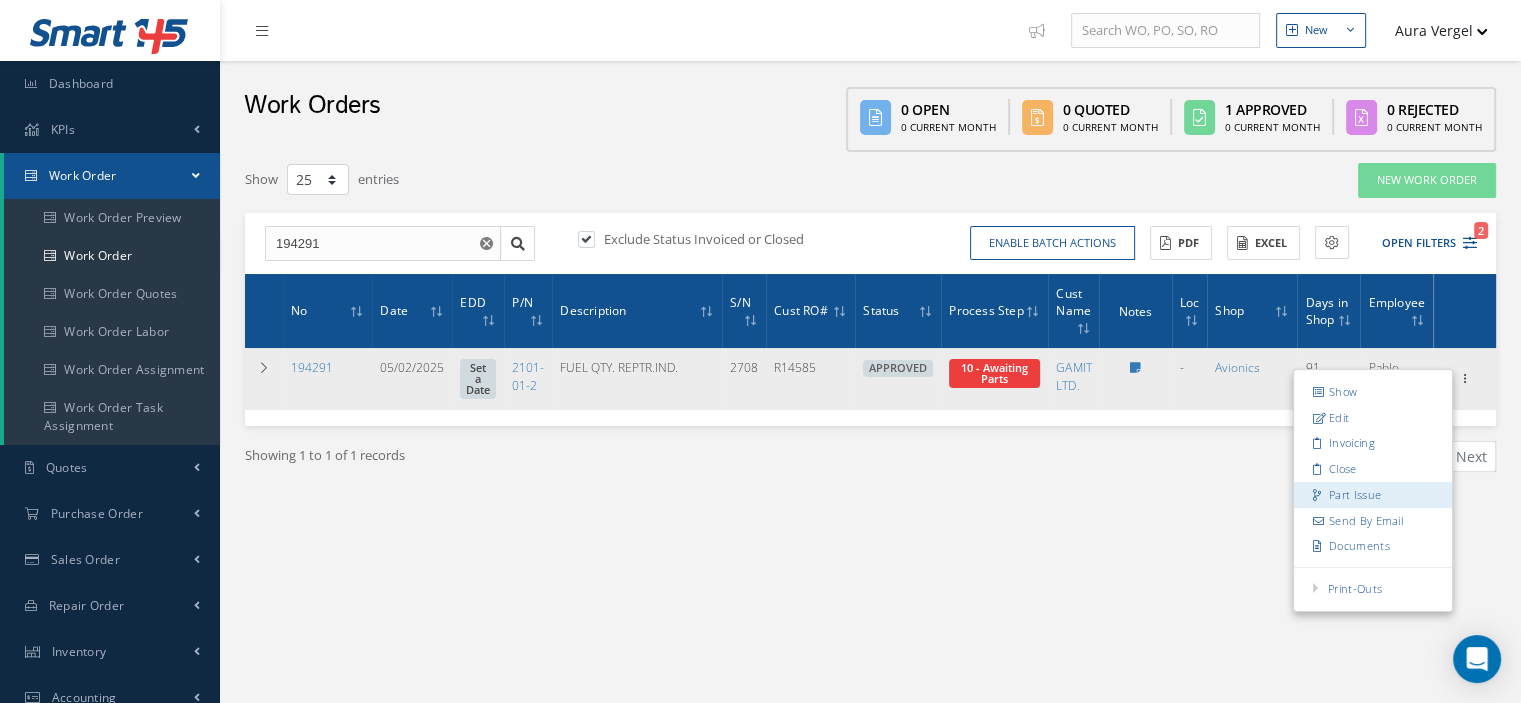 click on "Part Issue" at bounding box center (1373, 495) 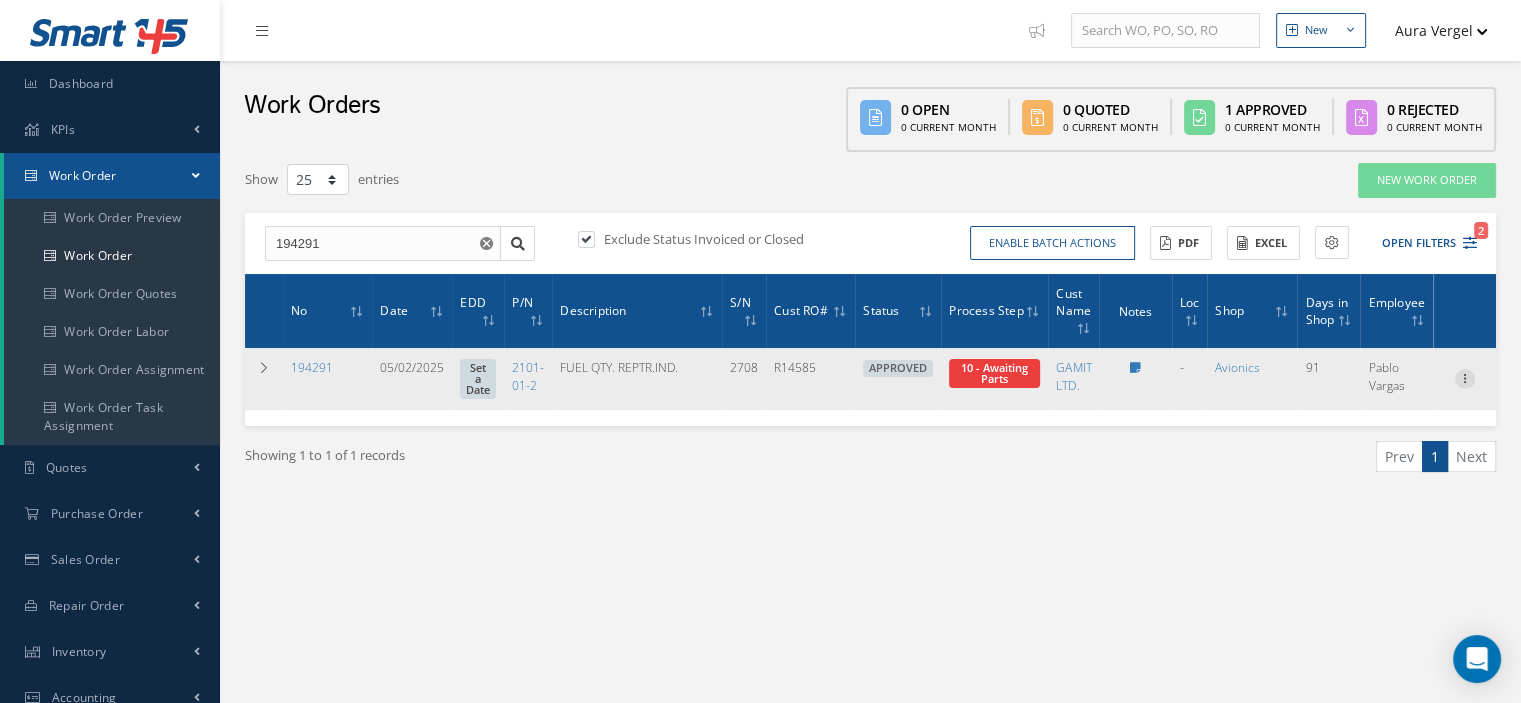 click at bounding box center (1465, 377) 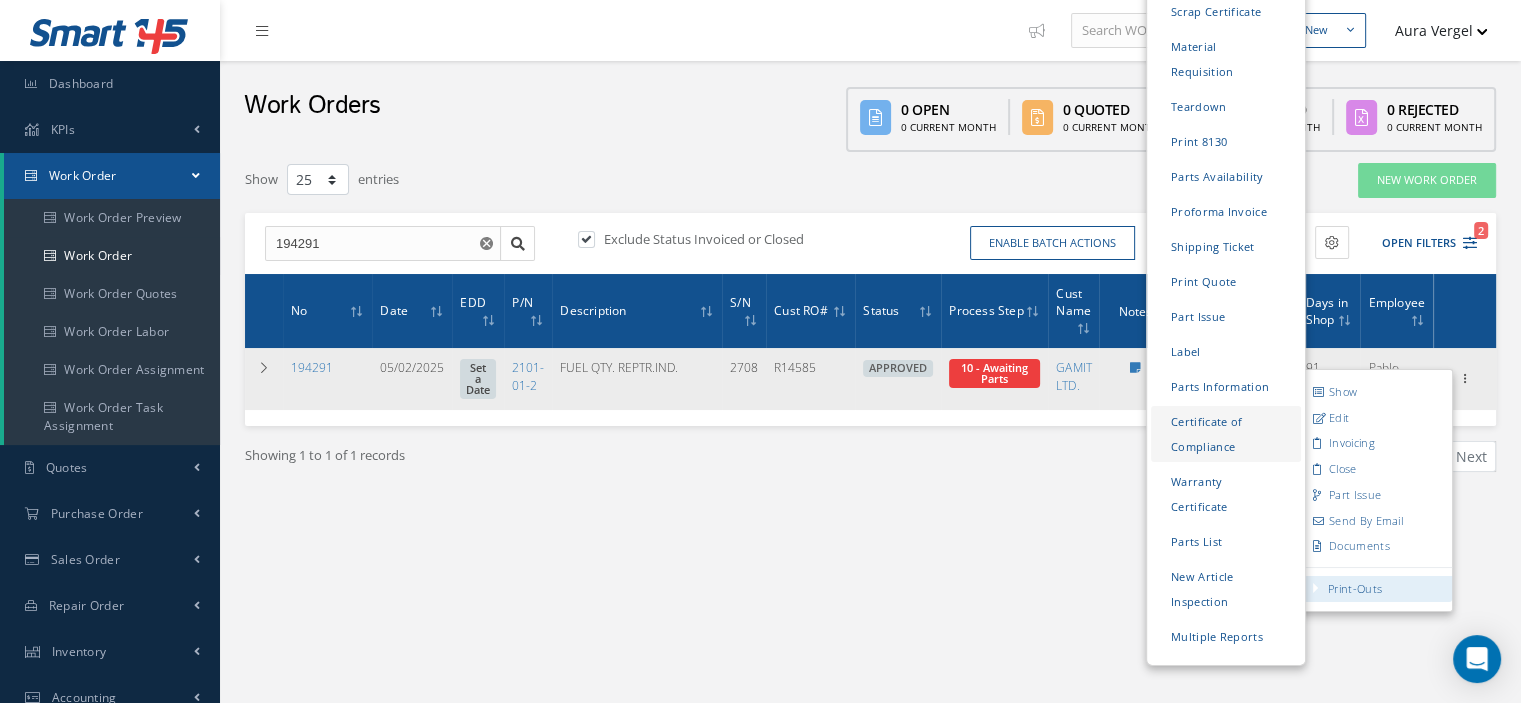 click on "Certificate of Compliance" at bounding box center [1226, 435] 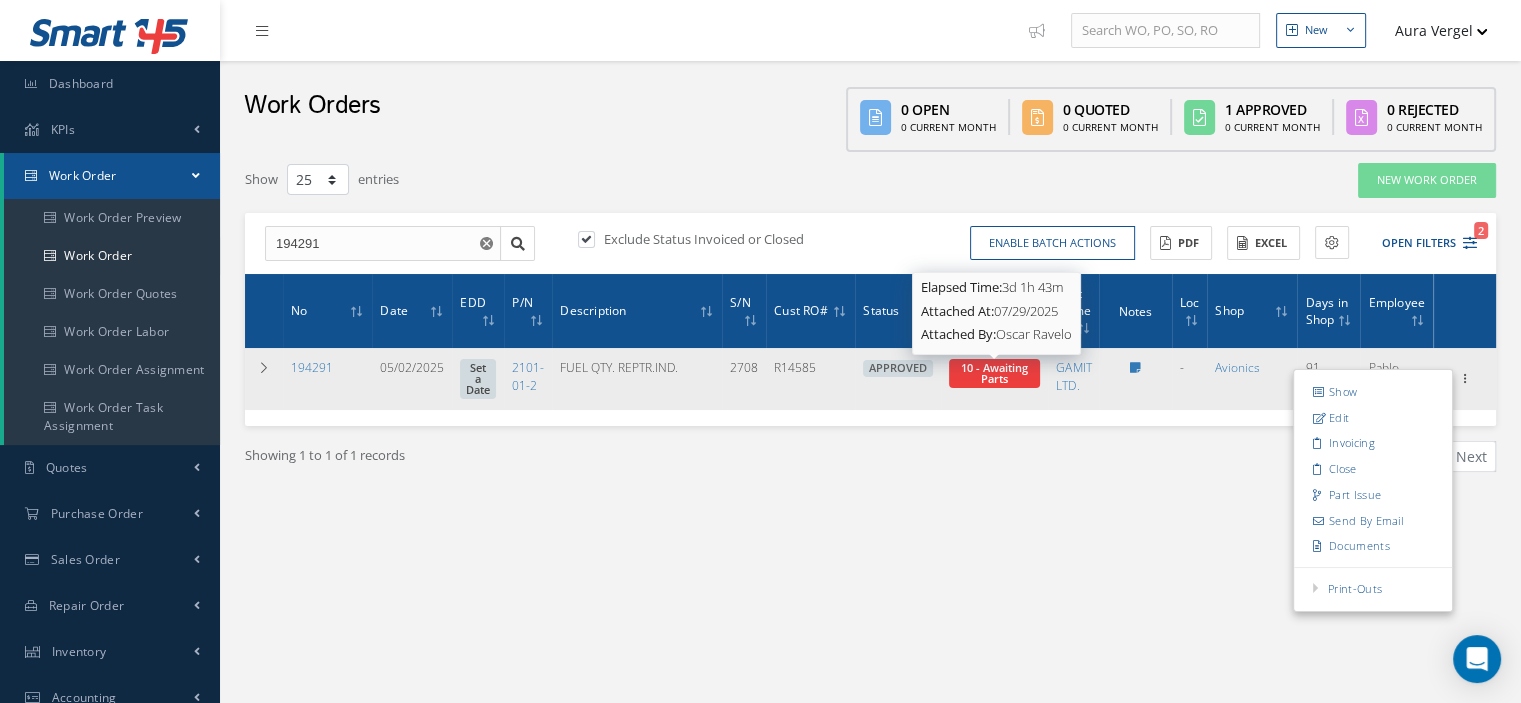 click on "10 - Awaiting Parts" at bounding box center [994, 373] 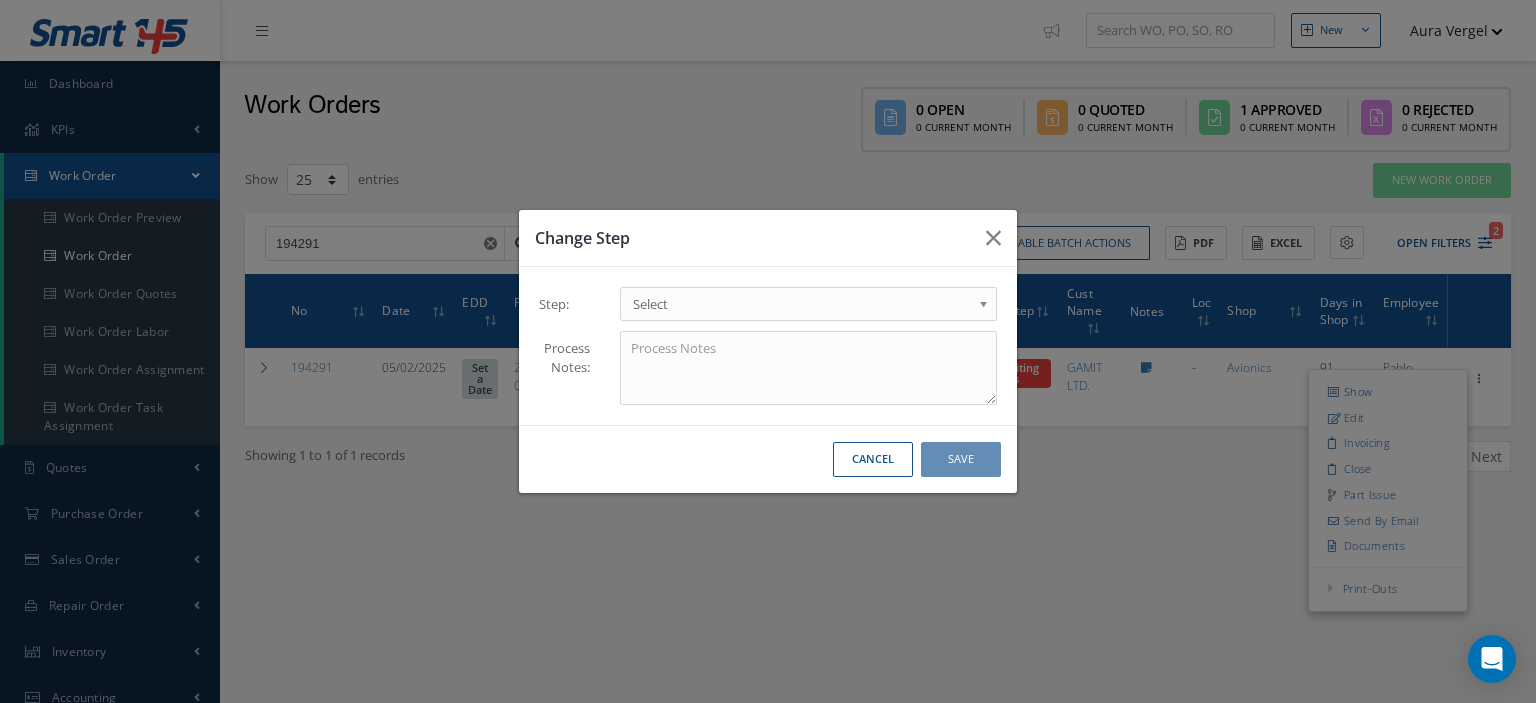 click at bounding box center [987, 309] 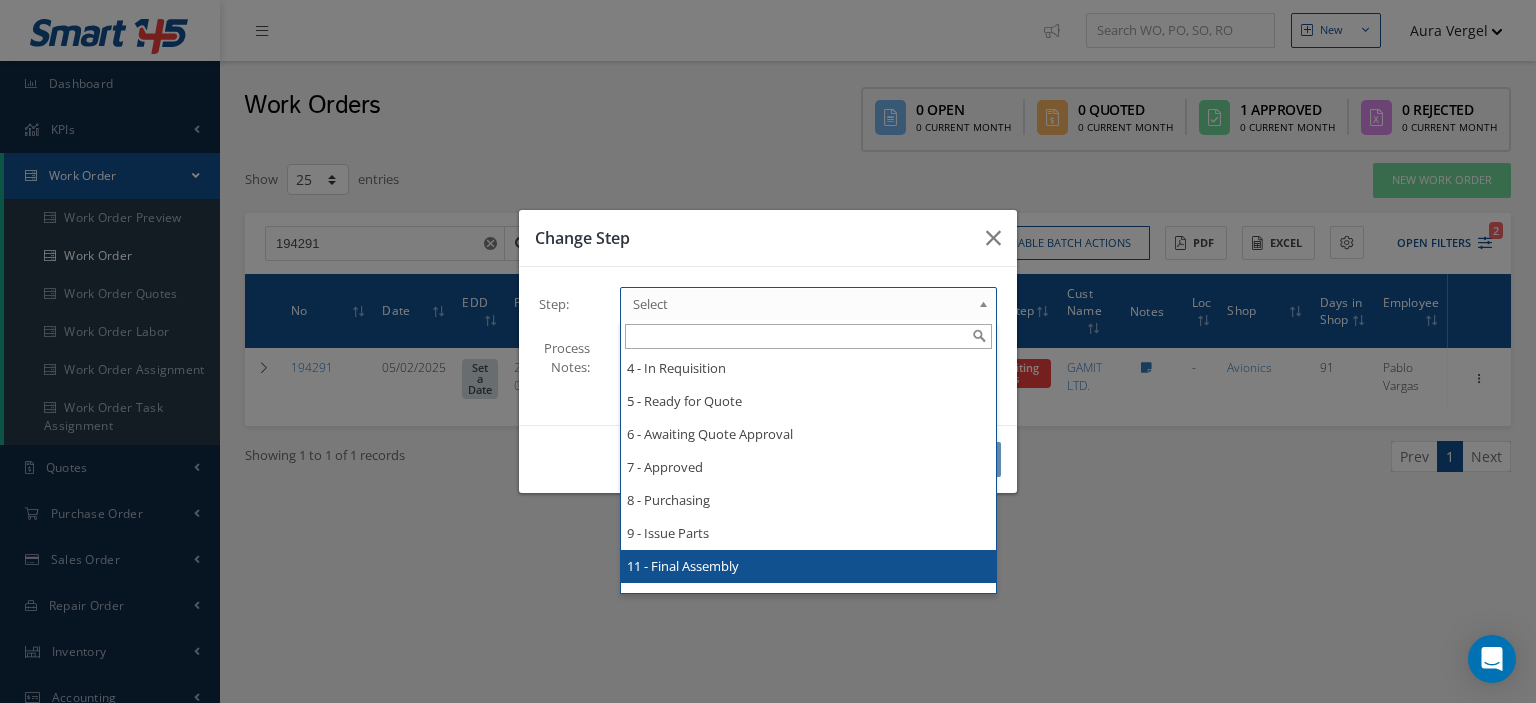 scroll, scrollTop: 123, scrollLeft: 0, axis: vertical 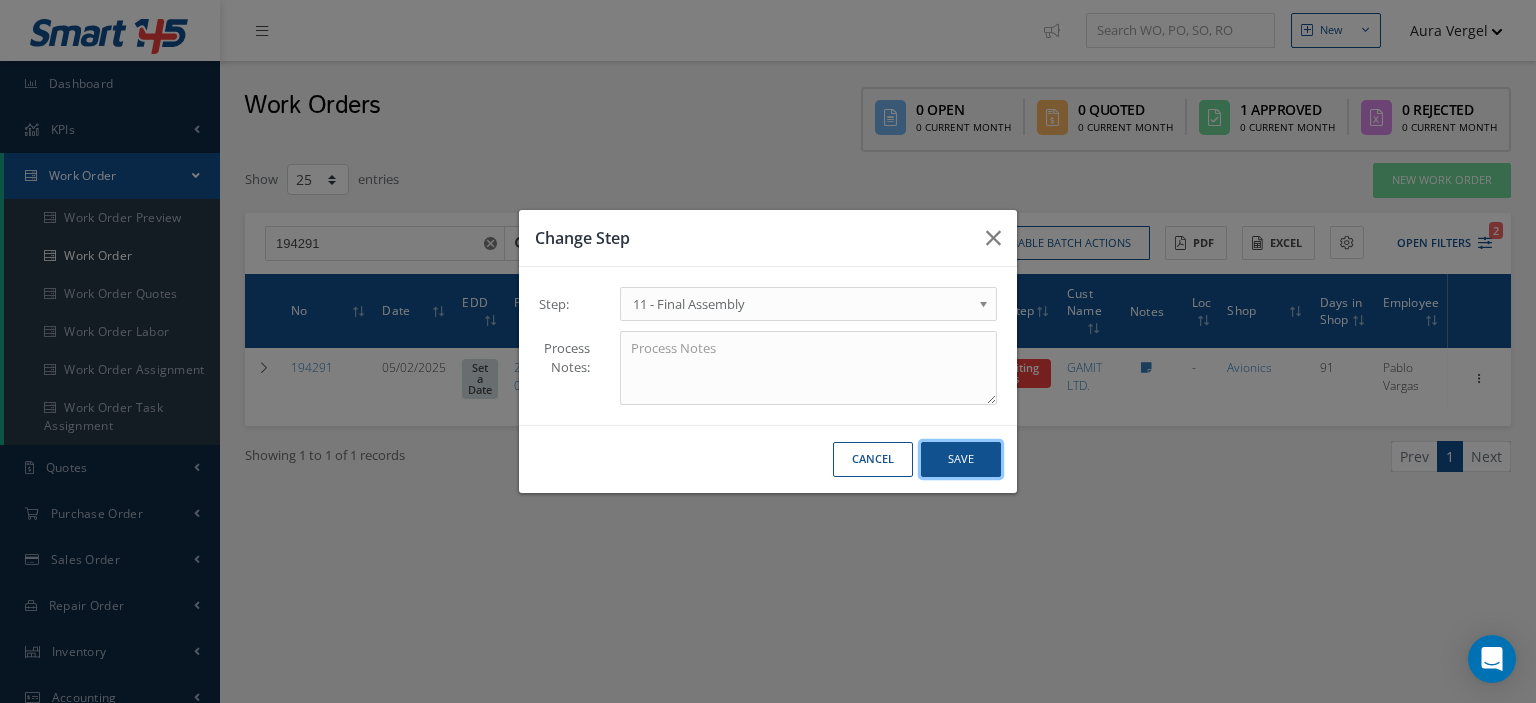 click on "Save" at bounding box center [961, 459] 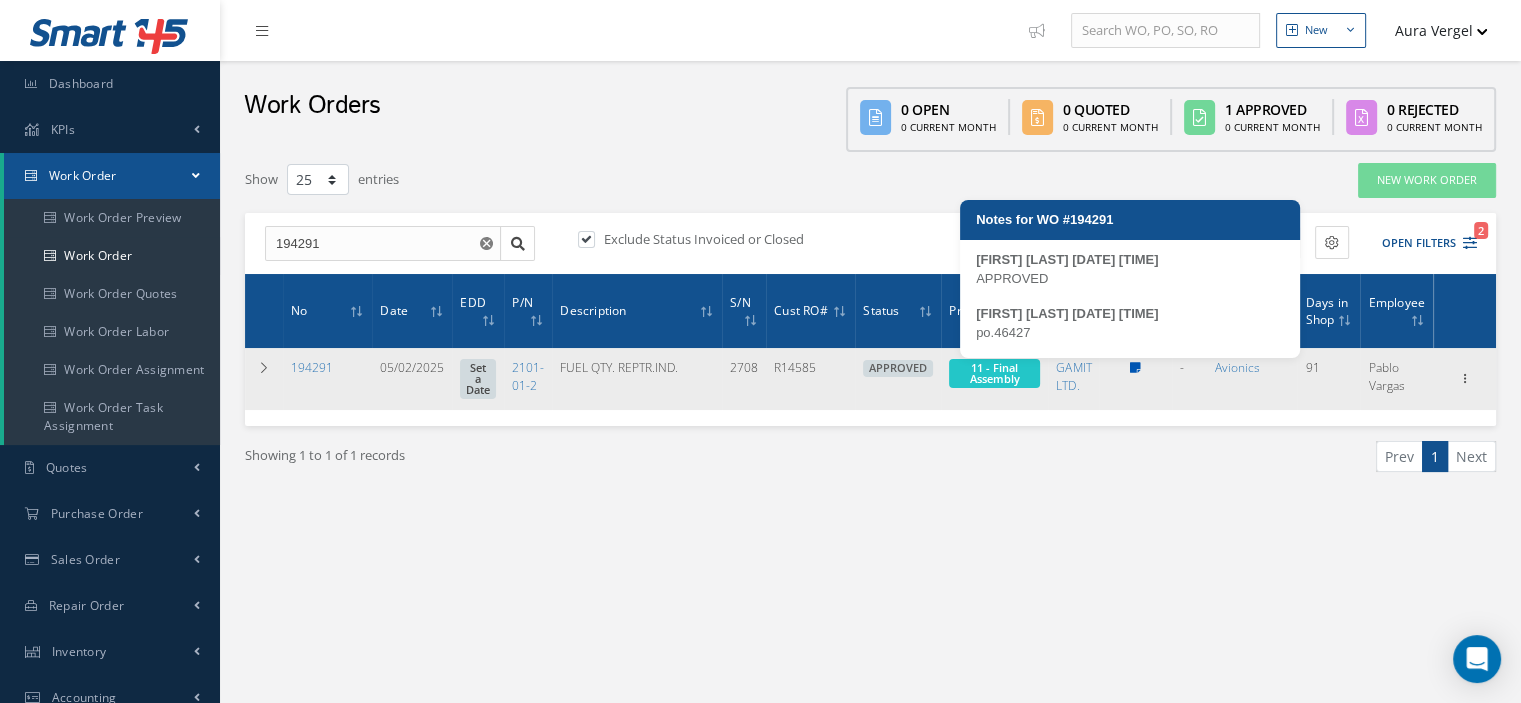 click at bounding box center (1135, 368) 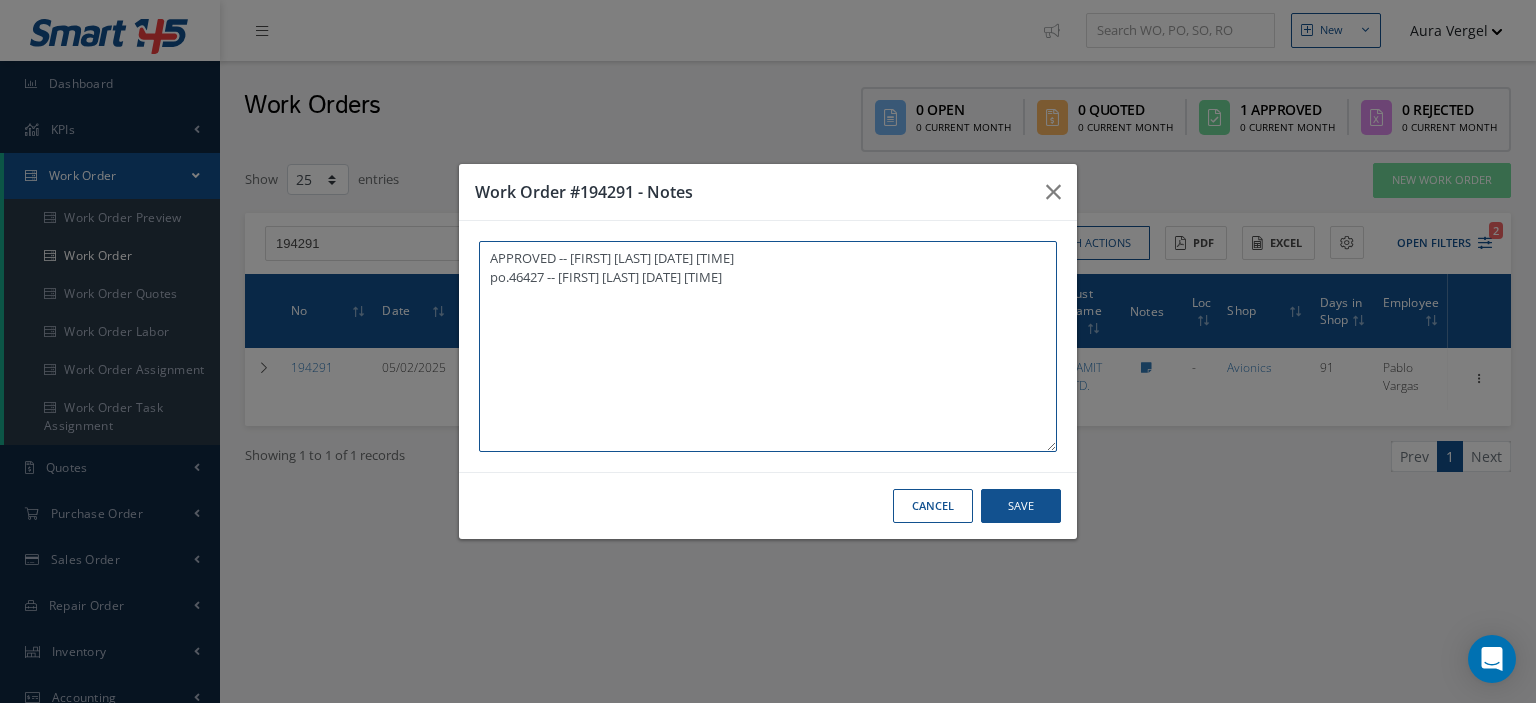 click on "APPROVED -- Oscar Ravelo 07/29/2025 09:46AM
po.46427 -- Oscar Ravelo 07/29/2025 11:36AM" at bounding box center (768, 346) 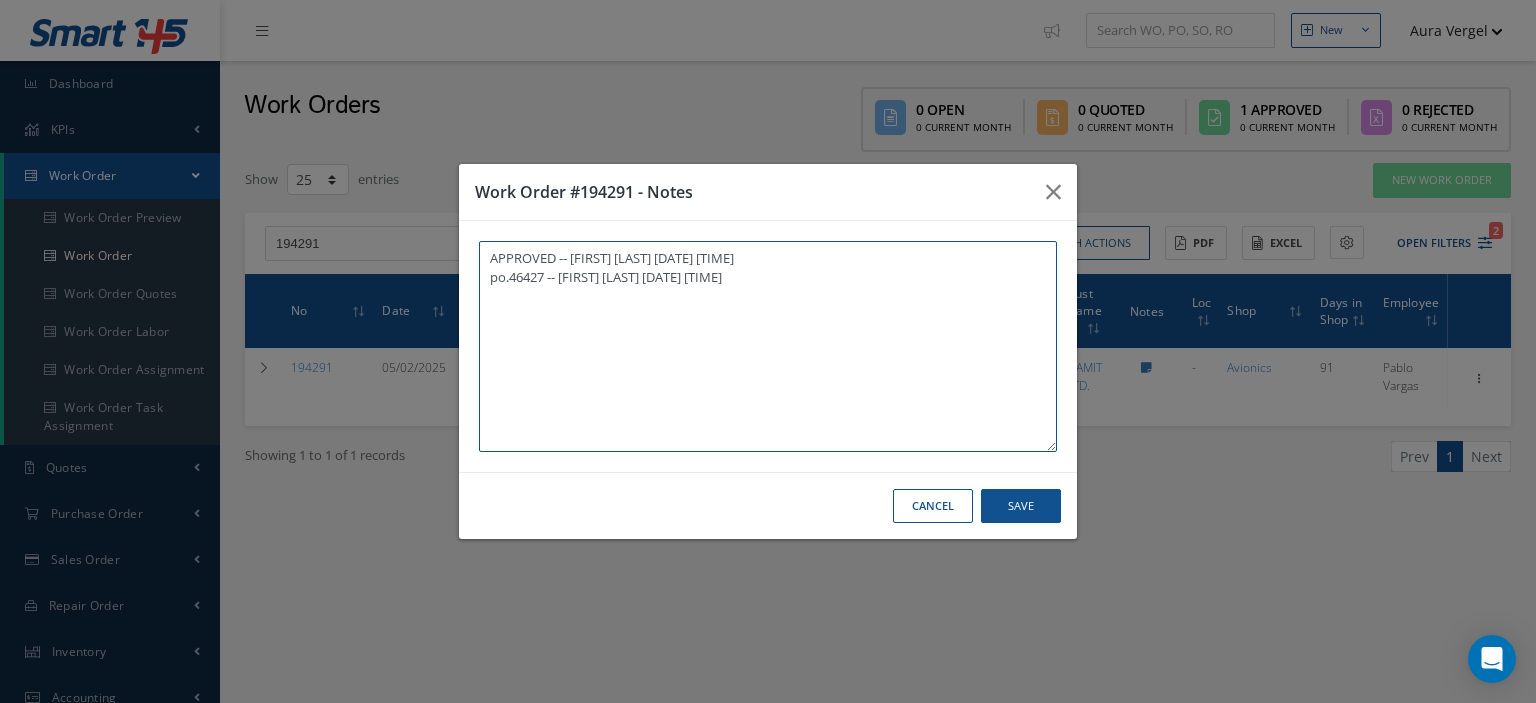 paste on "I already  gave them   to the technician" 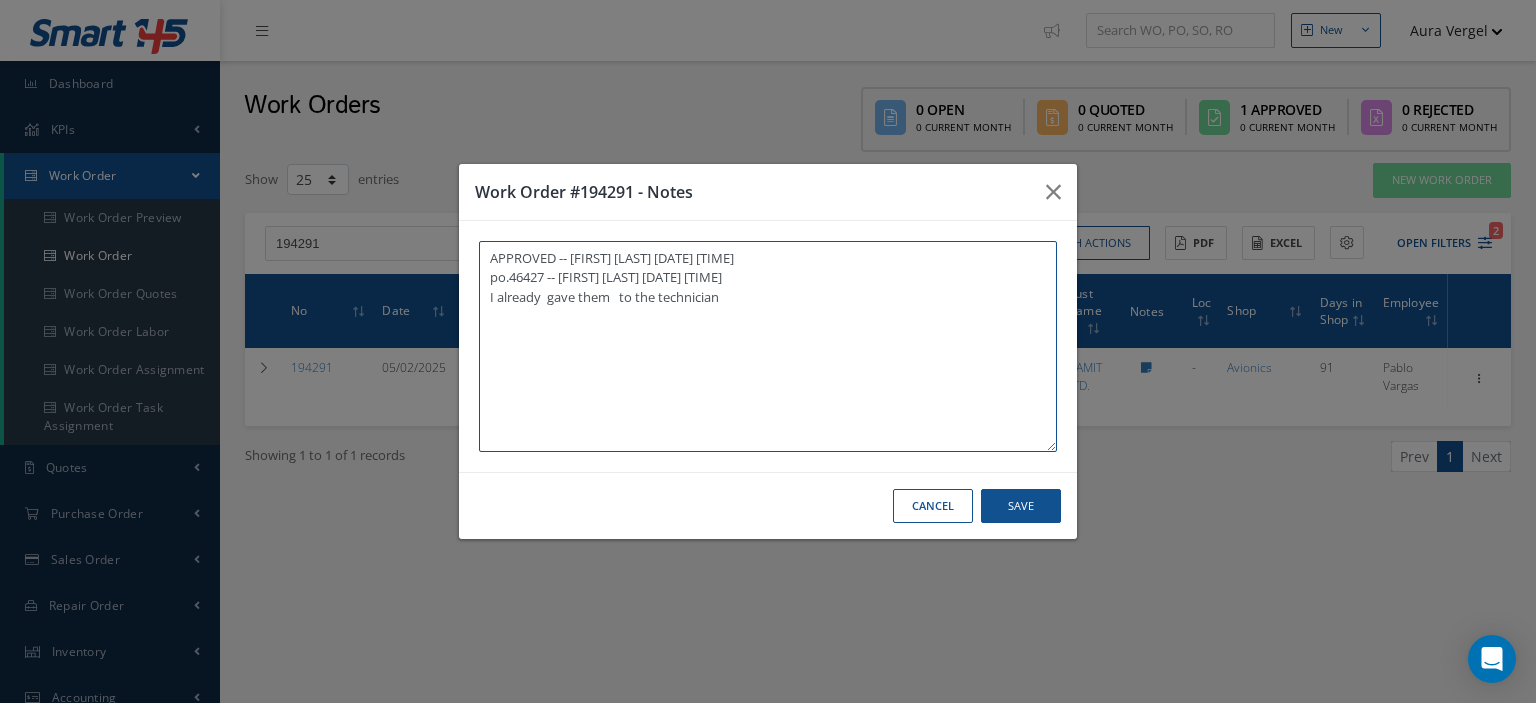 type on "APPROVED -- Oscar Ravelo 07/29/2025 09:46AM
po.46427 -- Oscar Ravelo 07/29/2025 11:36AM
I already  gave them   to the technician" 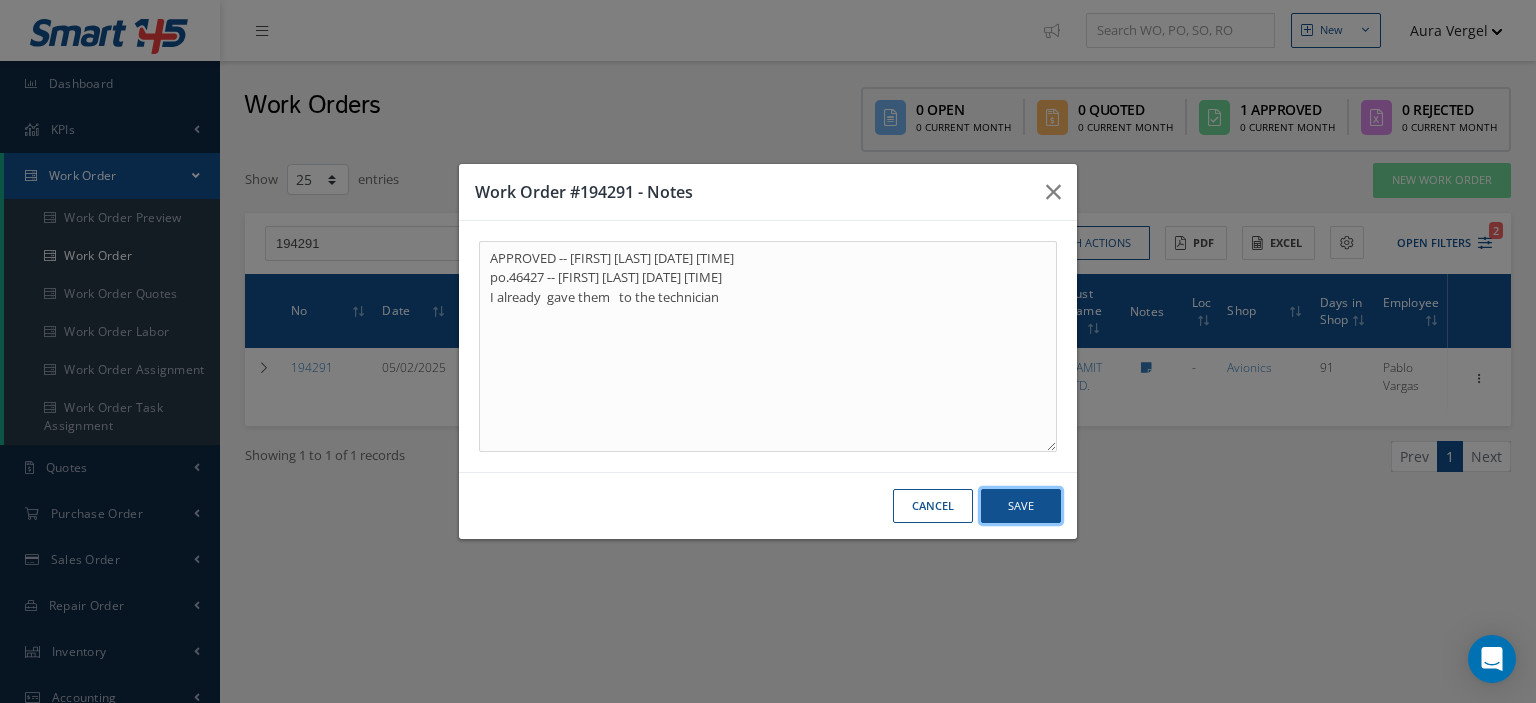 click on "Save" at bounding box center (1021, 506) 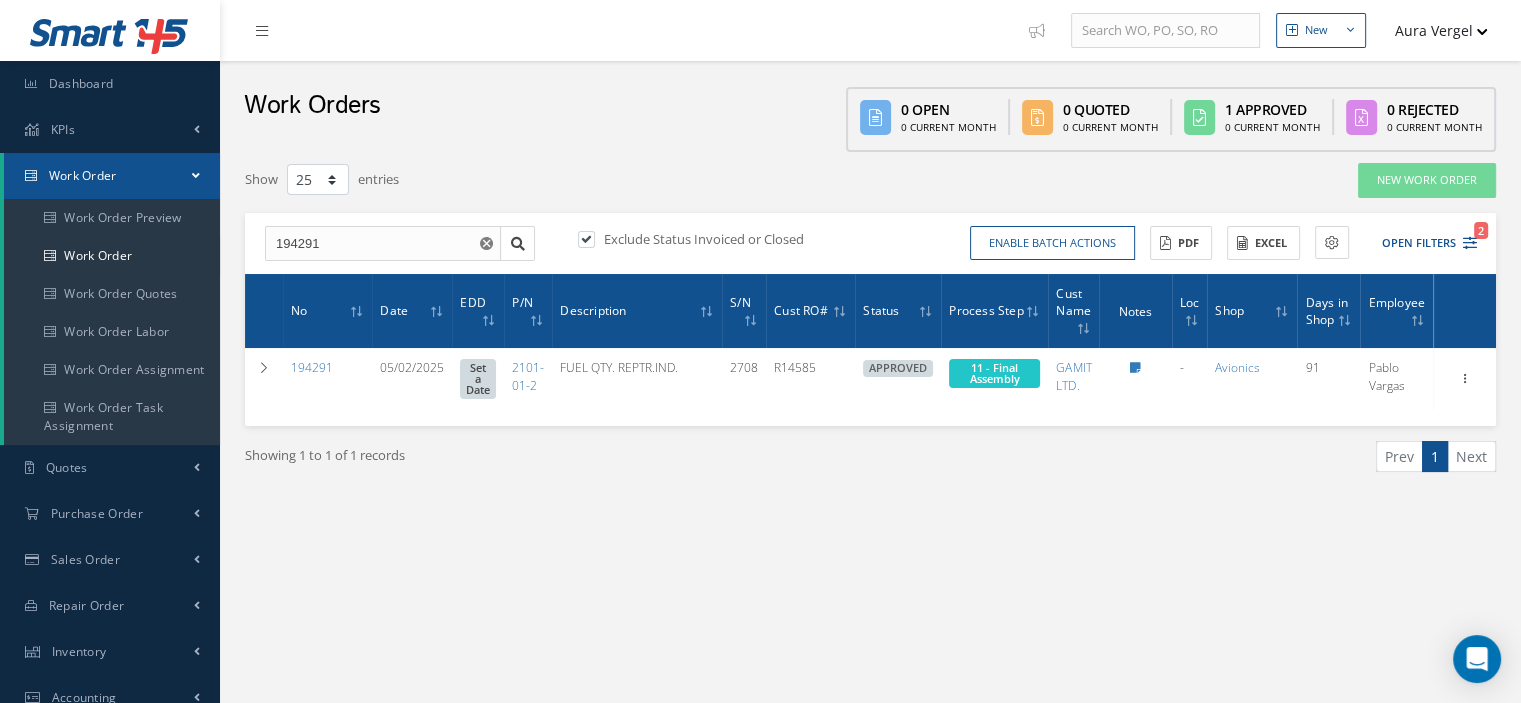 click on "Work Order" at bounding box center (112, 176) 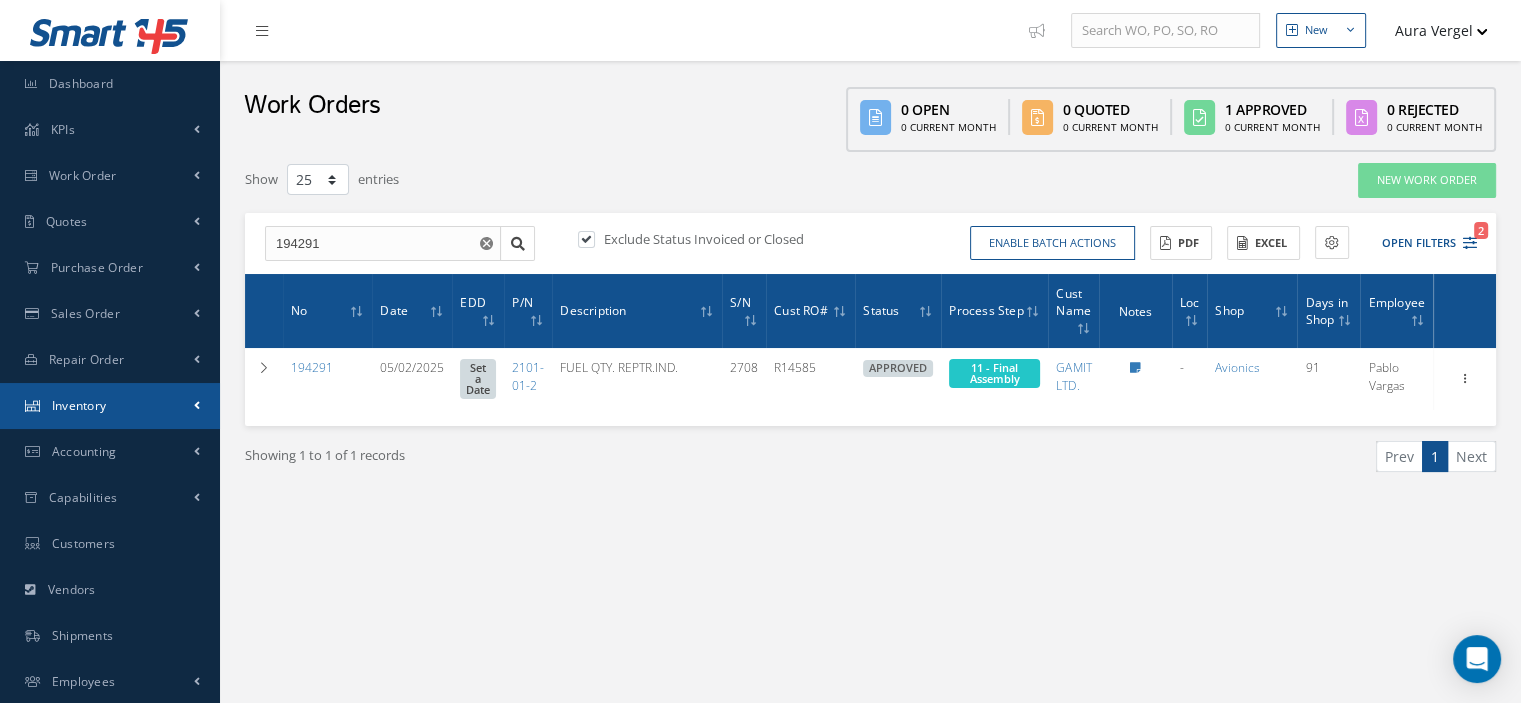 click on "Inventory" at bounding box center (110, 406) 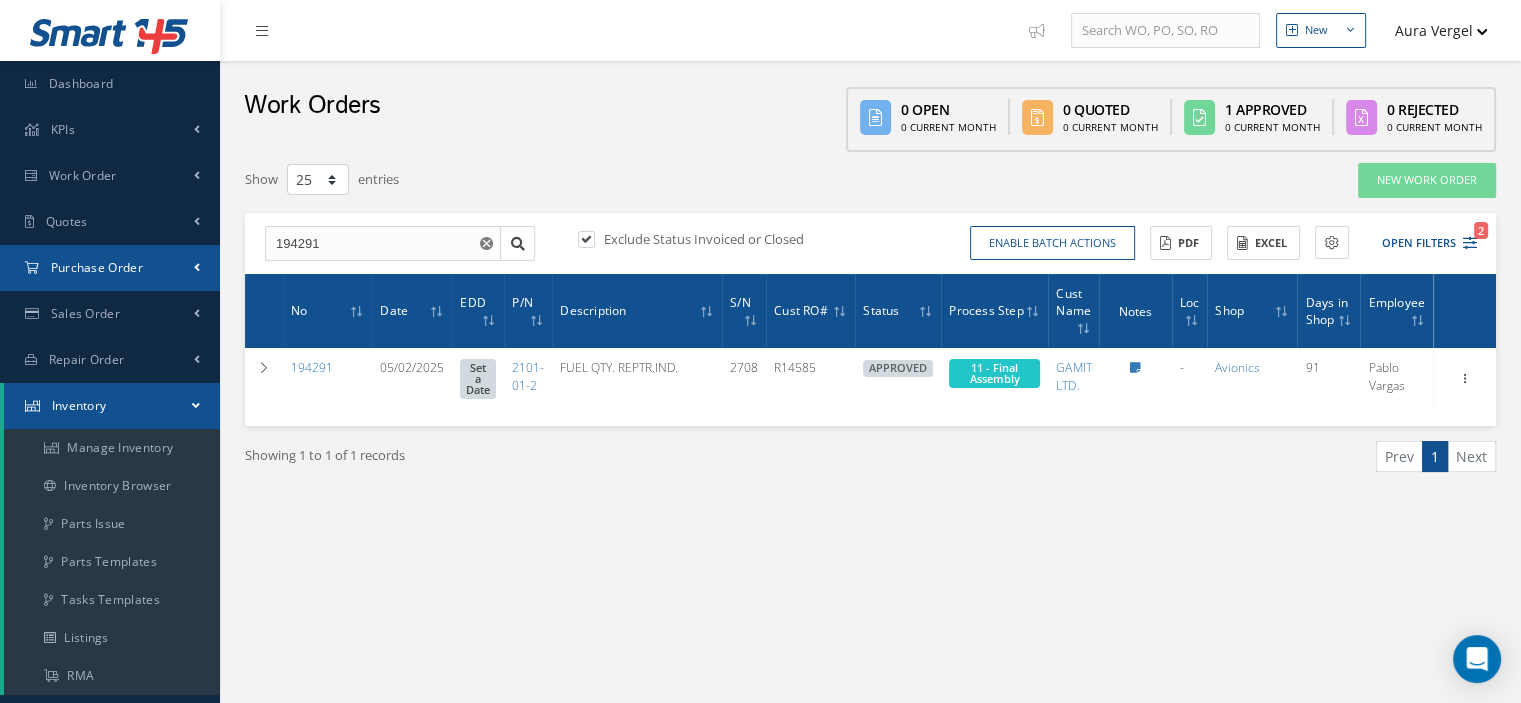 click on "Purchase Order" at bounding box center [97, 267] 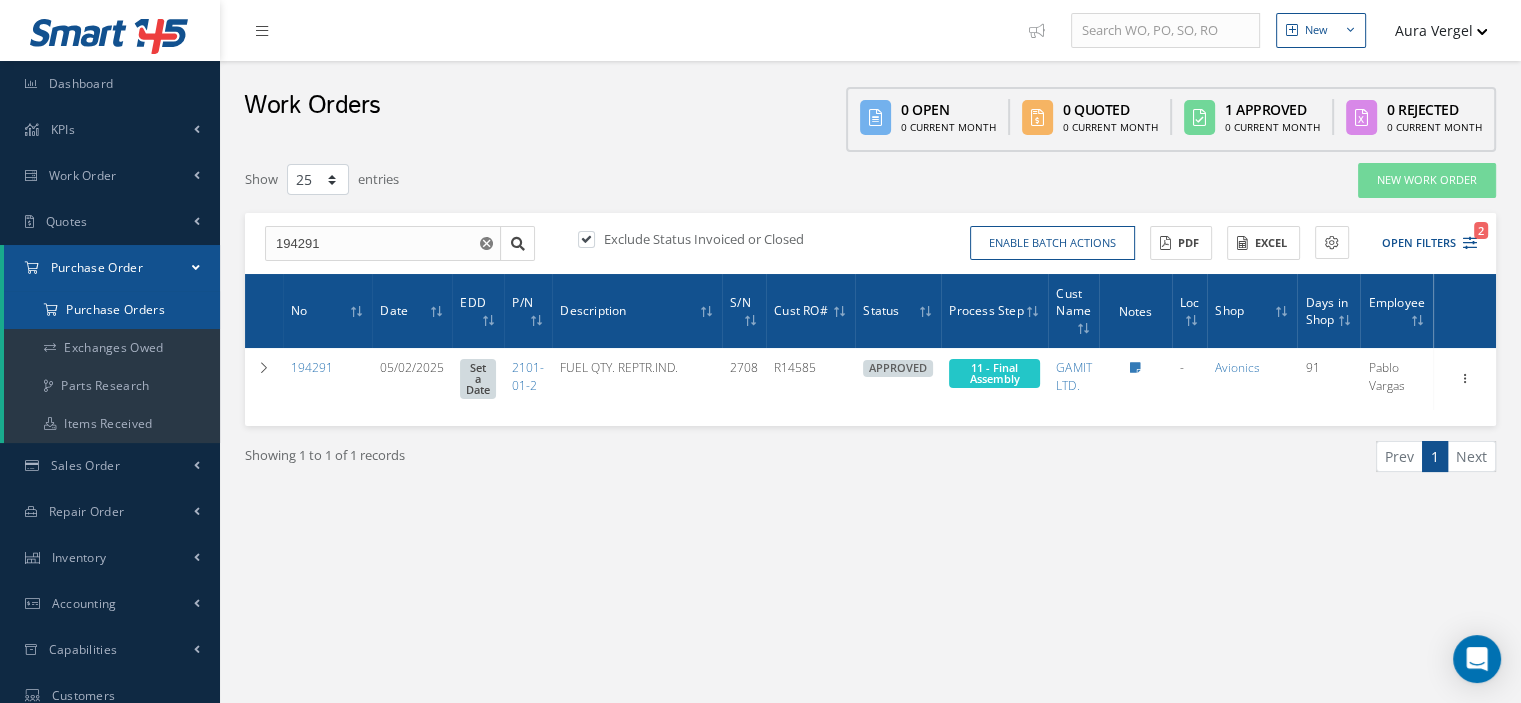 click on "Purchase Orders" at bounding box center [112, 310] 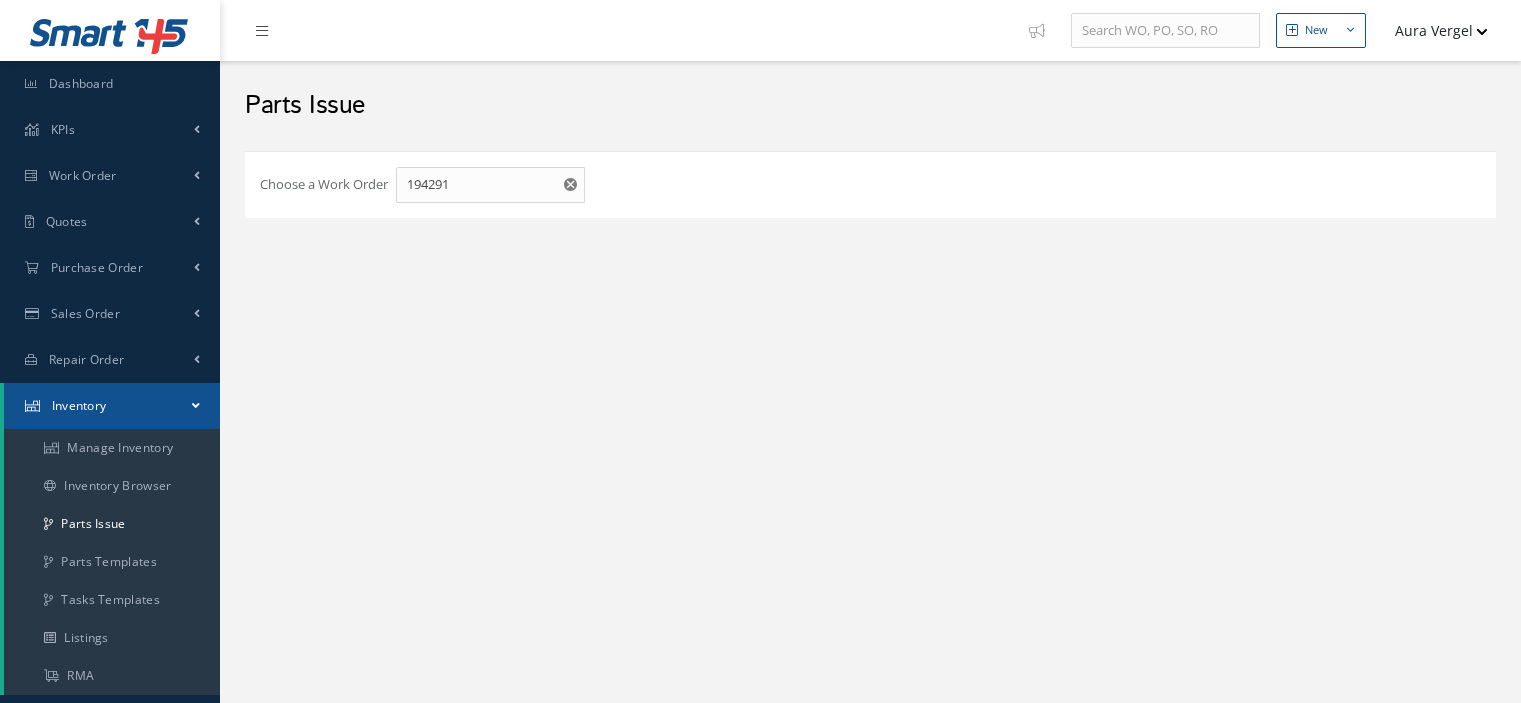 scroll, scrollTop: 0, scrollLeft: 0, axis: both 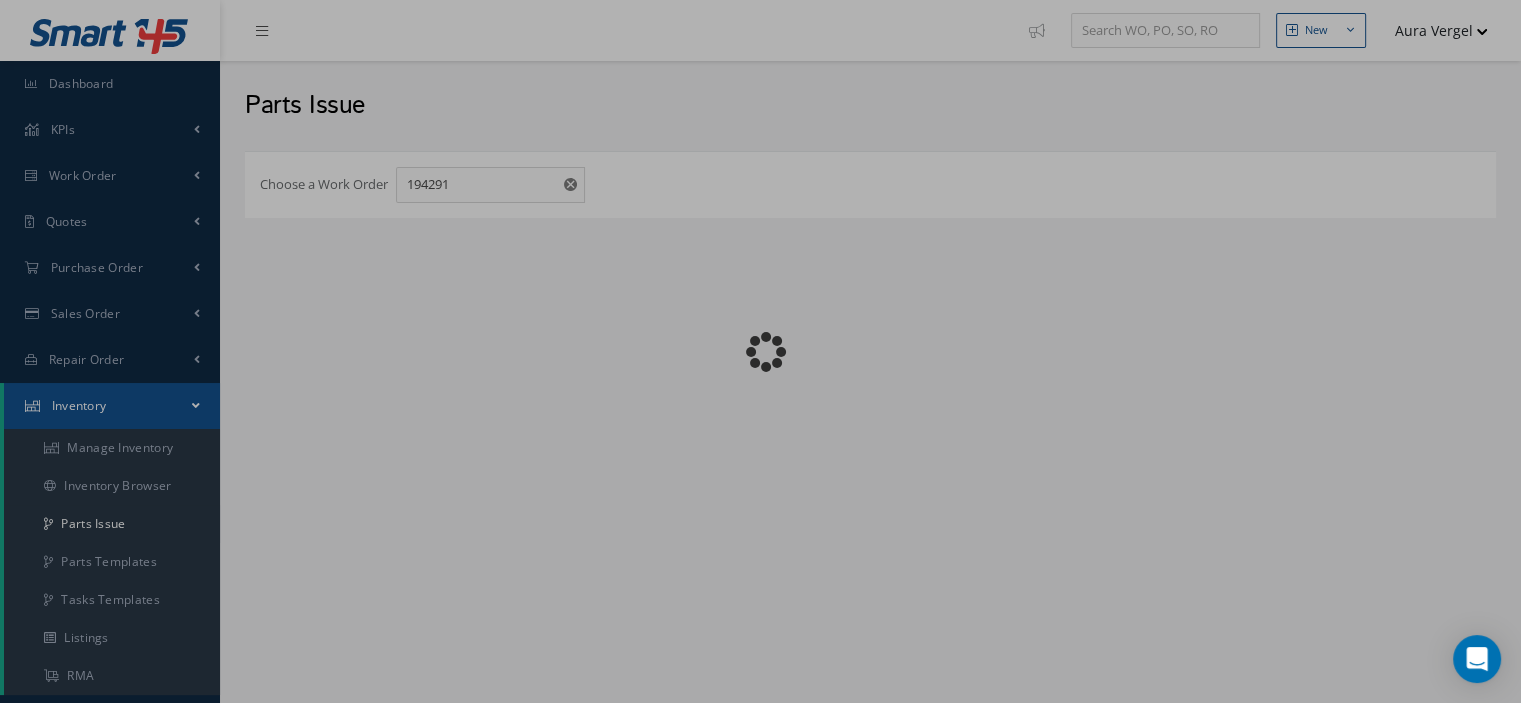 checkbox on "false" 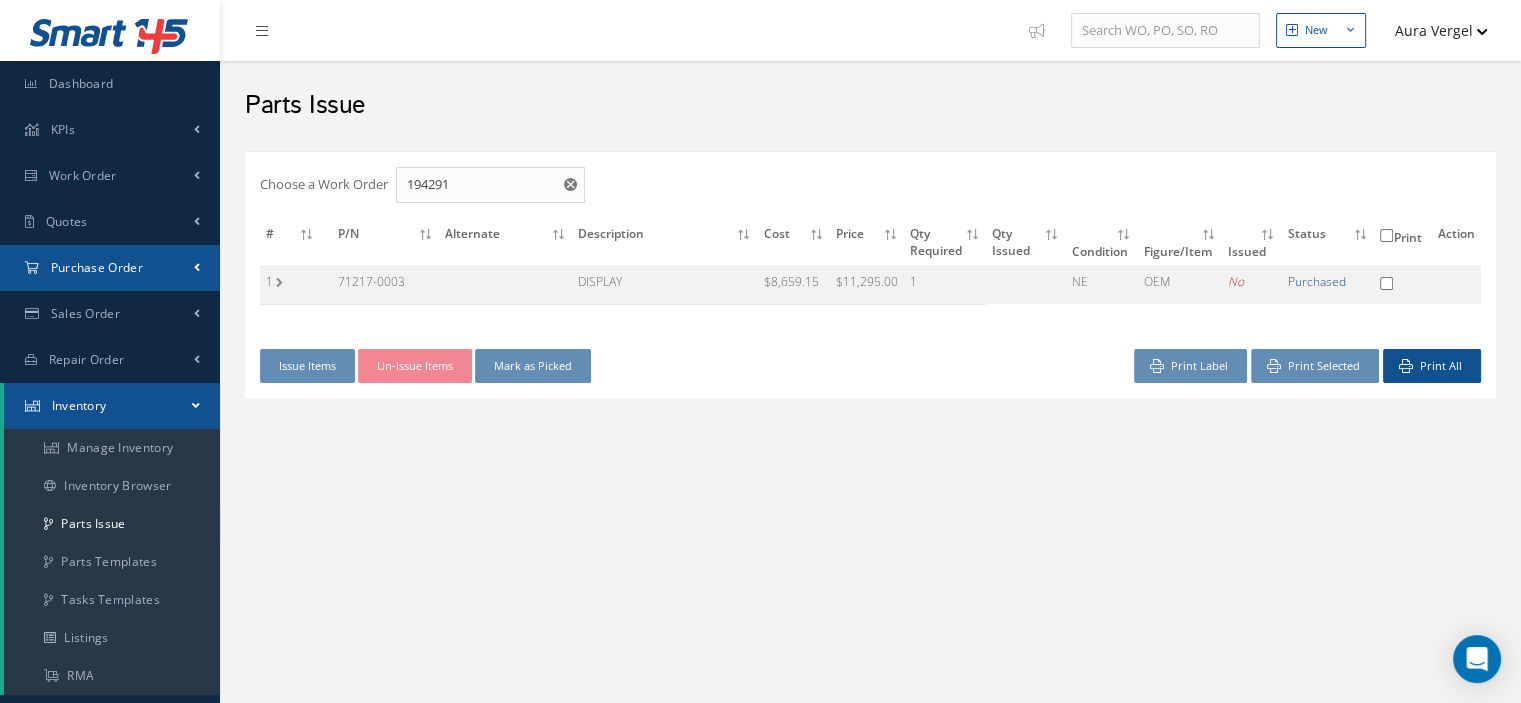 click on "Purchase Order" at bounding box center (97, 267) 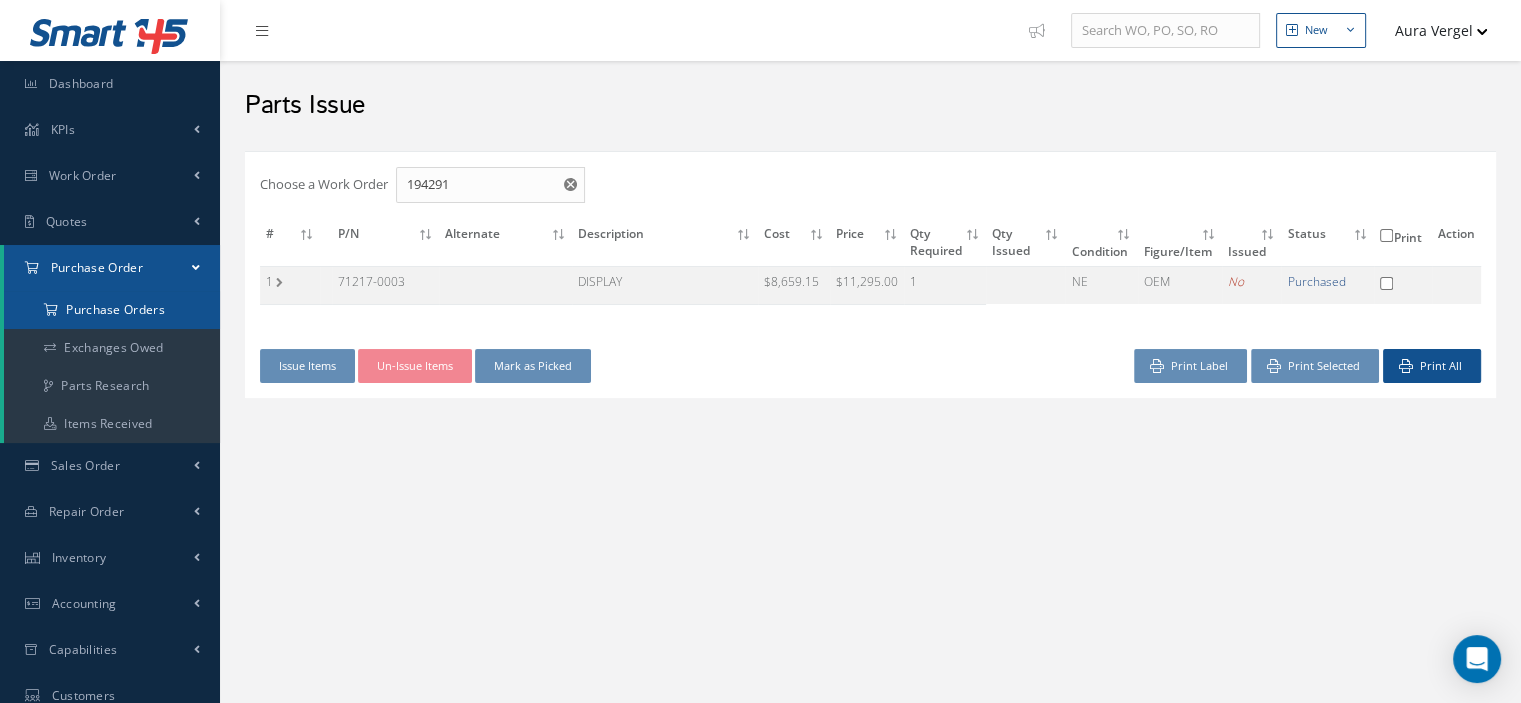 click on "Purchase Orders" at bounding box center (112, 310) 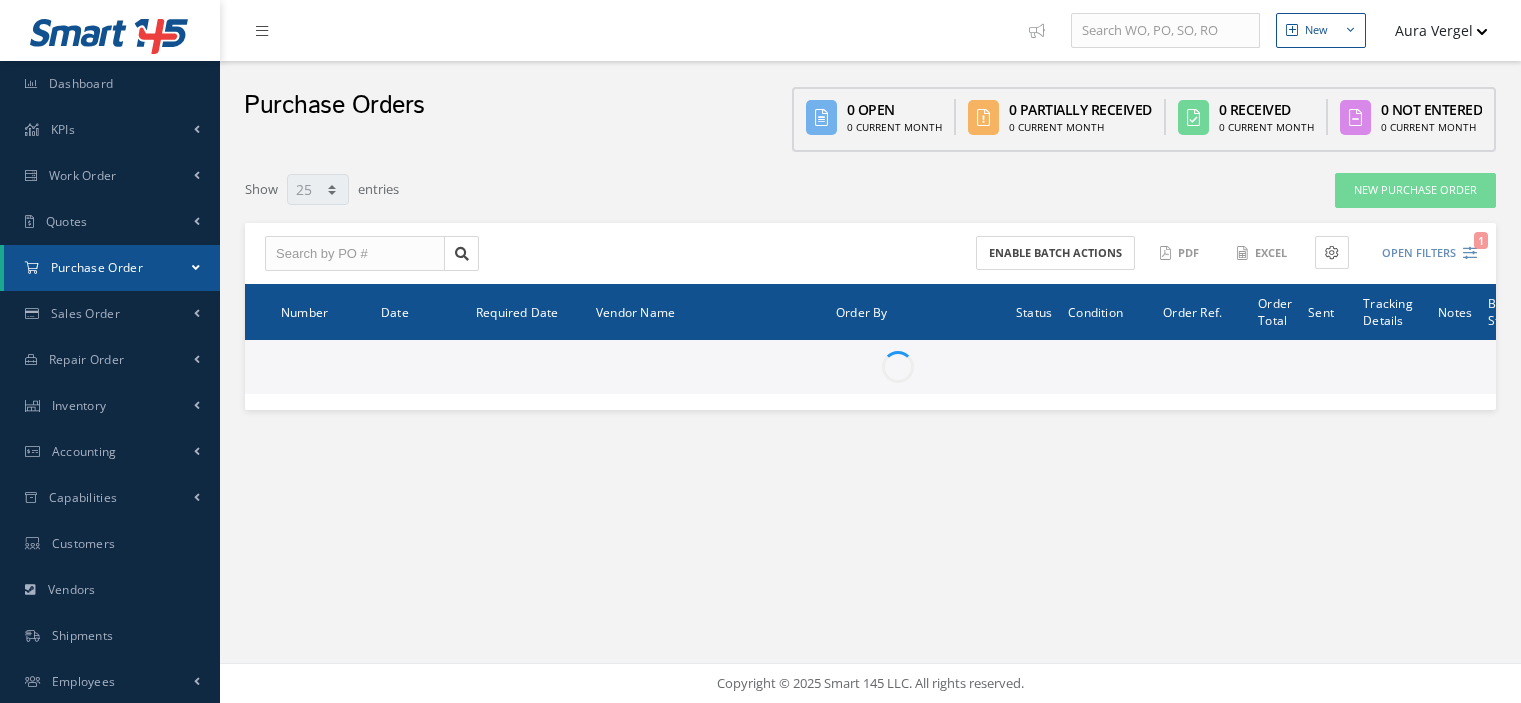 select on "25" 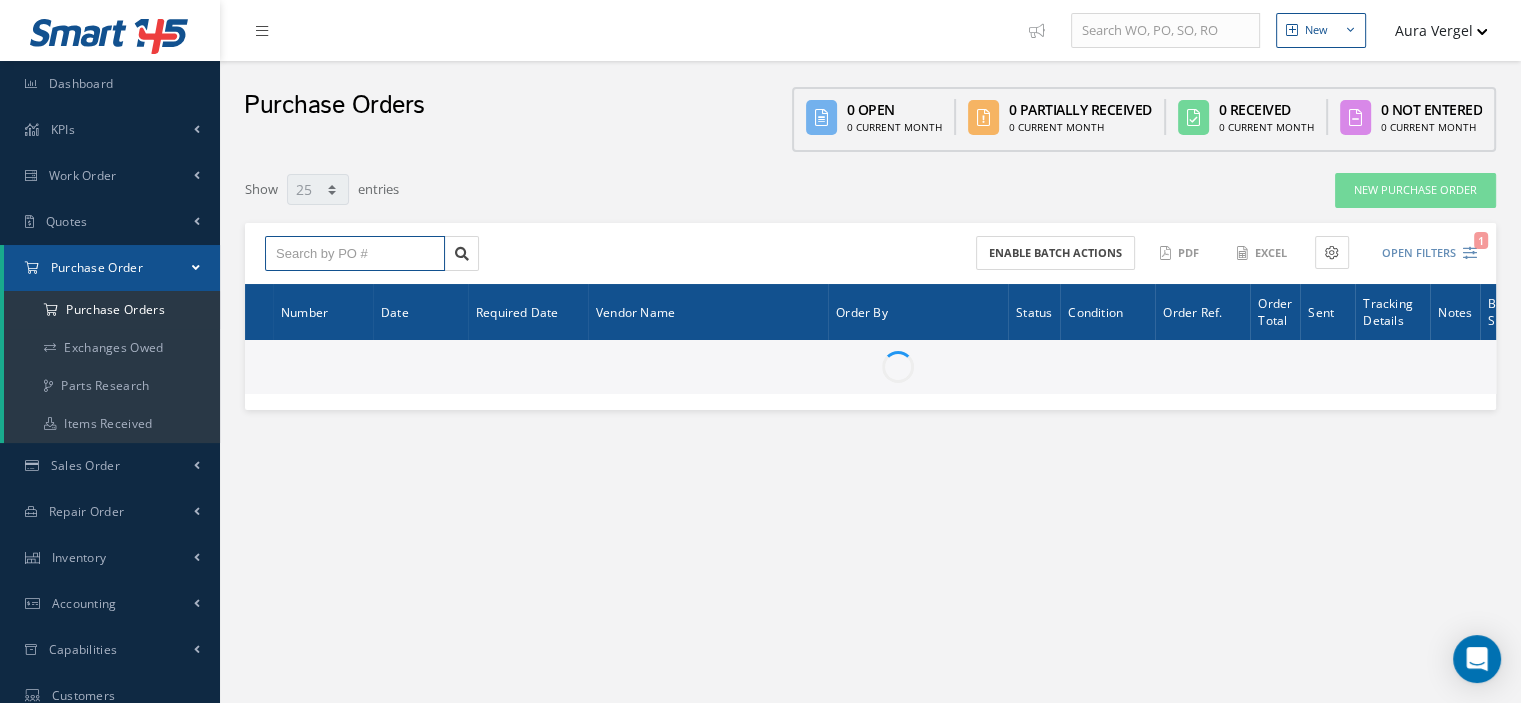 click at bounding box center (355, 254) 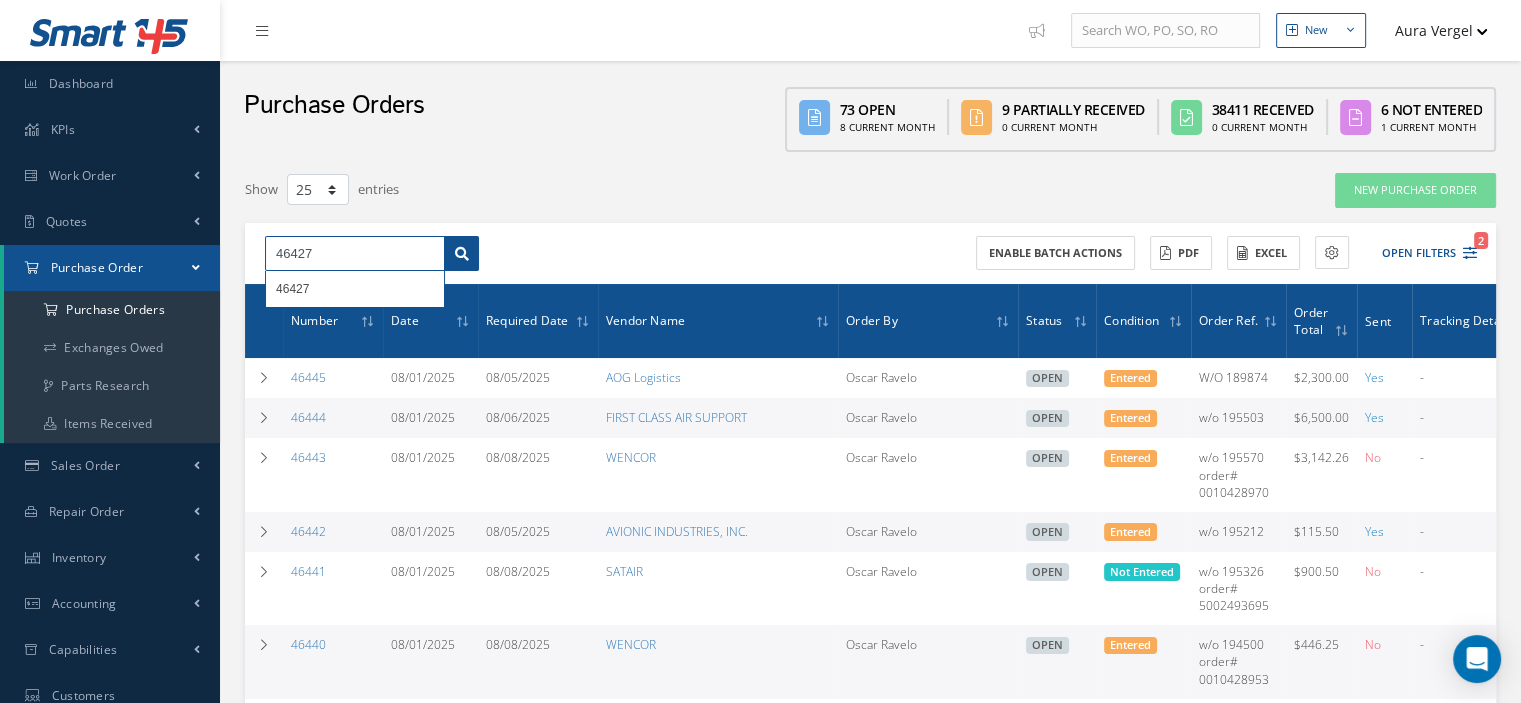 type on "46427" 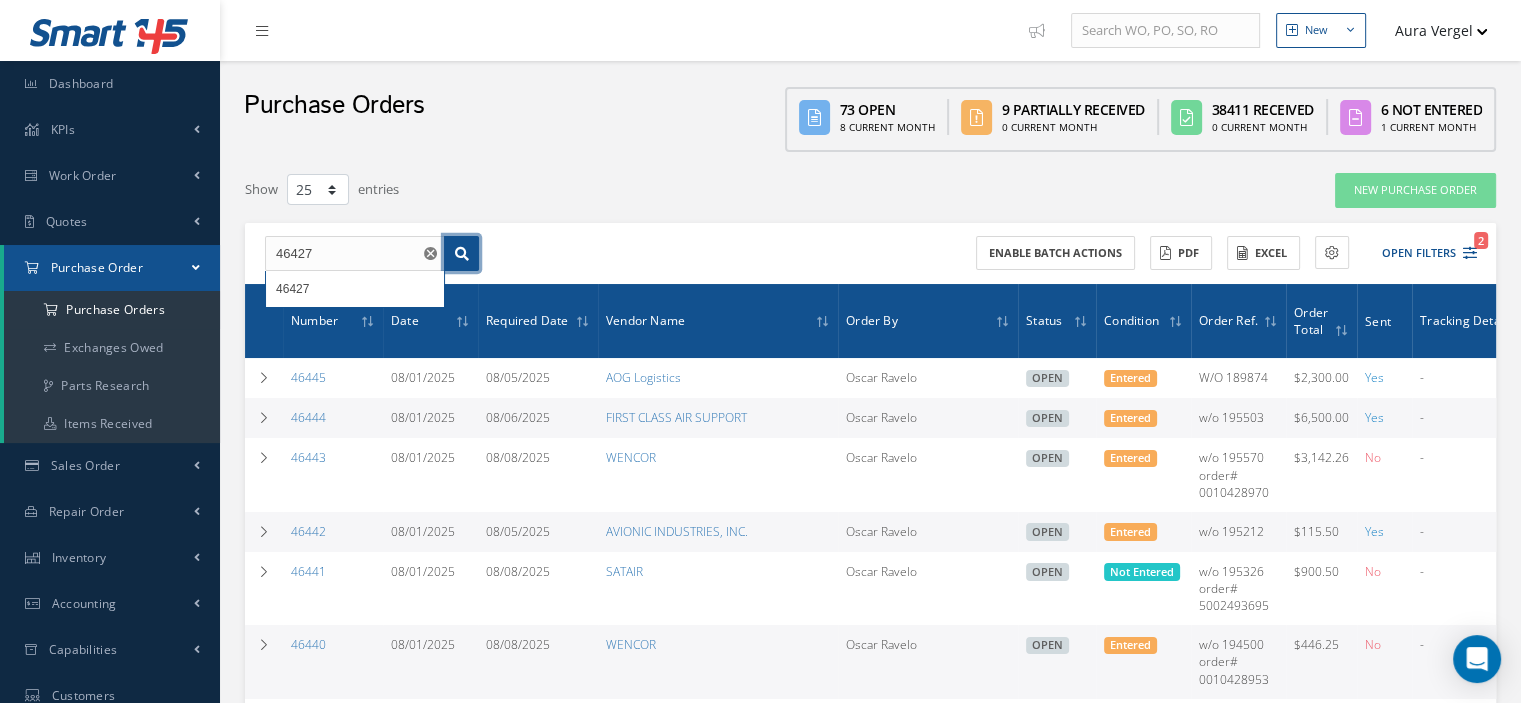 click at bounding box center (462, 254) 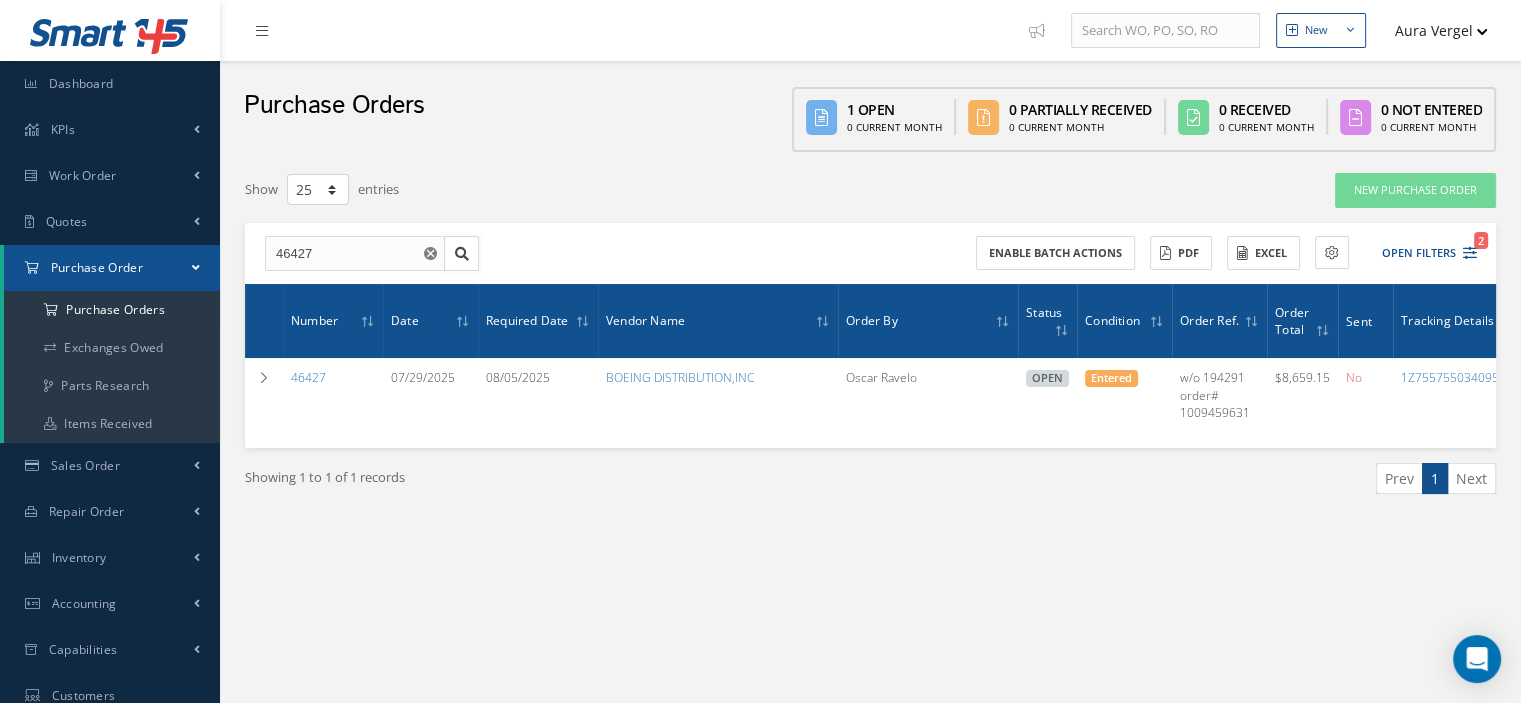 scroll, scrollTop: 0, scrollLeft: 166, axis: horizontal 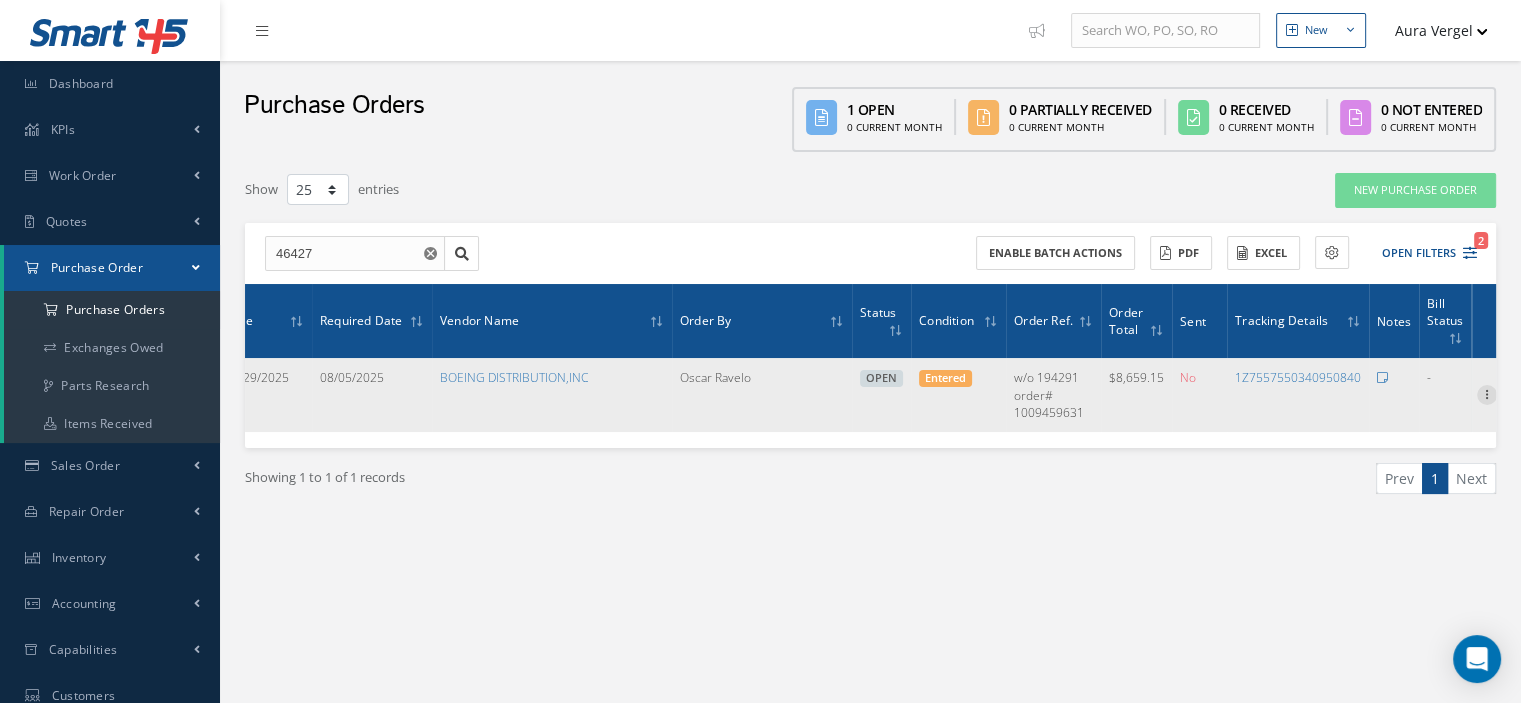 click at bounding box center (1487, 393) 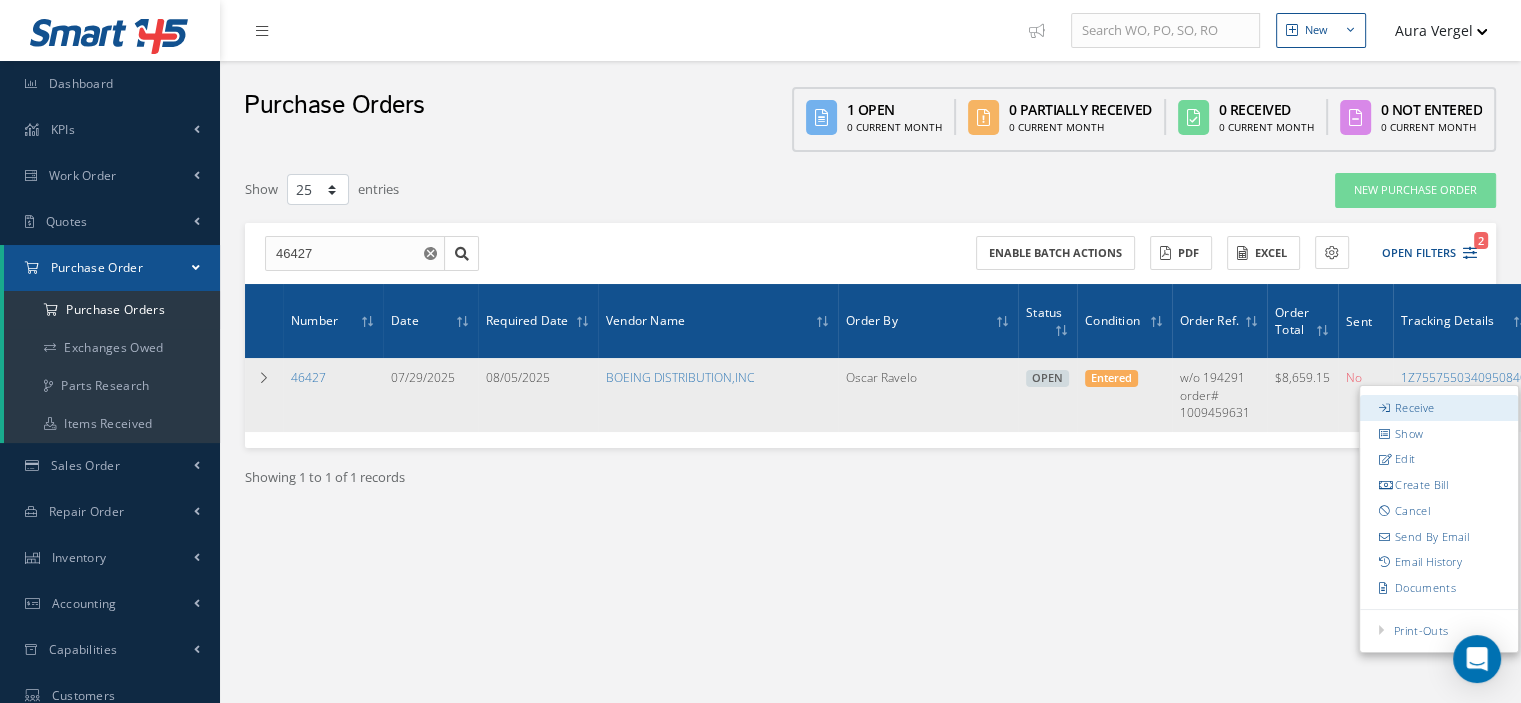 click on "Receive" at bounding box center (1439, 408) 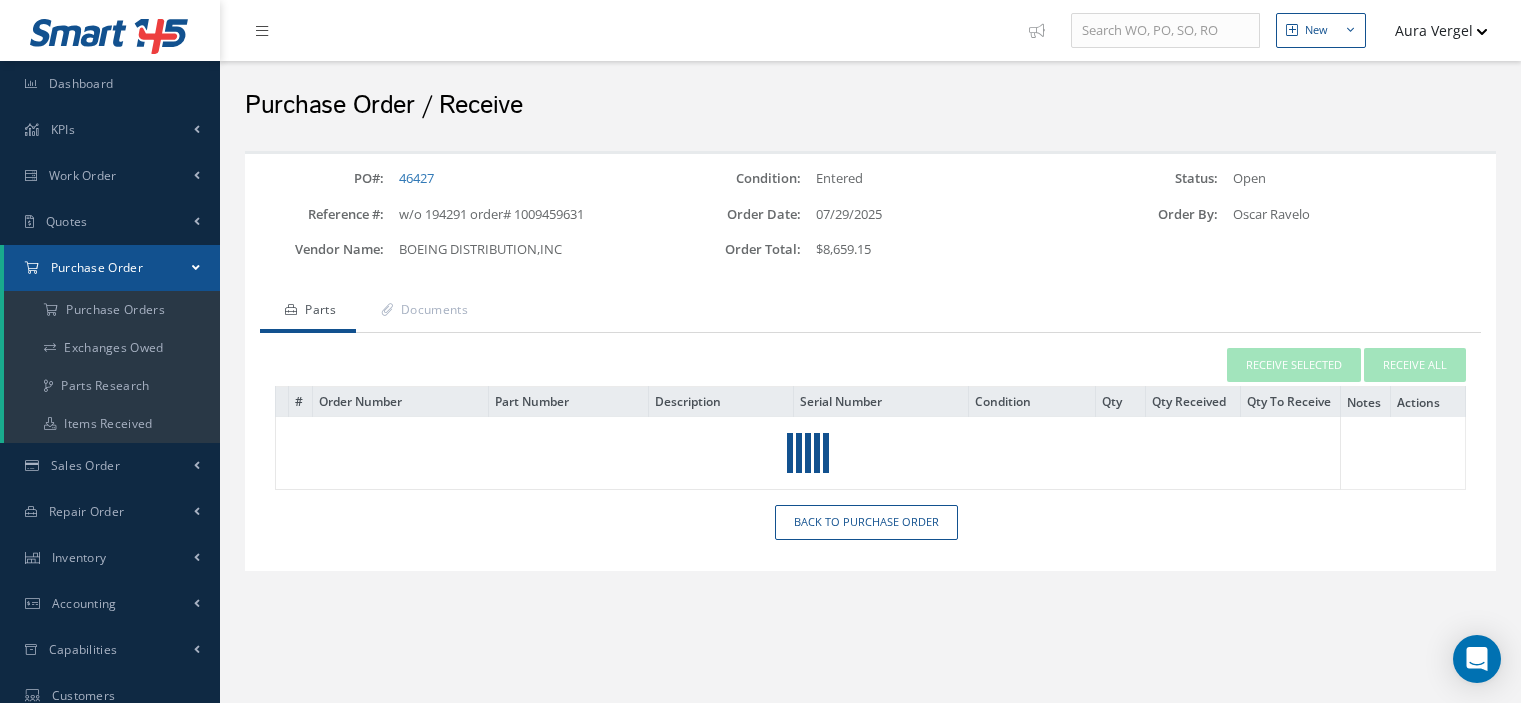 scroll, scrollTop: 0, scrollLeft: 0, axis: both 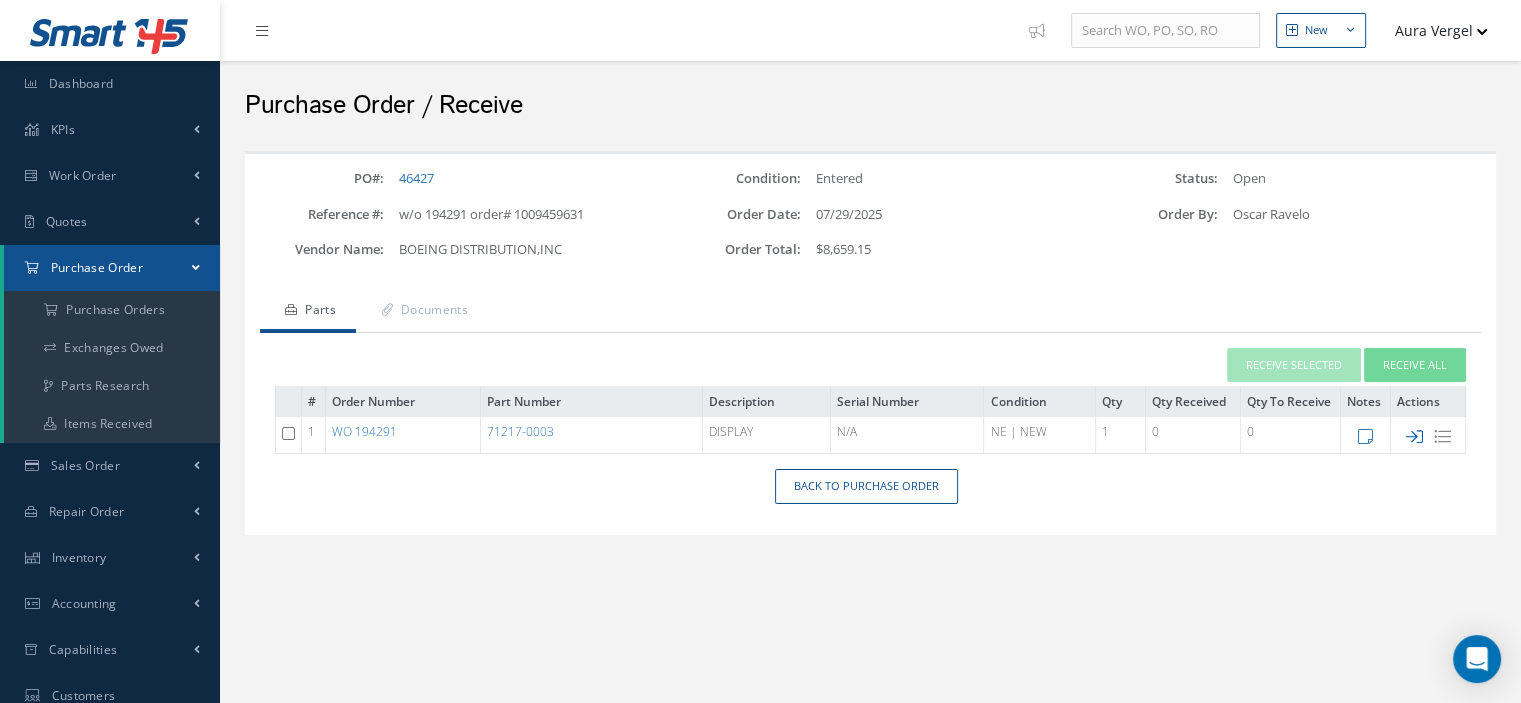 click at bounding box center (1414, 436) 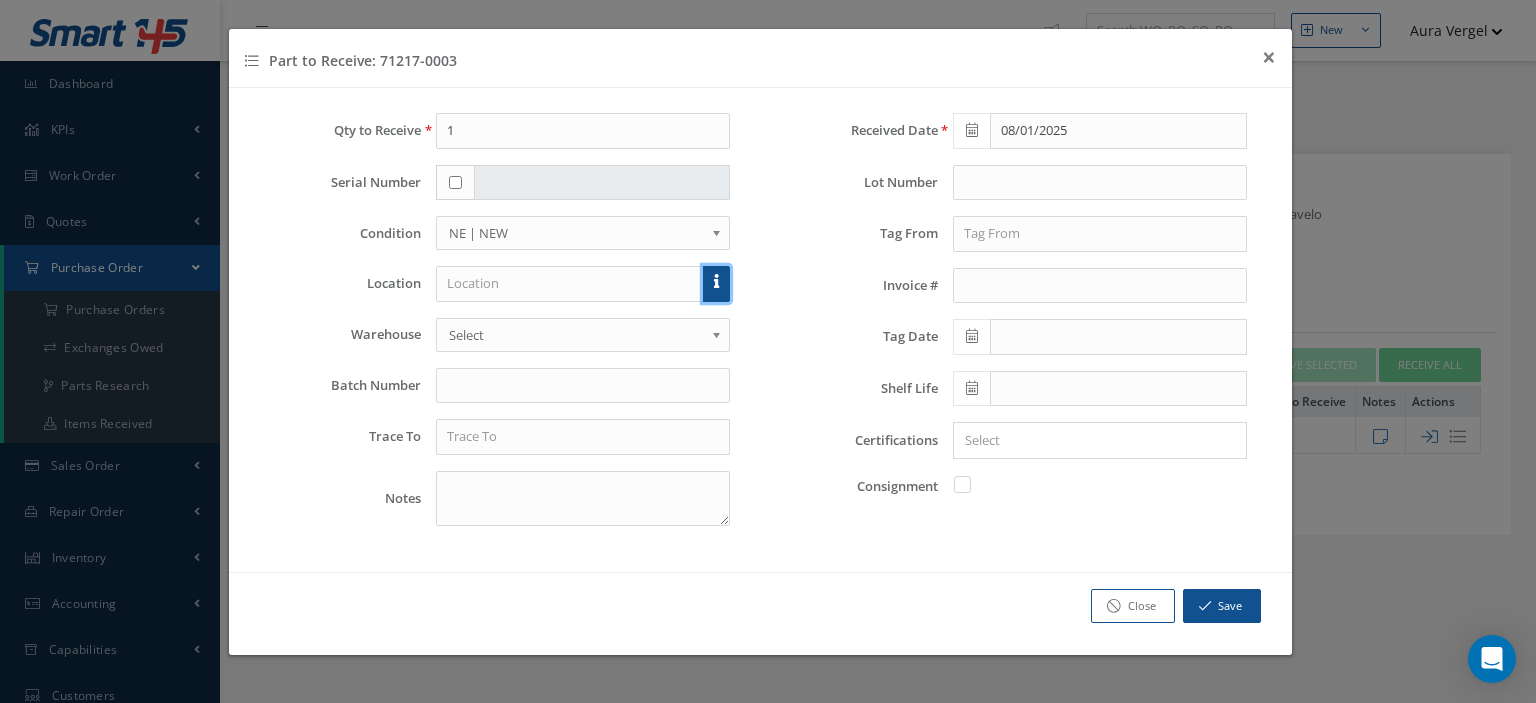 click at bounding box center (716, 281) 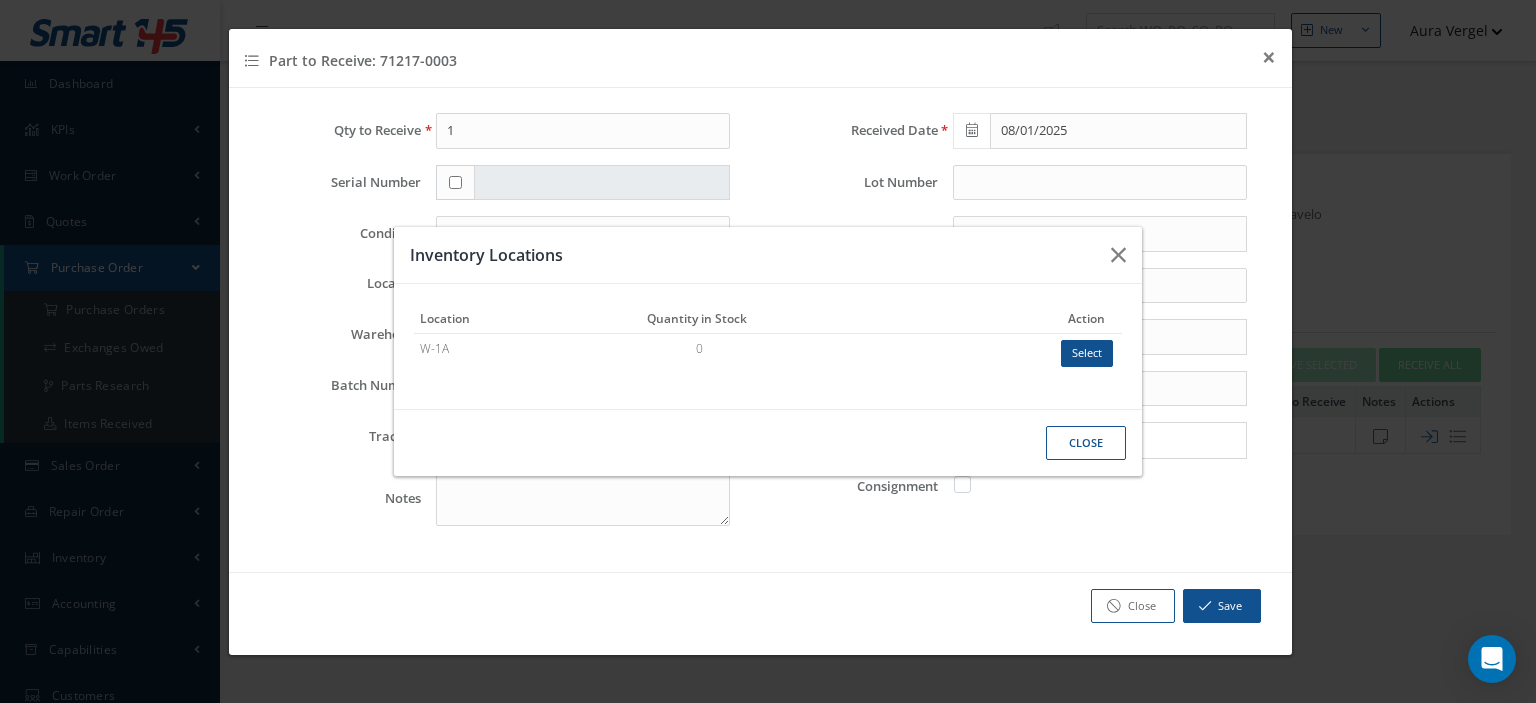 click on "Select" at bounding box center [1087, 353] 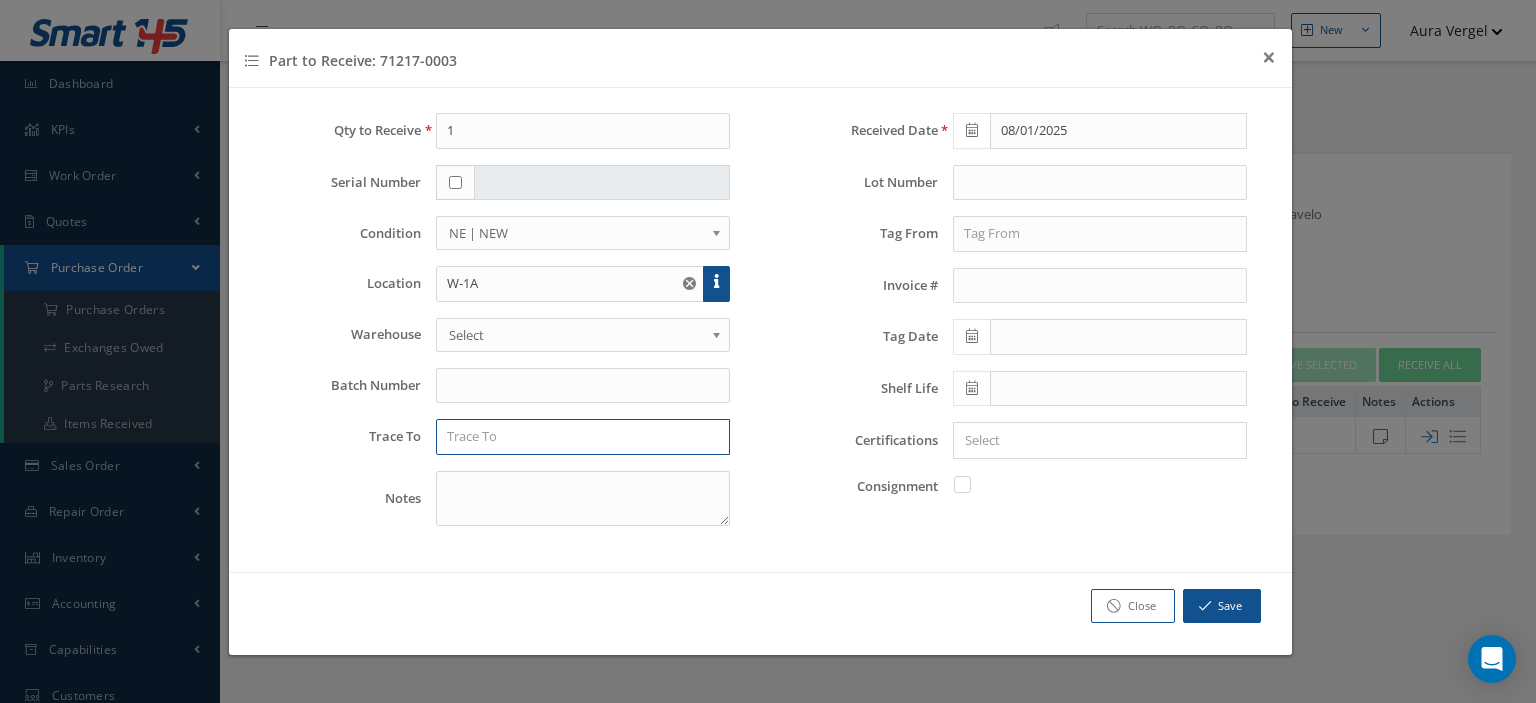 click at bounding box center [583, 437] 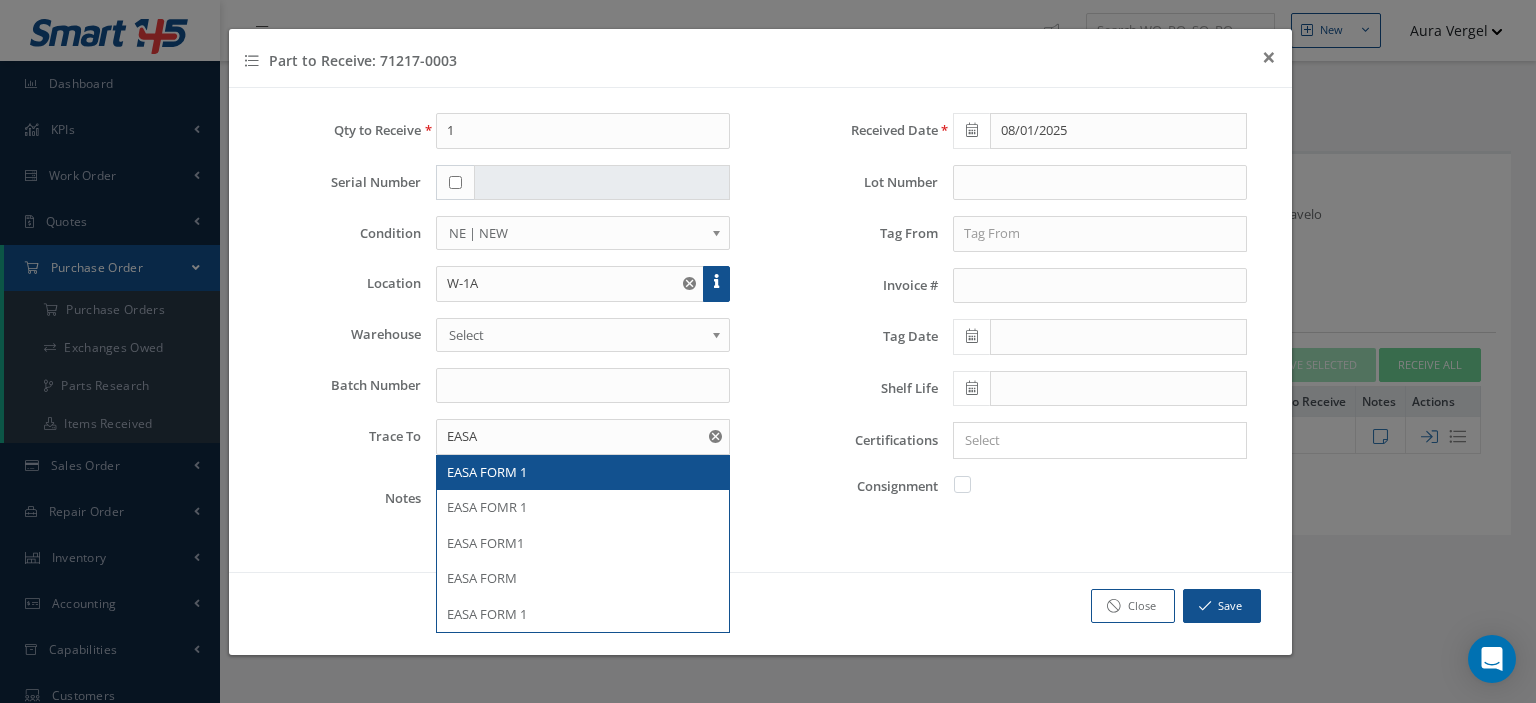 click on "EASA FORM 1" at bounding box center [583, 473] 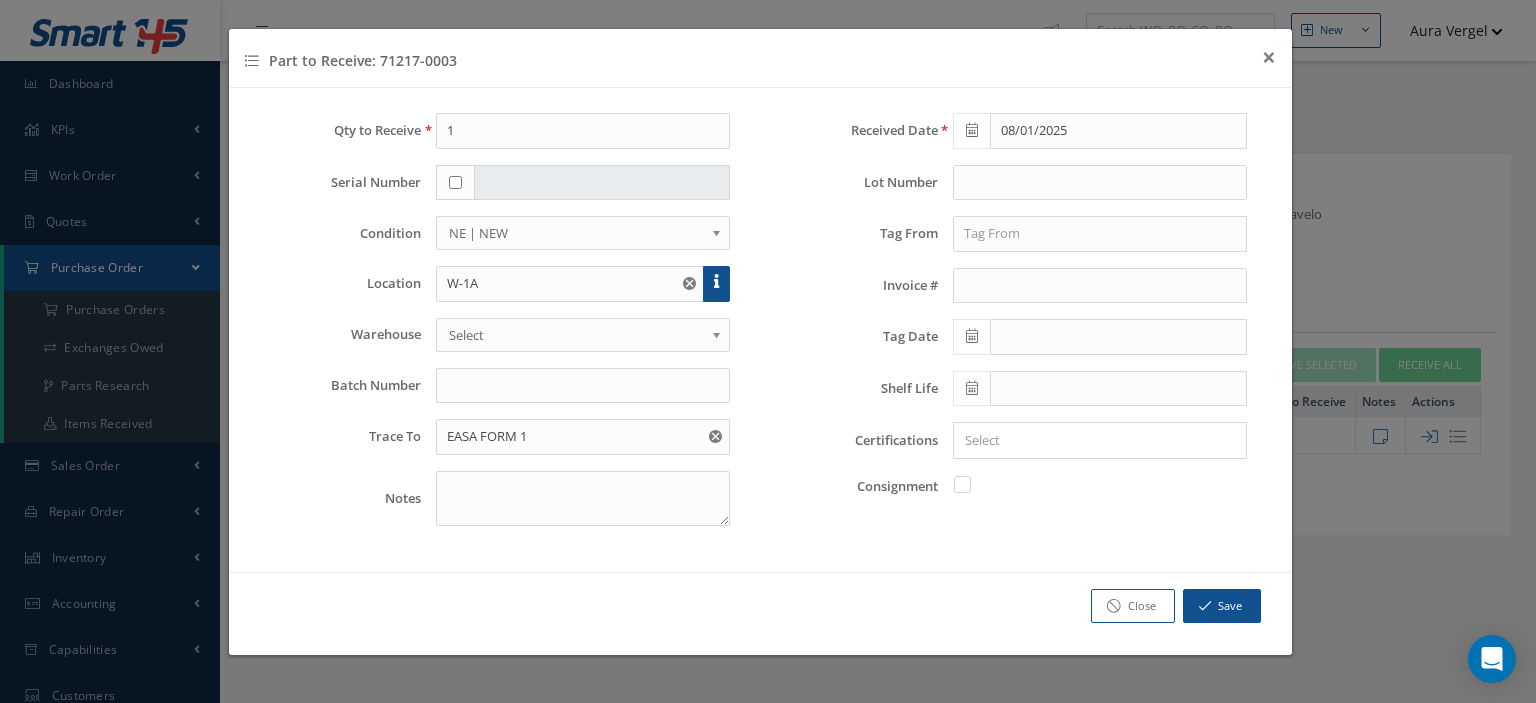 click at bounding box center [972, 484] 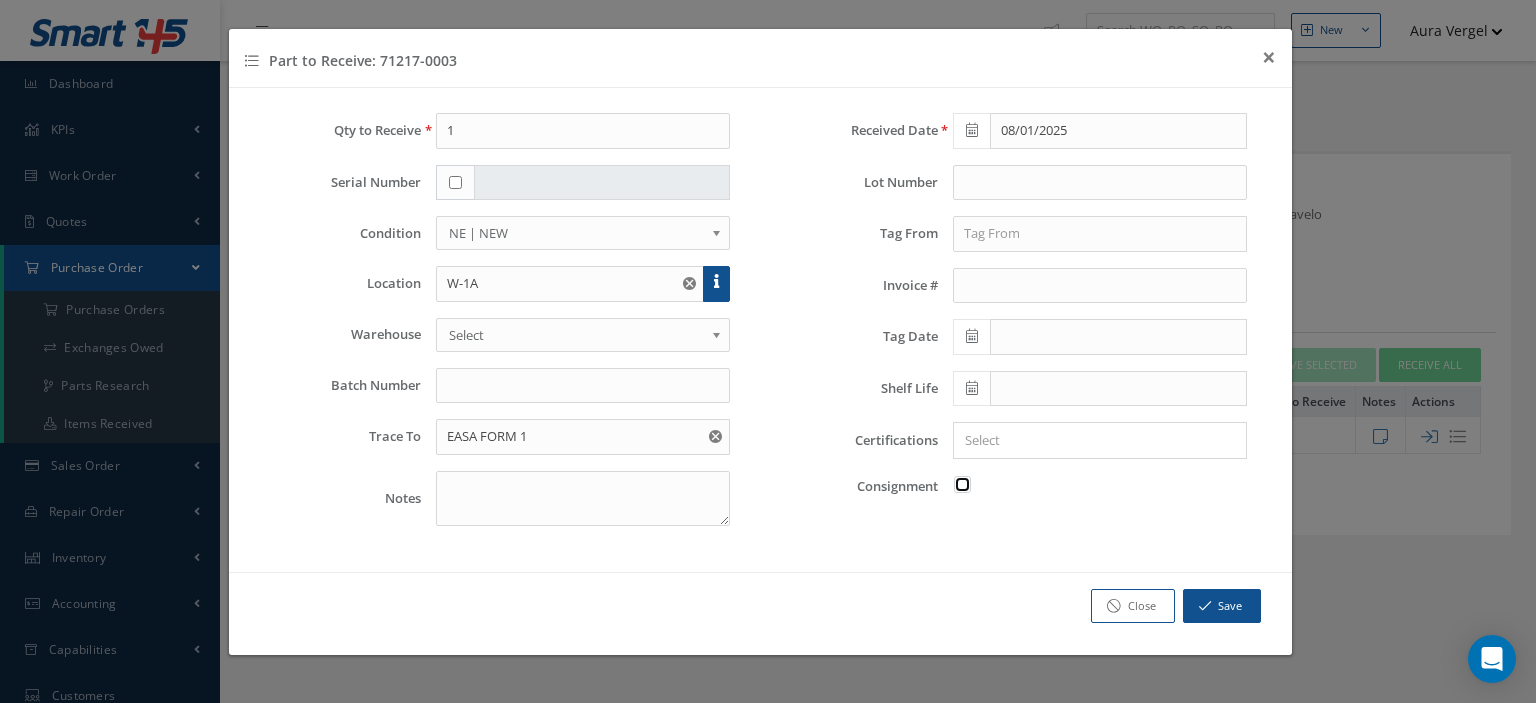 click at bounding box center (963, 482) 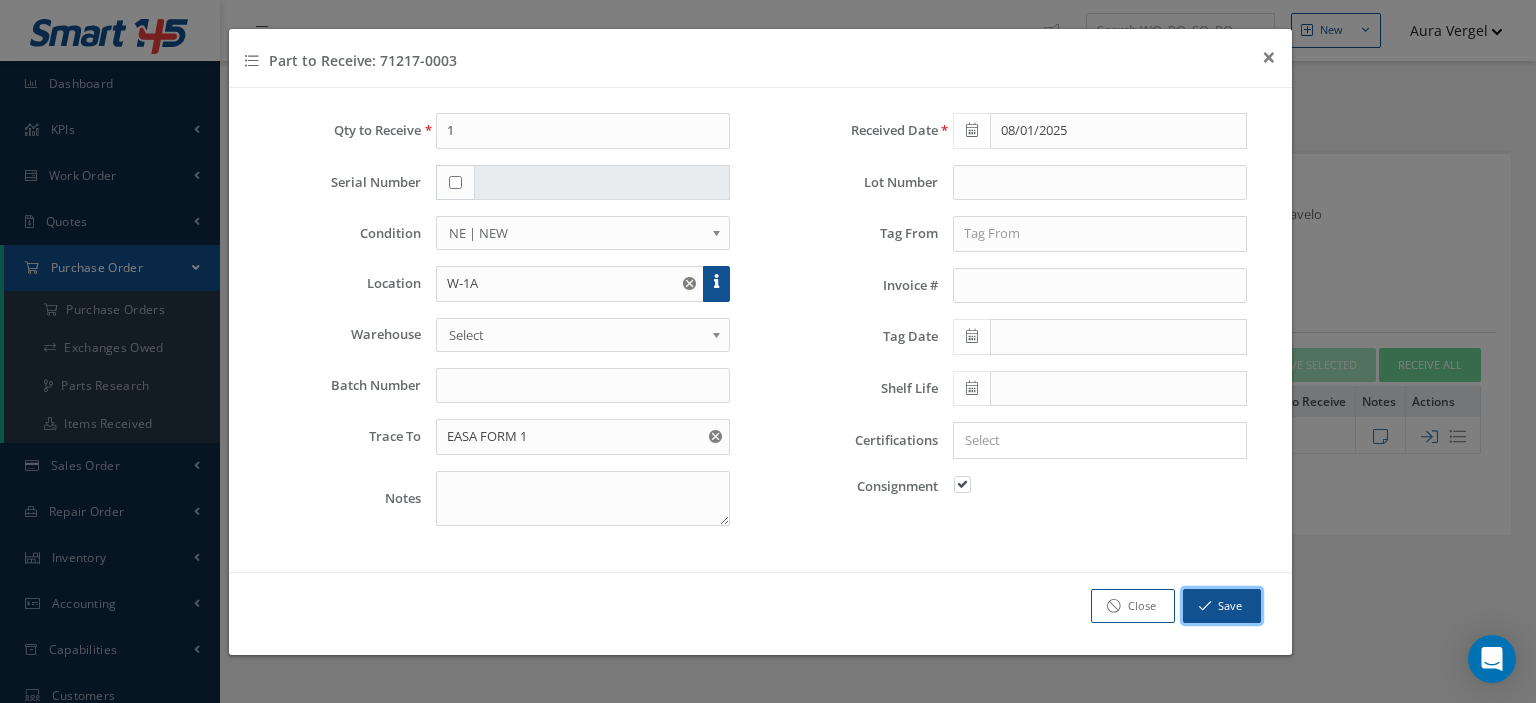 click on "Save" at bounding box center [1222, 606] 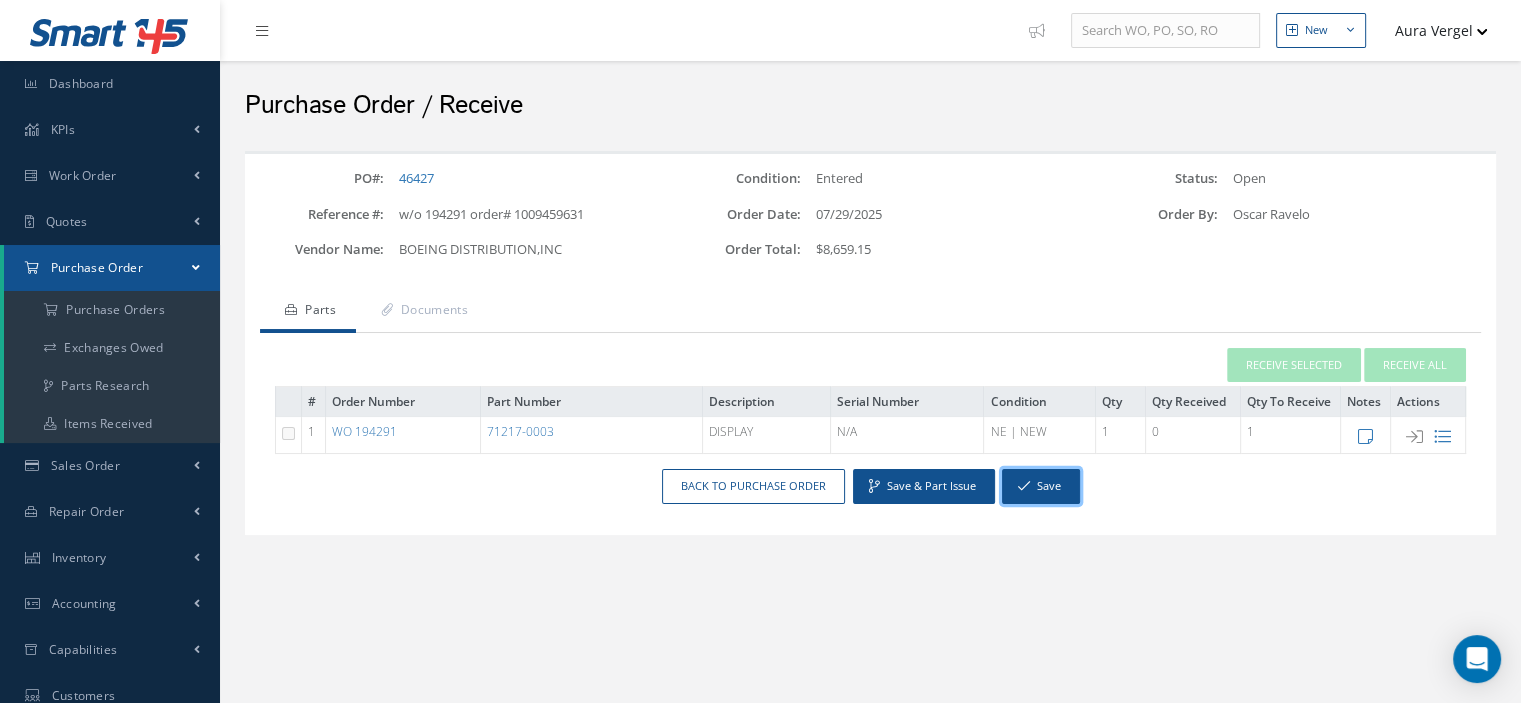 click on "Save" at bounding box center (1041, 486) 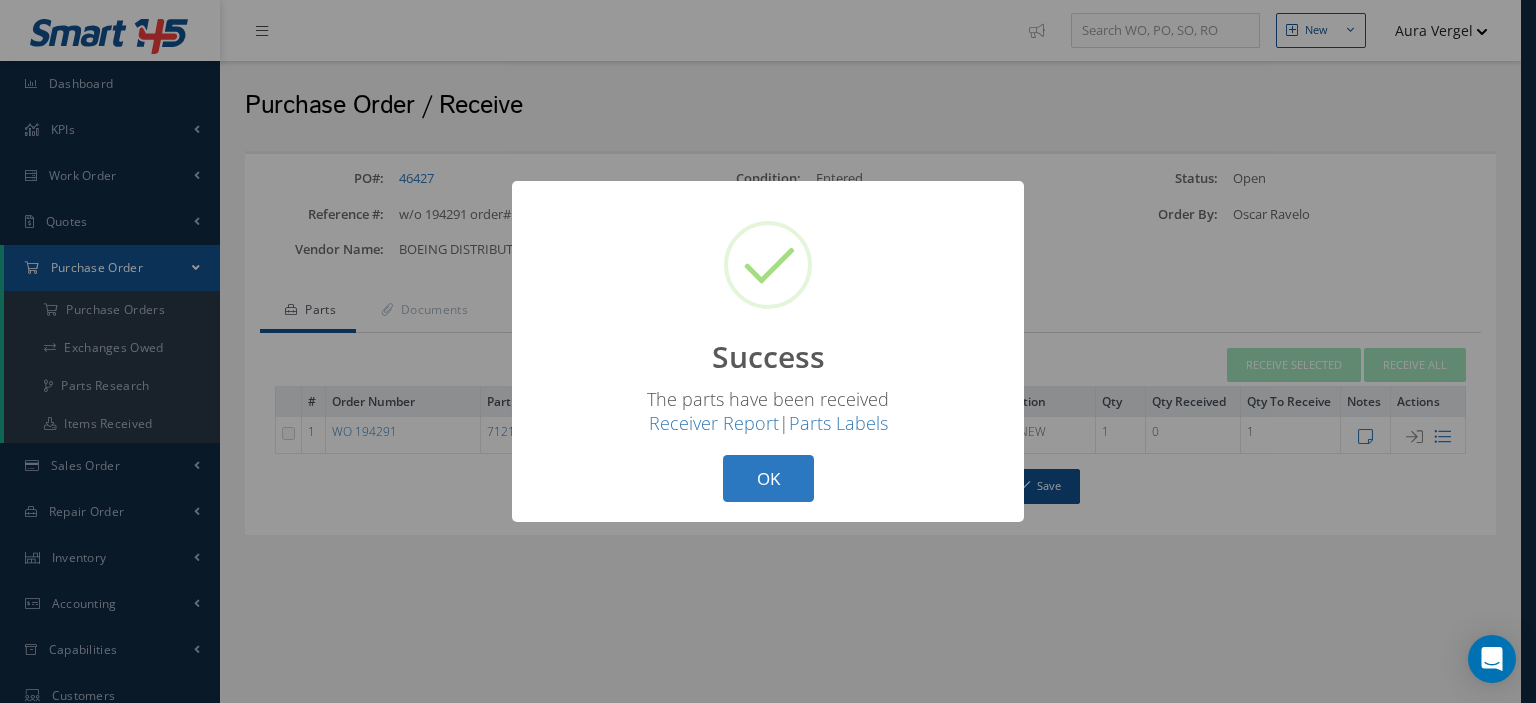 click on "OK" at bounding box center [768, 478] 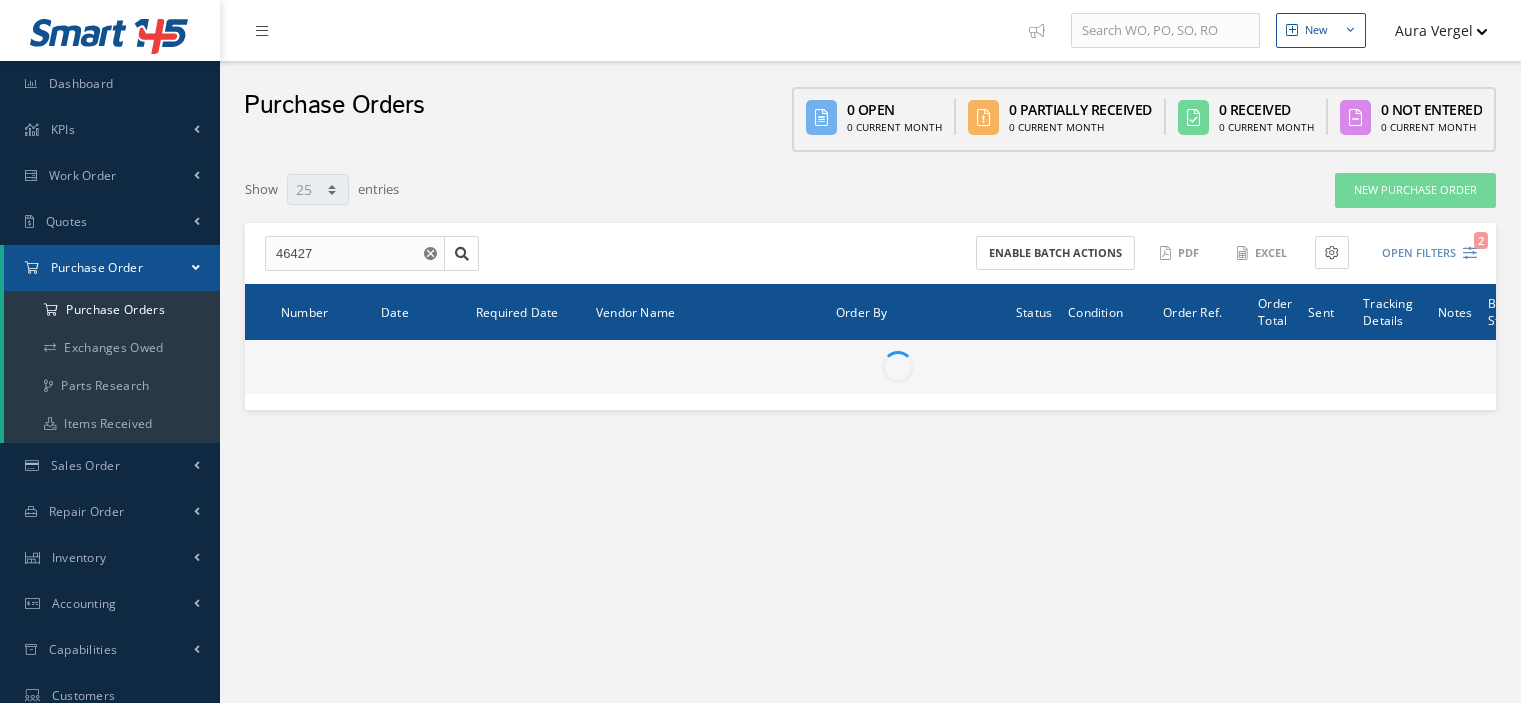 select on "25" 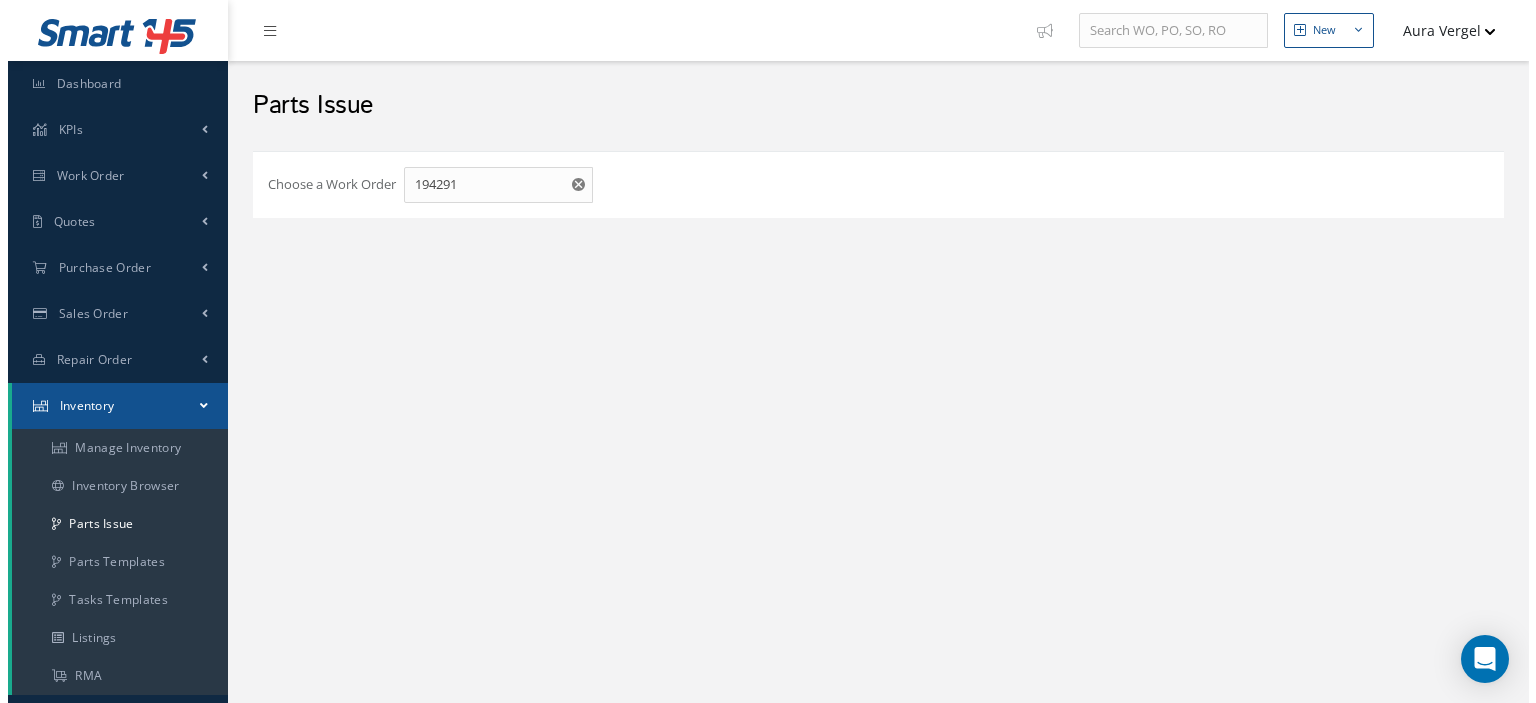 scroll, scrollTop: 0, scrollLeft: 0, axis: both 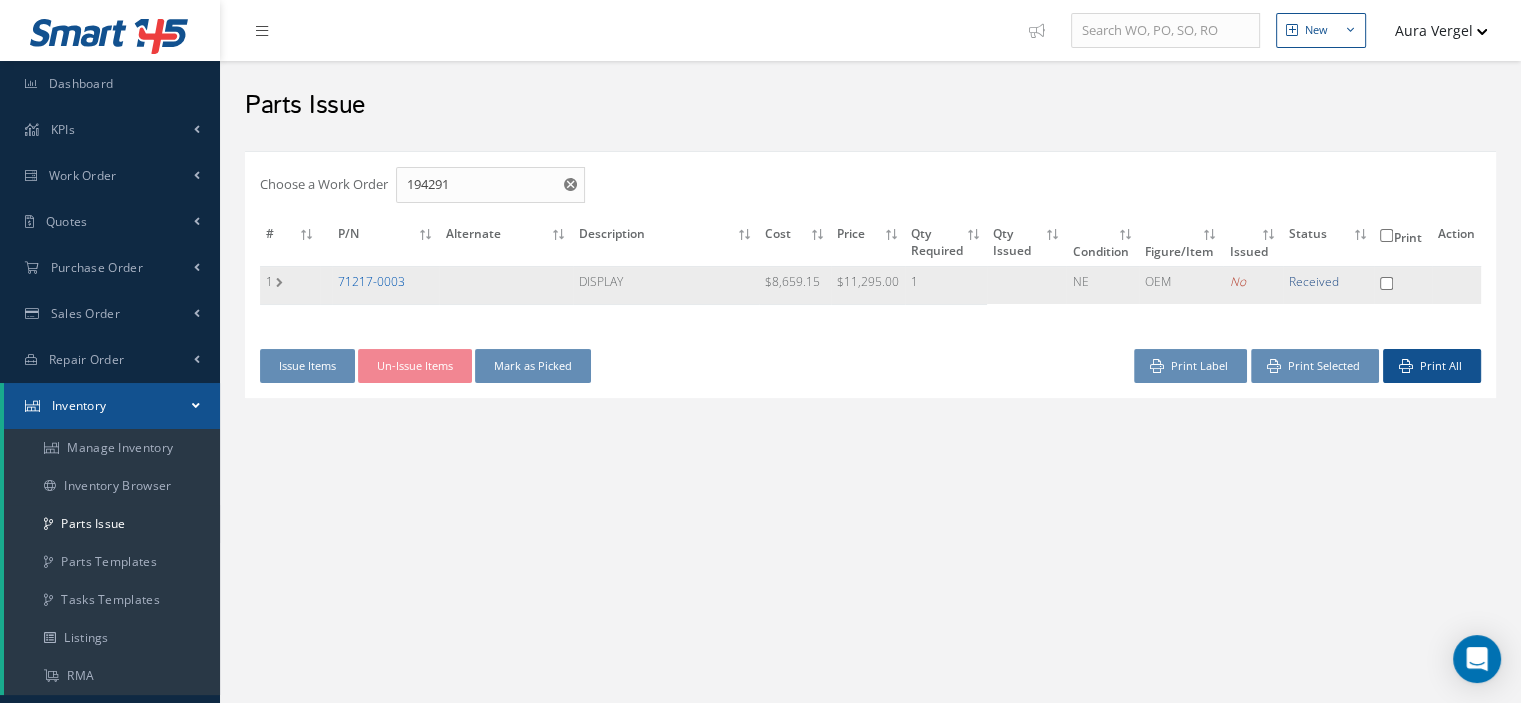 click on "71217-0003" at bounding box center [371, 281] 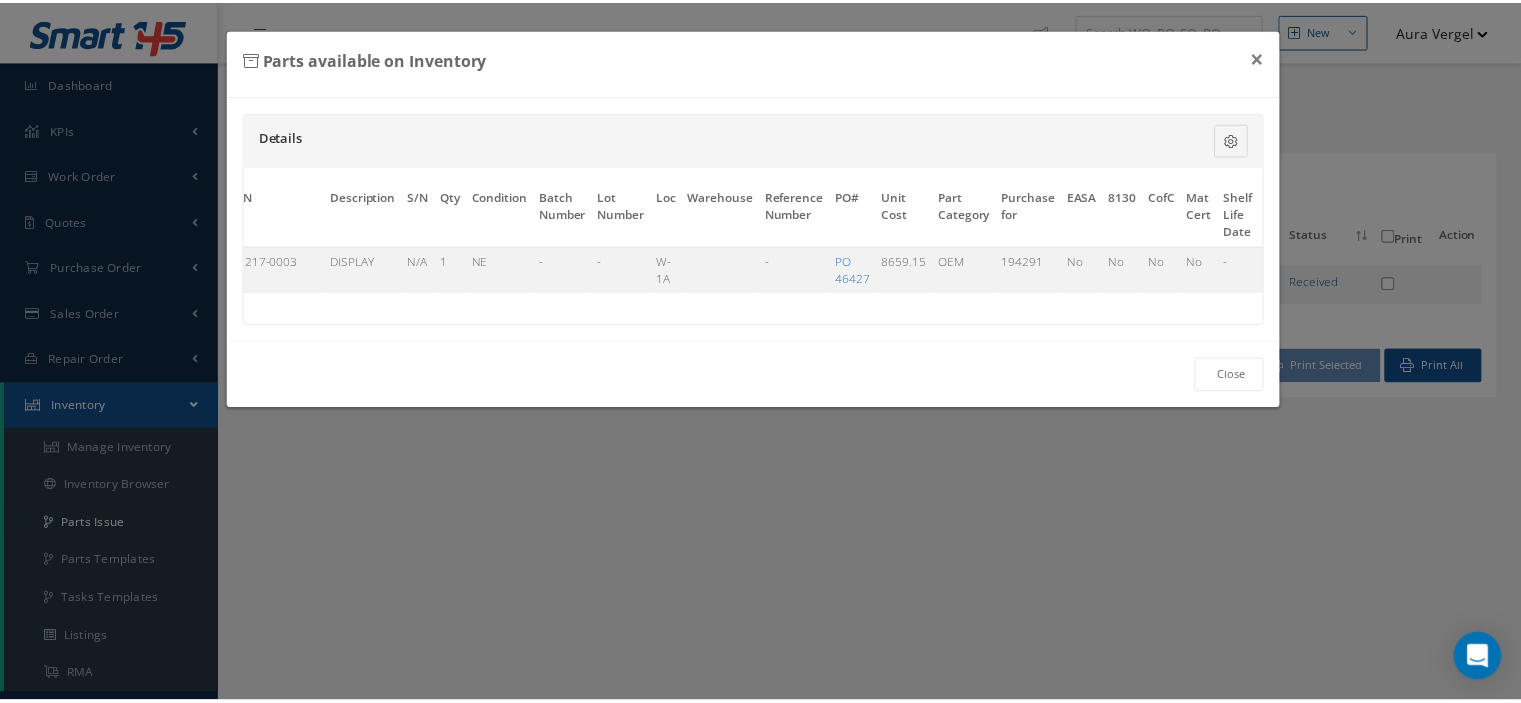 scroll, scrollTop: 0, scrollLeft: 136, axis: horizontal 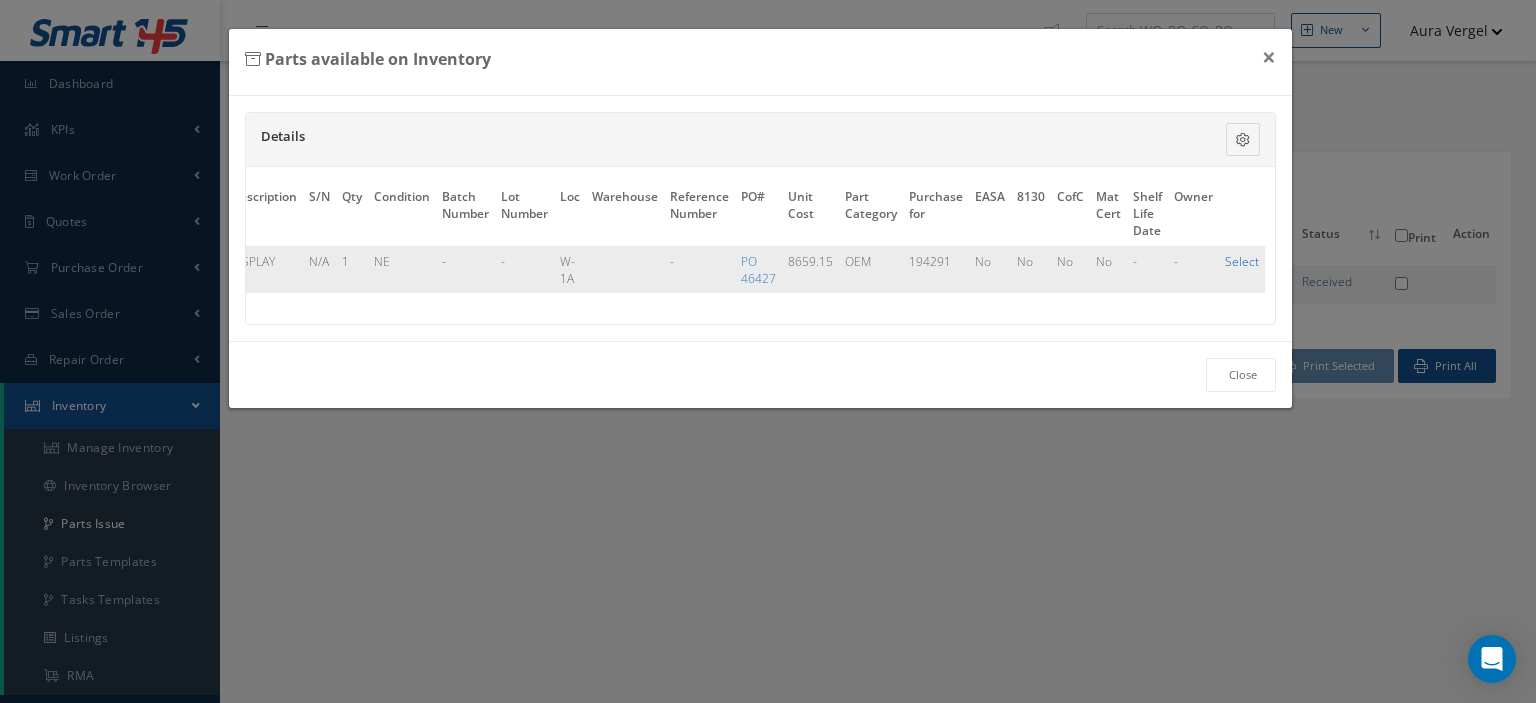 click on "Select" at bounding box center [1242, 261] 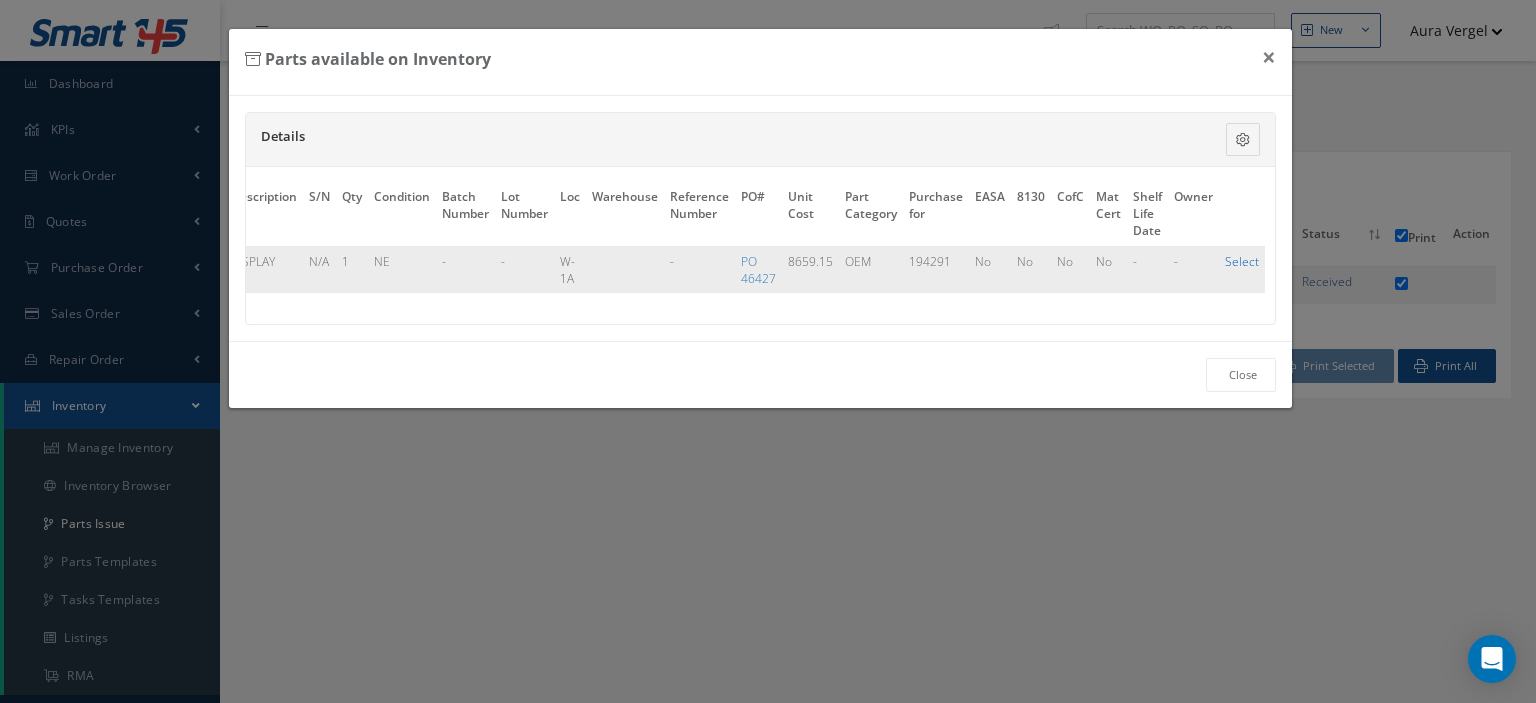 checkbox on "true" 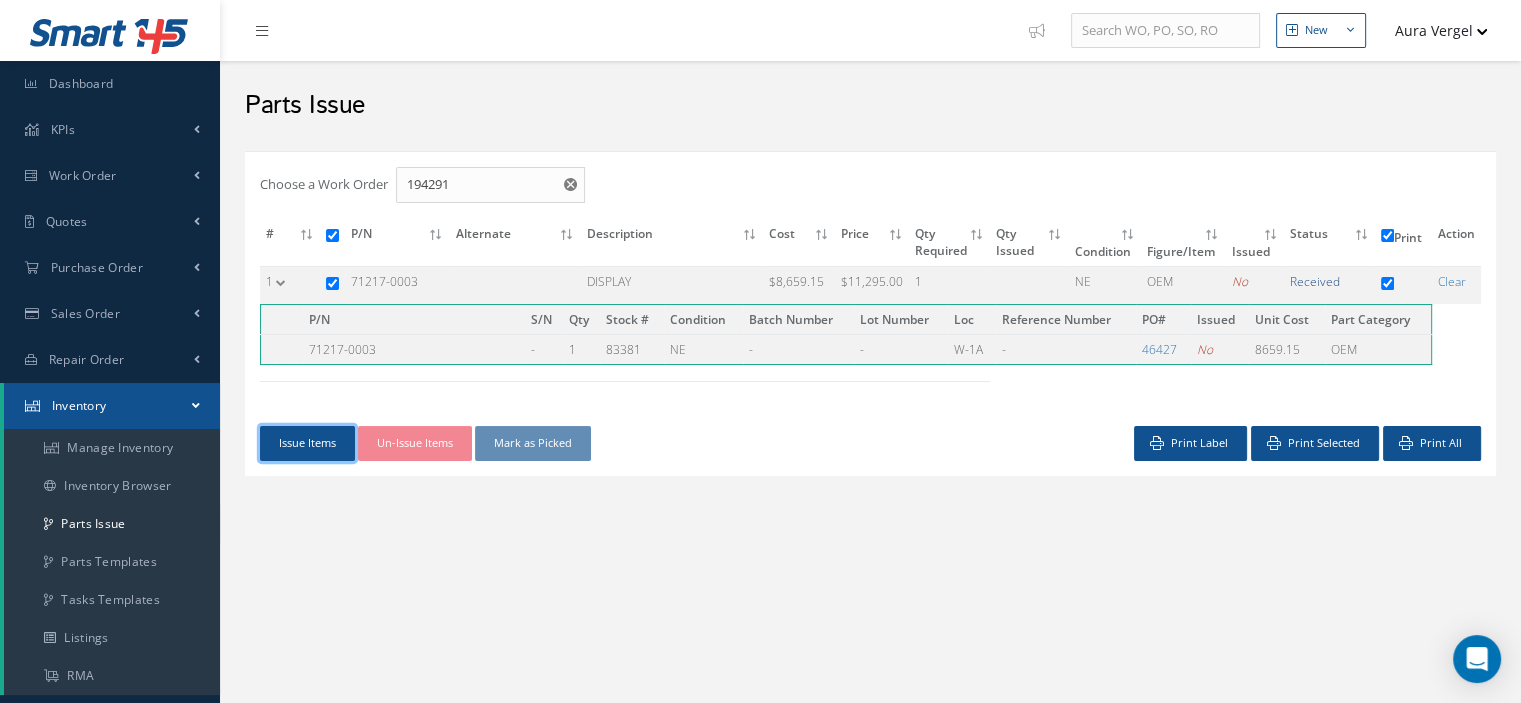 click on "Issue Items" at bounding box center [307, 443] 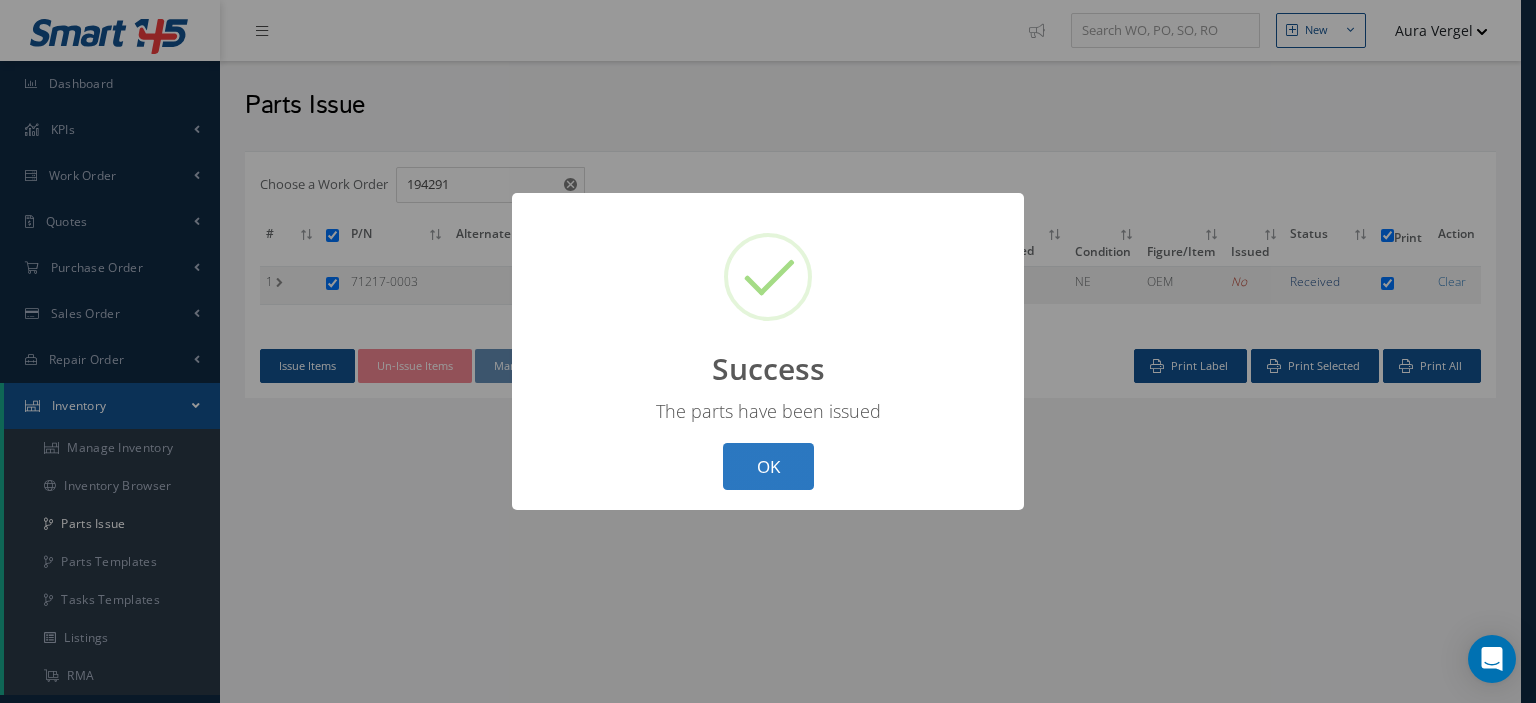 click on "OK" at bounding box center (768, 466) 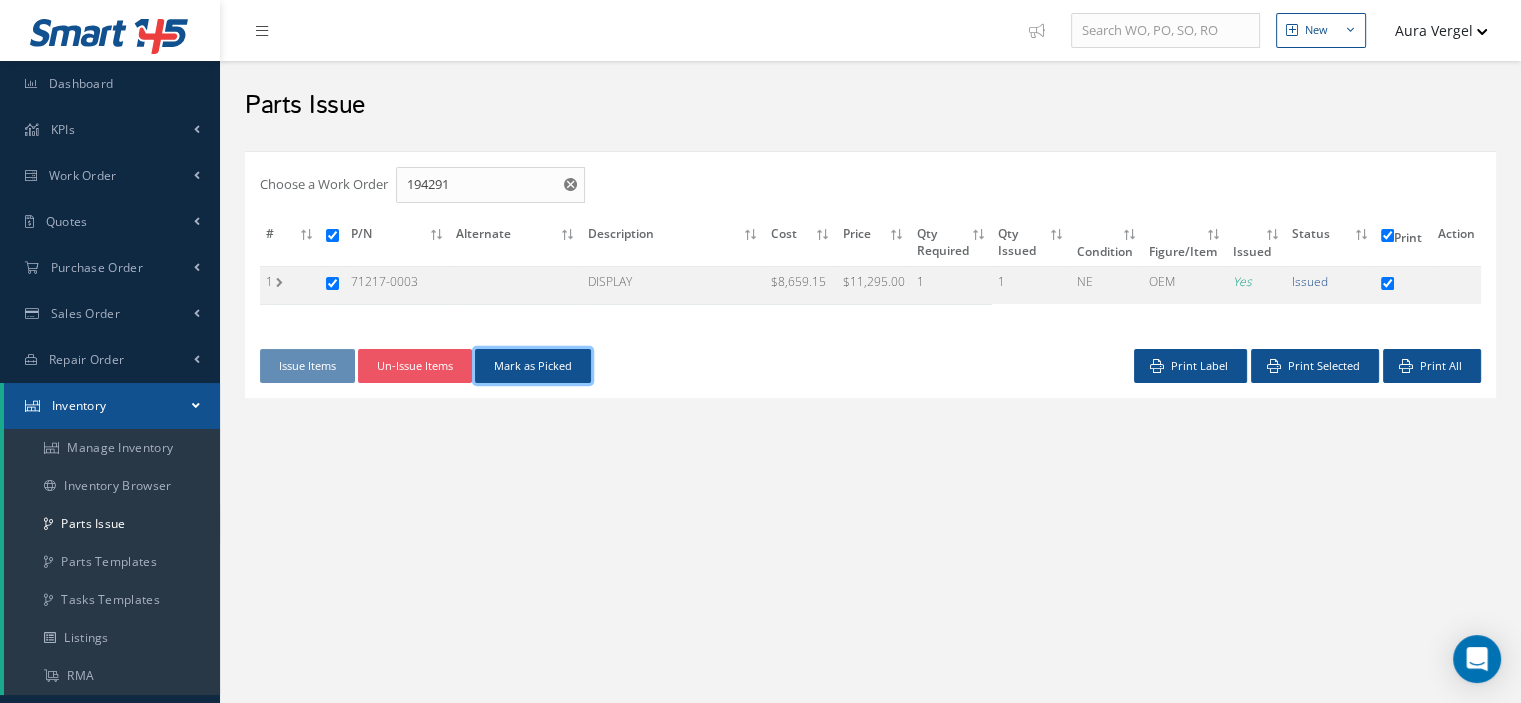 click on "Mark as Picked" at bounding box center (533, 366) 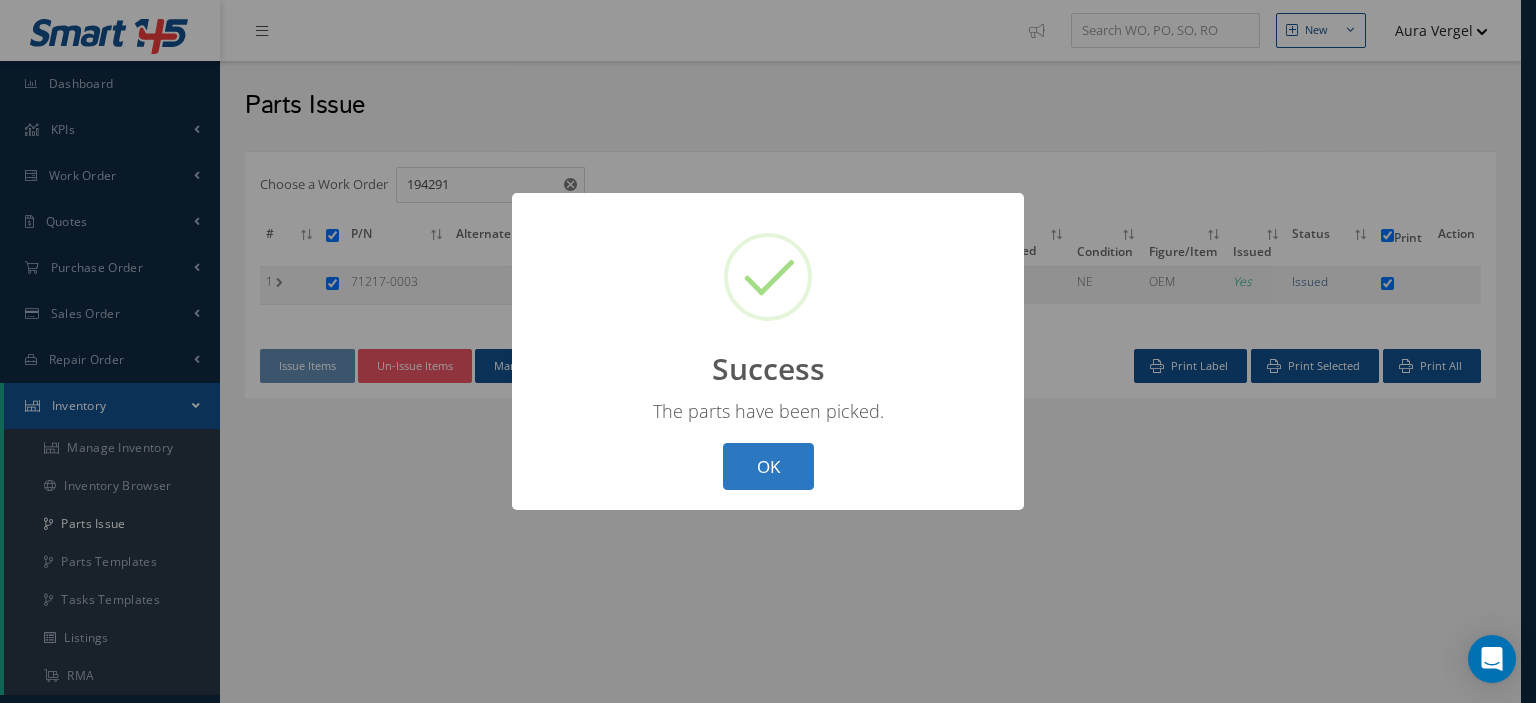 click on "OK" at bounding box center (768, 466) 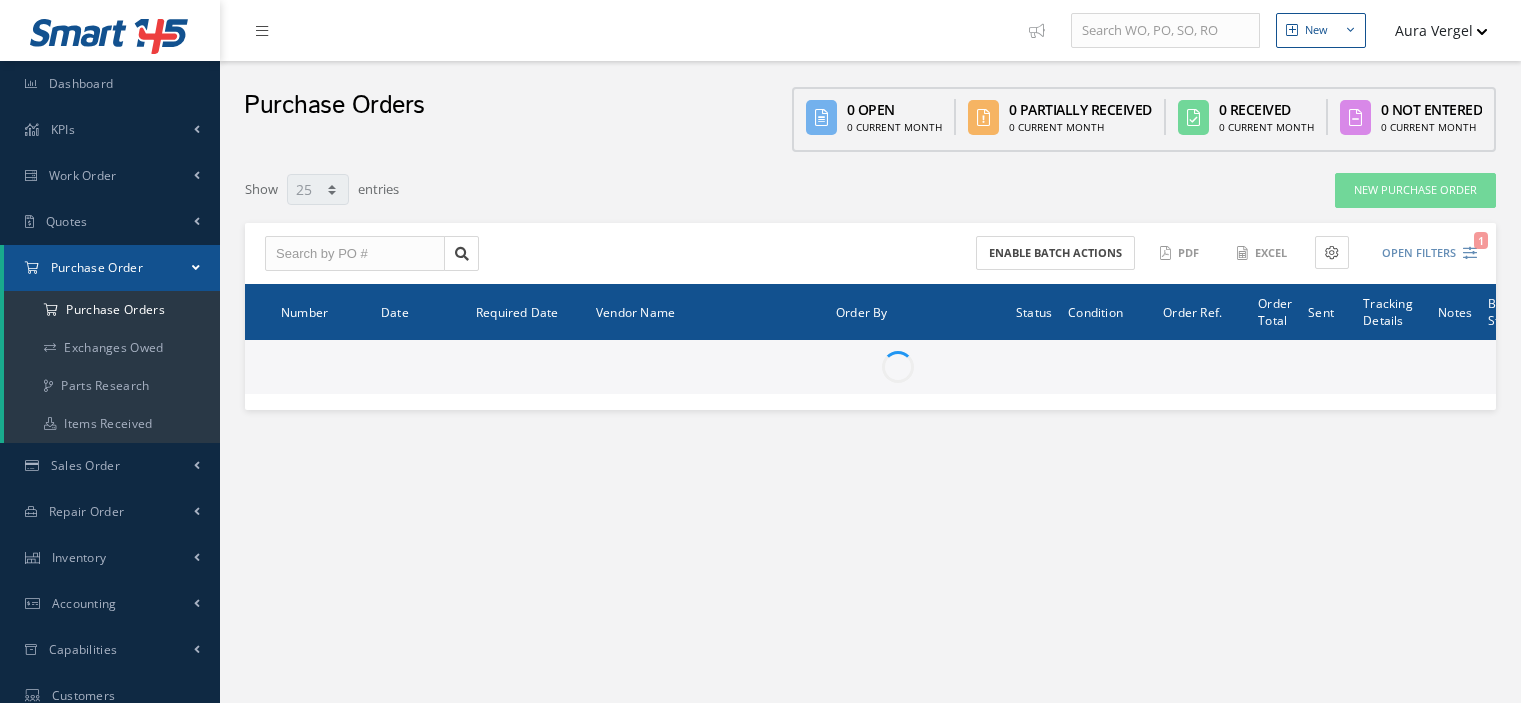 select on "25" 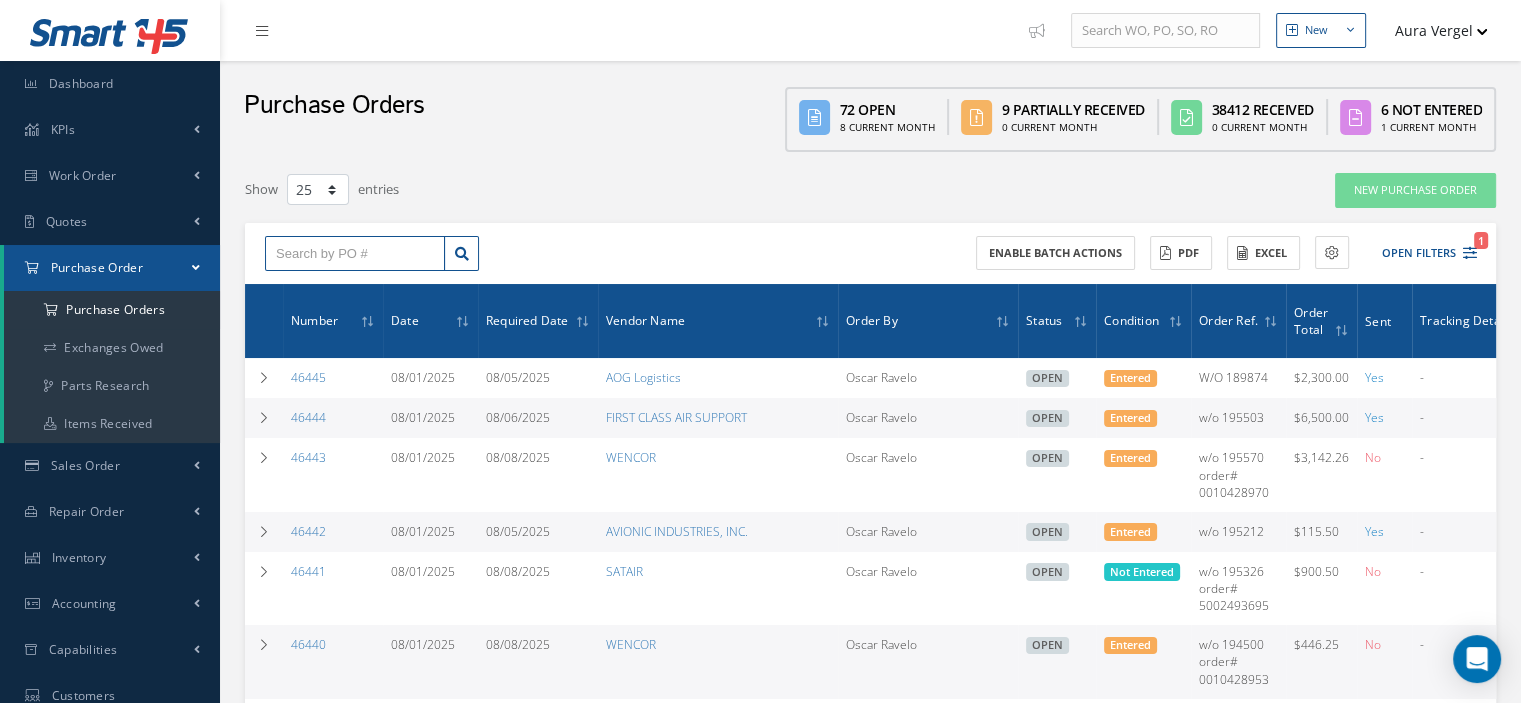 click at bounding box center [355, 254] 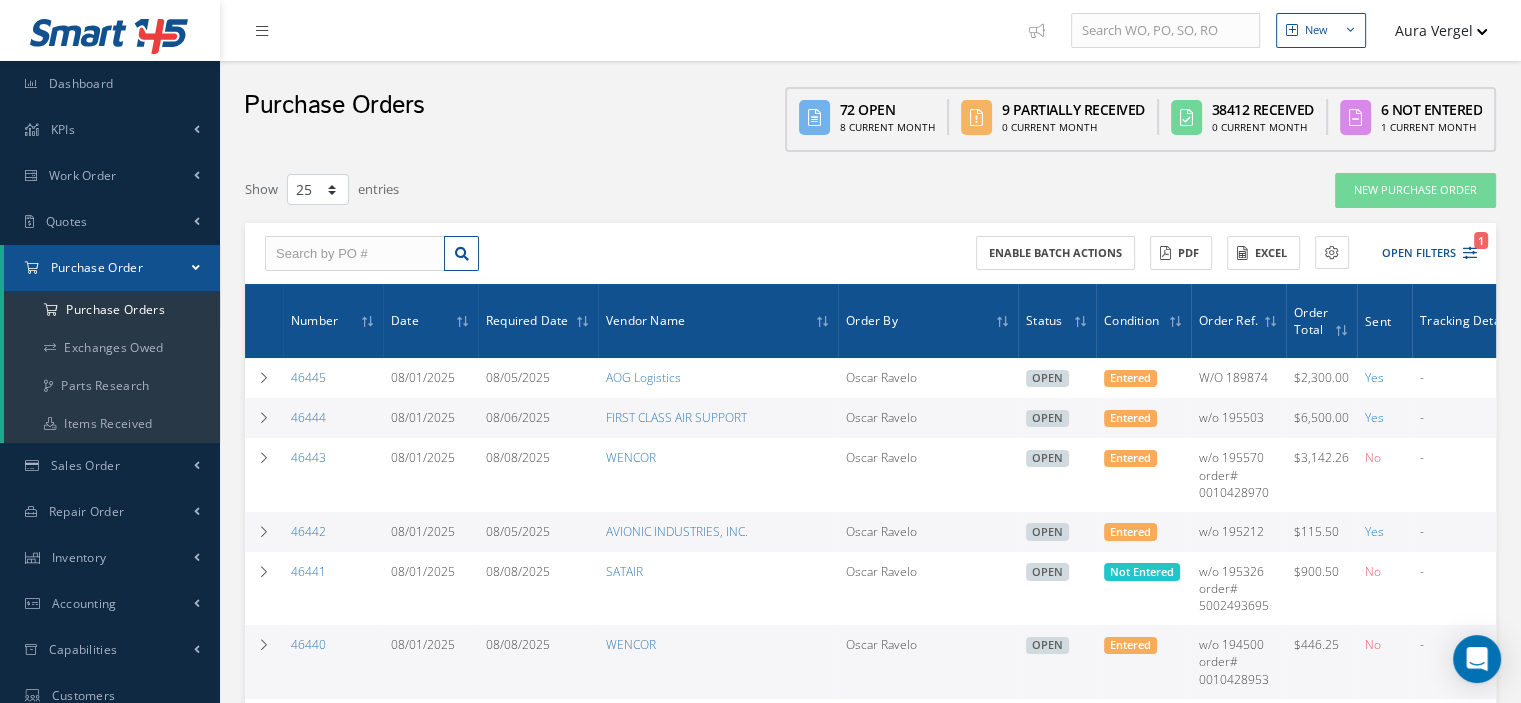click on "Purchase Order" at bounding box center (112, 268) 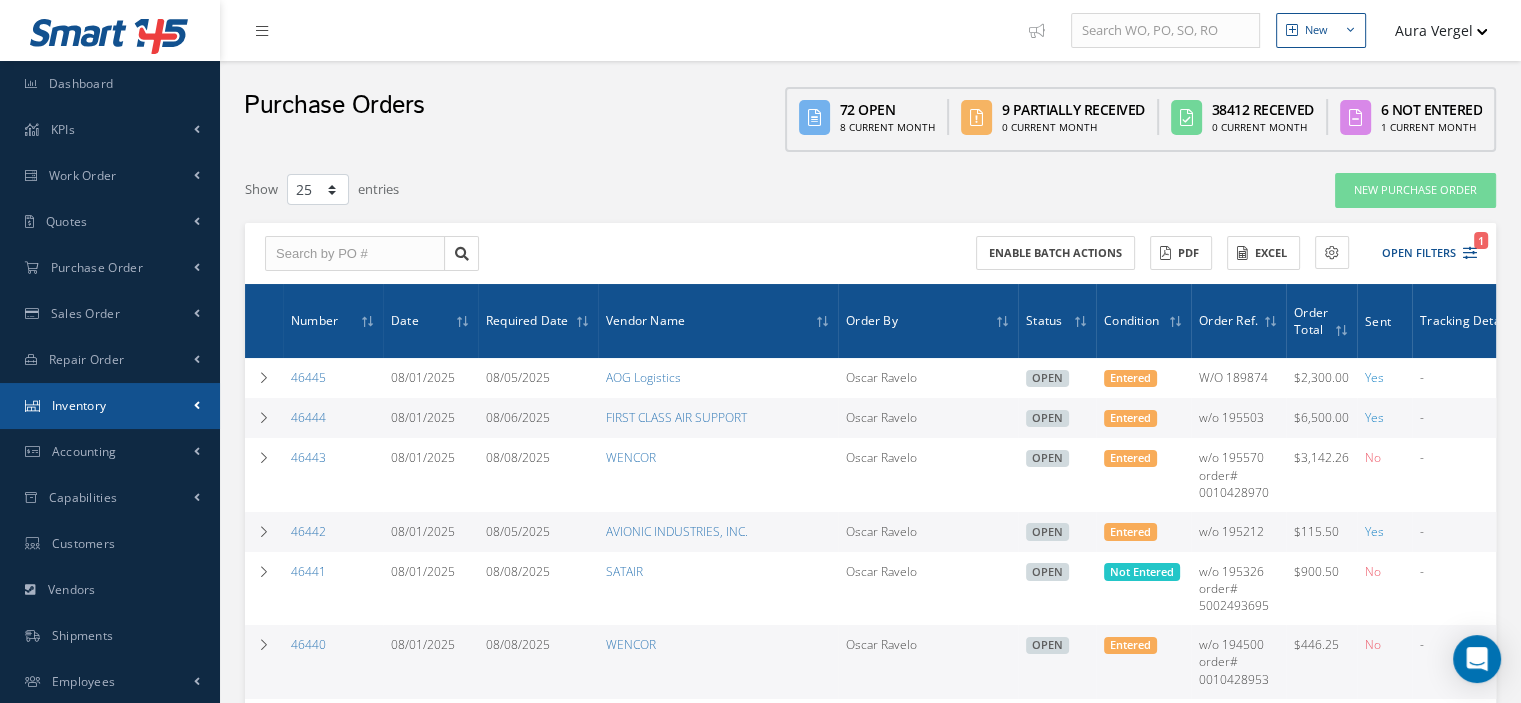 click on "Inventory" at bounding box center [110, 406] 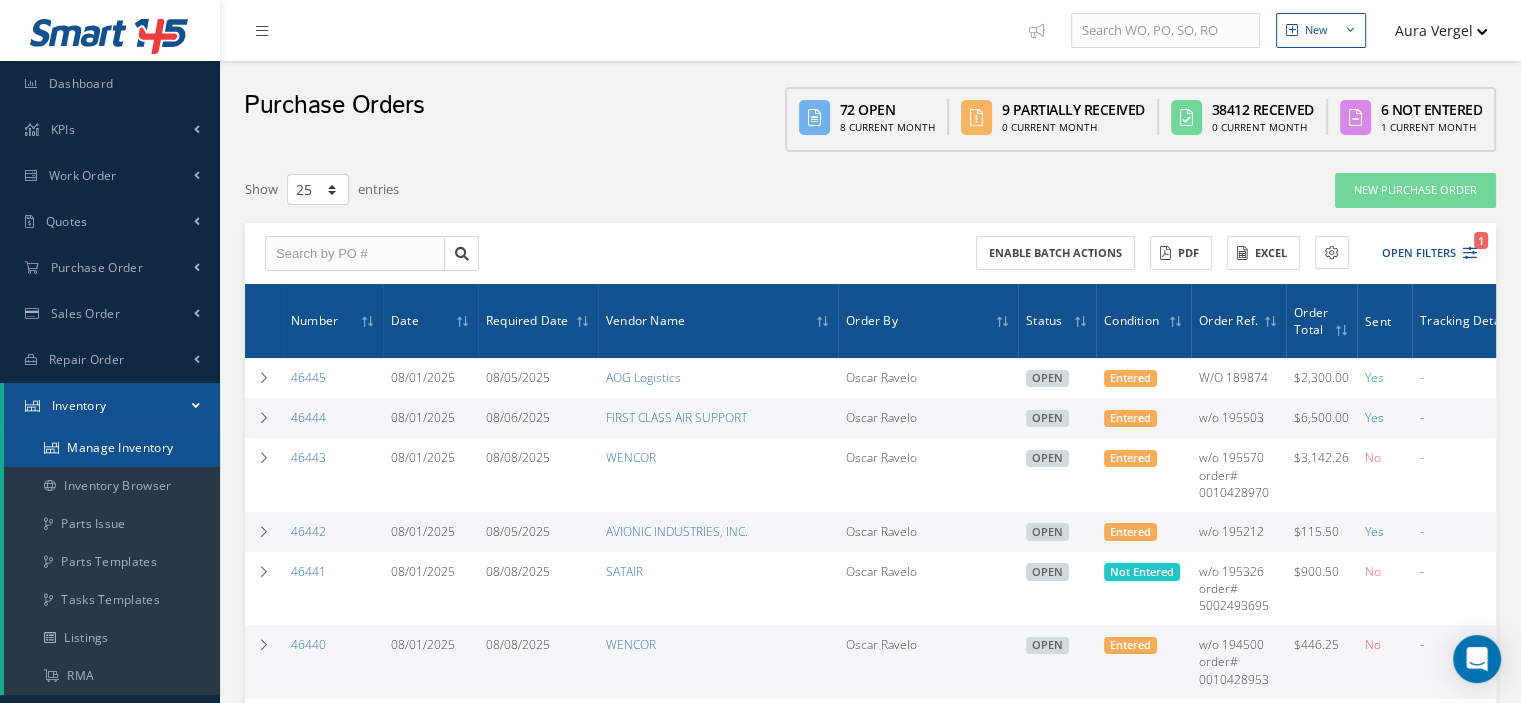 click on "Manage Inventory" at bounding box center [112, 448] 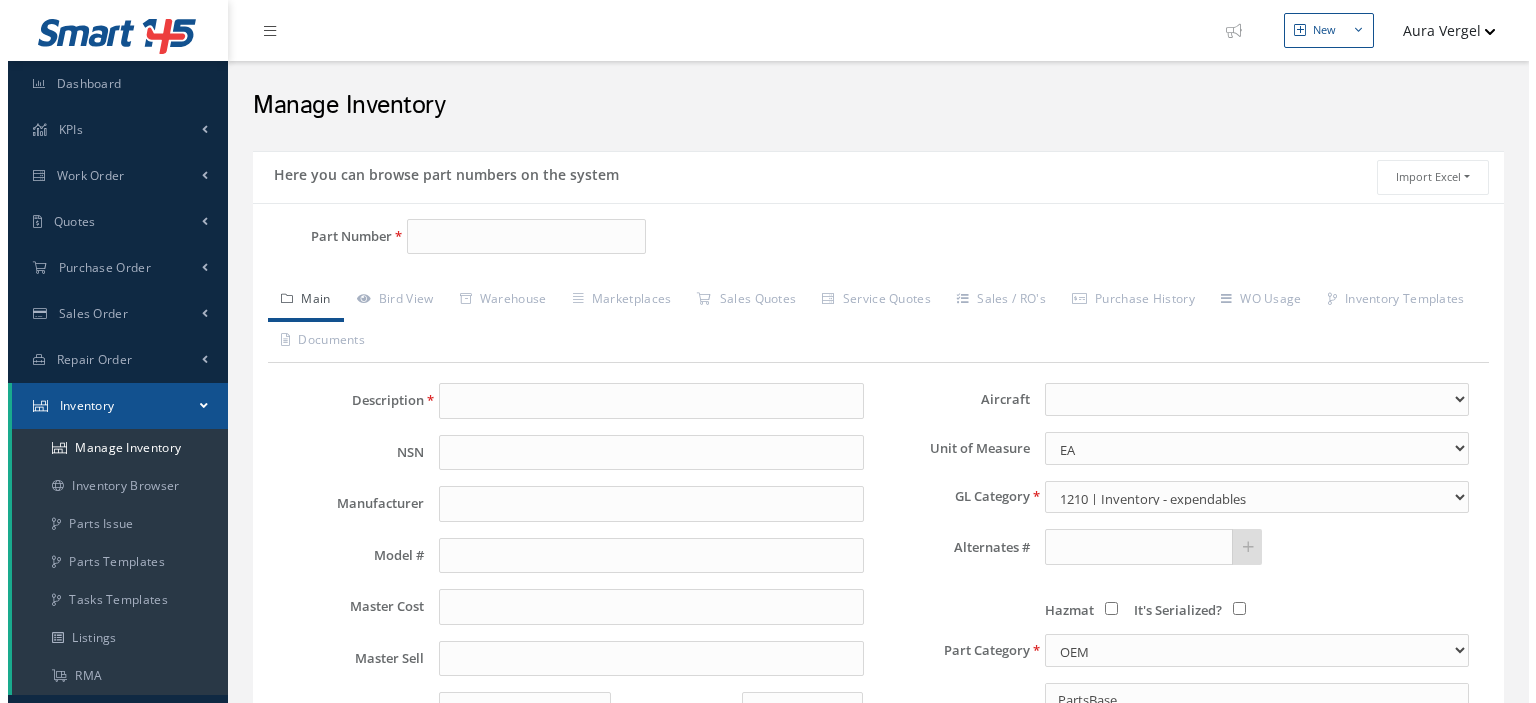 scroll, scrollTop: 0, scrollLeft: 0, axis: both 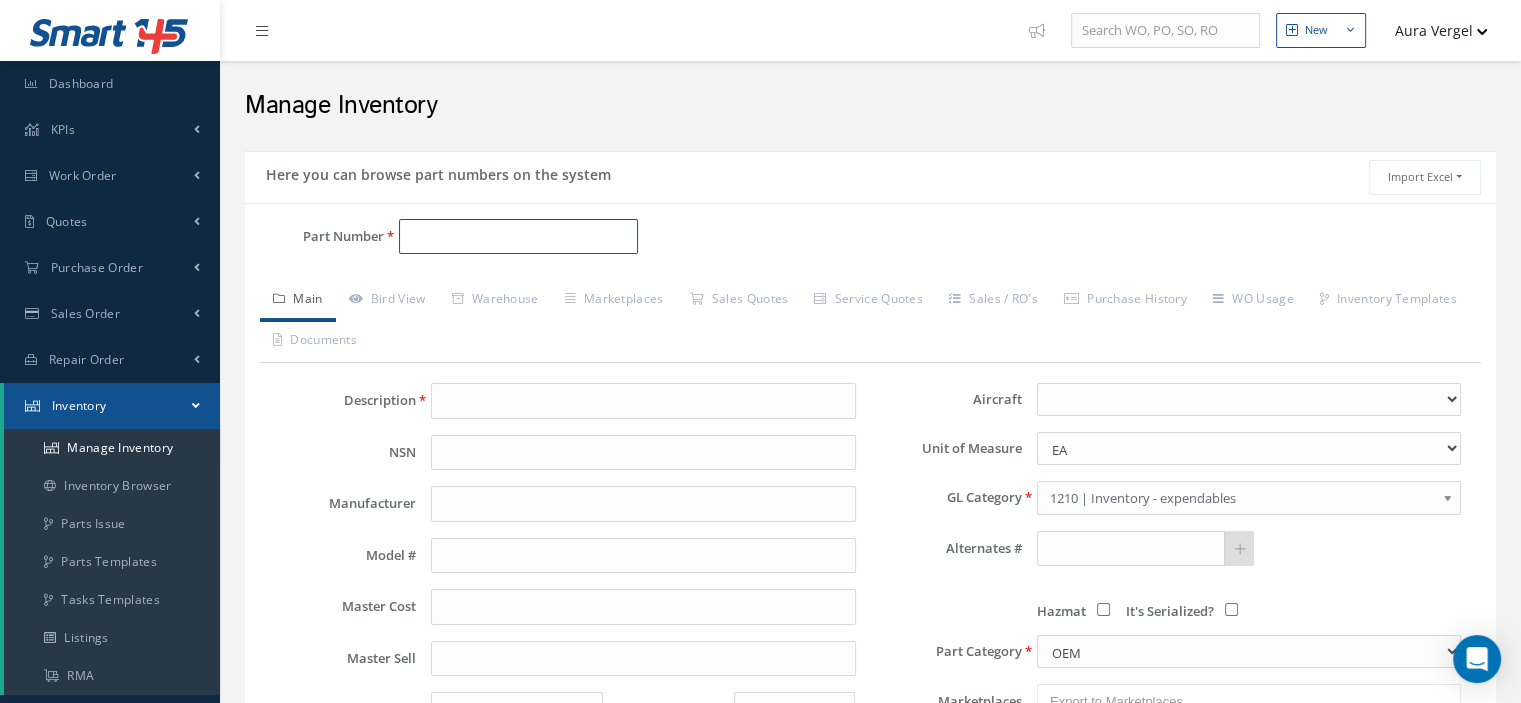 click on "Part Number" at bounding box center (518, 237) 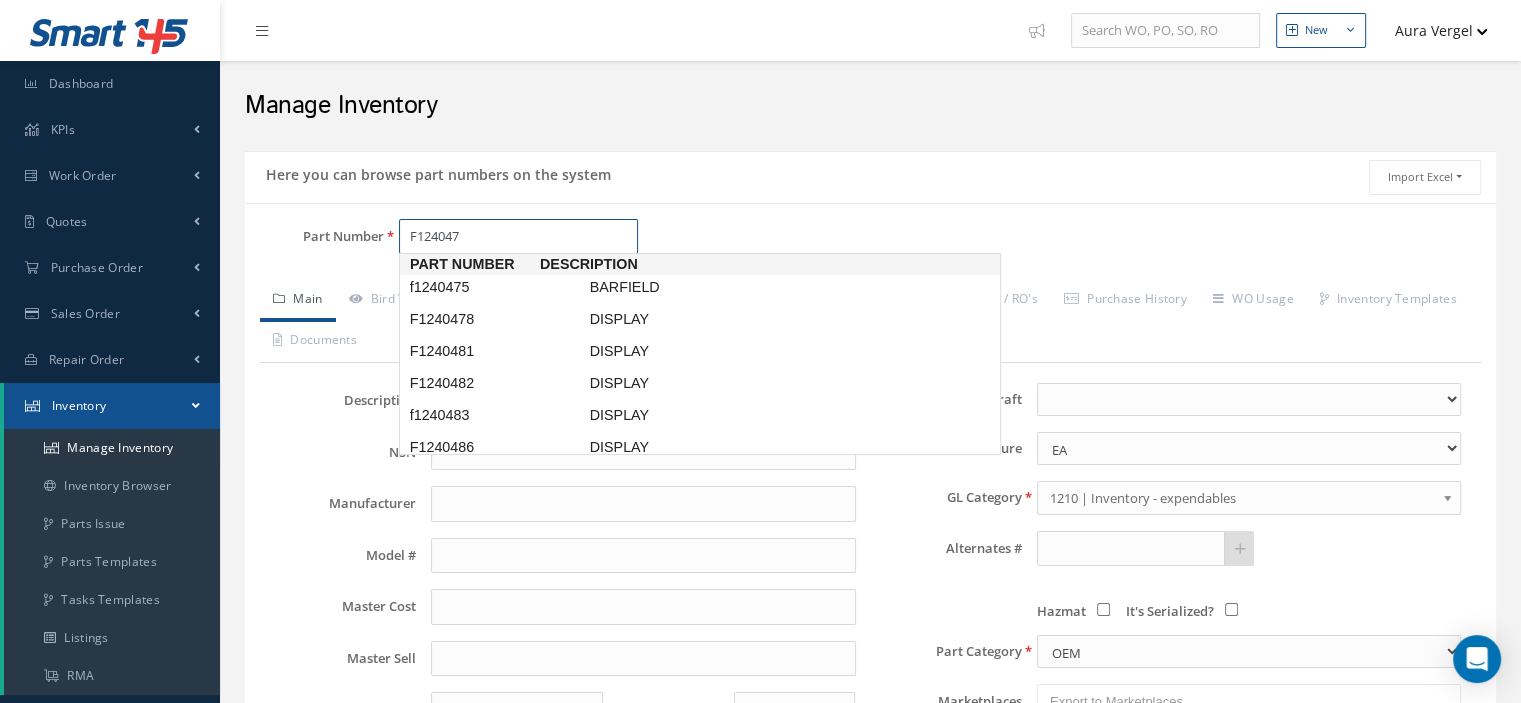 type on "F1240478" 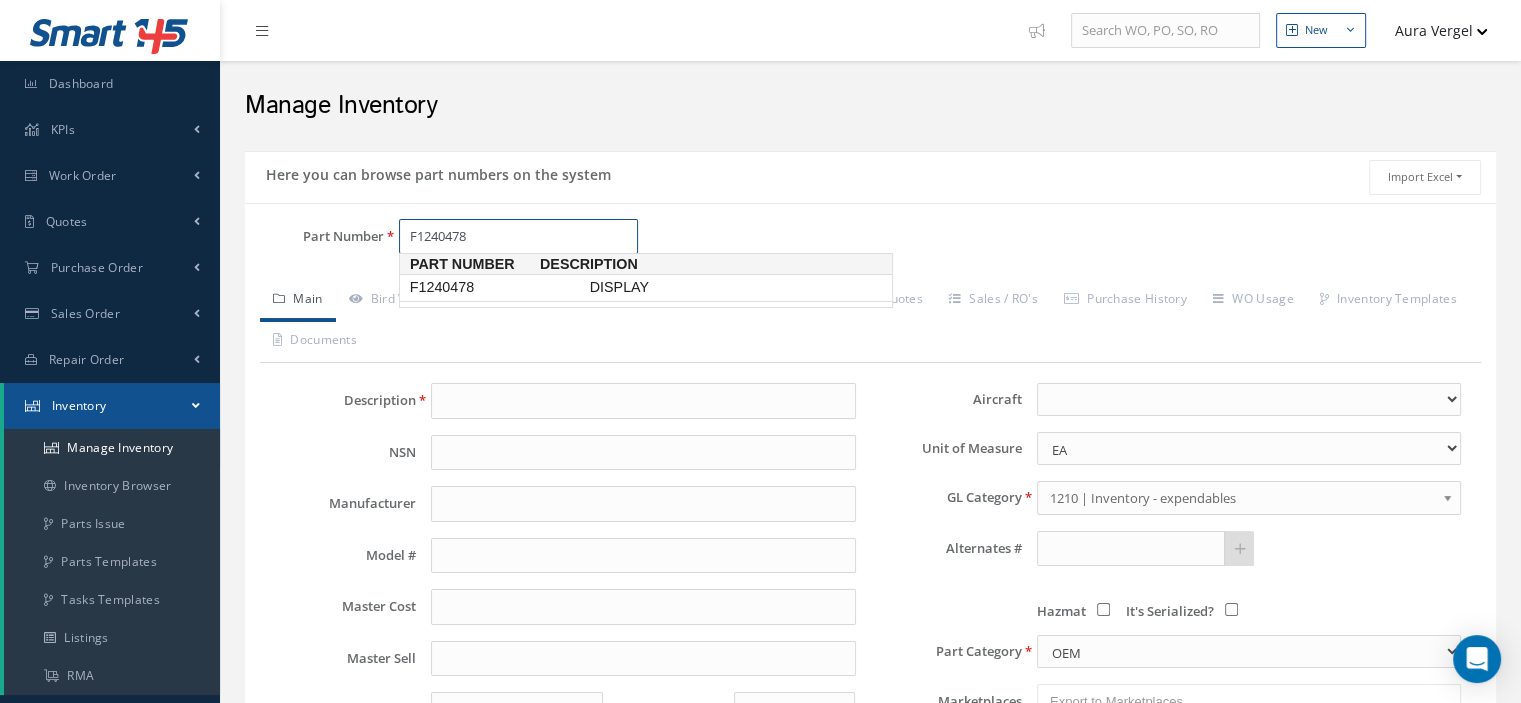 click on "F1240478" at bounding box center (496, 287) 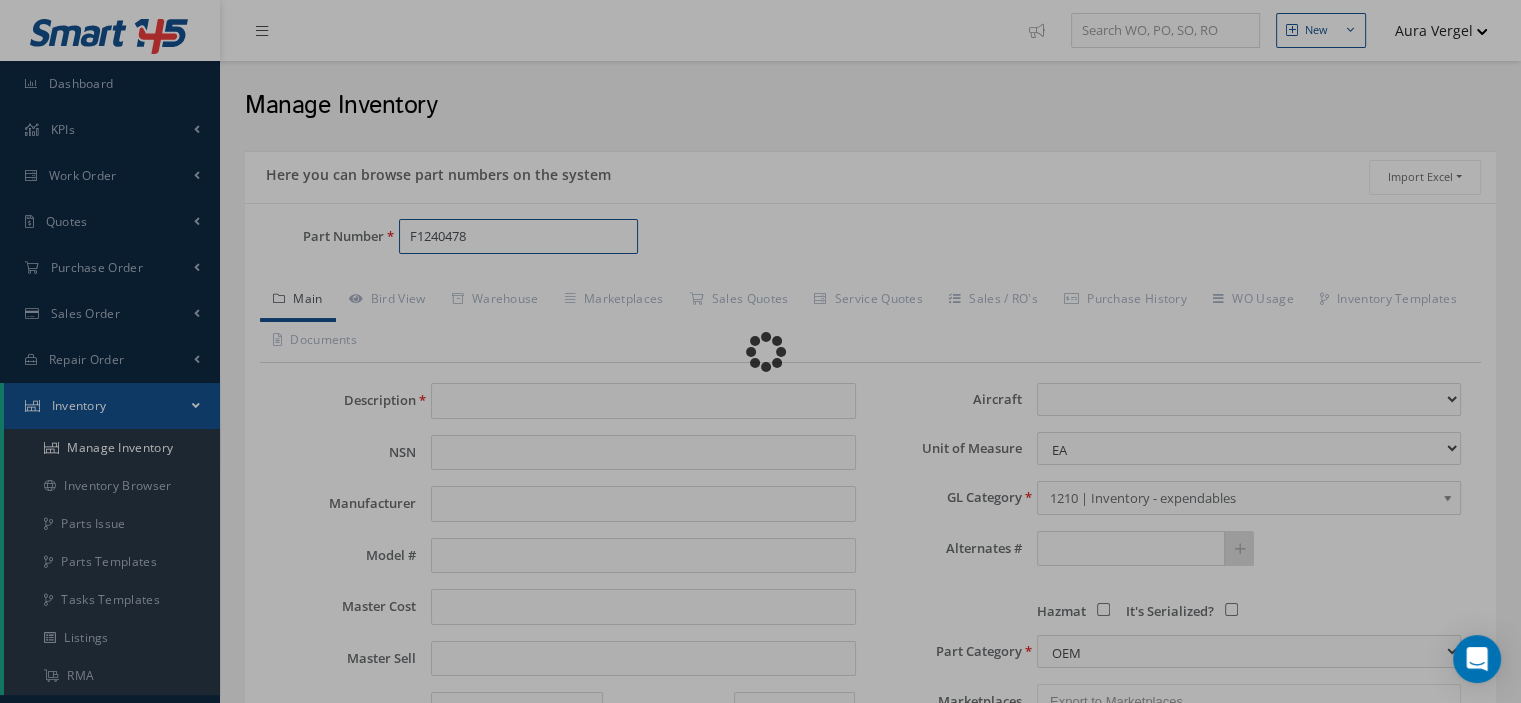 type on "DISPLAY" 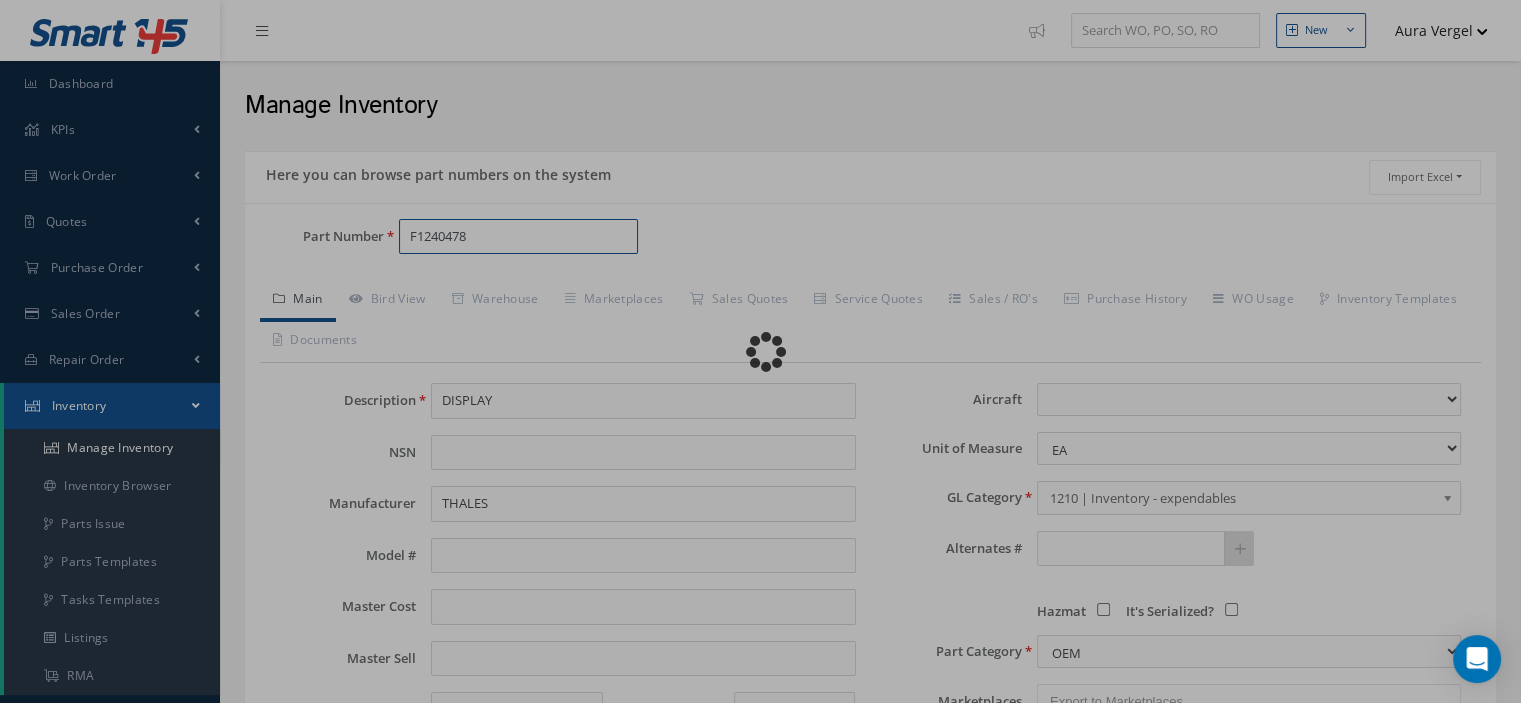 select 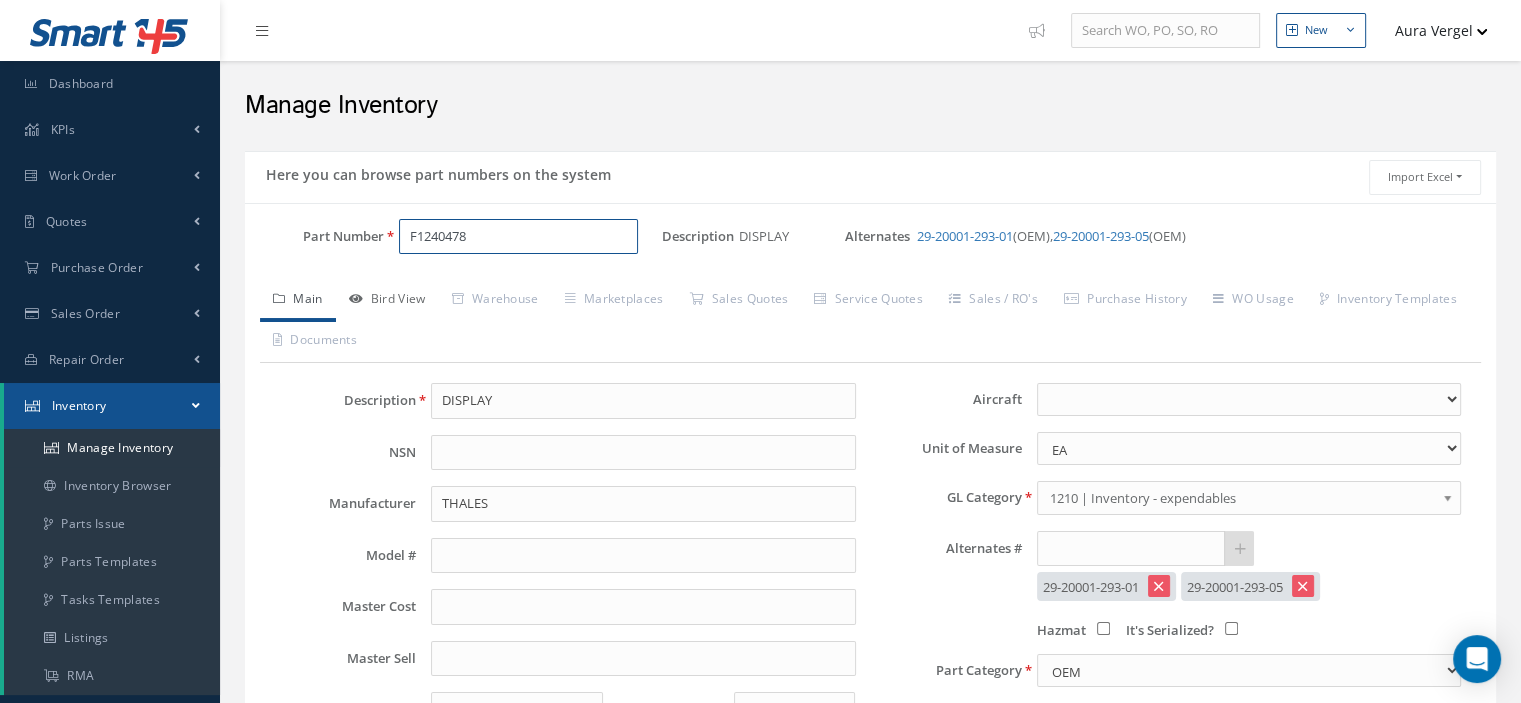 type on "F1240478" 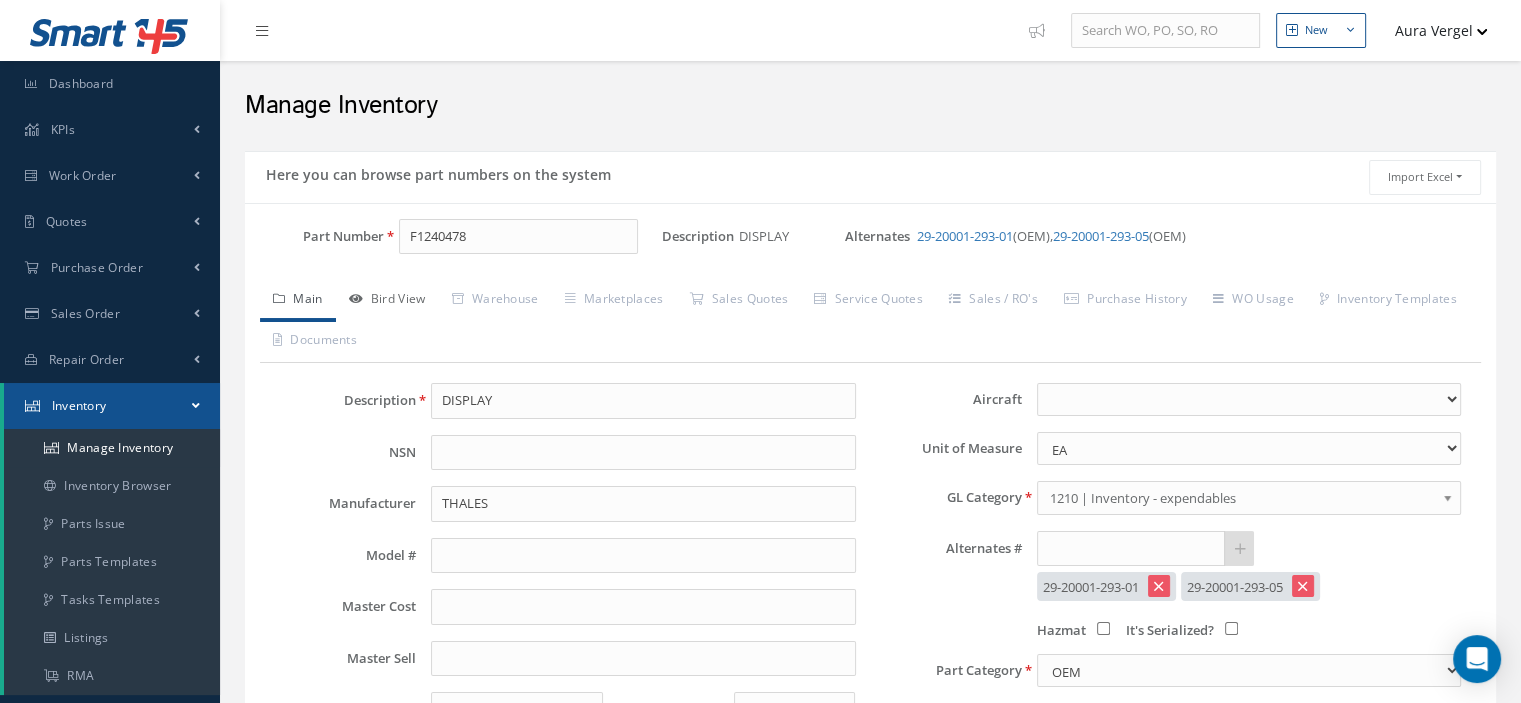 click on "Bird View" at bounding box center (387, 301) 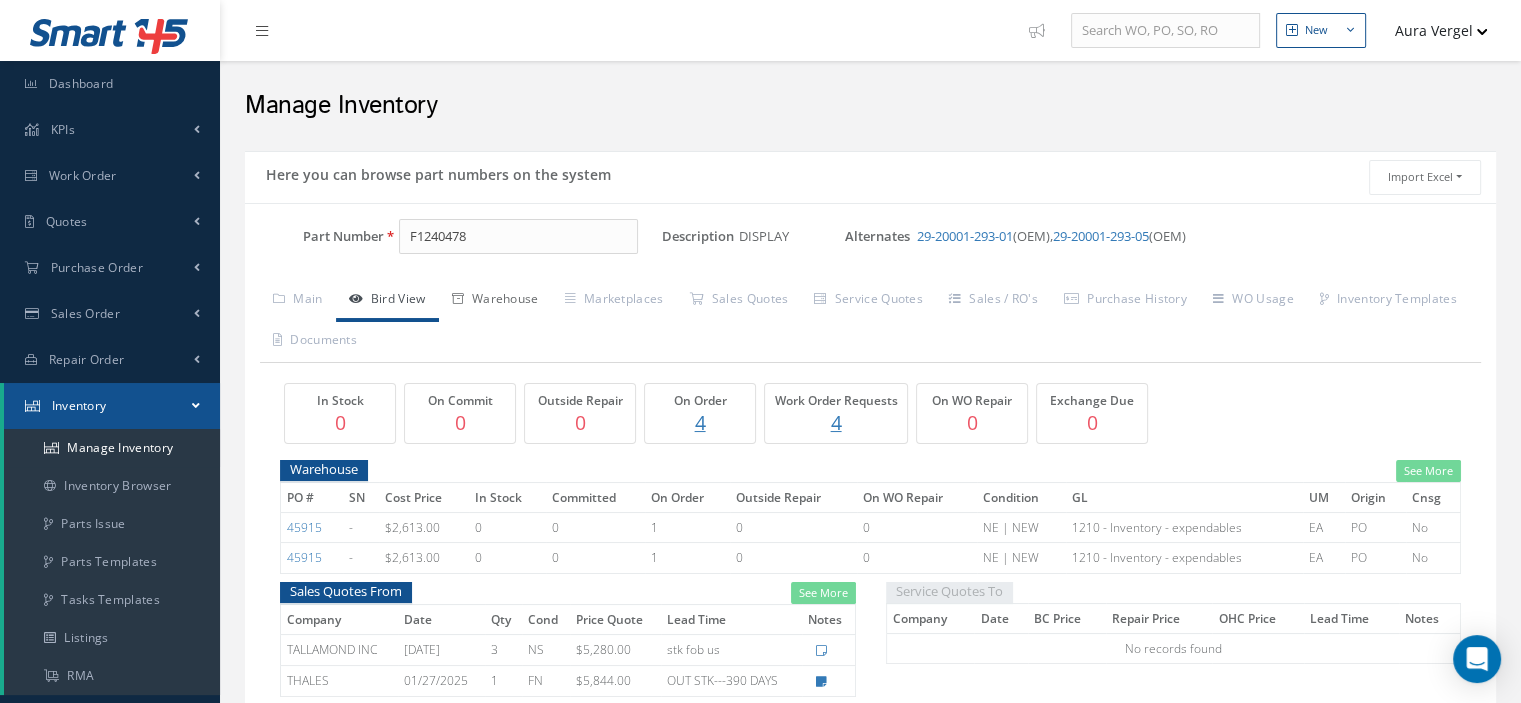 click on "Warehouse" at bounding box center (495, 301) 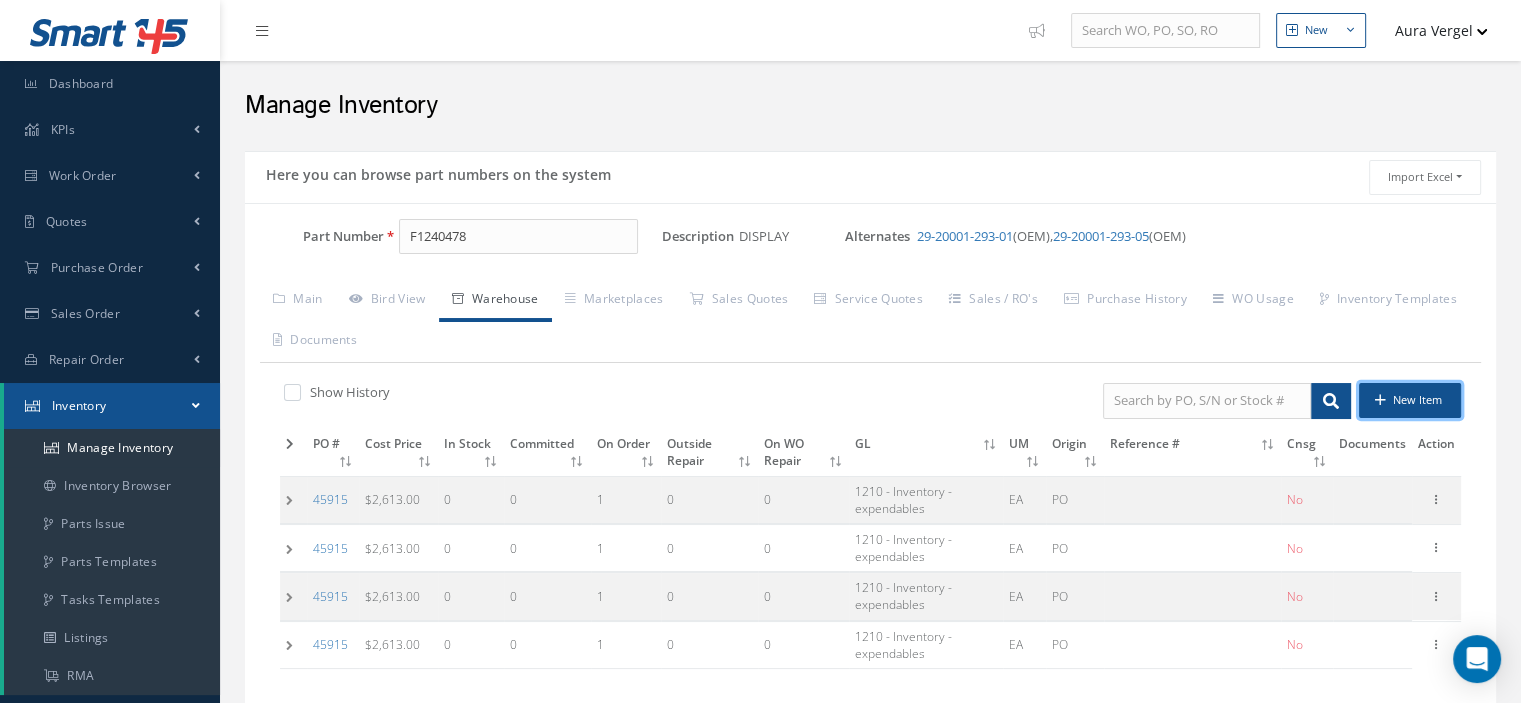 click on "New Item" at bounding box center (1410, 400) 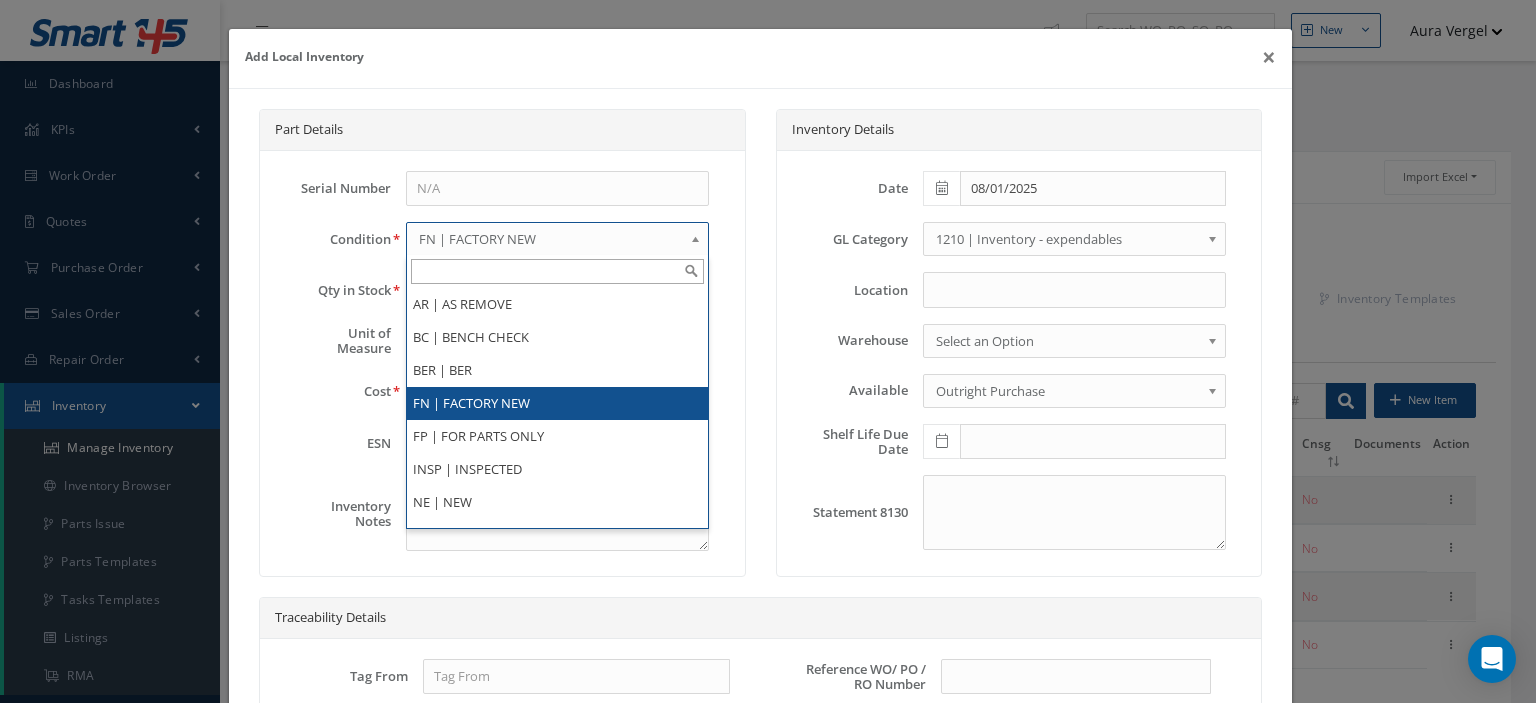 click on "FN | FACTORY NEW" at bounding box center [551, 239] 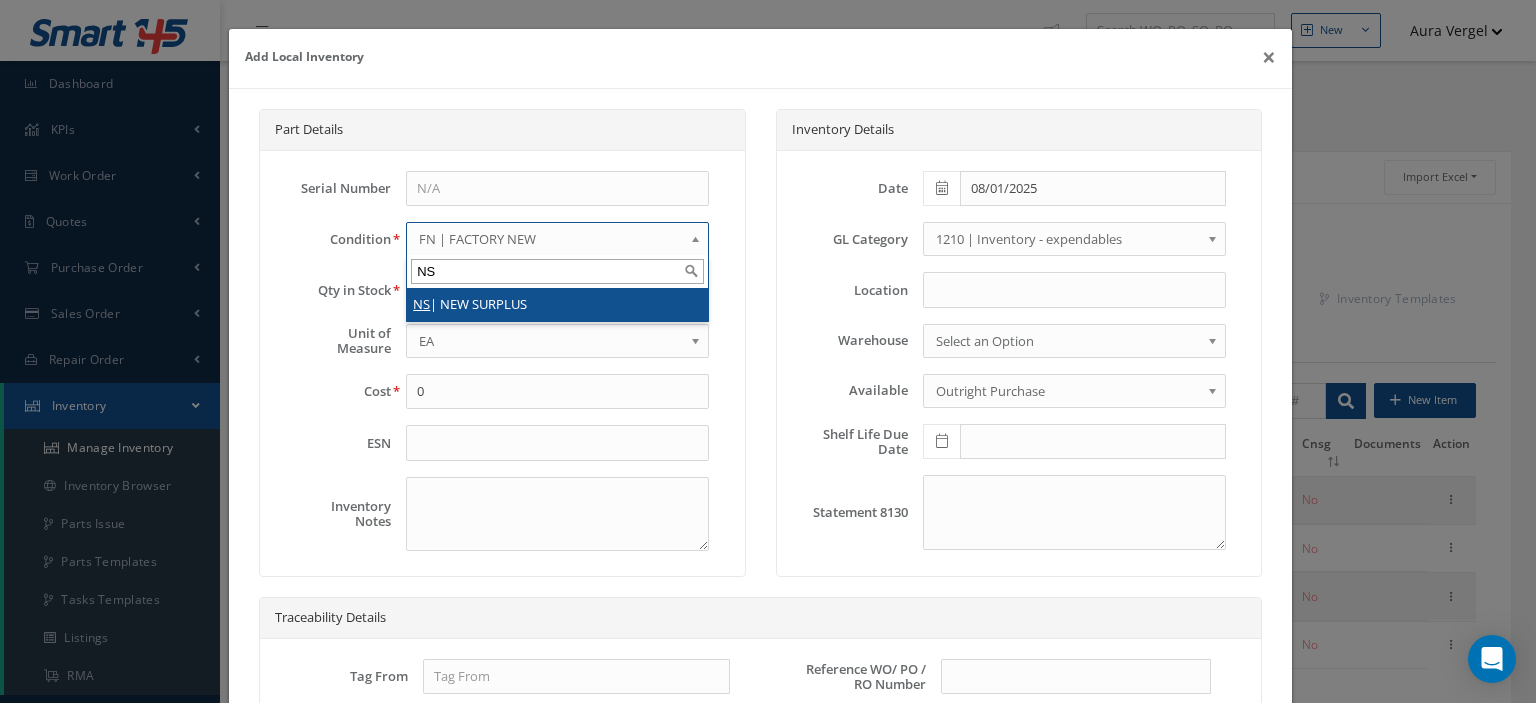 type on "NS" 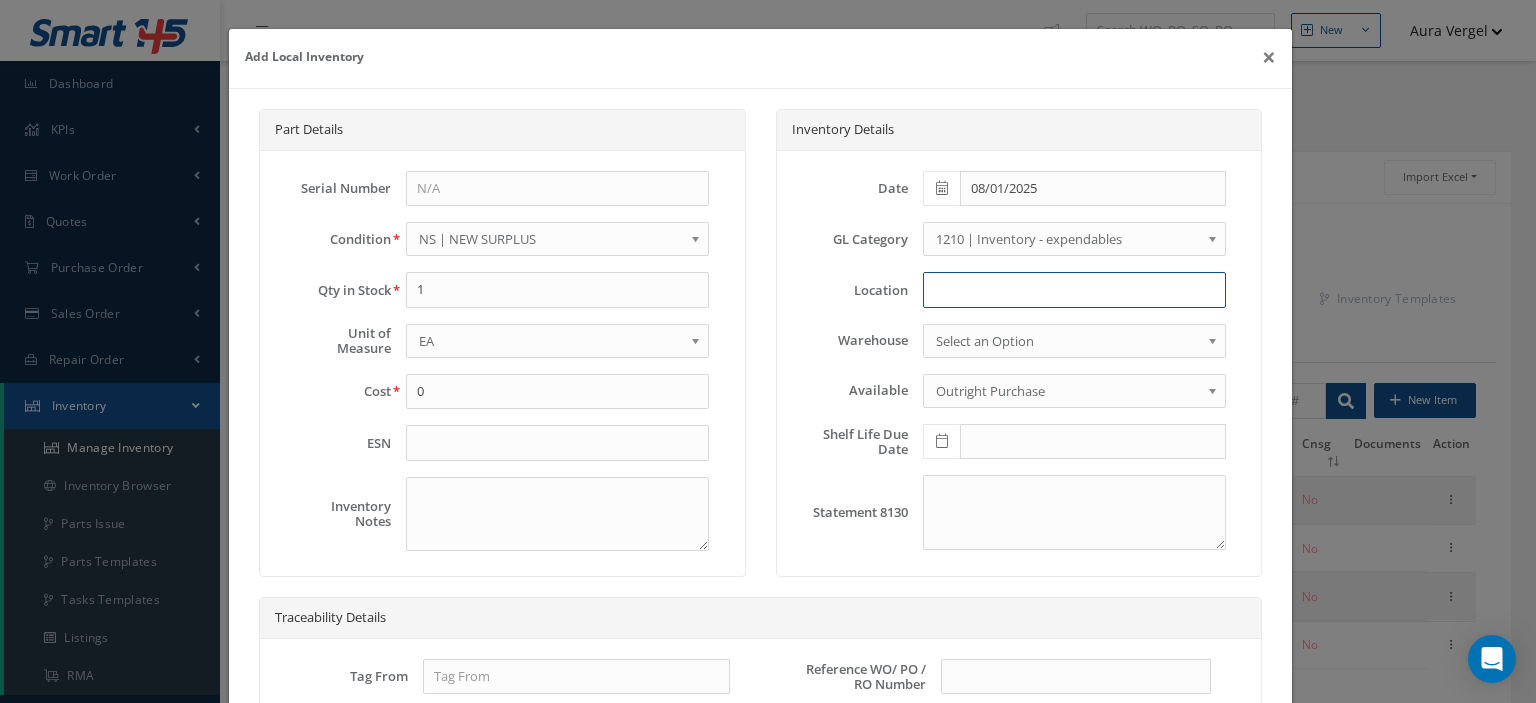 click at bounding box center [1074, 290] 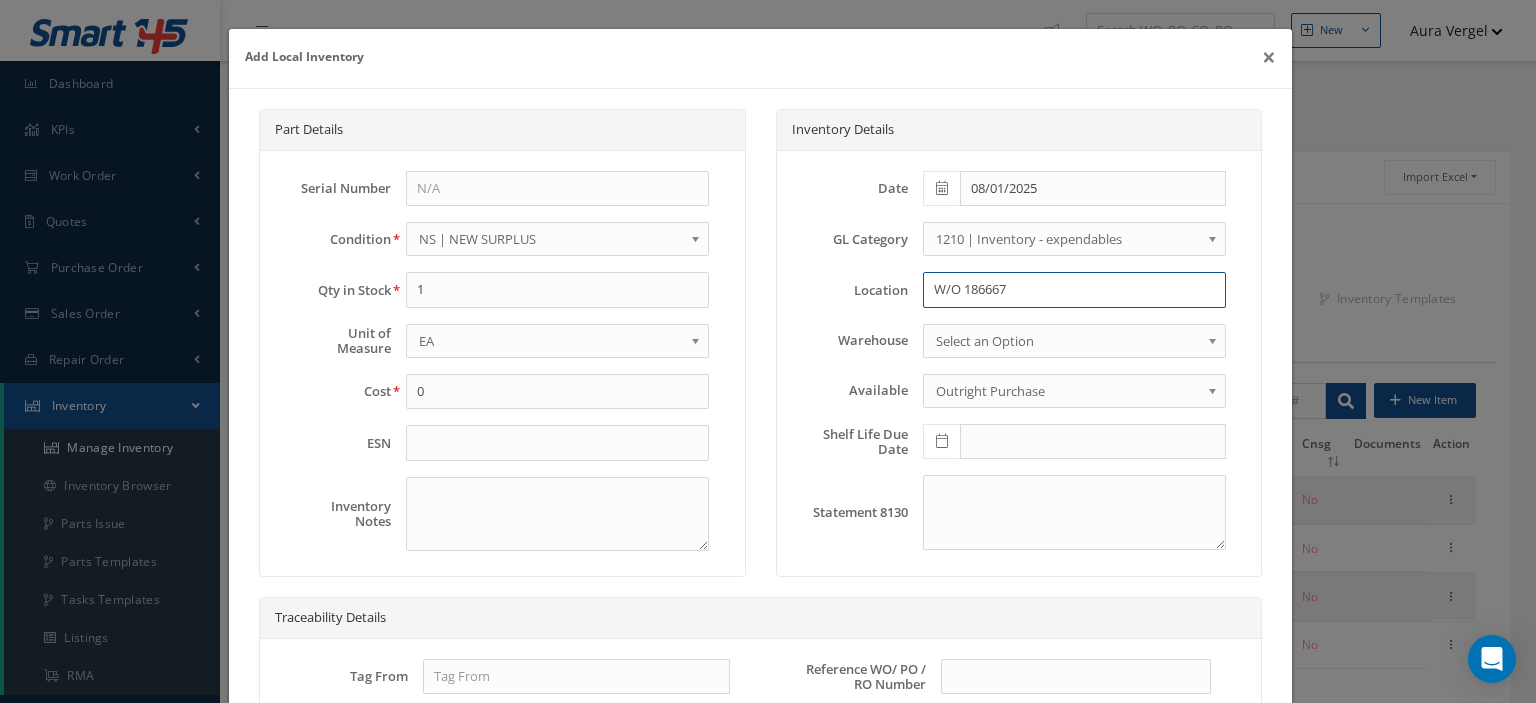 scroll, scrollTop: 300, scrollLeft: 0, axis: vertical 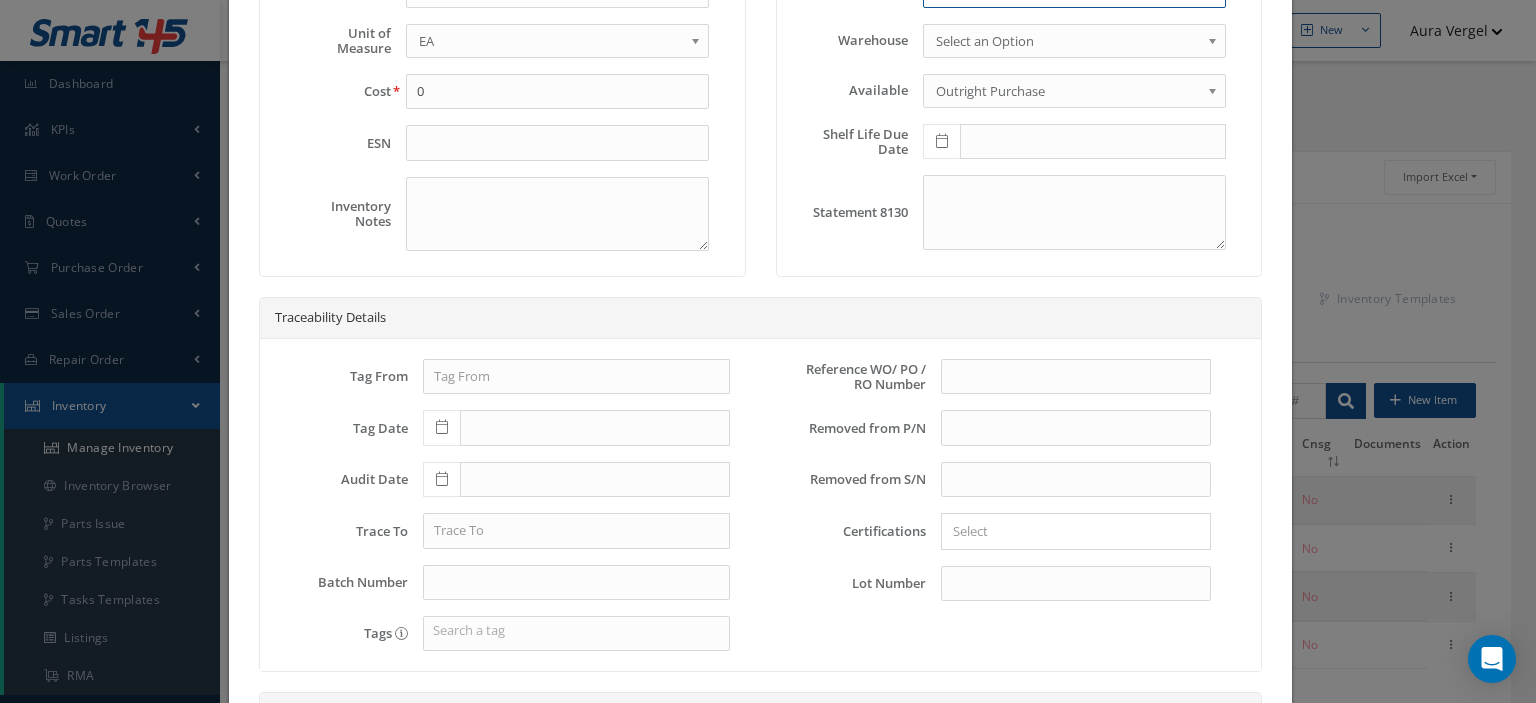 type on "W/O 186667" 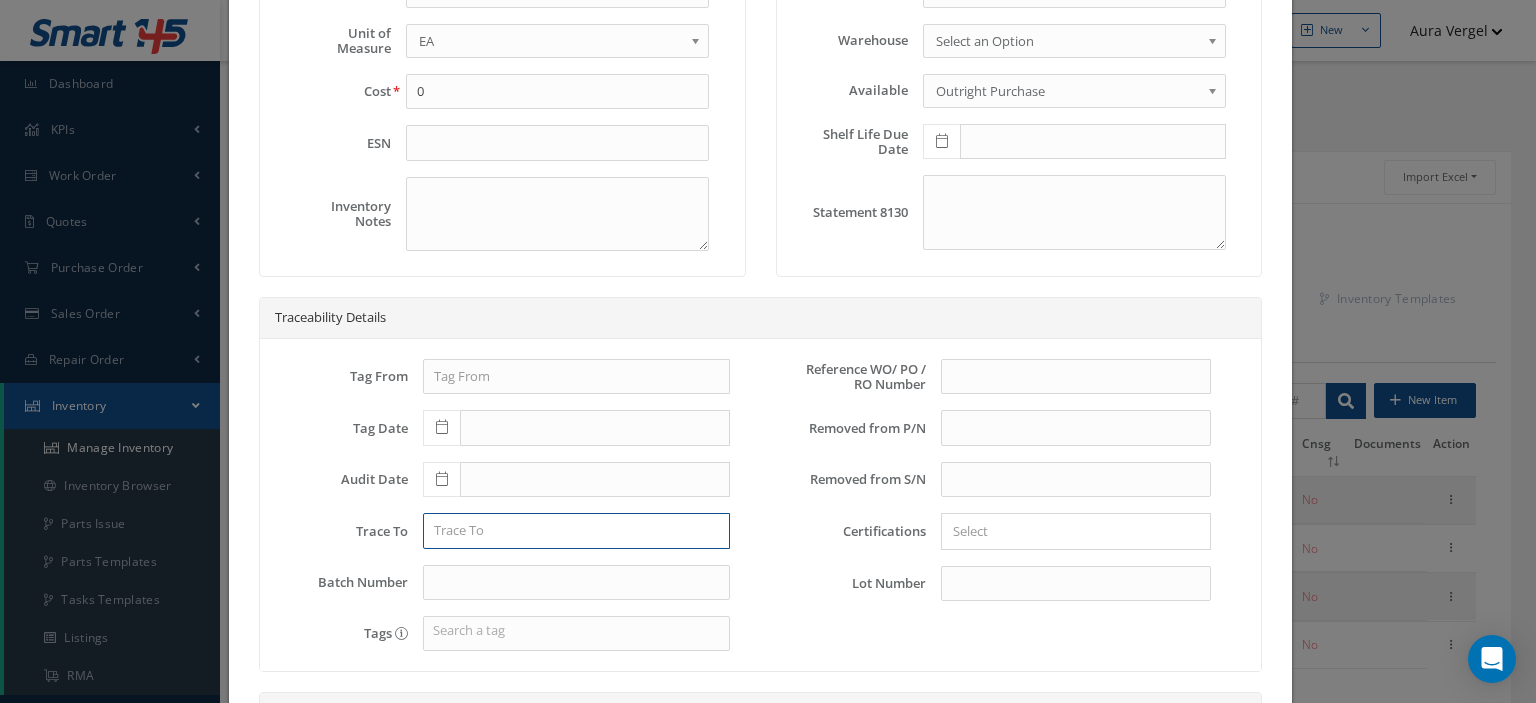 click at bounding box center [577, 531] 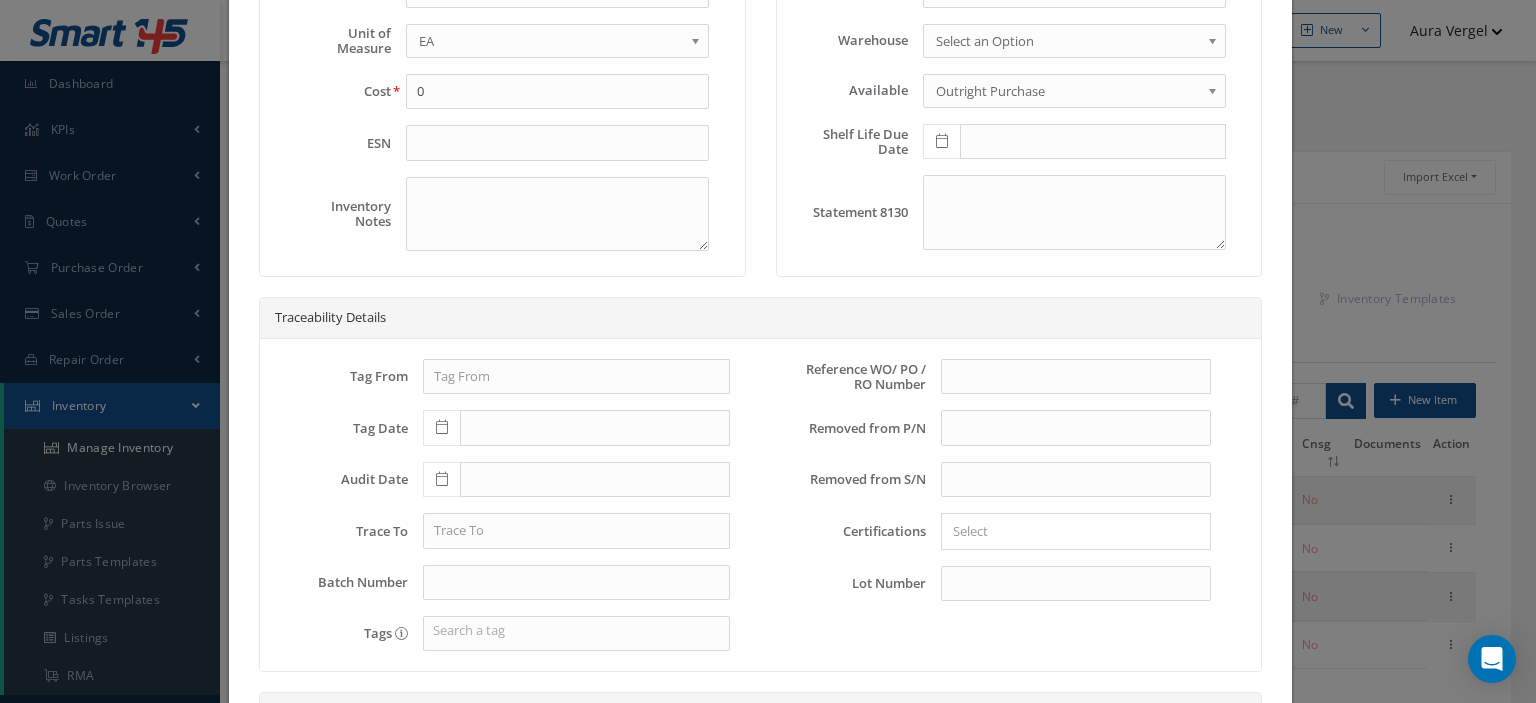 click at bounding box center (442, 427) 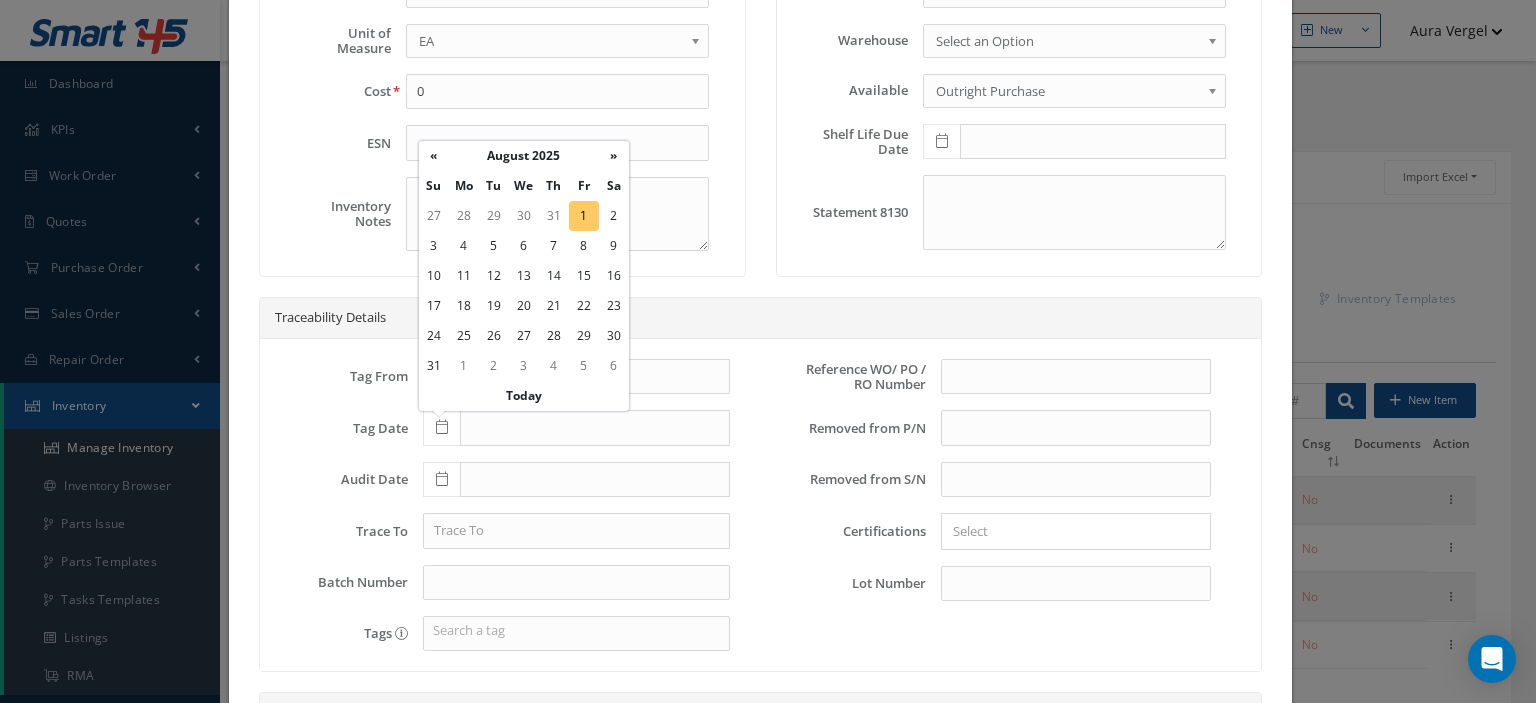 click on "1" at bounding box center (584, 216) 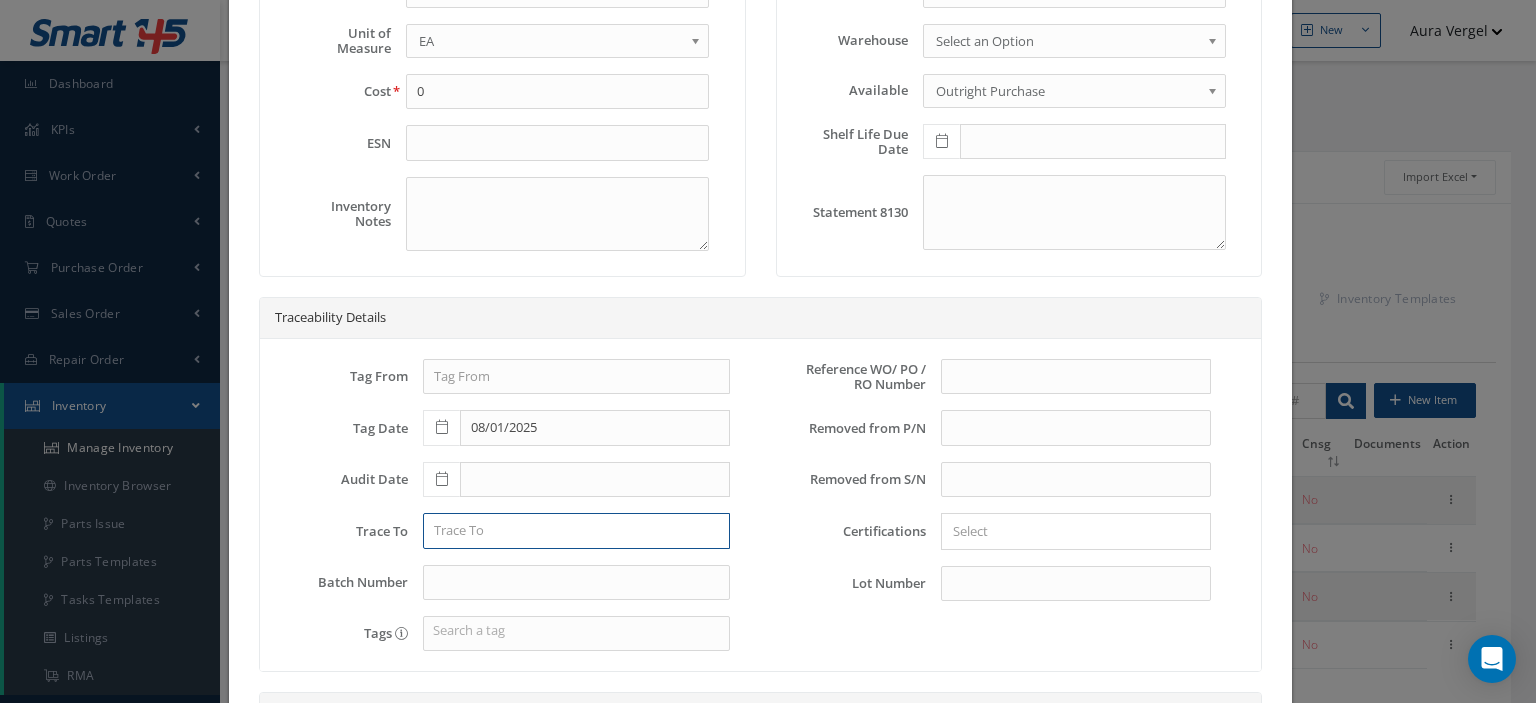 click at bounding box center (577, 531) 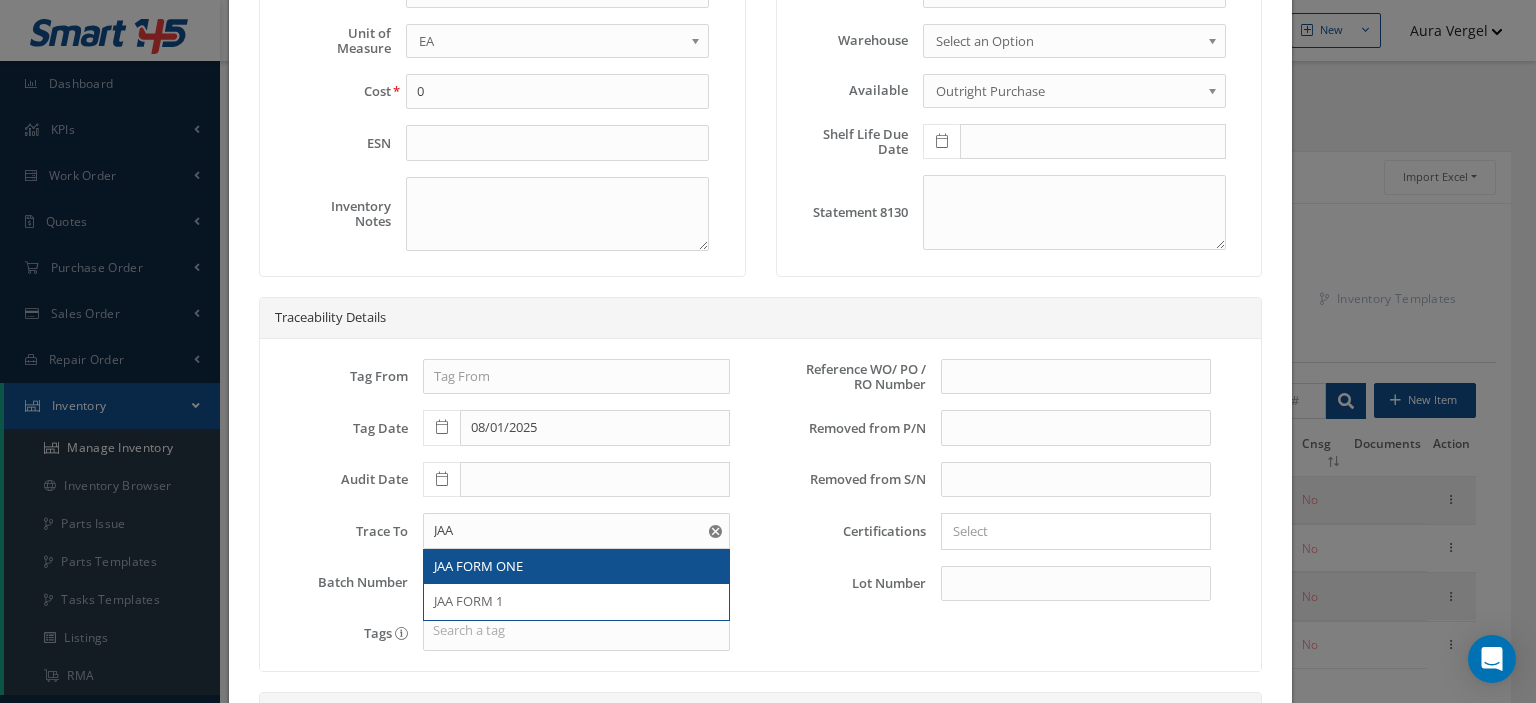 click on "JAA FORM ONE" at bounding box center (478, 566) 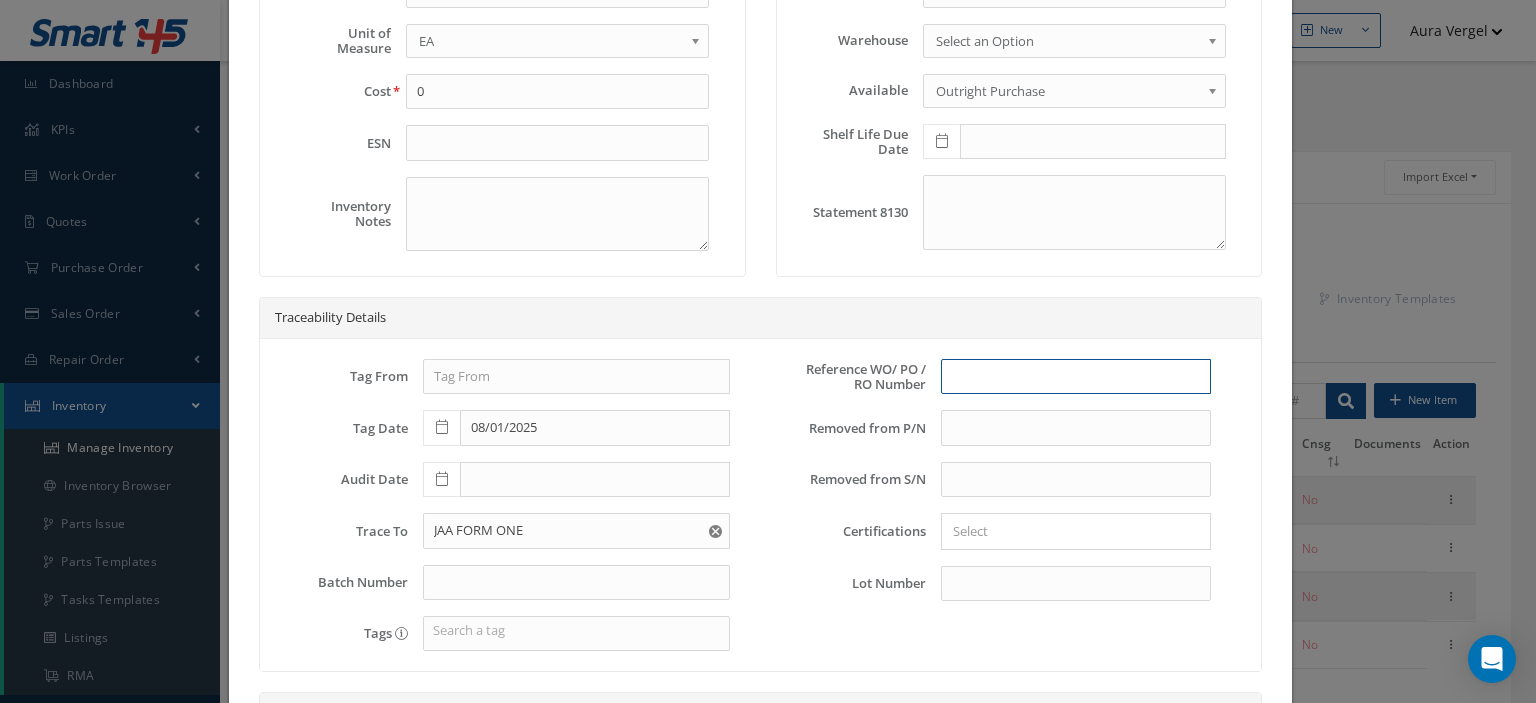 click at bounding box center [1076, 377] 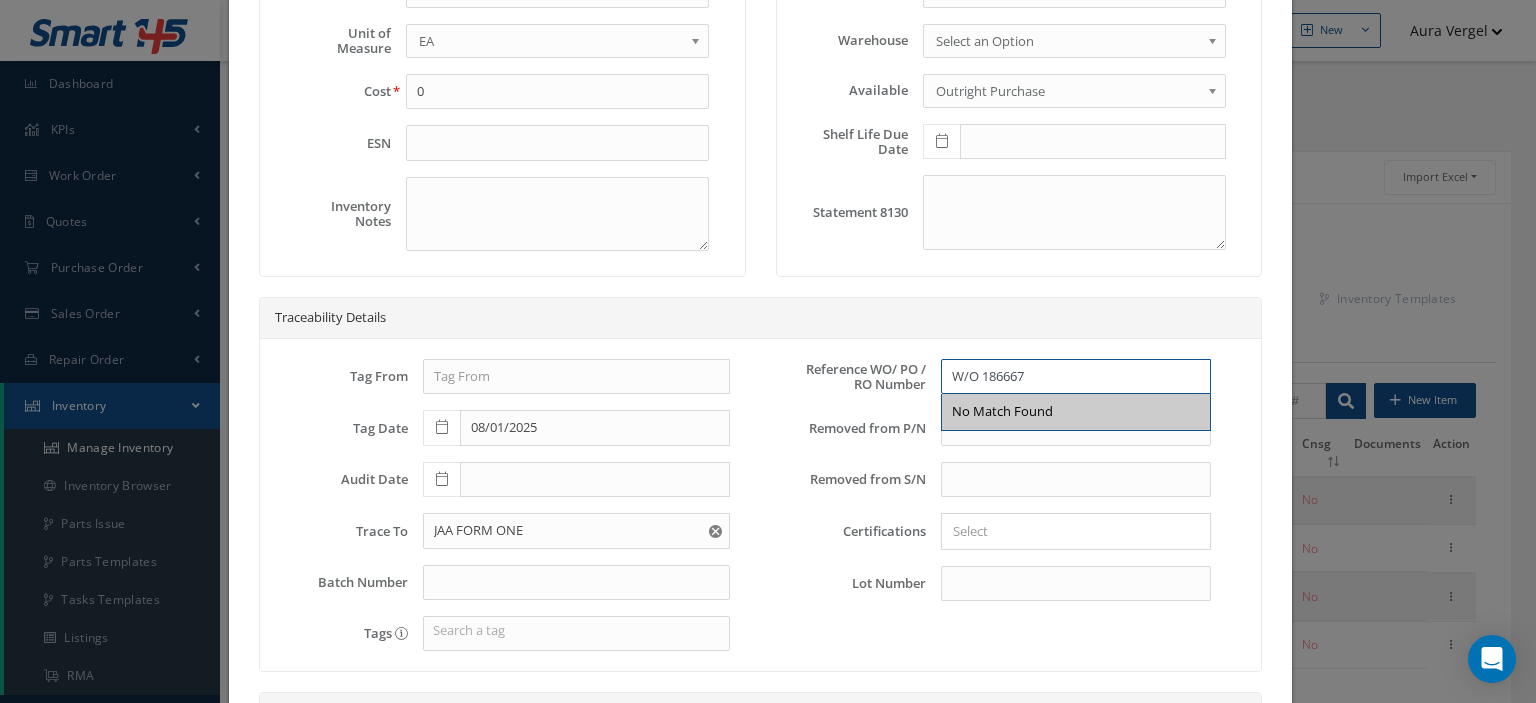 scroll, scrollTop: 640, scrollLeft: 0, axis: vertical 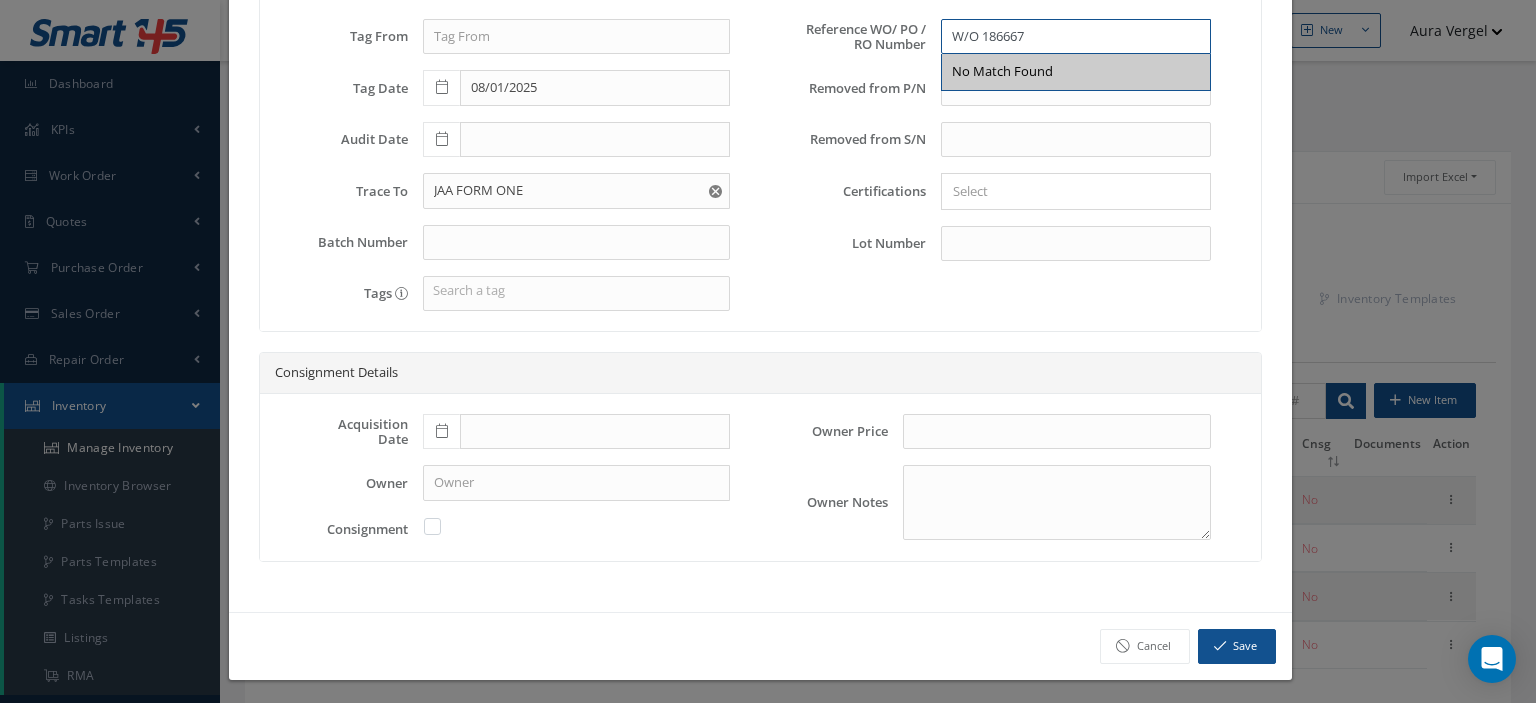 type on "W/O 186667" 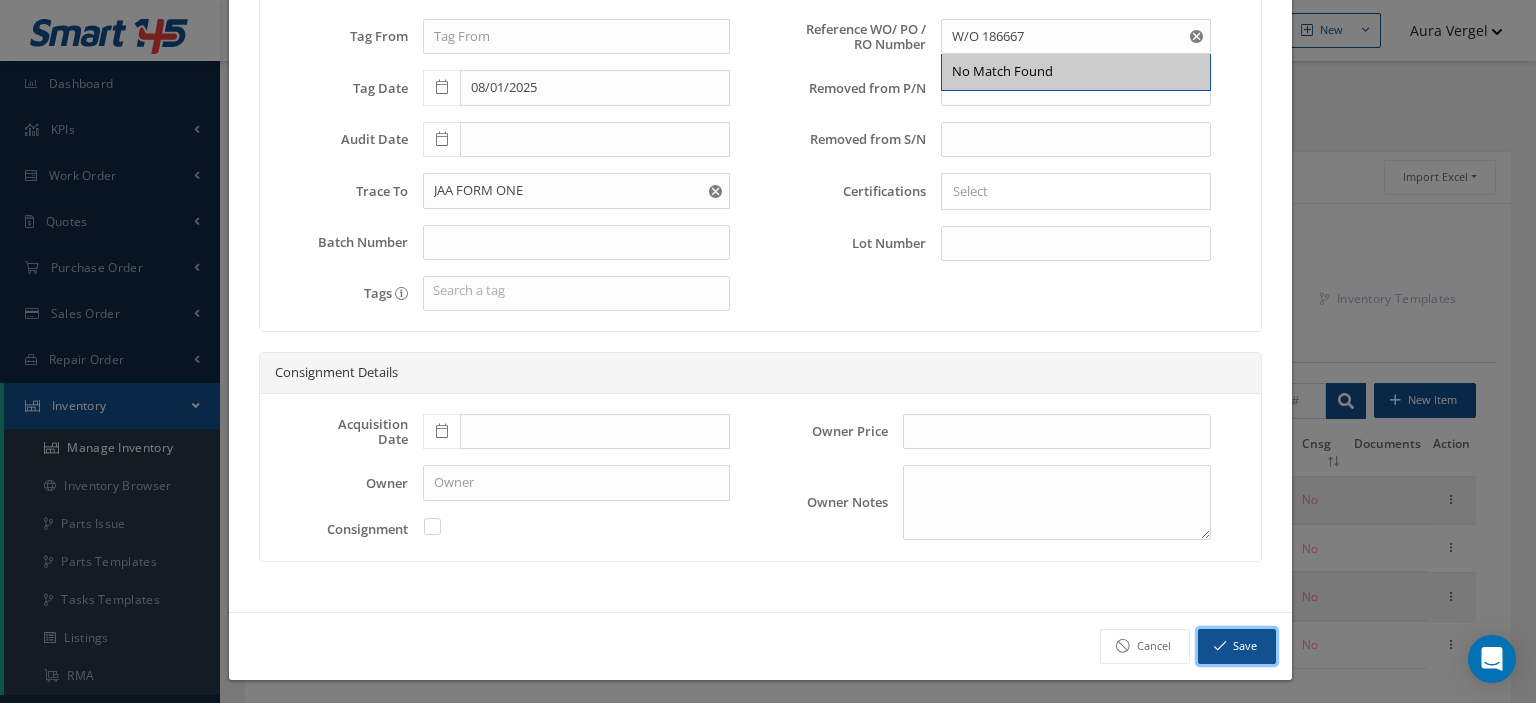 click on "Save" at bounding box center (1237, 646) 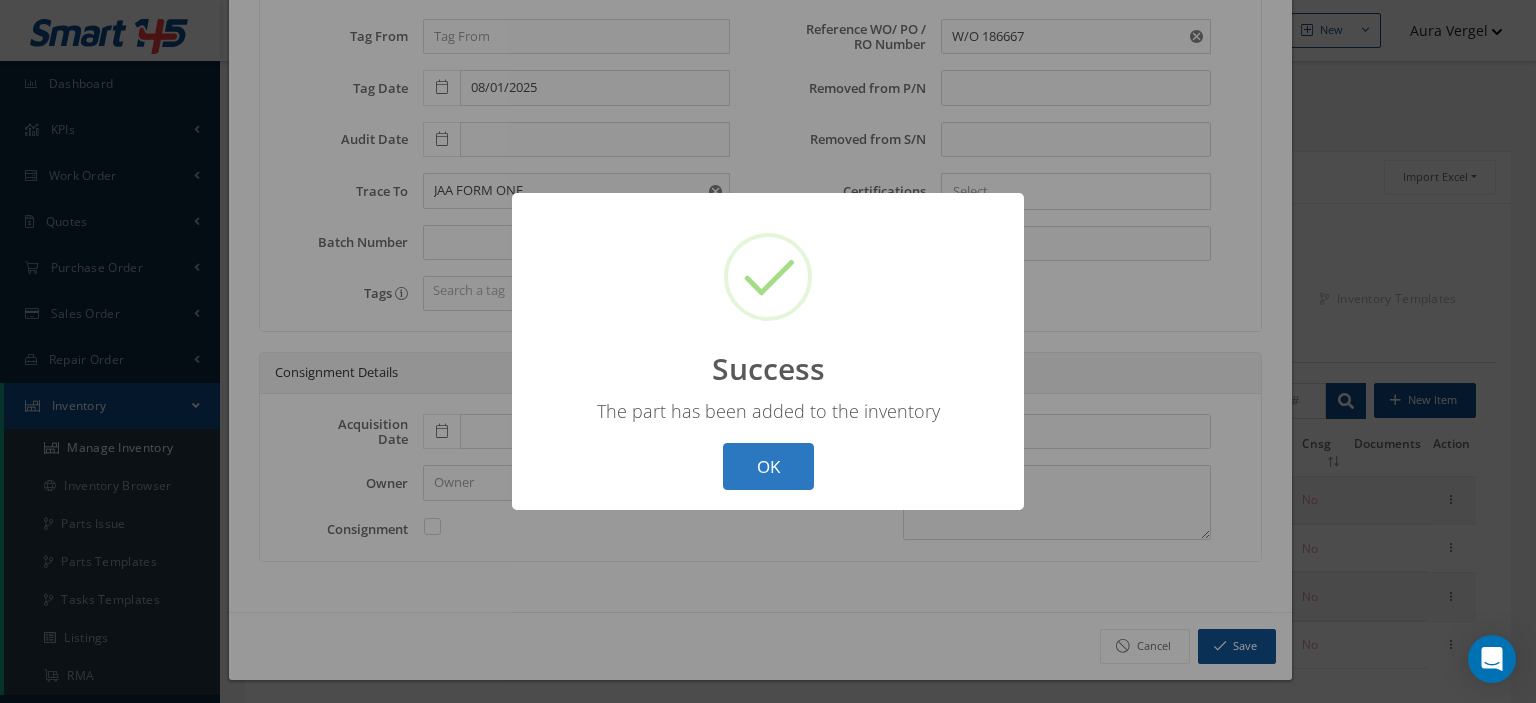 click on "OK" at bounding box center (768, 466) 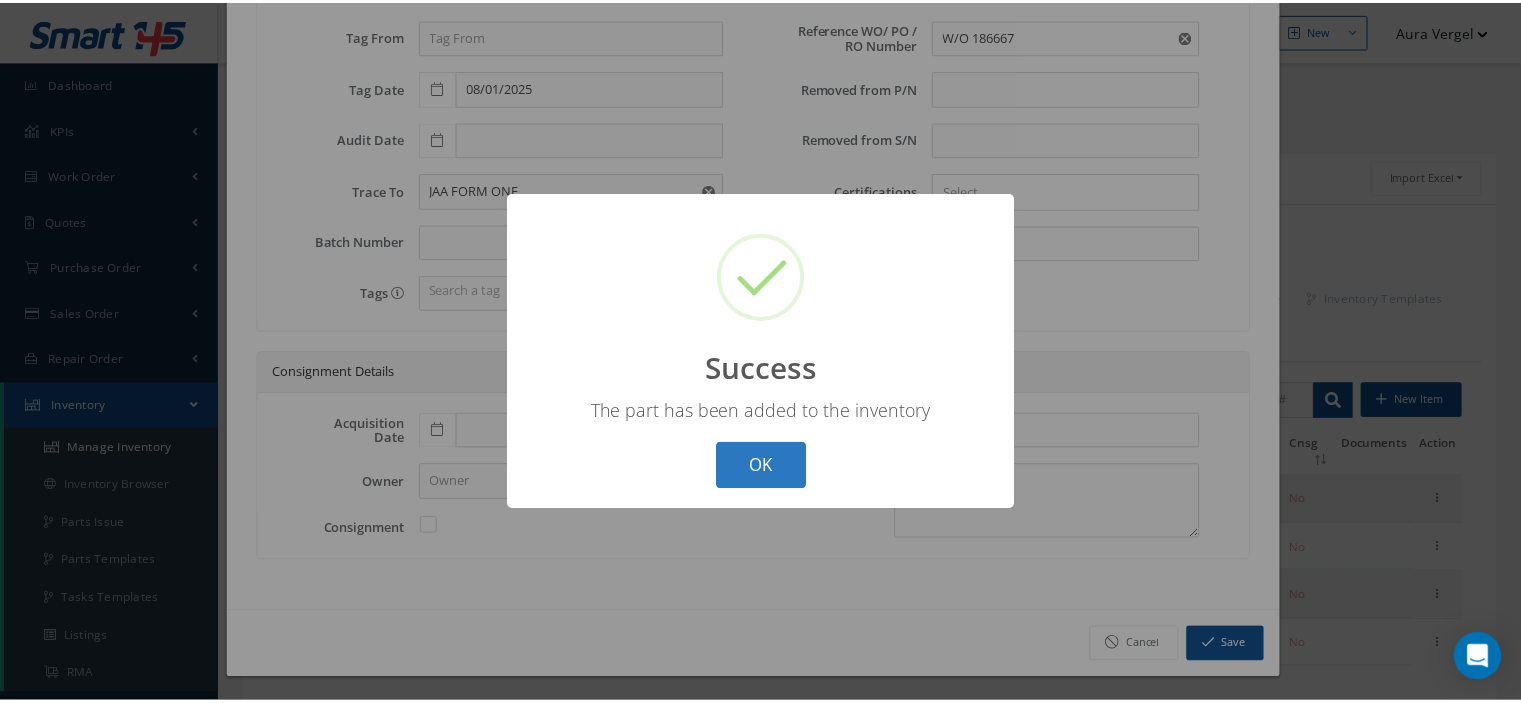 scroll, scrollTop: 0, scrollLeft: 0, axis: both 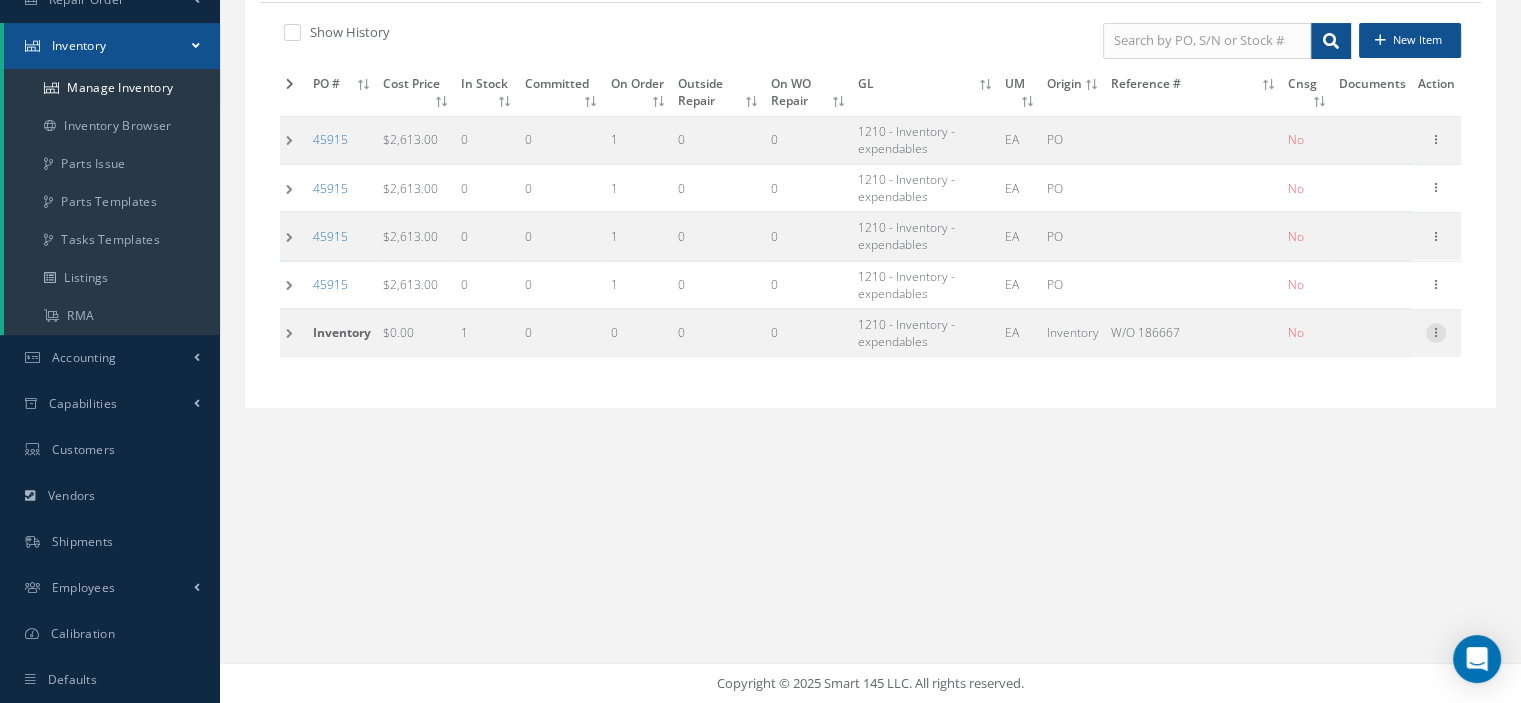 click at bounding box center [1436, 331] 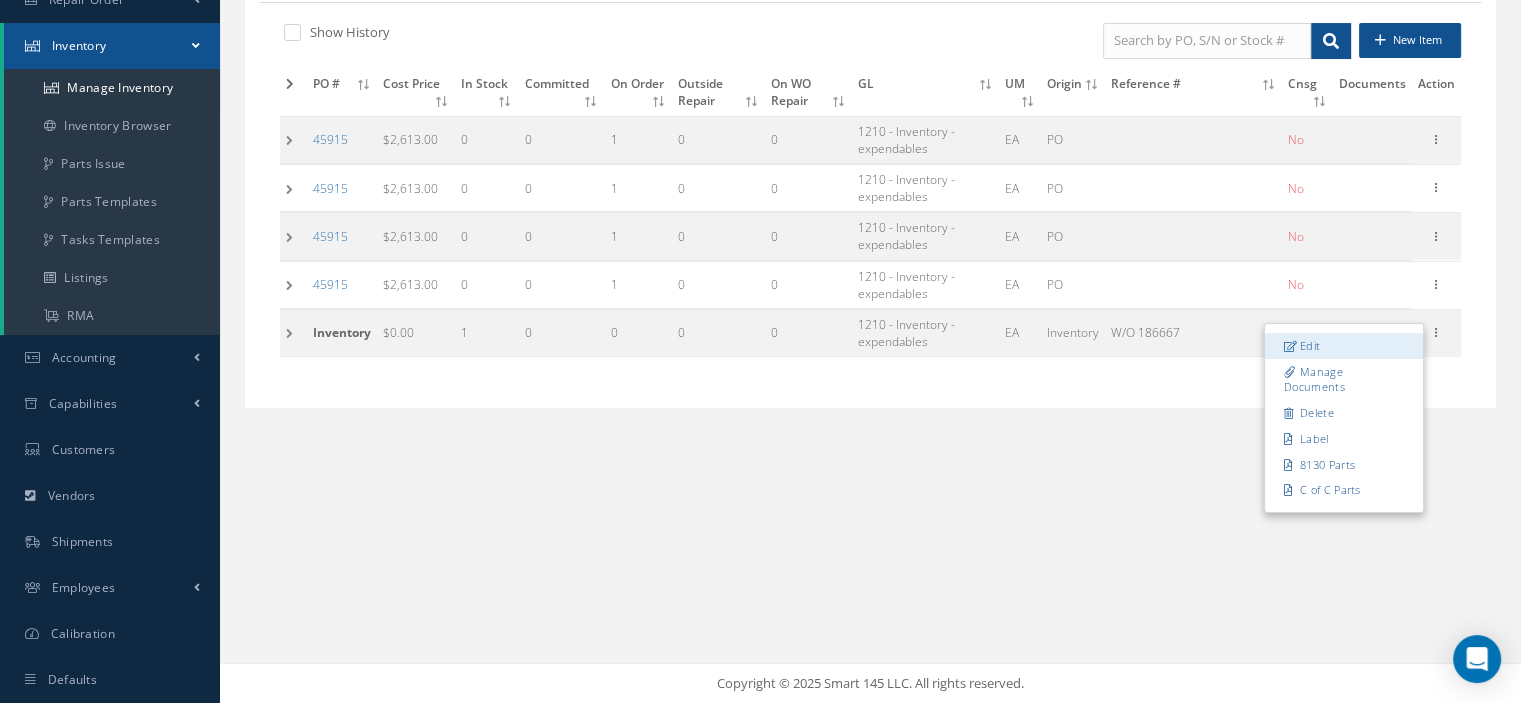 click on "Edit" at bounding box center [1344, 346] 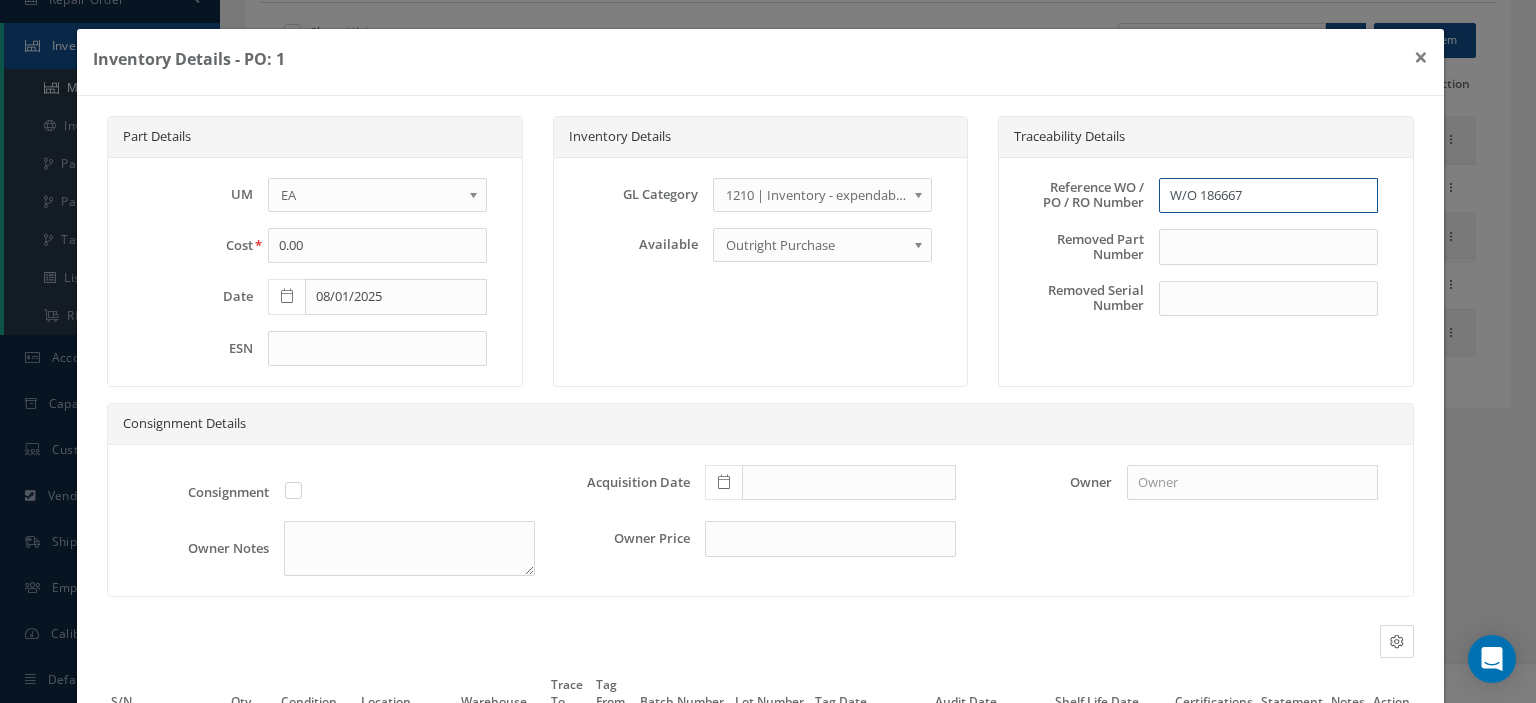 drag, startPoint x: 1254, startPoint y: 195, endPoint x: 1092, endPoint y: 194, distance: 162.00308 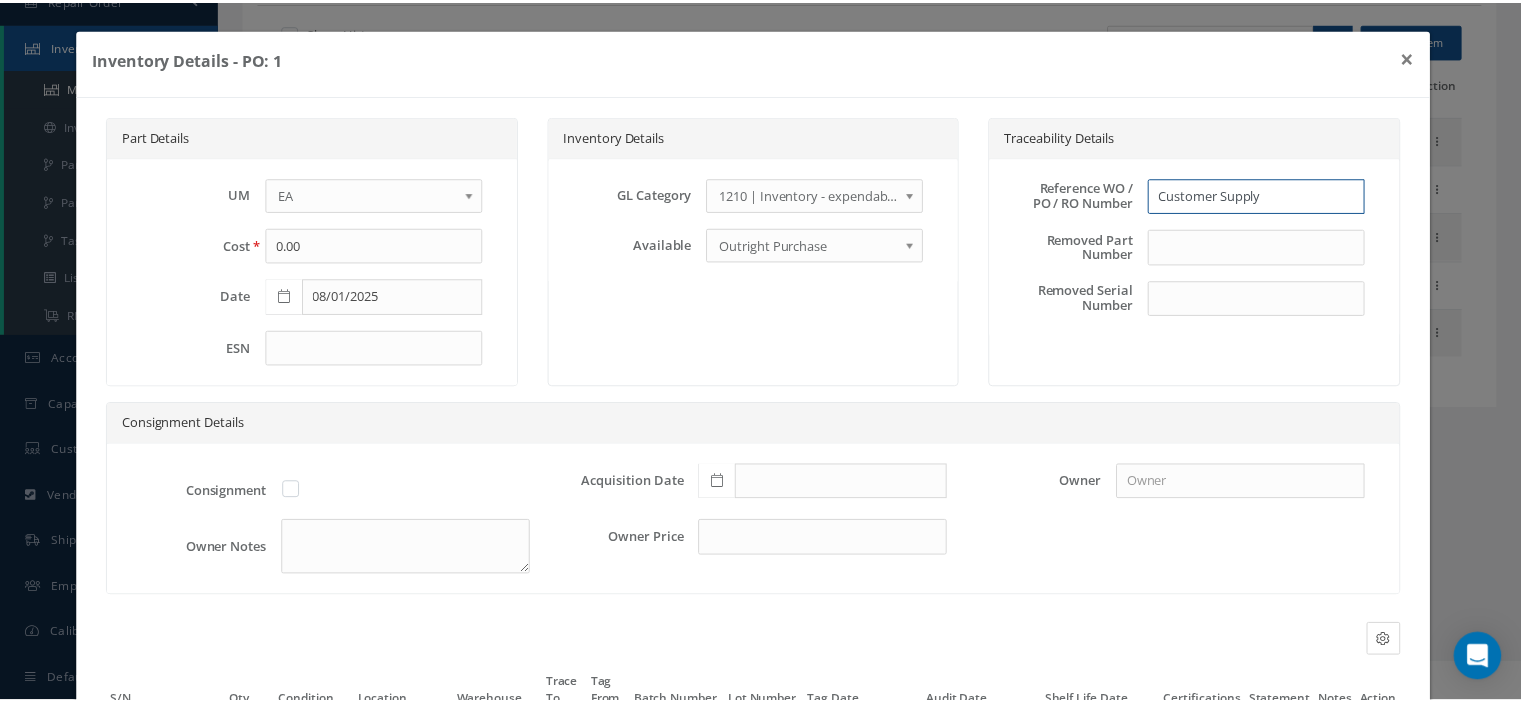 scroll, scrollTop: 188, scrollLeft: 0, axis: vertical 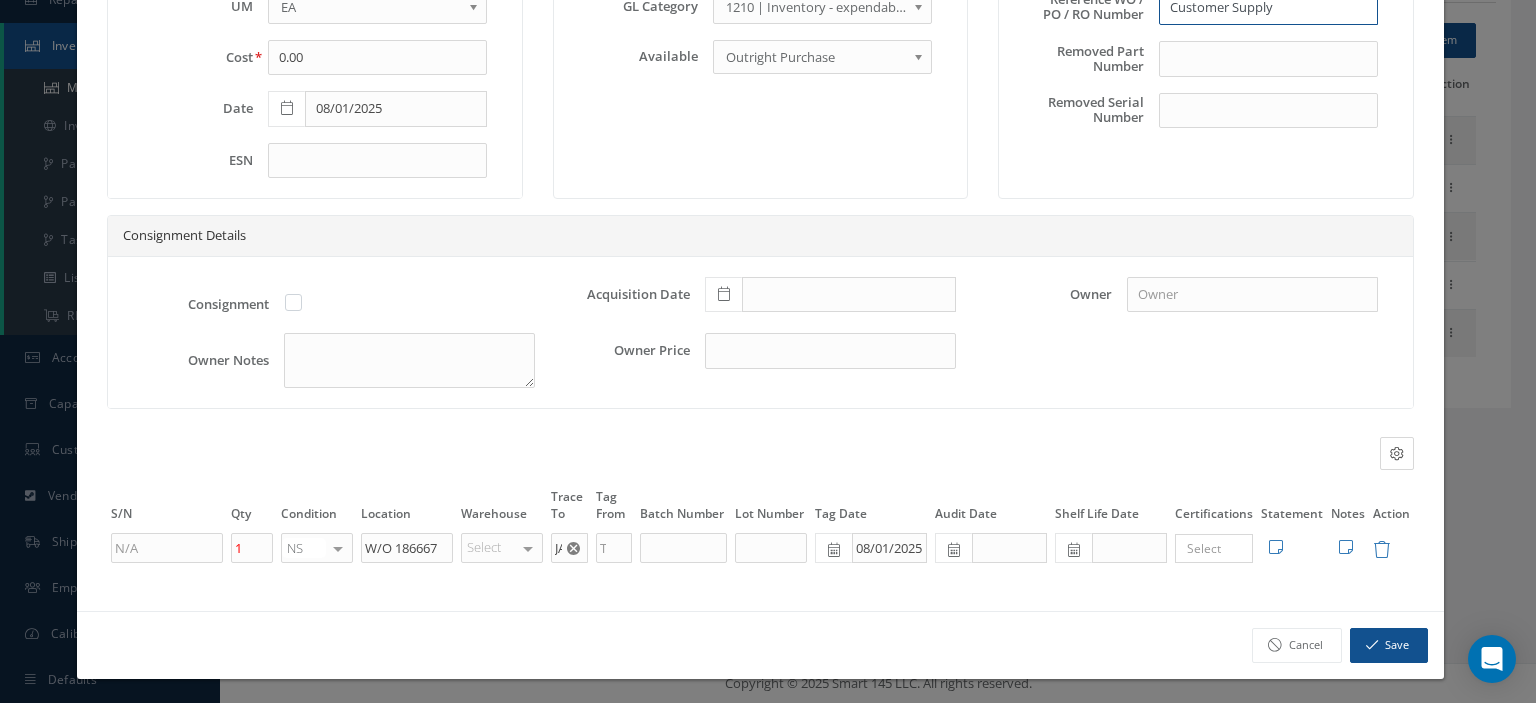 type on "Customer Supply" 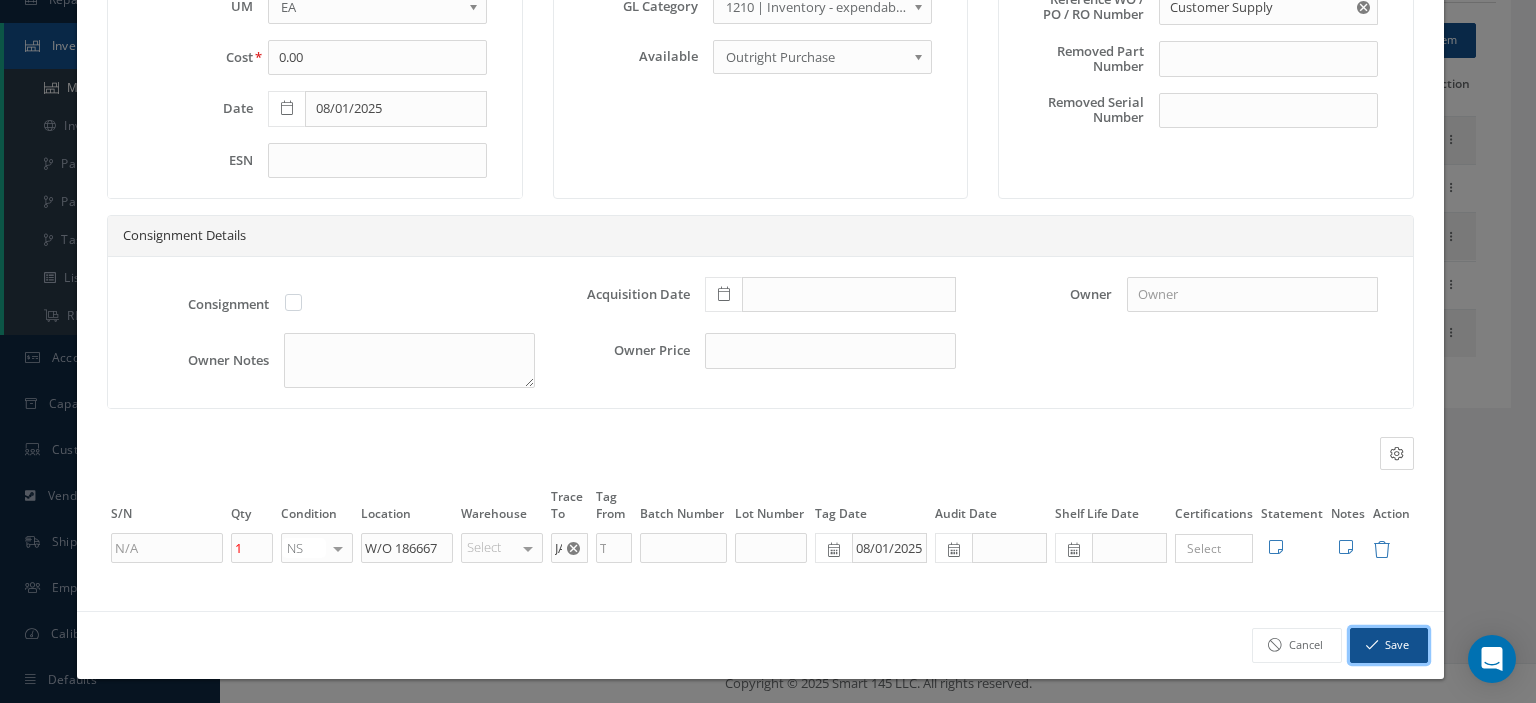 click on "Save" at bounding box center [1389, 645] 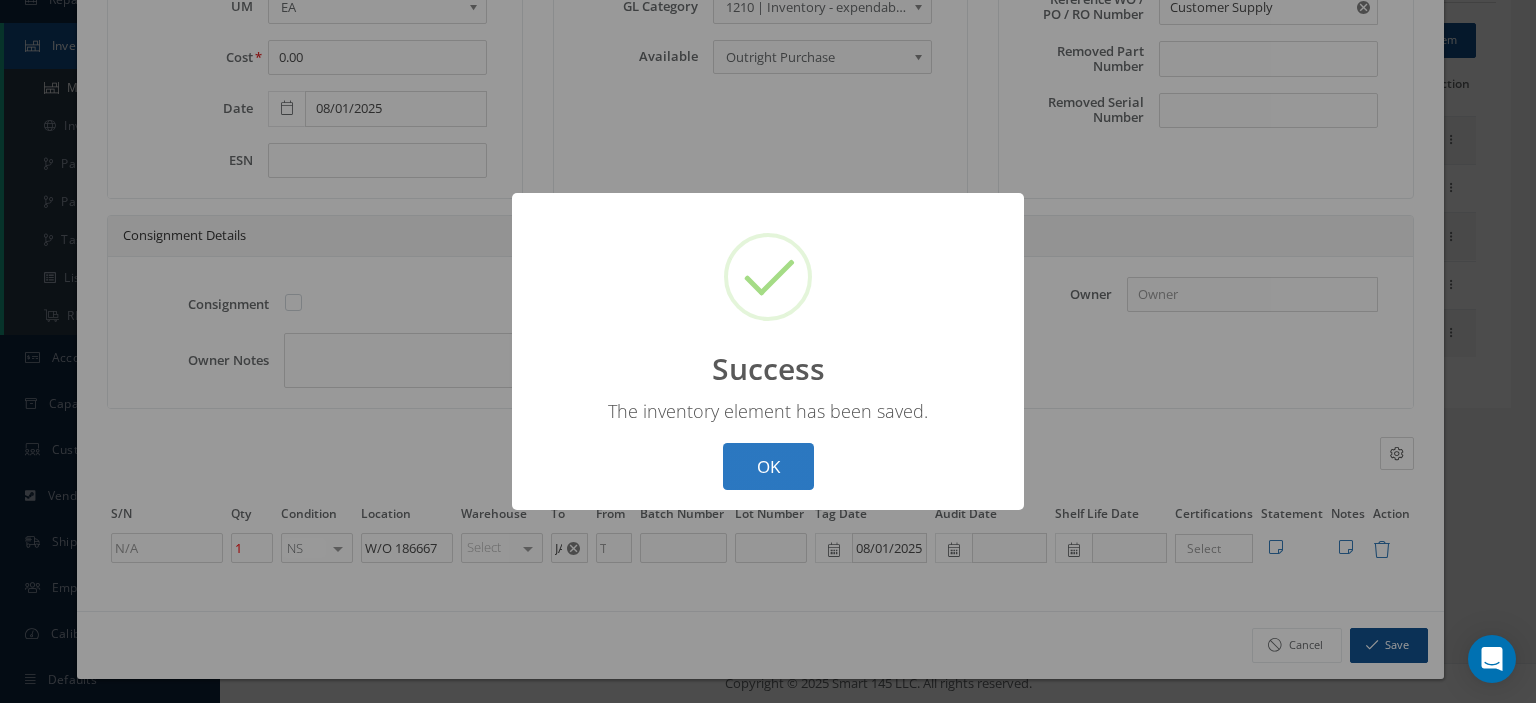 click on "OK" at bounding box center [768, 466] 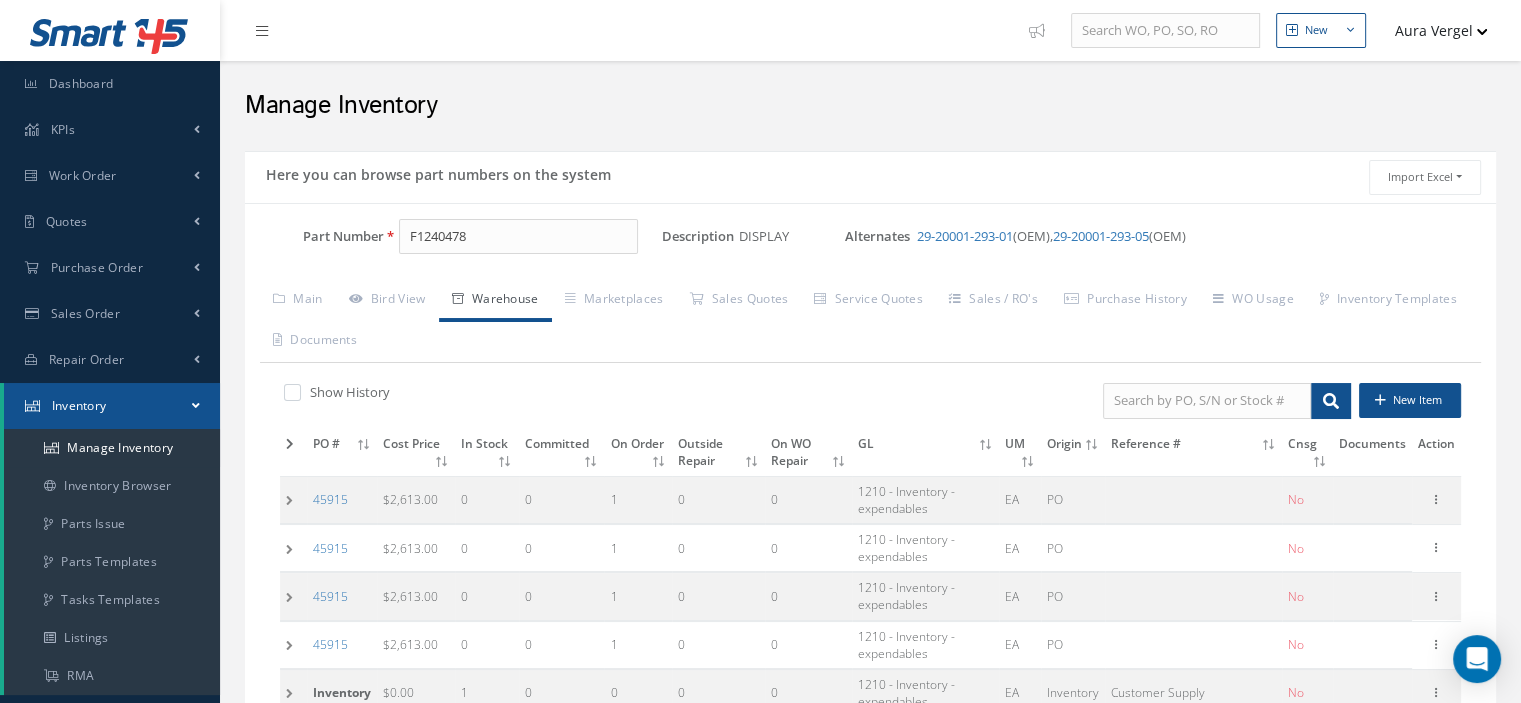scroll, scrollTop: 100, scrollLeft: 0, axis: vertical 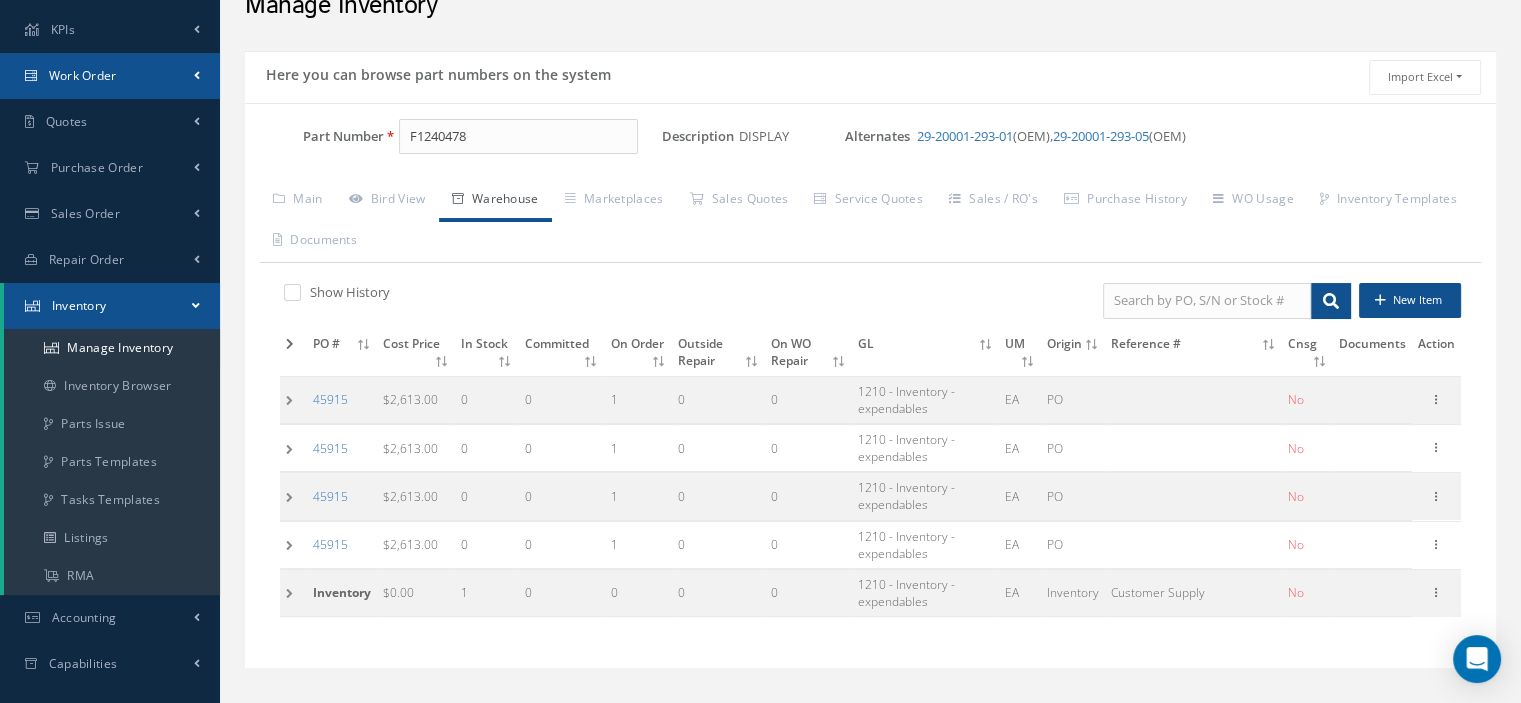 click on "Work Order" at bounding box center [110, 76] 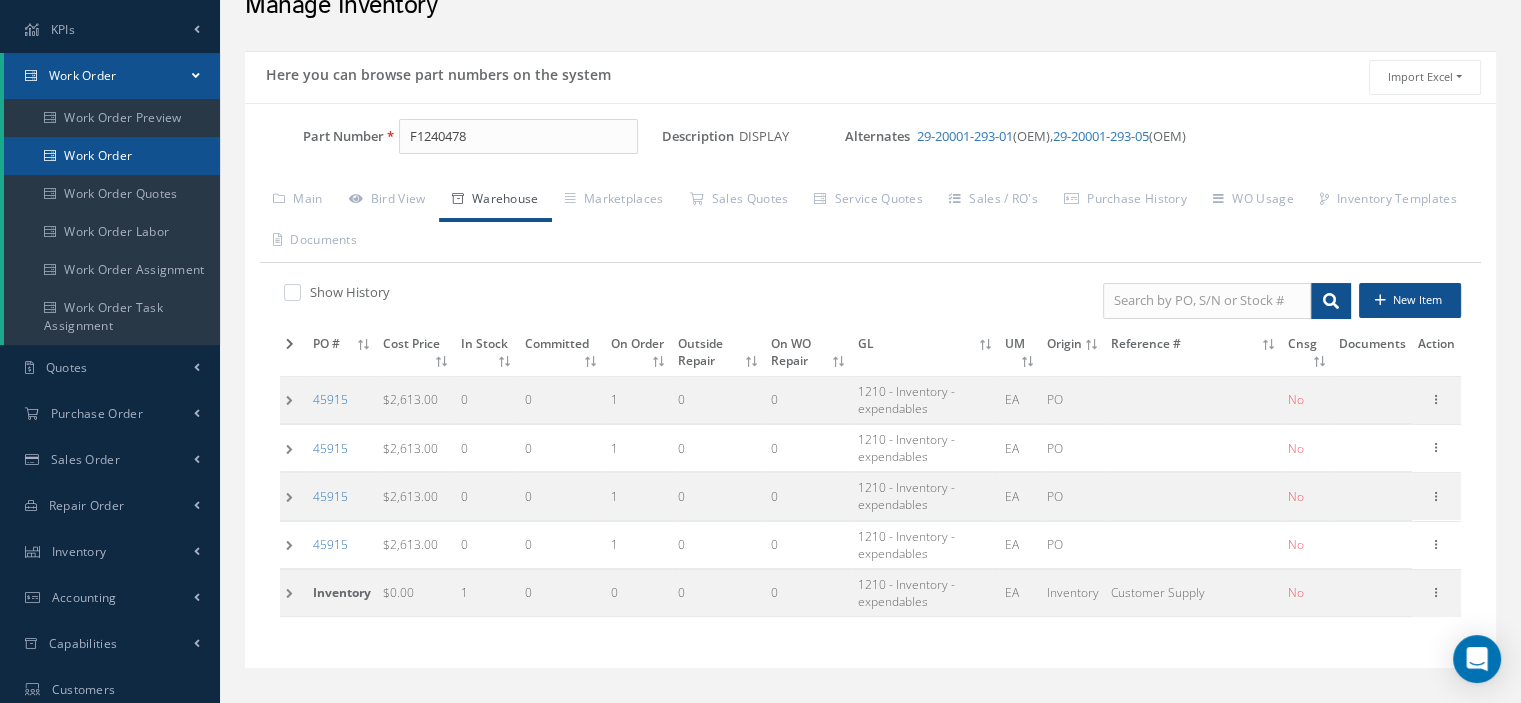click on "Work Order" at bounding box center [112, 156] 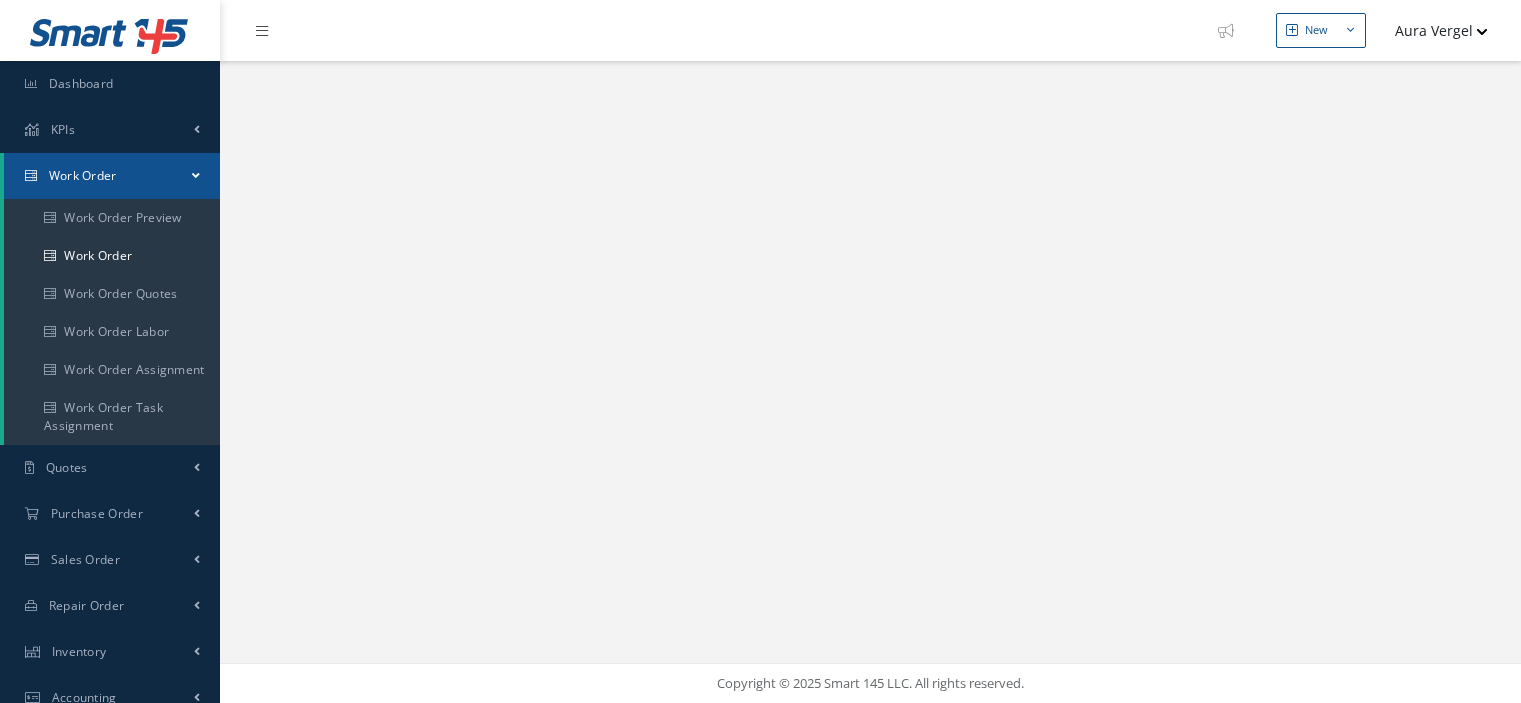 scroll, scrollTop: 0, scrollLeft: 0, axis: both 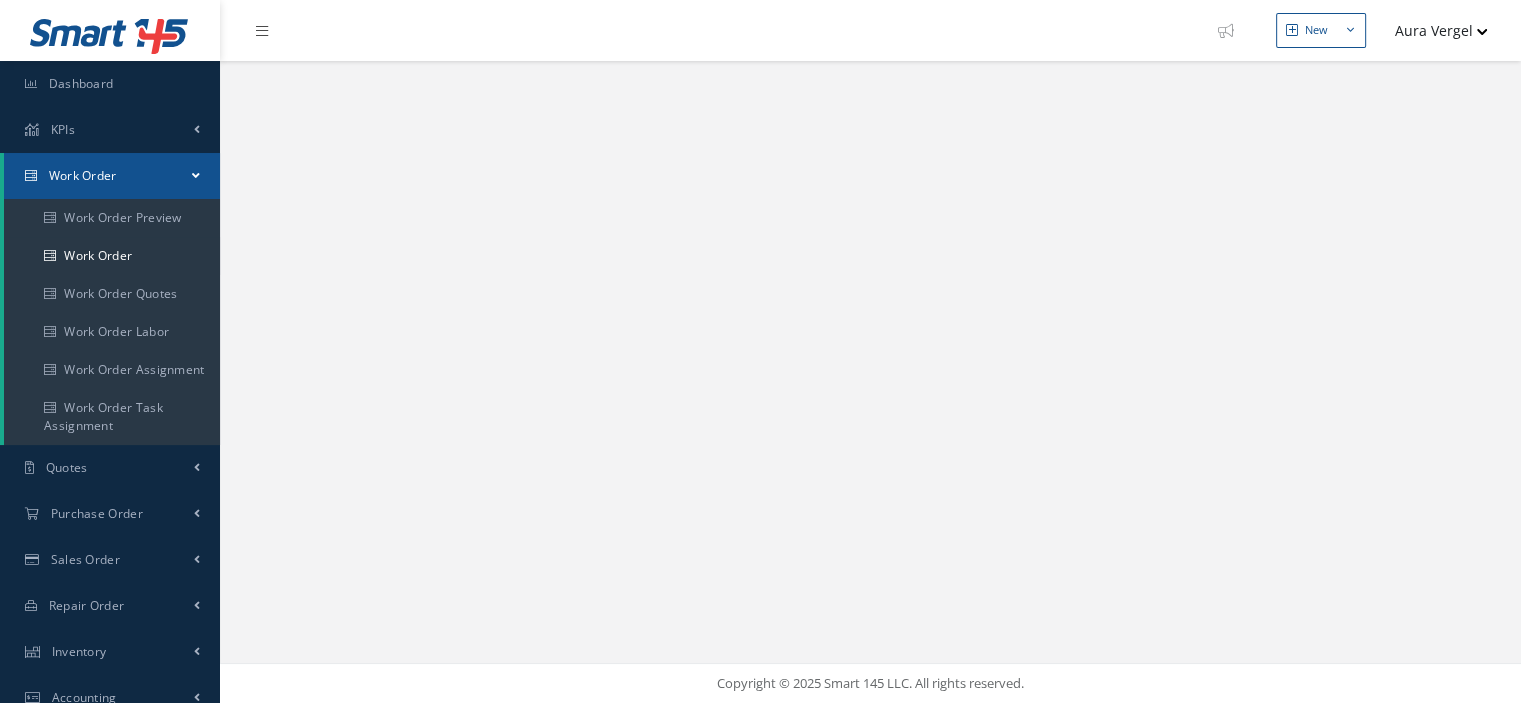 select on "25" 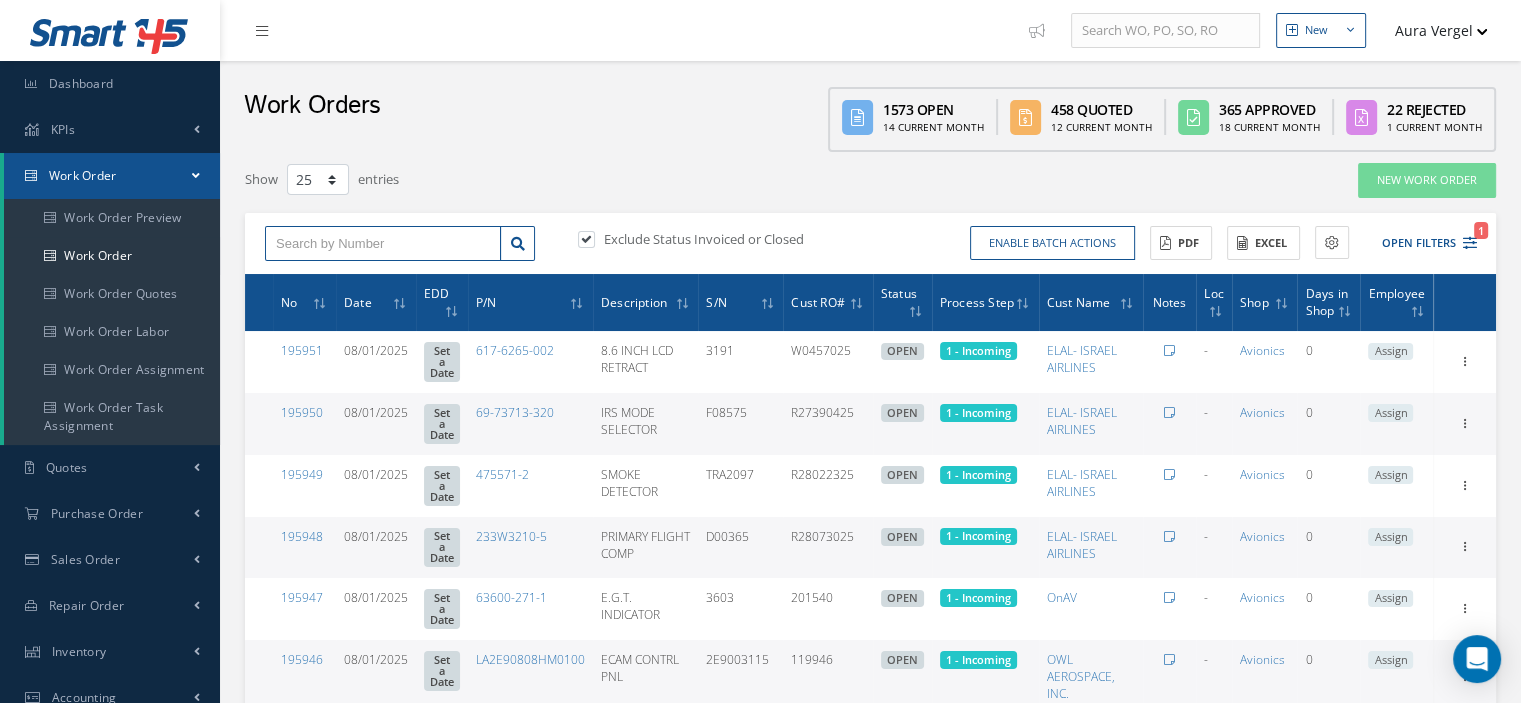 click at bounding box center [383, 244] 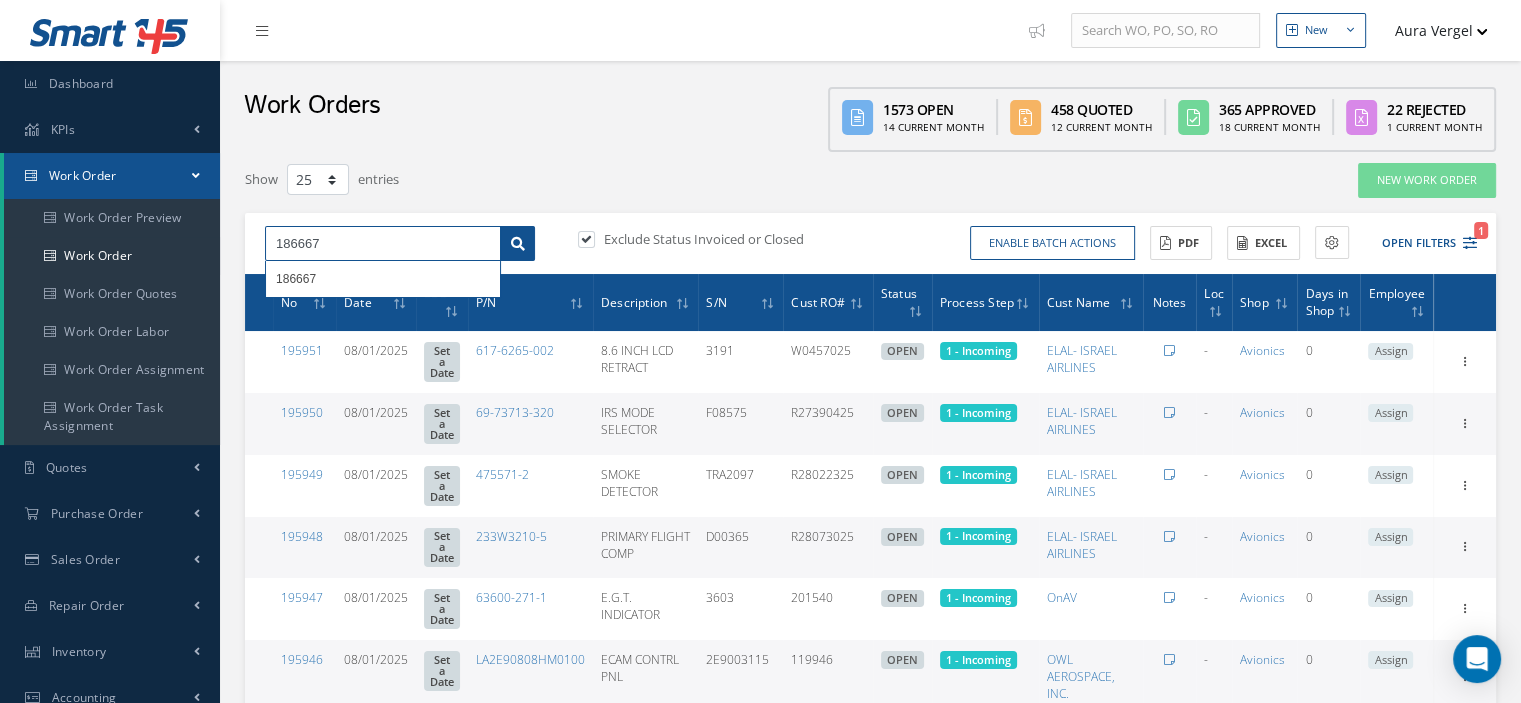 type on "186667" 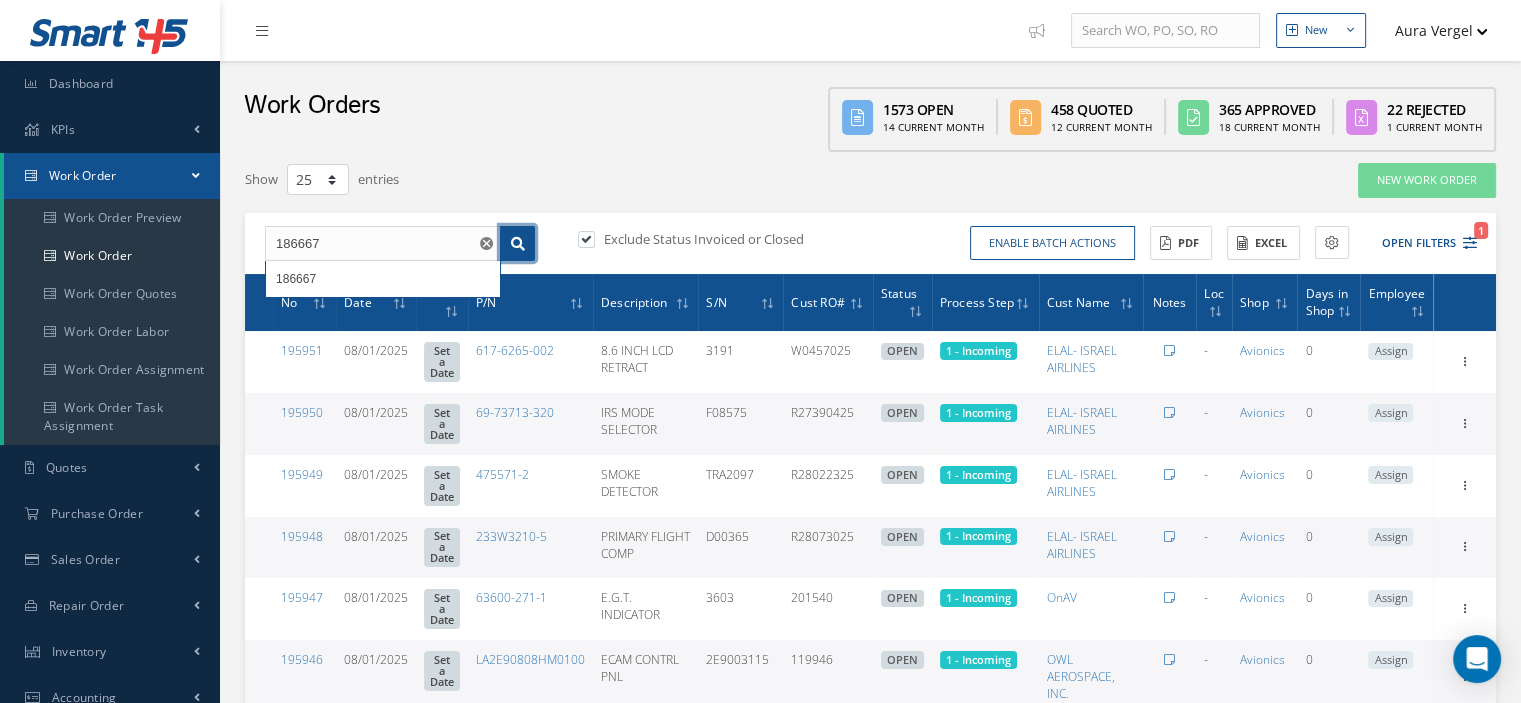 click at bounding box center (518, 244) 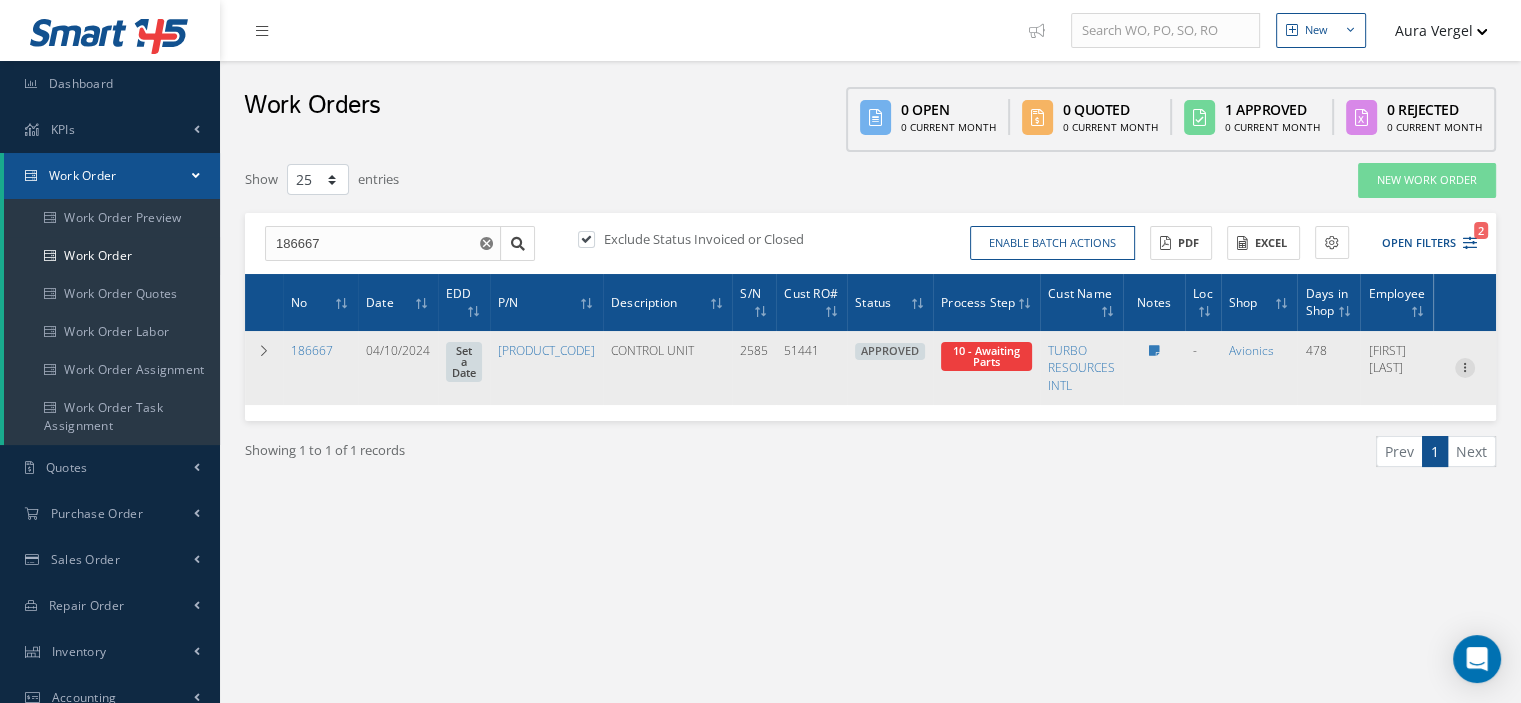 click at bounding box center [1465, 366] 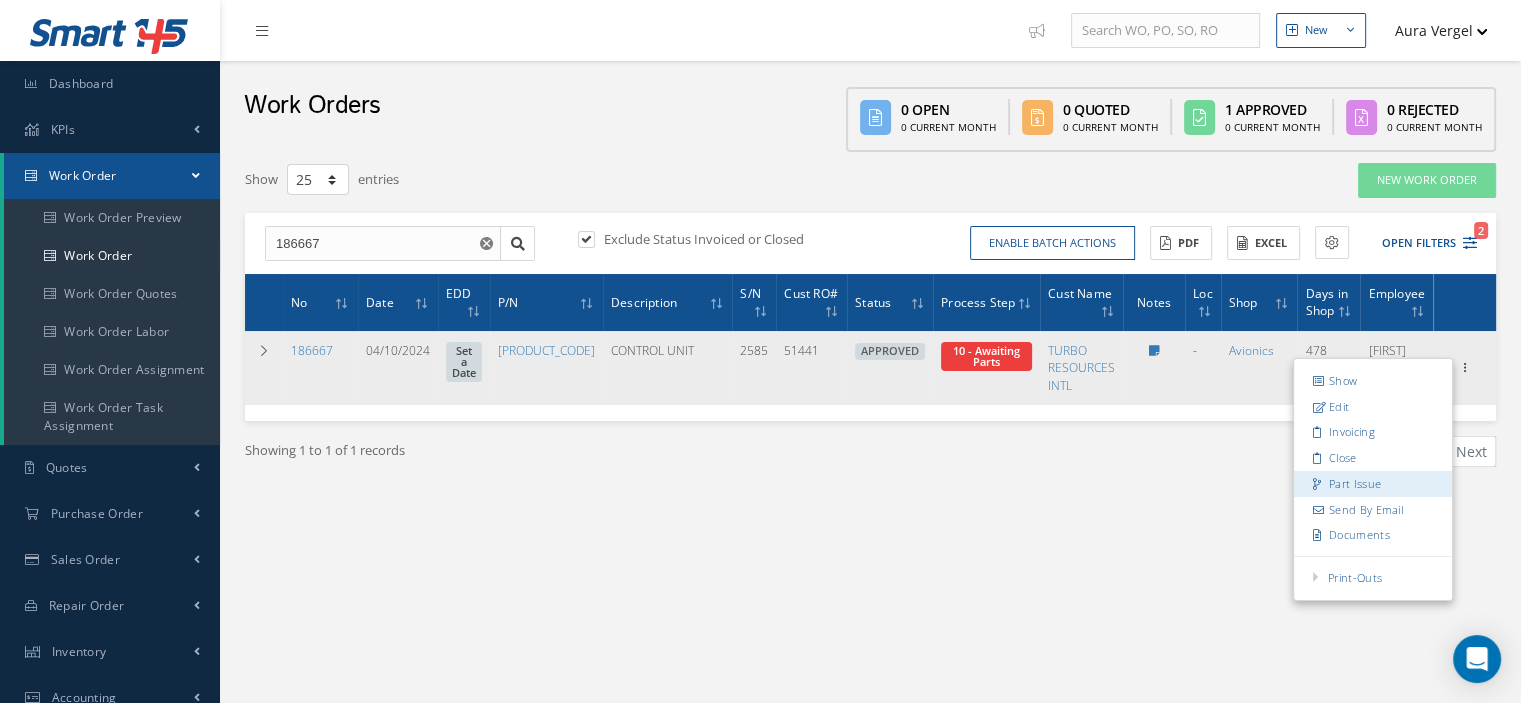 click on "Part Issue" at bounding box center (1373, 484) 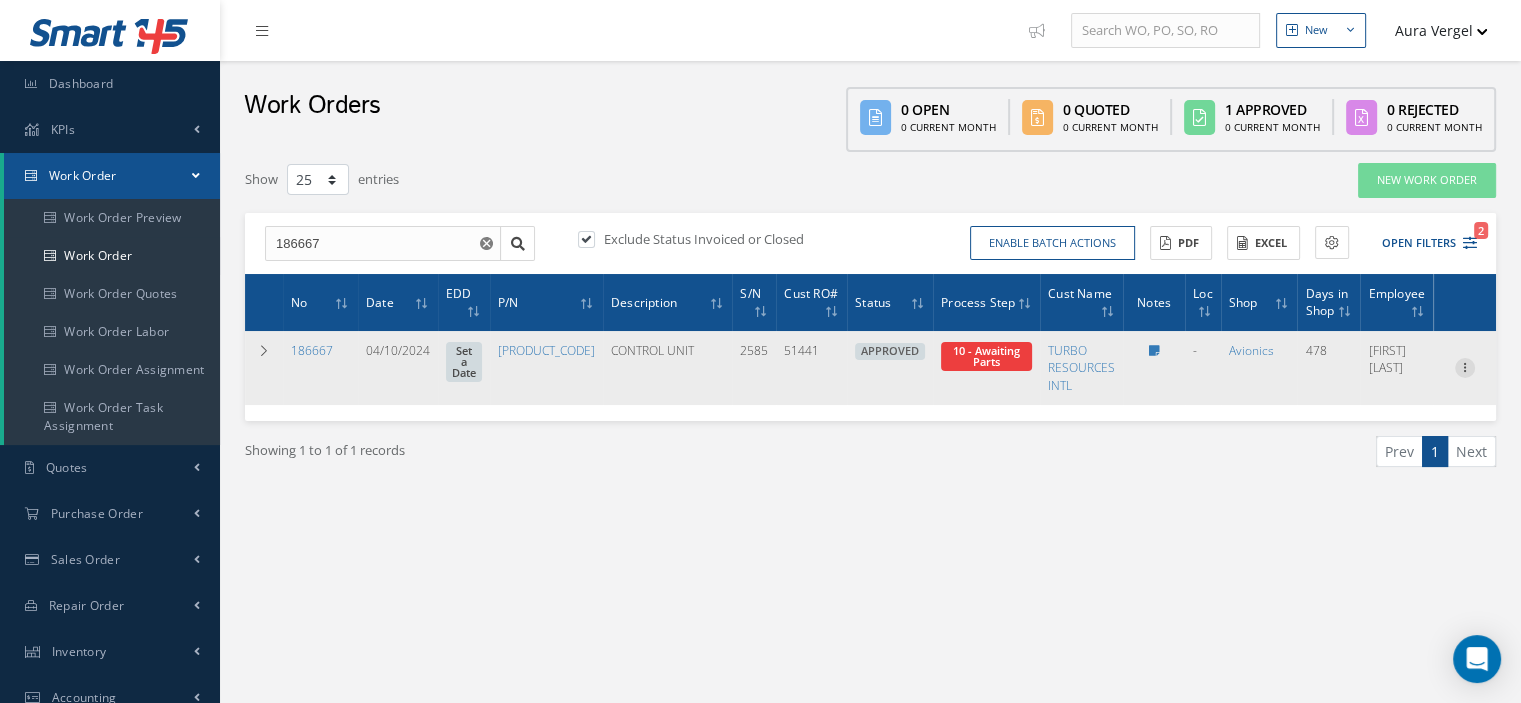 click at bounding box center (1465, 366) 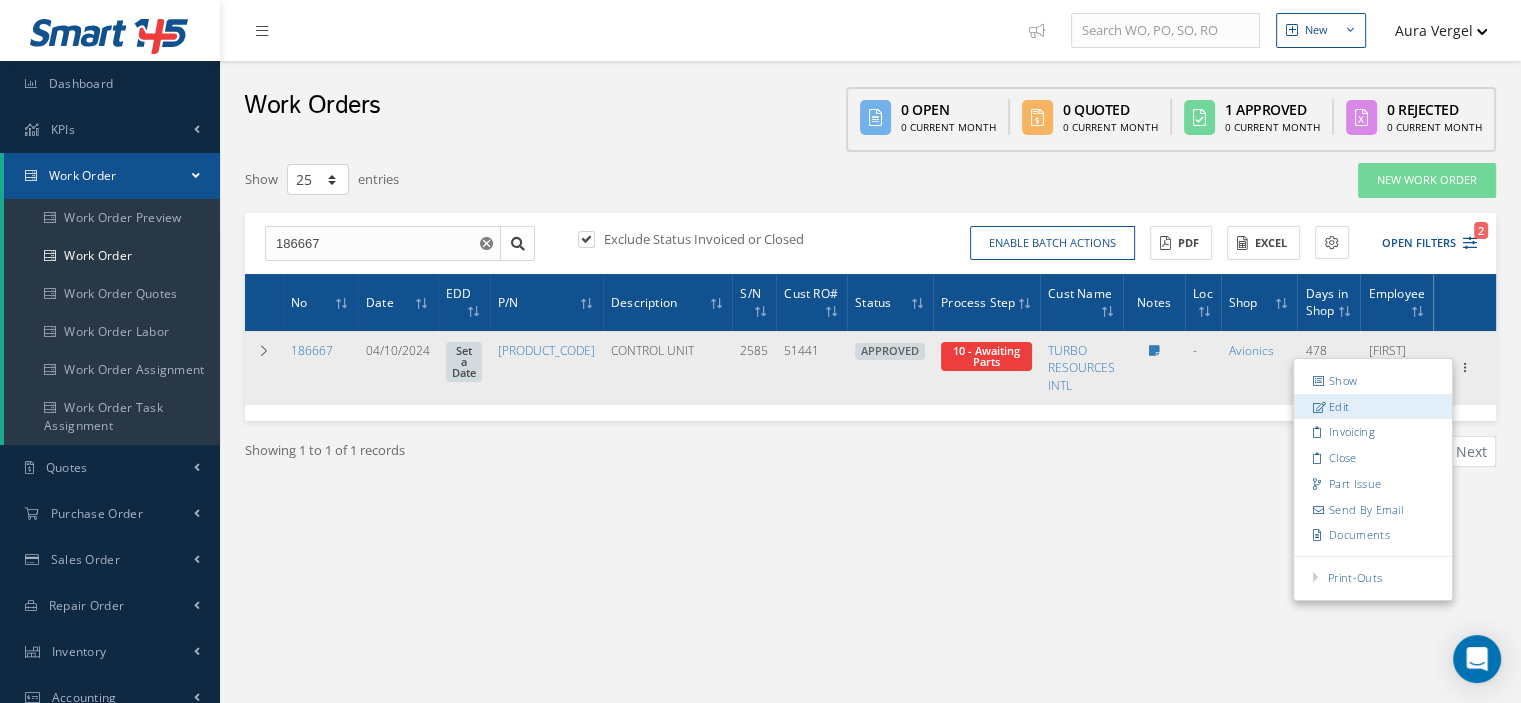 click on "Edit" at bounding box center (1373, 407) 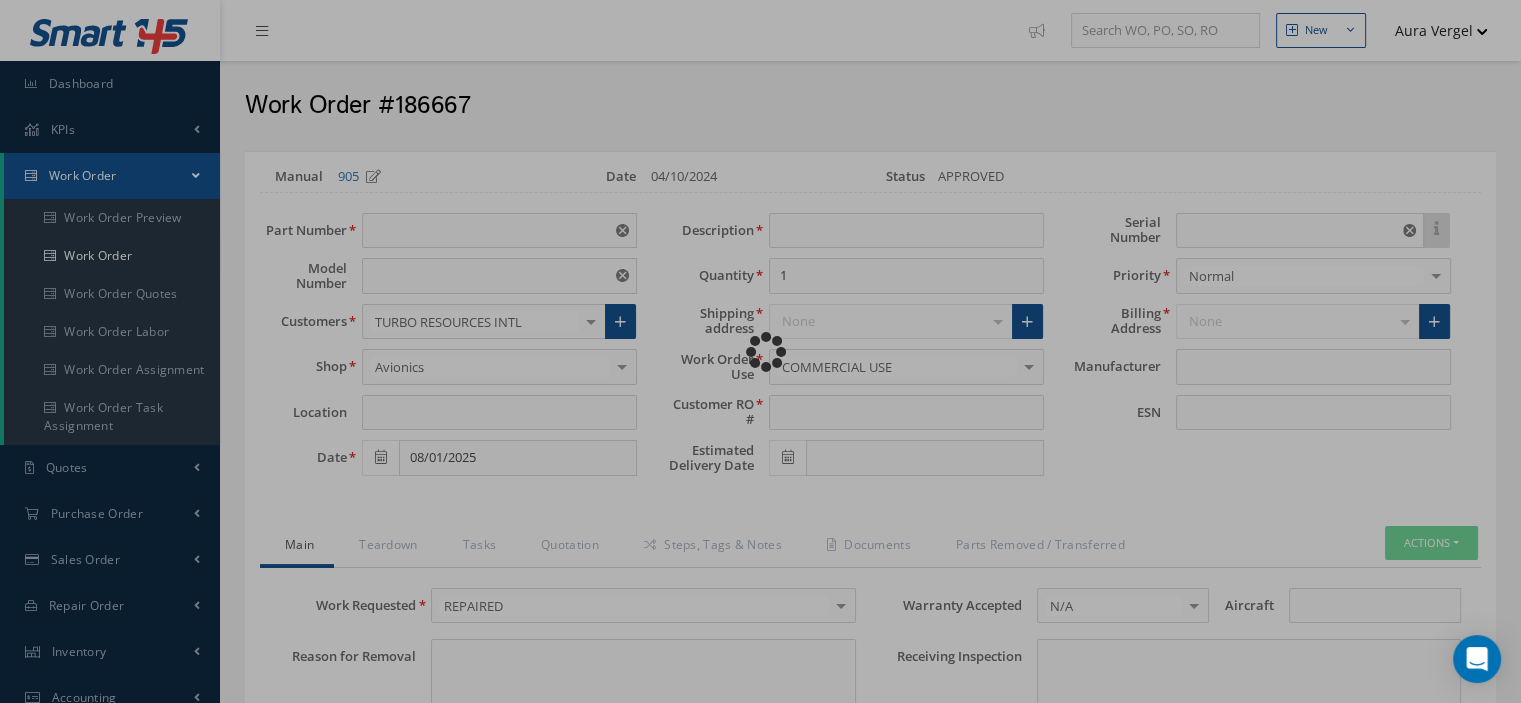 type on "[PHONE]" 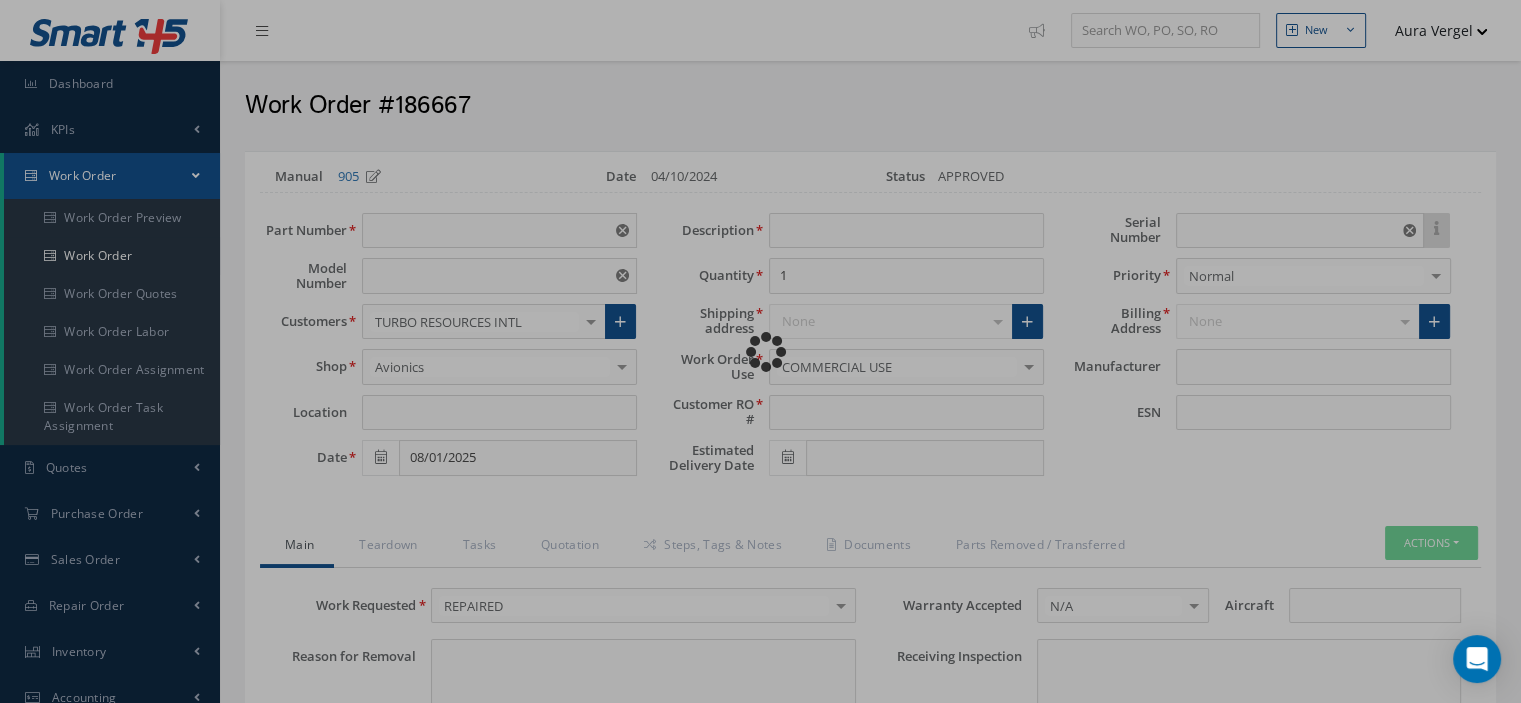 type on "VARIOUS" 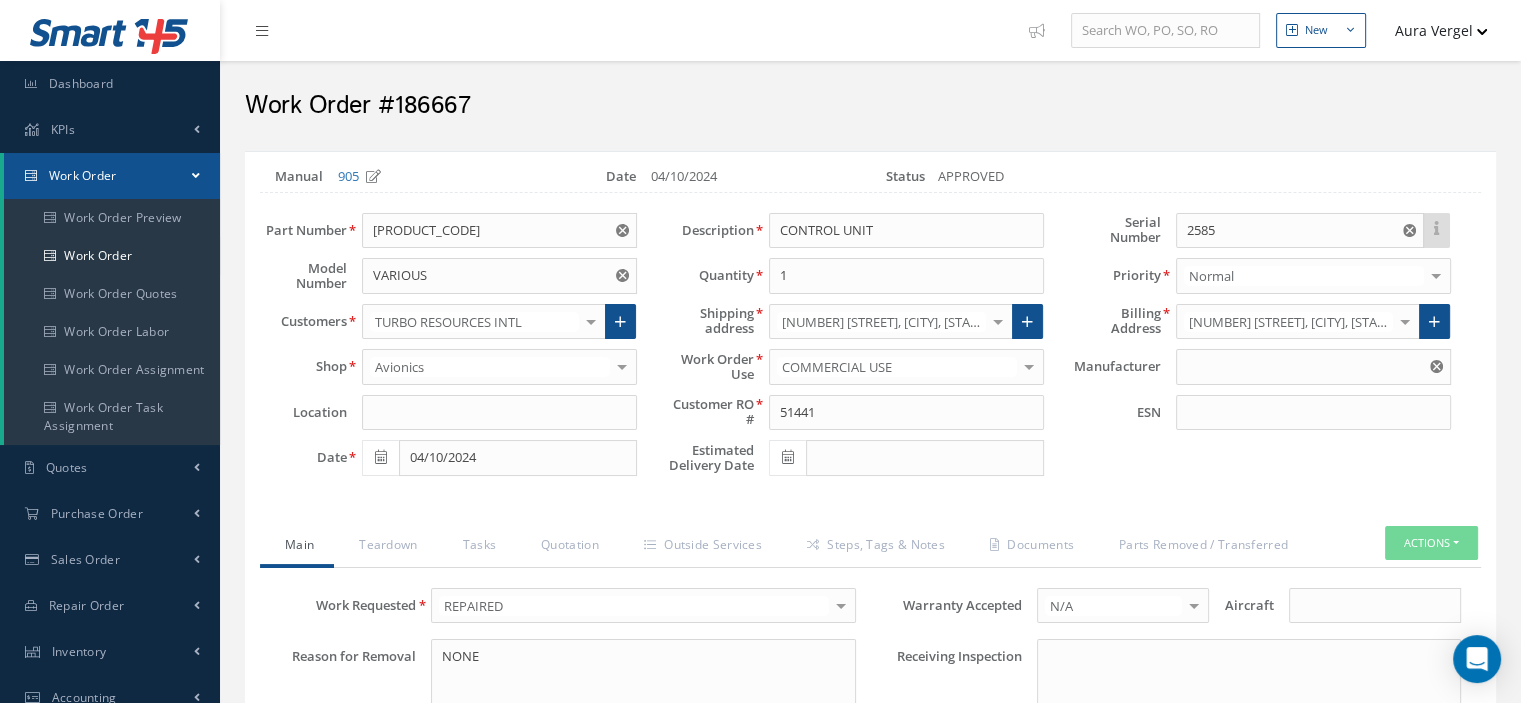 type on "THALES" 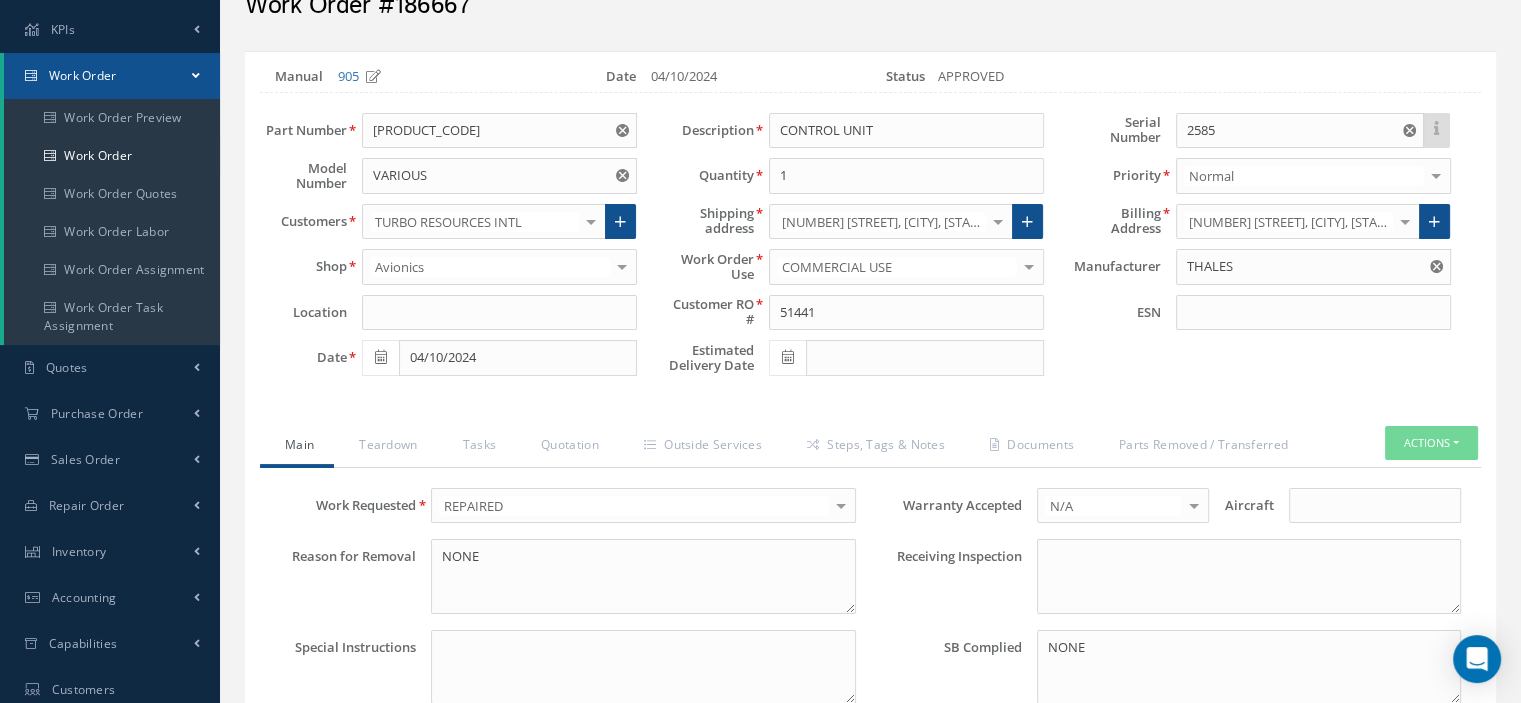 scroll, scrollTop: 200, scrollLeft: 0, axis: vertical 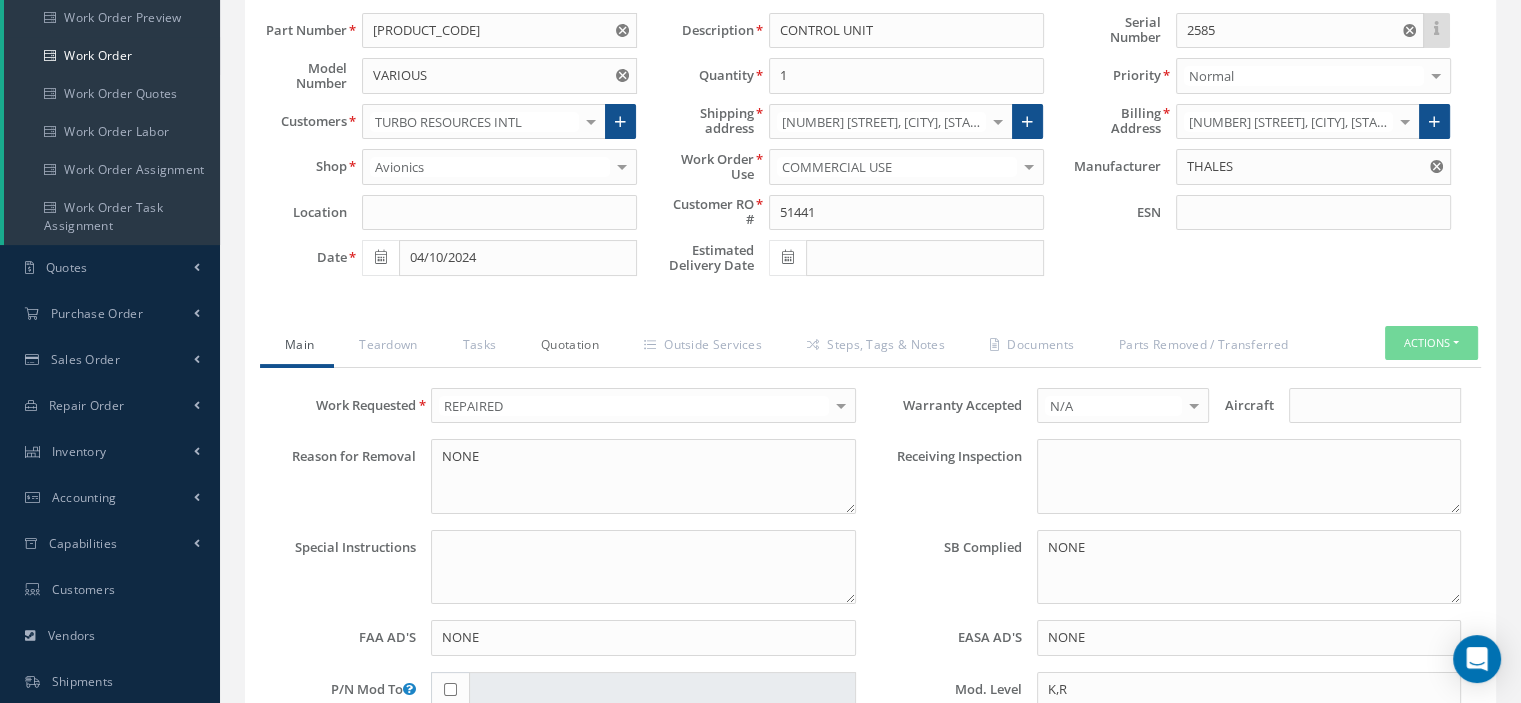 click on "Quotation" at bounding box center [567, 347] 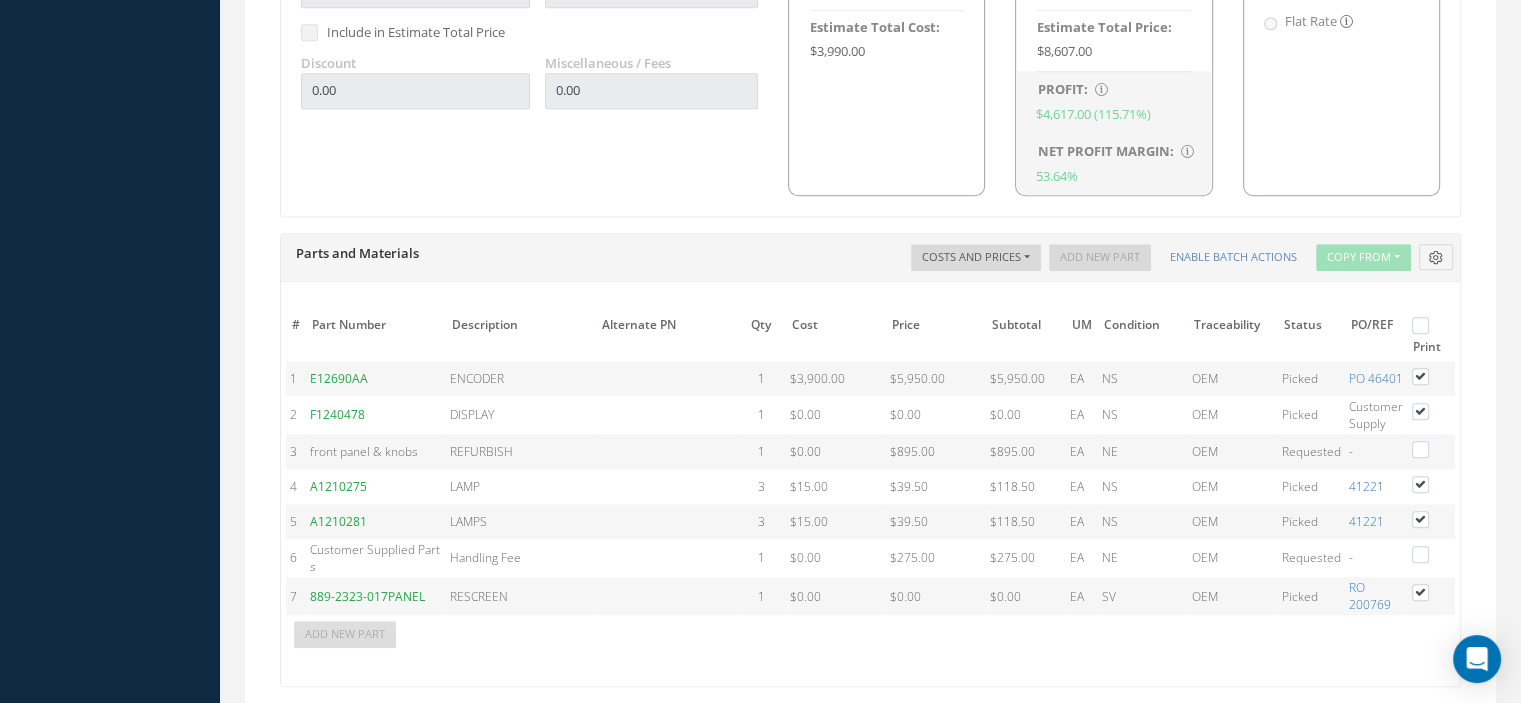 scroll, scrollTop: 1769, scrollLeft: 0, axis: vertical 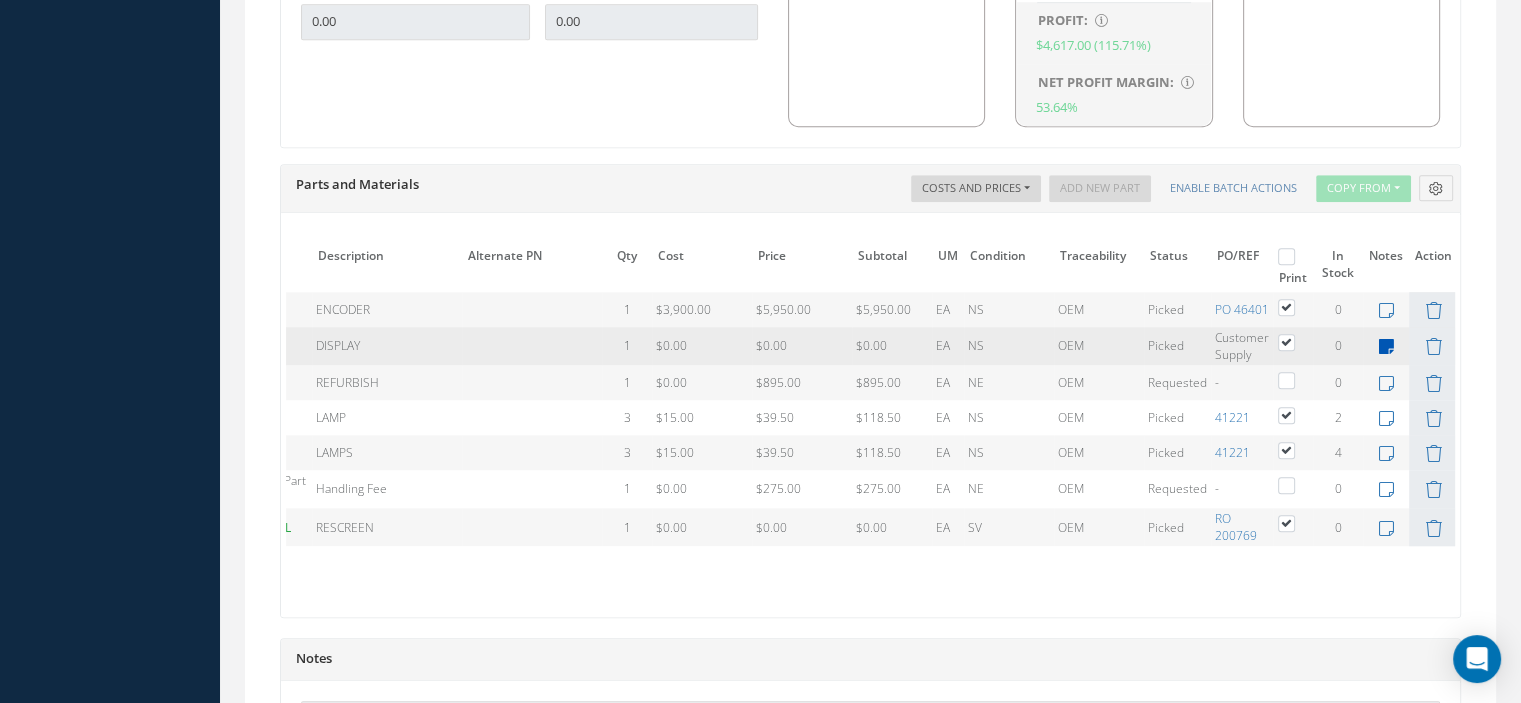 click at bounding box center (1386, 346) 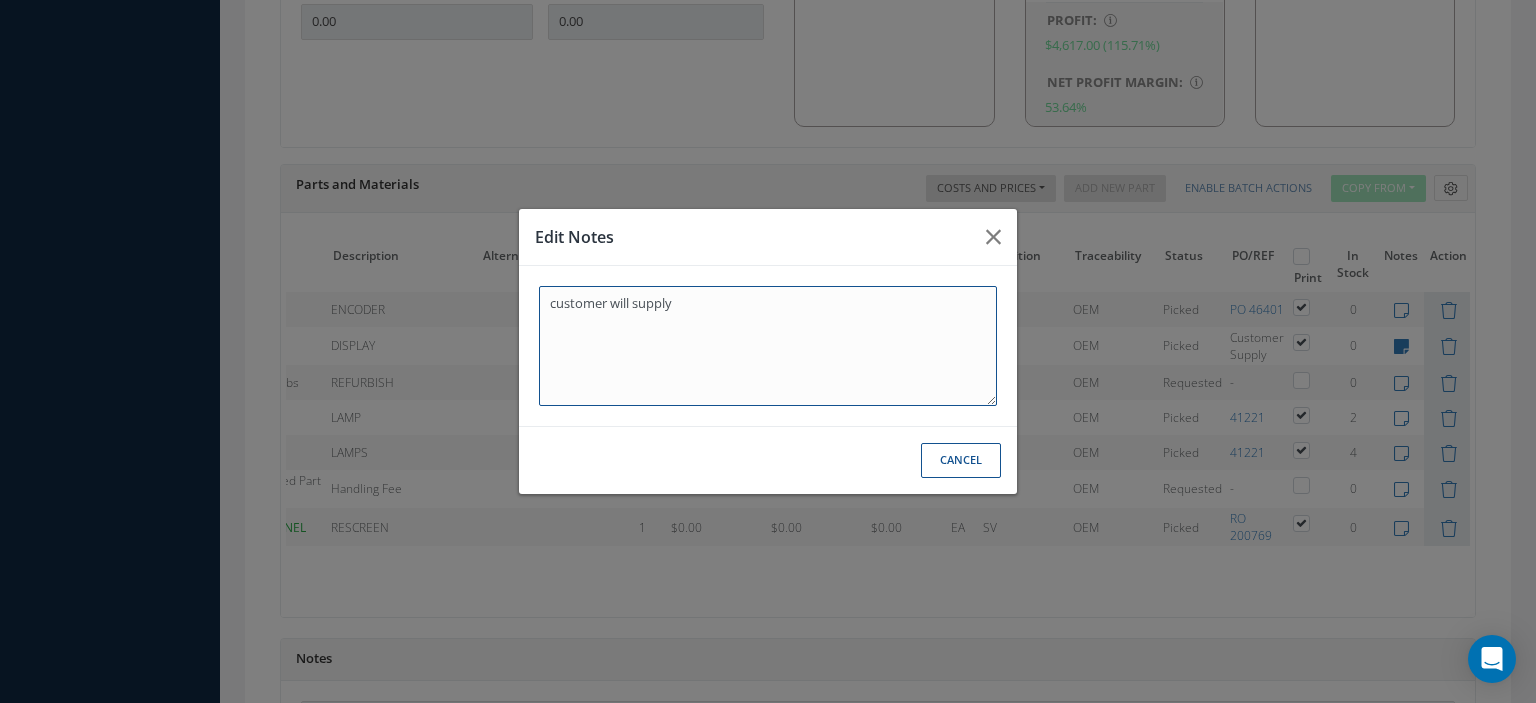 click on "customer will supply" at bounding box center (768, 346) 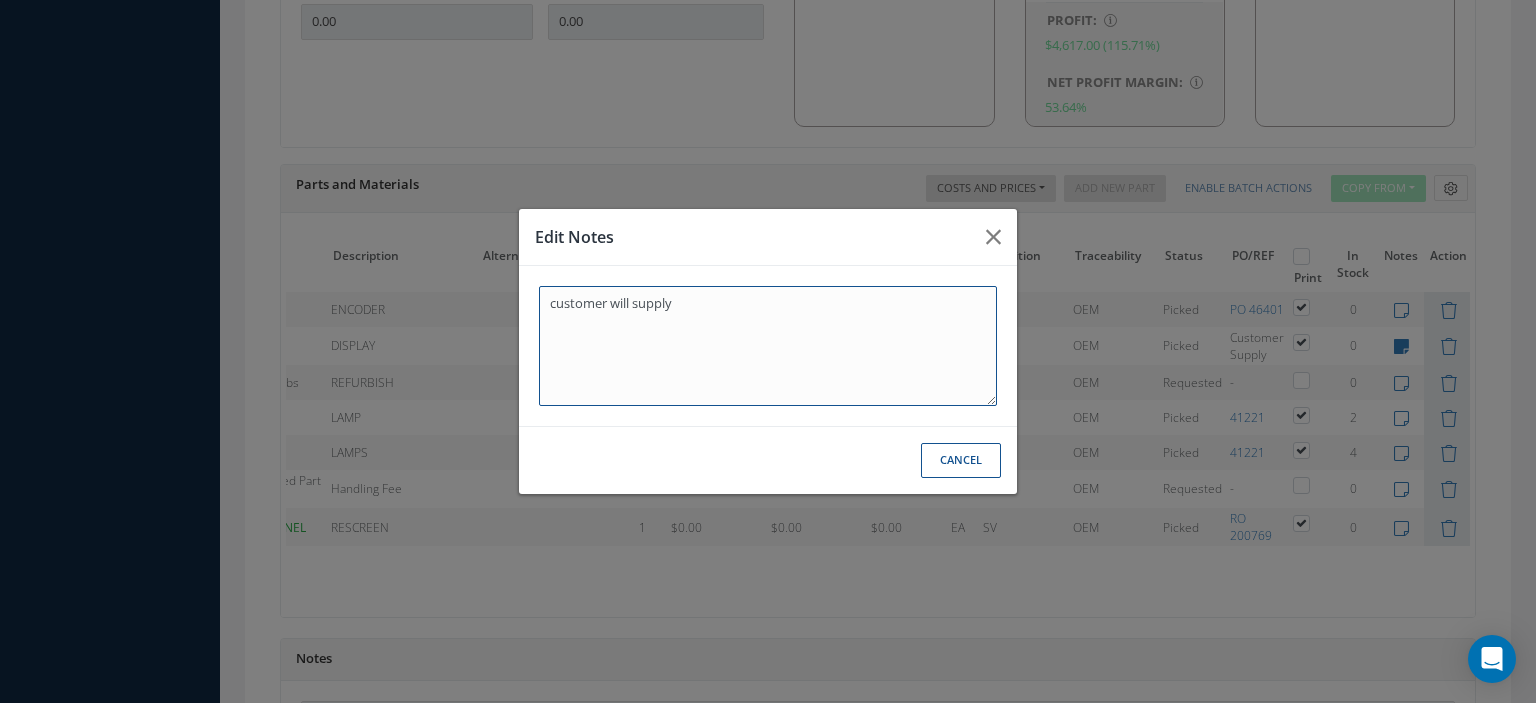 click on "customer will supply" at bounding box center (768, 346) 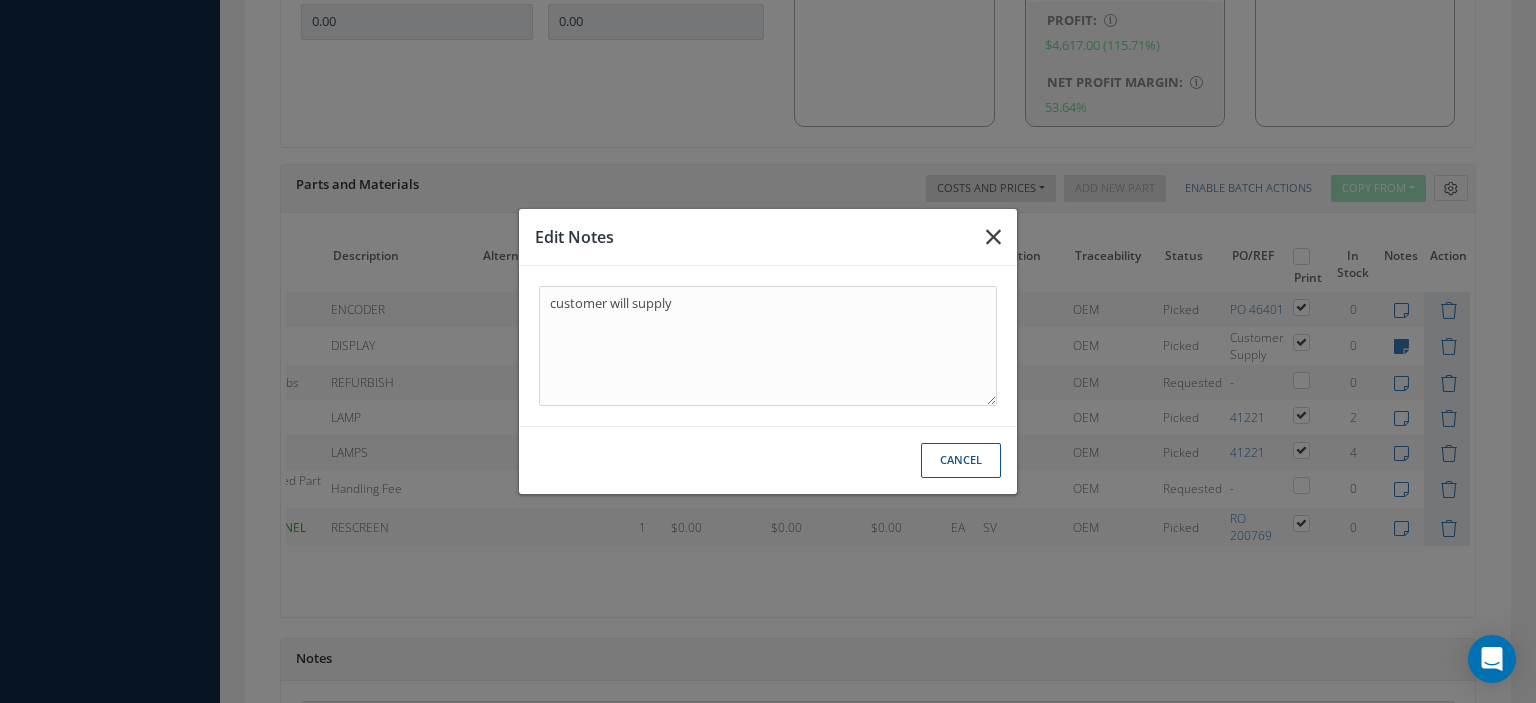 click at bounding box center [993, 237] 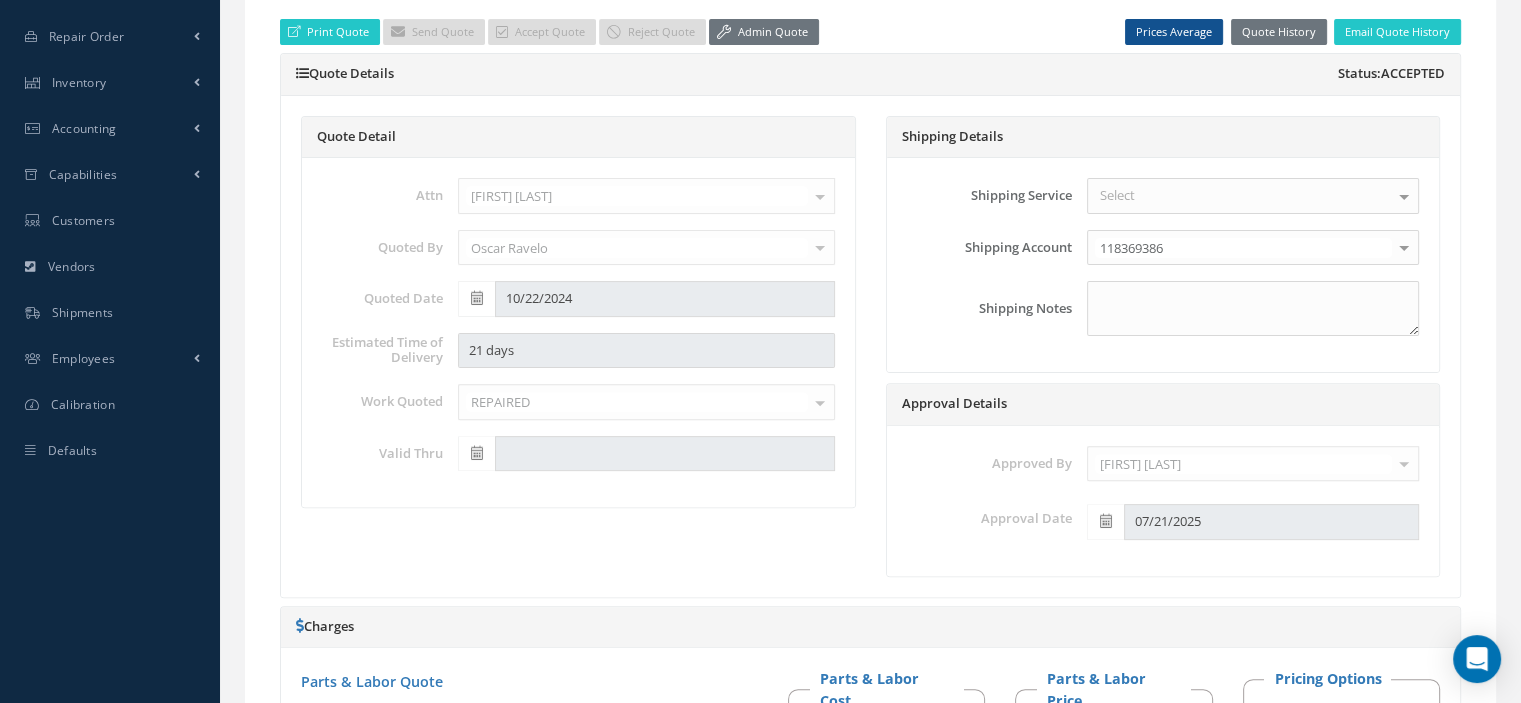 scroll, scrollTop: 0, scrollLeft: 0, axis: both 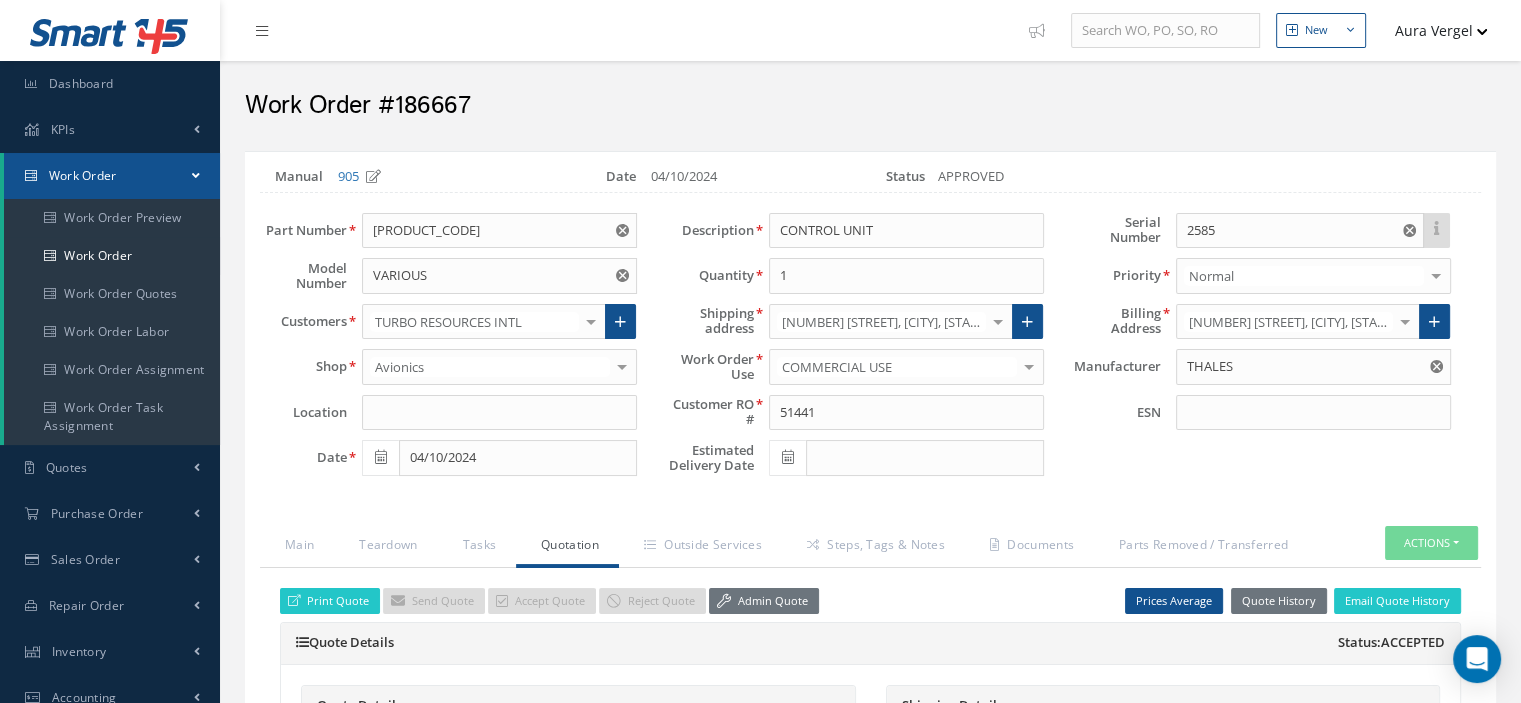 drag, startPoint x: 480, startPoint y: 99, endPoint x: 397, endPoint y: 103, distance: 83.09633 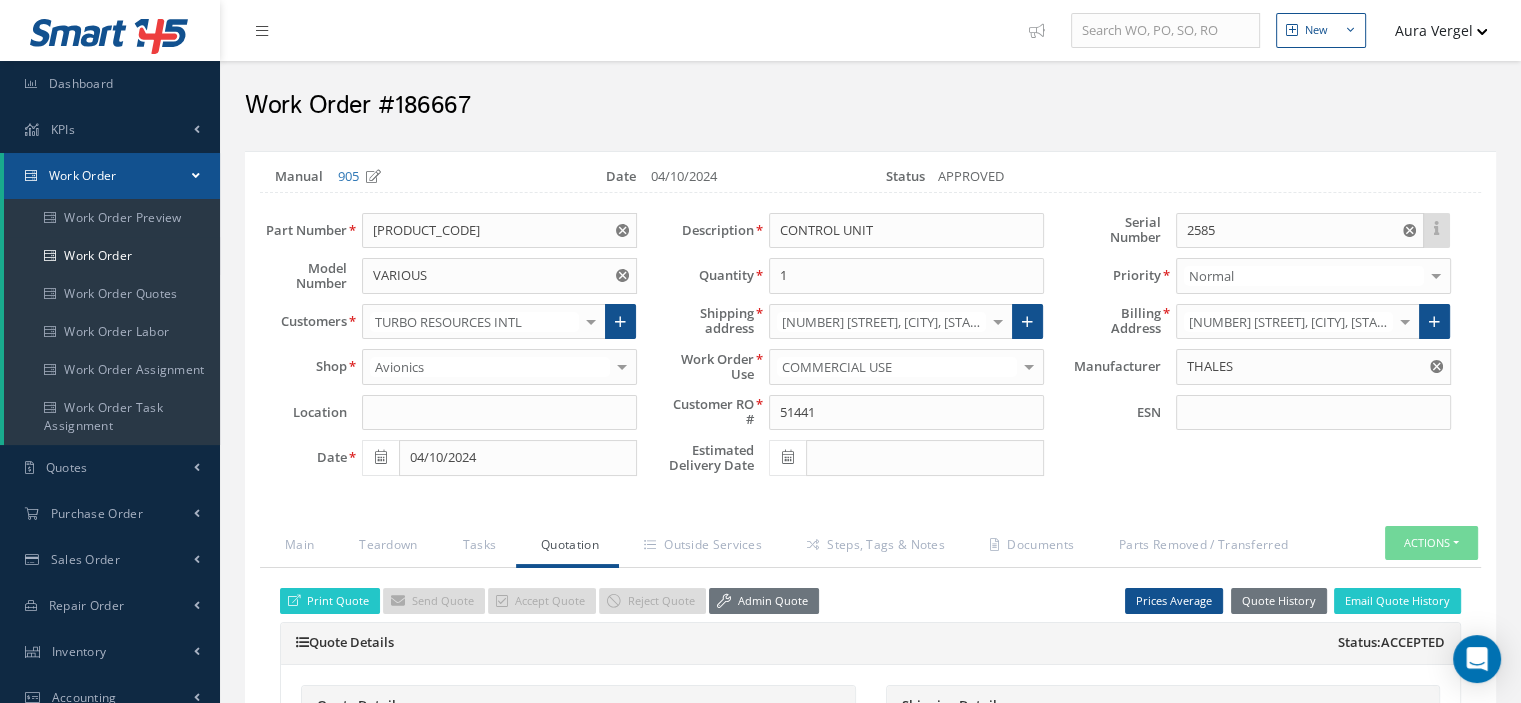 click on "Work Order #186667" at bounding box center (870, 106) 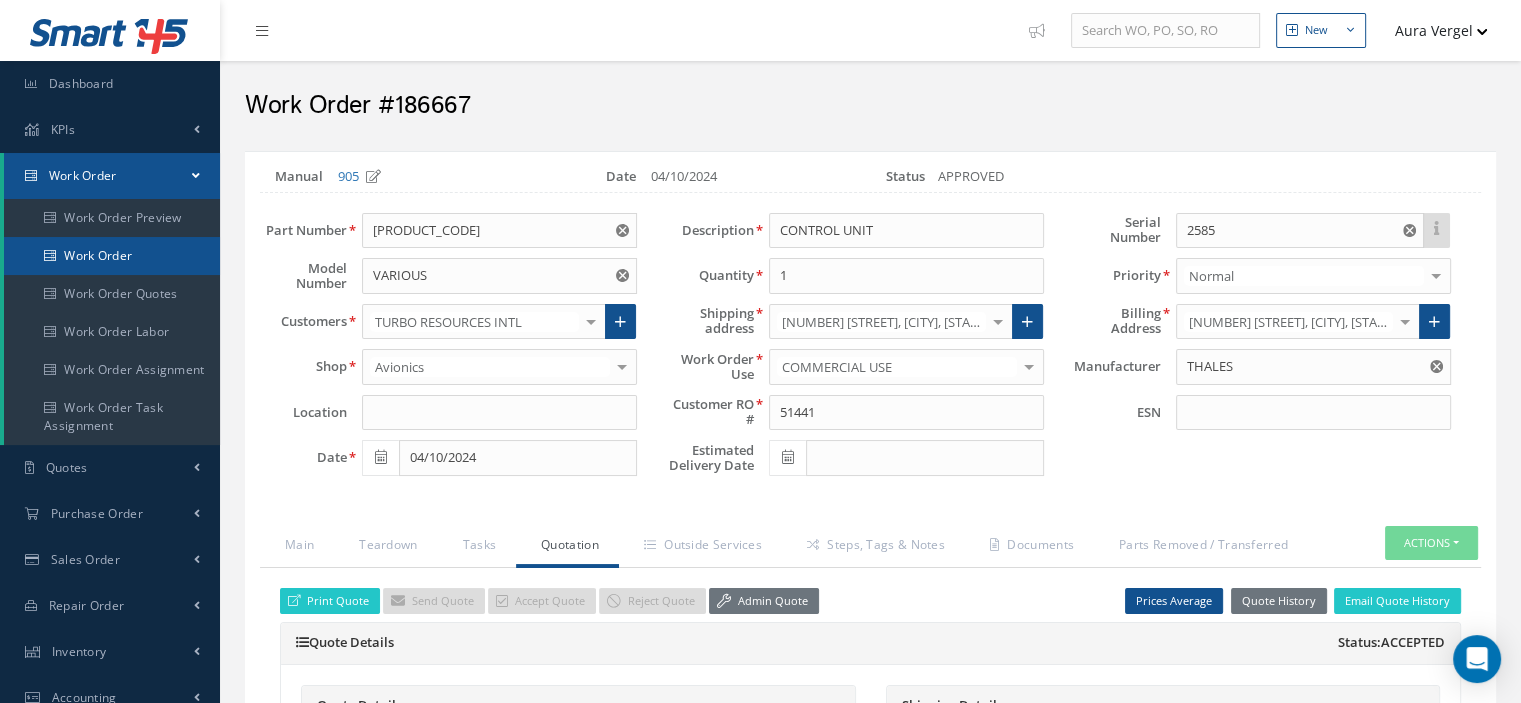 click on "Work Order" at bounding box center [112, 256] 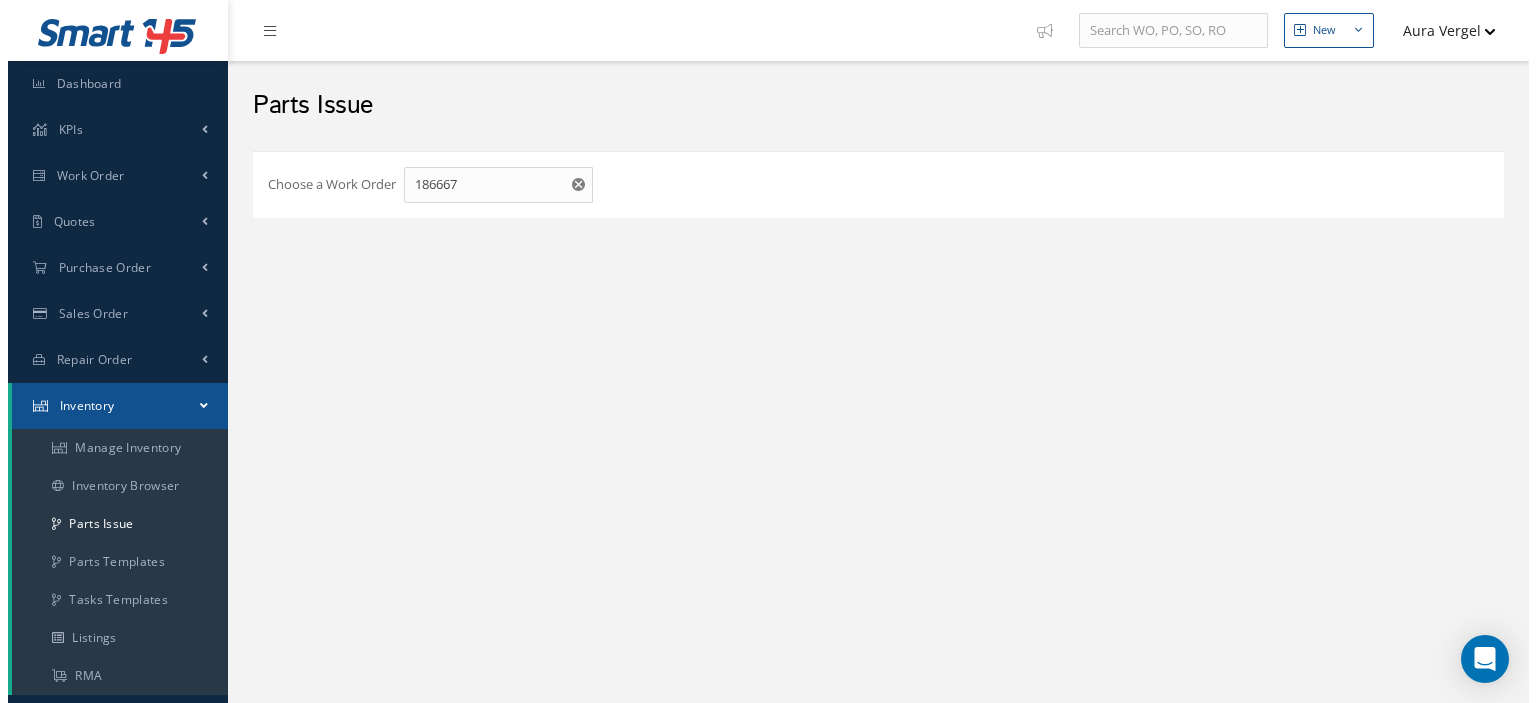 scroll, scrollTop: 0, scrollLeft: 0, axis: both 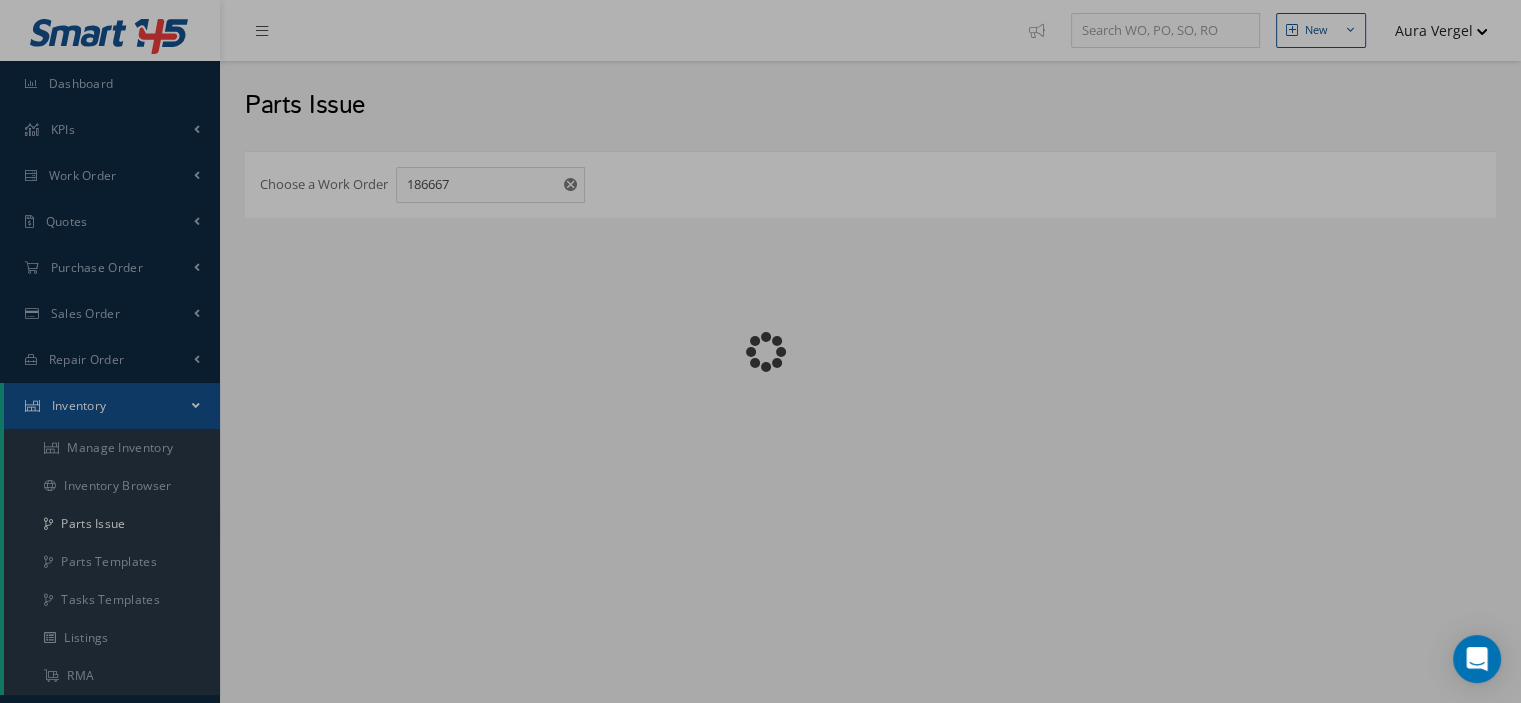 checkbox on "false" 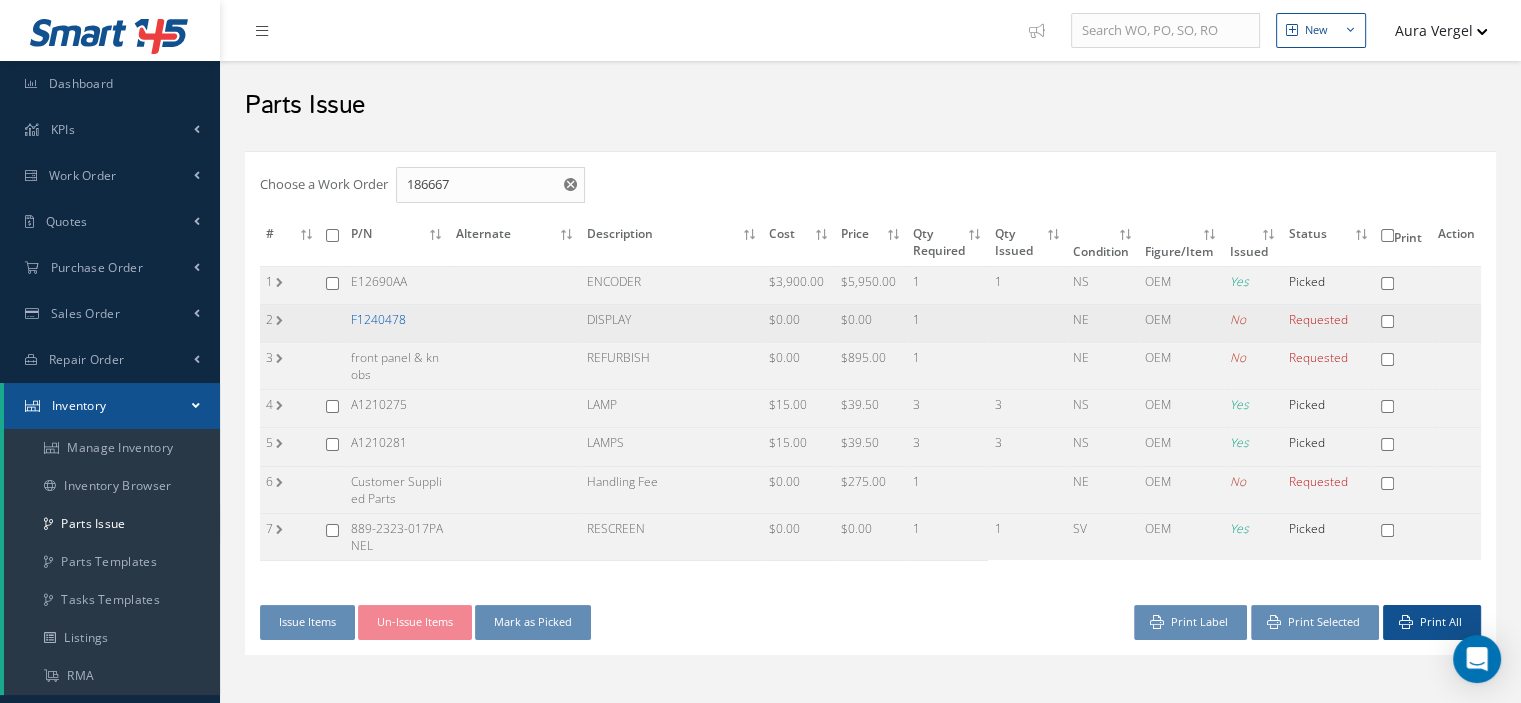 click on "F1240478" at bounding box center [378, 319] 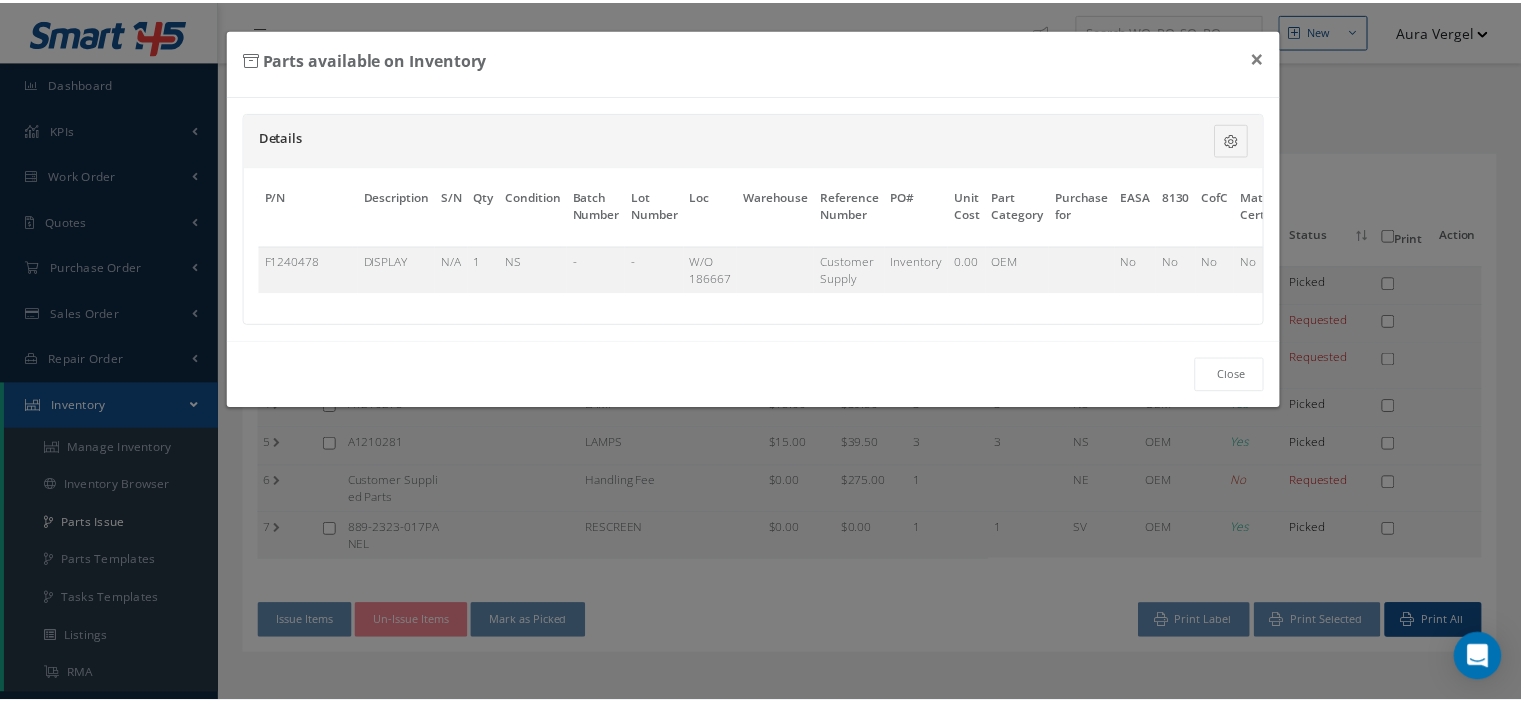 scroll, scrollTop: 0, scrollLeft: 155, axis: horizontal 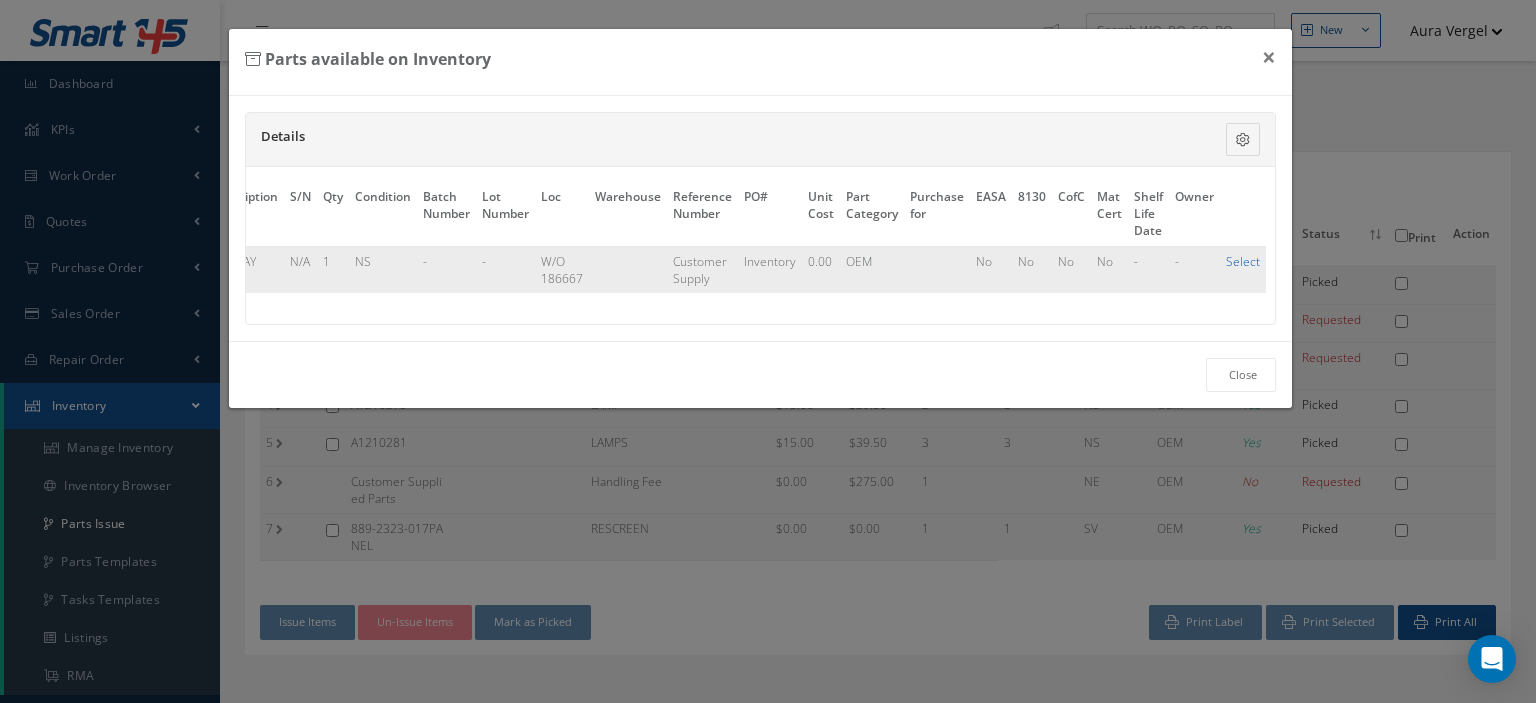 click on "Select" at bounding box center [1243, 261] 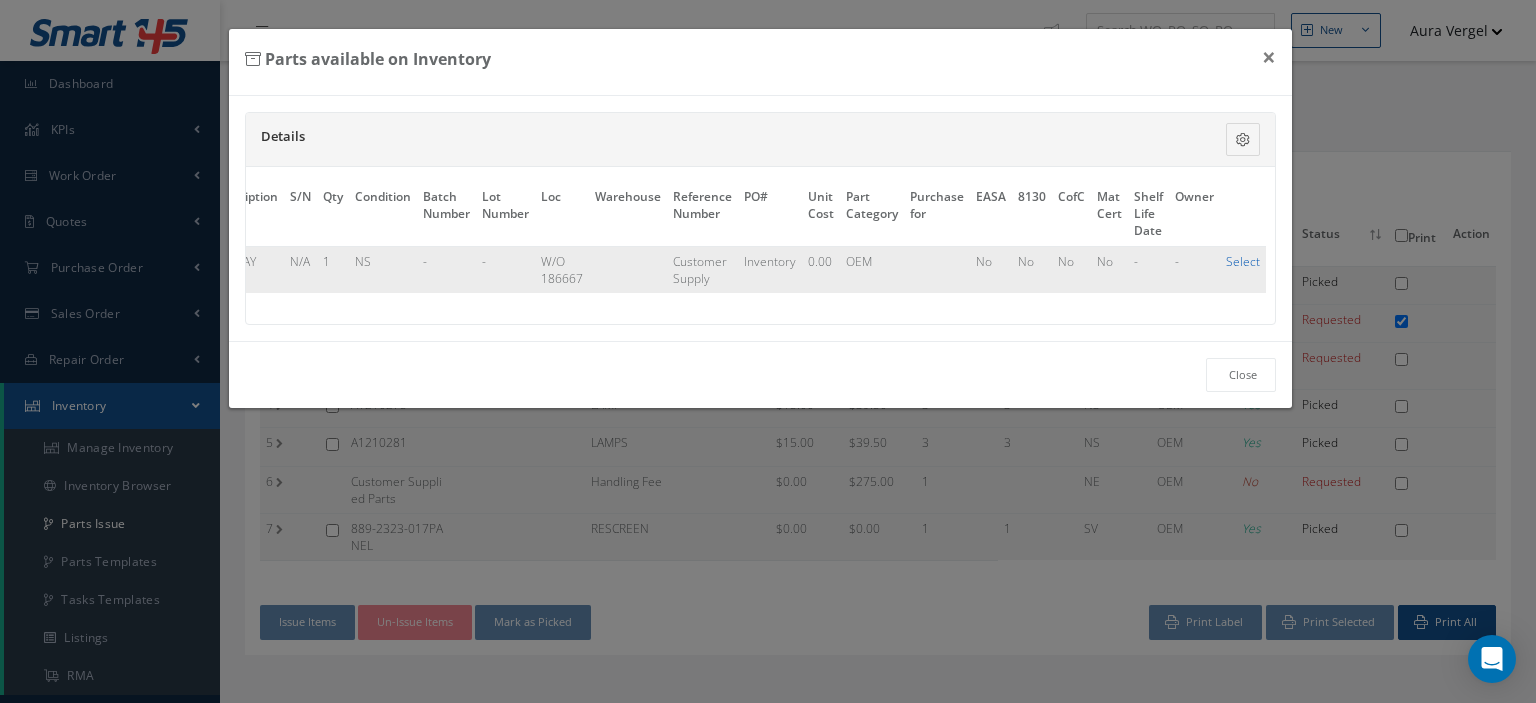 checkbox on "true" 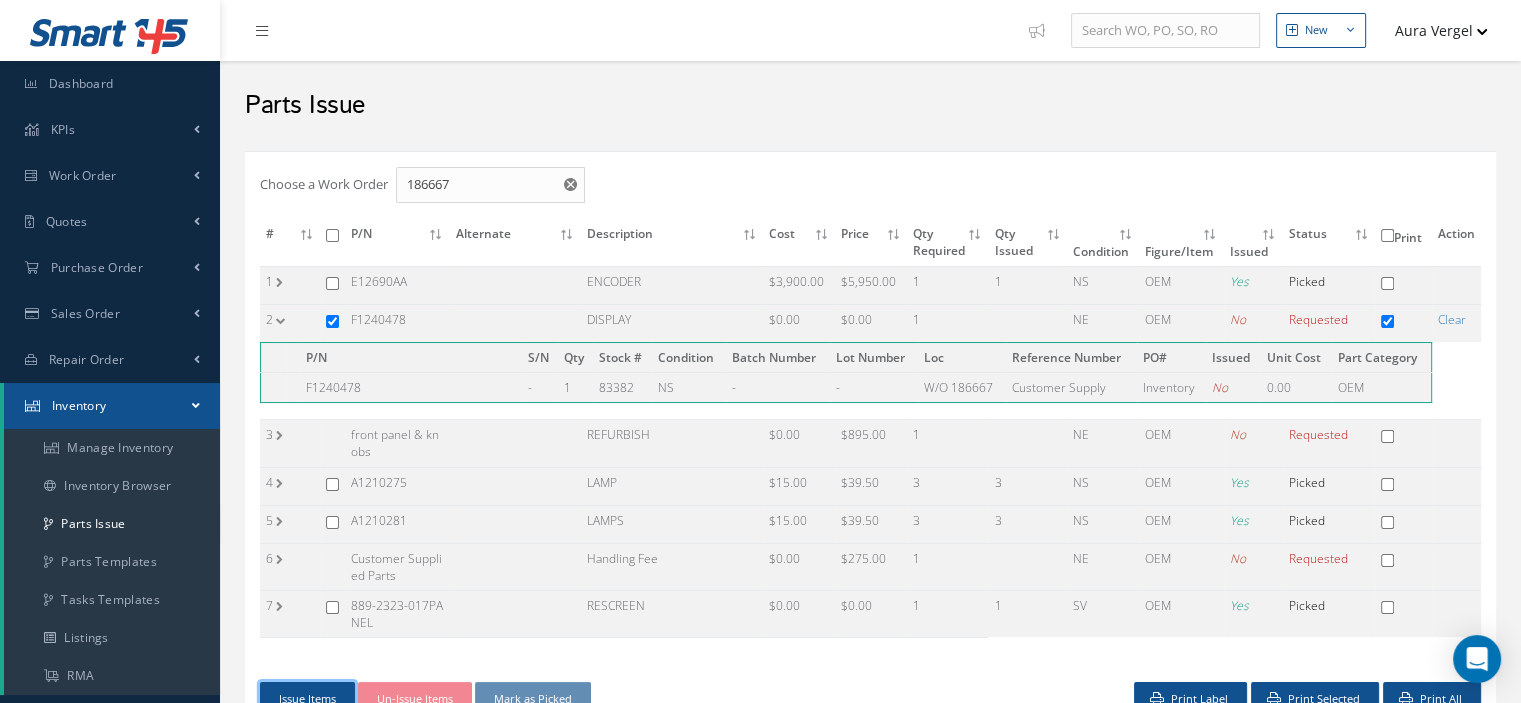 click on "Issue Items" at bounding box center [307, 699] 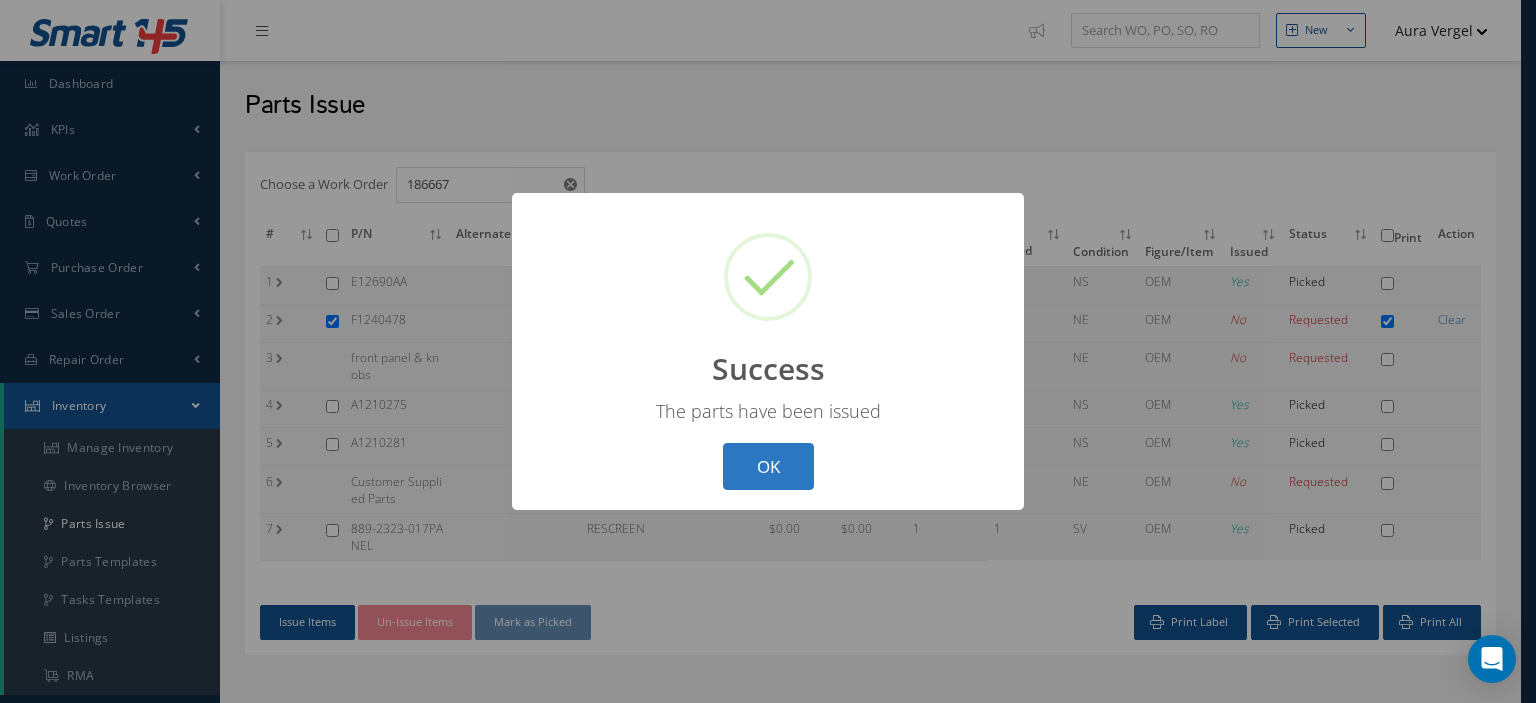 click on "OK" at bounding box center [768, 466] 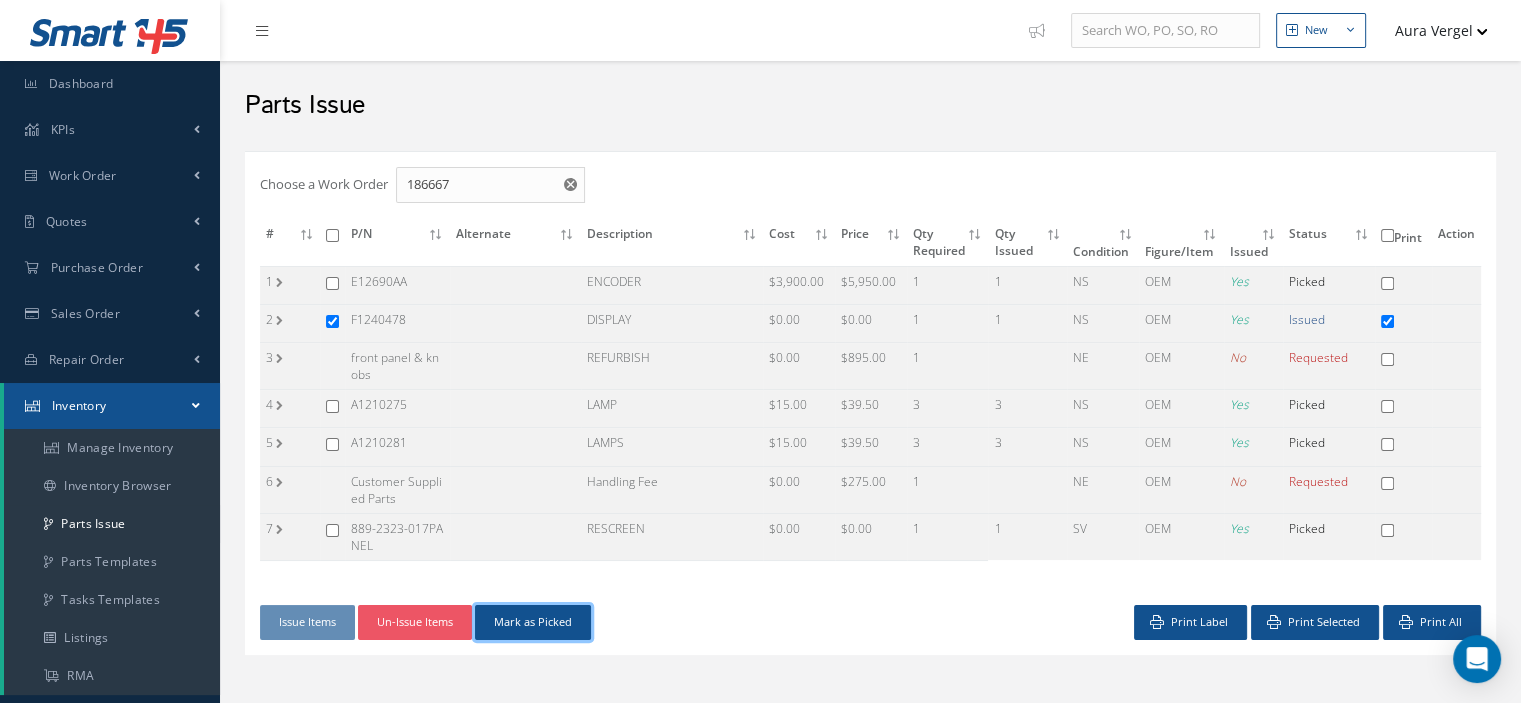 click on "Mark as Picked" at bounding box center [533, 622] 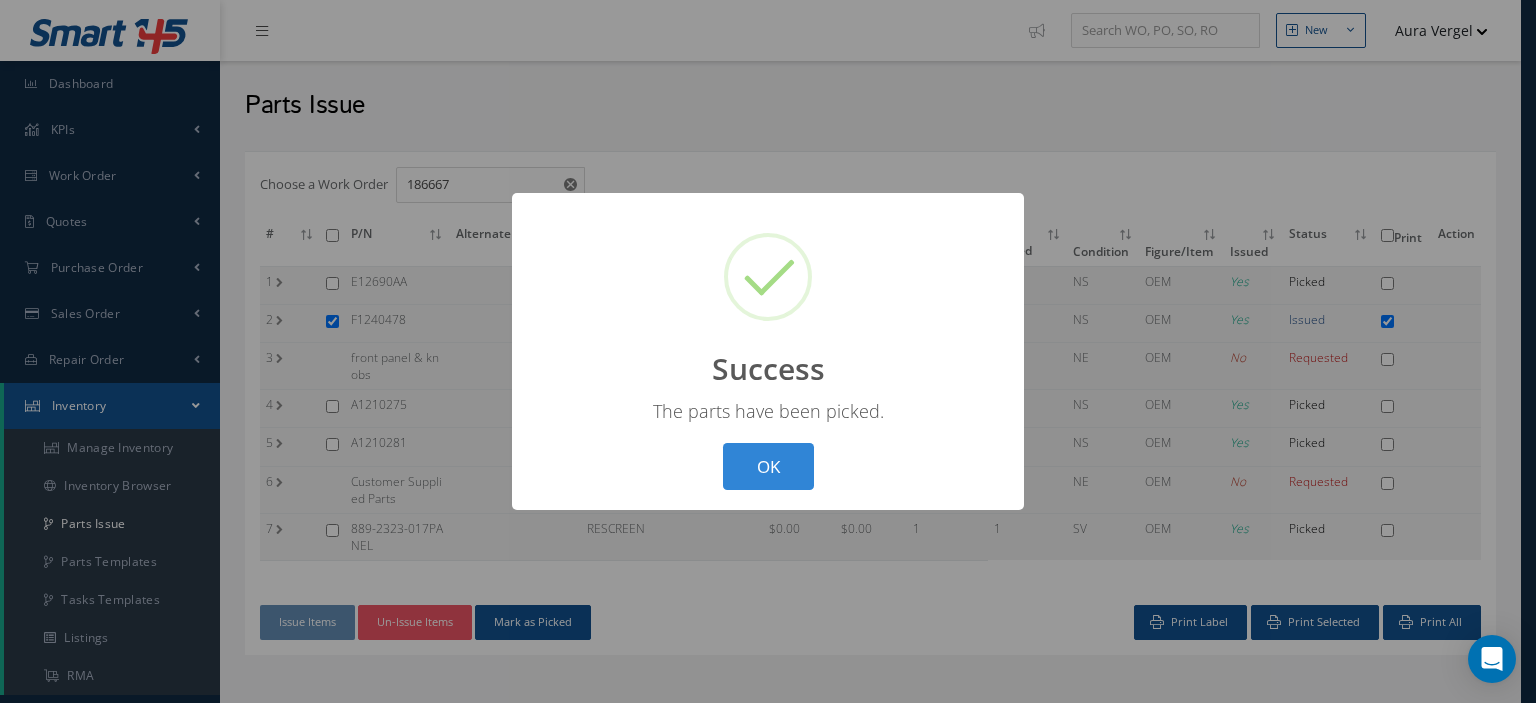 click on "OK" at bounding box center [768, 466] 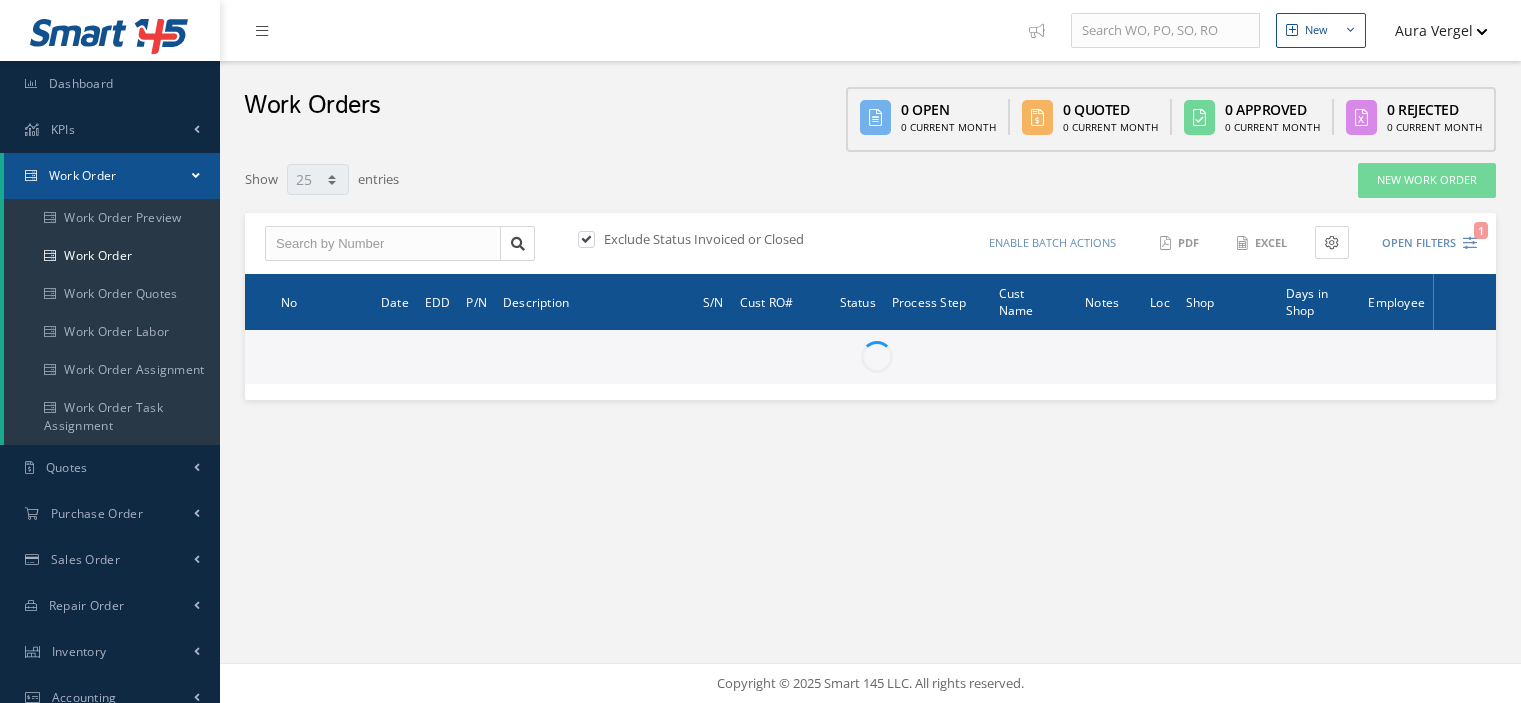 select on "25" 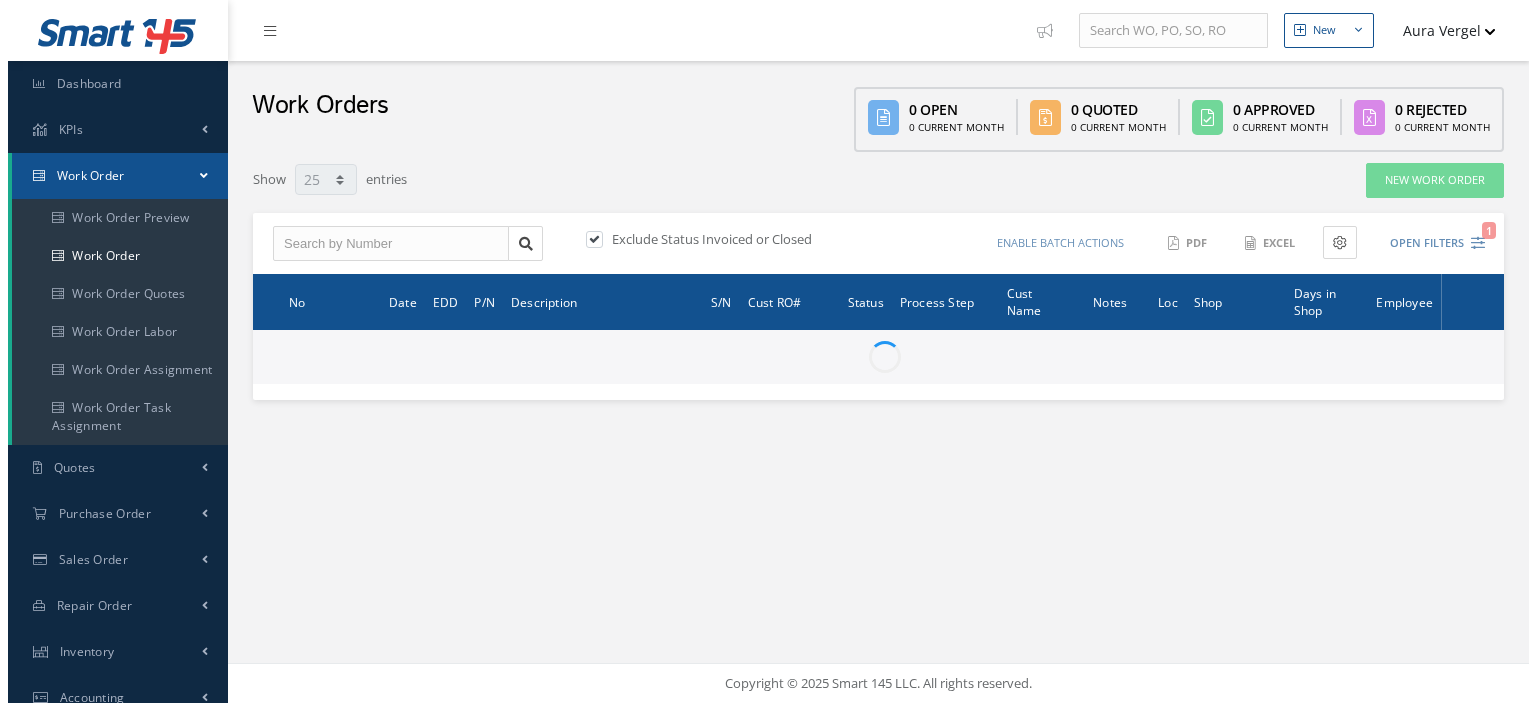 scroll, scrollTop: 0, scrollLeft: 0, axis: both 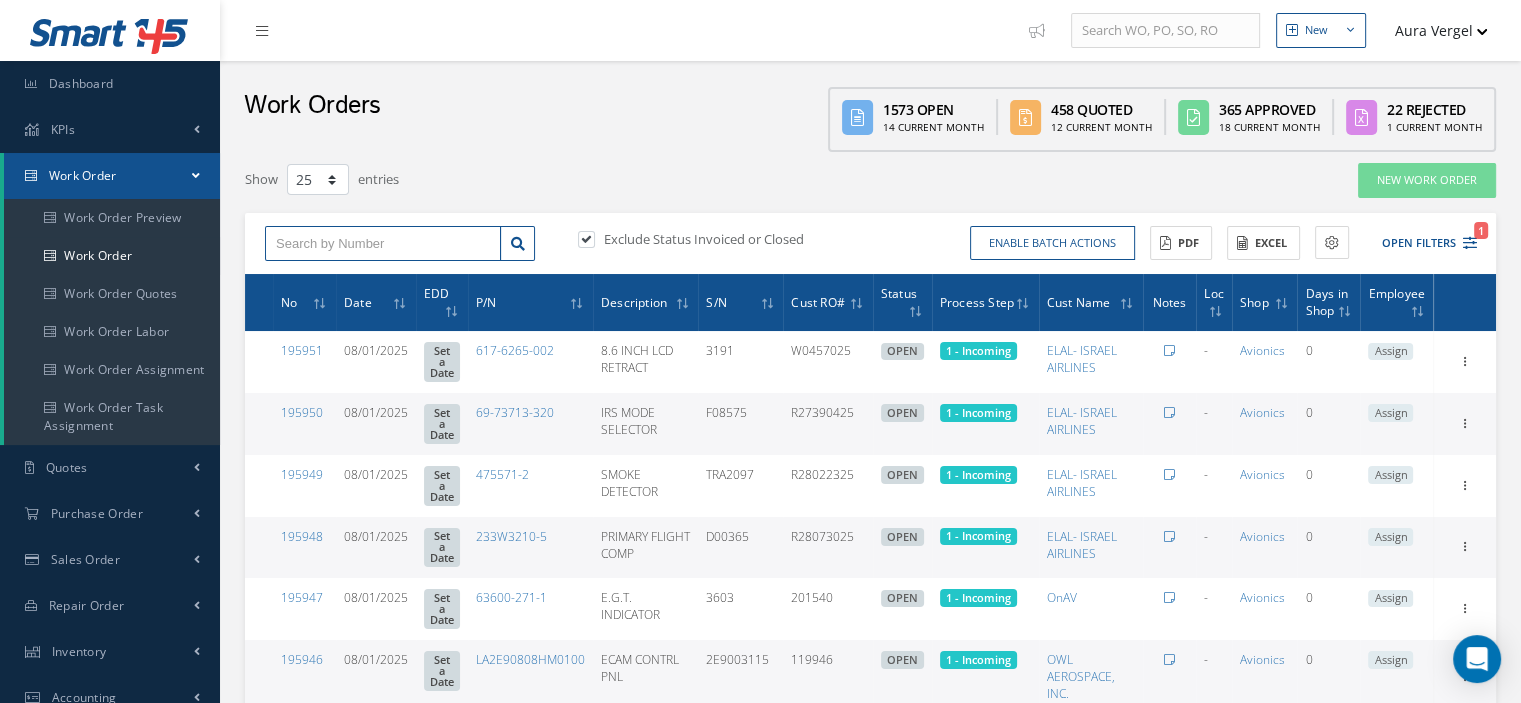 click at bounding box center (383, 244) 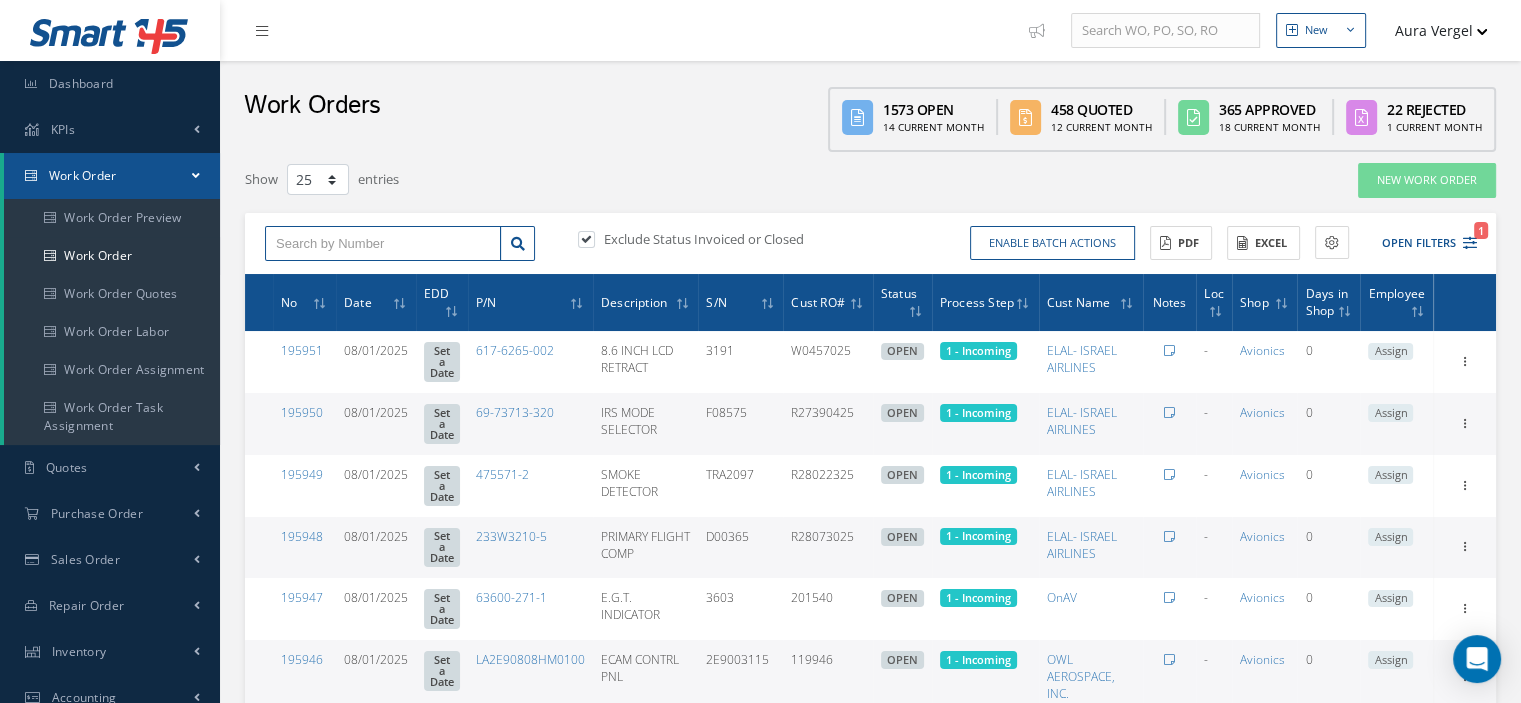 paste on "186667" 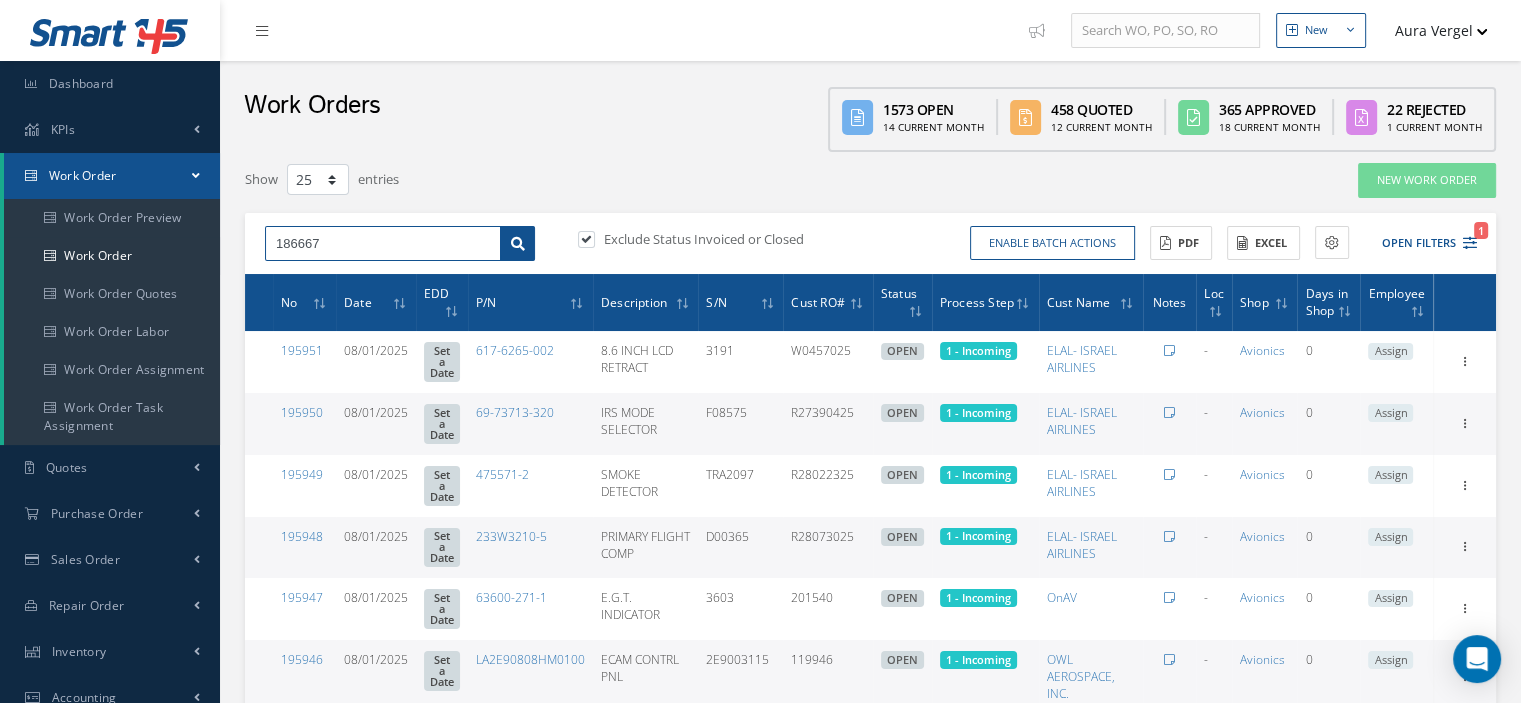 type on "186667" 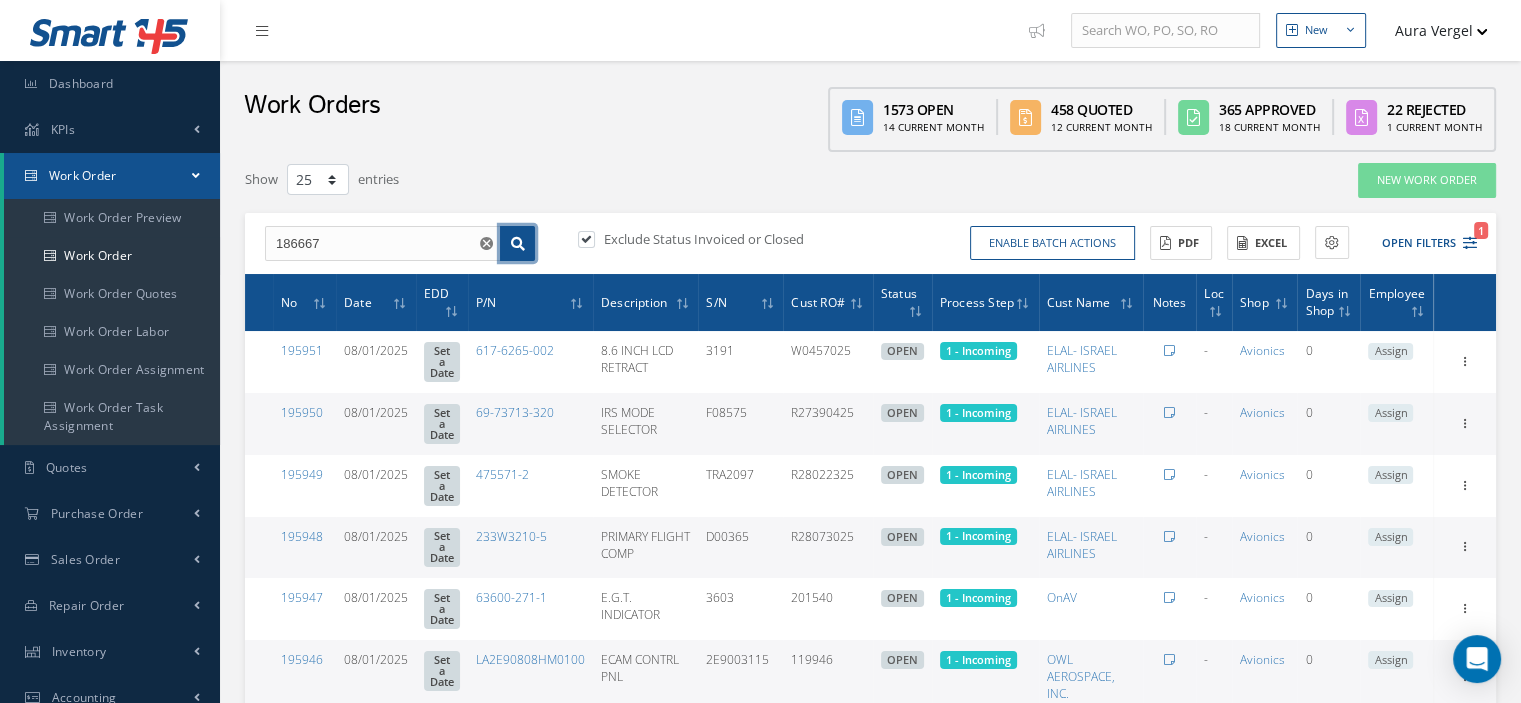 click at bounding box center [518, 244] 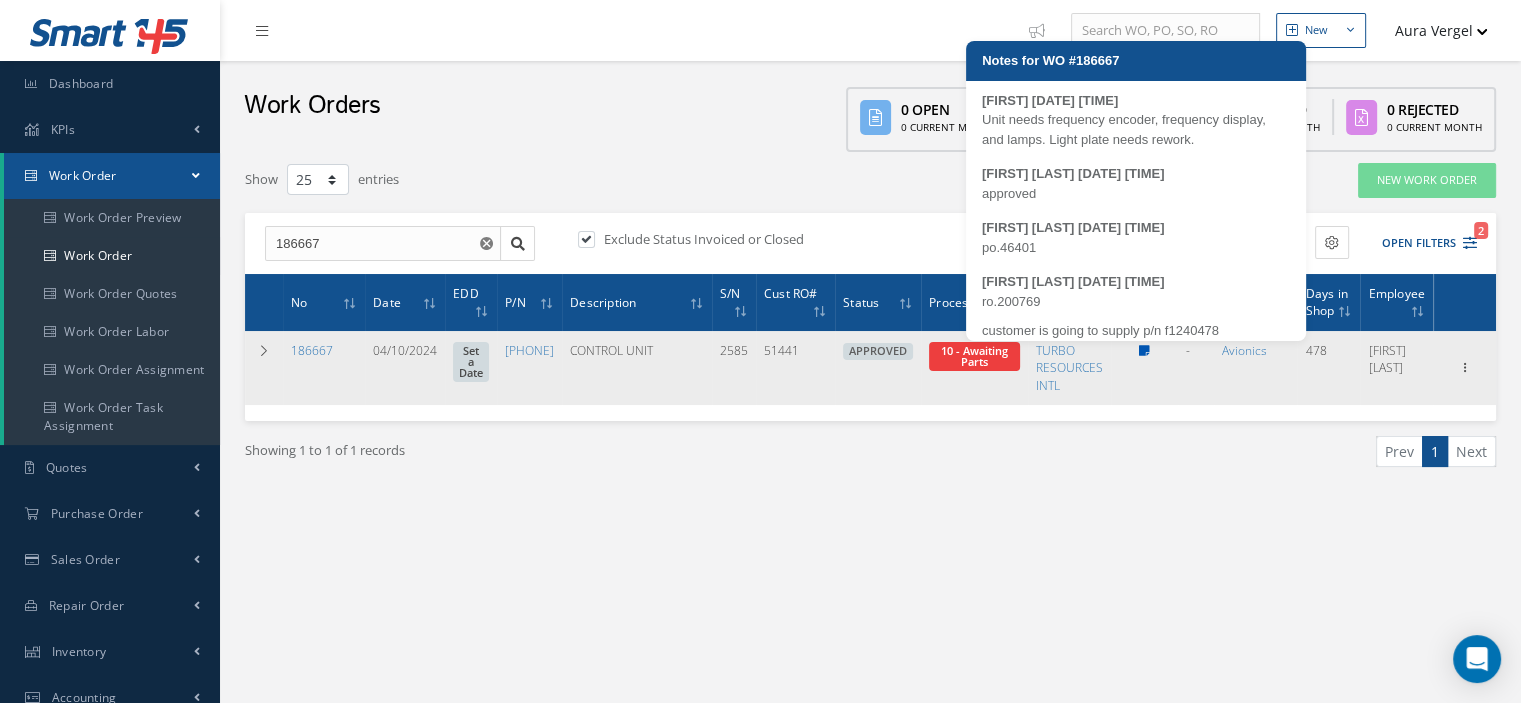 click at bounding box center [1144, 351] 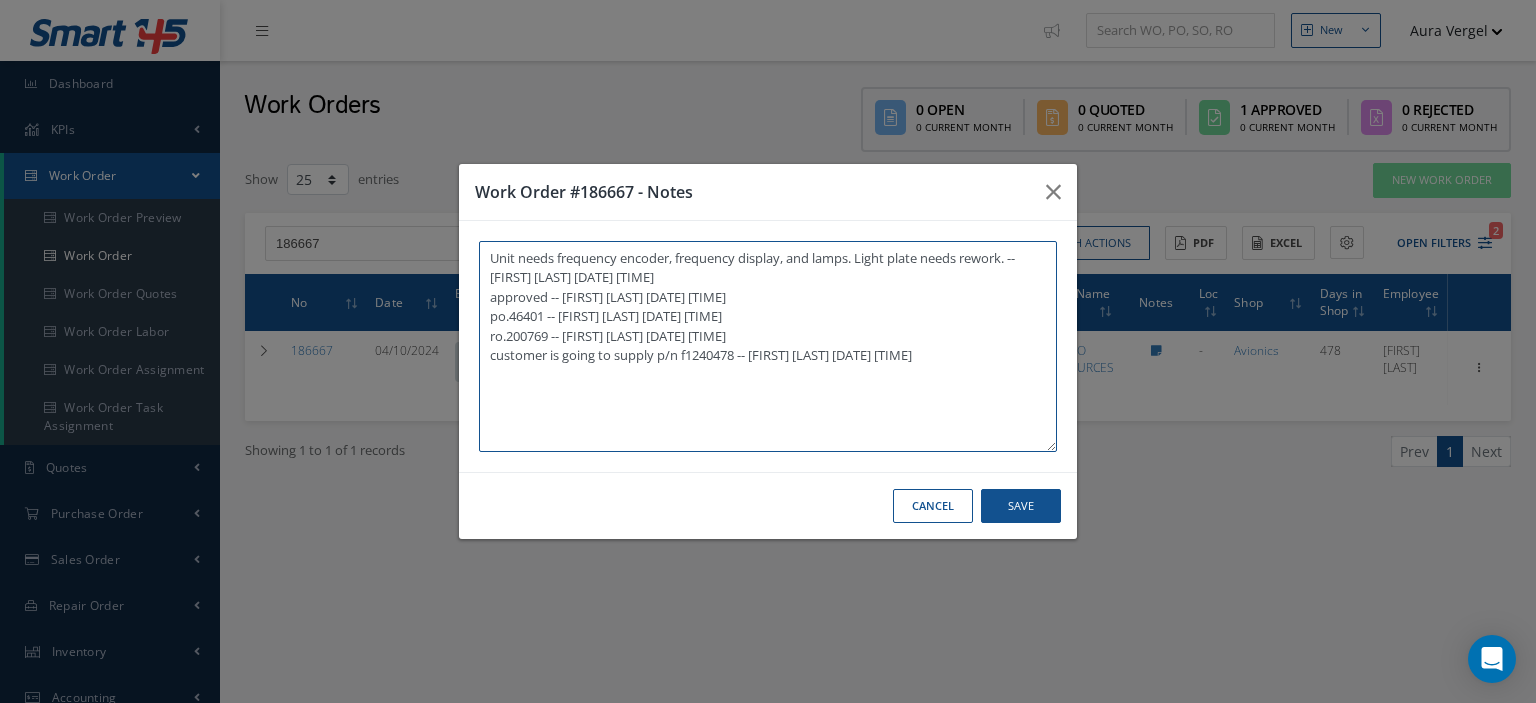 click on "Unit needs frequency encoder, frequency display, and lamps. Light plate needs rework. -- [FIRST] [LAST] [DATE] [TIME]
approved -- [FIRST] [LAST] [DATE] [TIME]
po.46401 -- [FIRST] [LAST] [DATE] [TIME]
ro.200769 -- [FIRST] [LAST] [DATE] [TIME]
customer is going to supply p/n f1240478 -- [FIRST] [LAST] [DATE] [TIME]" at bounding box center [768, 346] 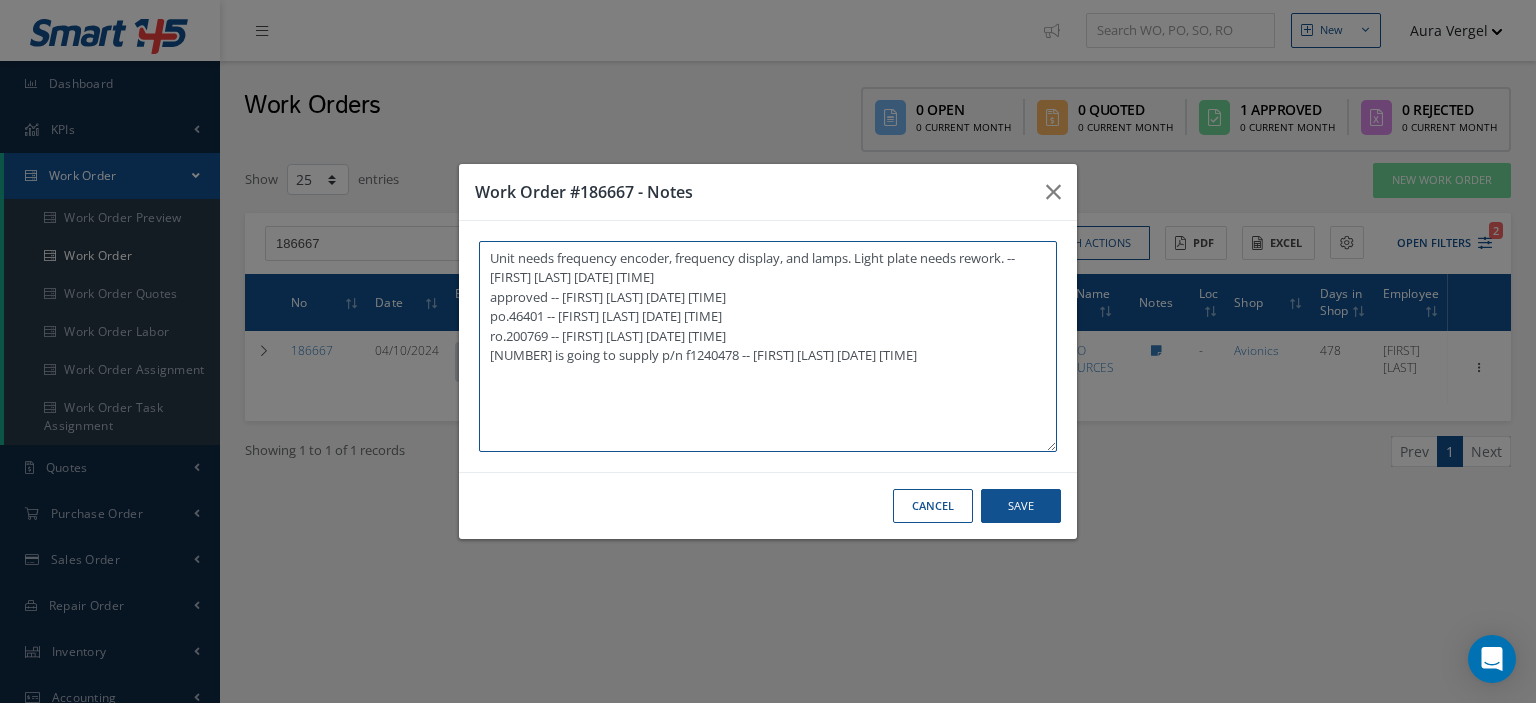 click on "Unit needs frequency encoder, frequency display, and lamps. Light plate needs rework. -- [FIRST] [LAST] [DATE] [TIME]
approved -- [FIRST] [LAST] [DATE] [TIME]
po.46401 -- [FIRST] [LAST] [DATE] [TIME]
ro.200769 -- [FIRST] [LAST] [DATE] [TIME]
[NUMBER] is going to supply p/n f1240478 -- [FIRST] [LAST] [DATE] [TIME]" at bounding box center [768, 346] 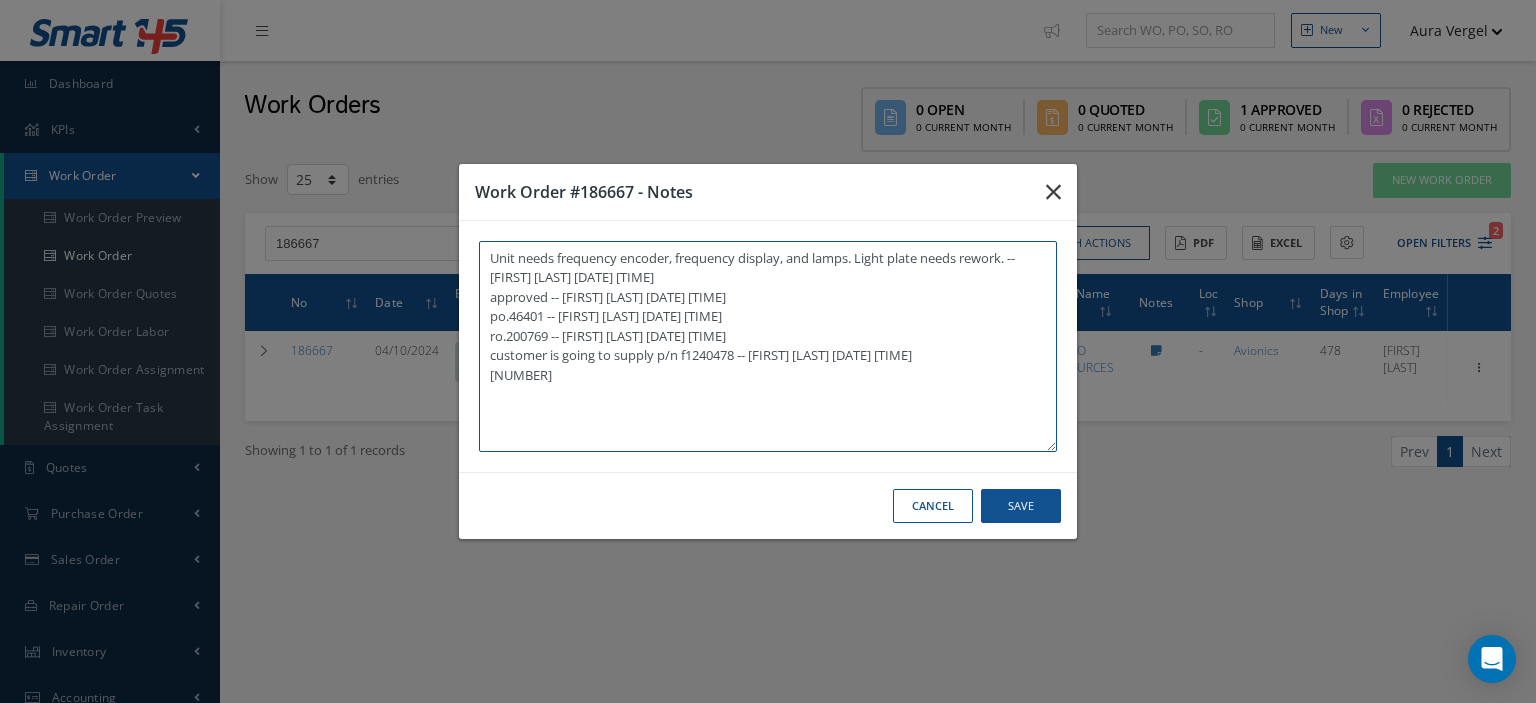 type on "Unit needs frequency encoder, frequency display, and lamps. Light plate needs rework. -- [FIRST] [LAST] [DATE] [TIME]
approved -- [FIRST] [LAST] [DATE] [TIME]
po.46401 -- [FIRST] [LAST] [DATE] [TIME]
ro.200769 -- [FIRST] [LAST] [DATE] [TIME]
customer is going to supply p/n f1240478 -- [FIRST] [LAST] [DATE] [TIME]
[NUMBER]" 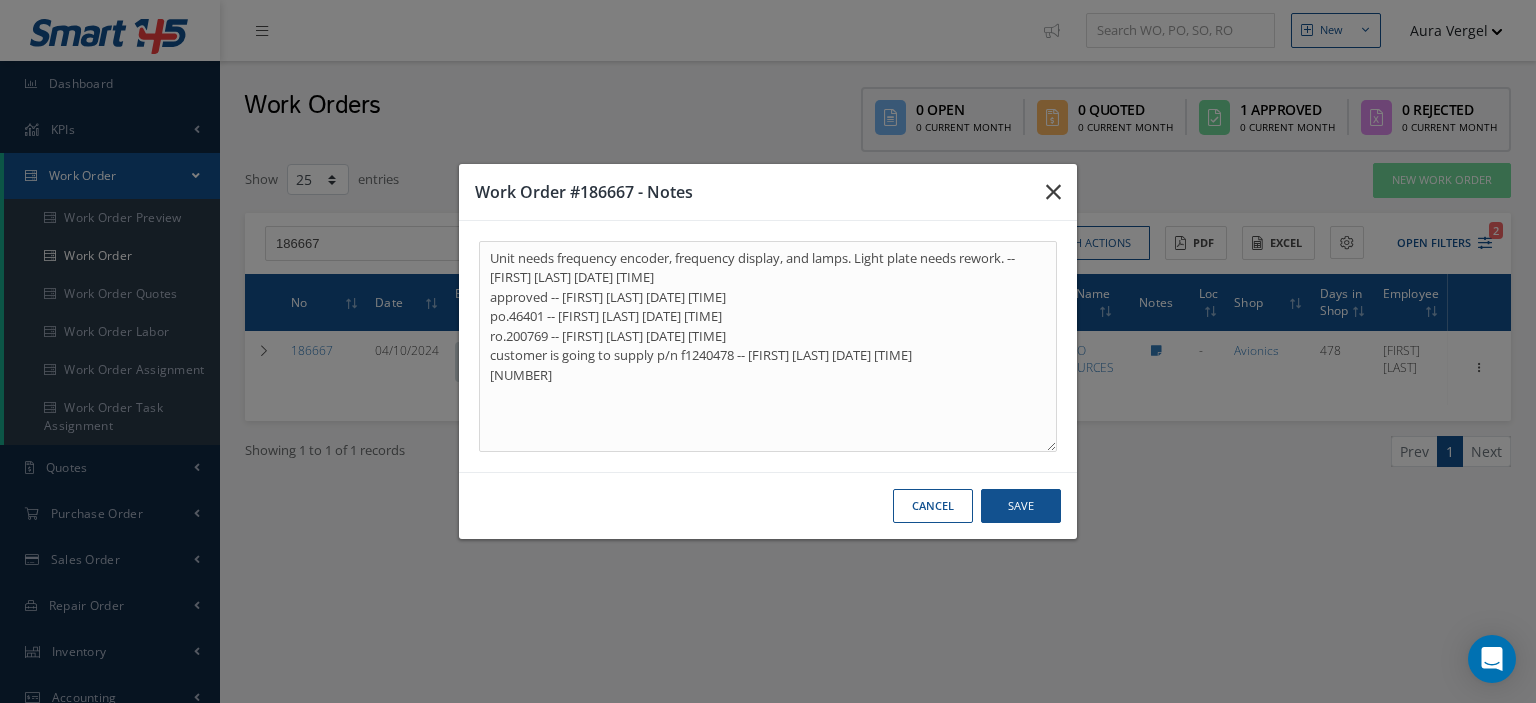 click at bounding box center (1053, 192) 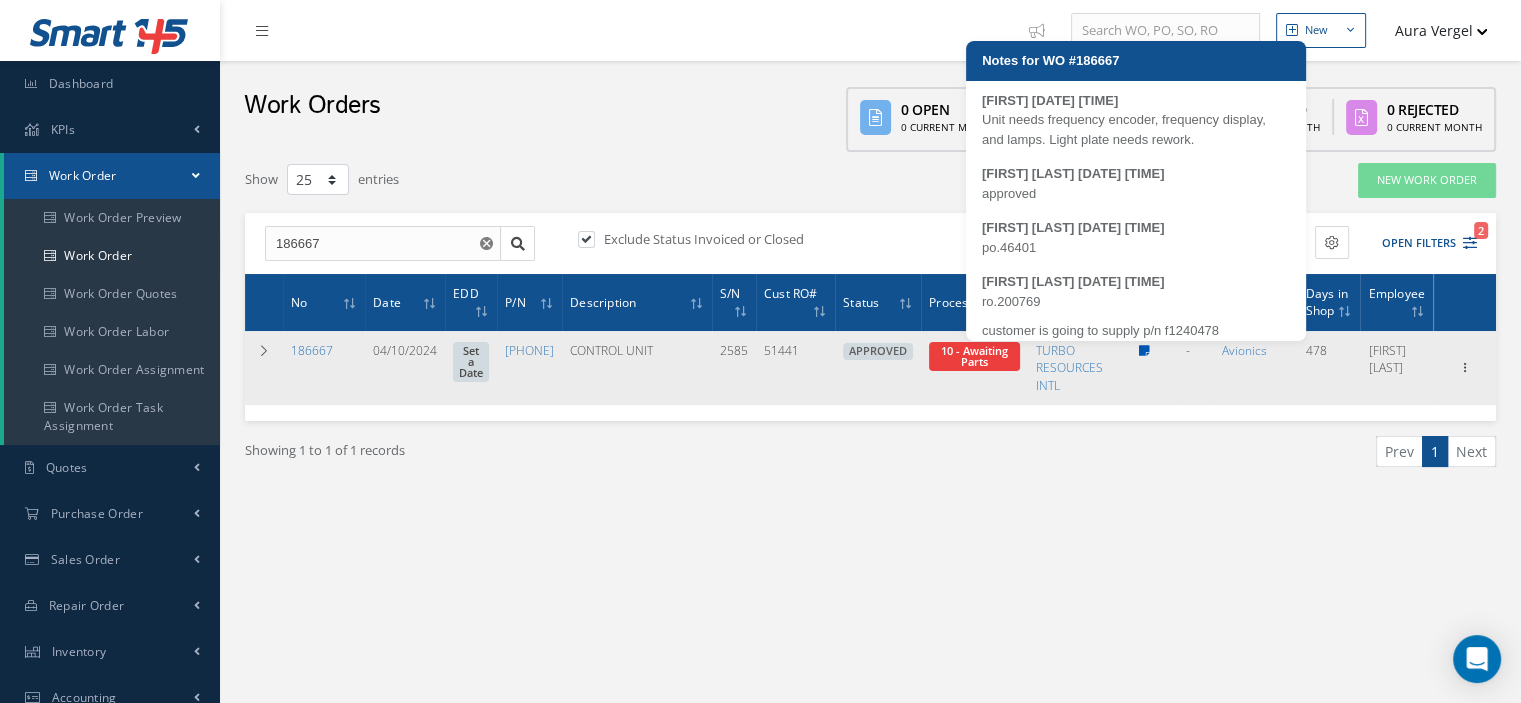 click at bounding box center [1144, 351] 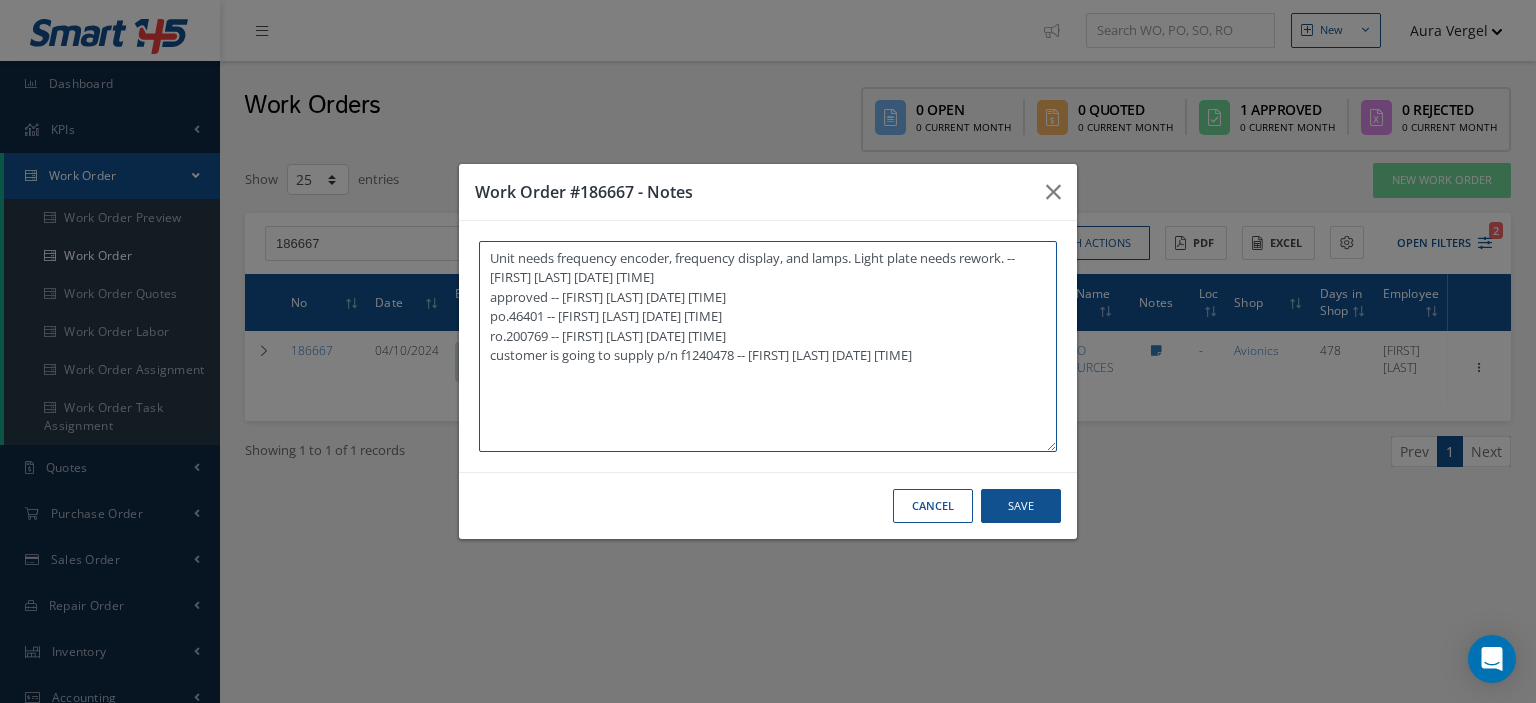 drag, startPoint x: 545, startPoint y: 350, endPoint x: 500, endPoint y: 362, distance: 46.572525 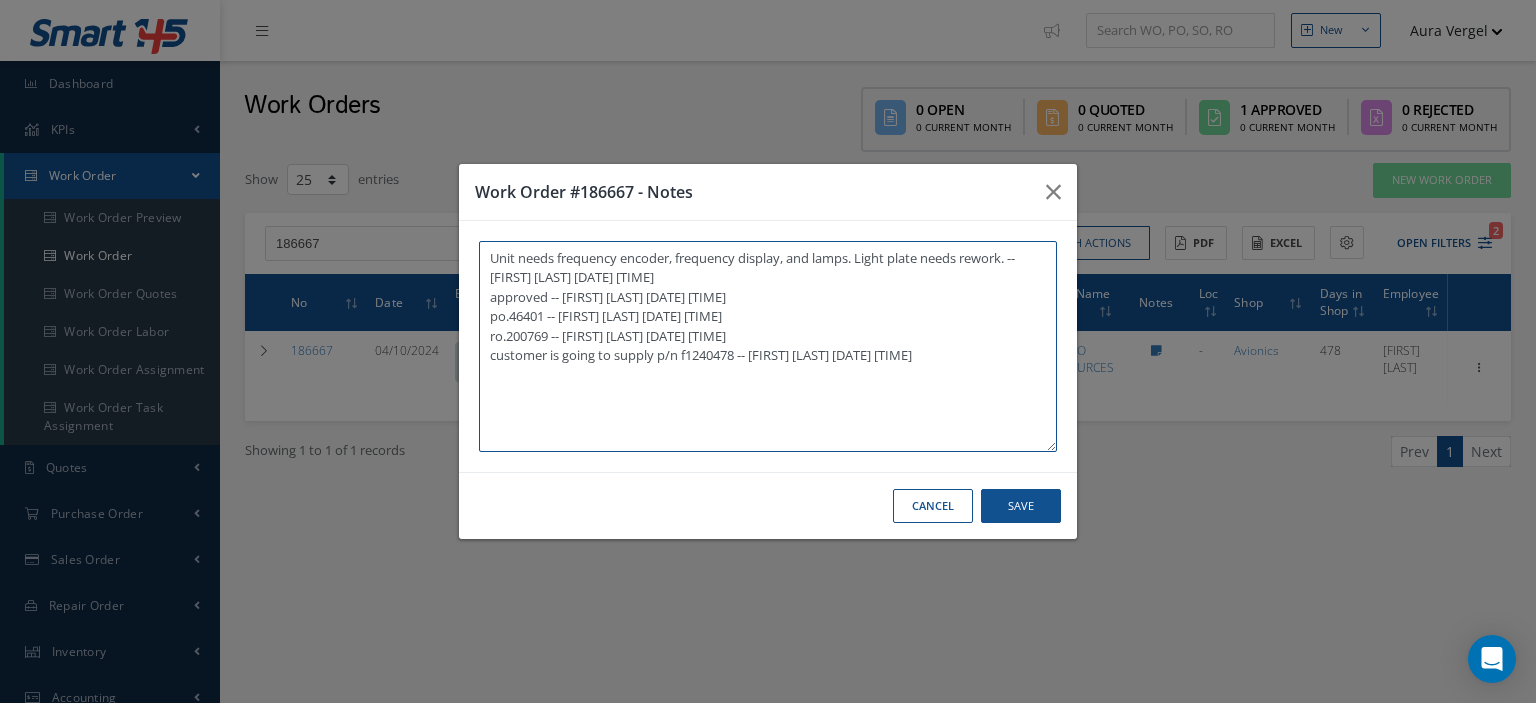drag, startPoint x: 656, startPoint y: 355, endPoint x: 707, endPoint y: 359, distance: 51.156624 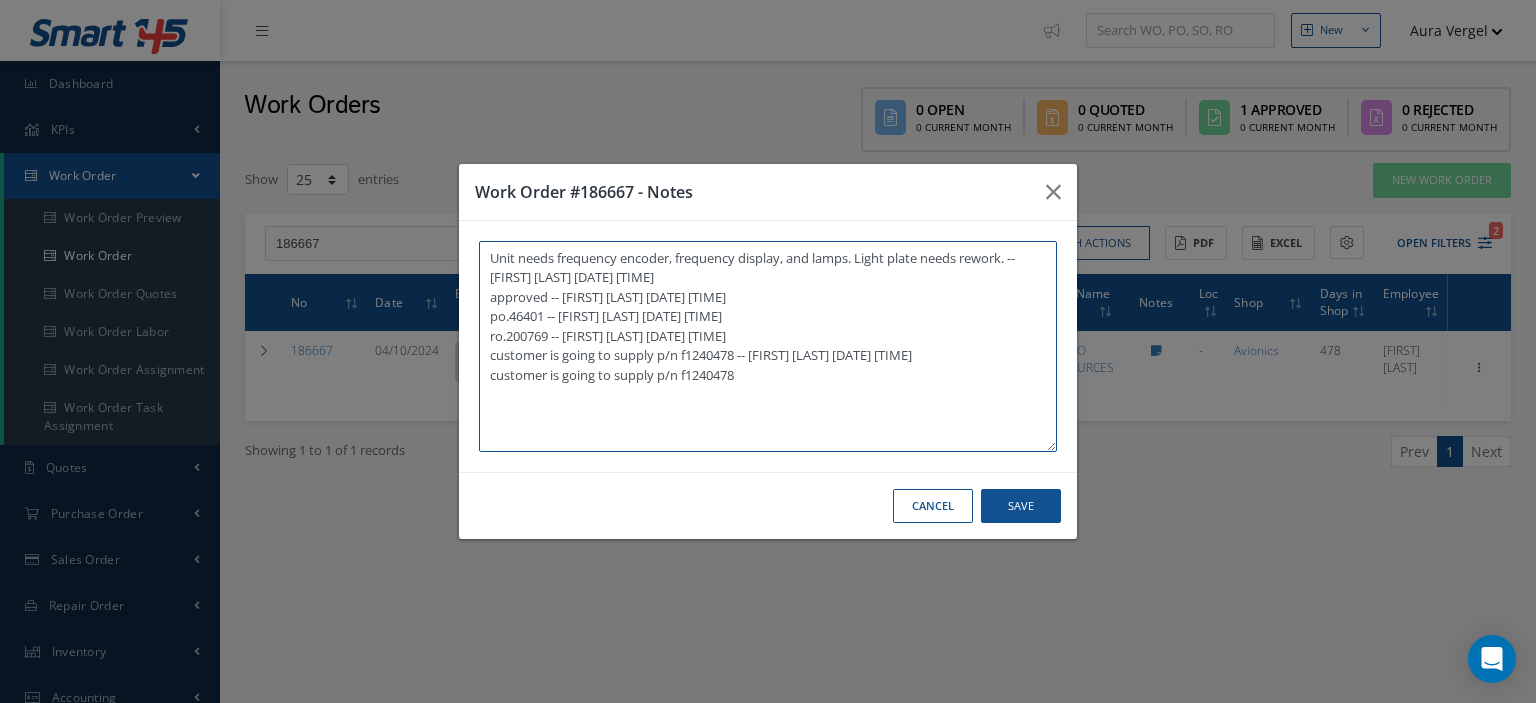 click on "Unit needs frequency encoder, frequency display, and lamps. Light plate needs rework. -- [FIRST] [LAST] [DATE] [TIME]
approved -- [FIRST] [LAST] [DATE] [TIME]
po.46401 -- [FIRST] [LAST] [DATE] [TIME]
ro.200769 -- [FIRST] [LAST] [DATE] [TIME]
customer is going to supply p/n f1240478 -- [FIRST] [LAST] [DATE] [TIME]
customer is going to supply p/n f1240478" at bounding box center (768, 346) 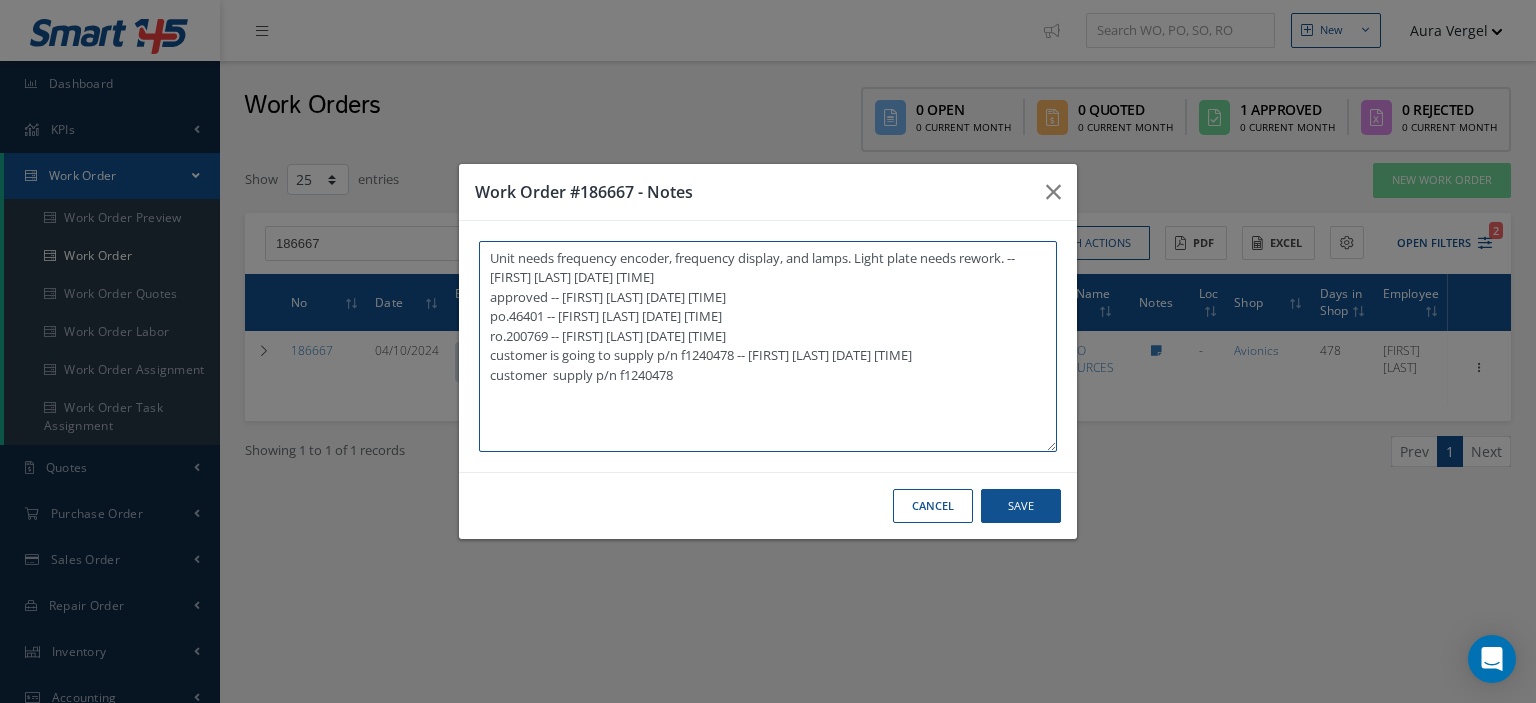 click on "Unit needs frequency encoder, frequency display, and lamps. Light plate needs rework. -- [FIRST] [LAST] [DATE] [TIME]
approved -- [FIRST] [LAST] [DATE] [TIME]
po.46401 -- [FIRST] [LAST] [DATE] [TIME]
ro.200769 -- [FIRST] [LAST] [DATE] [TIME]
customer is going to supply p/n f1240478 -- [FIRST] [LAST] [DATE] [TIME]
customer  supply p/n f1240478" at bounding box center [768, 346] 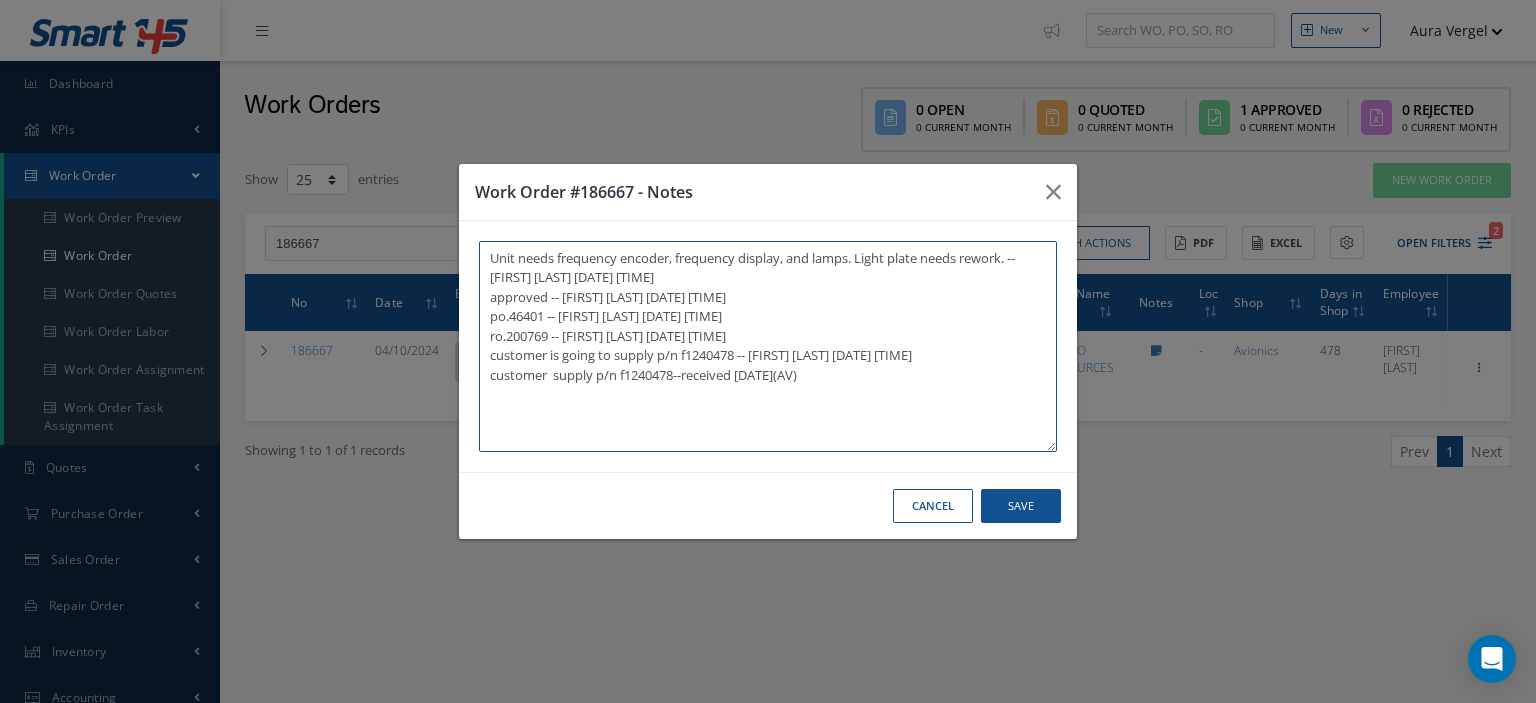 click on "Unit needs frequency encoder, frequency display, and lamps. Light plate needs rework. -- [FIRST] [LAST] [DATE] [TIME]
approved -- [FIRST] [LAST] [DATE] [TIME]
po.46401 -- [FIRST] [LAST] [DATE] [TIME]
ro.200769 -- [FIRST] [LAST] [DATE] [TIME]
customer is going to supply p/n f1240478 -- [FIRST] [LAST] [DATE] [TIME]
customer  supply p/n f1240478--received [DATE](AV)" at bounding box center (768, 346) 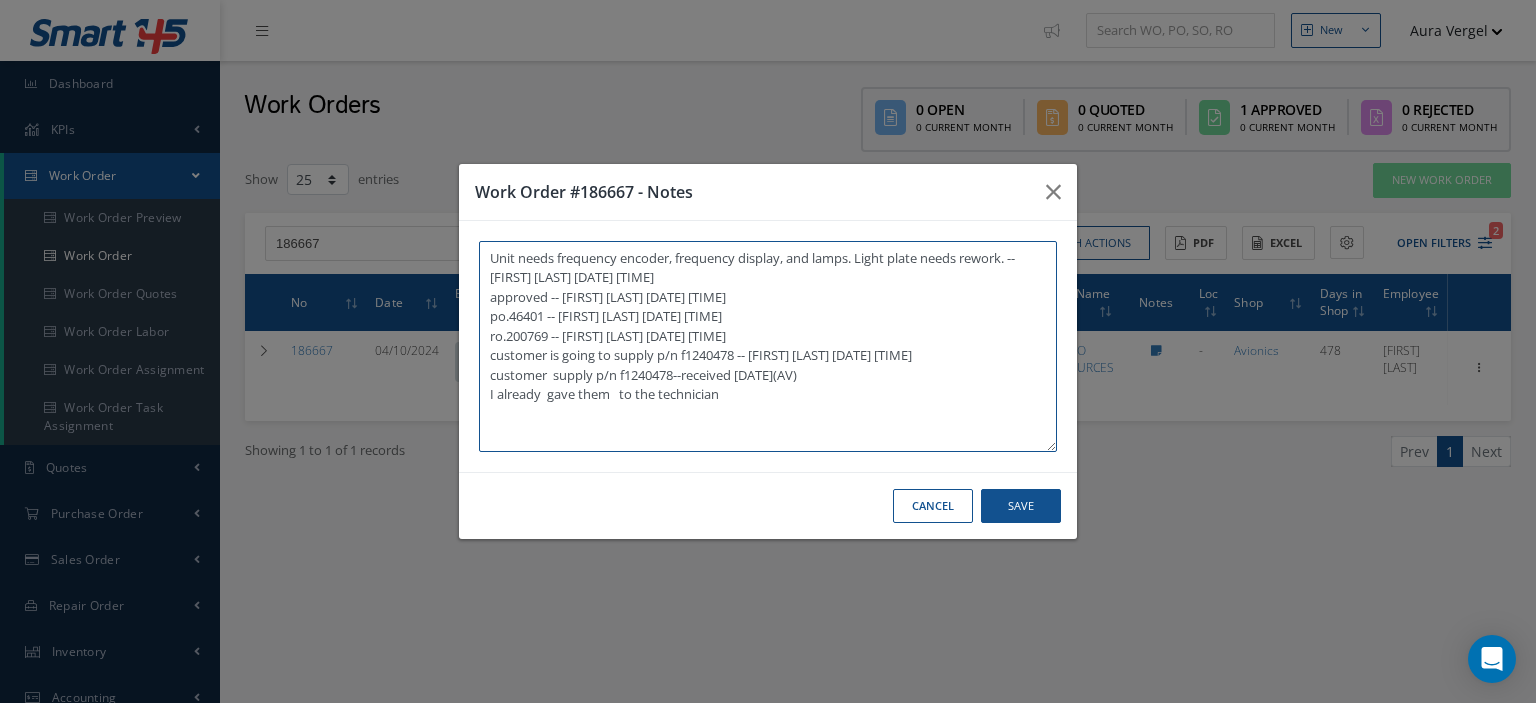 type on "Unit needs frequency encoder, frequency display, and lamps. Light plate needs rework. -- [FIRST] [LAST] [DATE] [TIME]
approved -- [FIRST] [LAST] [DATE] [TIME]
po.46401 -- [FIRST] [LAST] [DATE] [TIME]
ro.200769 -- [FIRST] [LAST] [DATE] [TIME]
customer is going to supply p/n f1240478 -- [FIRST] [LAST] [DATE] [TIME]
customer  supply p/n f1240478--received [DATE](AV)
I already  gave them   to the technician" 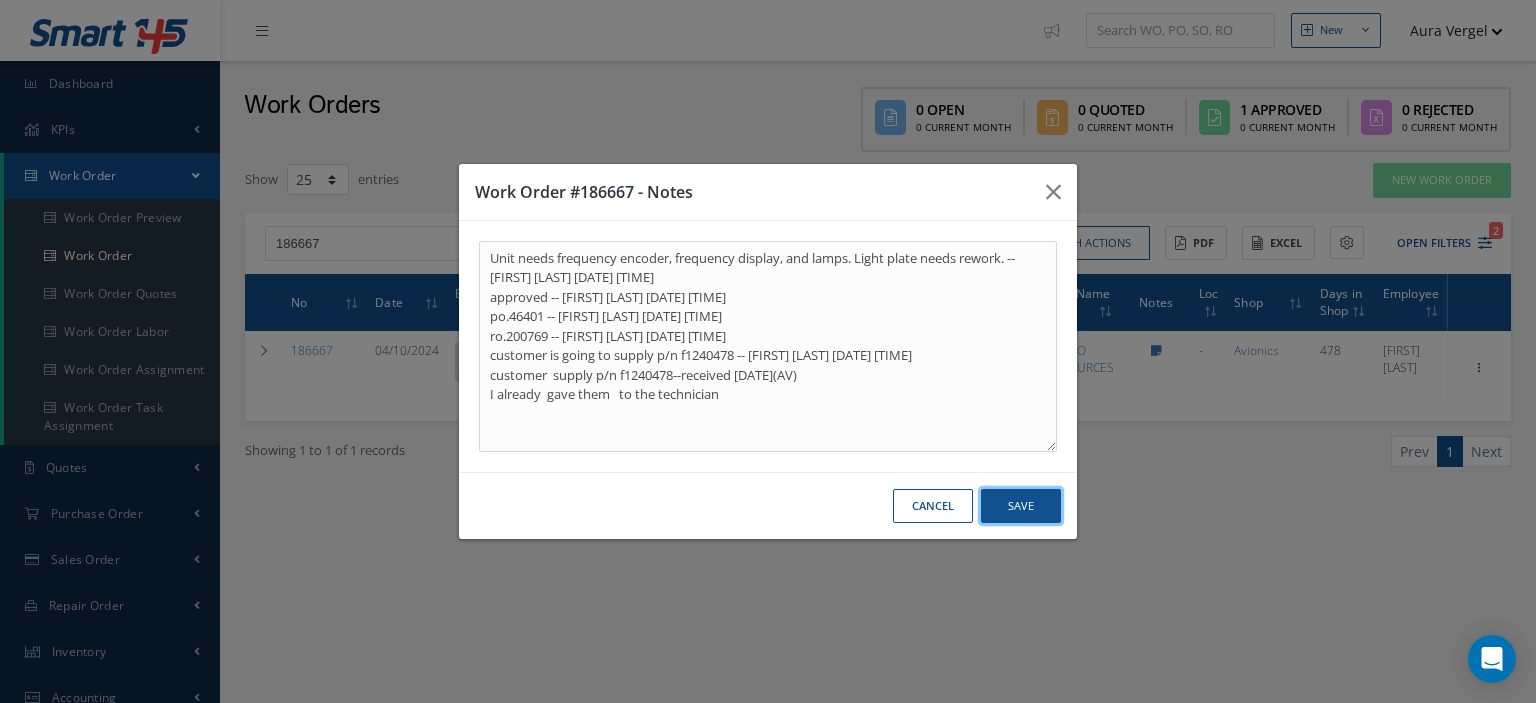 click on "Save" at bounding box center (1021, 506) 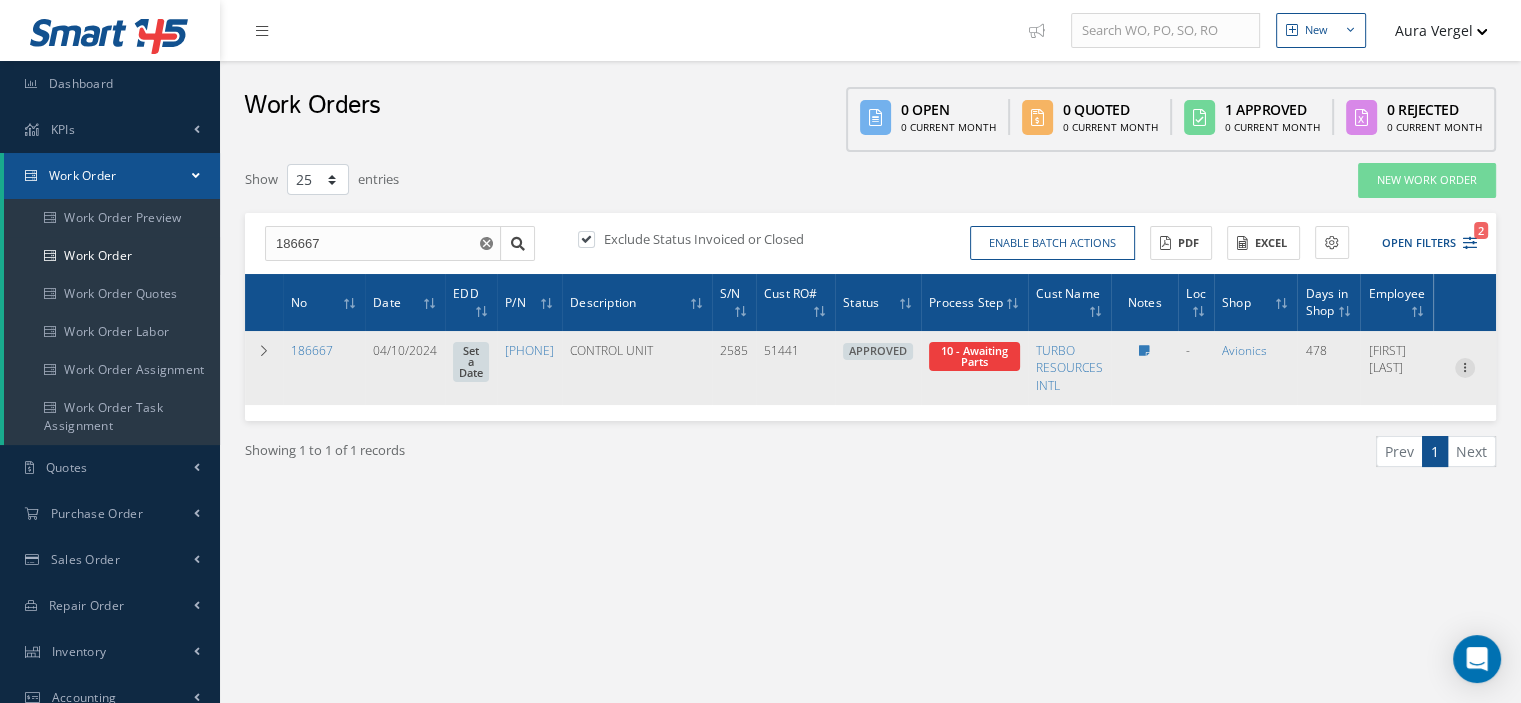 click at bounding box center (1465, 366) 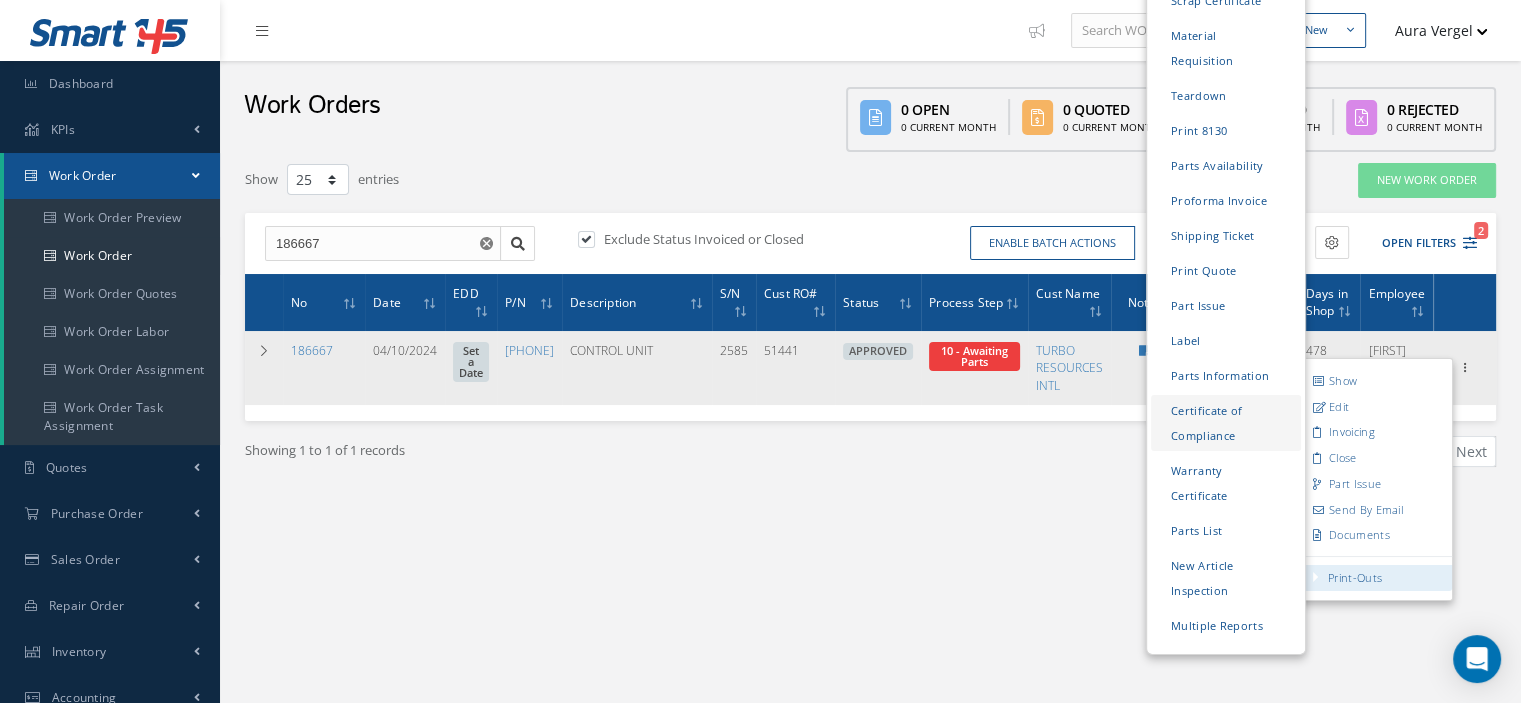 click on "Certificate of Compliance" at bounding box center [1226, 423] 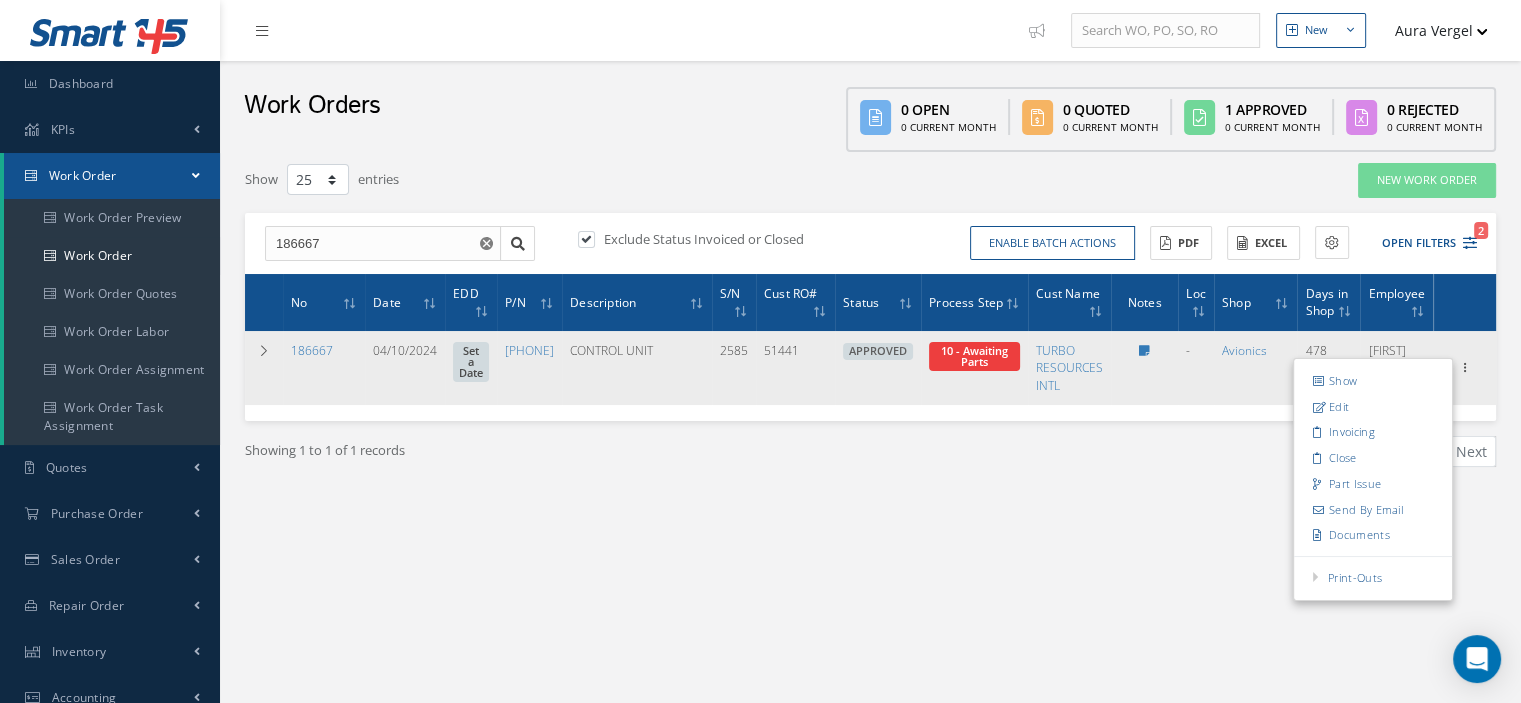 click on "10 - Awaiting Parts" at bounding box center (974, 356) 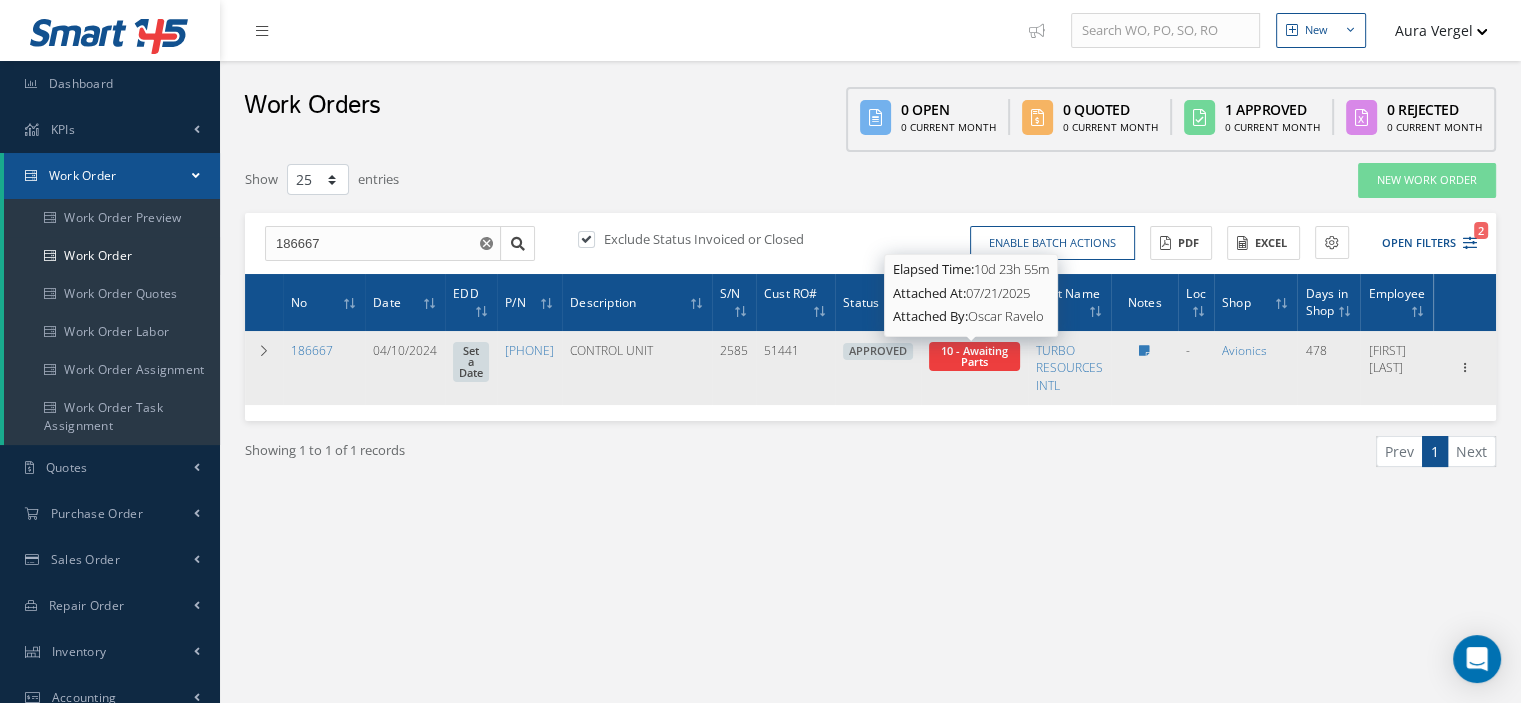 click on "10 - Awaiting Parts" at bounding box center (974, 356) 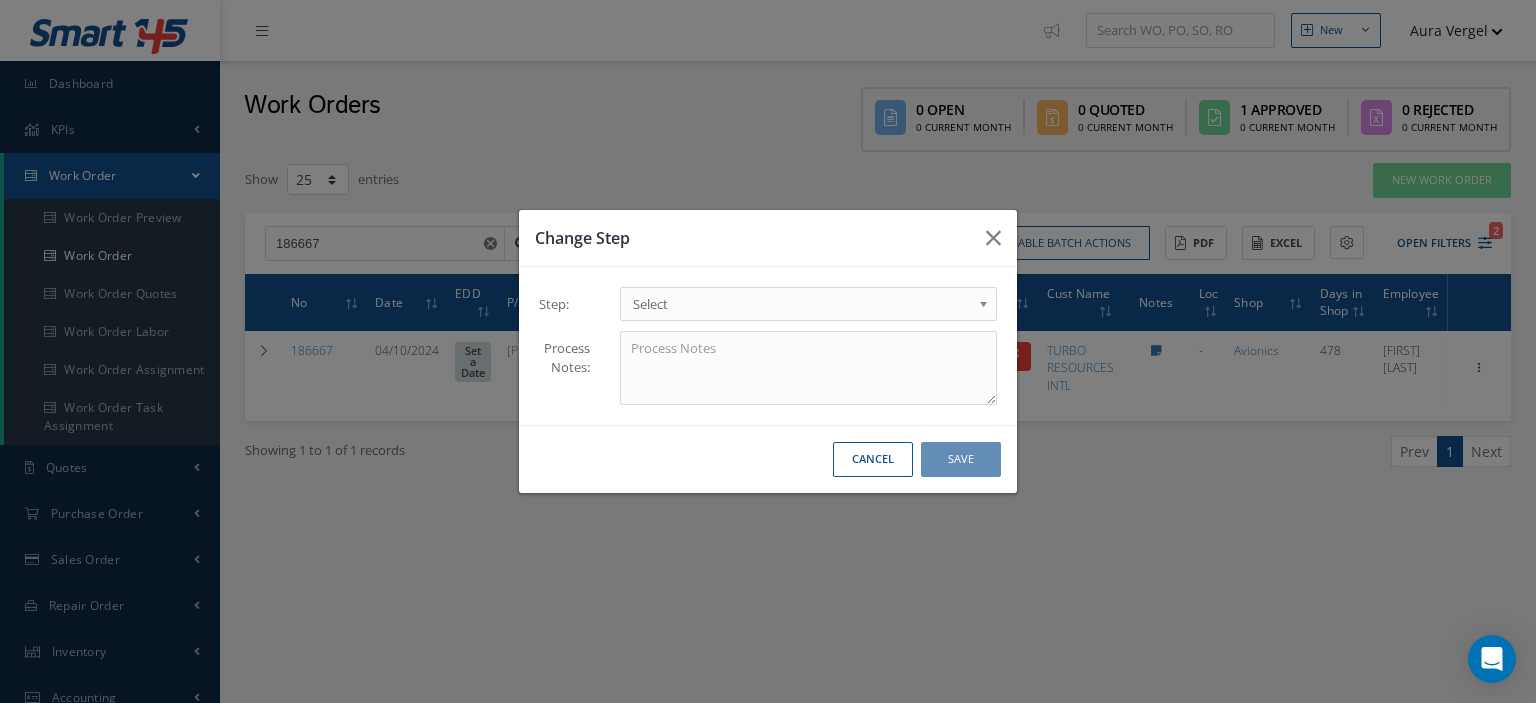 click at bounding box center (987, 309) 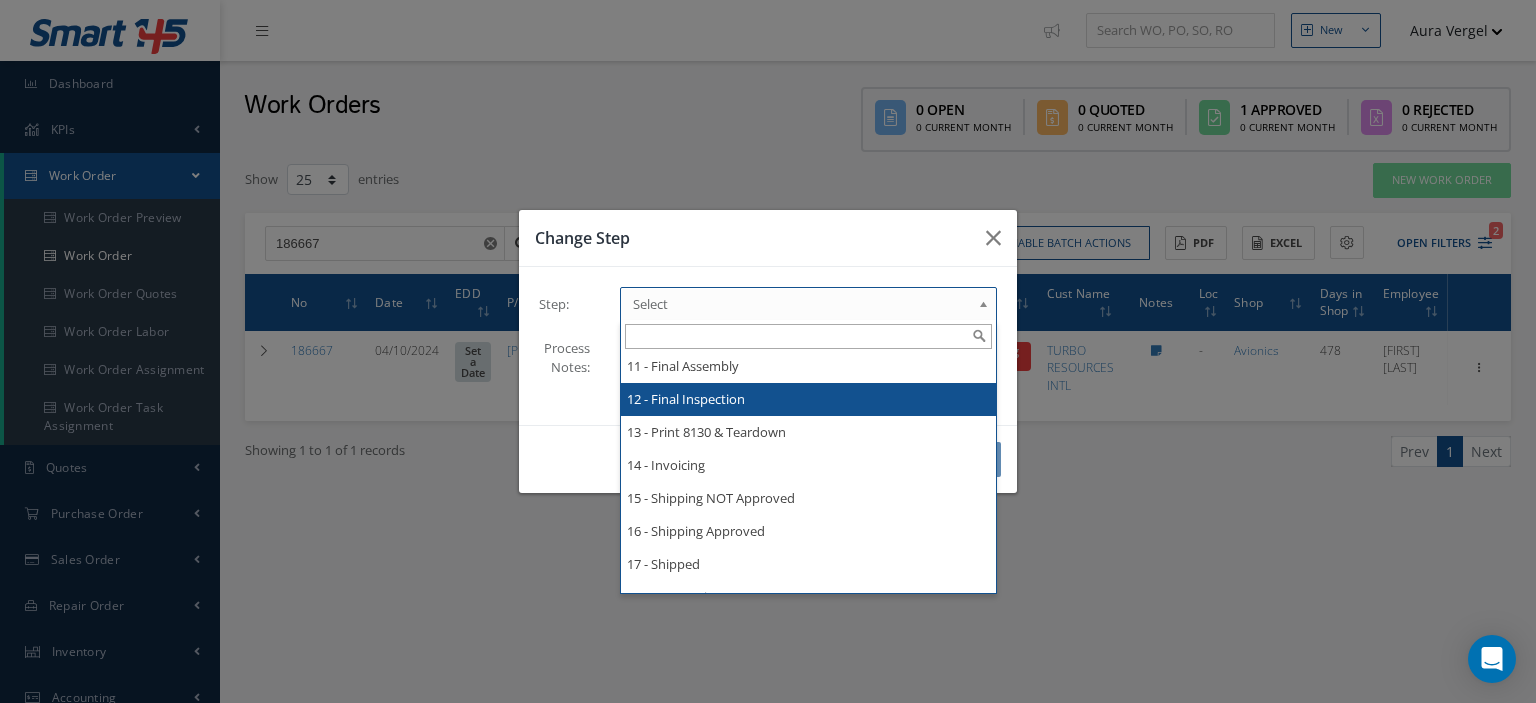 scroll, scrollTop: 296, scrollLeft: 0, axis: vertical 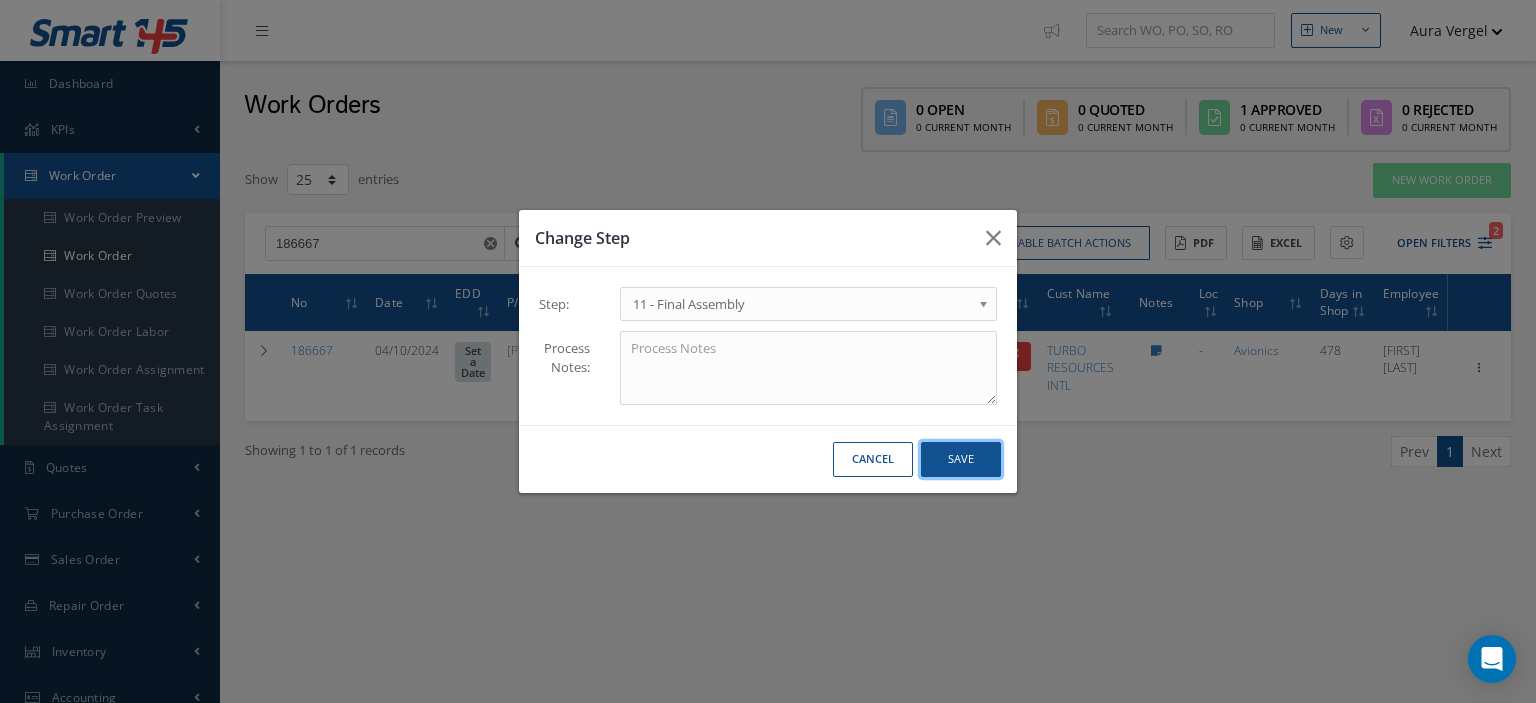 click on "Save" at bounding box center [961, 459] 